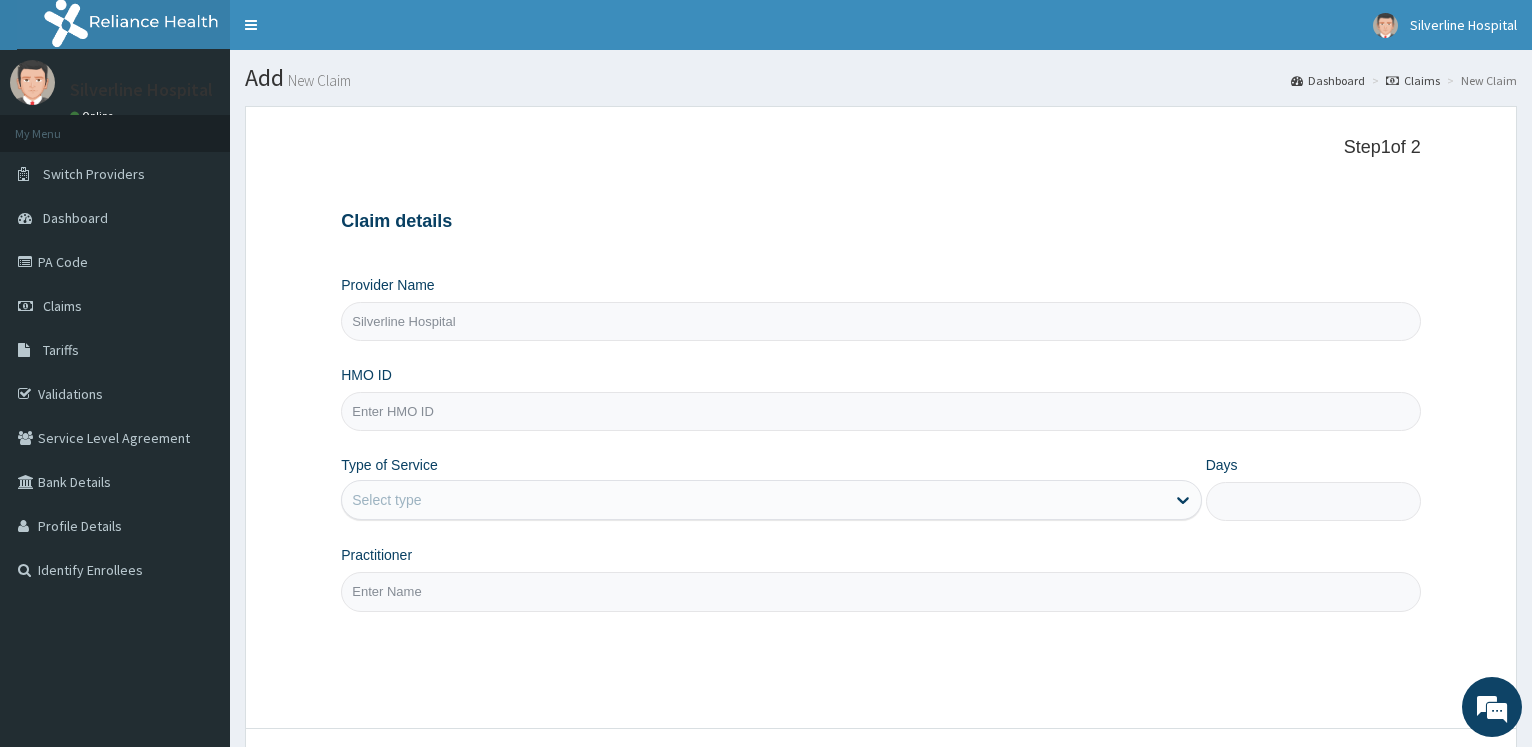 scroll, scrollTop: 0, scrollLeft: 0, axis: both 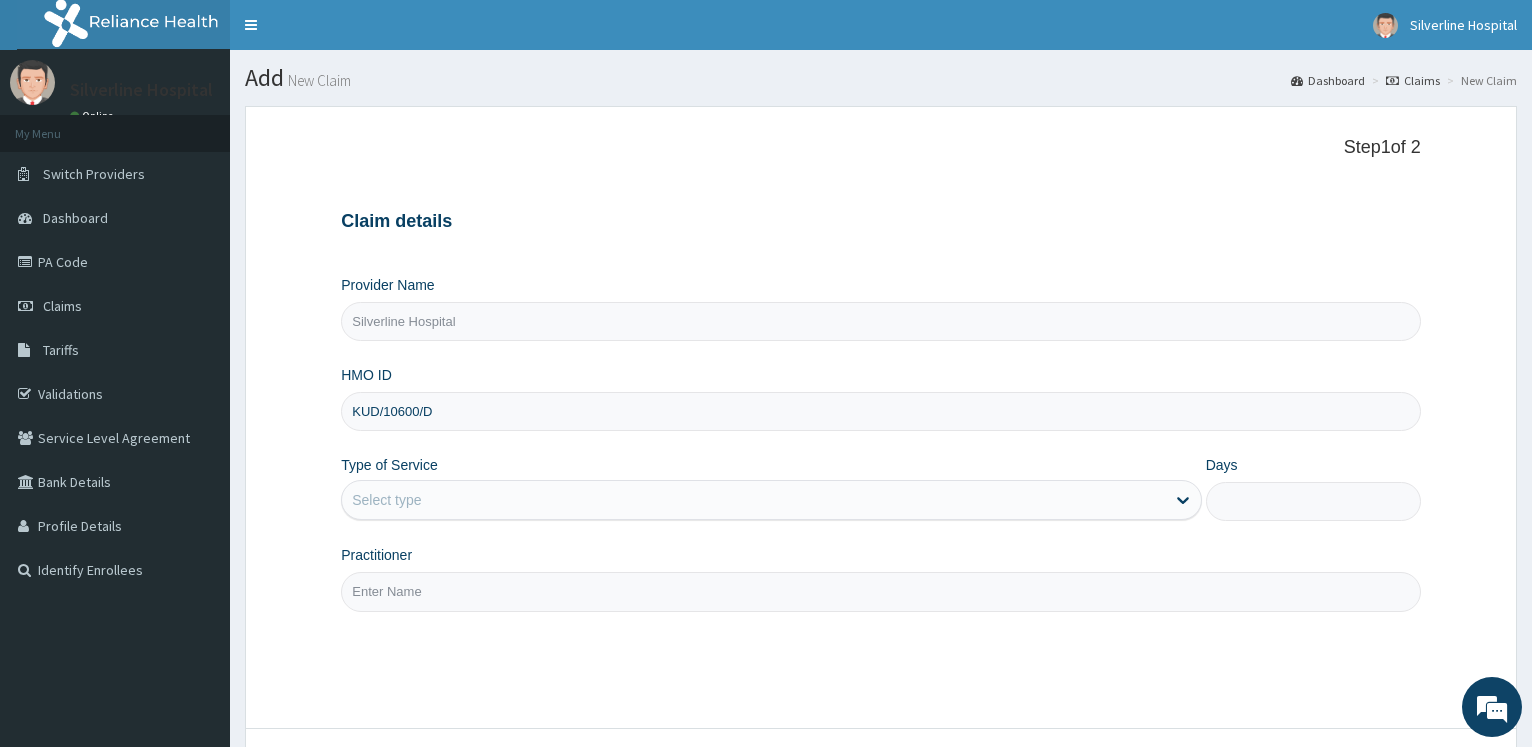type on "KUD/10600/D" 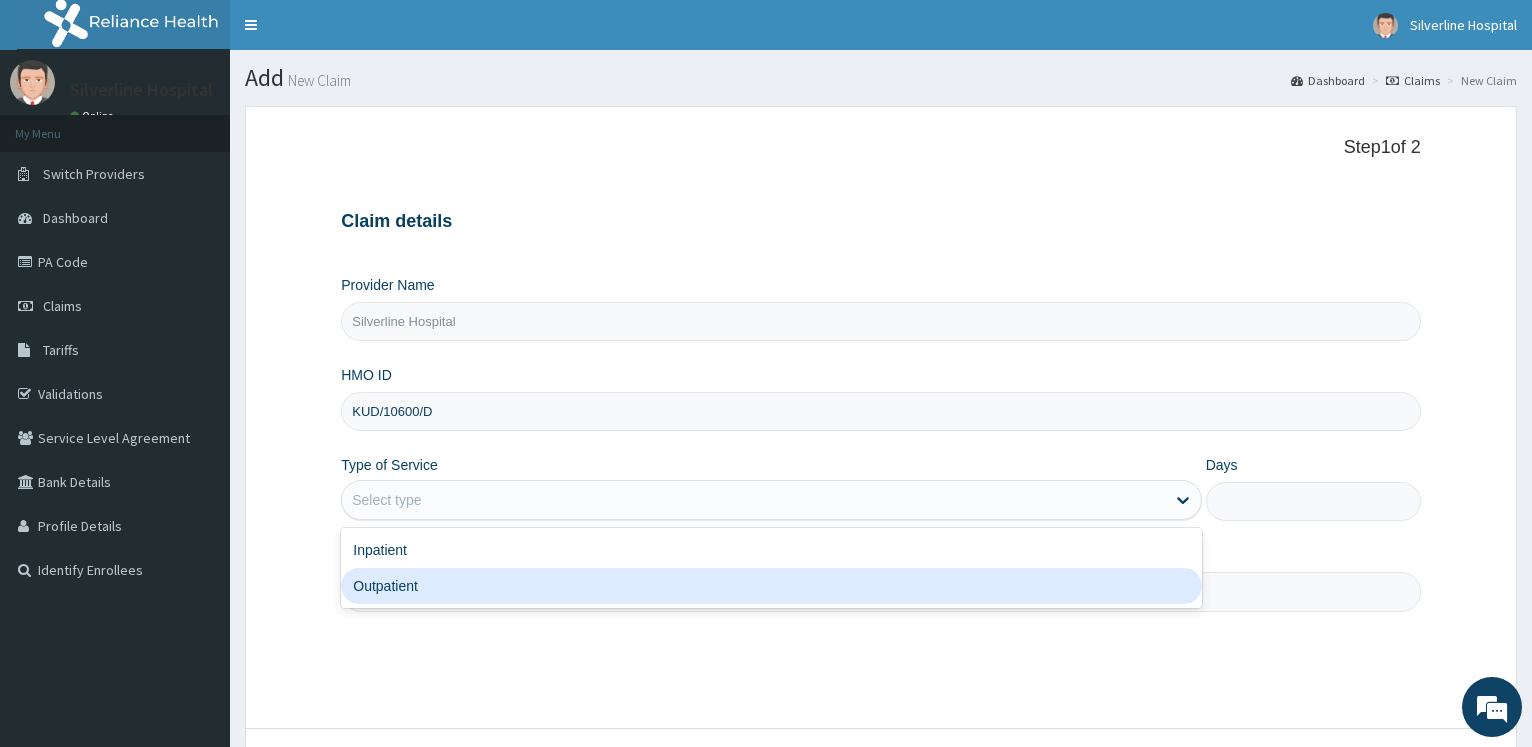click on "Outpatient" at bounding box center [771, 586] 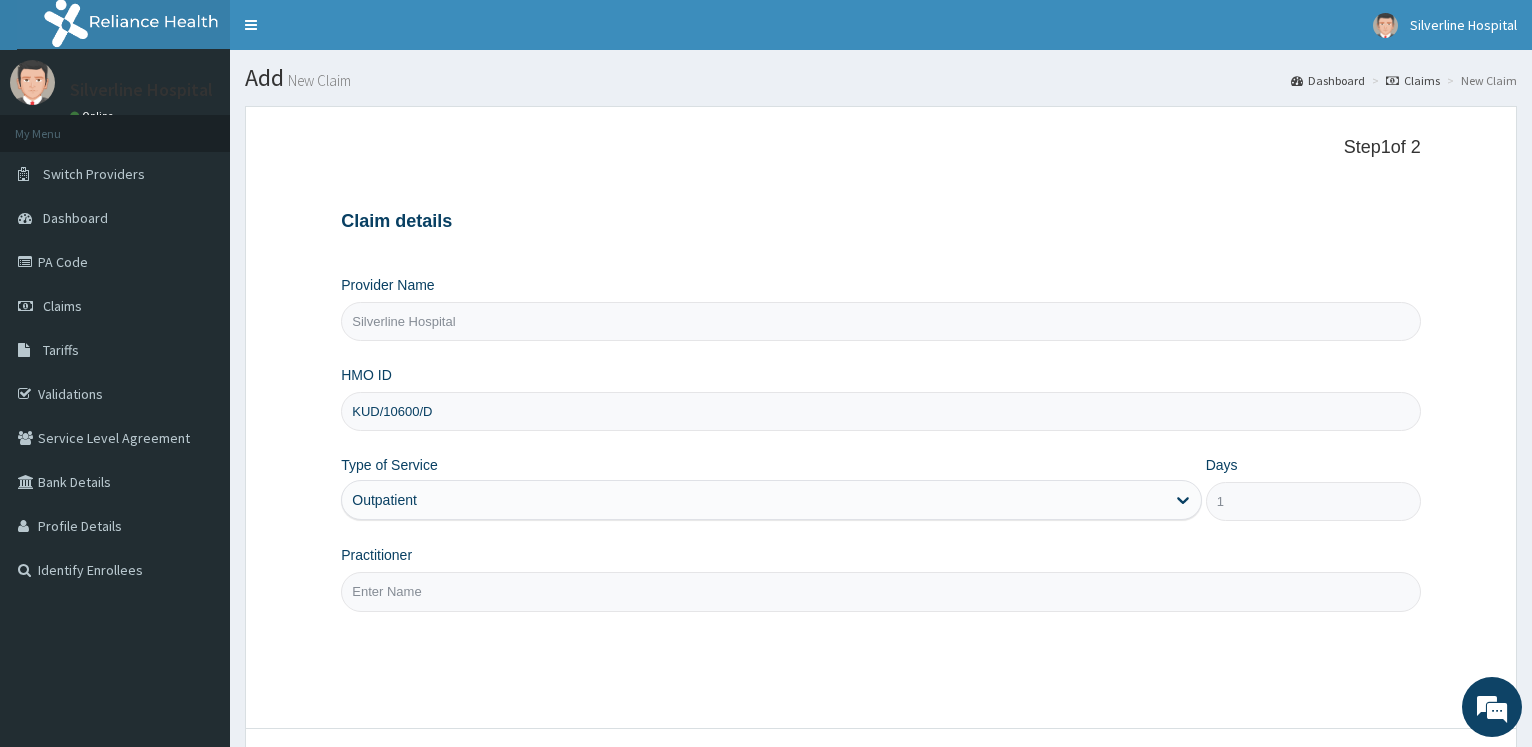 click on "Practitioner" at bounding box center (881, 591) 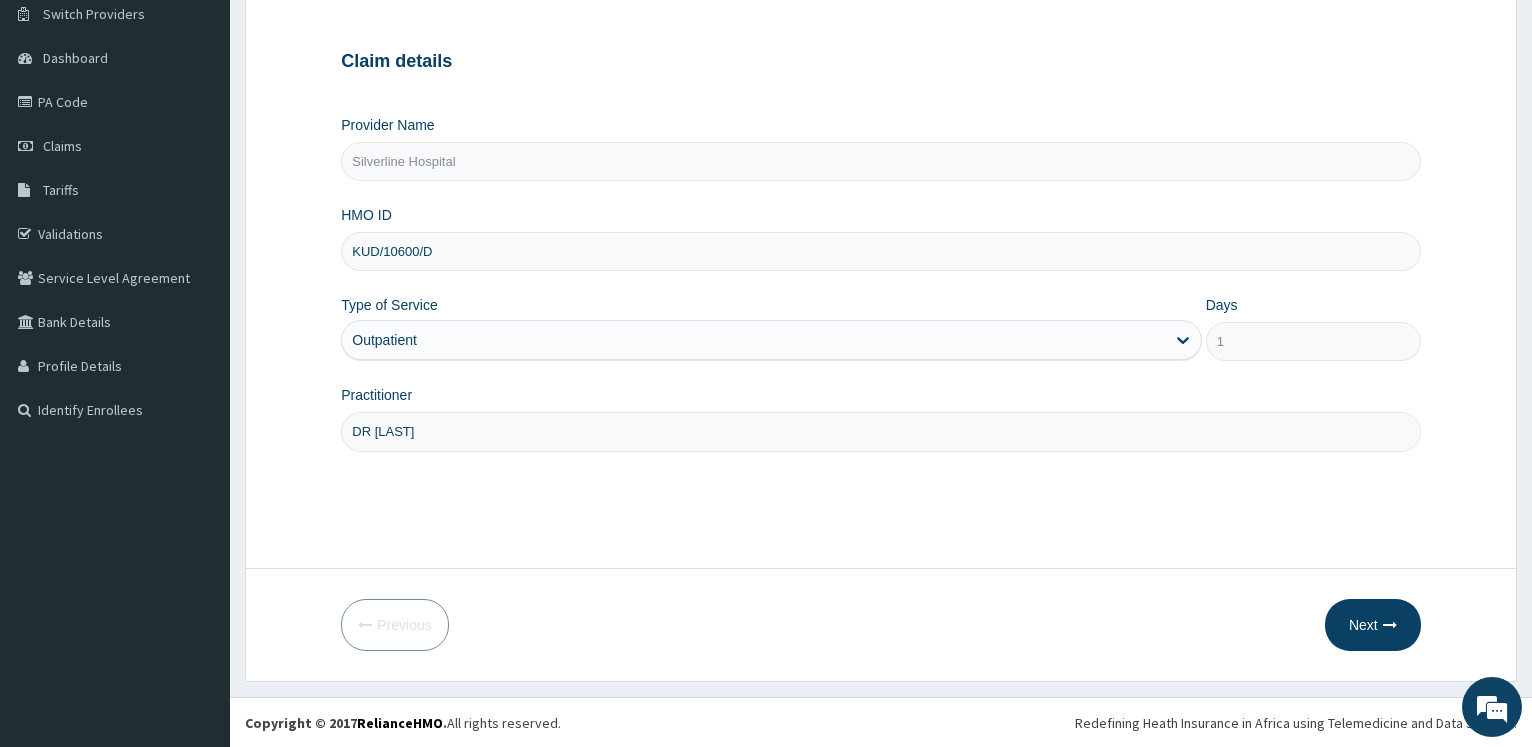 scroll, scrollTop: 161, scrollLeft: 0, axis: vertical 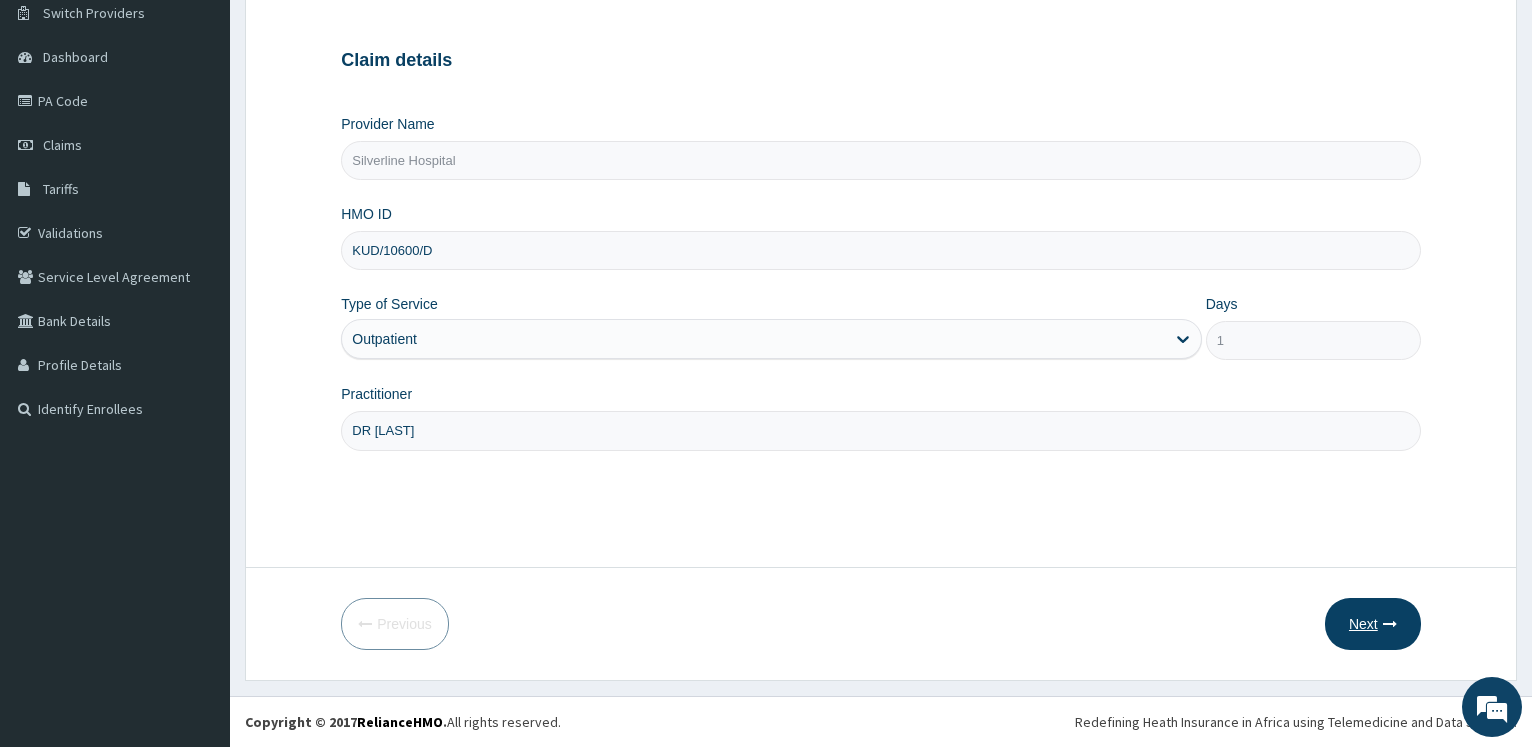 type on "DR OLUSOJI" 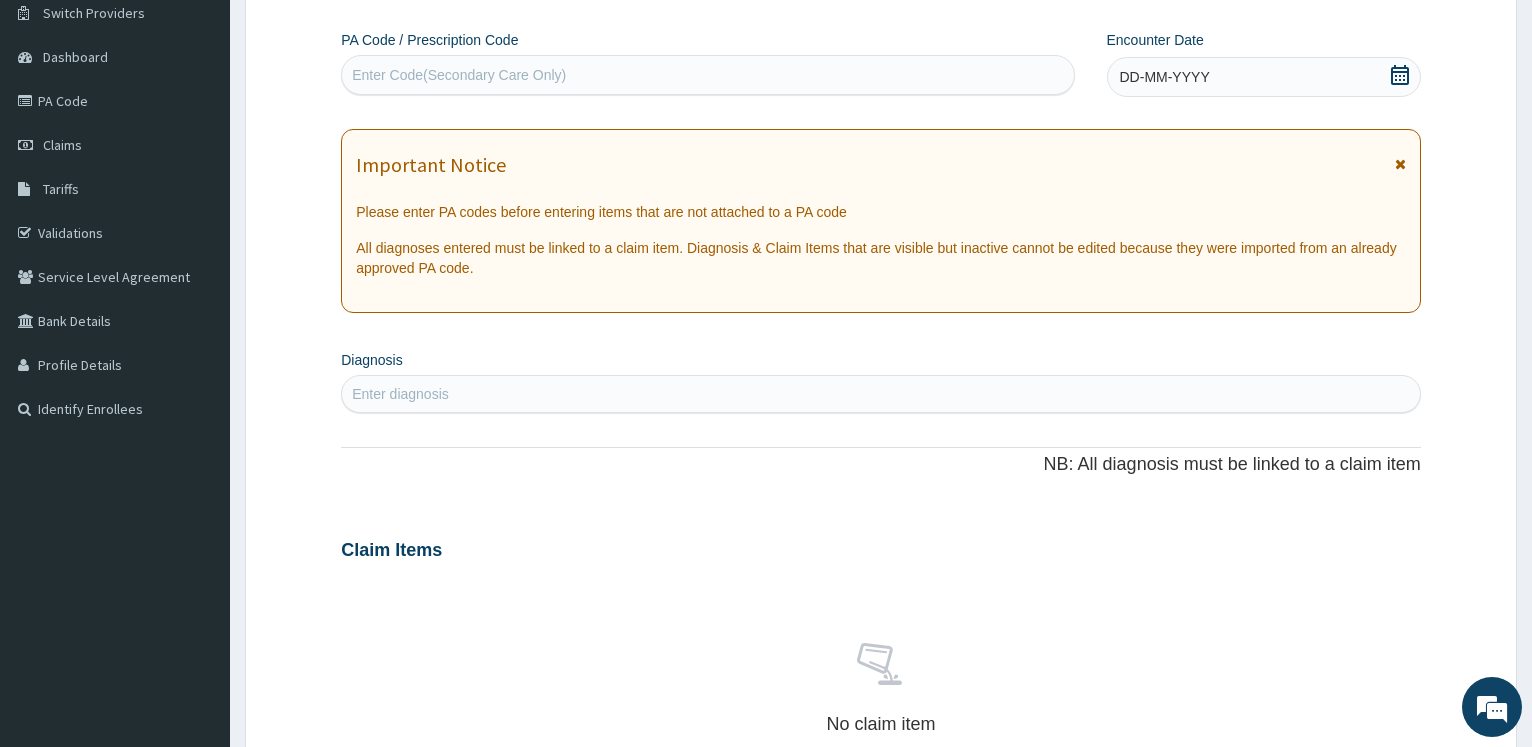 click on "Enter Code(Secondary Care Only)" at bounding box center [707, 75] 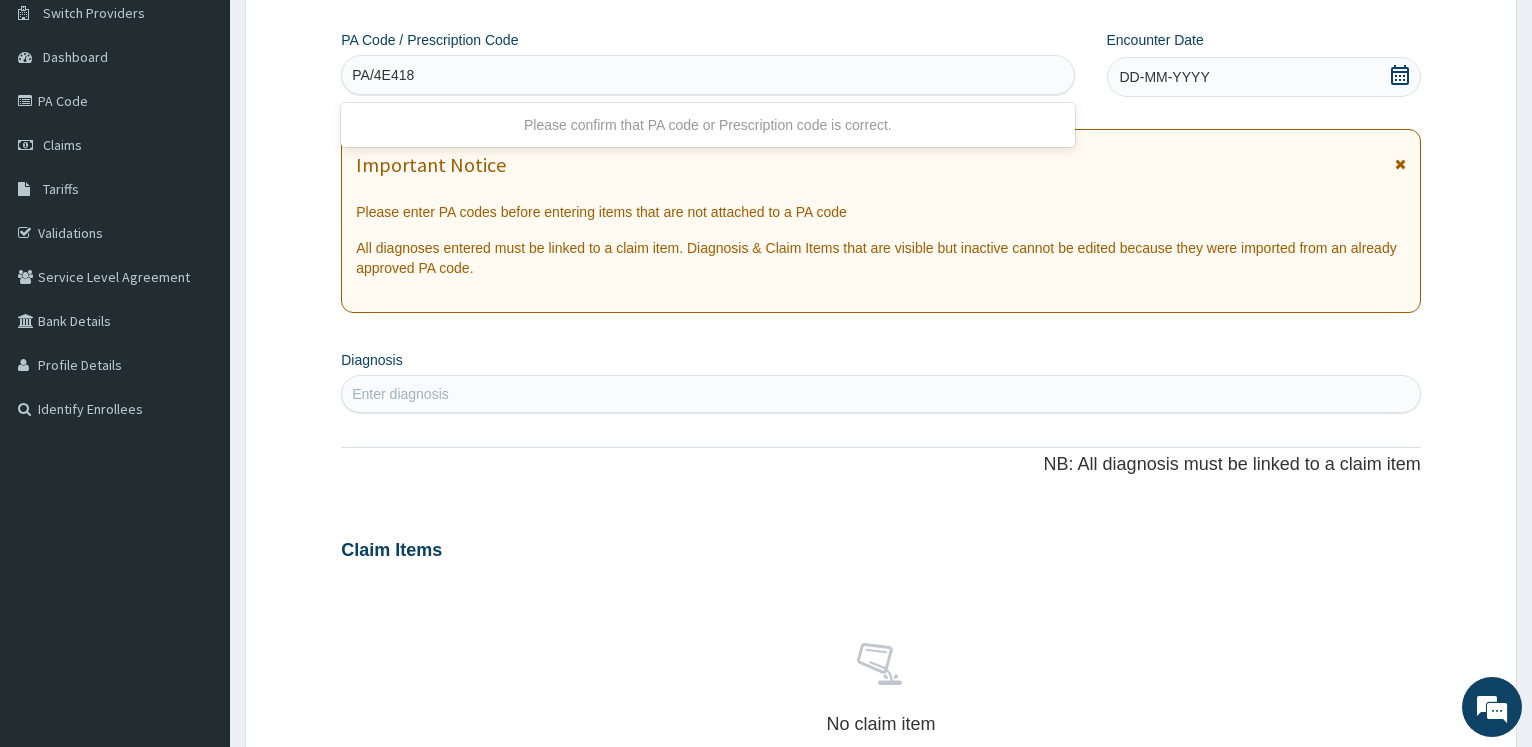 type on "PA/4E4185" 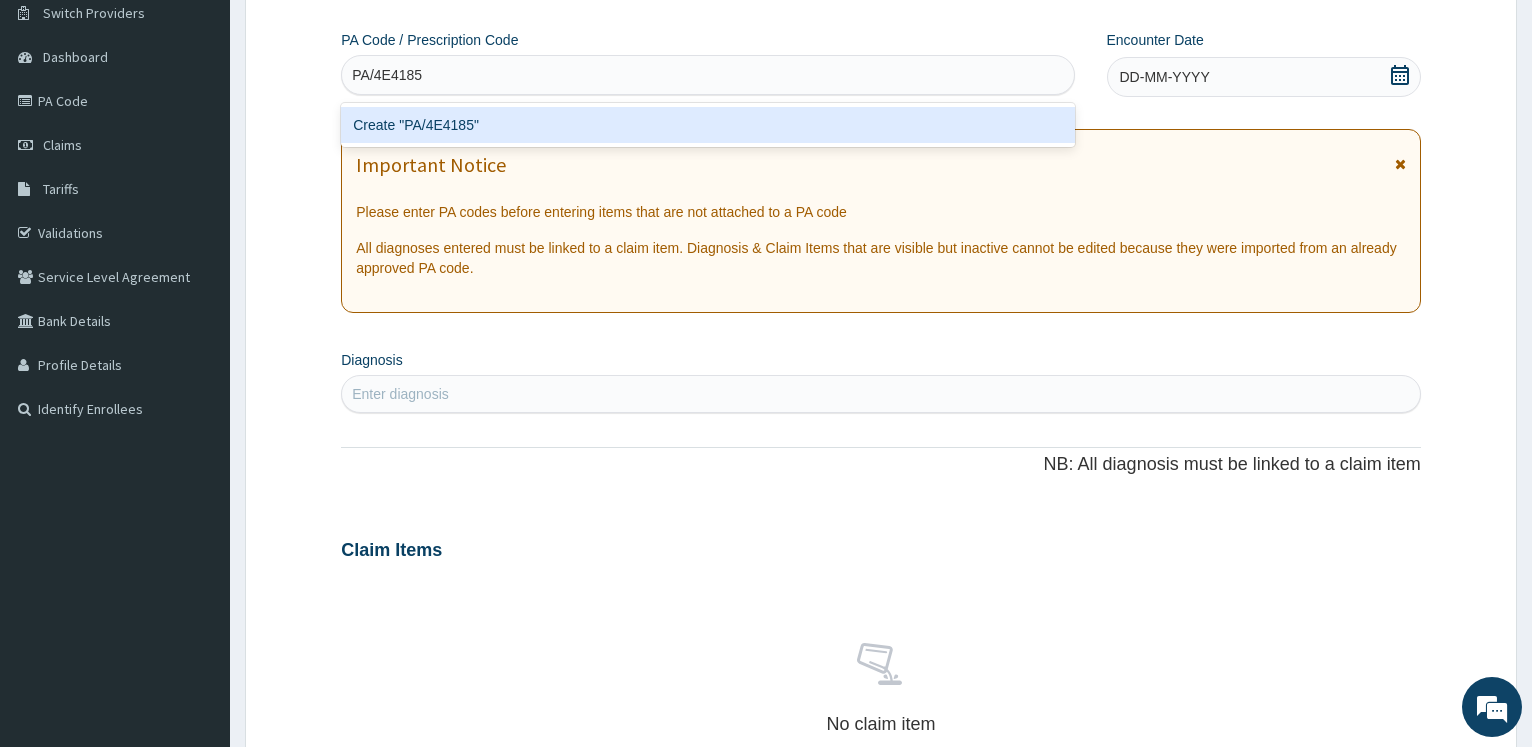 click on "Create "PA/4E4185"" at bounding box center (707, 125) 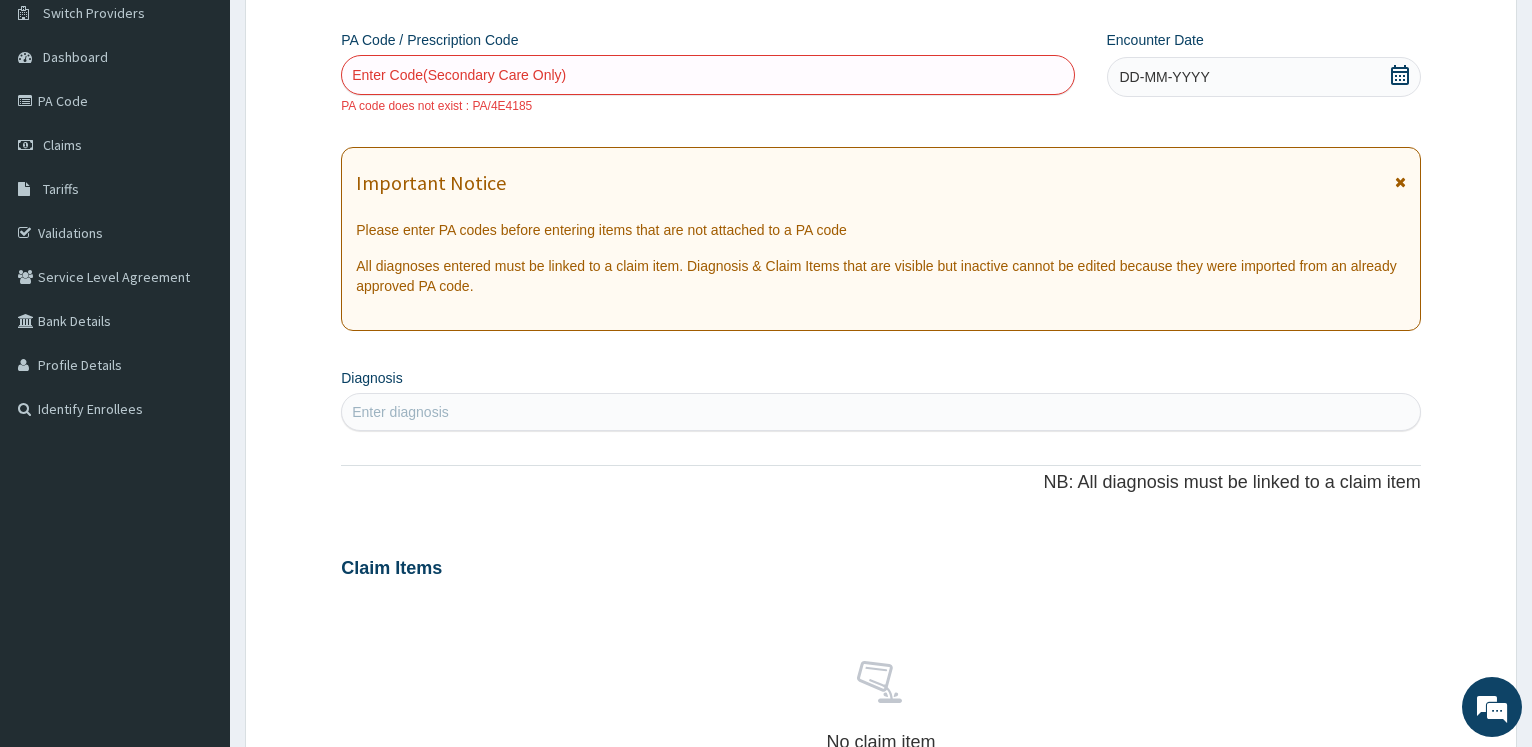 click on "Enter Code(Secondary Care Only)" at bounding box center (459, 75) 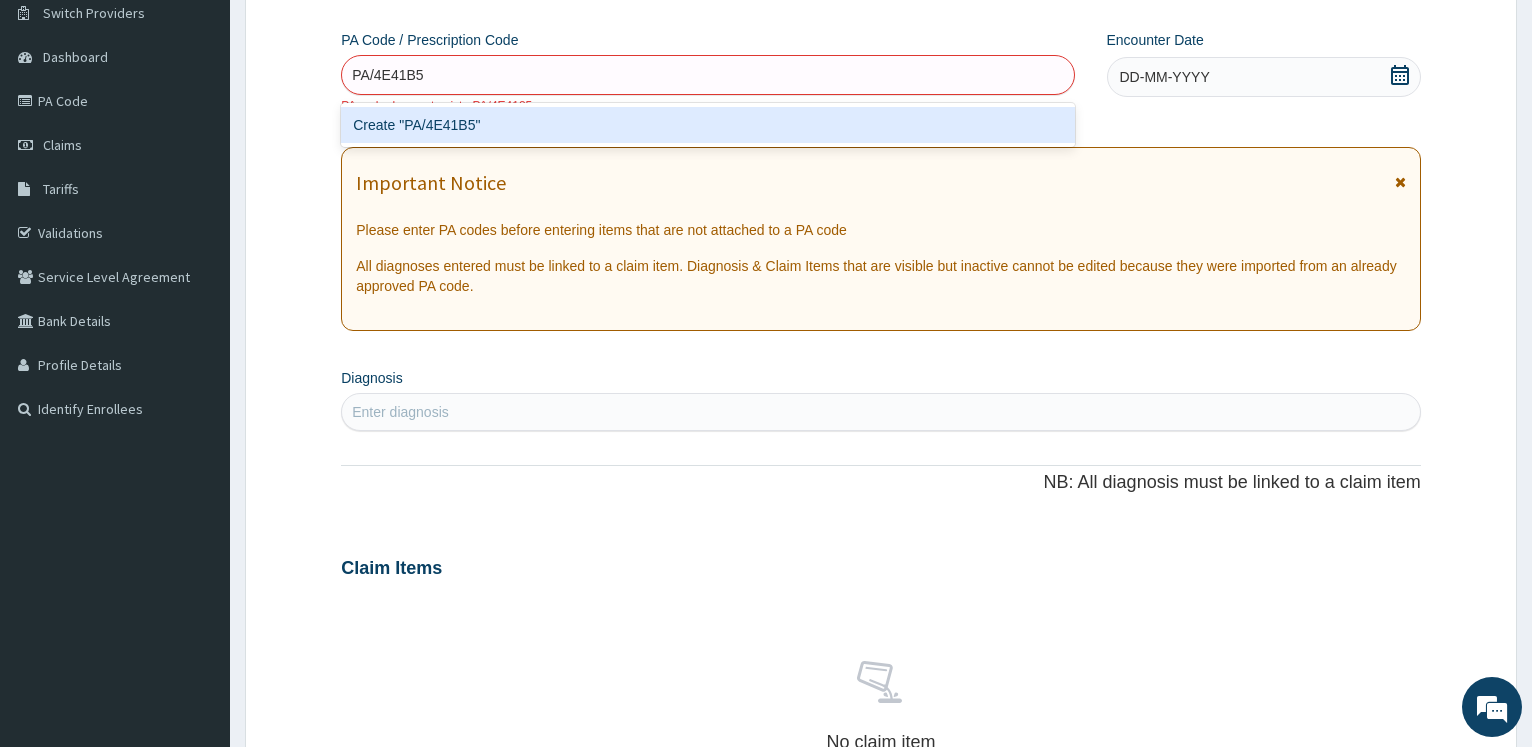 click on "Create "PA/4E41B5"" at bounding box center [707, 125] 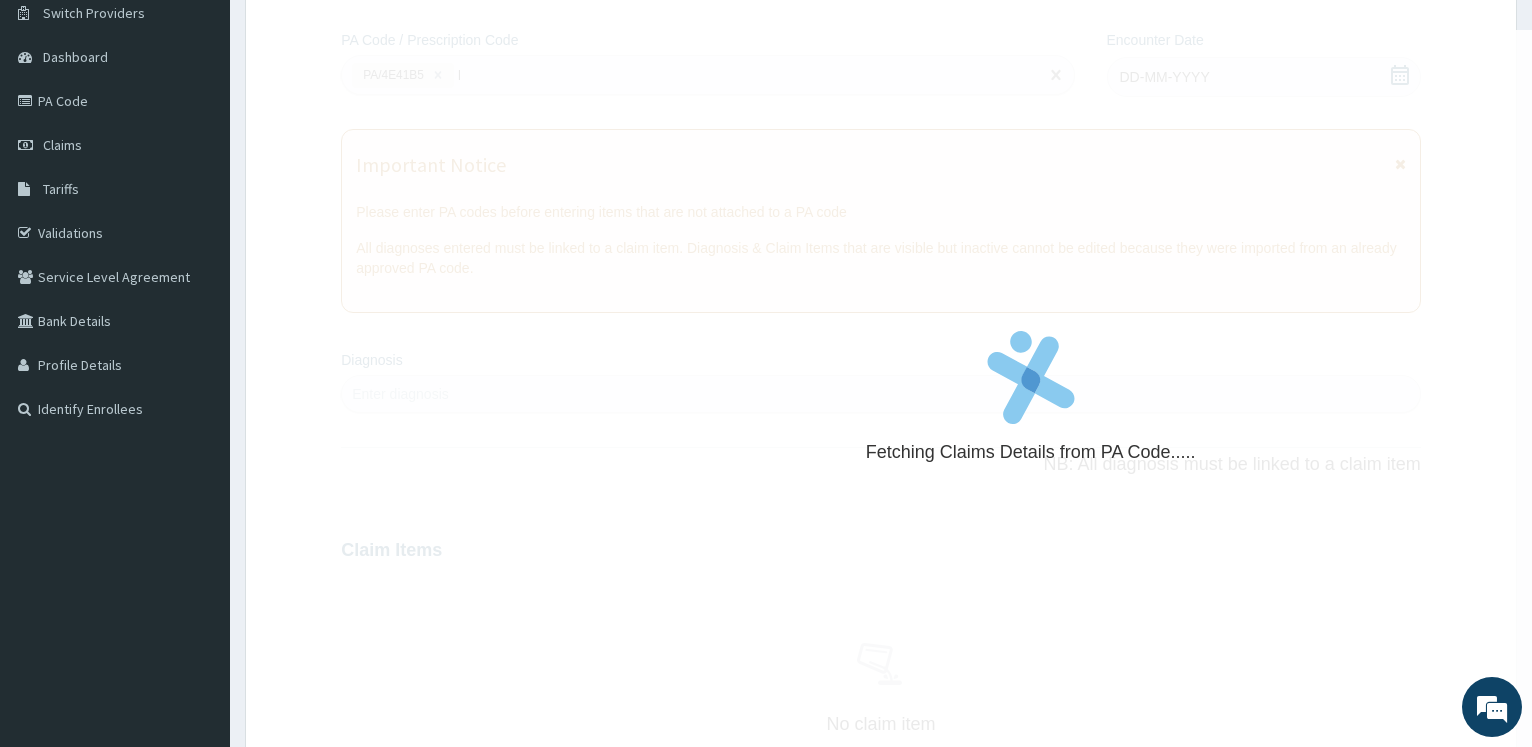 type 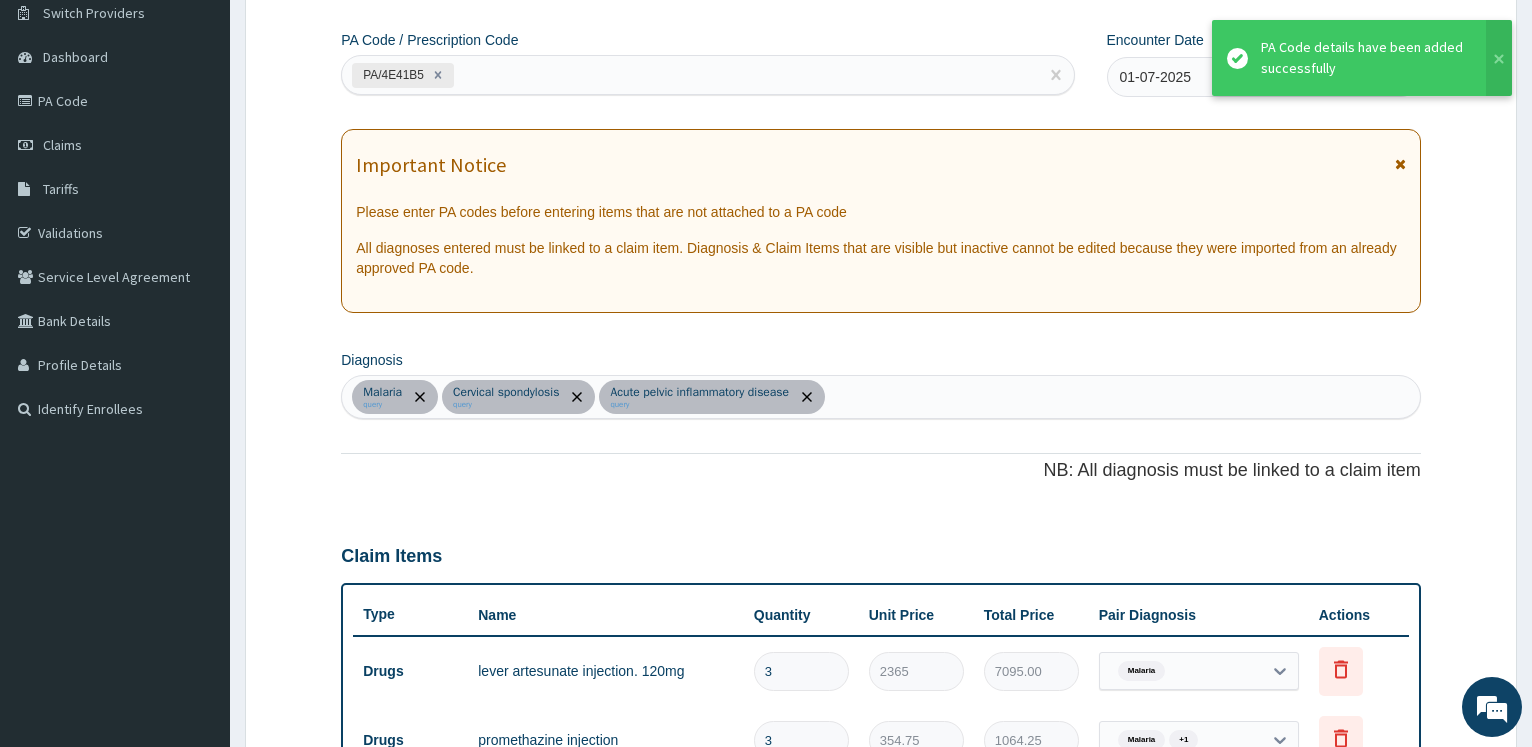 scroll, scrollTop: 1407, scrollLeft: 0, axis: vertical 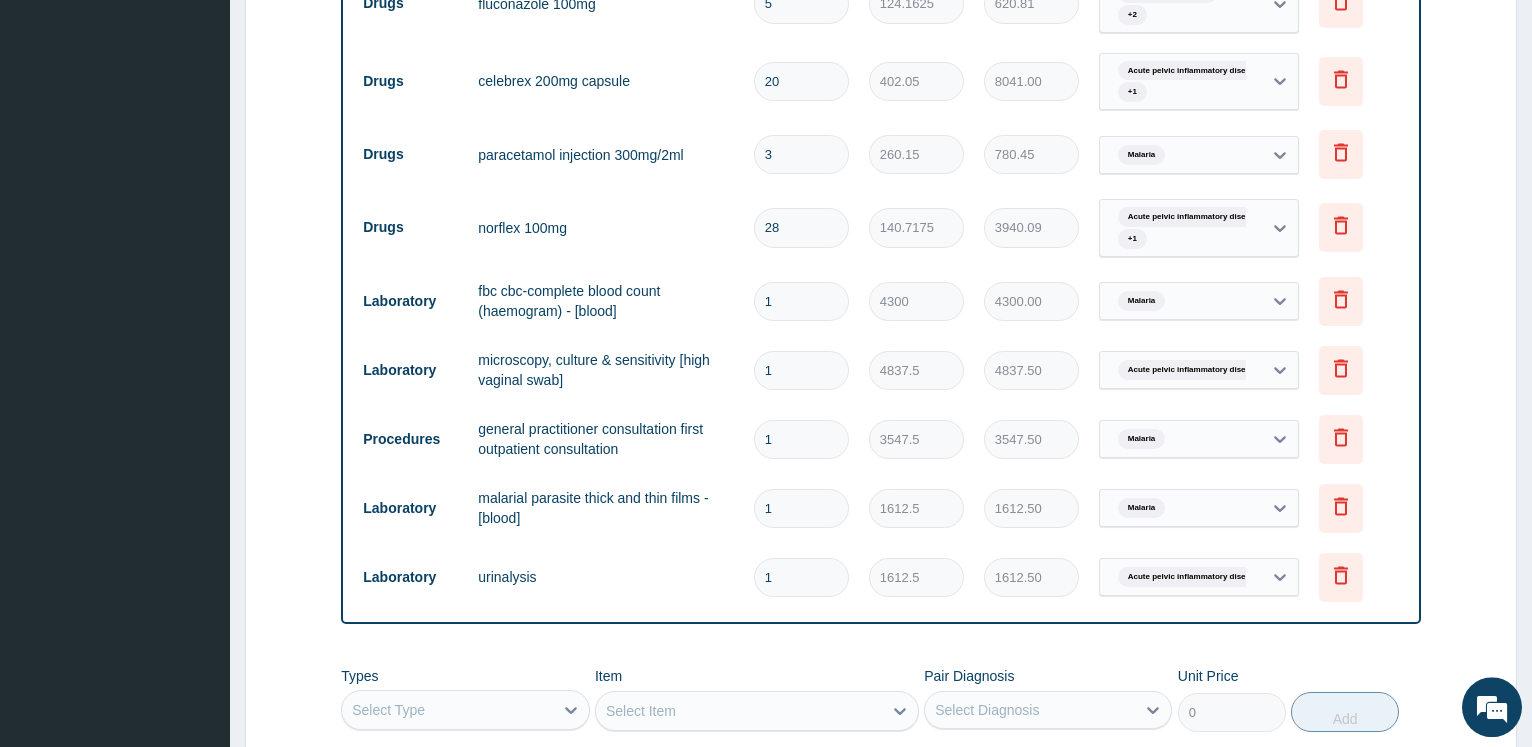 click on "3" at bounding box center [801, 154] 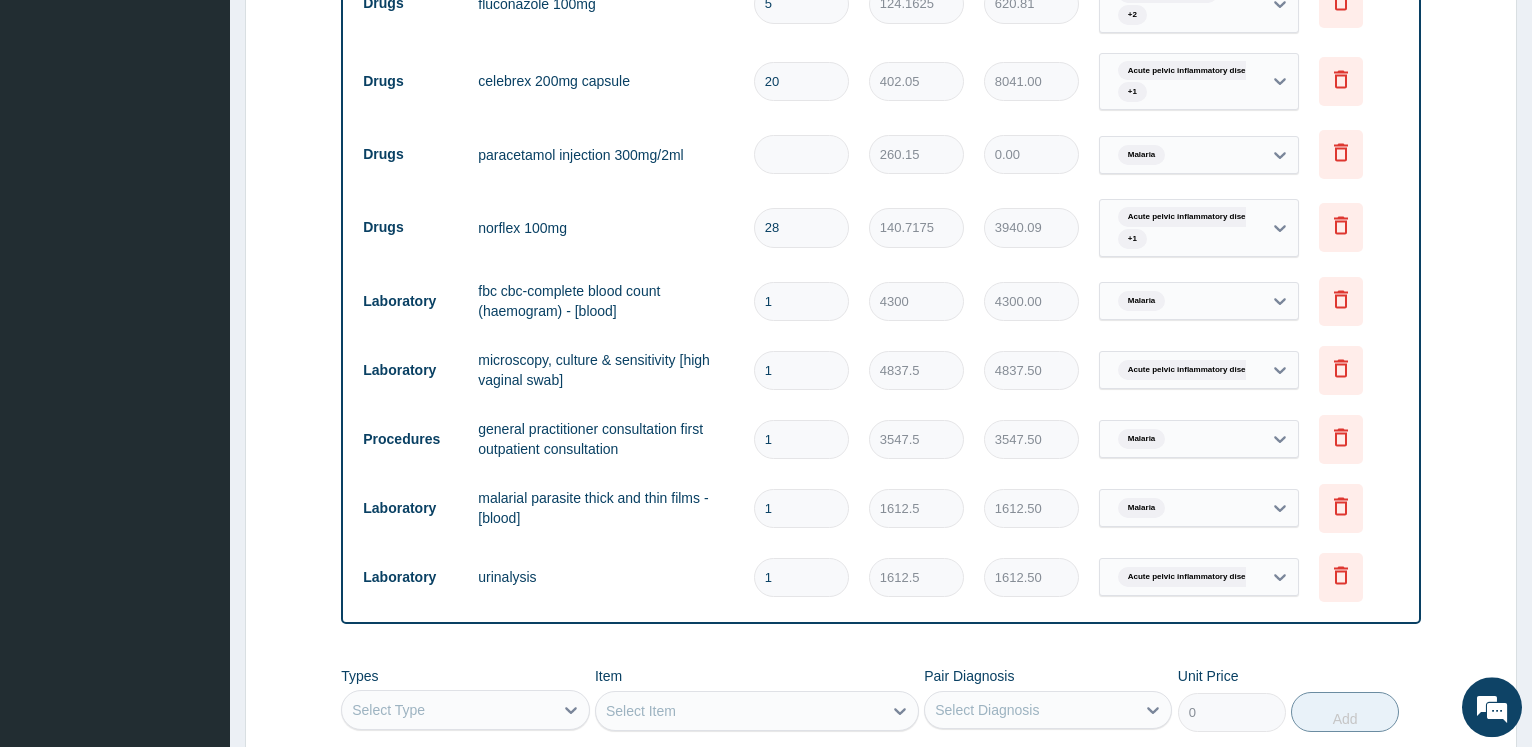 type on "6" 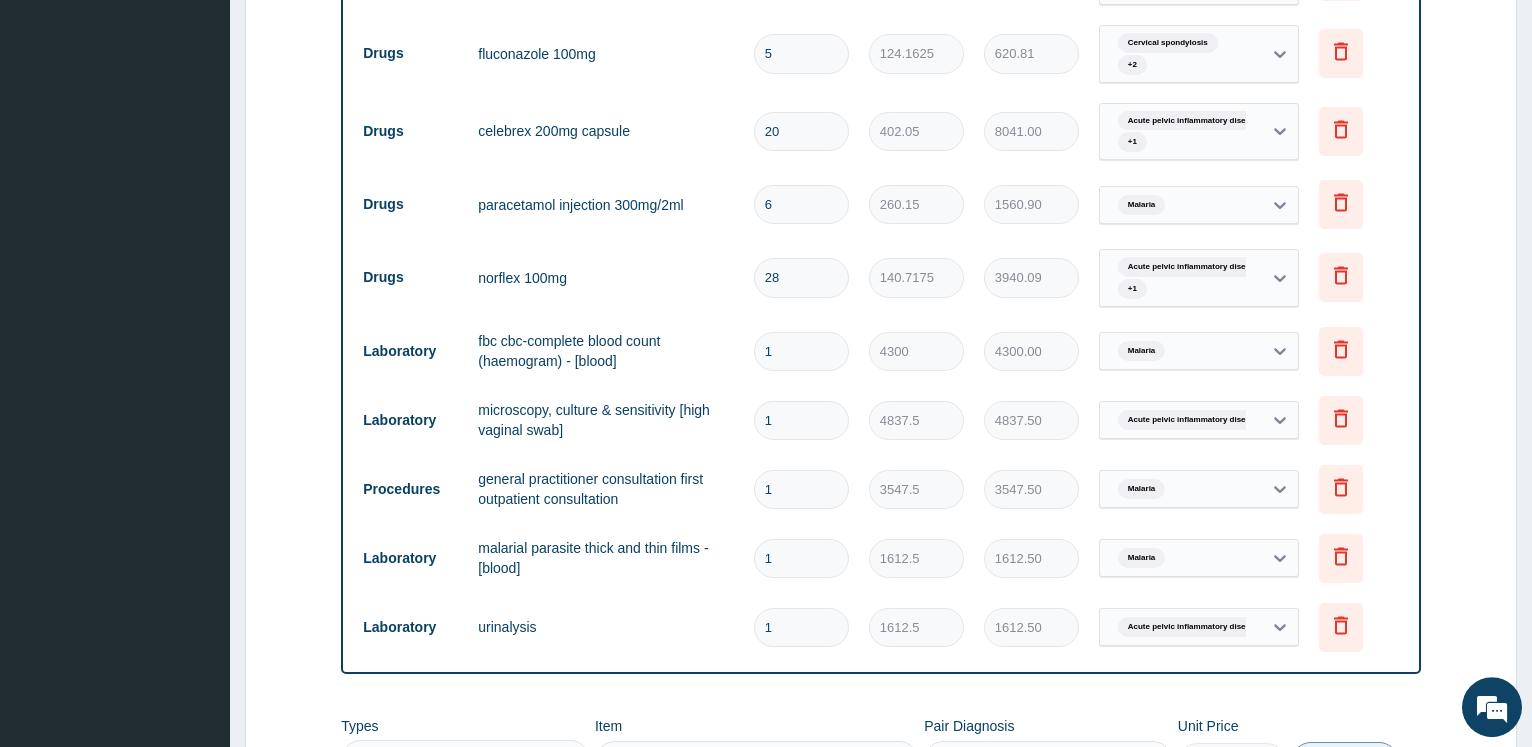 scroll, scrollTop: 1152, scrollLeft: 0, axis: vertical 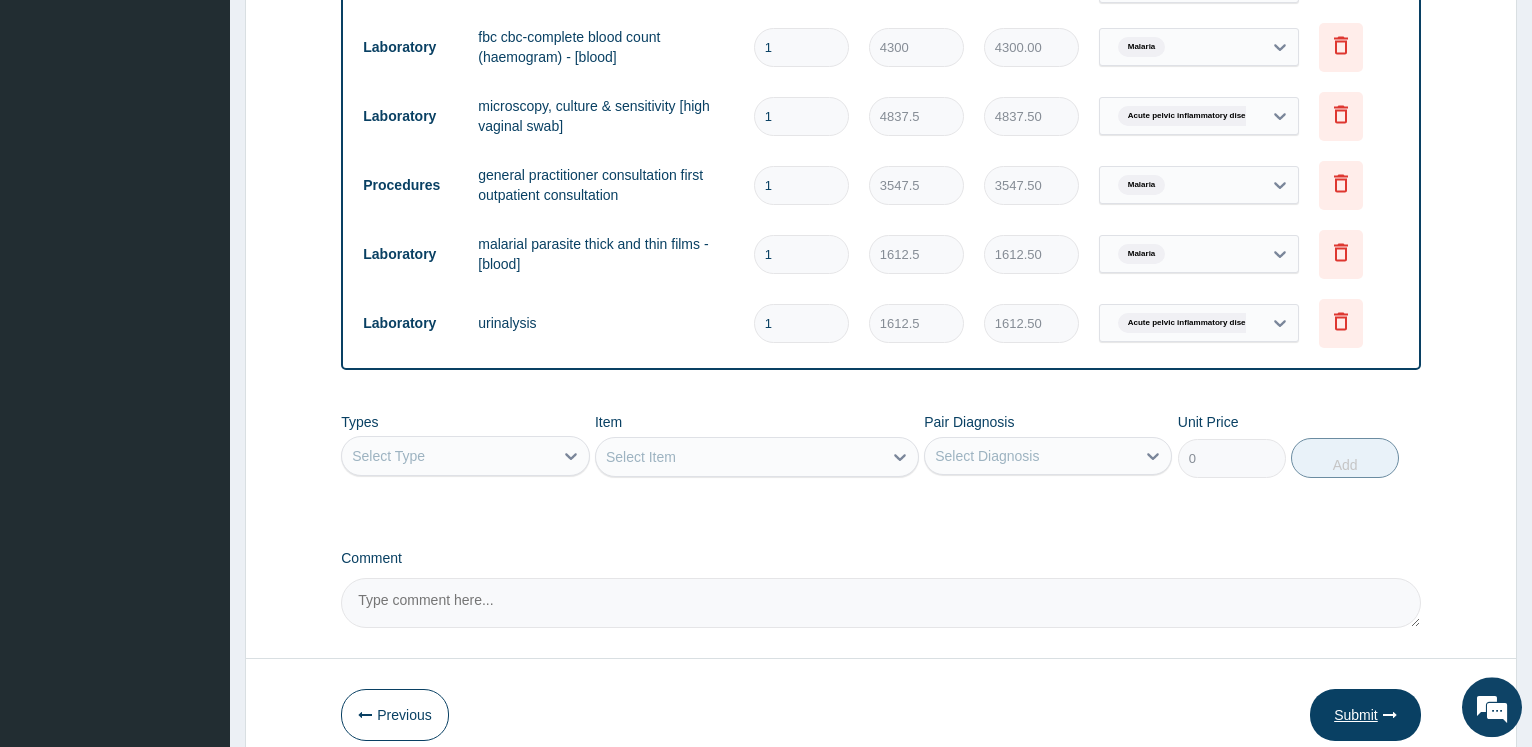 type on "6" 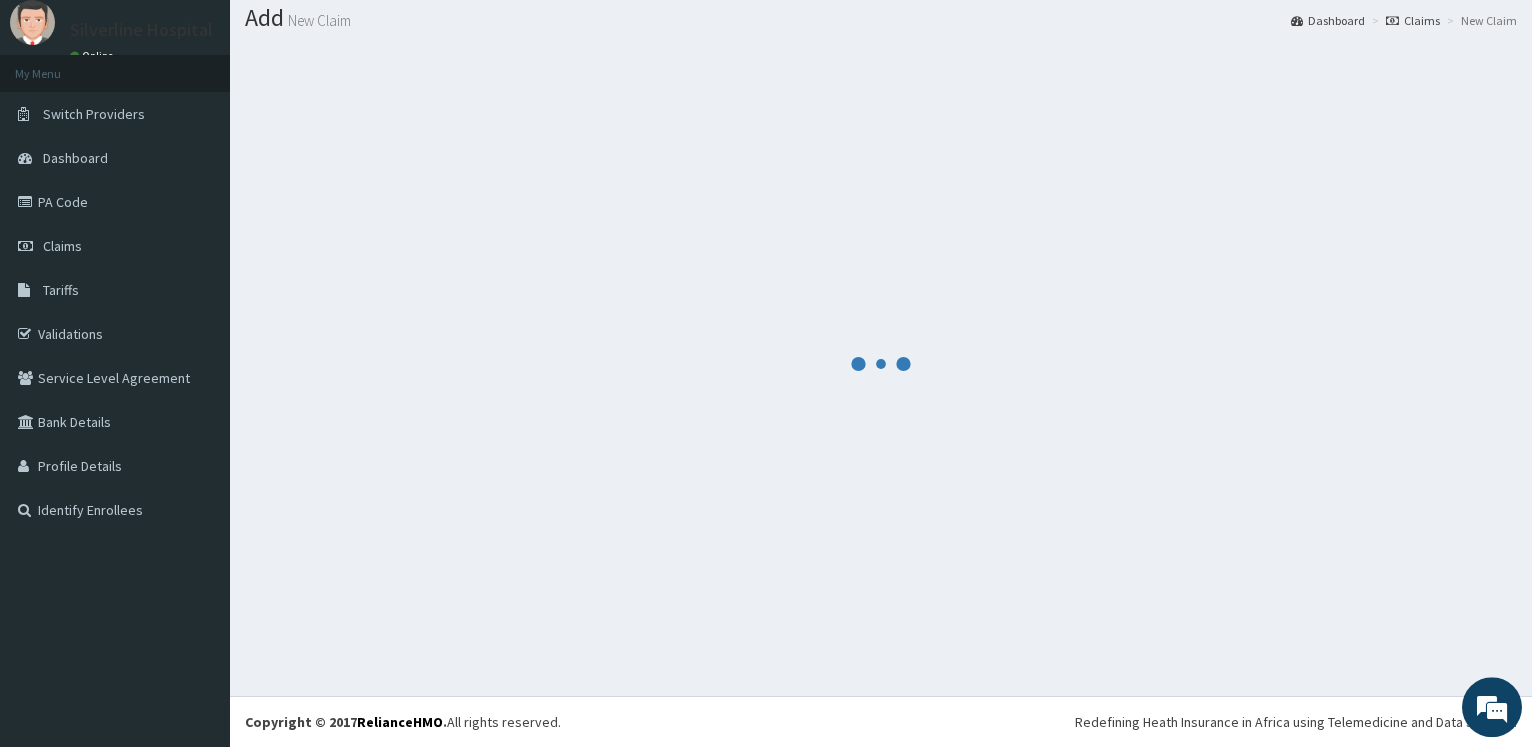 scroll, scrollTop: 60, scrollLeft: 0, axis: vertical 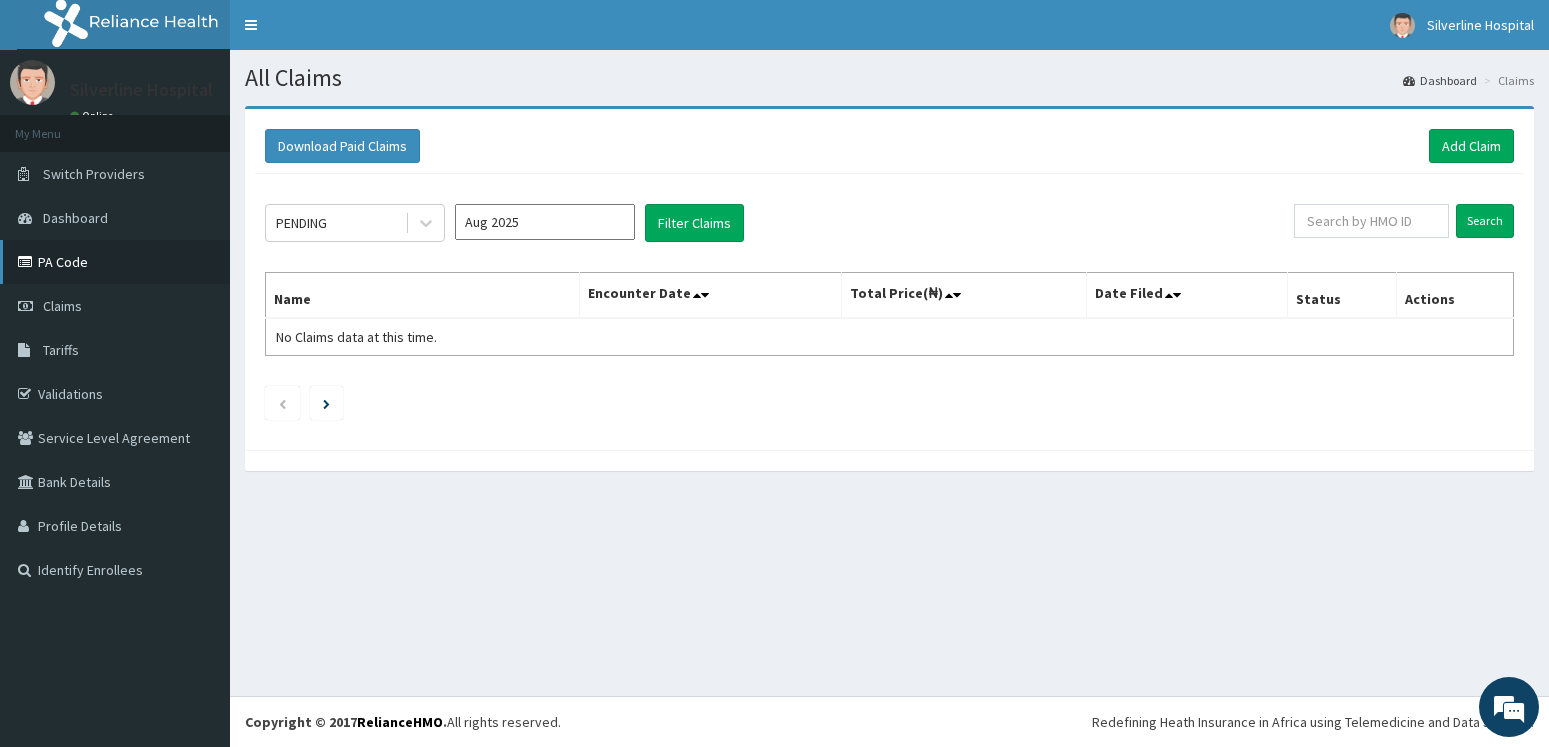 click on "PA Code" at bounding box center [115, 262] 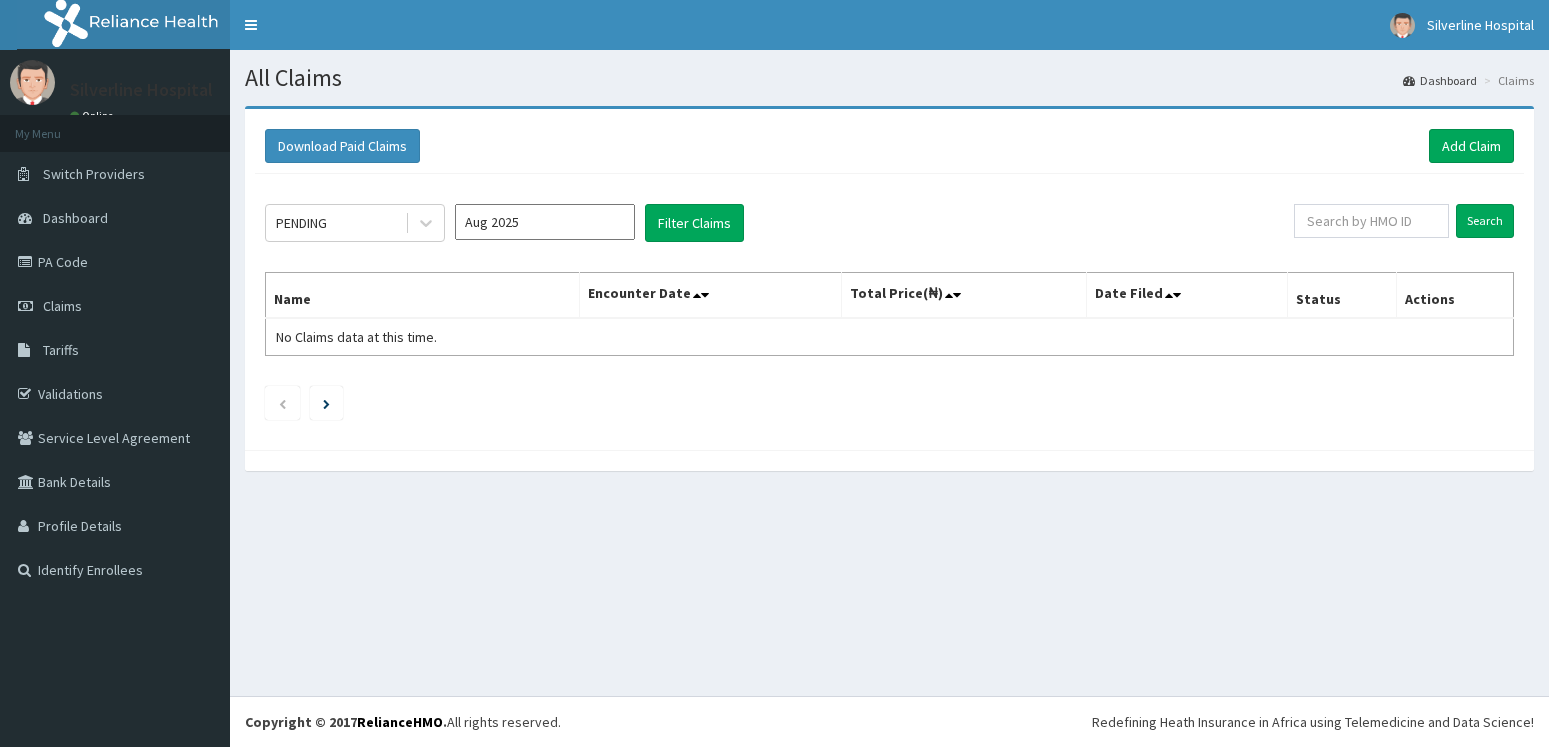 scroll, scrollTop: 0, scrollLeft: 0, axis: both 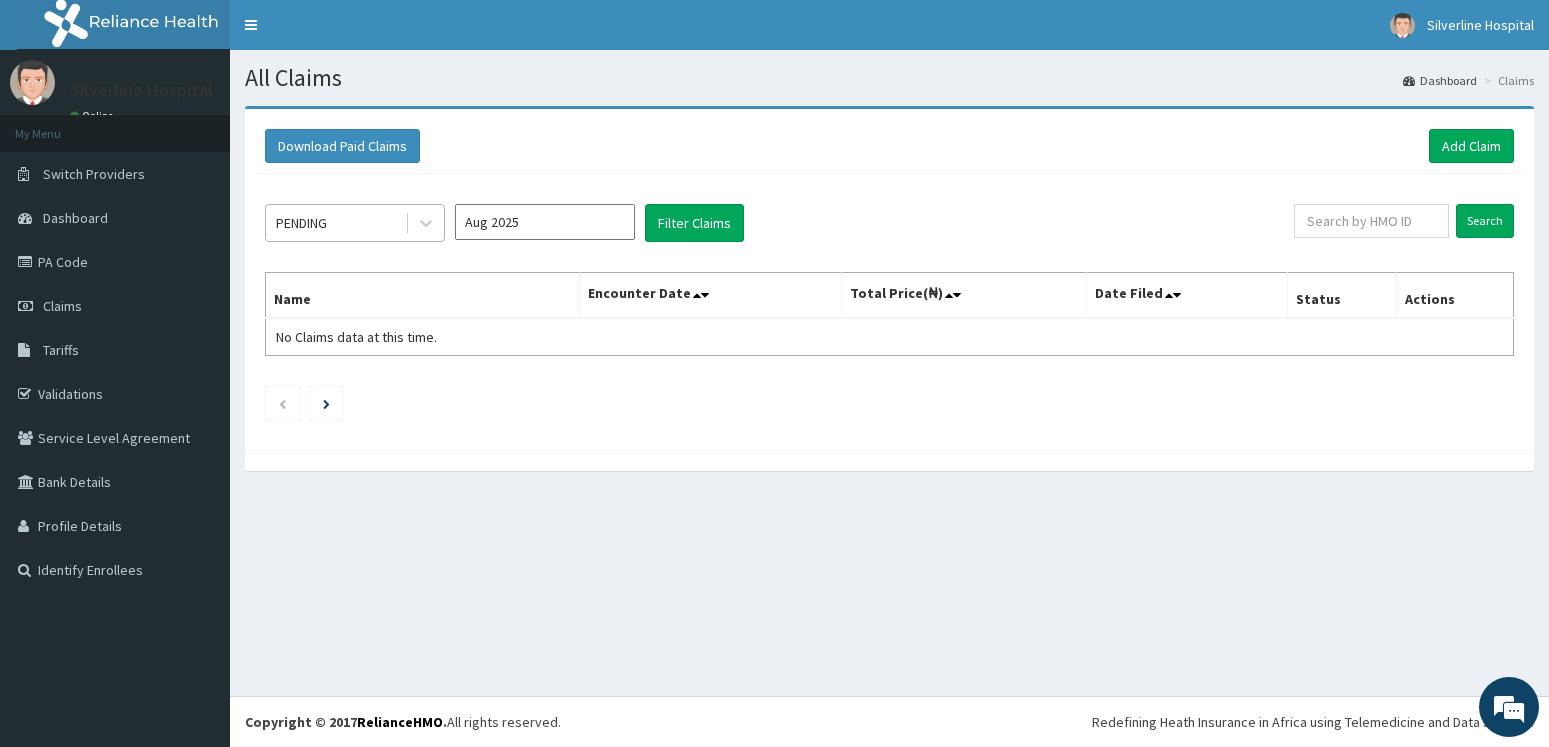 click on "PENDING" at bounding box center (335, 223) 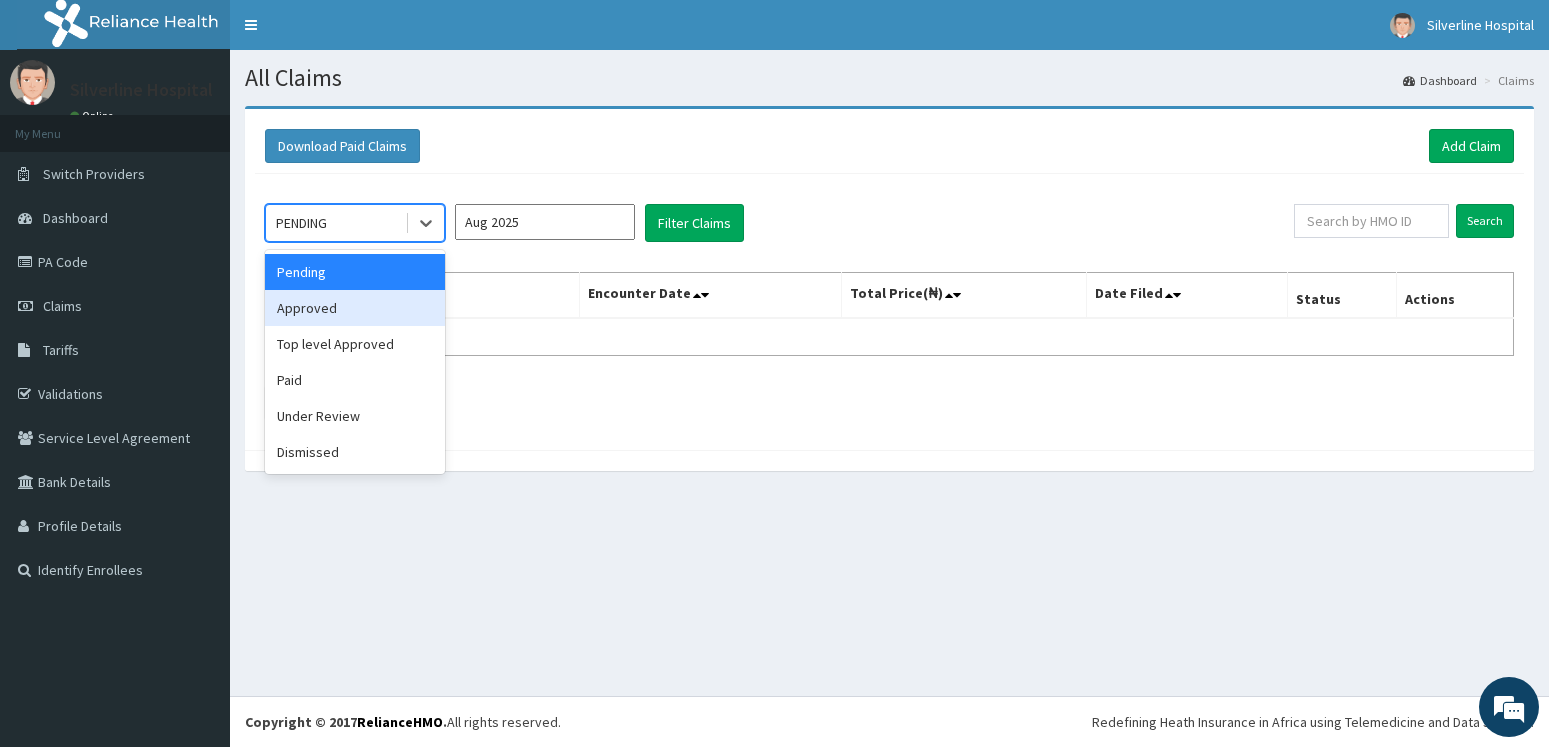 click on "Approved" at bounding box center [355, 308] 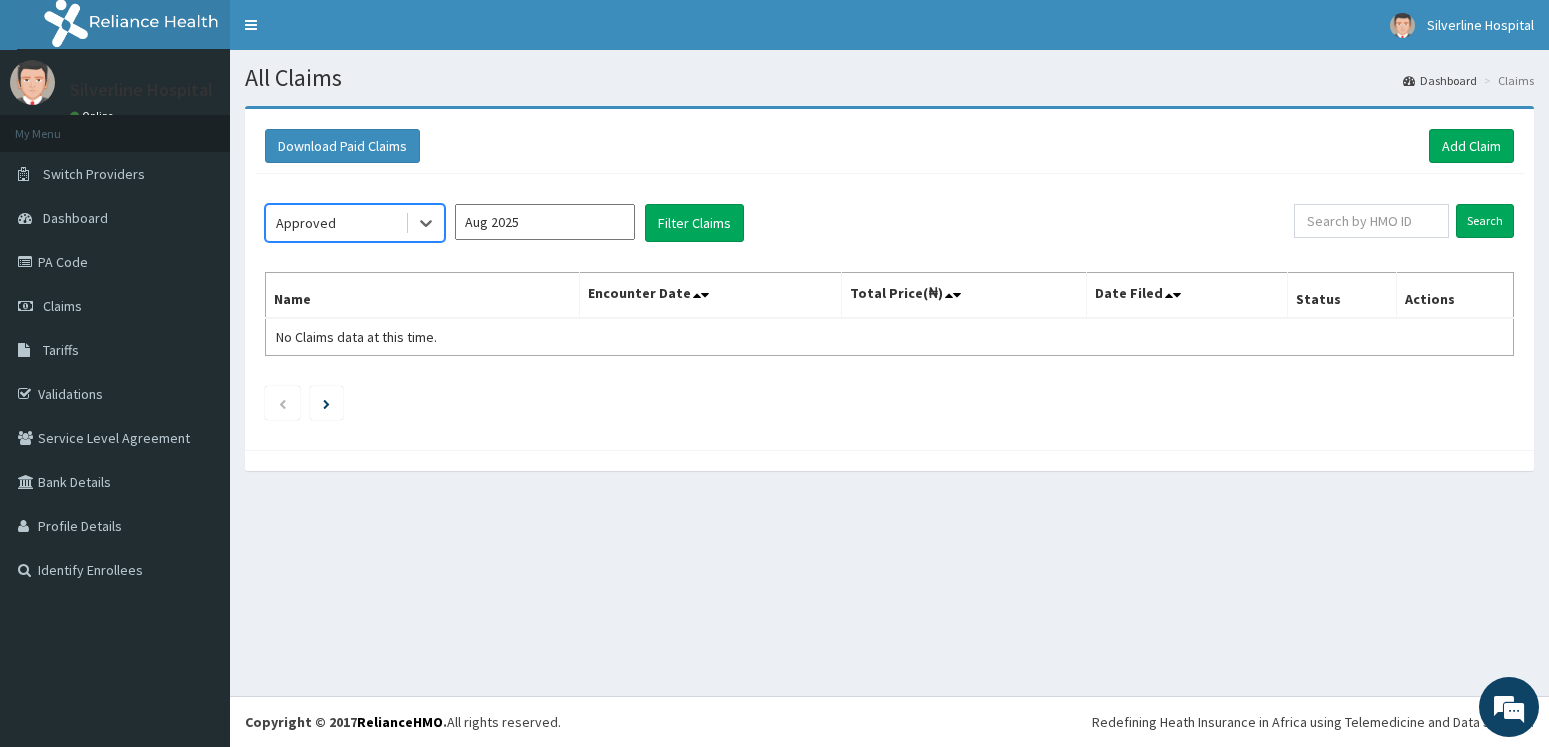 click on "Aug 2025" at bounding box center [545, 222] 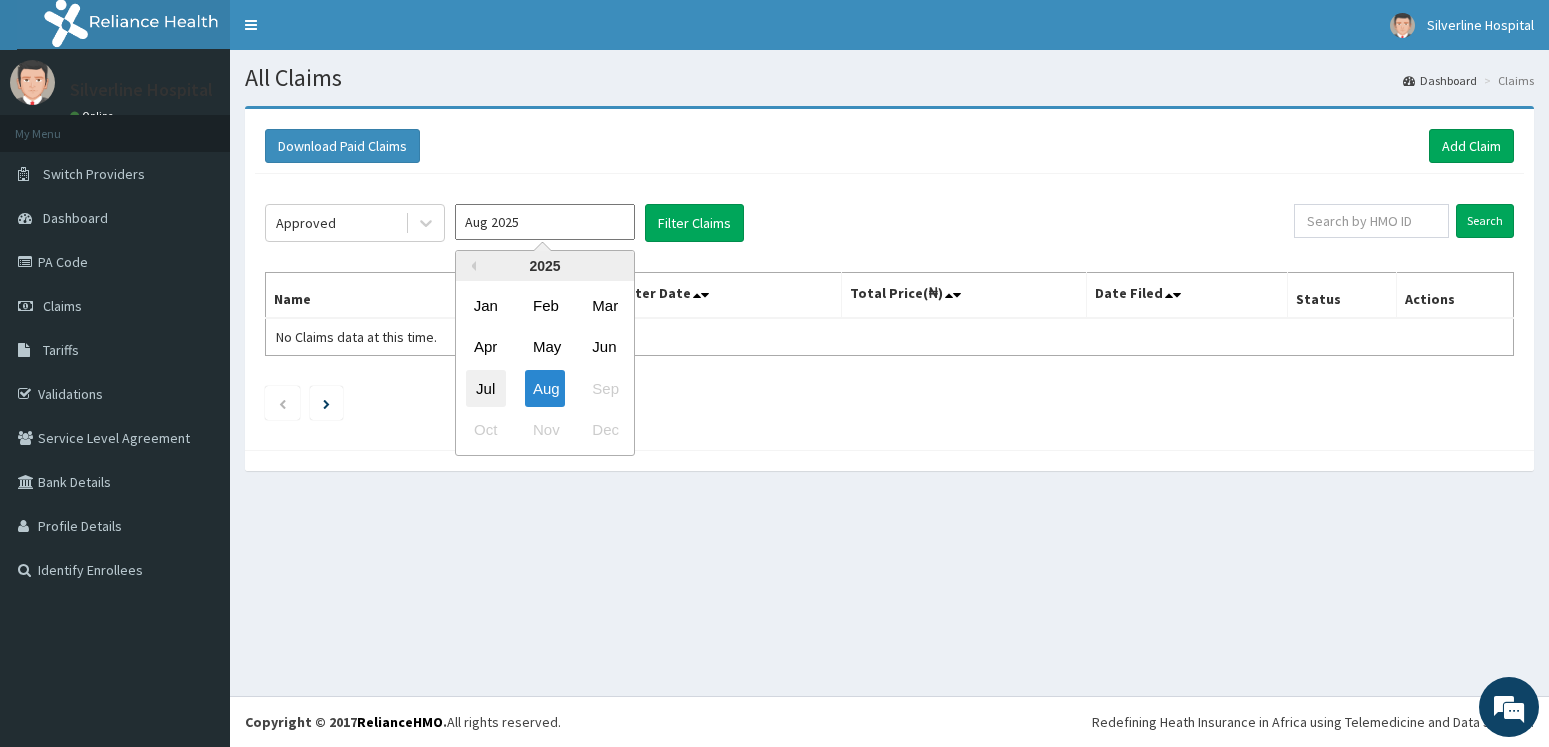 click on "Jul" at bounding box center (486, 388) 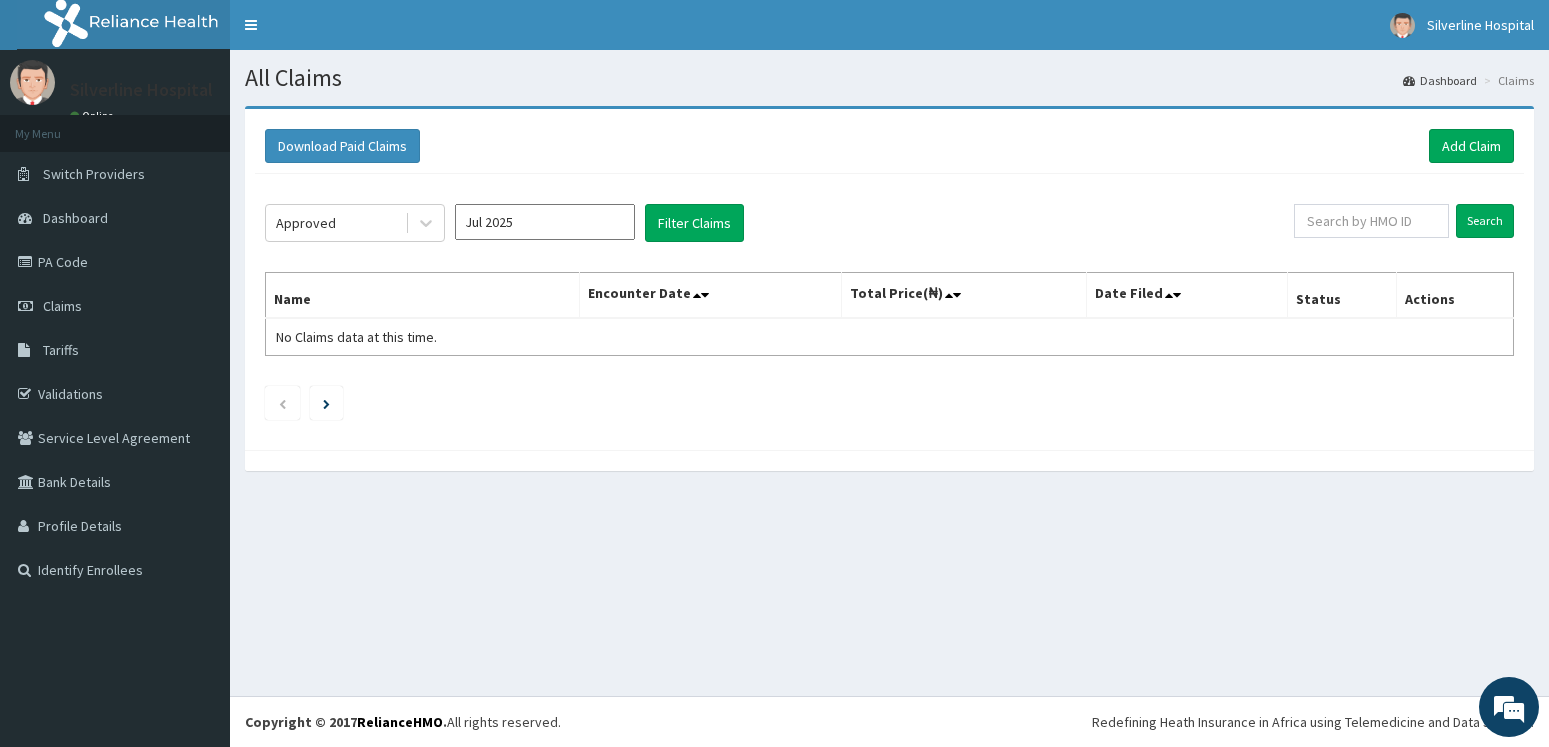 type on "Jul 2025" 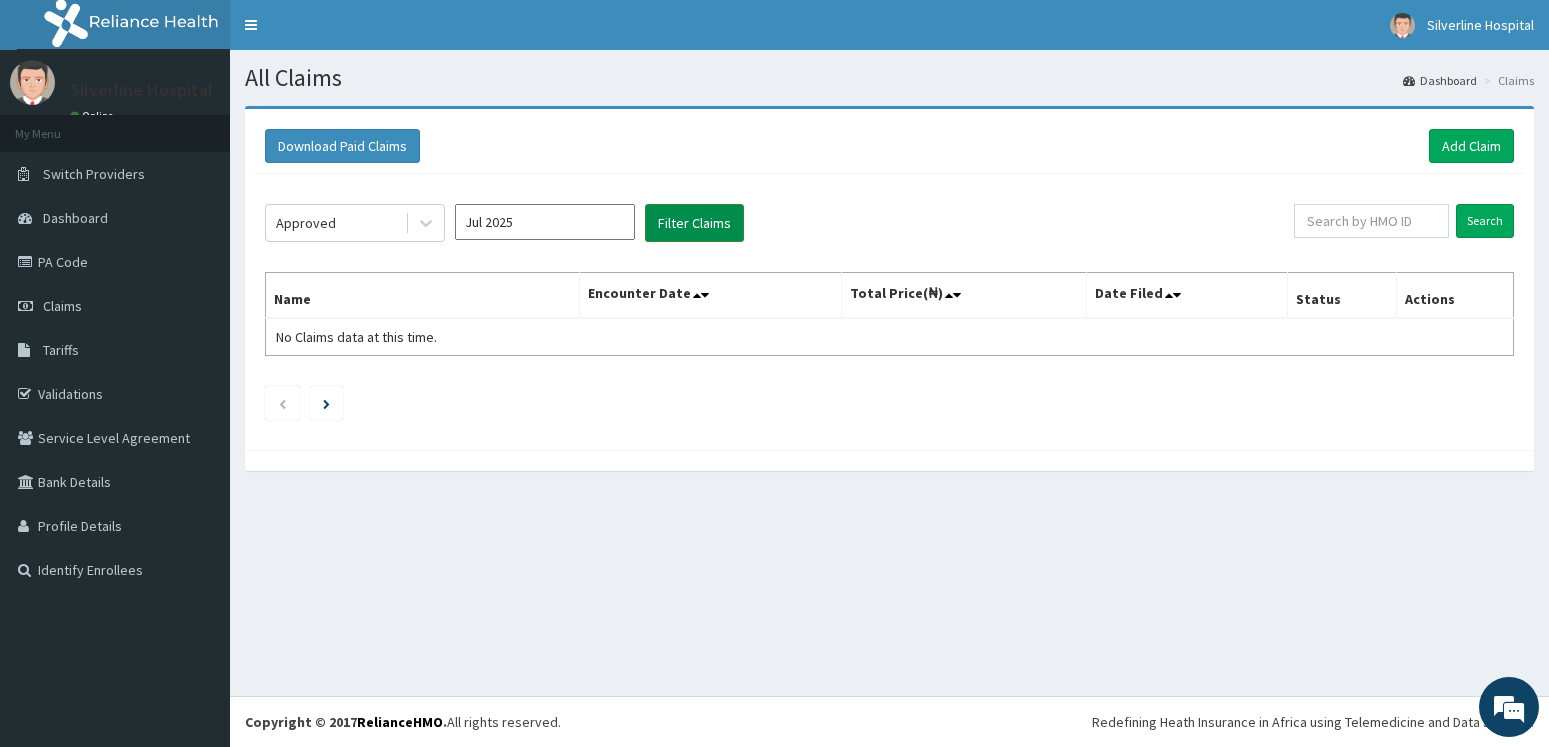 click on "Filter Claims" at bounding box center (694, 223) 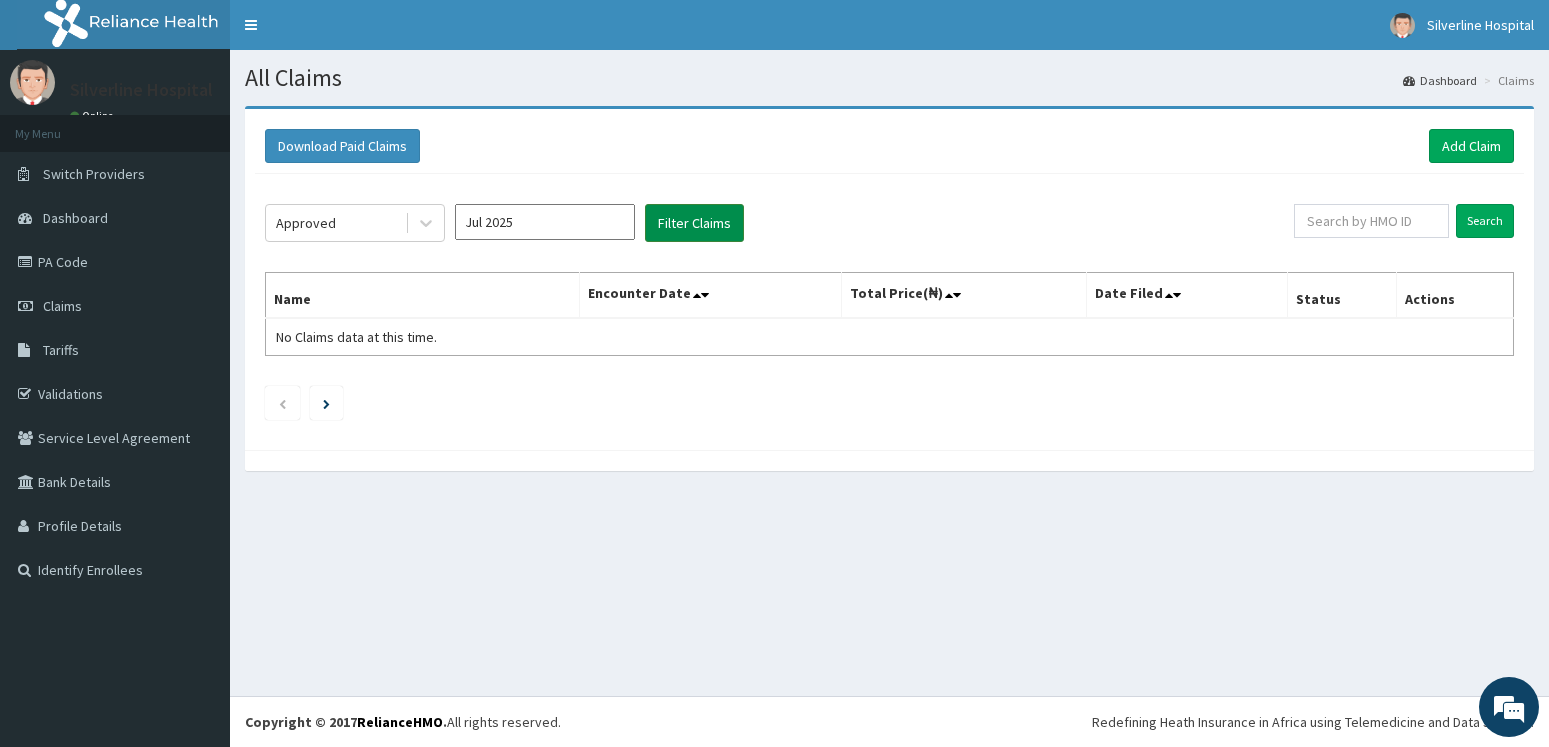 click on "Filter Claims" at bounding box center (694, 223) 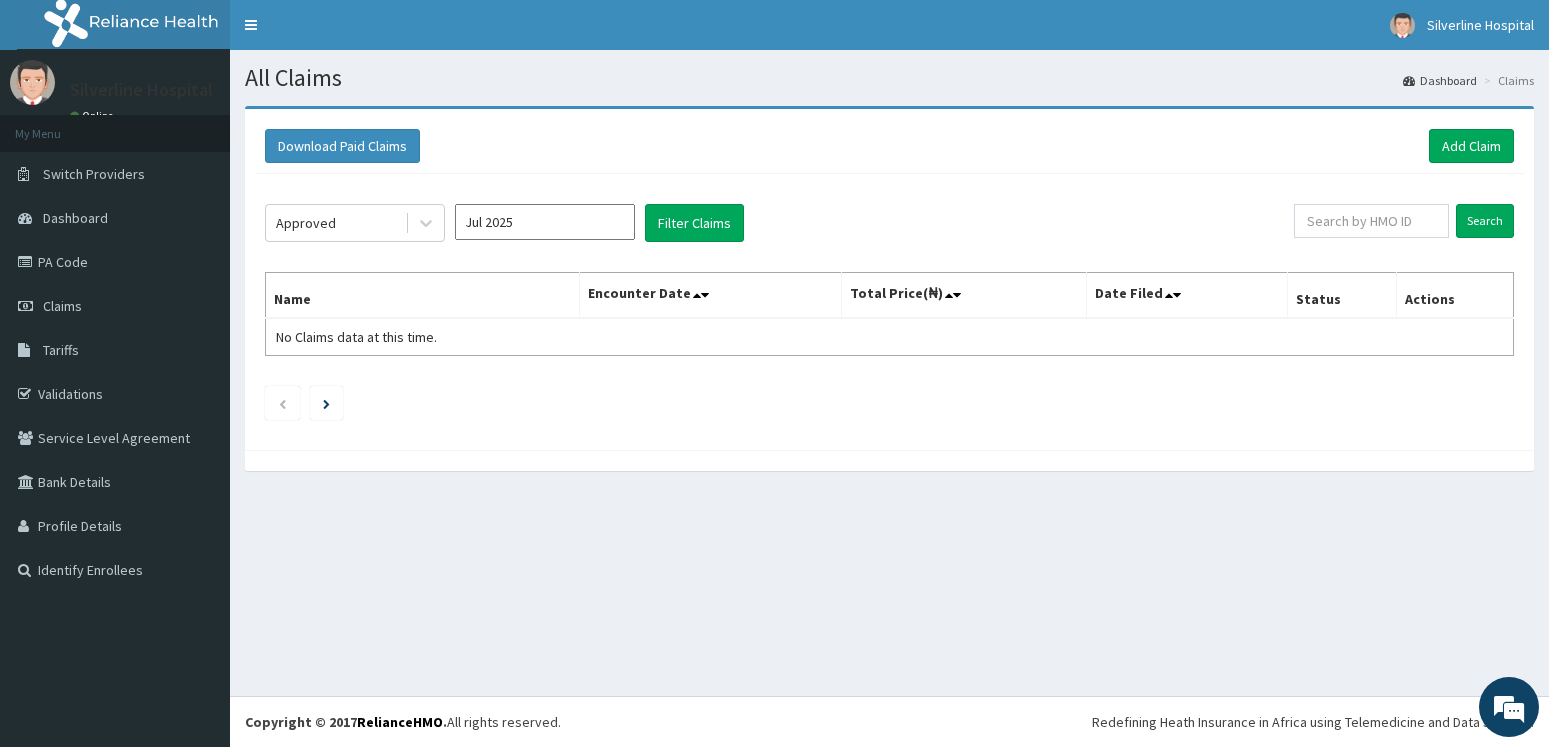 click on "Jul 2025" at bounding box center [545, 222] 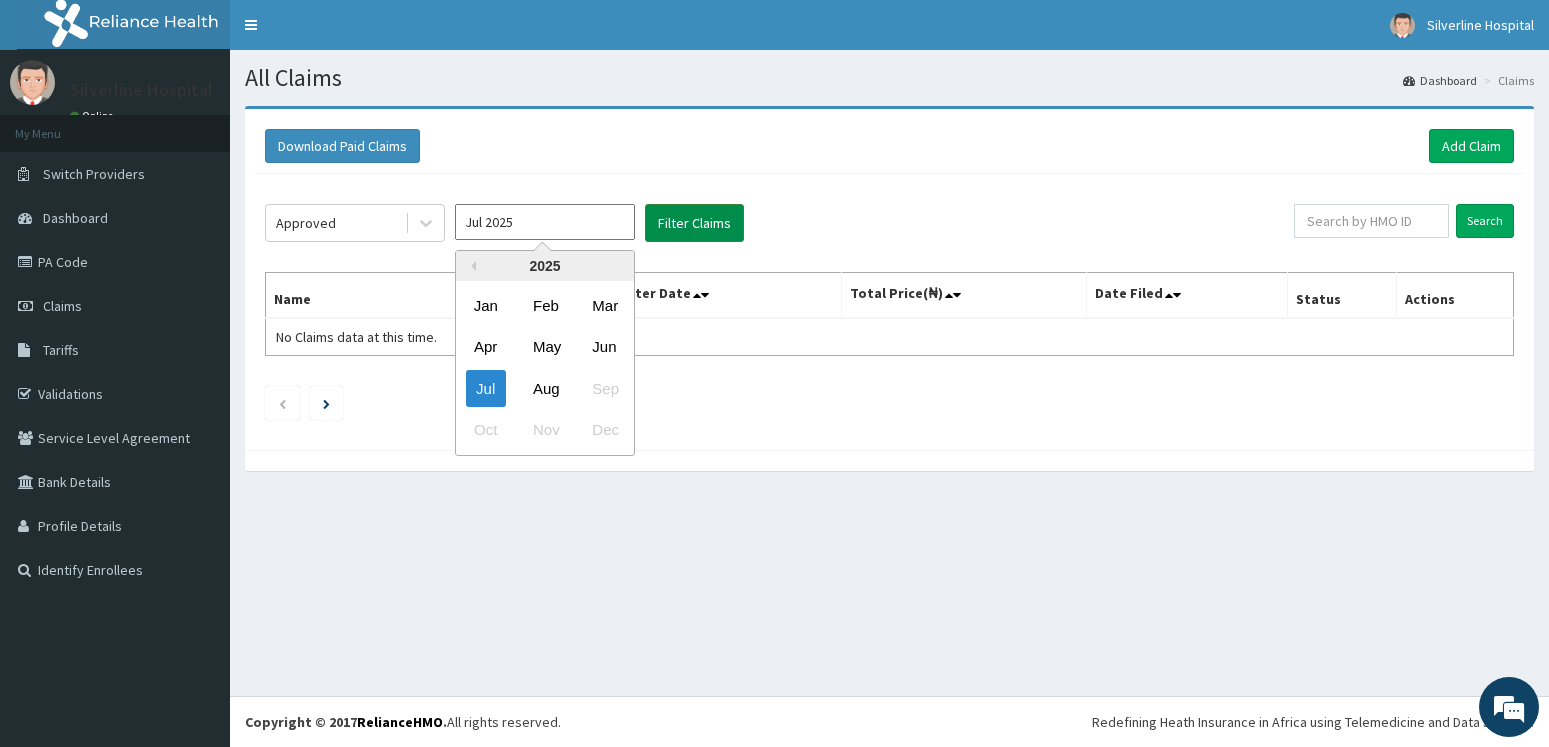 click on "Filter Claims" at bounding box center (694, 223) 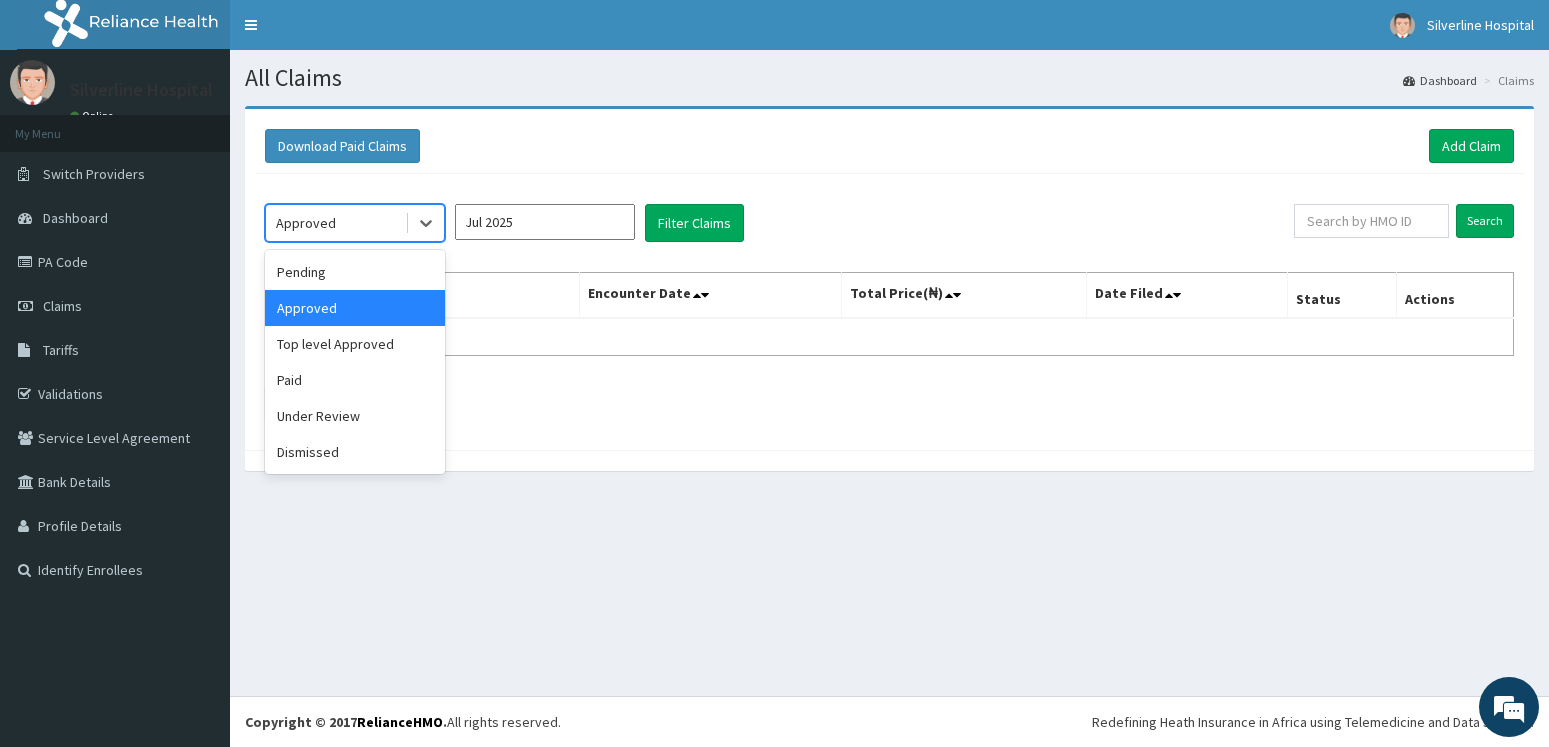 click on "Approved" at bounding box center (306, 223) 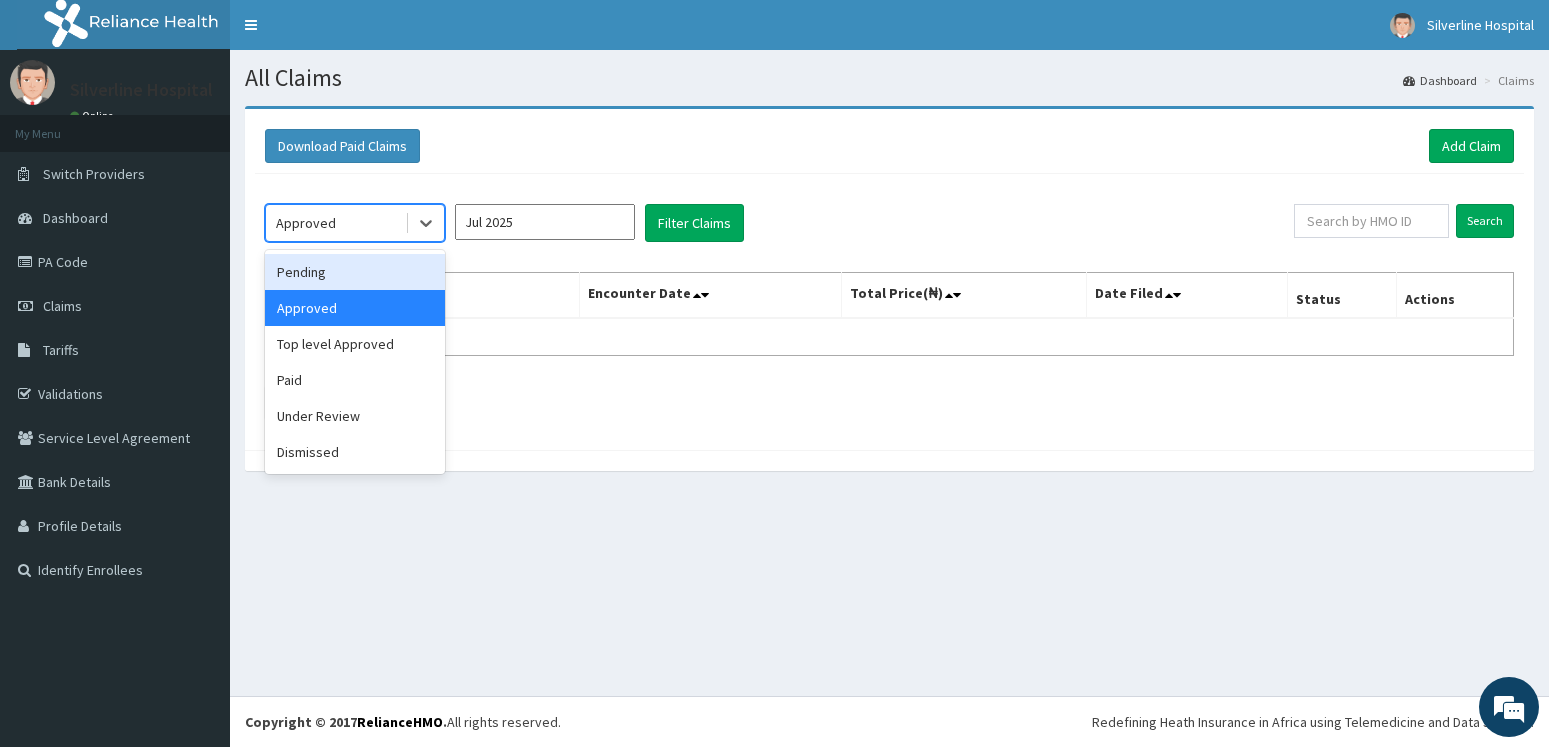 click on "Pending" at bounding box center (355, 272) 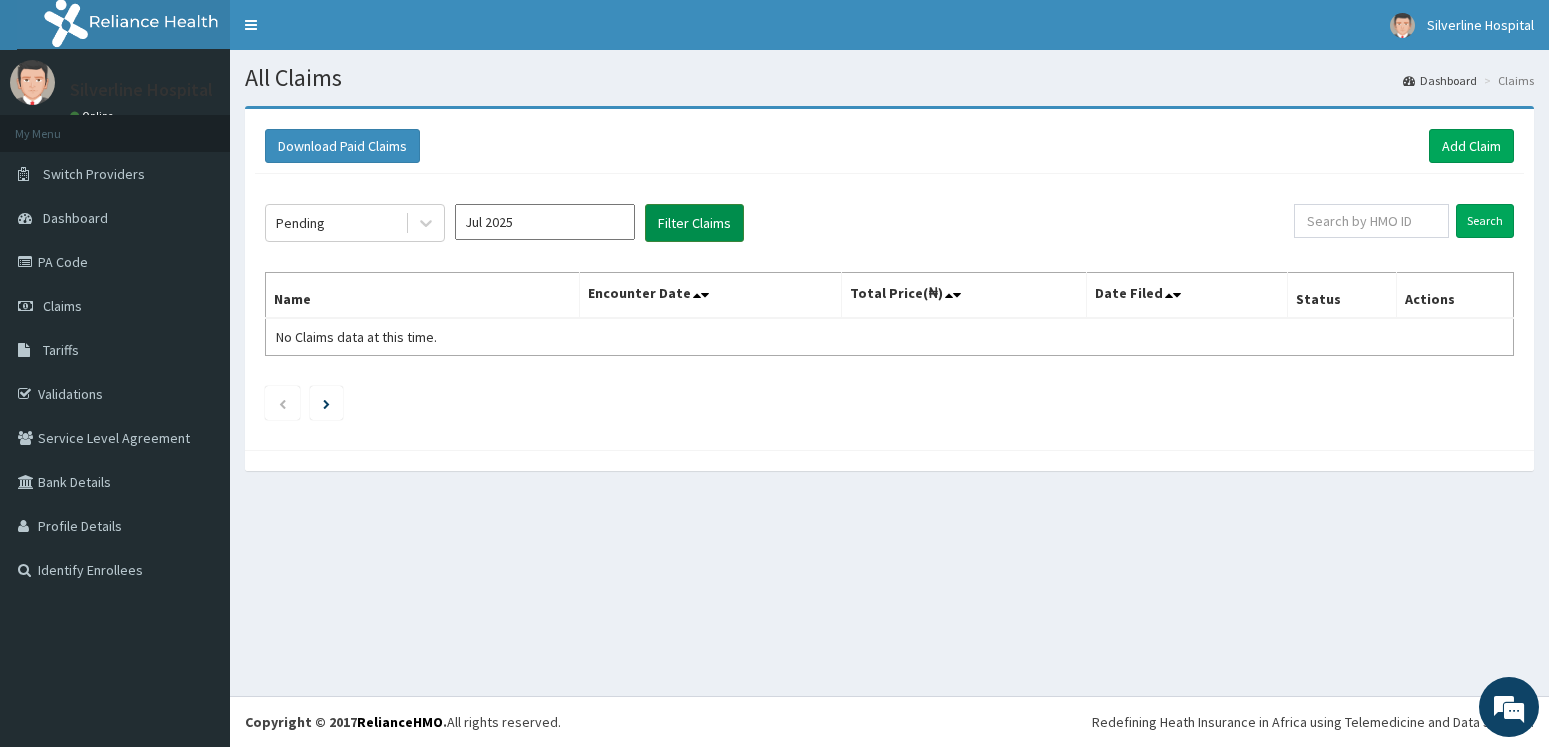 click on "Filter Claims" at bounding box center (694, 223) 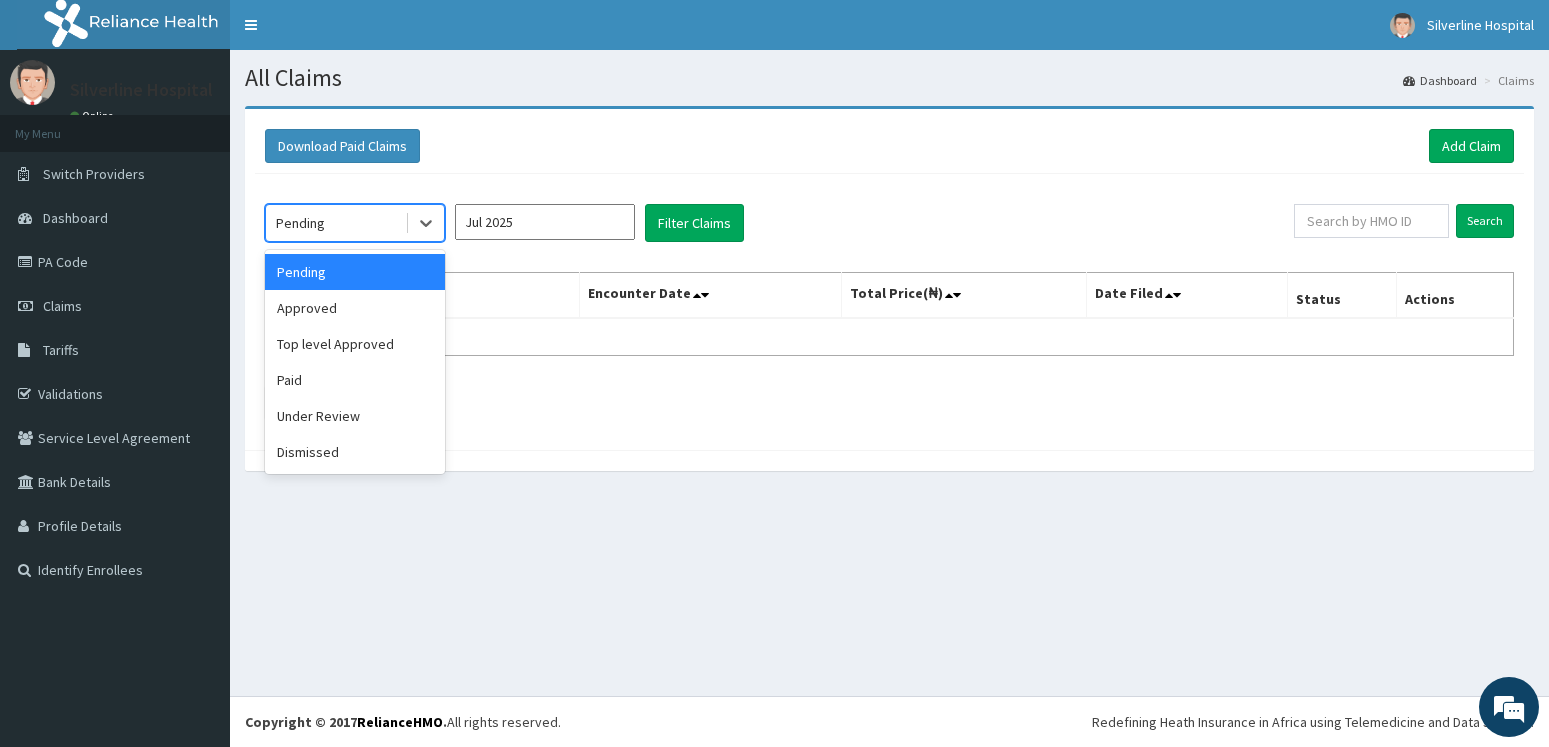 click on "Pending" at bounding box center [355, 223] 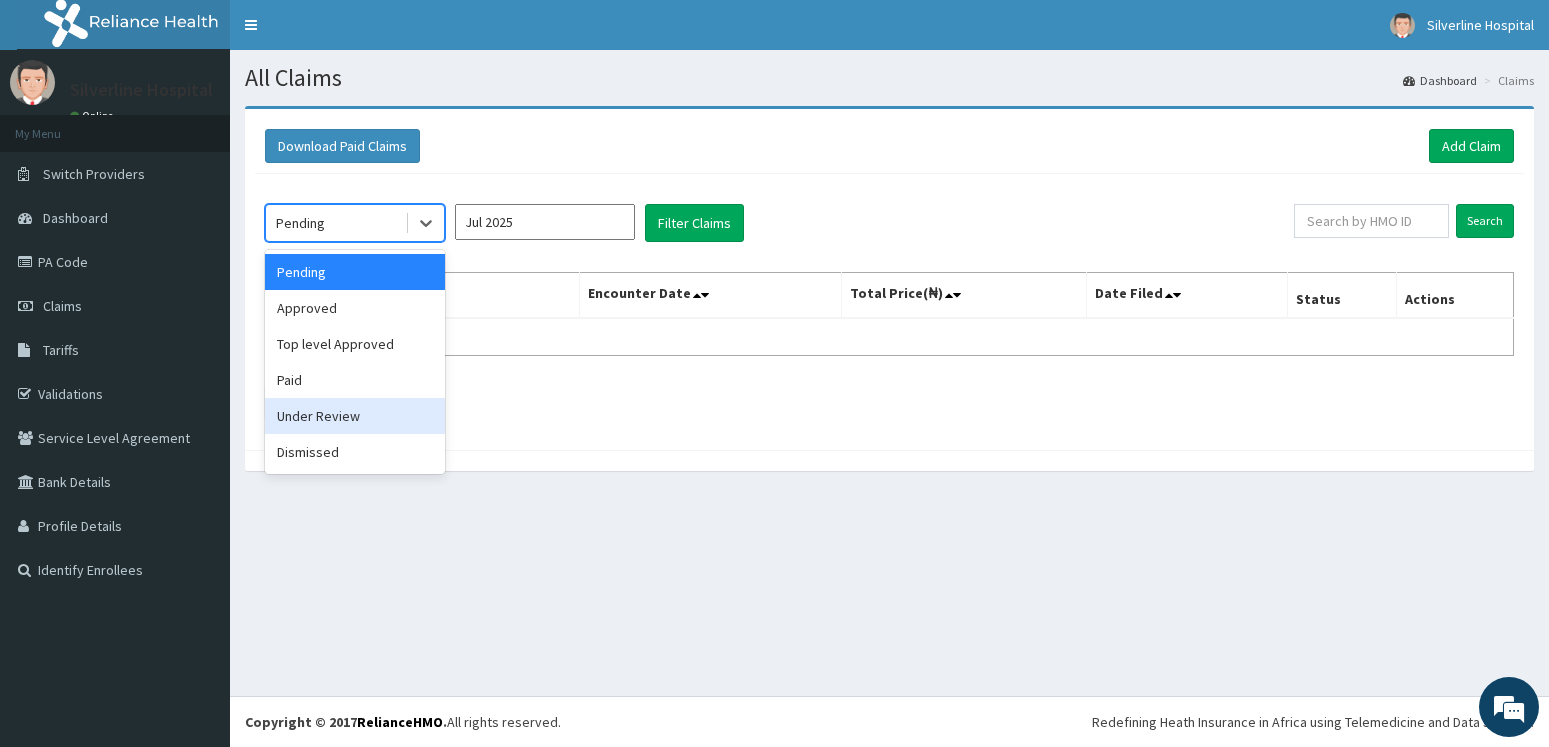 click on "Under Review" at bounding box center [355, 416] 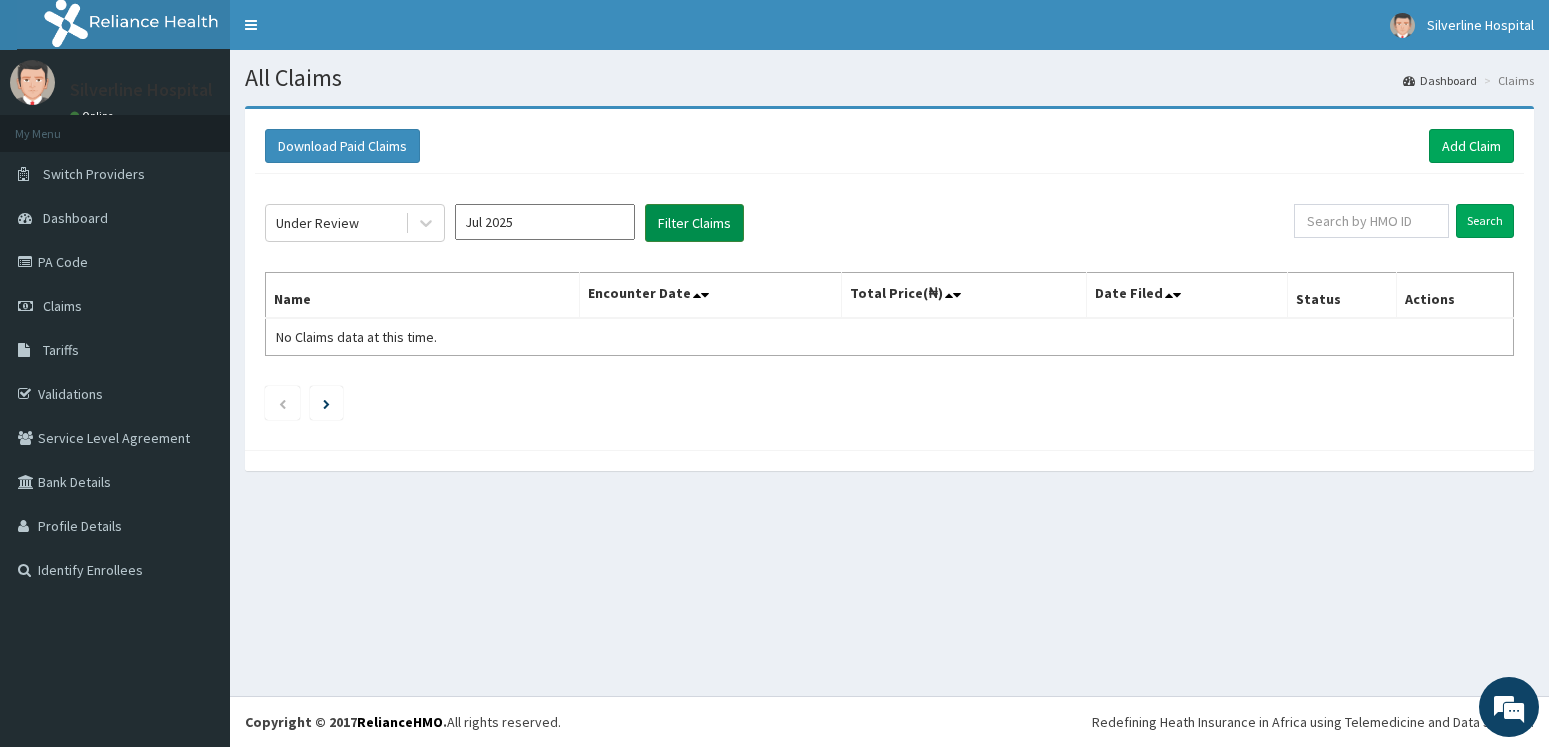 click on "Filter Claims" at bounding box center (694, 223) 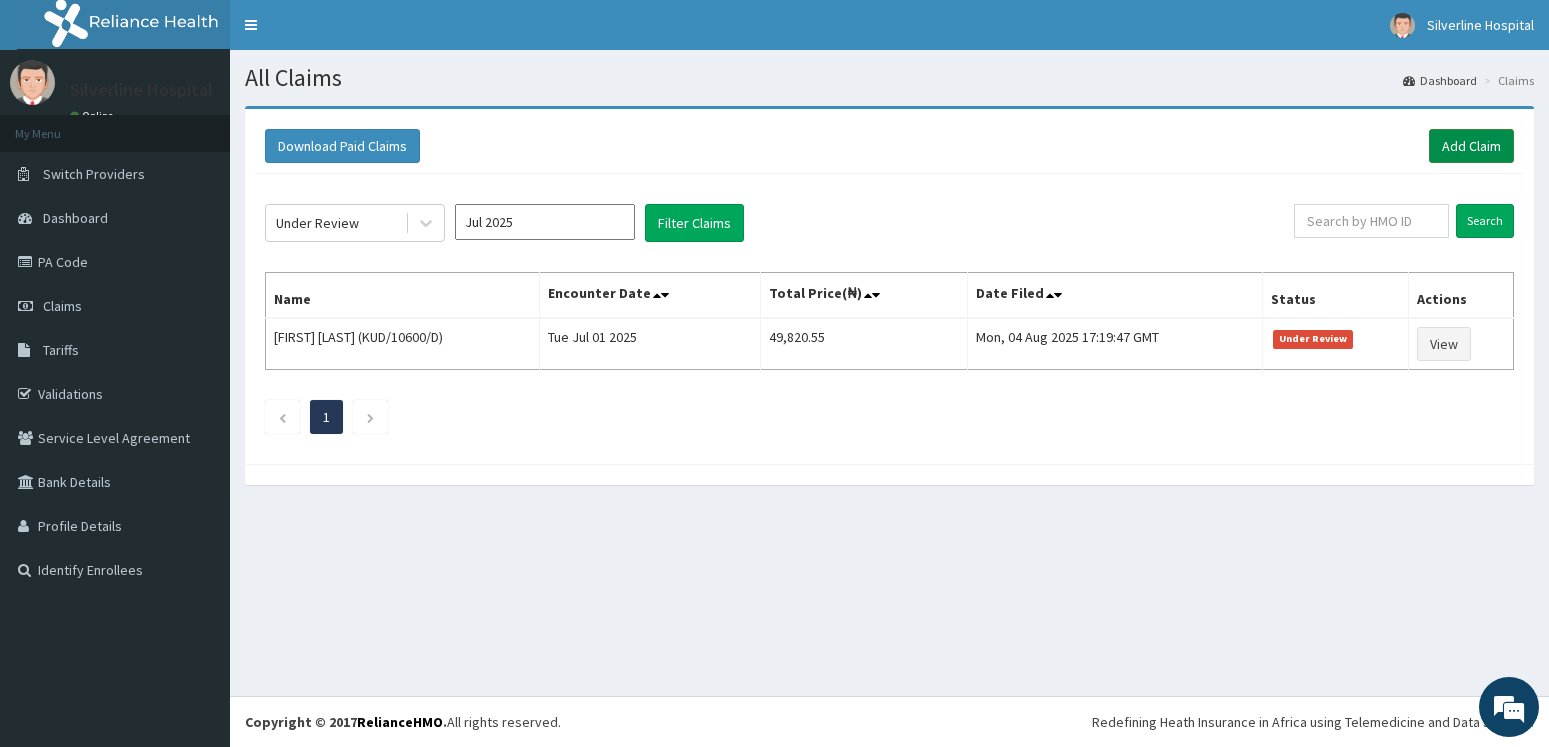 click on "Add Claim" at bounding box center (1471, 146) 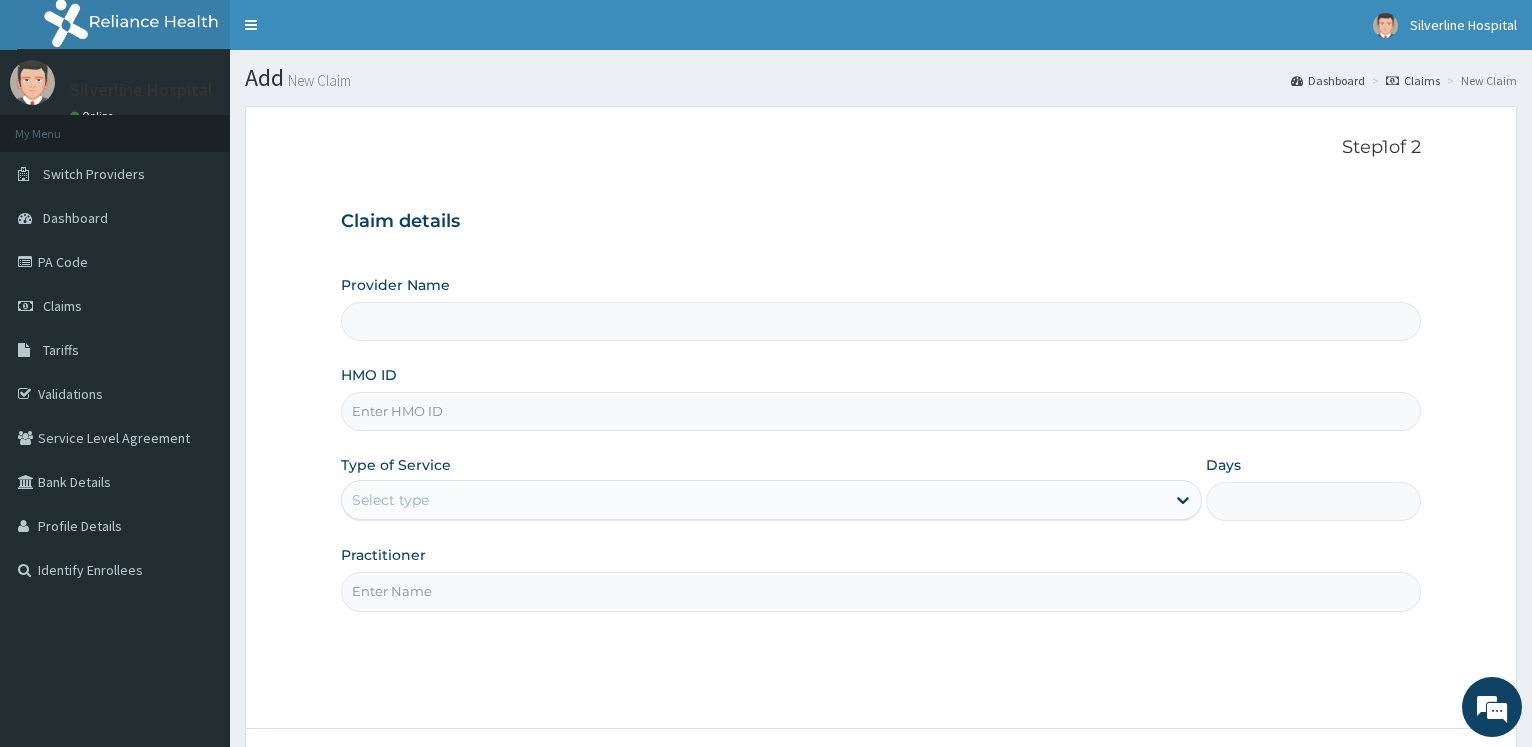 scroll, scrollTop: 0, scrollLeft: 0, axis: both 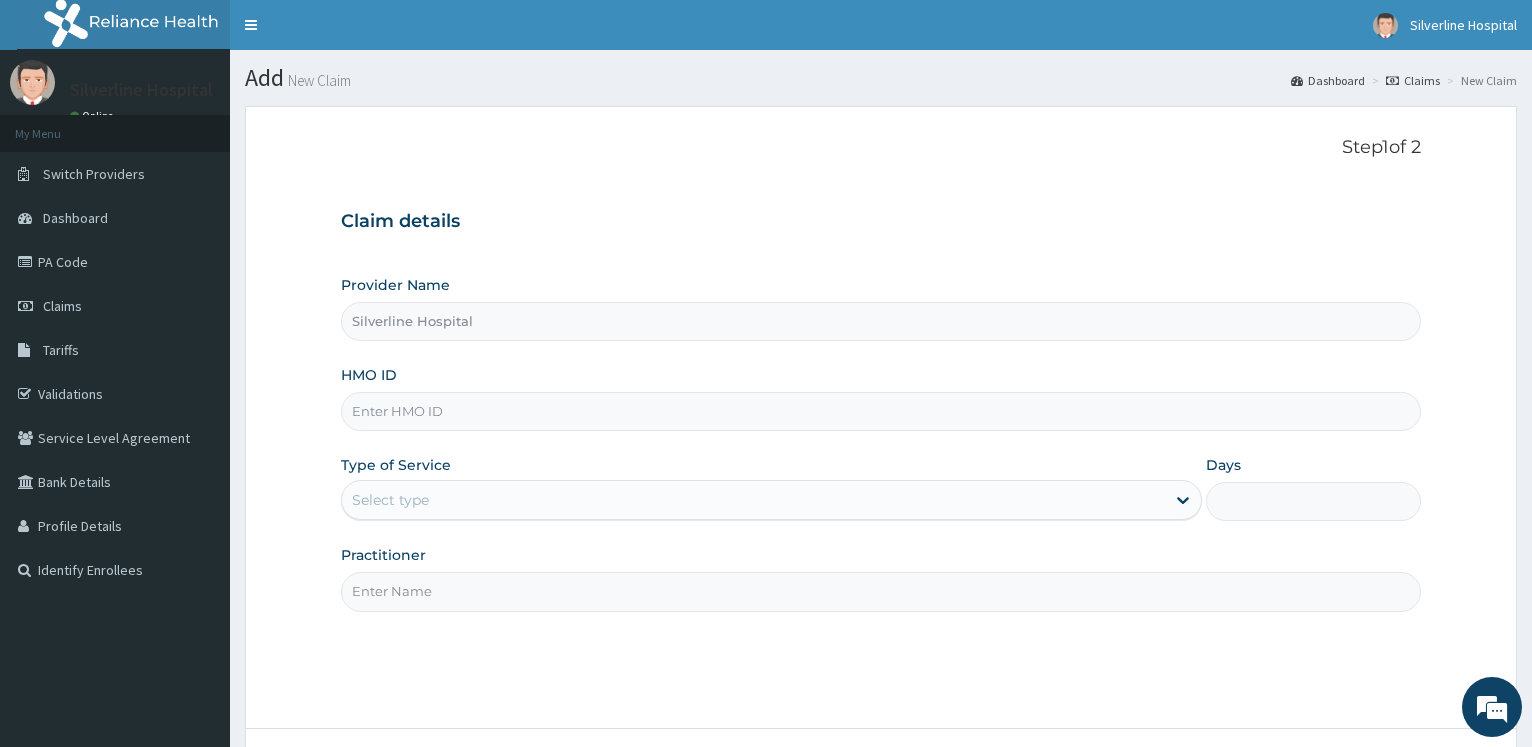 click on "HMO ID" at bounding box center [881, 411] 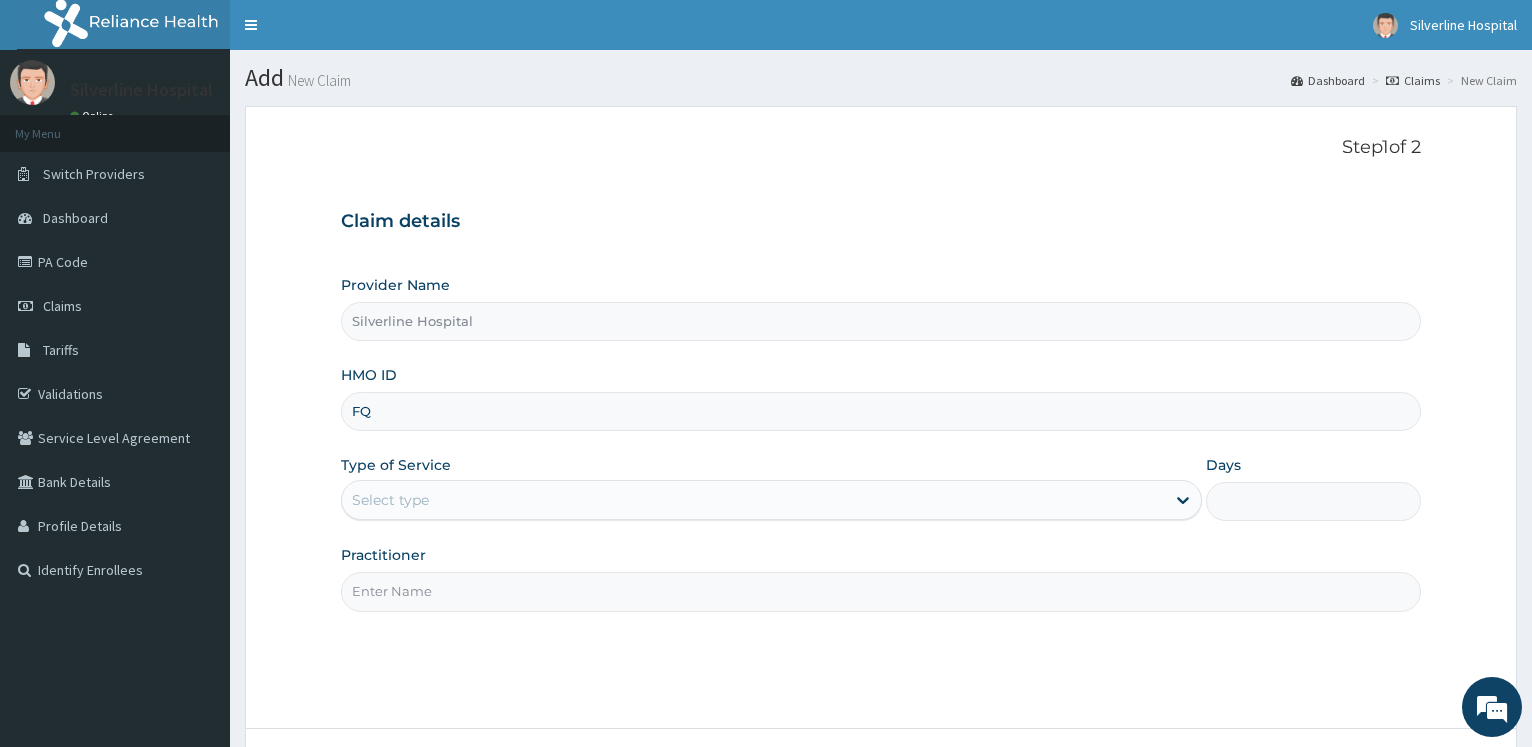 scroll, scrollTop: 0, scrollLeft: 0, axis: both 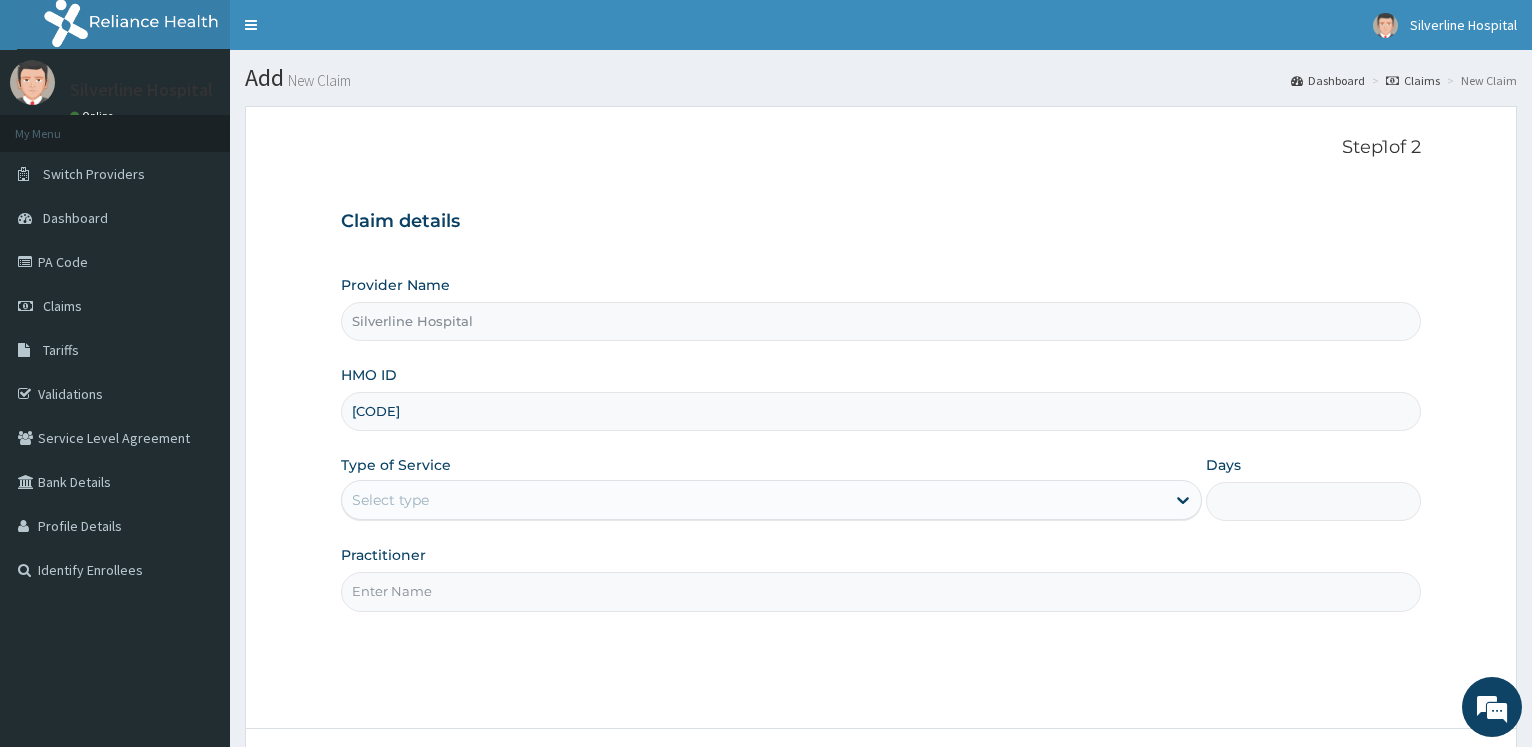 type on "FQX/10004/D" 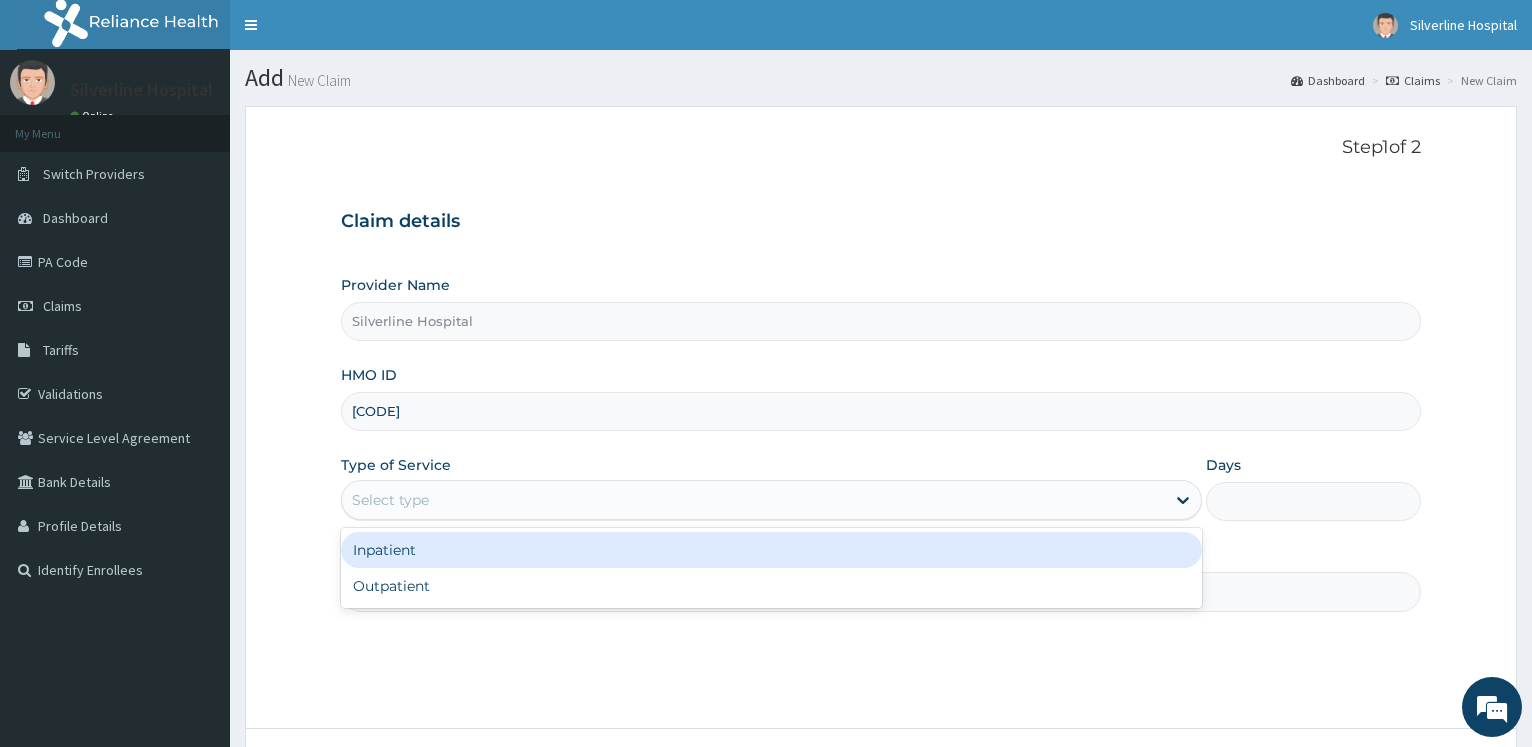 click on "Select type" at bounding box center (753, 500) 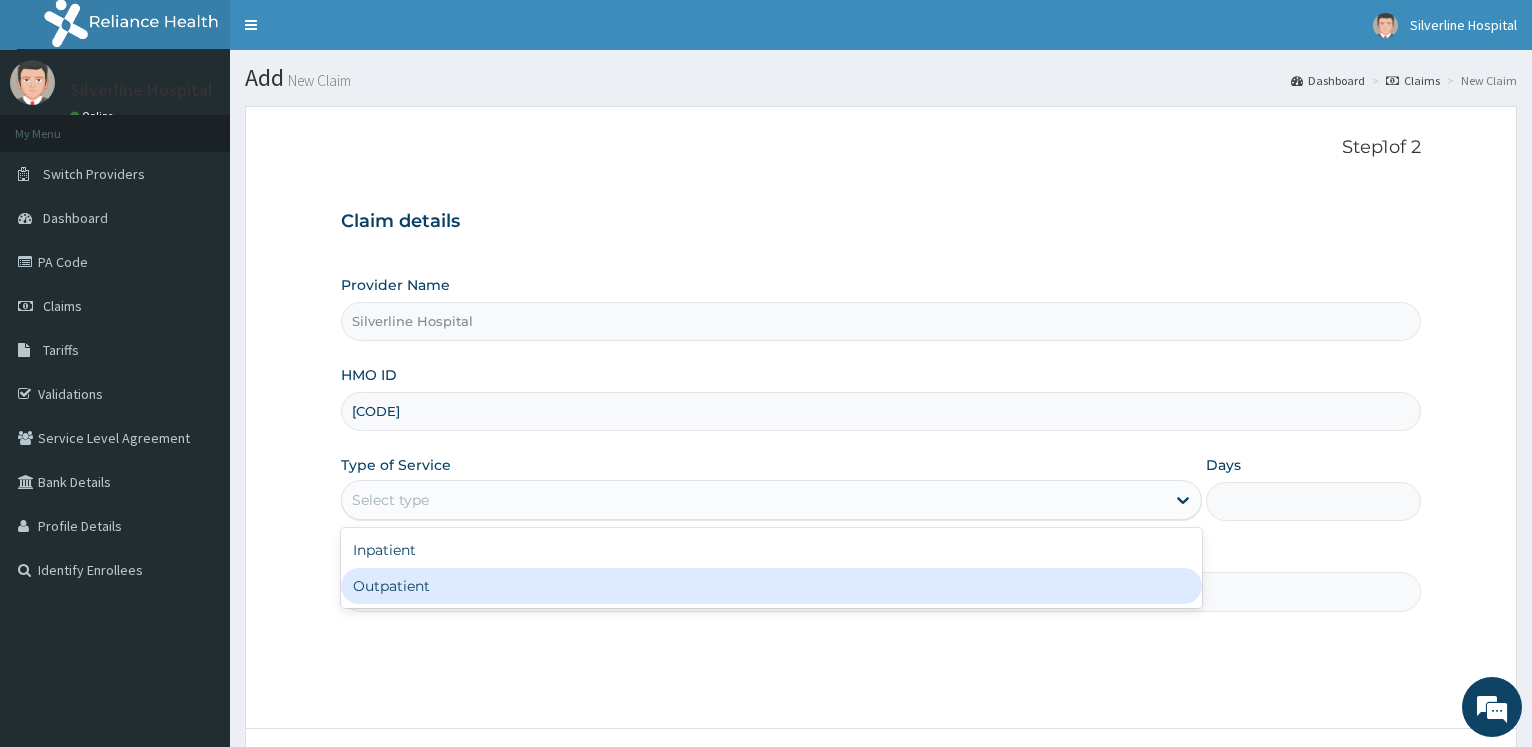 click on "Outpatient" at bounding box center [771, 586] 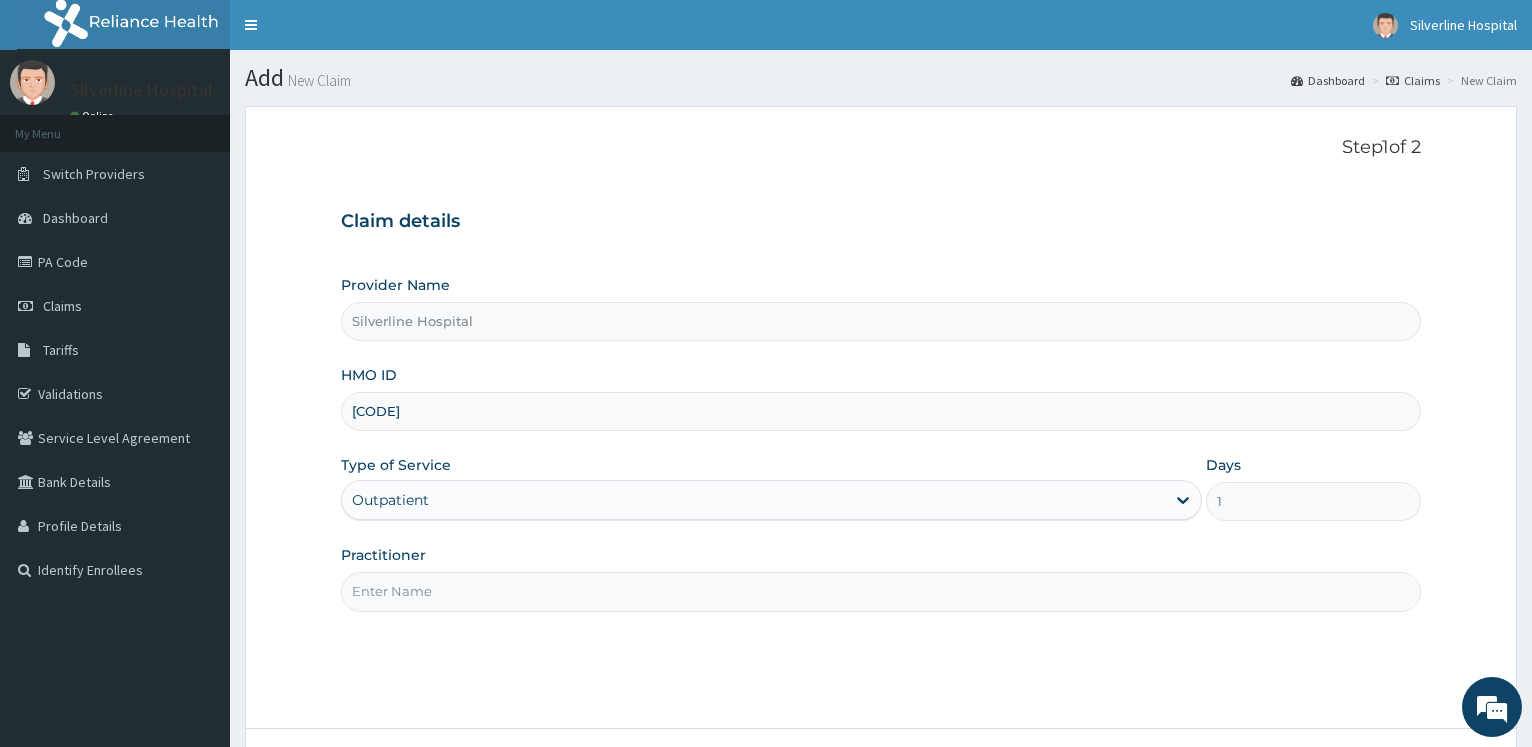 click on "Practitioner" at bounding box center [881, 591] 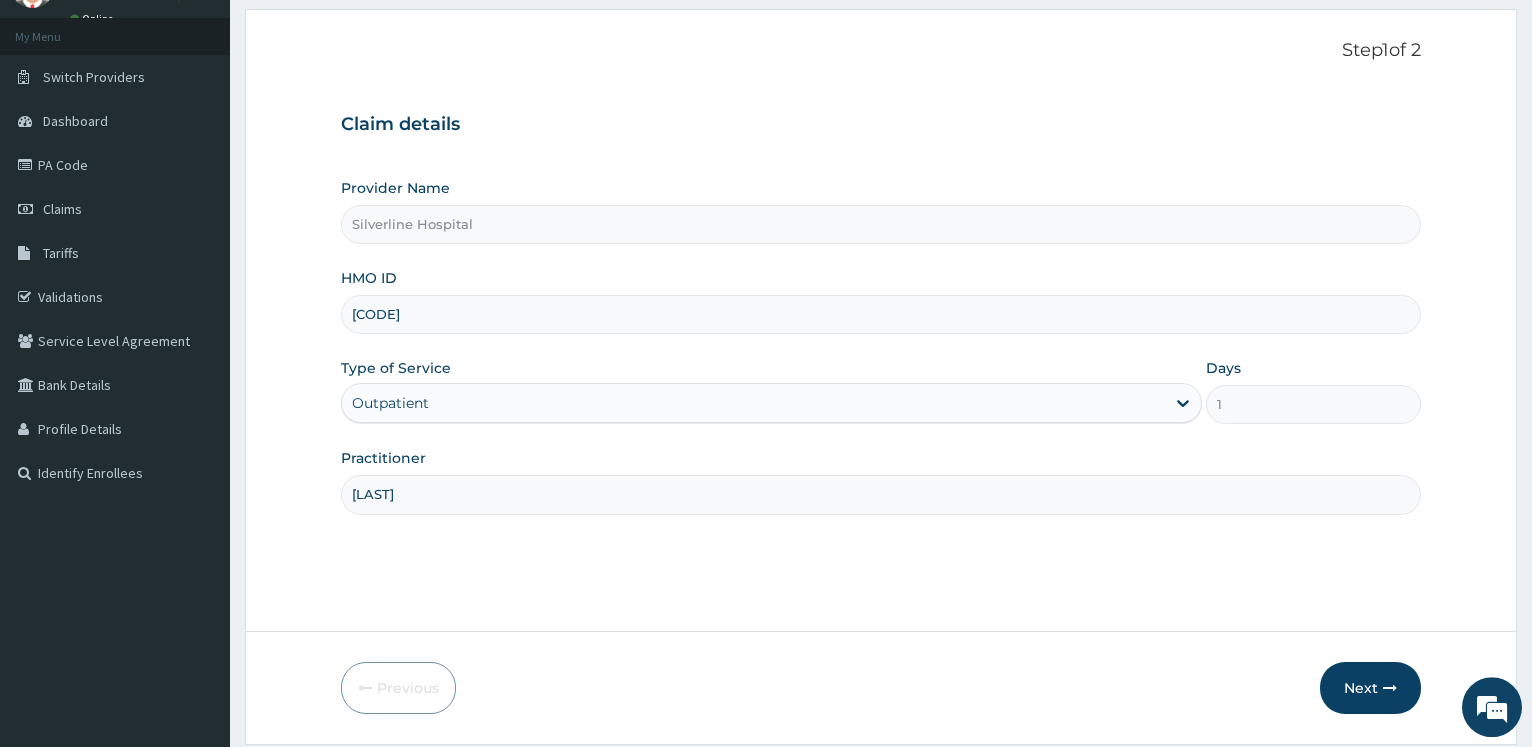 scroll, scrollTop: 161, scrollLeft: 0, axis: vertical 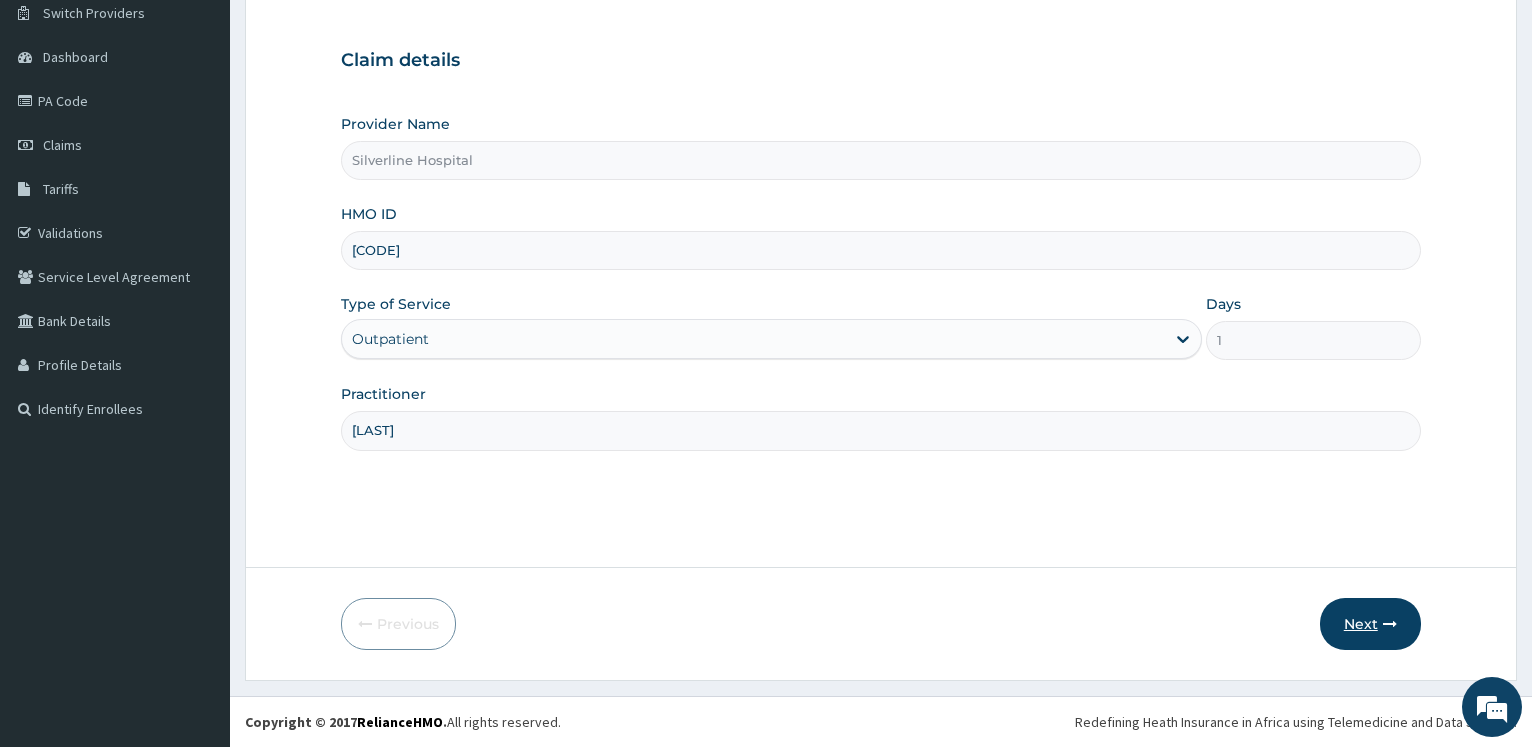 type on "DR OLUSOJI" 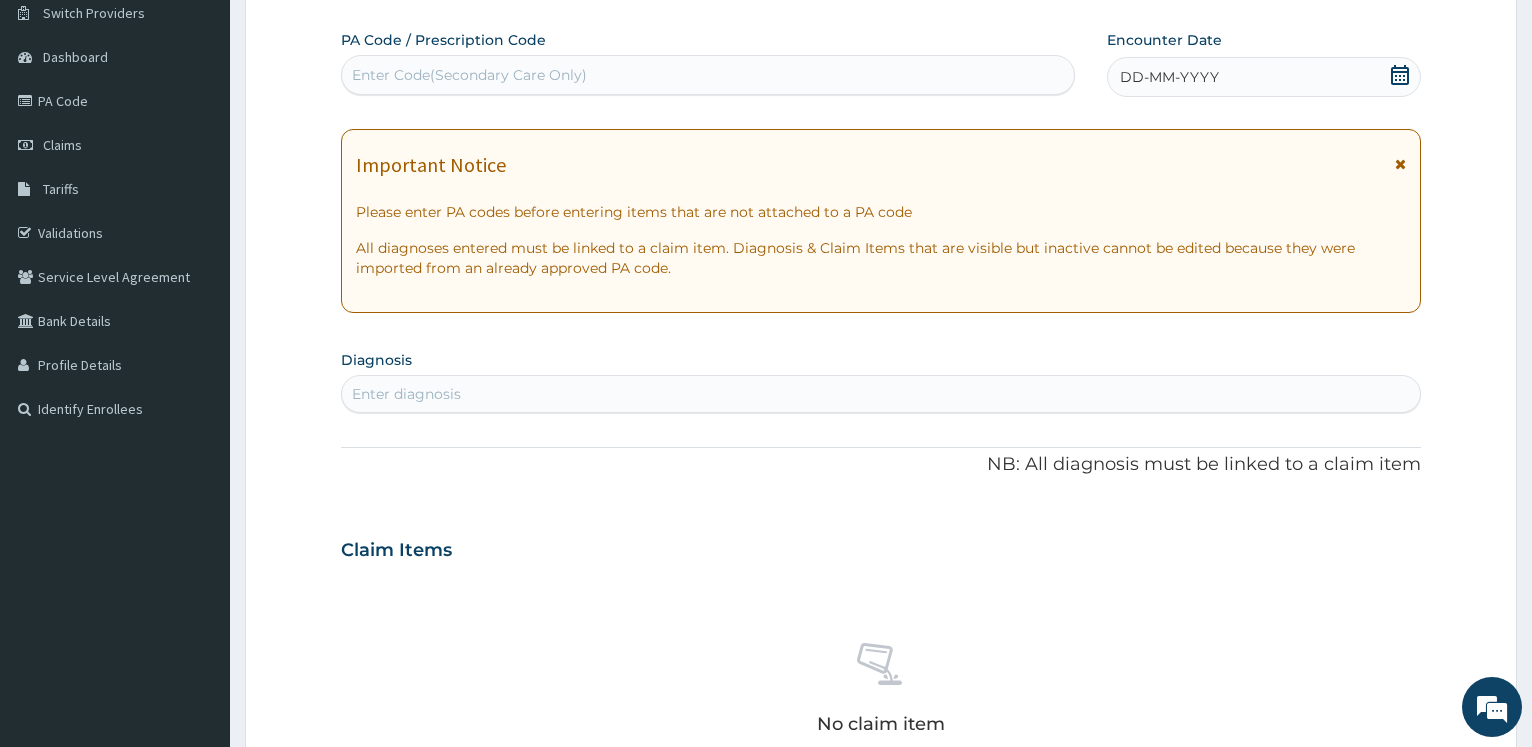 click 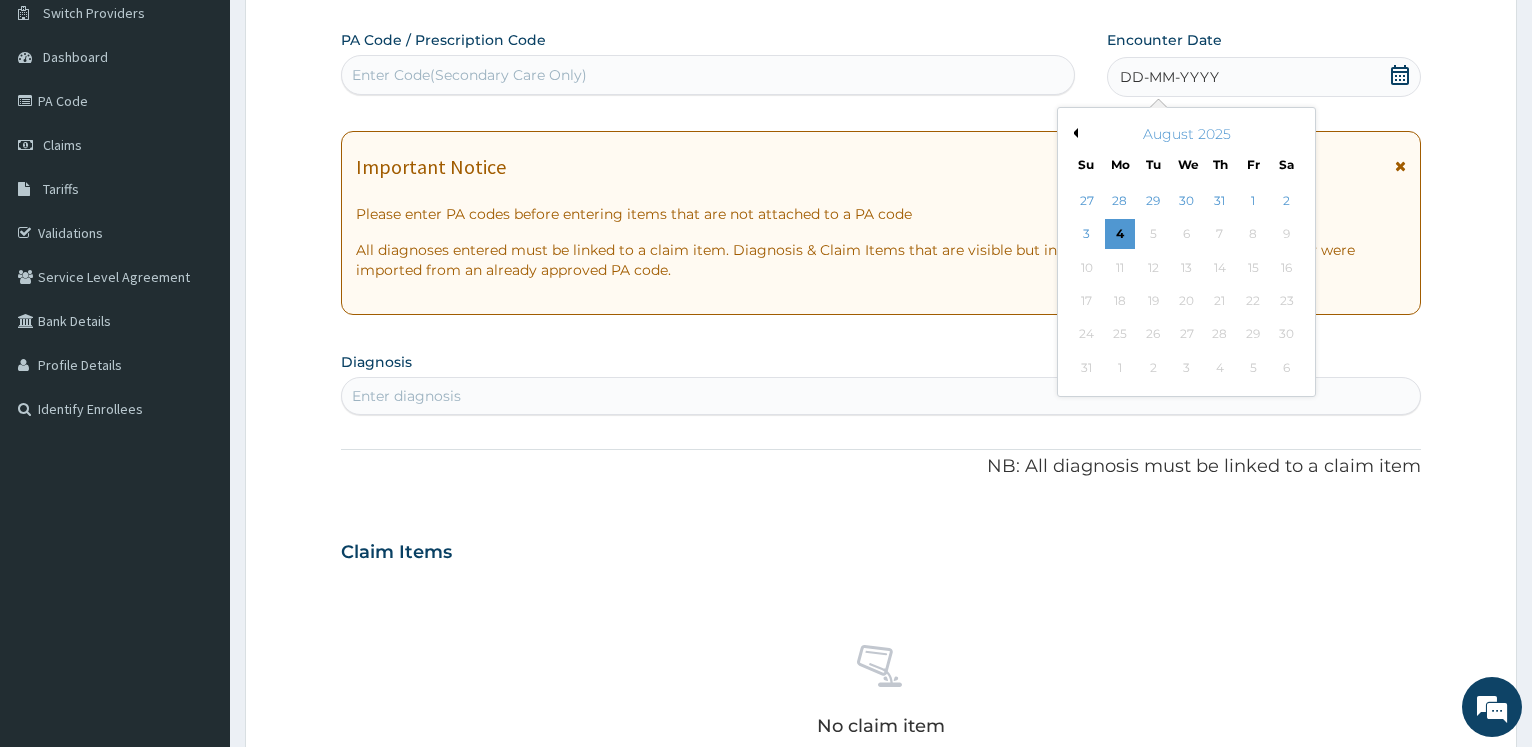 click on "Previous Month" at bounding box center [1073, 133] 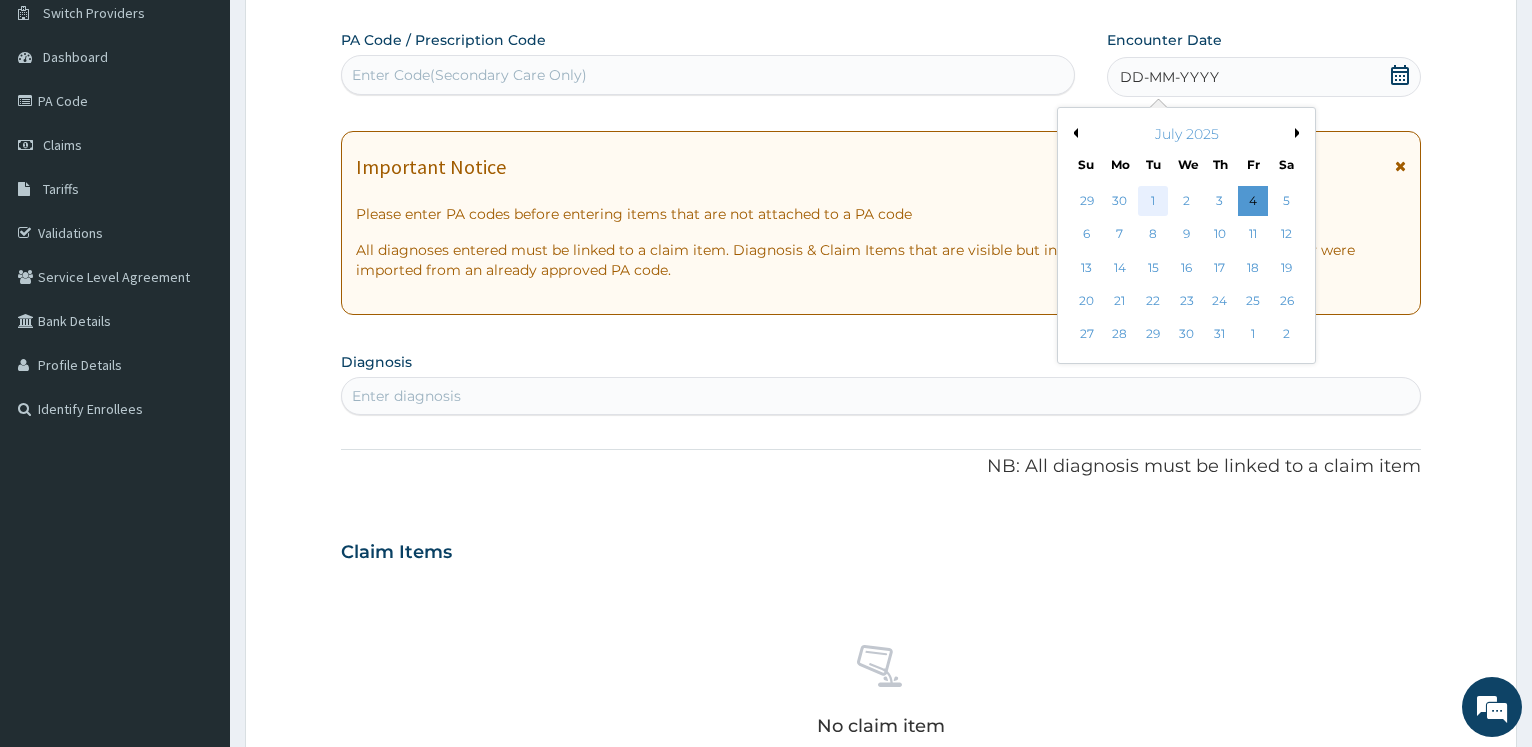 click on "1" at bounding box center (1153, 201) 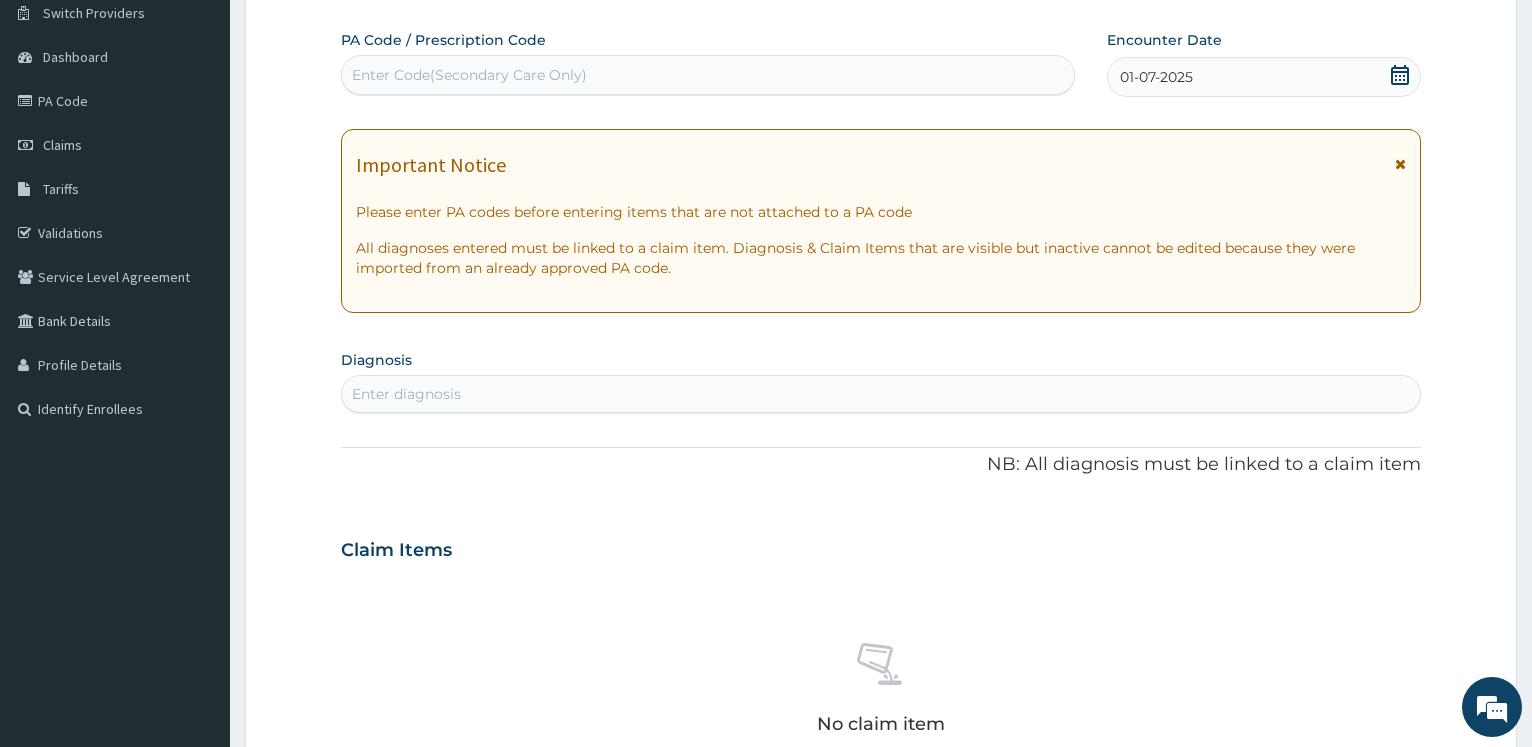 click on "Enter diagnosis" at bounding box center (881, 394) 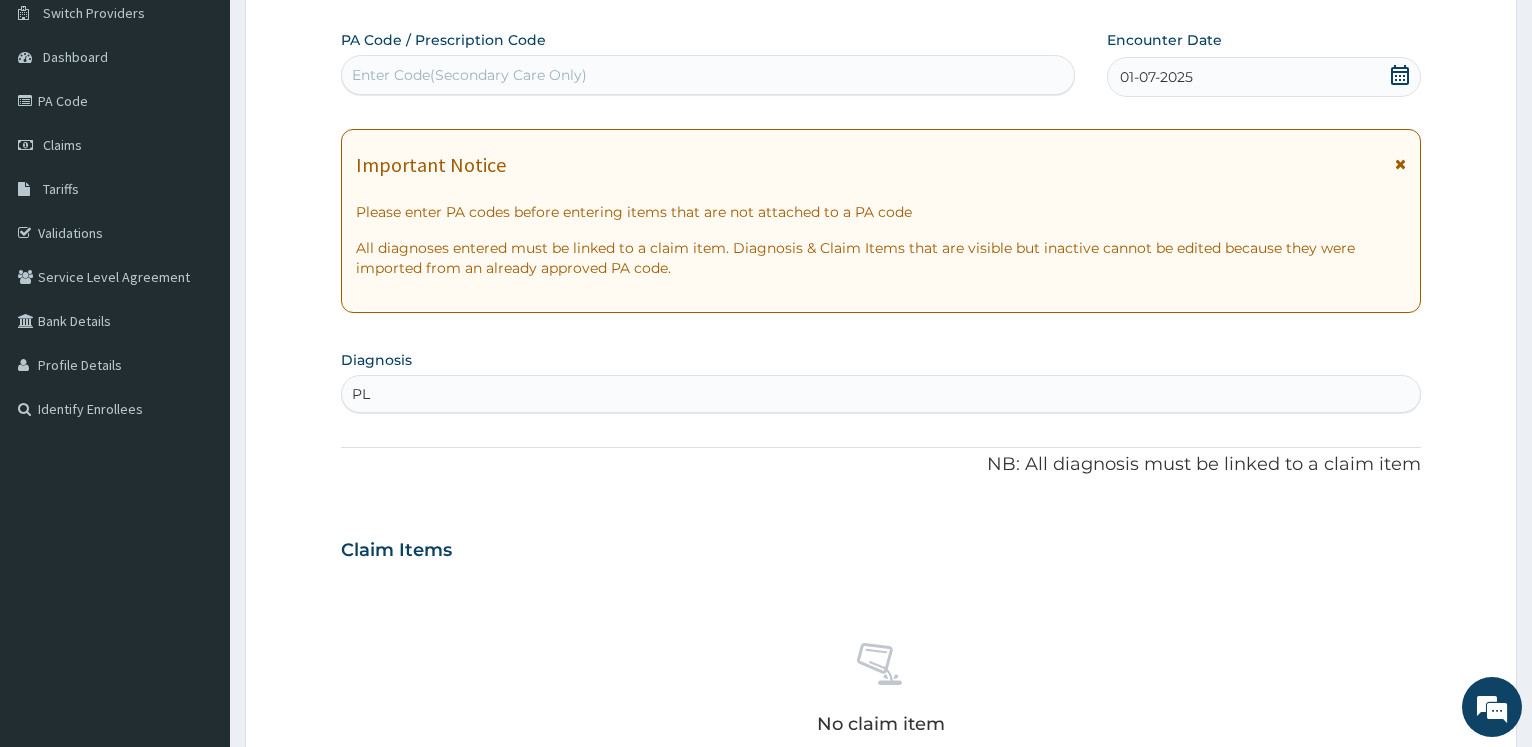 type on "P" 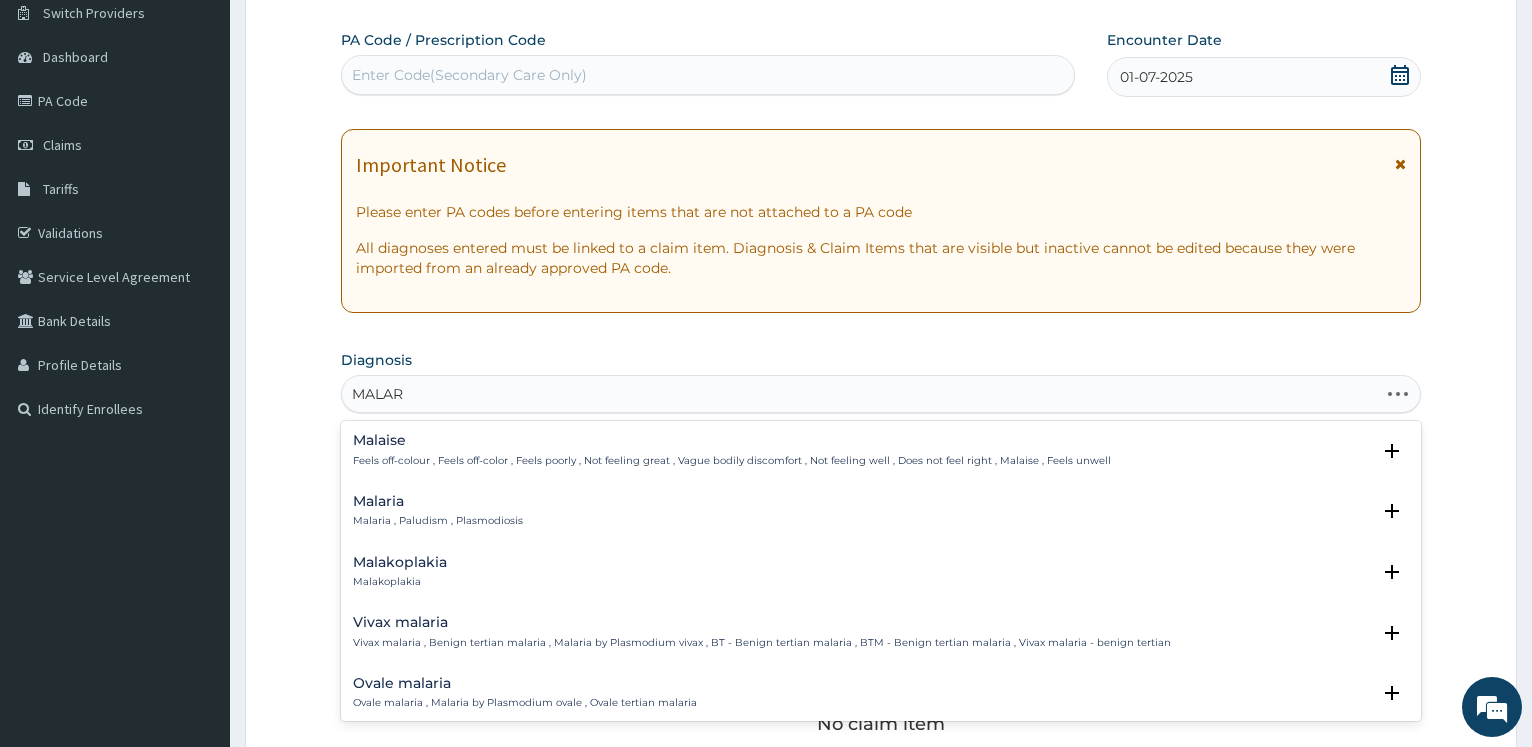 type on "MALARI" 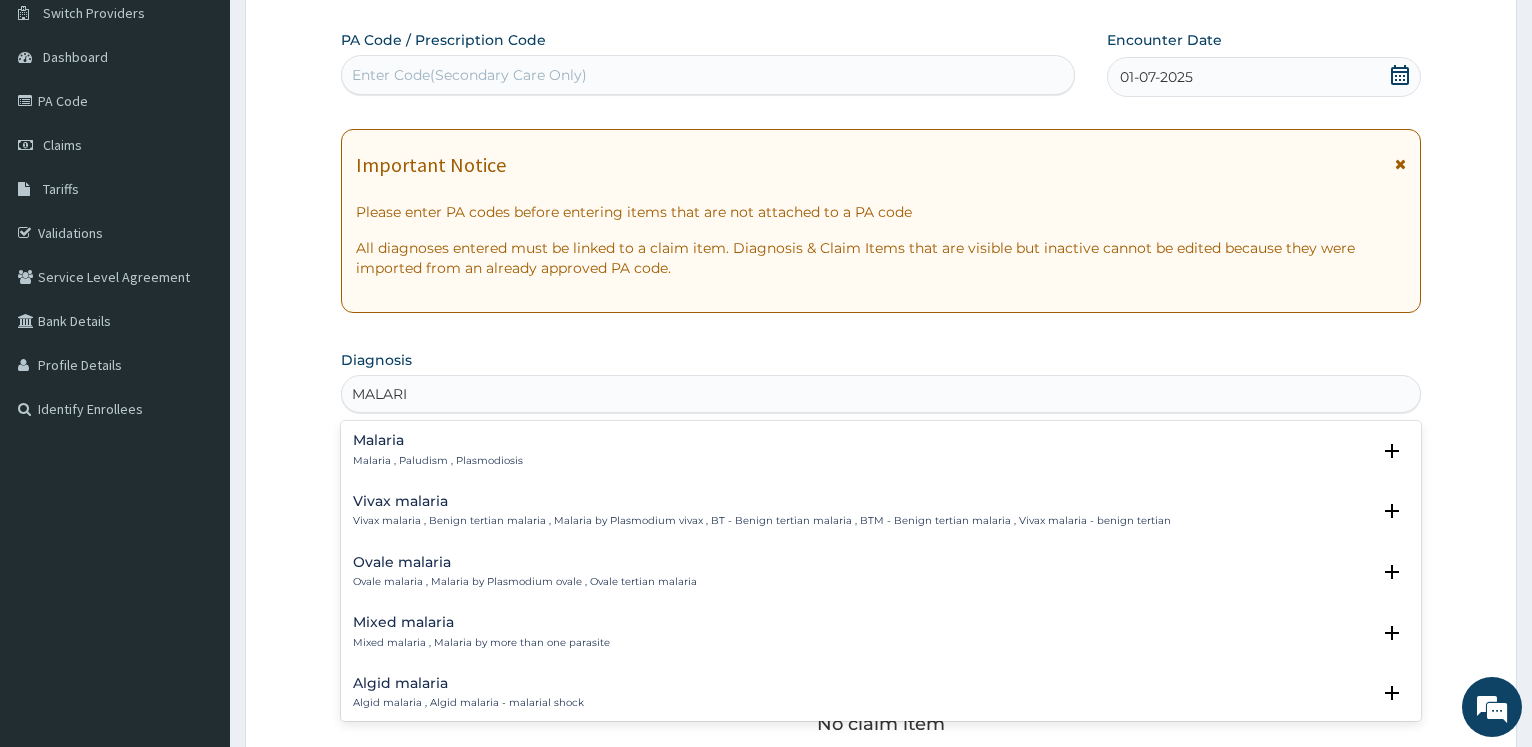 click on "Malaria Malaria , Paludism , Plasmodiosis" at bounding box center (438, 450) 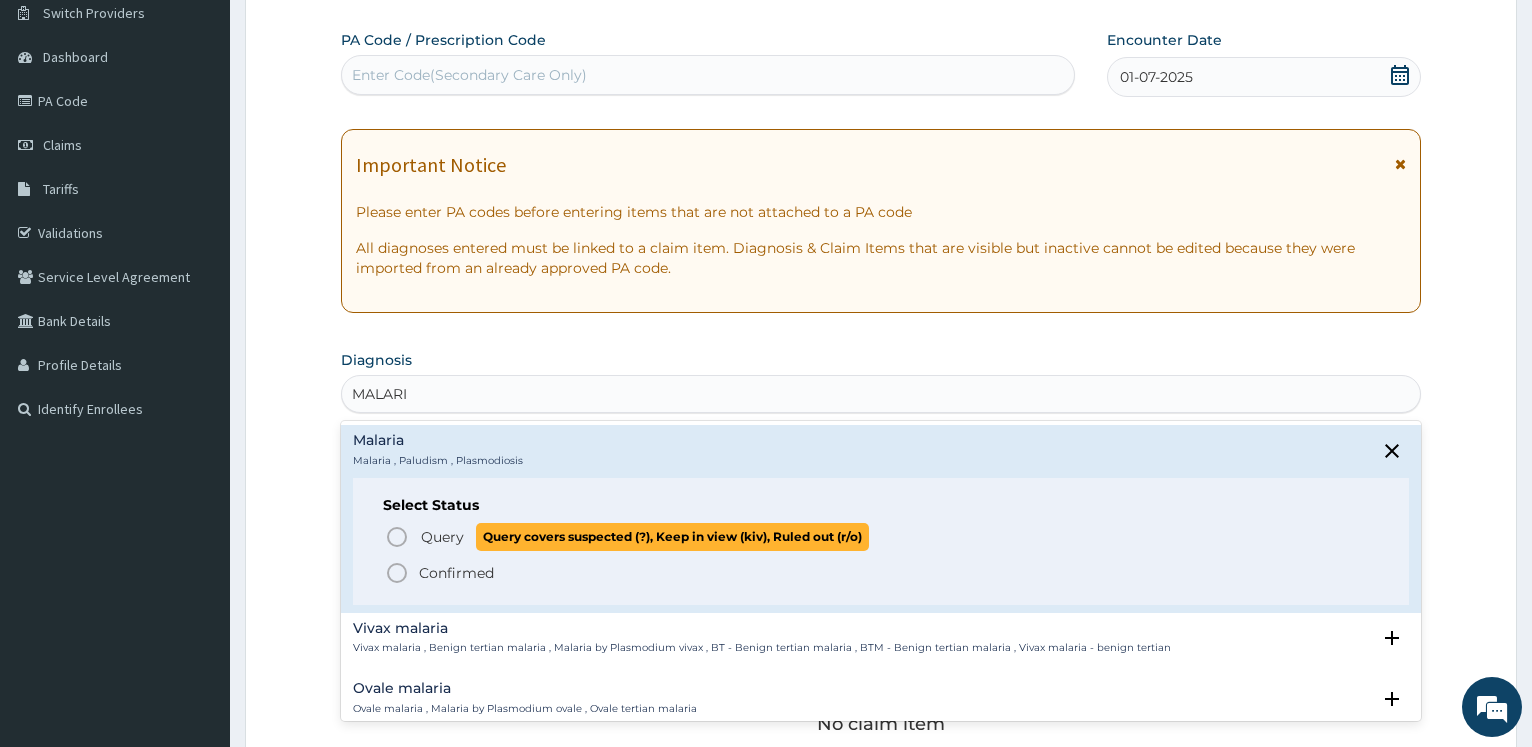 click 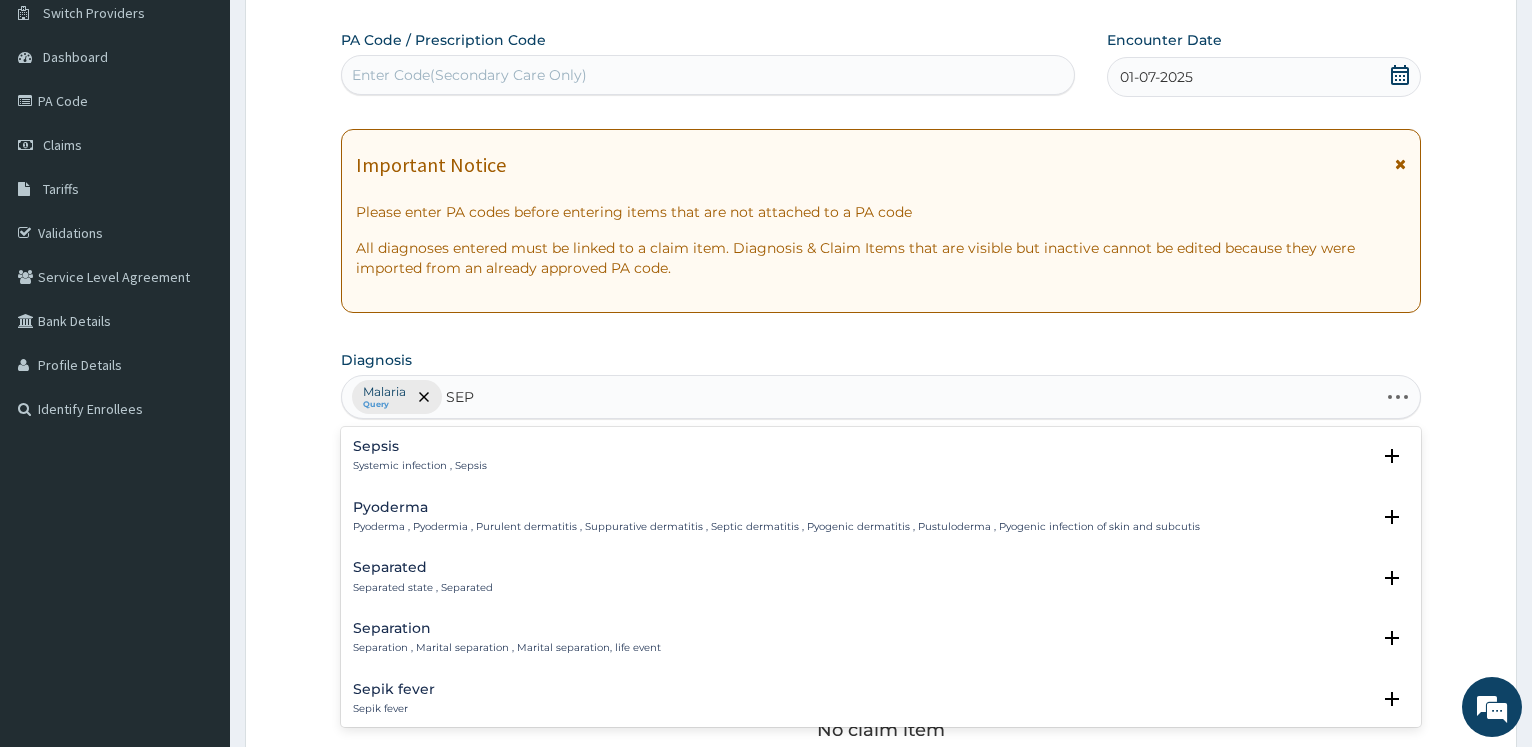 type on "SEPS" 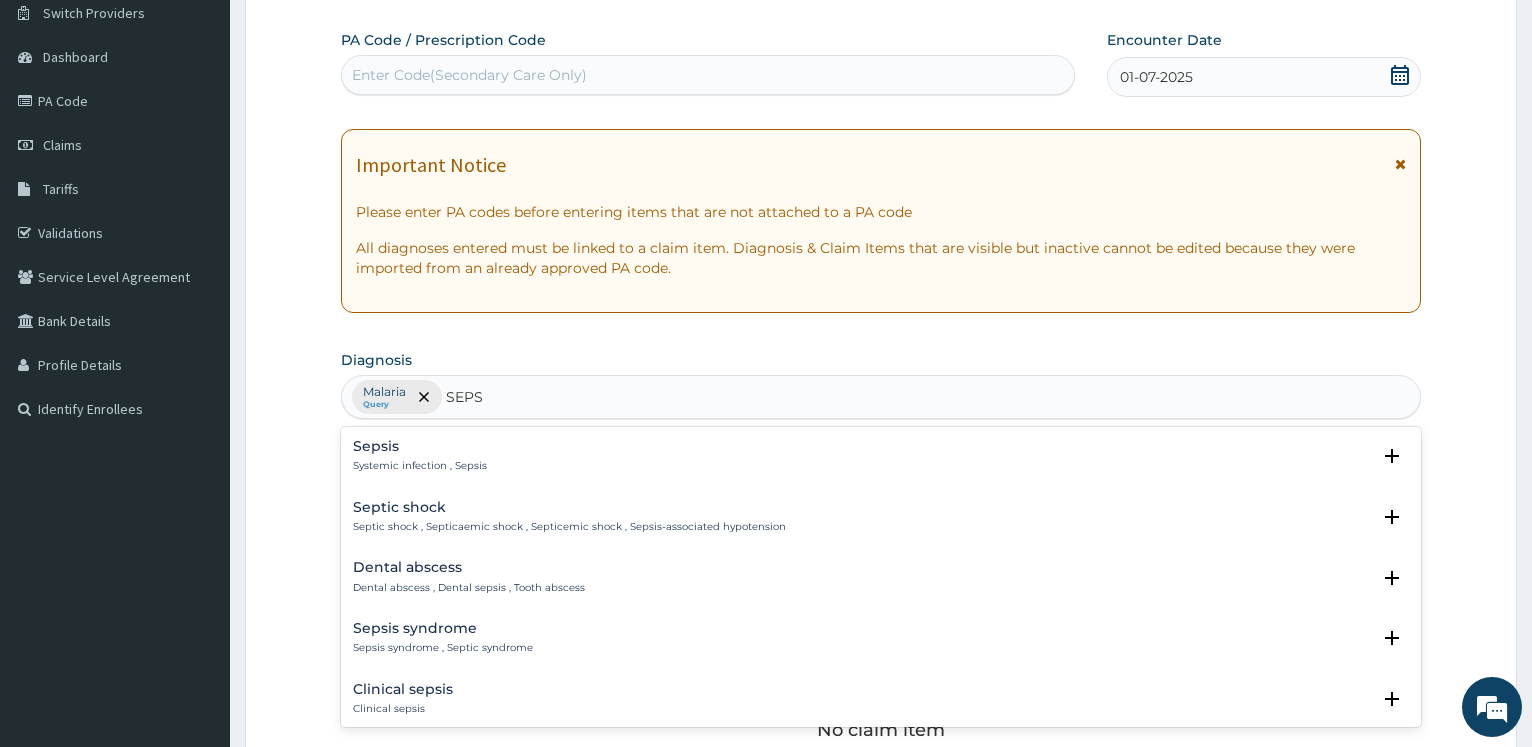 click on "Sepsis Systemic infection , Sepsis" at bounding box center [420, 456] 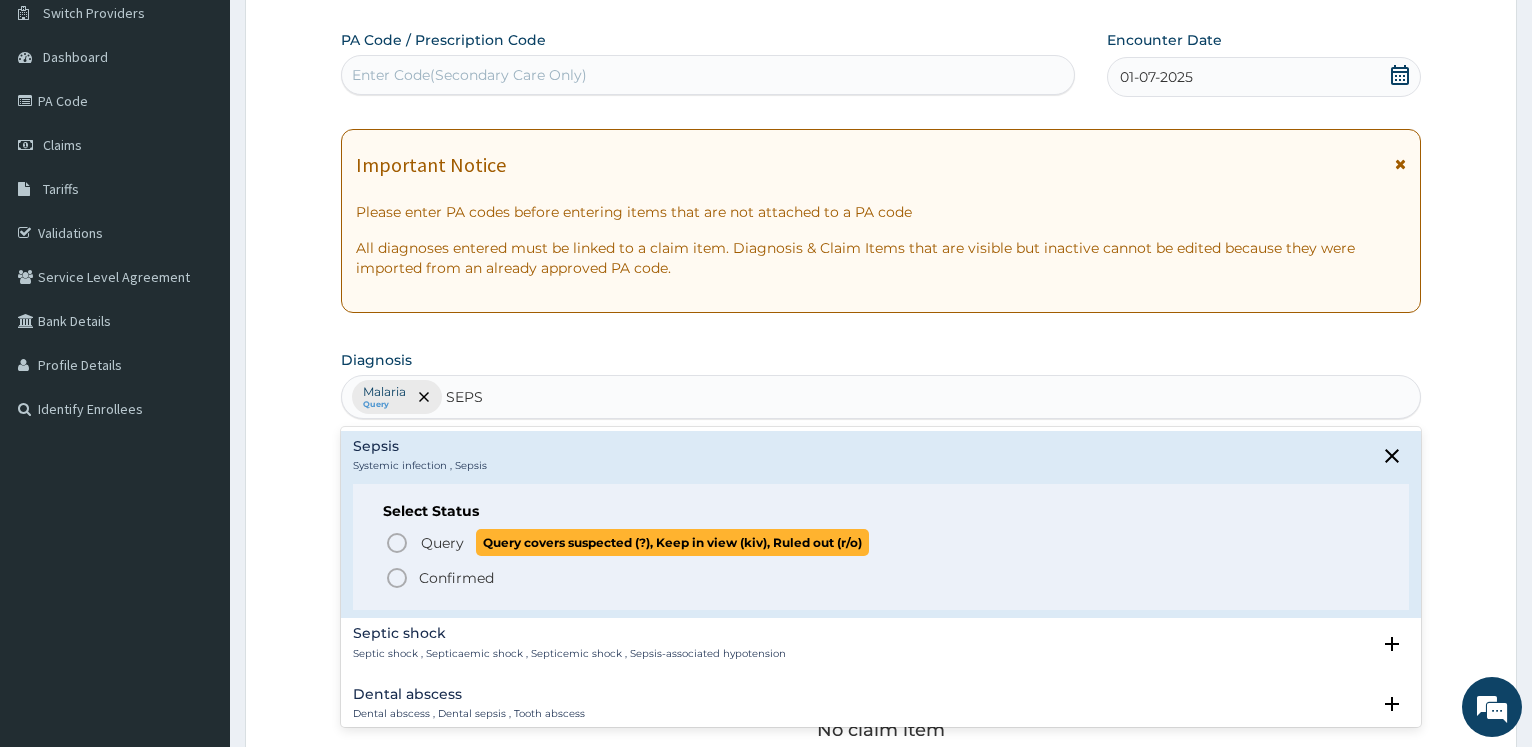 click on "Query Query covers suspected (?), Keep in view (kiv), Ruled out (r/o)" at bounding box center (882, 542) 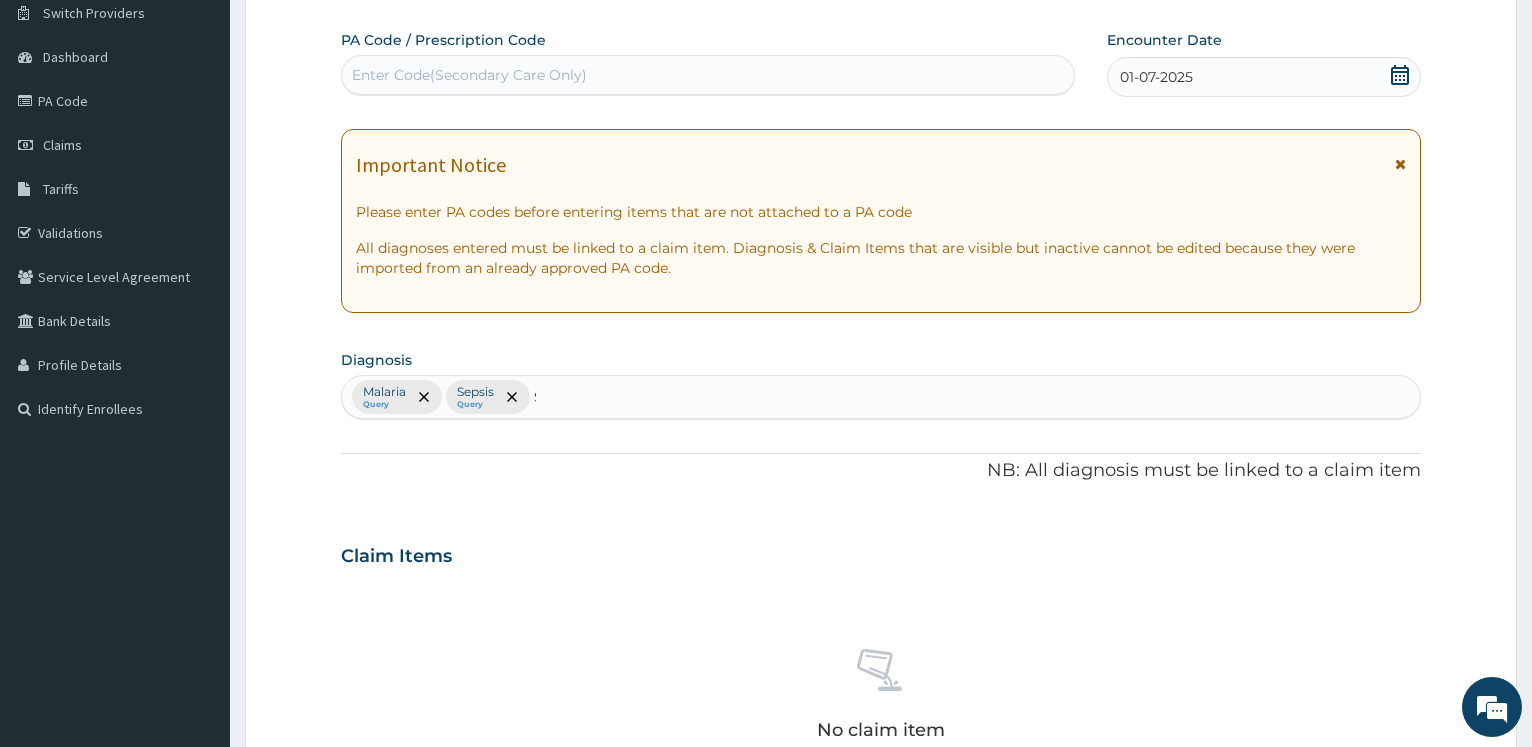 type 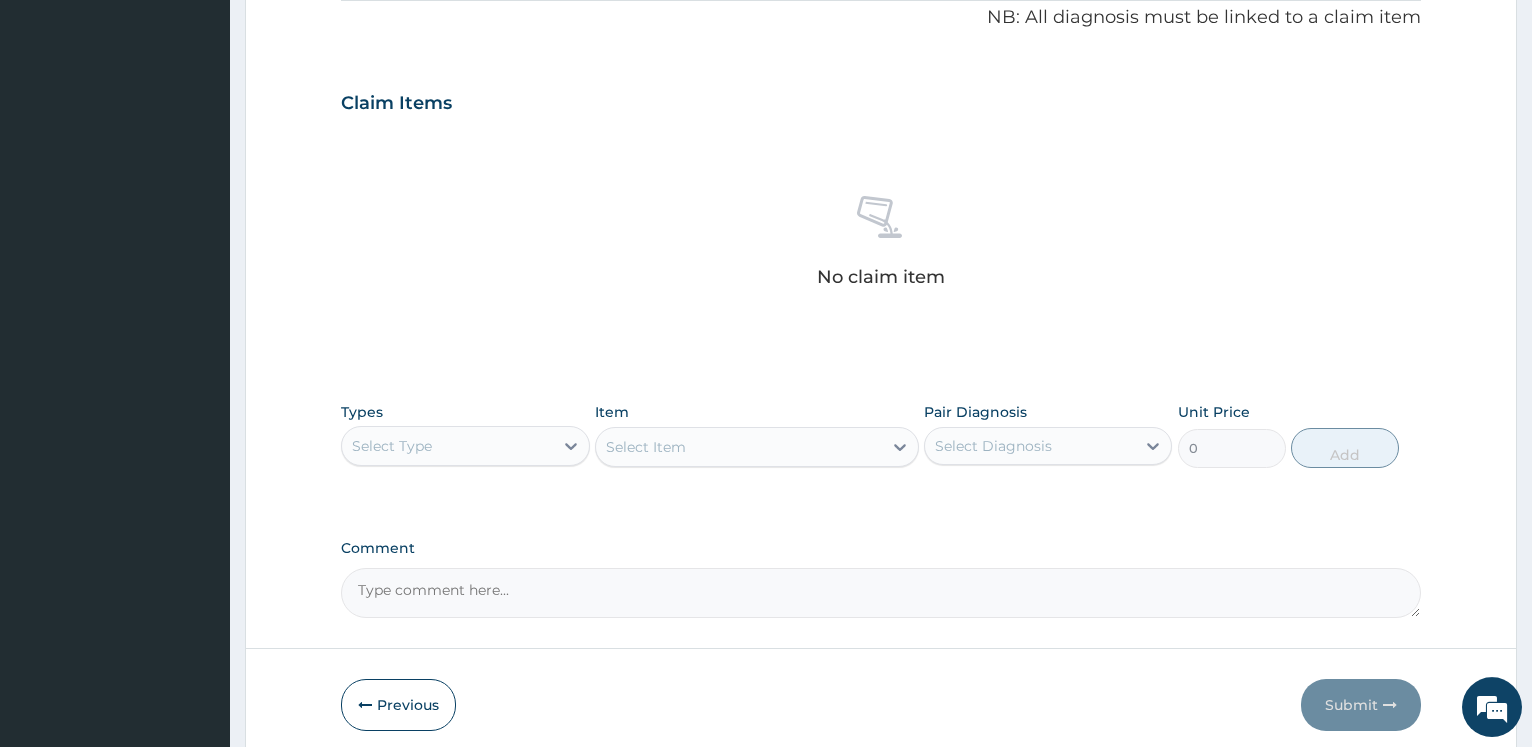 scroll, scrollTop: 620, scrollLeft: 0, axis: vertical 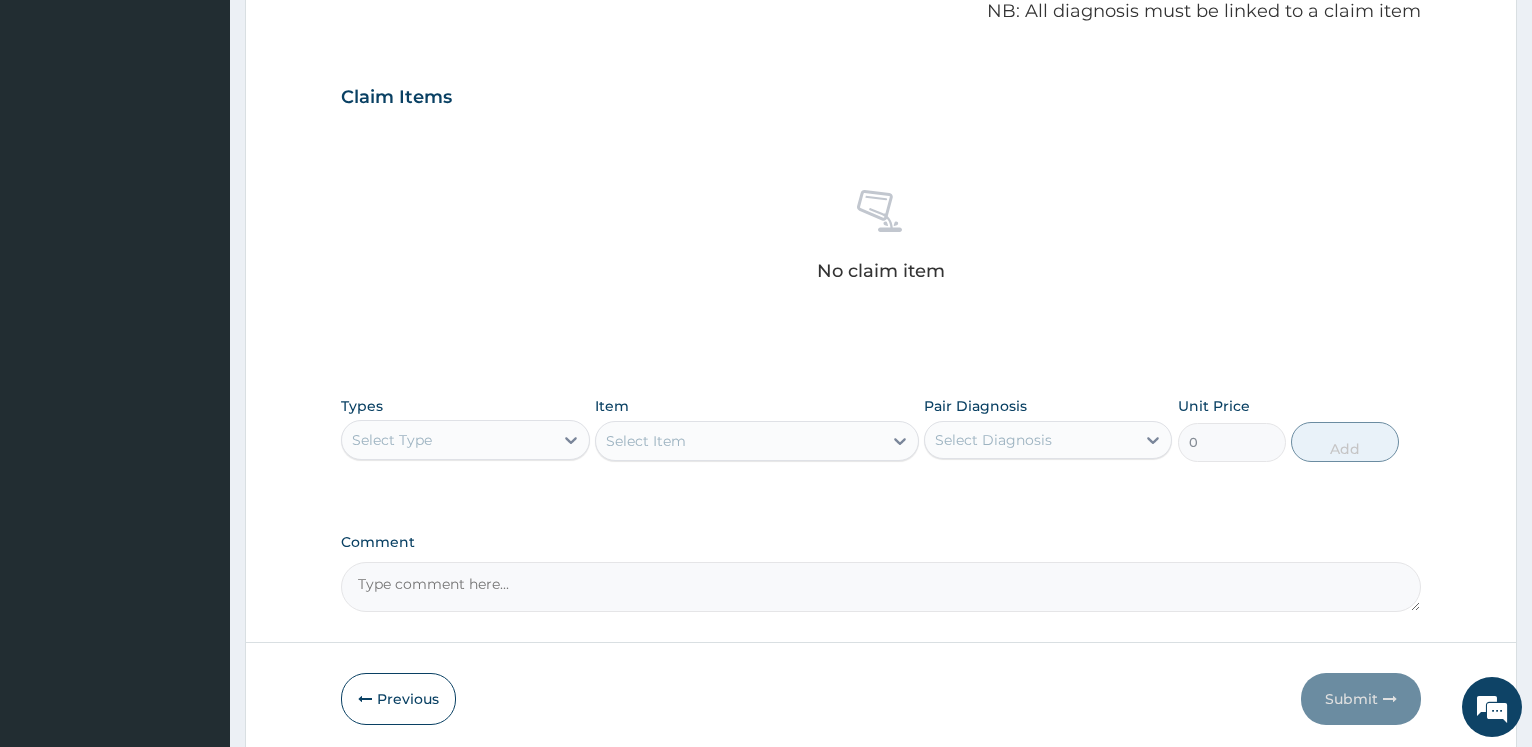 click on "Select Type" at bounding box center (447, 440) 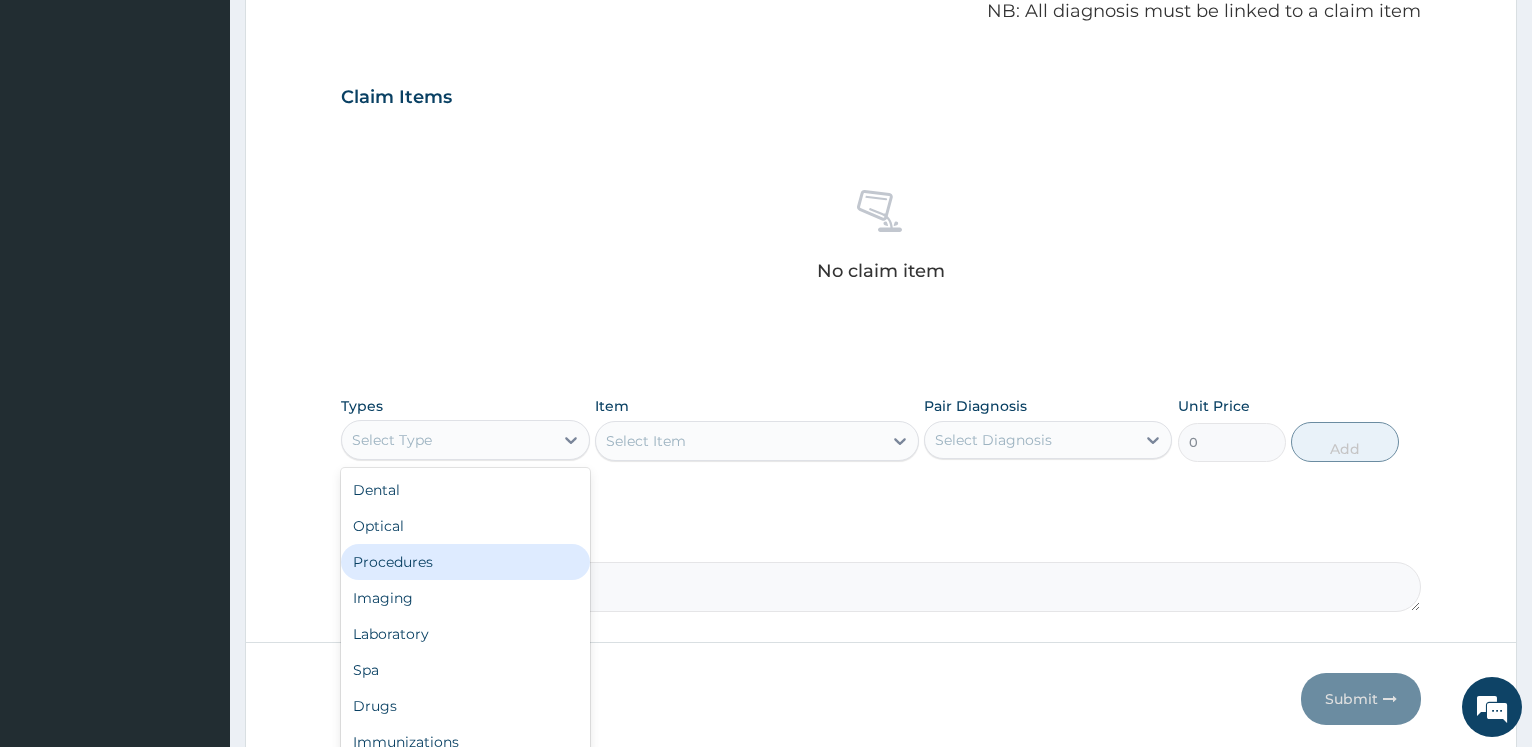 click on "Procedures" at bounding box center [465, 562] 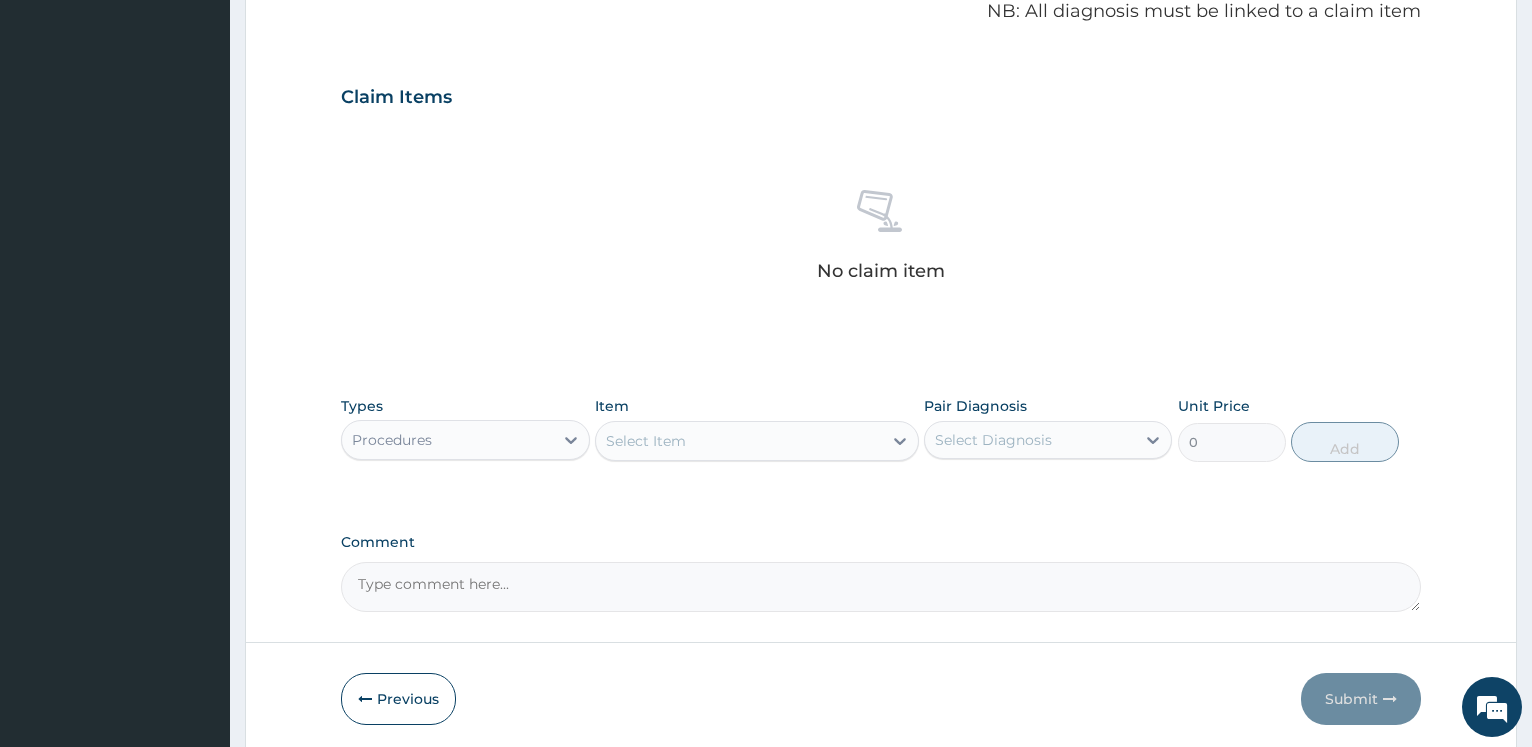 click on "Select Item" at bounding box center (646, 441) 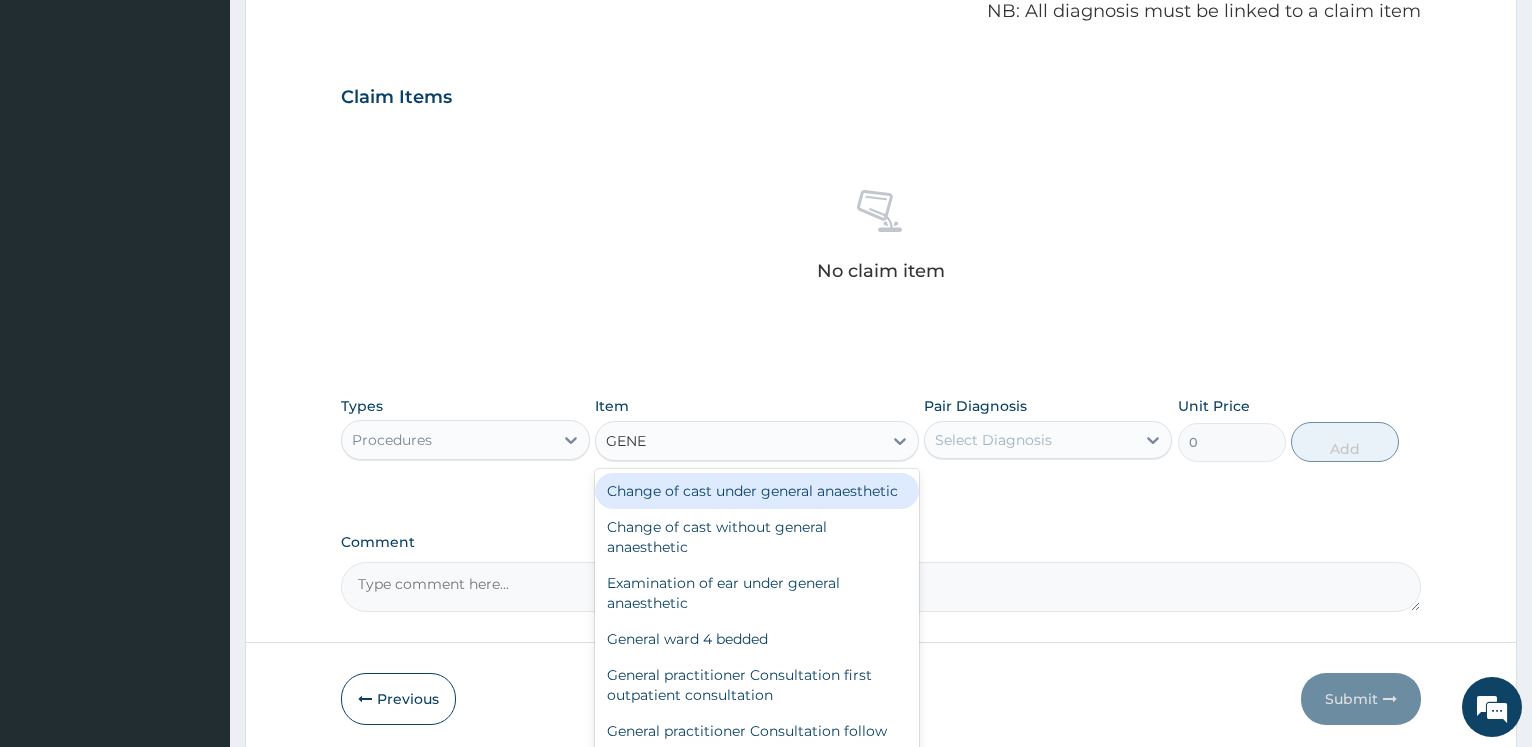 type on "GENER" 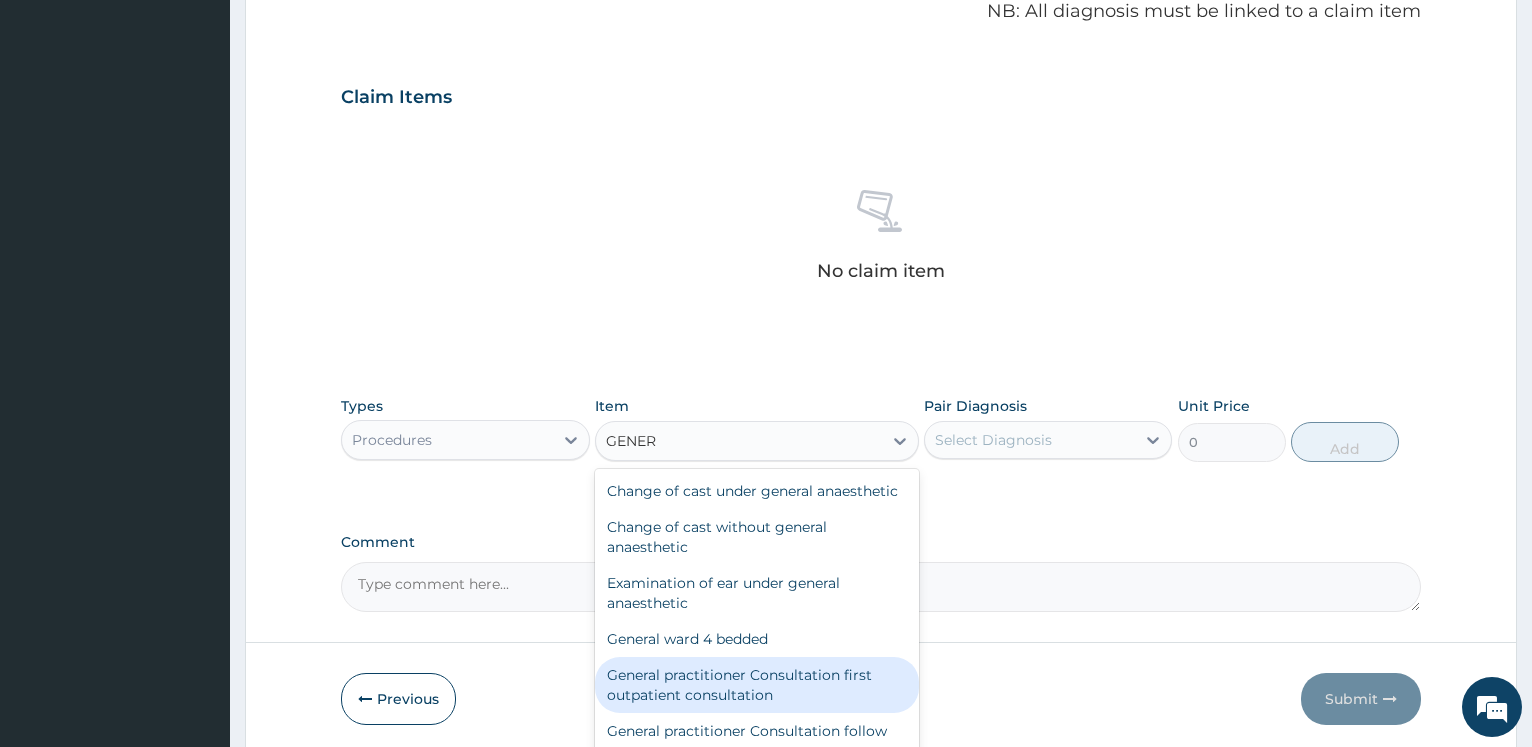 click on "General practitioner Consultation first outpatient consultation" at bounding box center (757, 685) 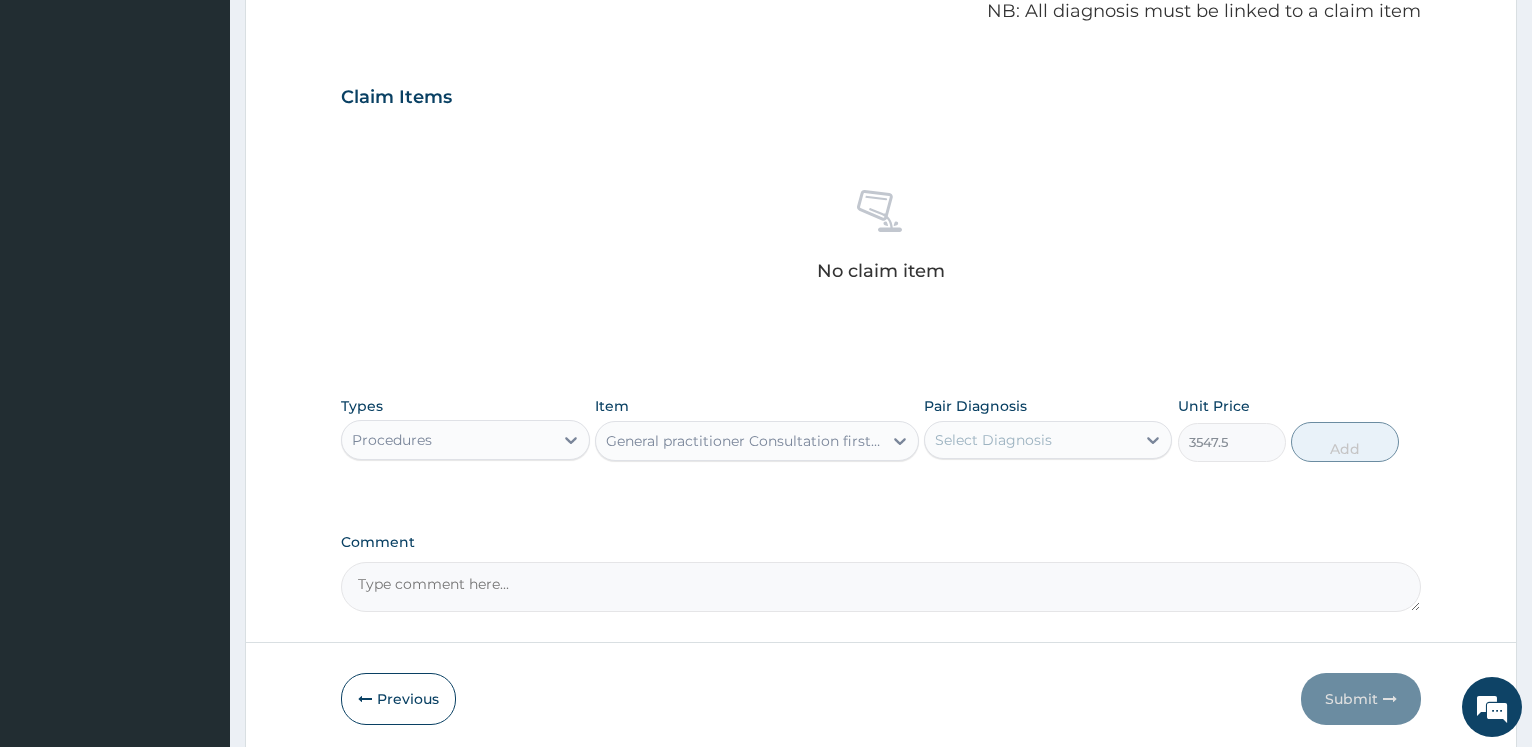 click on "Select Diagnosis" at bounding box center [1030, 440] 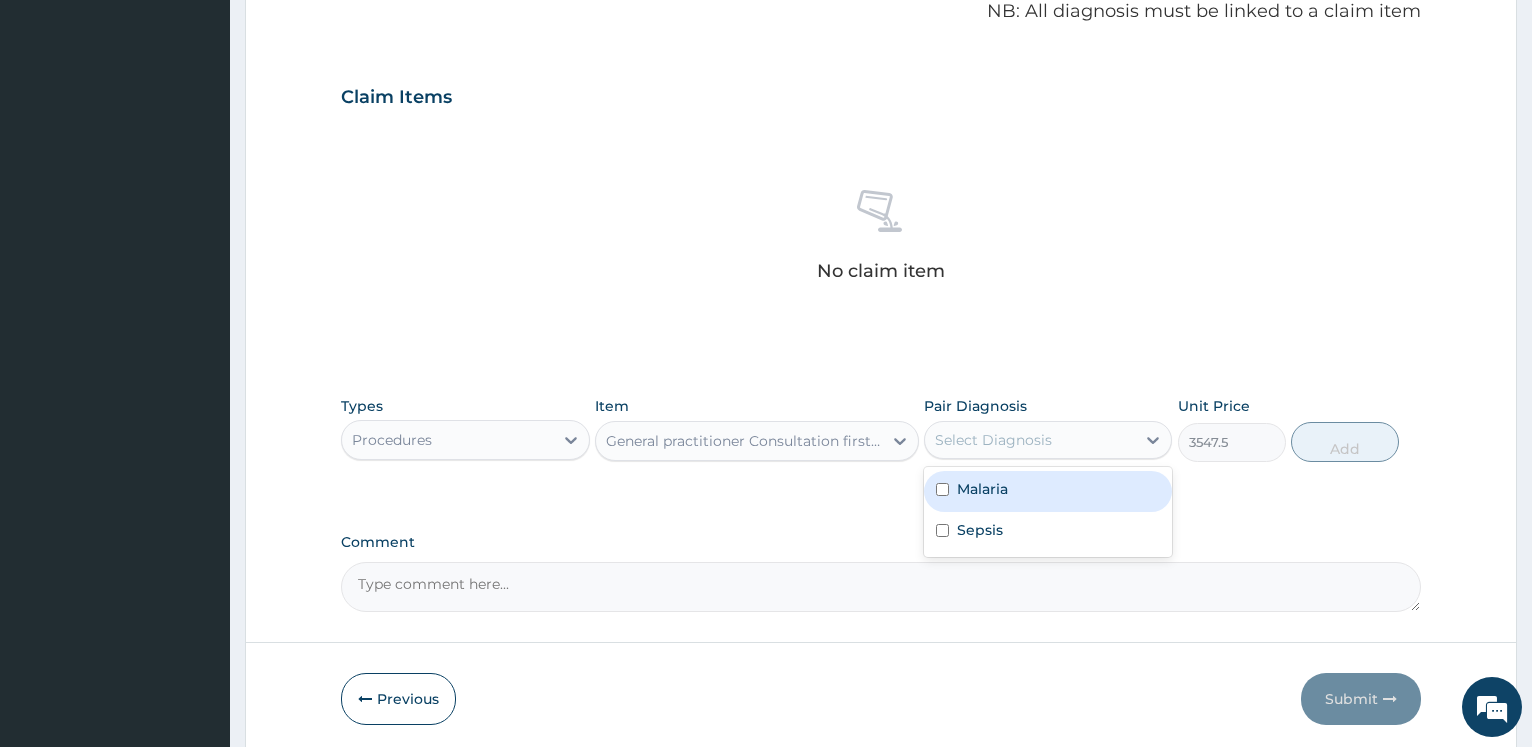 click on "Malaria" at bounding box center (1048, 491) 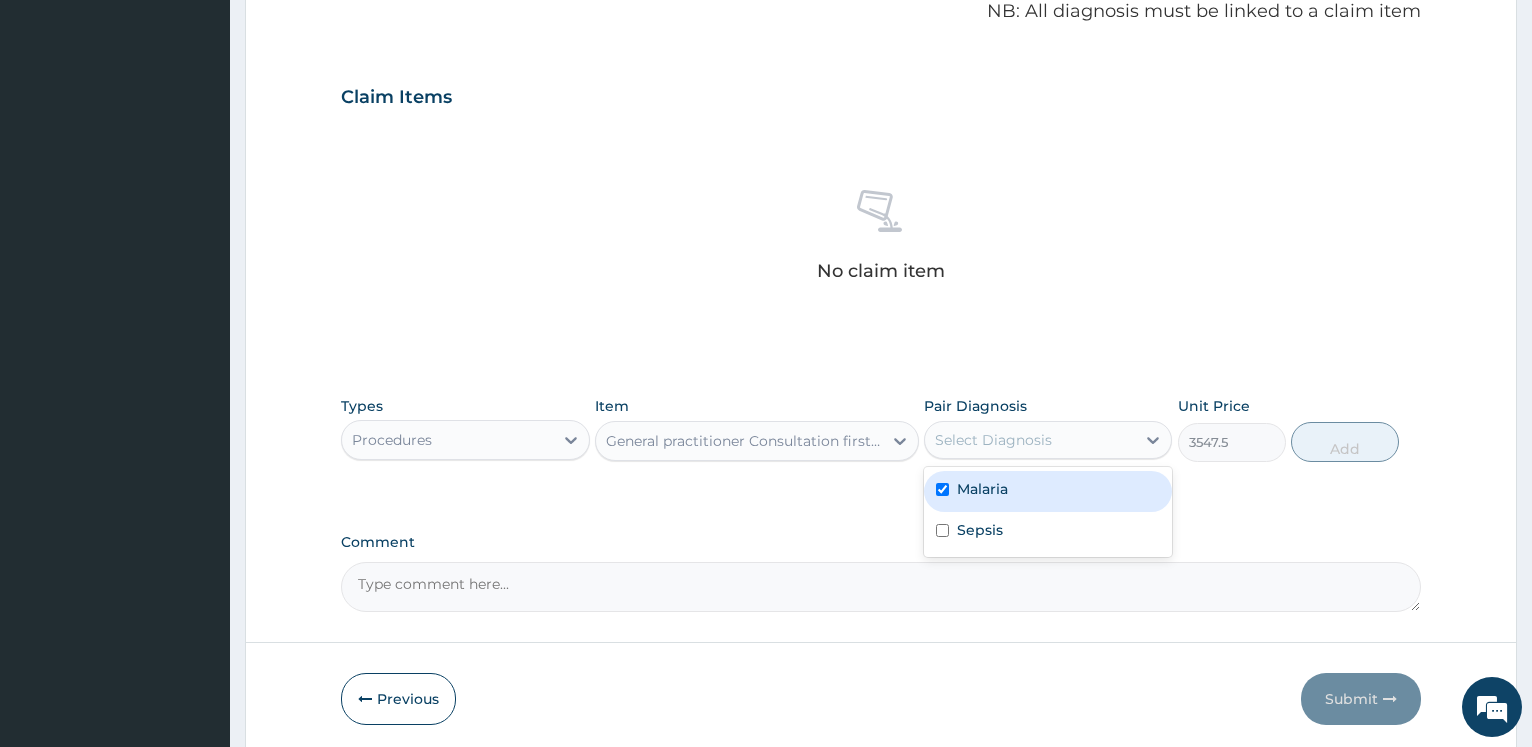 checkbox on "true" 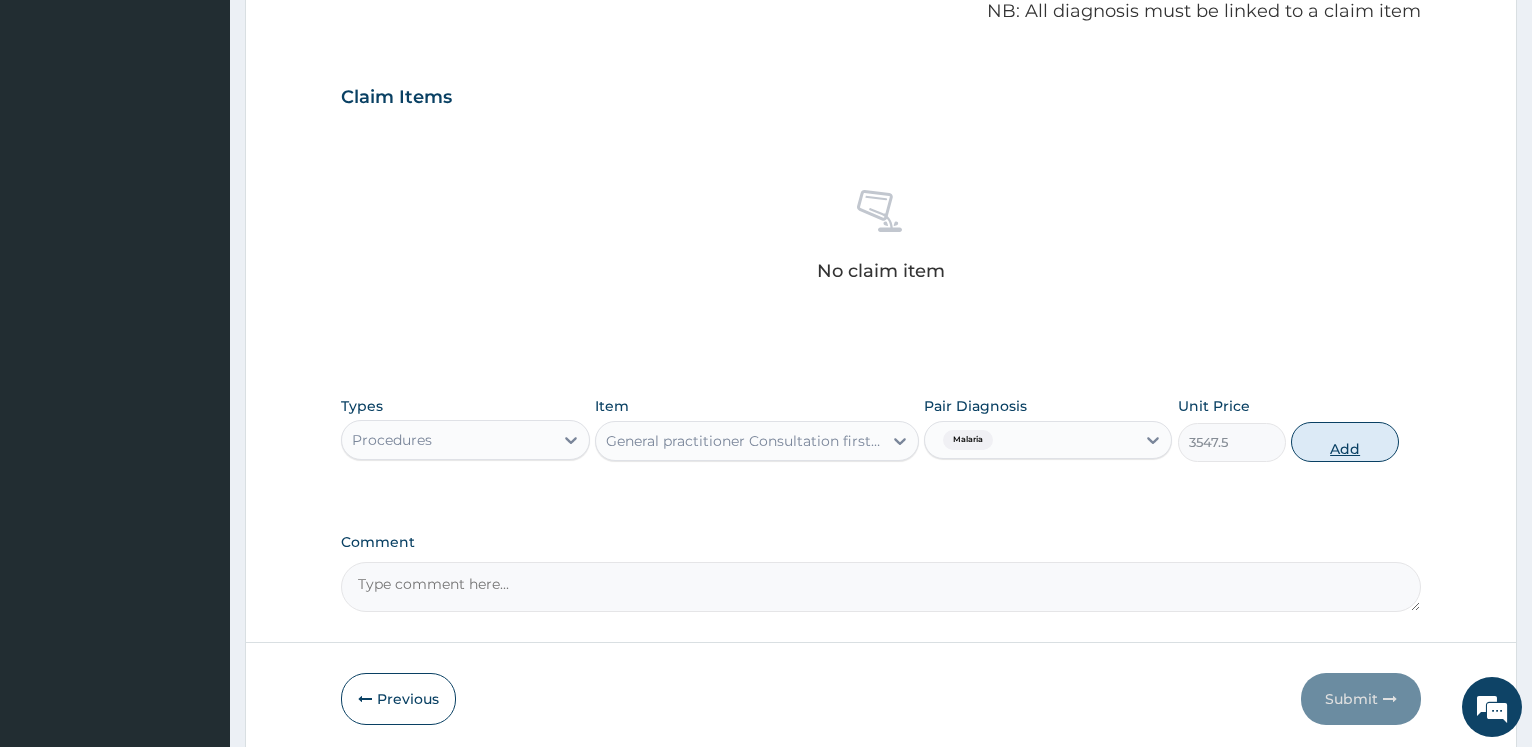 click on "Add" at bounding box center [1345, 442] 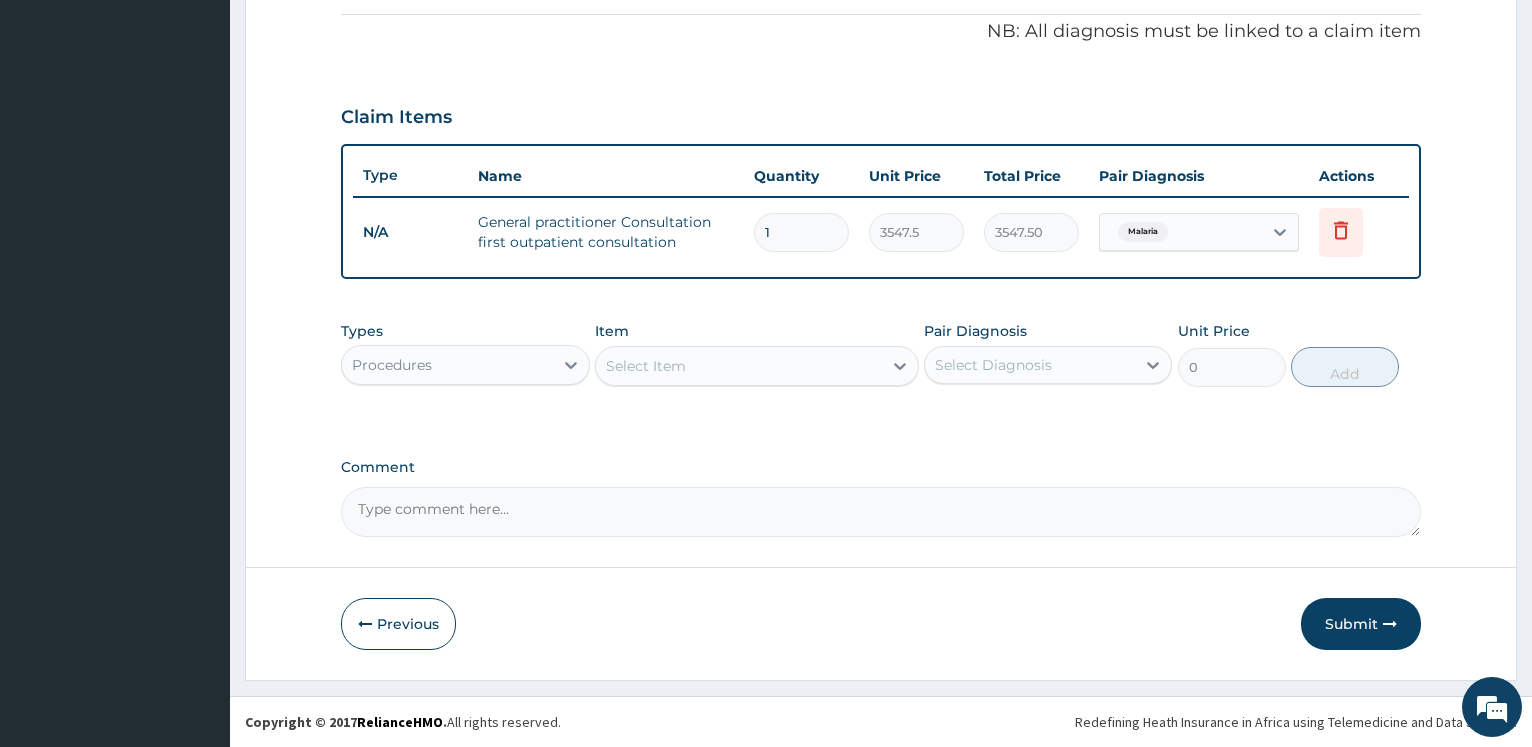 scroll, scrollTop: 0, scrollLeft: 0, axis: both 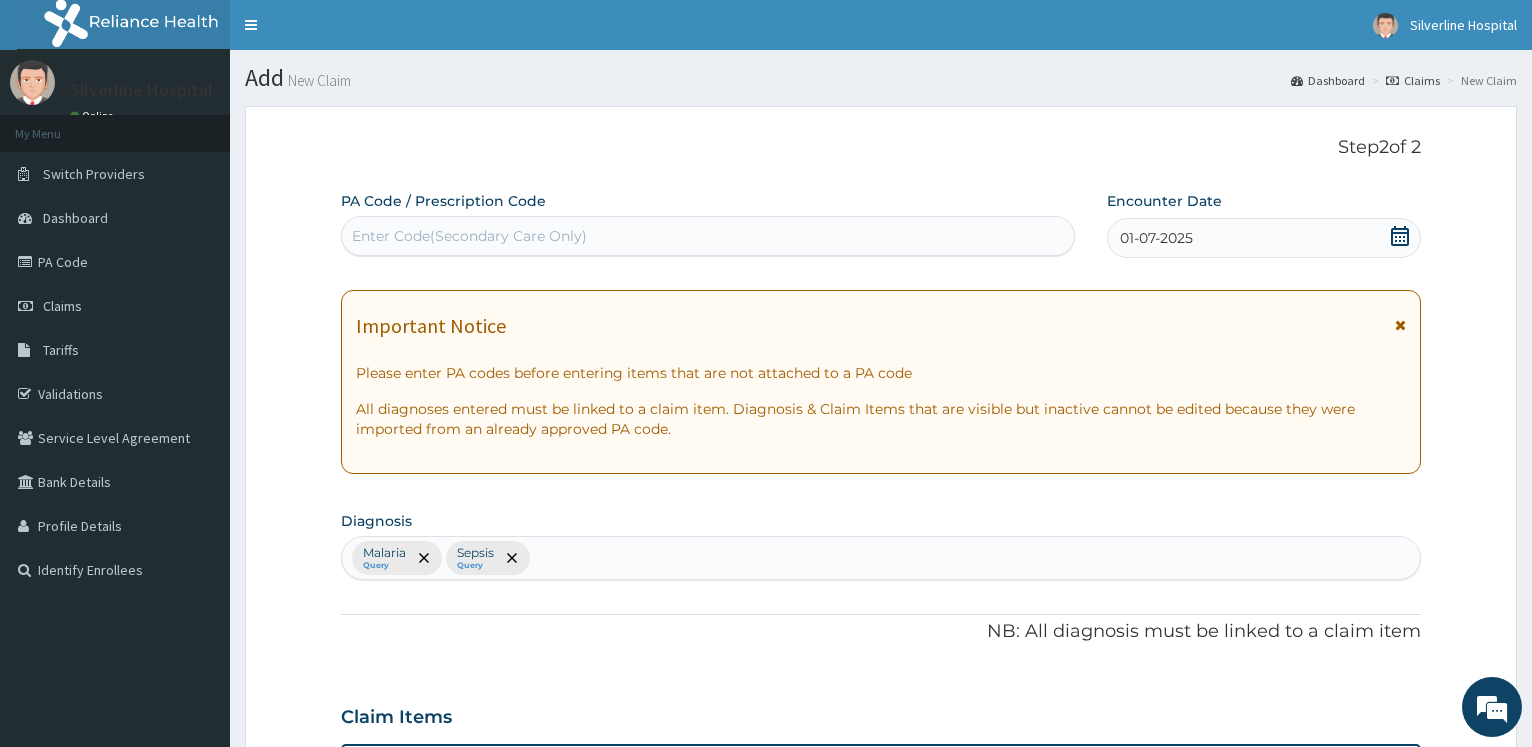 click on "Enter Code(Secondary Care Only)" at bounding box center (707, 236) 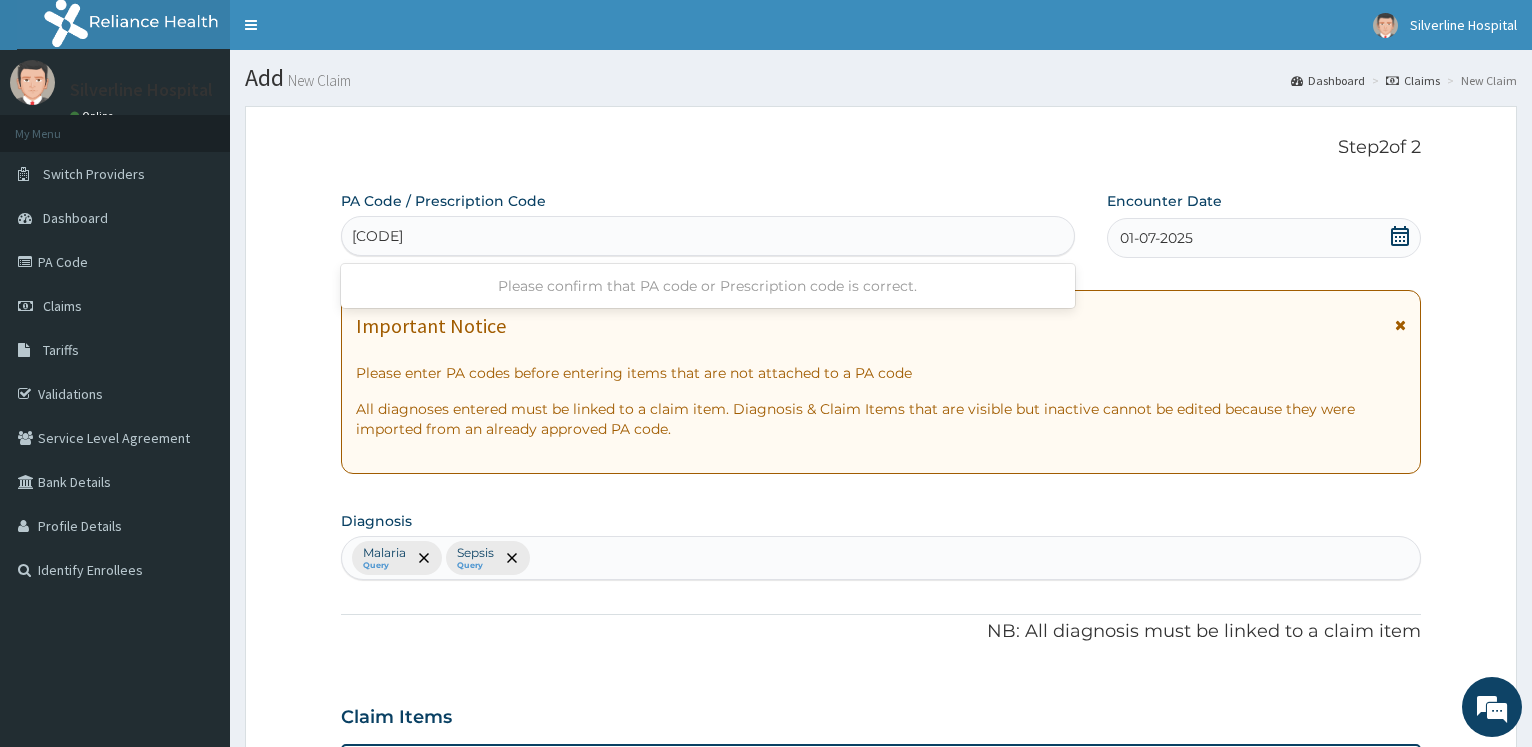 type on "PA/AC28DE" 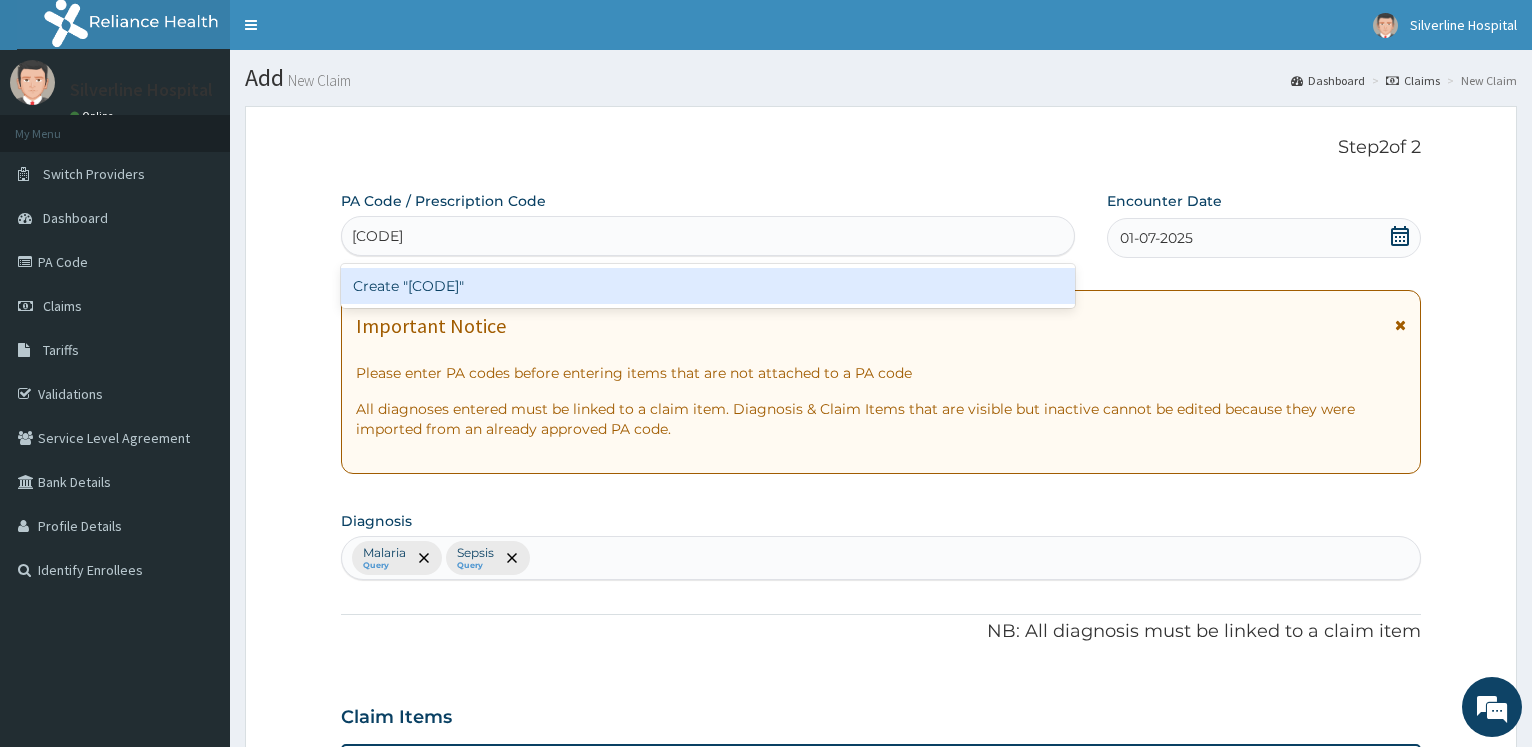 click on "Create "PA/AC28DE"" at bounding box center (707, 286) 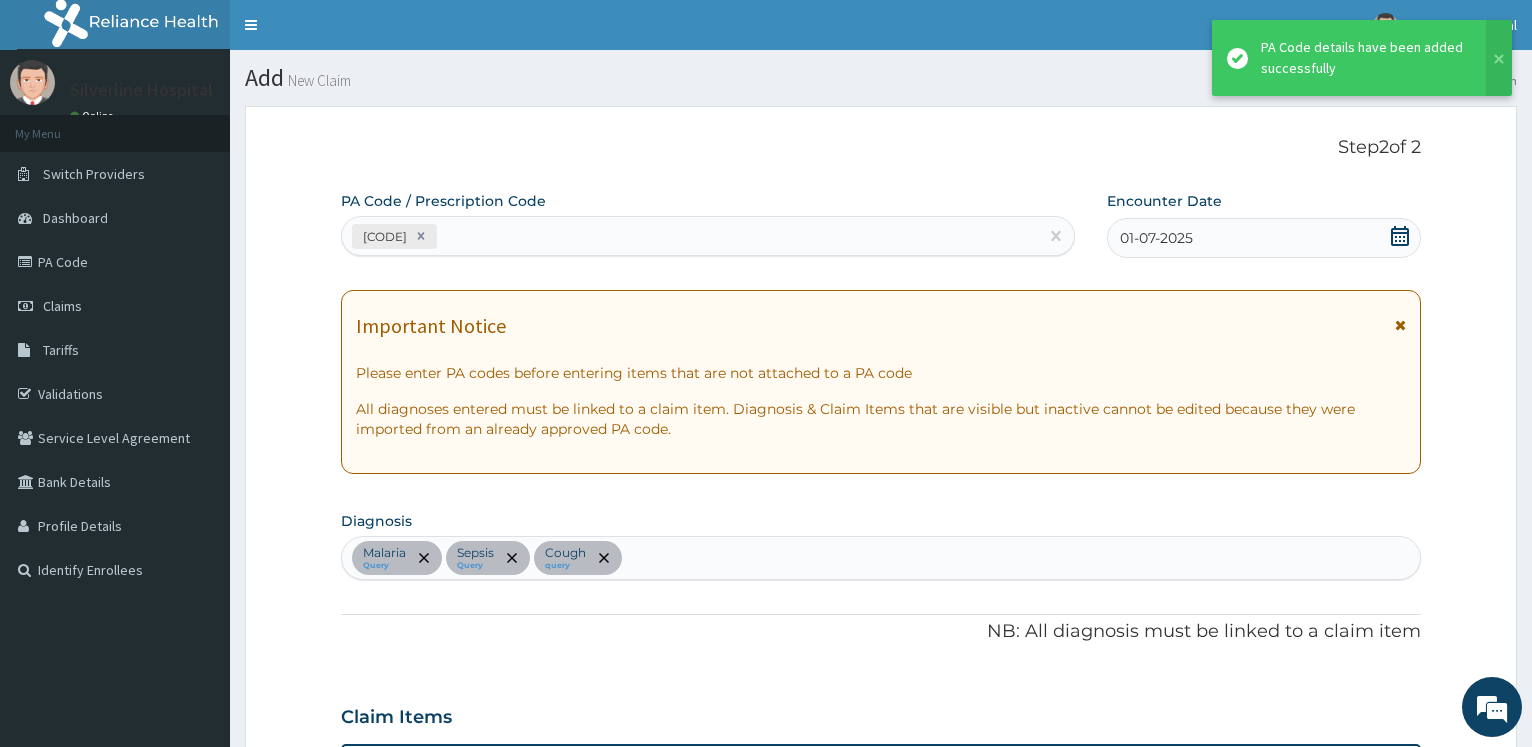scroll, scrollTop: 1149, scrollLeft: 0, axis: vertical 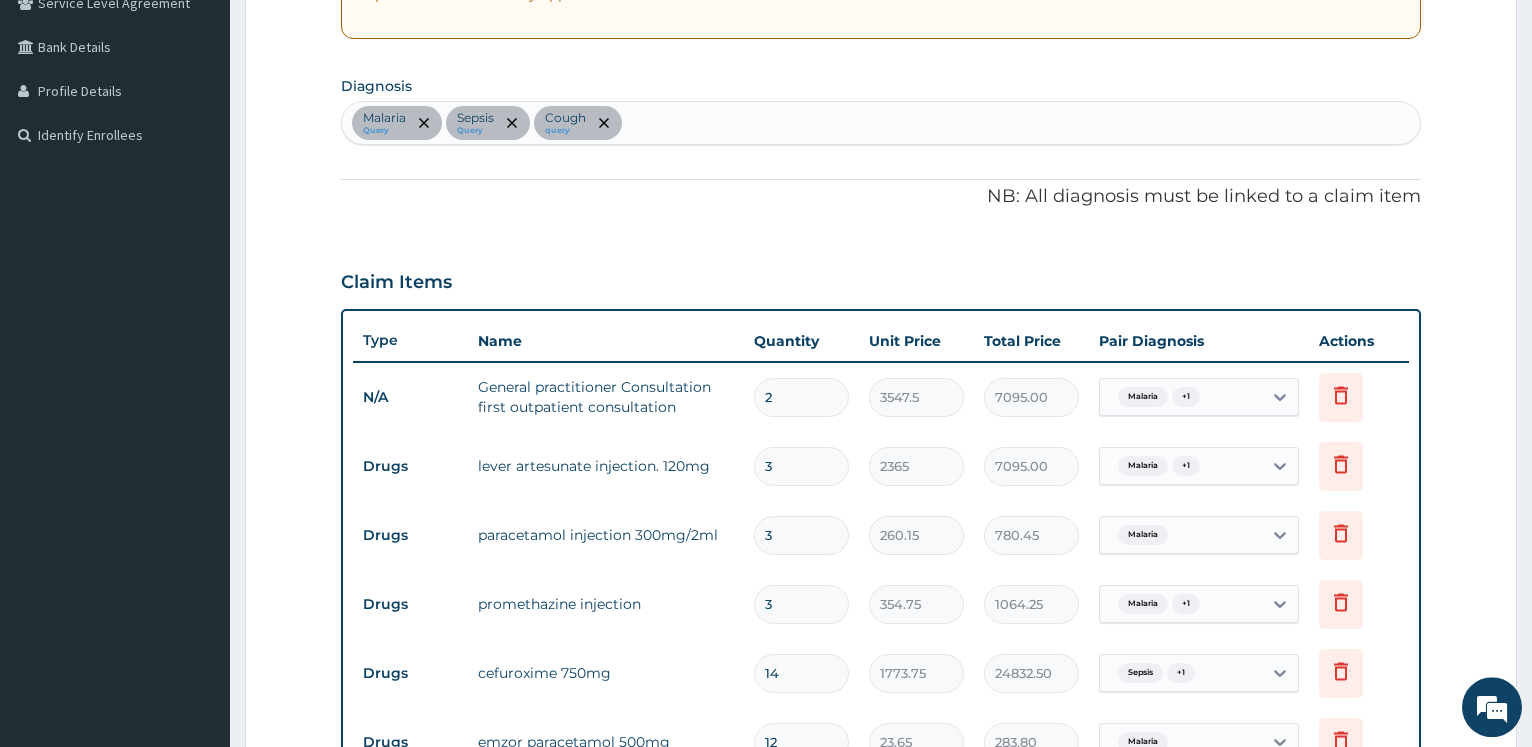 click on "2" at bounding box center [801, 397] 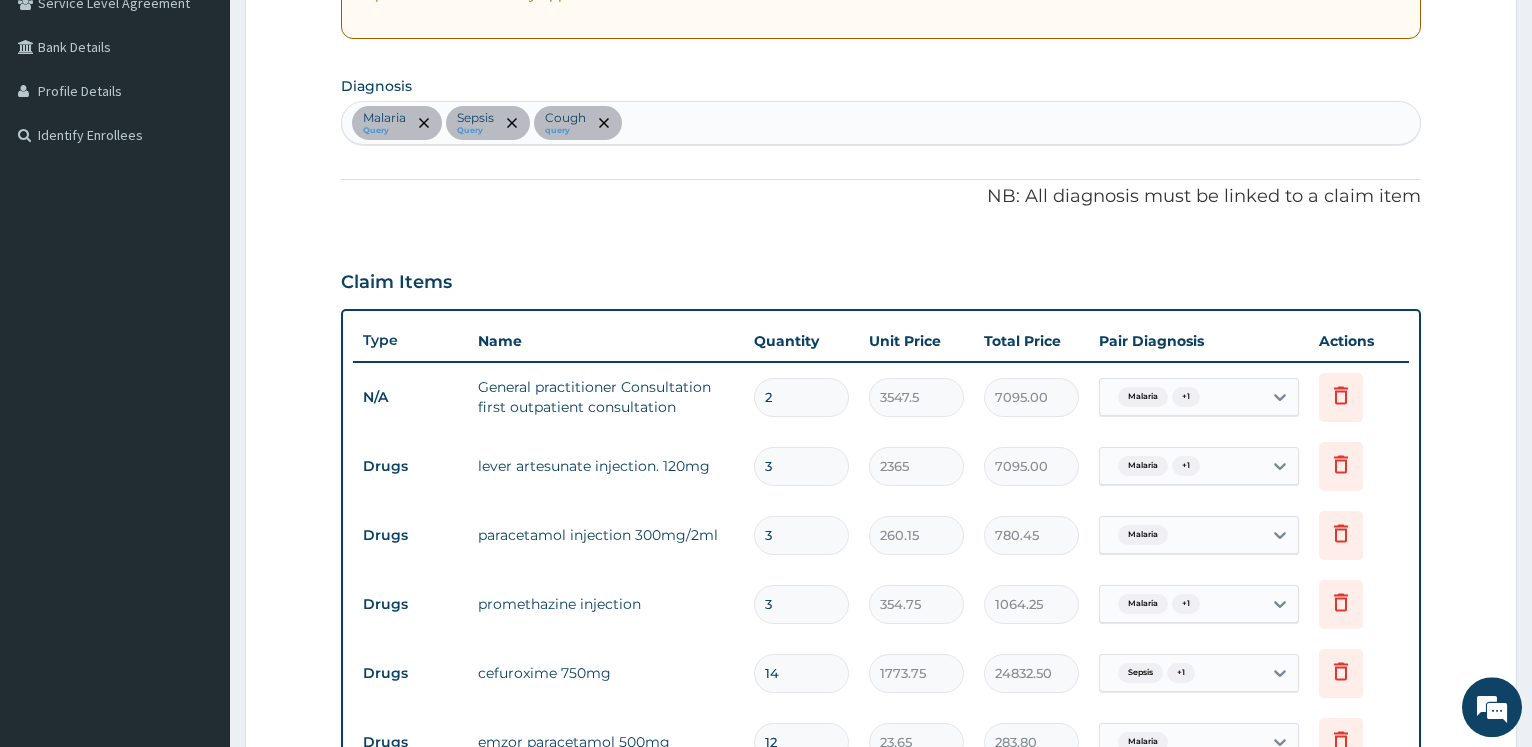 type on "0.00" 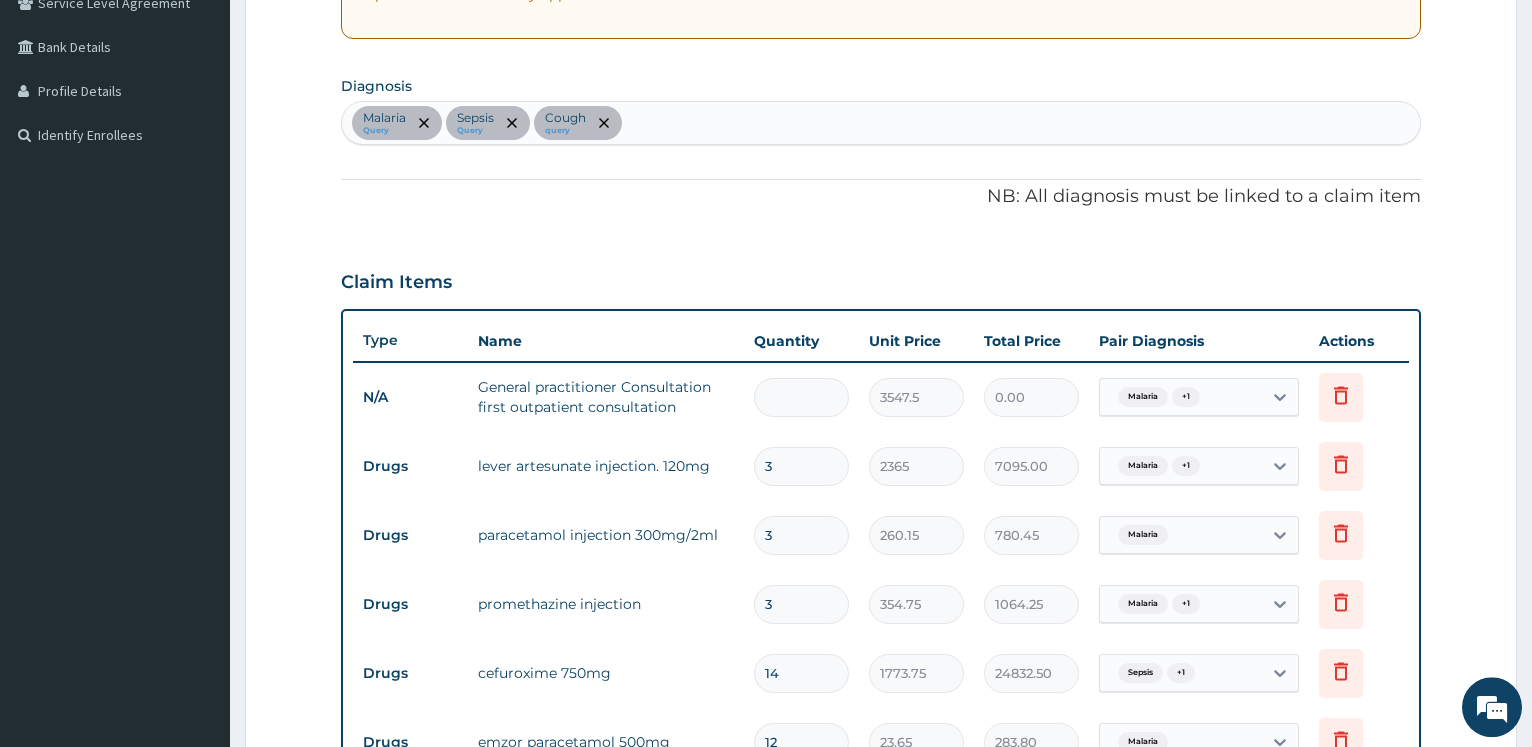 type on "1" 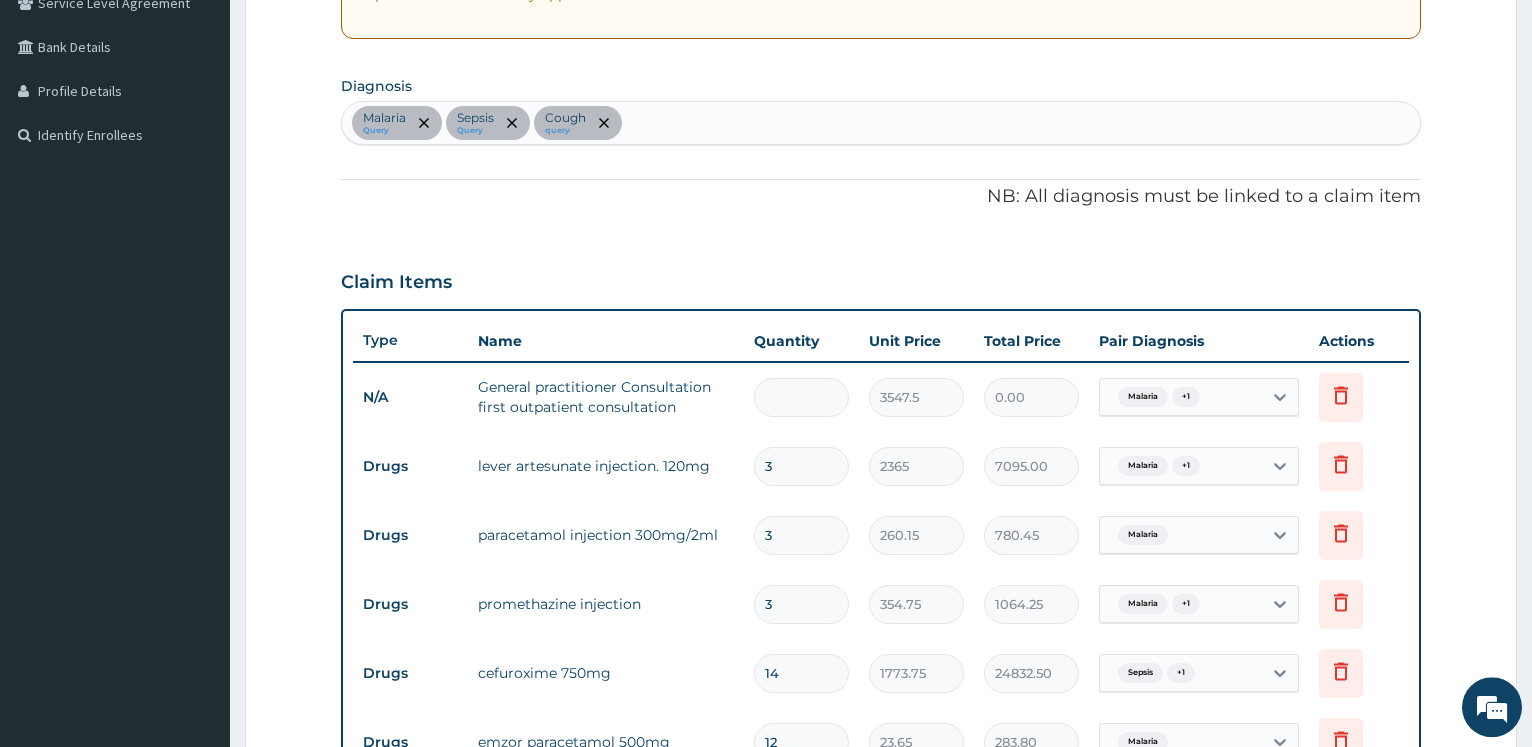 type on "3547.50" 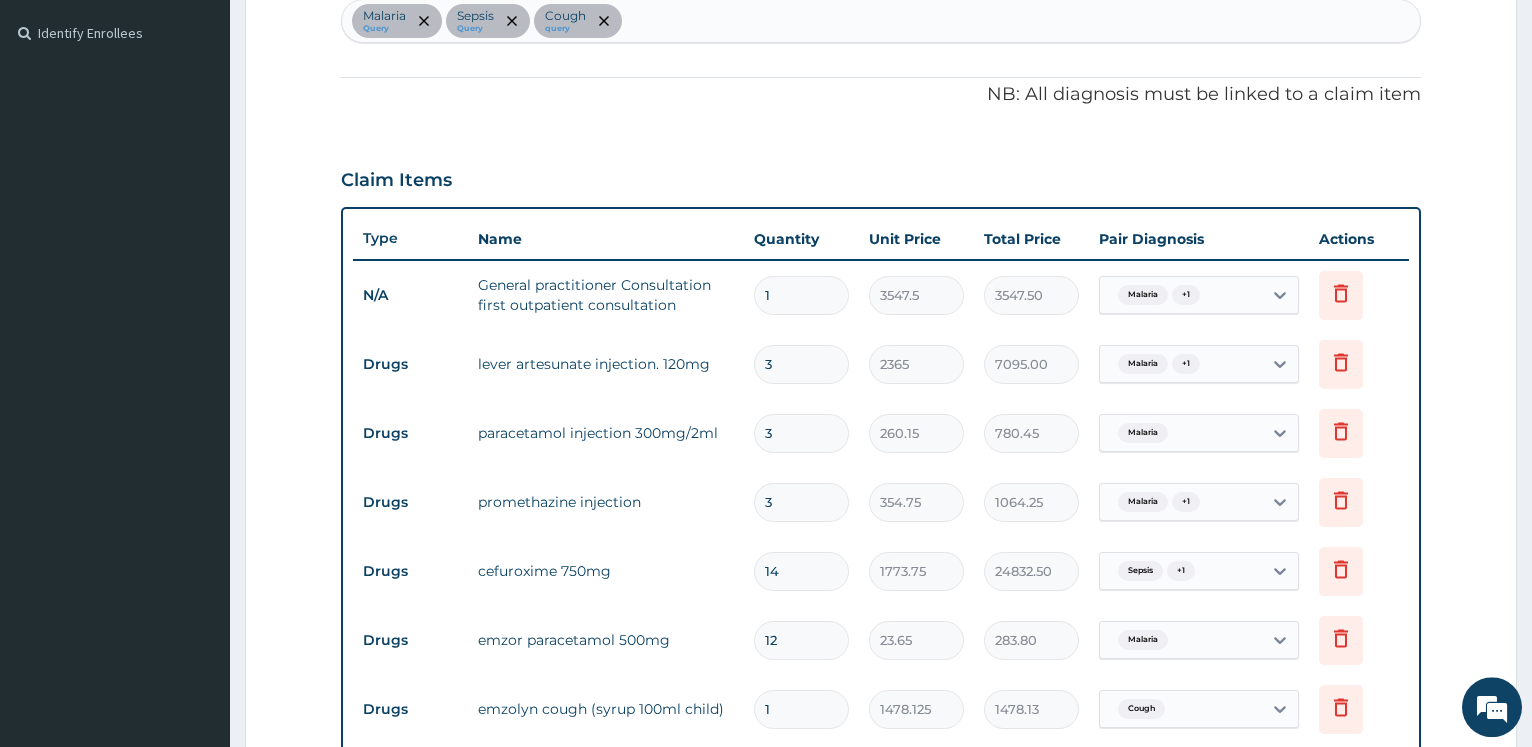 scroll, scrollTop: 588, scrollLeft: 0, axis: vertical 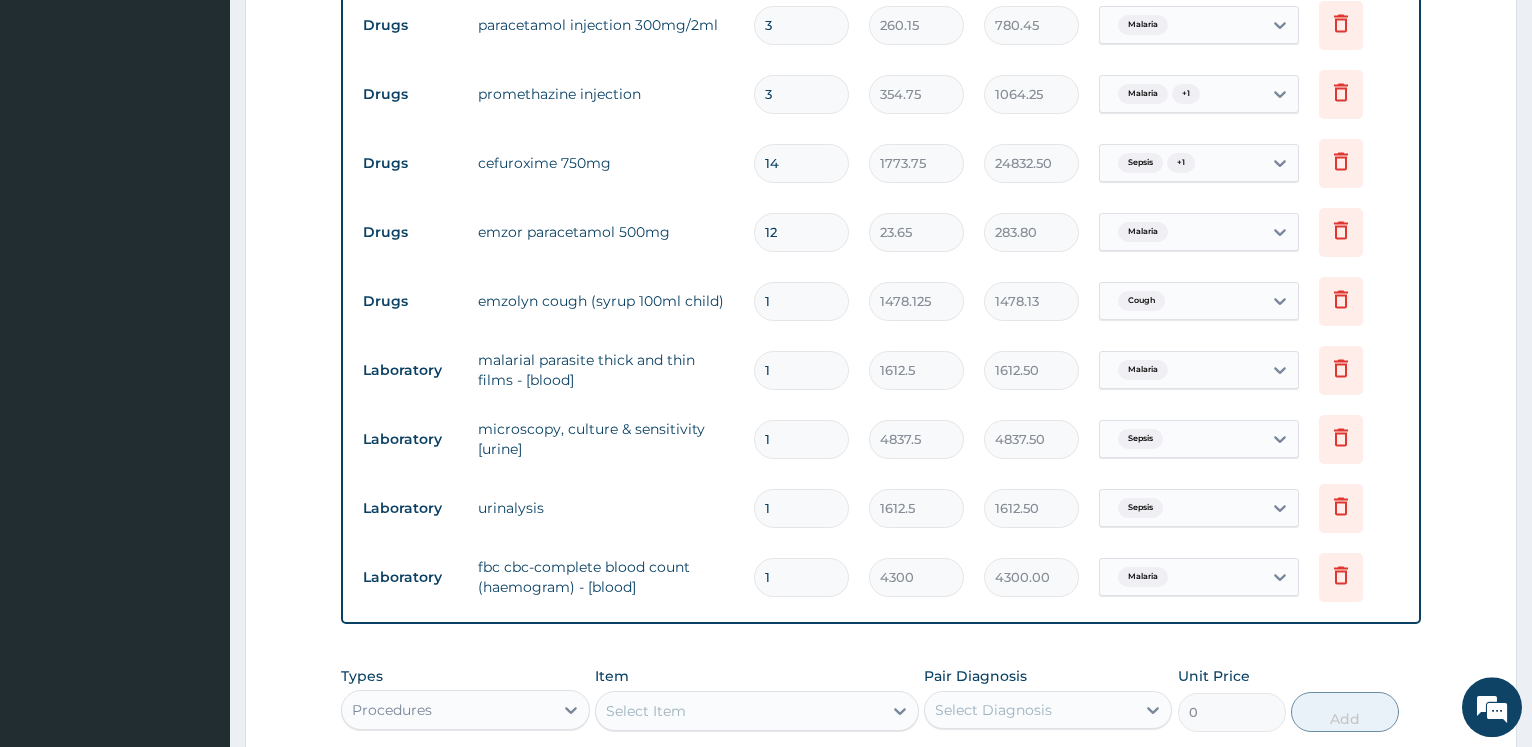 type on "1" 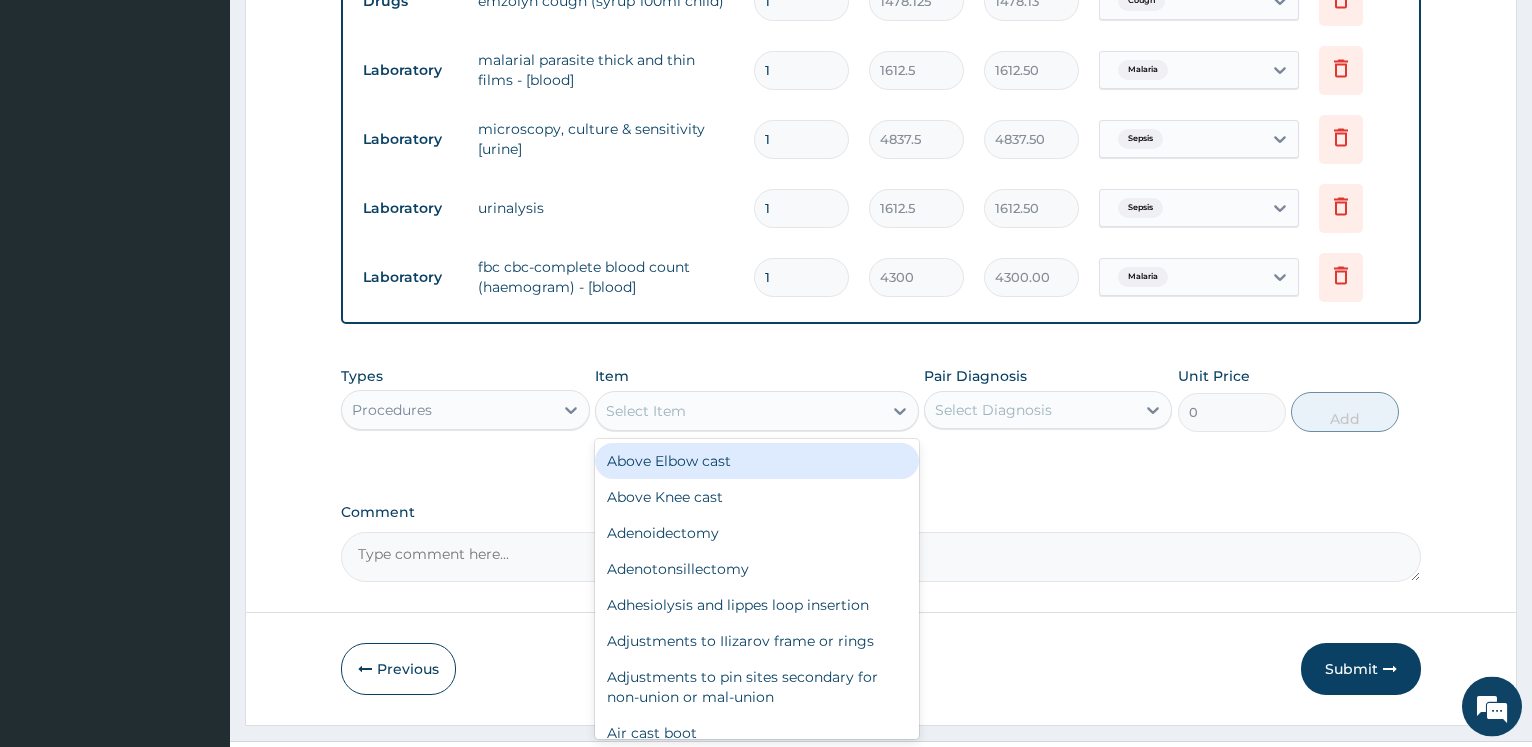 scroll, scrollTop: 1251, scrollLeft: 0, axis: vertical 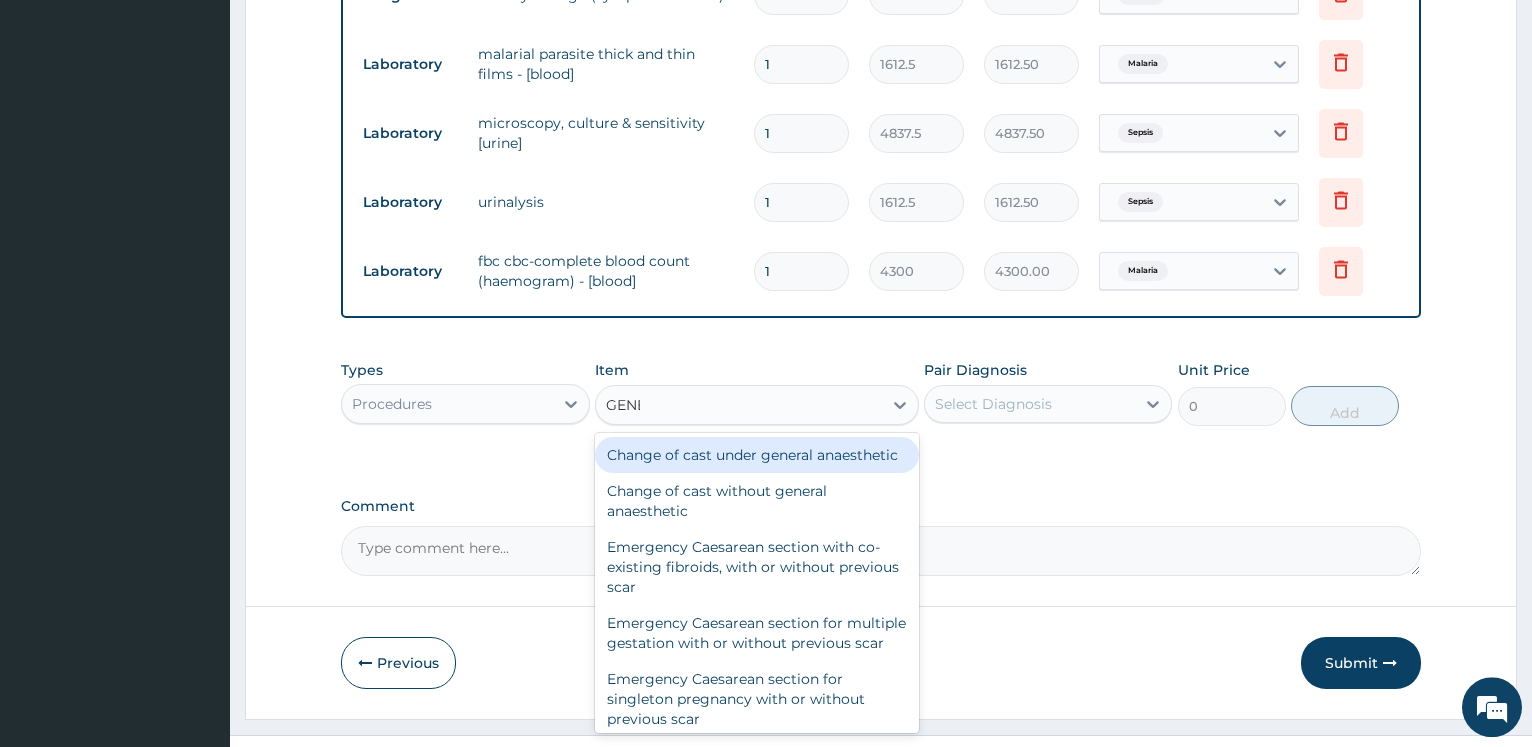 type on "GENER" 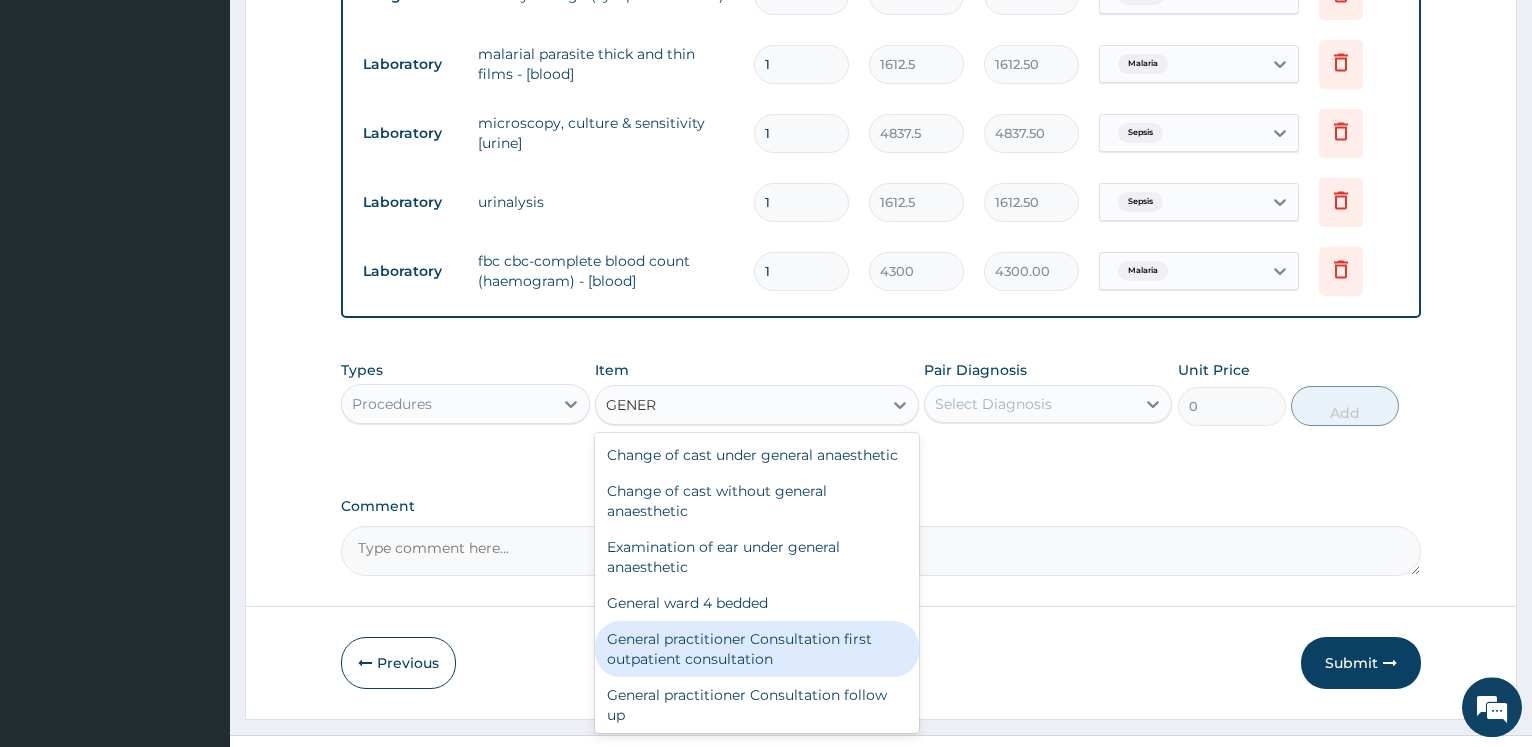 click on "General practitioner Consultation first outpatient consultation" at bounding box center [757, 649] 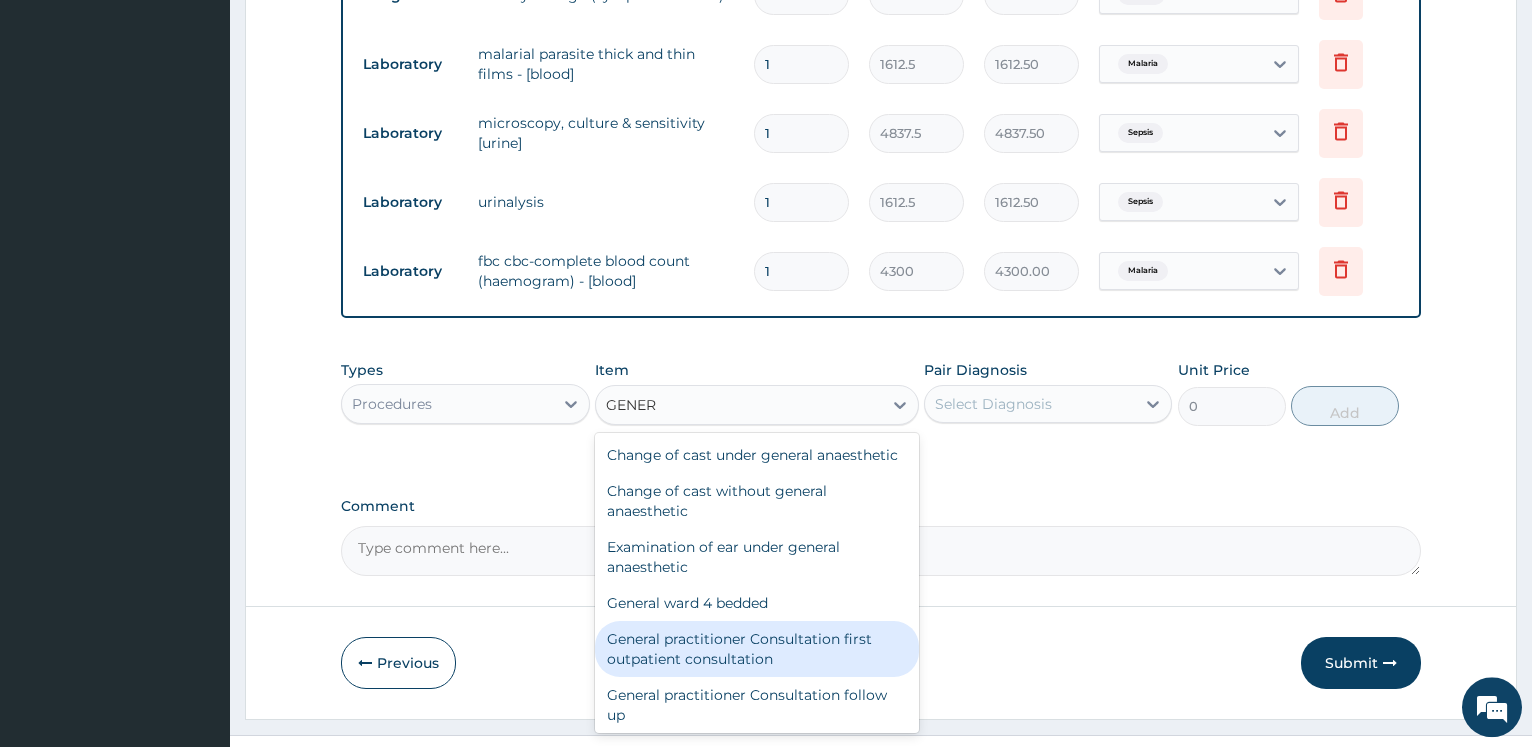 type 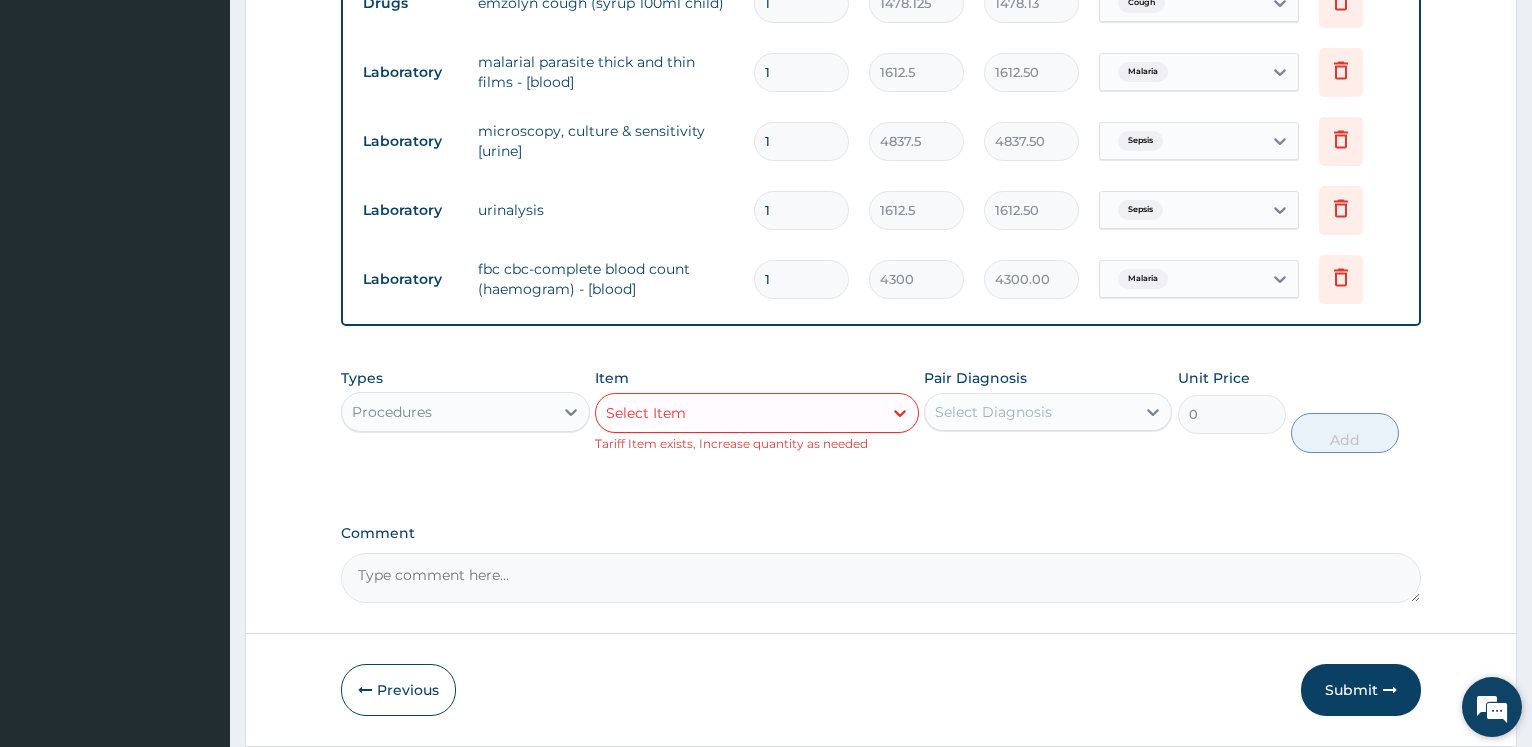 scroll, scrollTop: 1251, scrollLeft: 0, axis: vertical 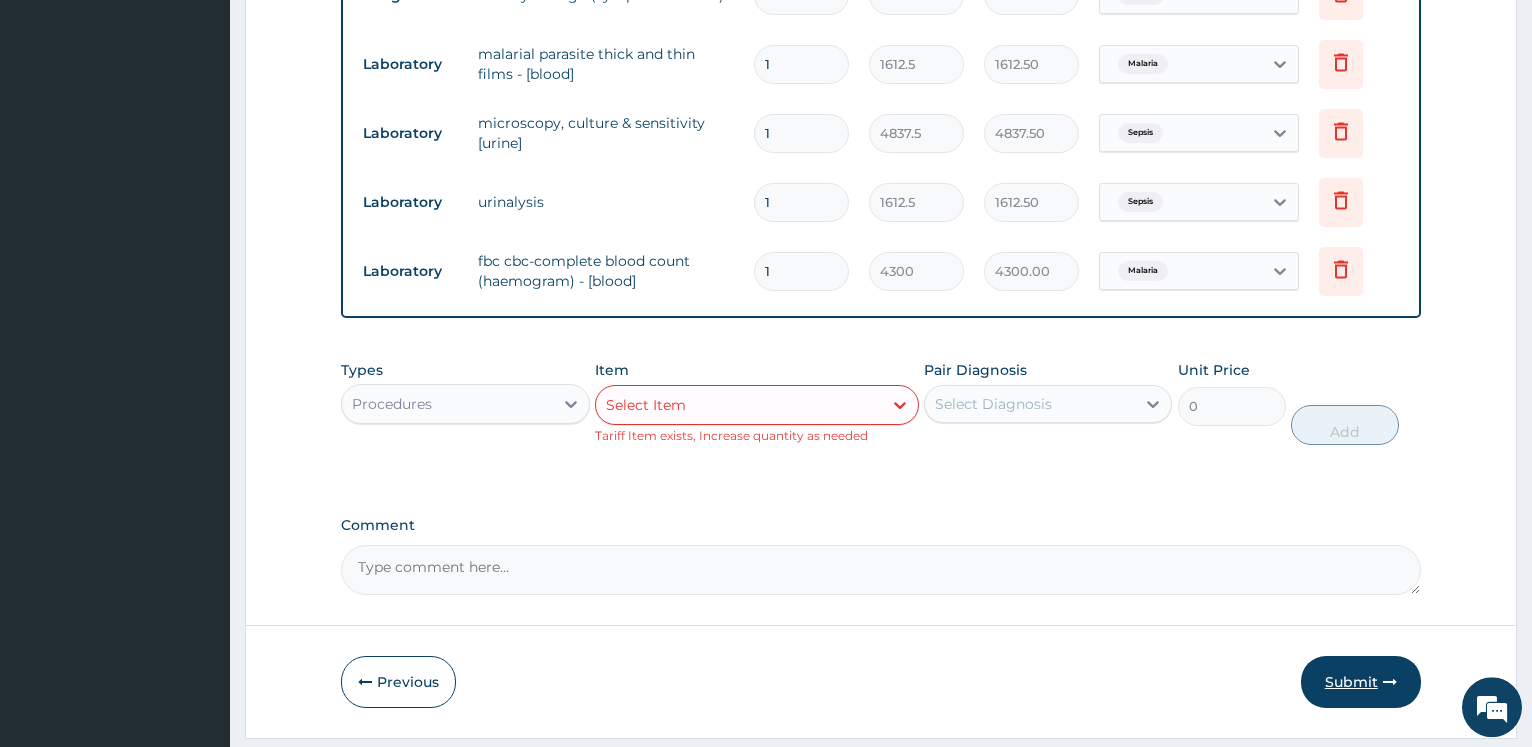 click on "Submit" at bounding box center [1361, 682] 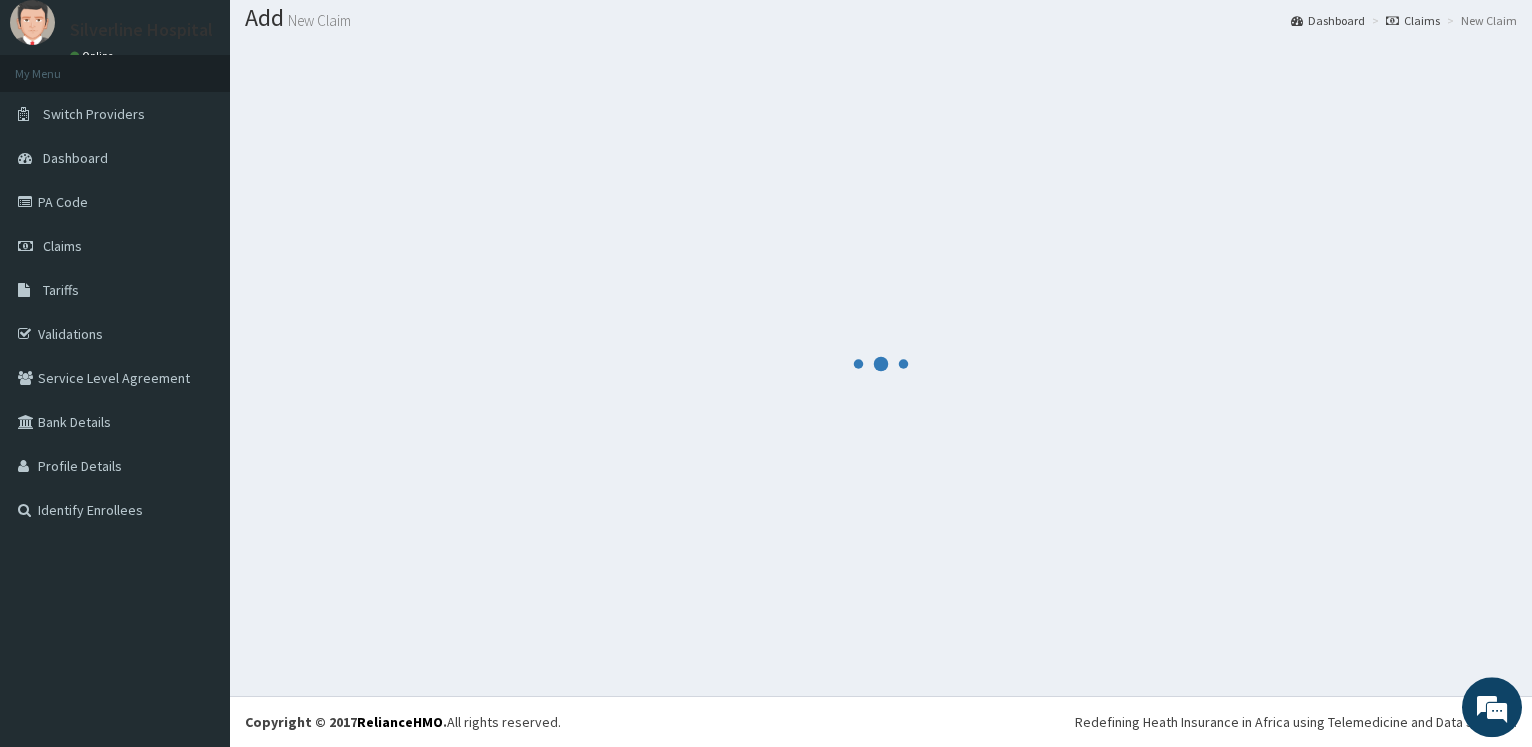 scroll, scrollTop: 60, scrollLeft: 0, axis: vertical 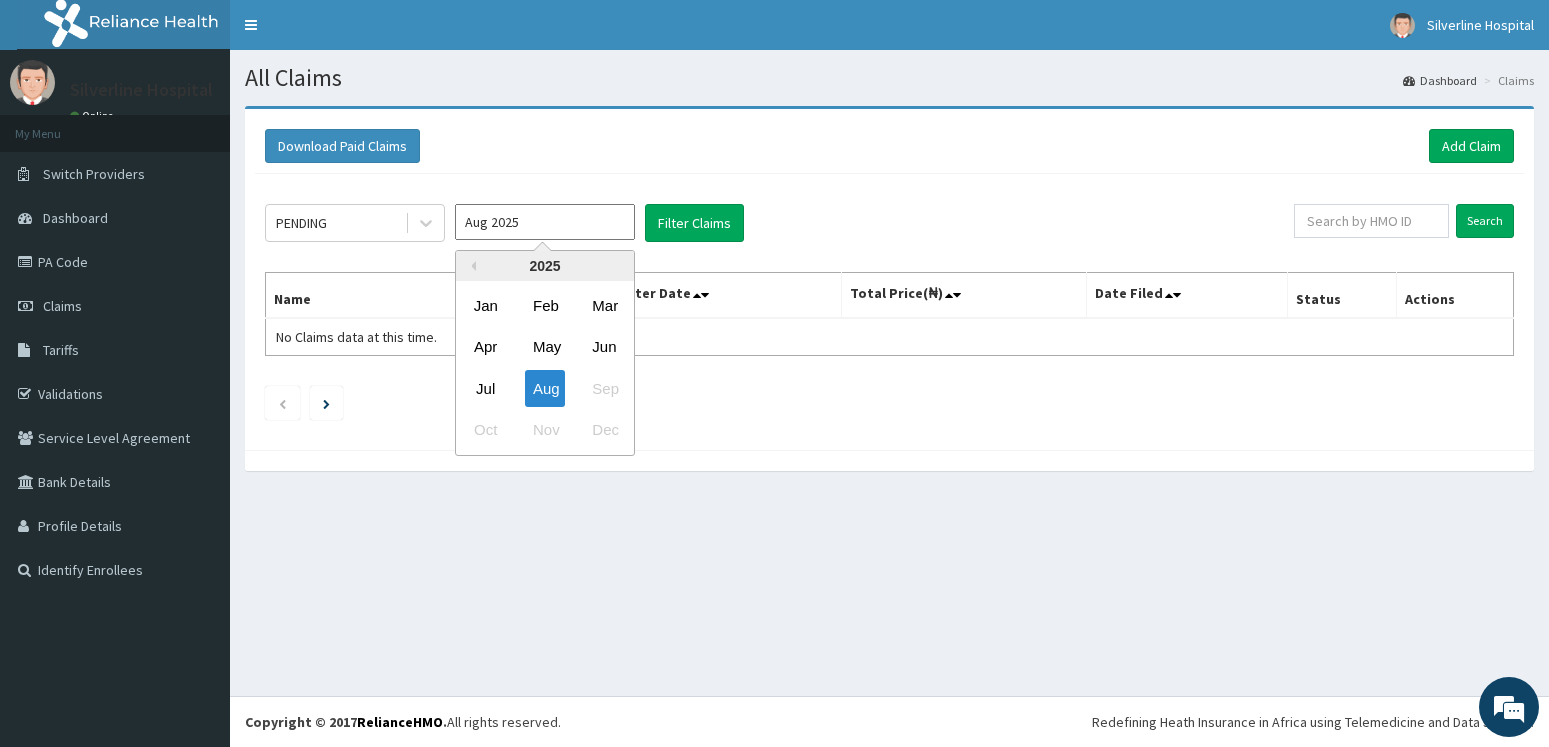 click on "Aug 2025" at bounding box center [545, 222] 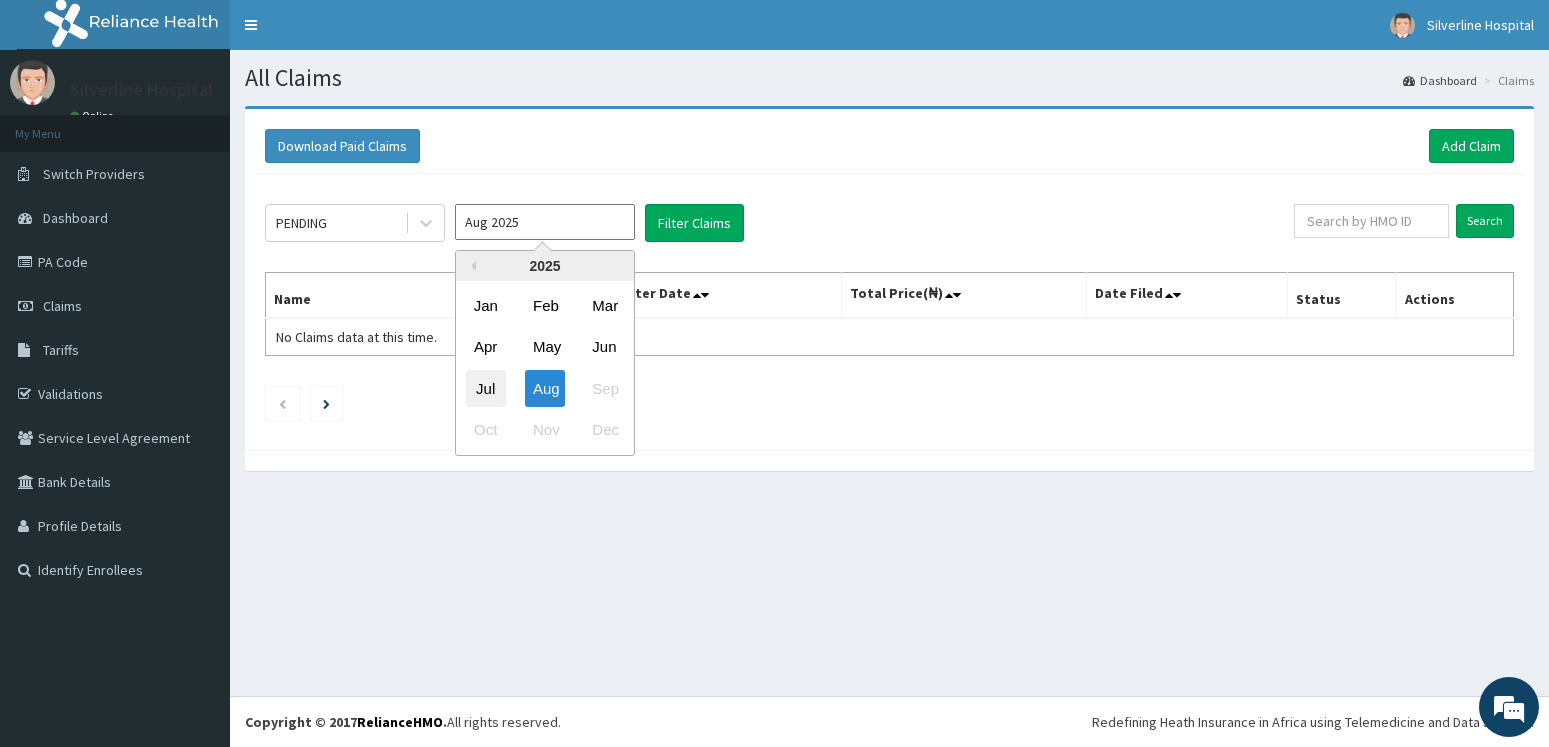 click on "Jul" at bounding box center [486, 388] 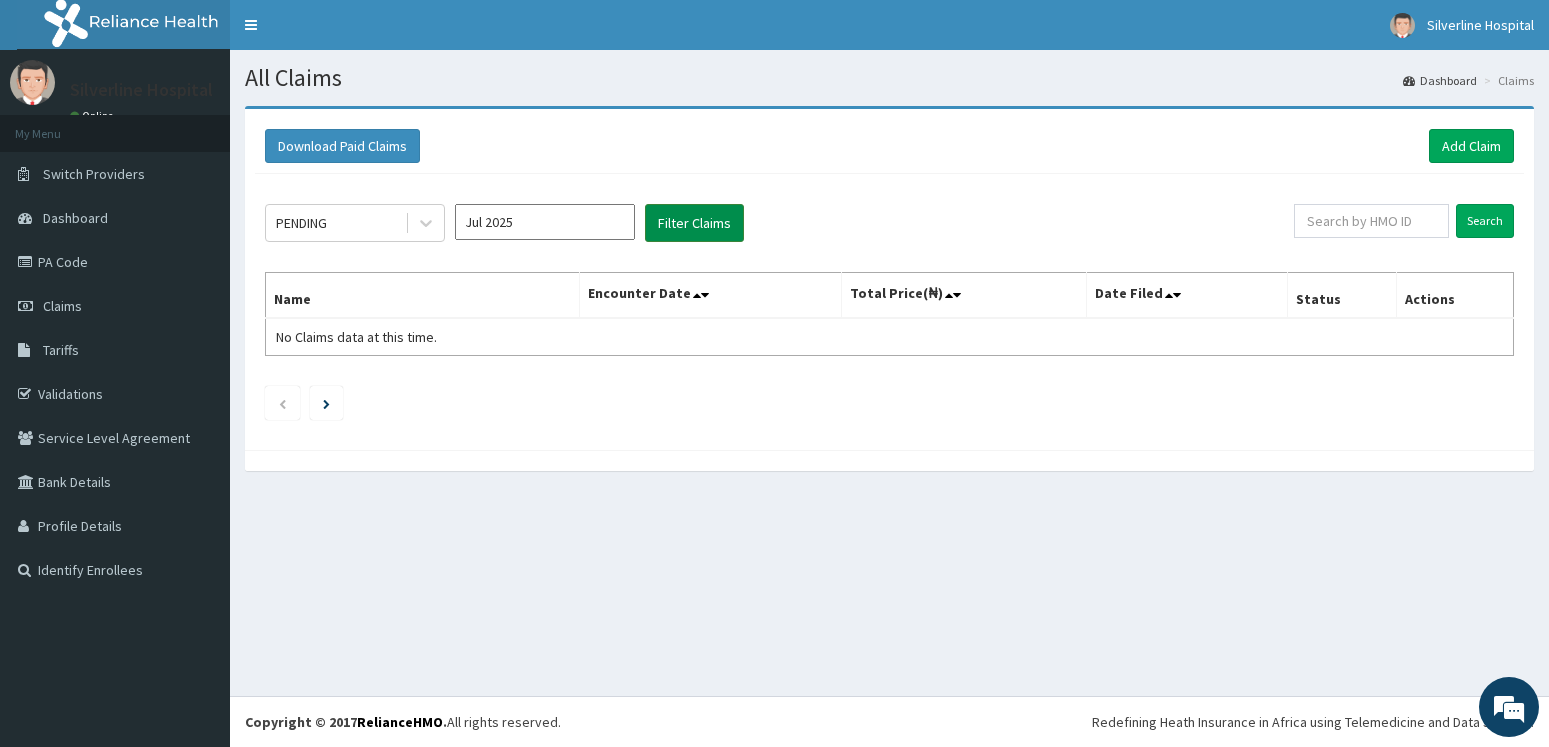 click on "Filter Claims" at bounding box center [694, 223] 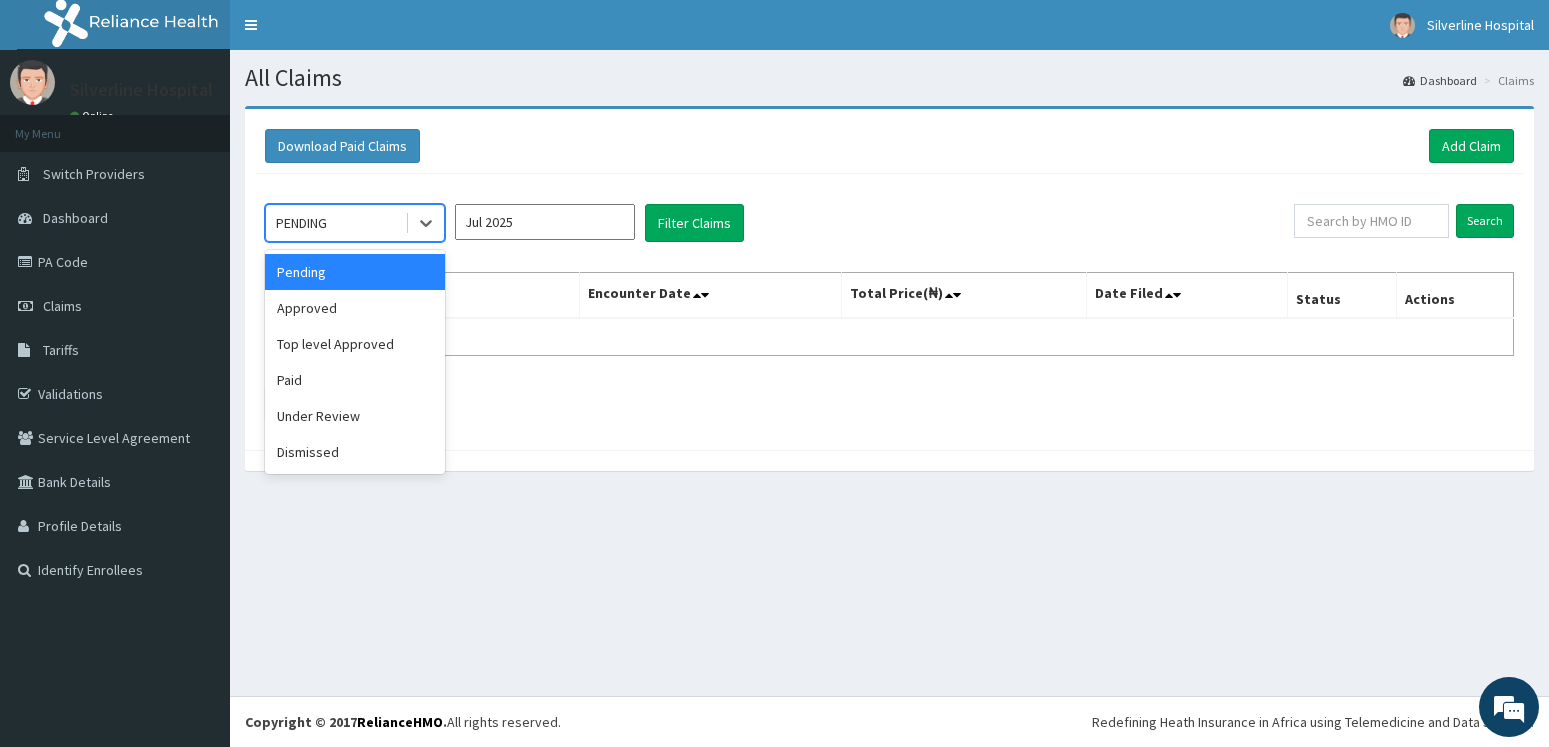 click on "PENDING" at bounding box center (301, 223) 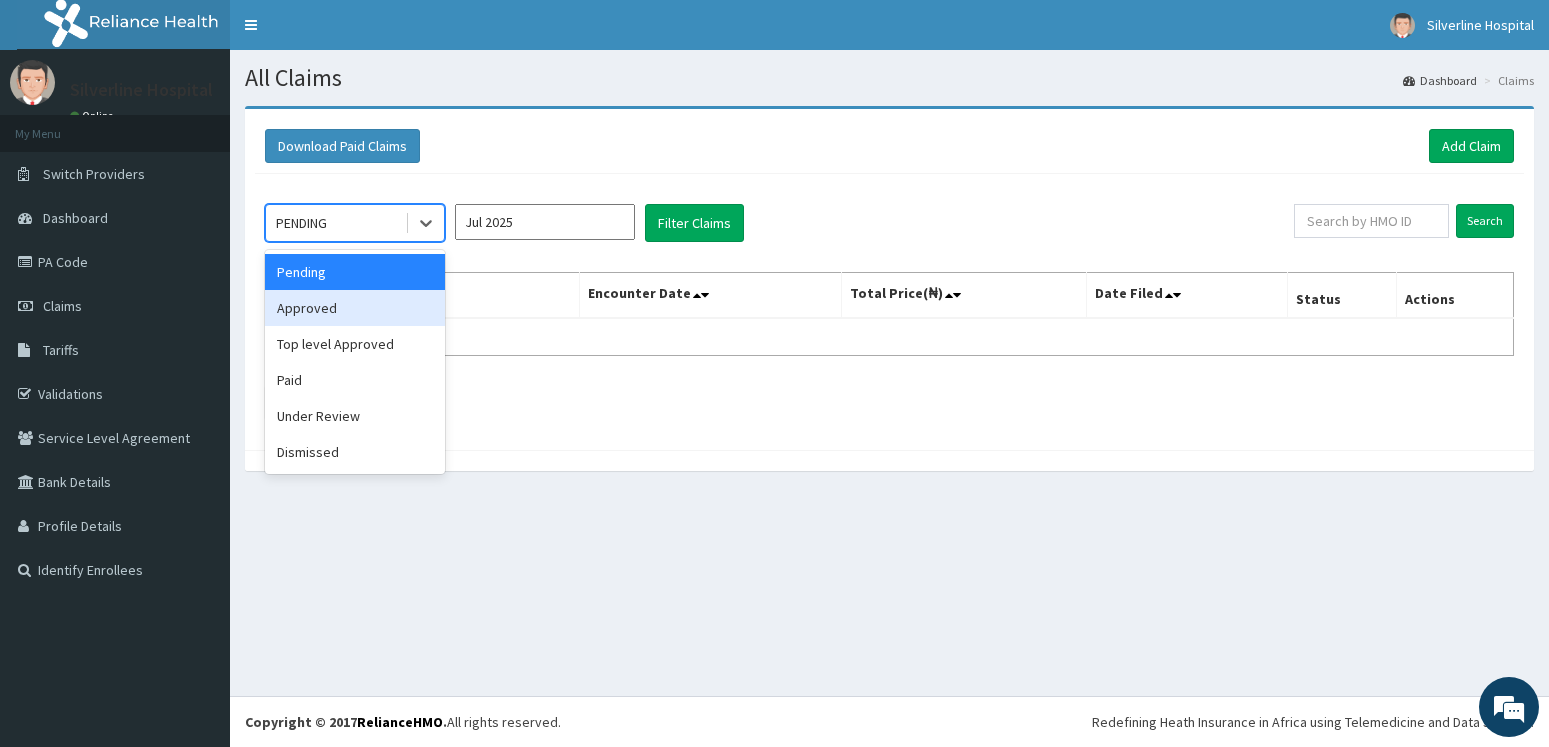 click on "Approved" at bounding box center (355, 308) 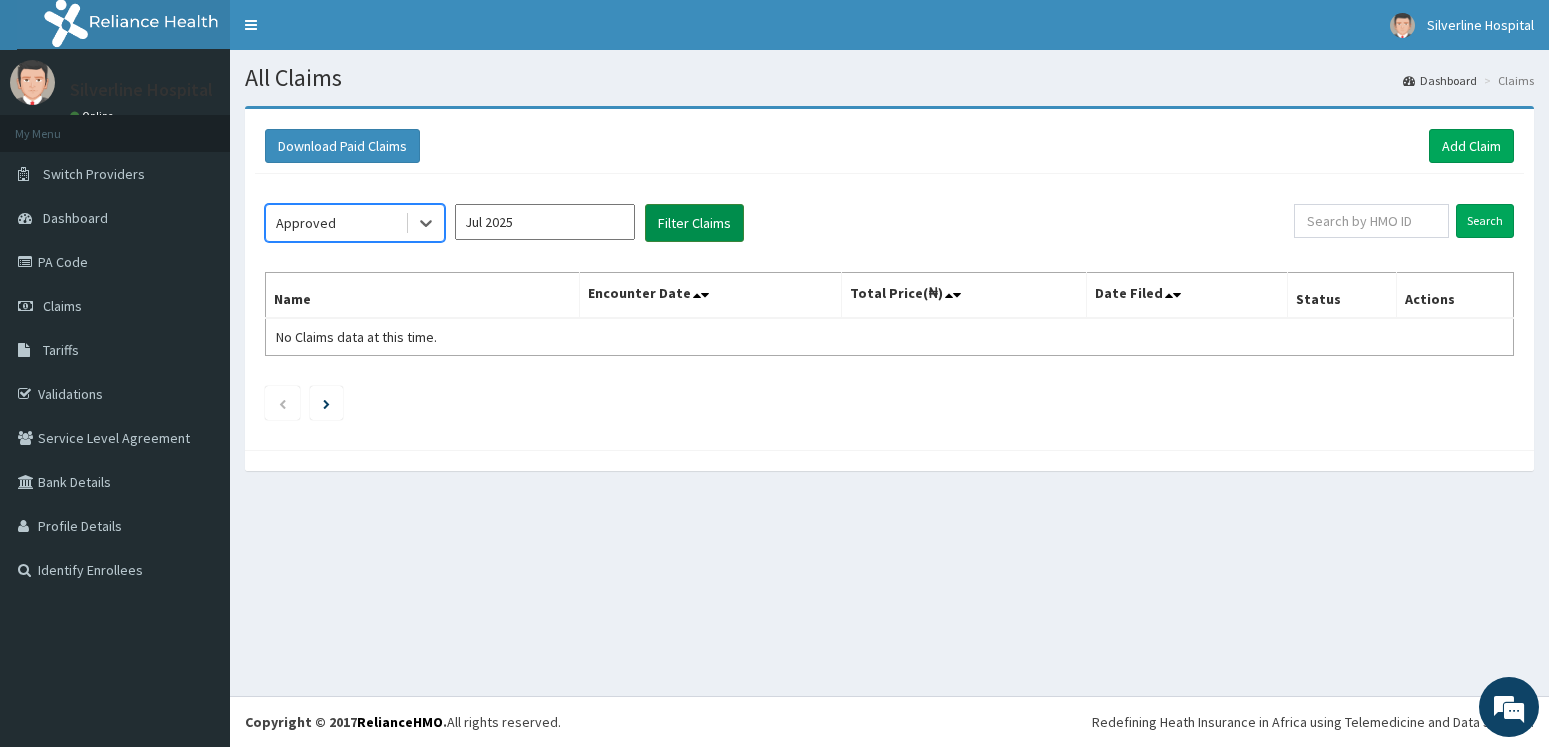 click on "Filter Claims" at bounding box center (694, 223) 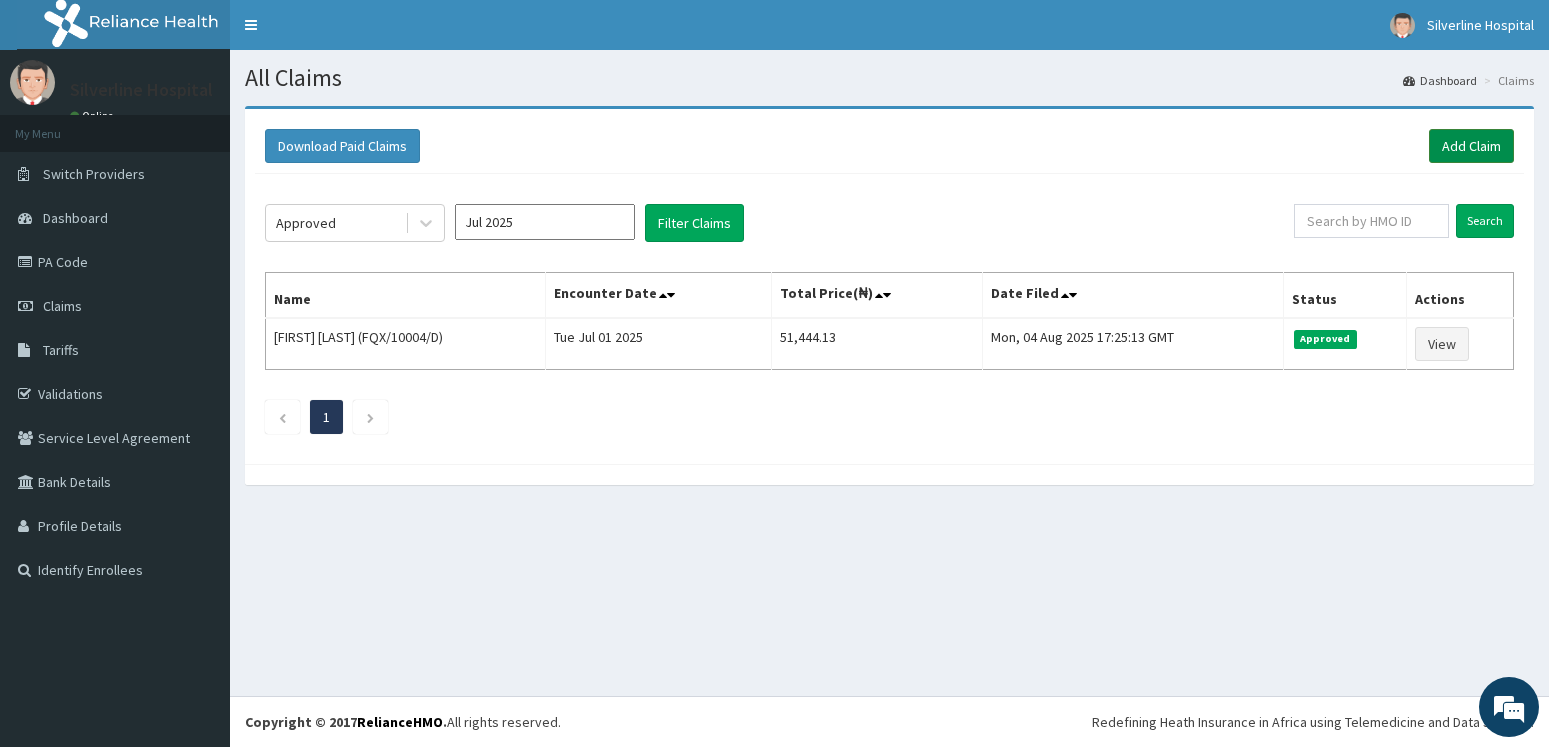 click on "Add Claim" at bounding box center (1471, 146) 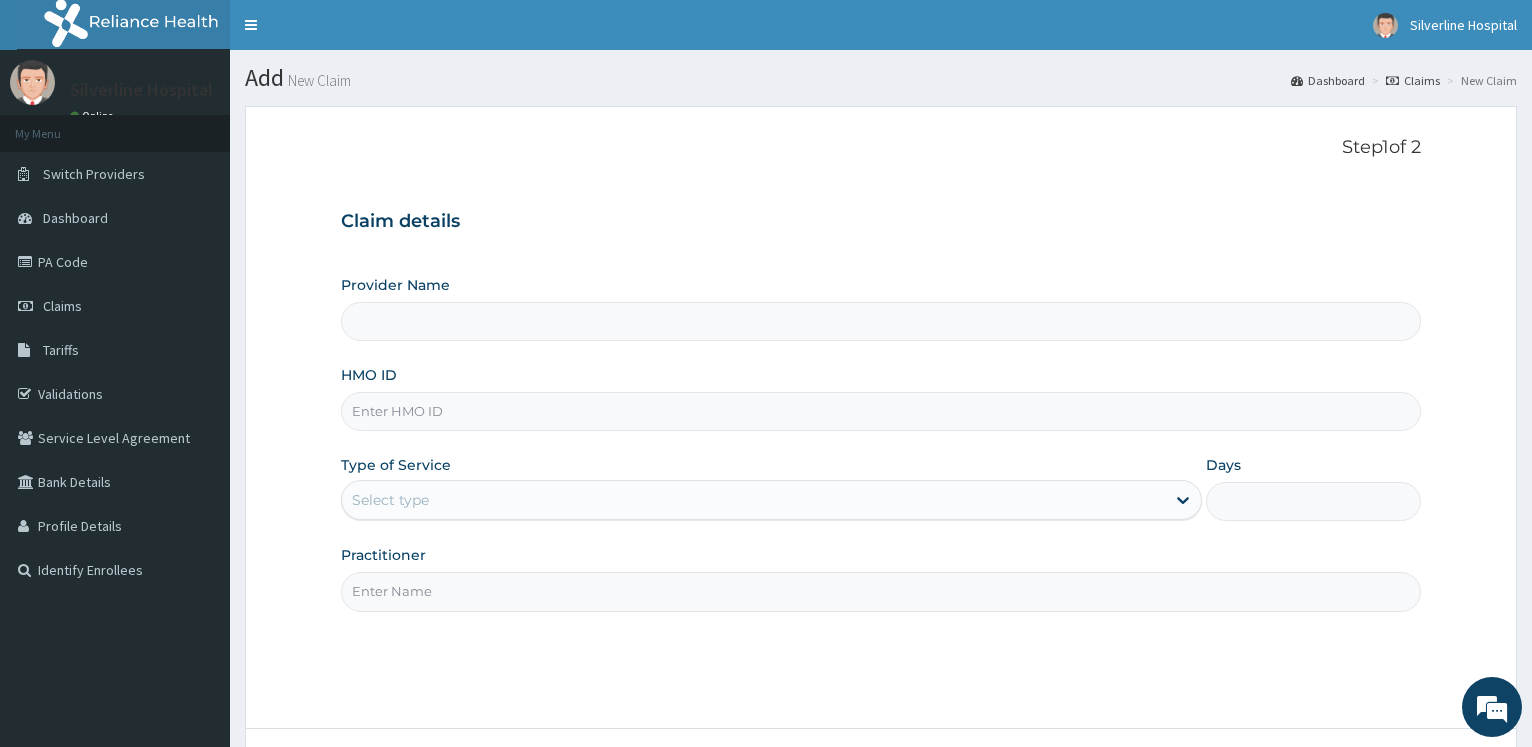 scroll, scrollTop: 0, scrollLeft: 0, axis: both 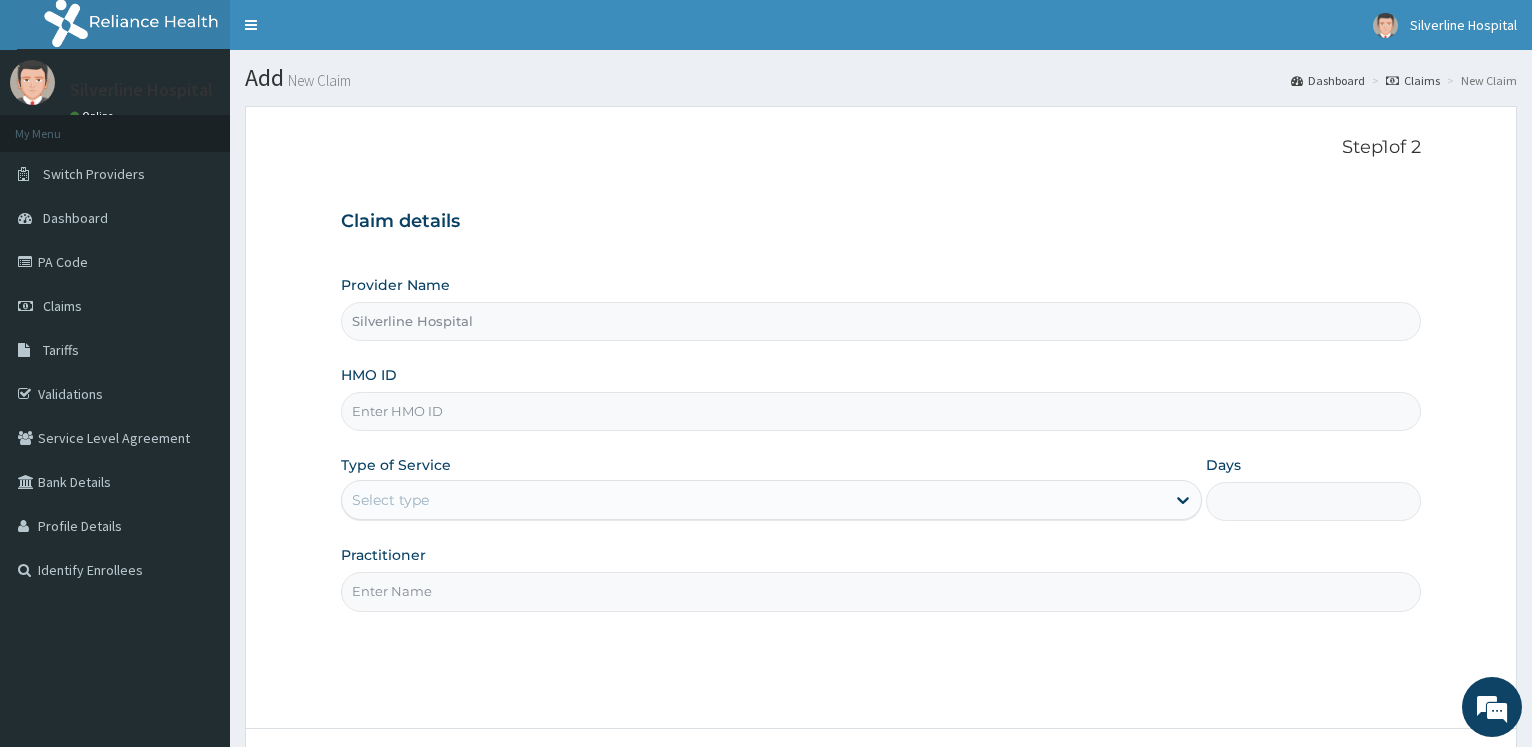 click on "HMO ID" at bounding box center [881, 411] 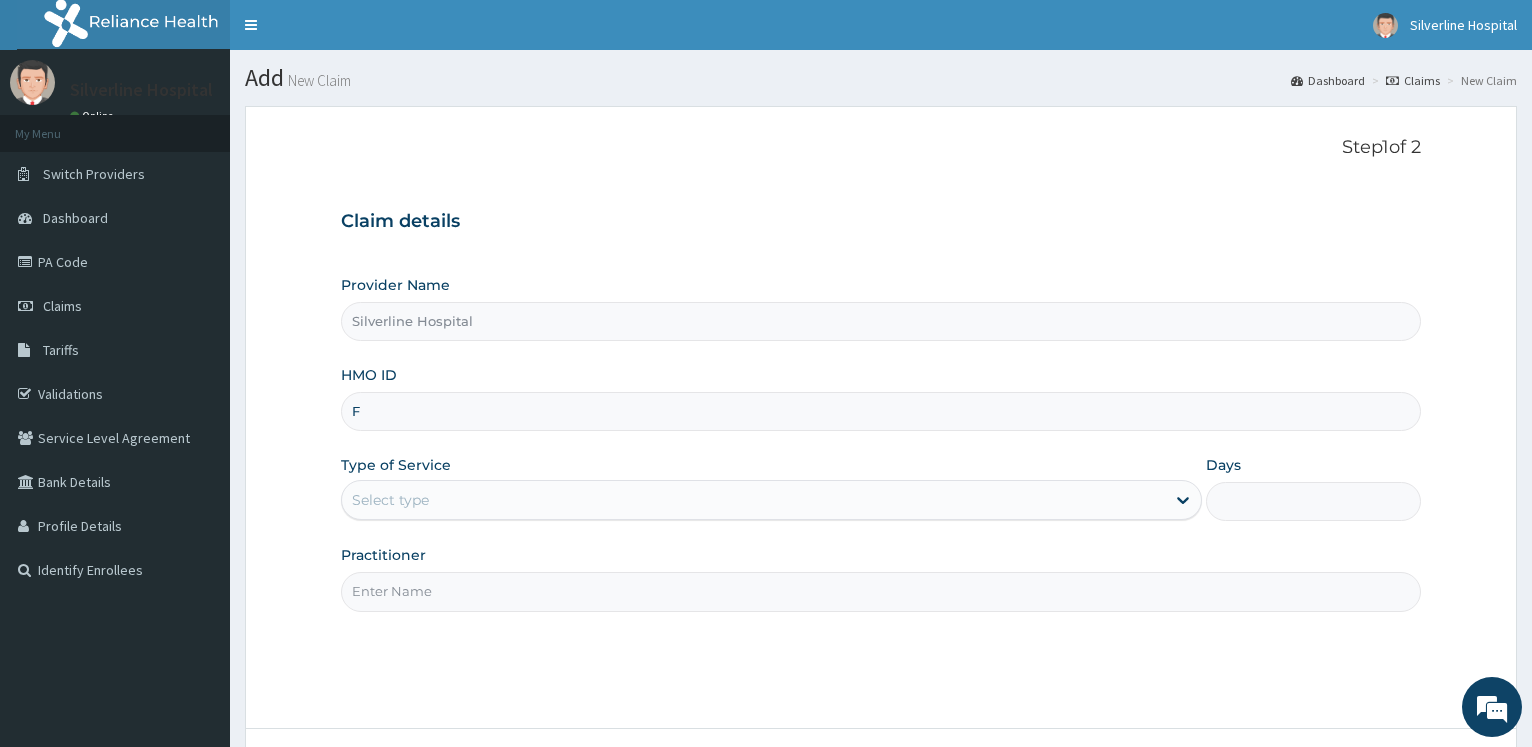 scroll, scrollTop: 0, scrollLeft: 0, axis: both 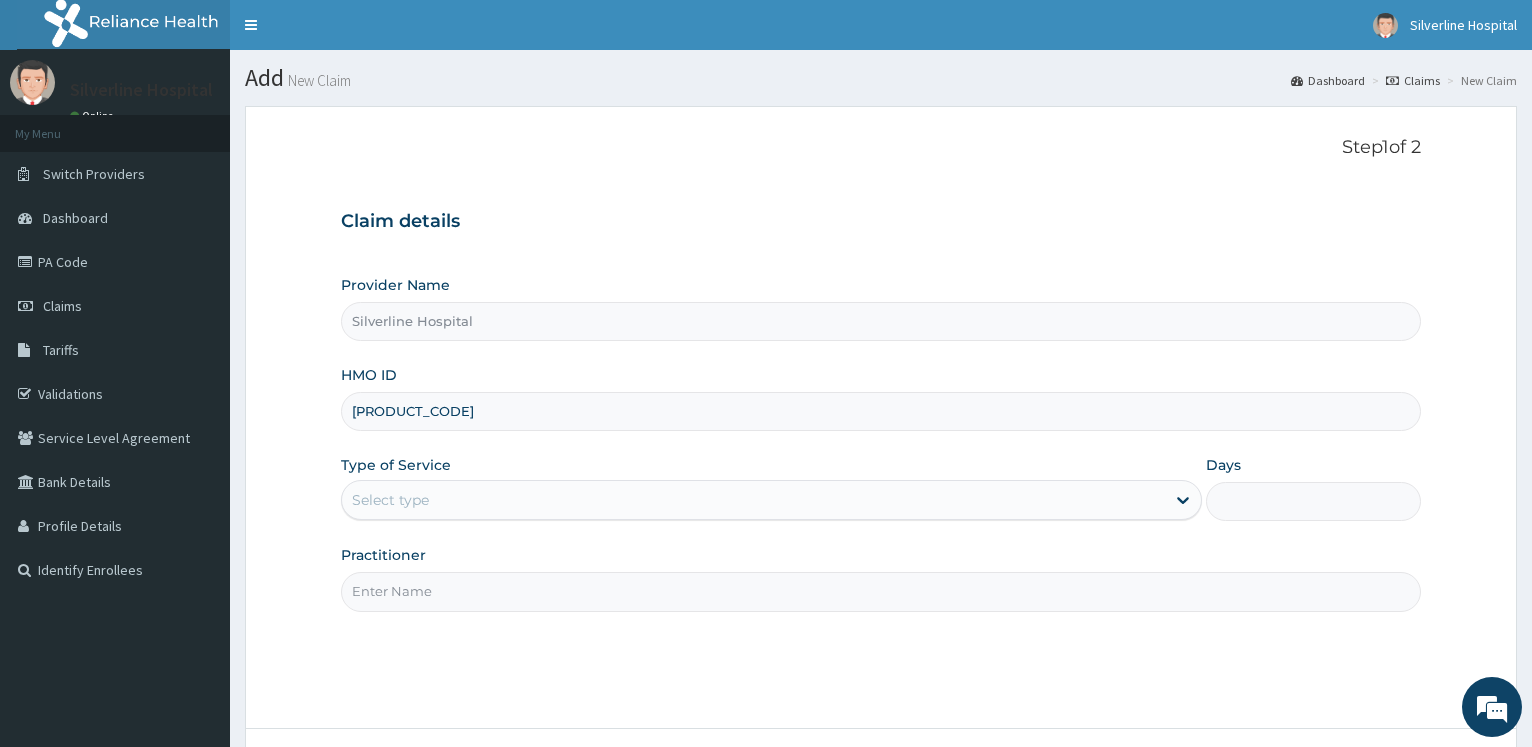 type on "[PRODUCT_CODE]" 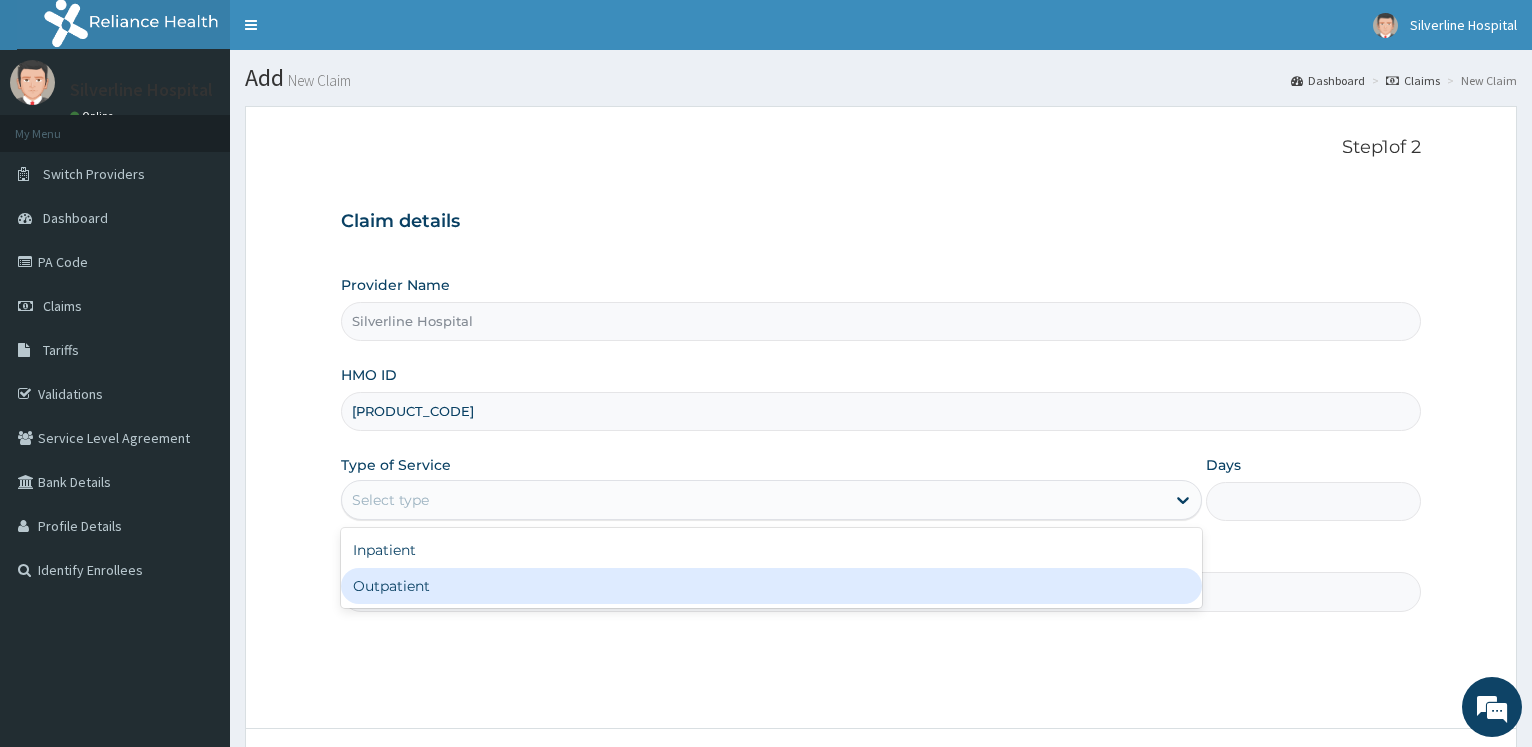 click on "Outpatient" at bounding box center (771, 586) 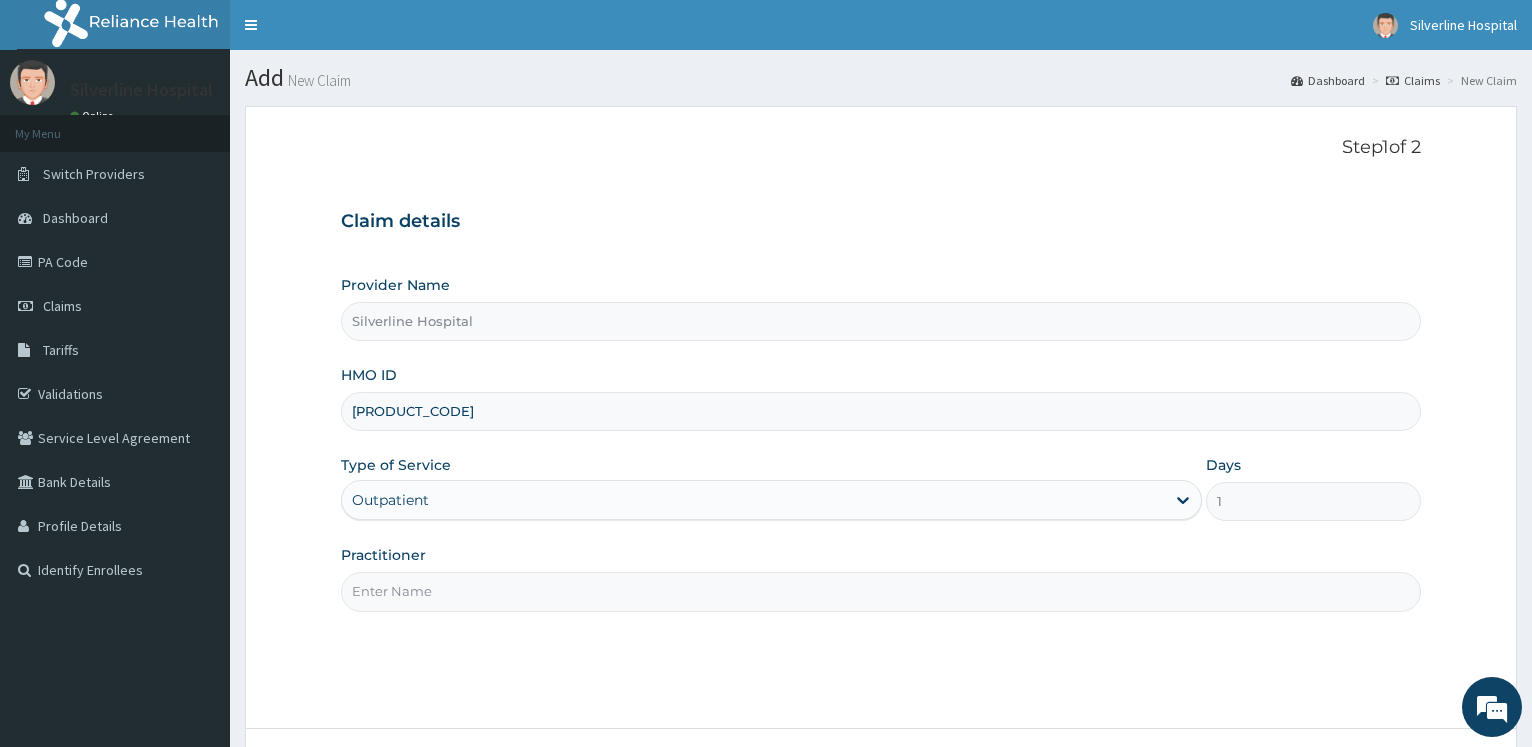 click on "Practitioner" at bounding box center [881, 591] 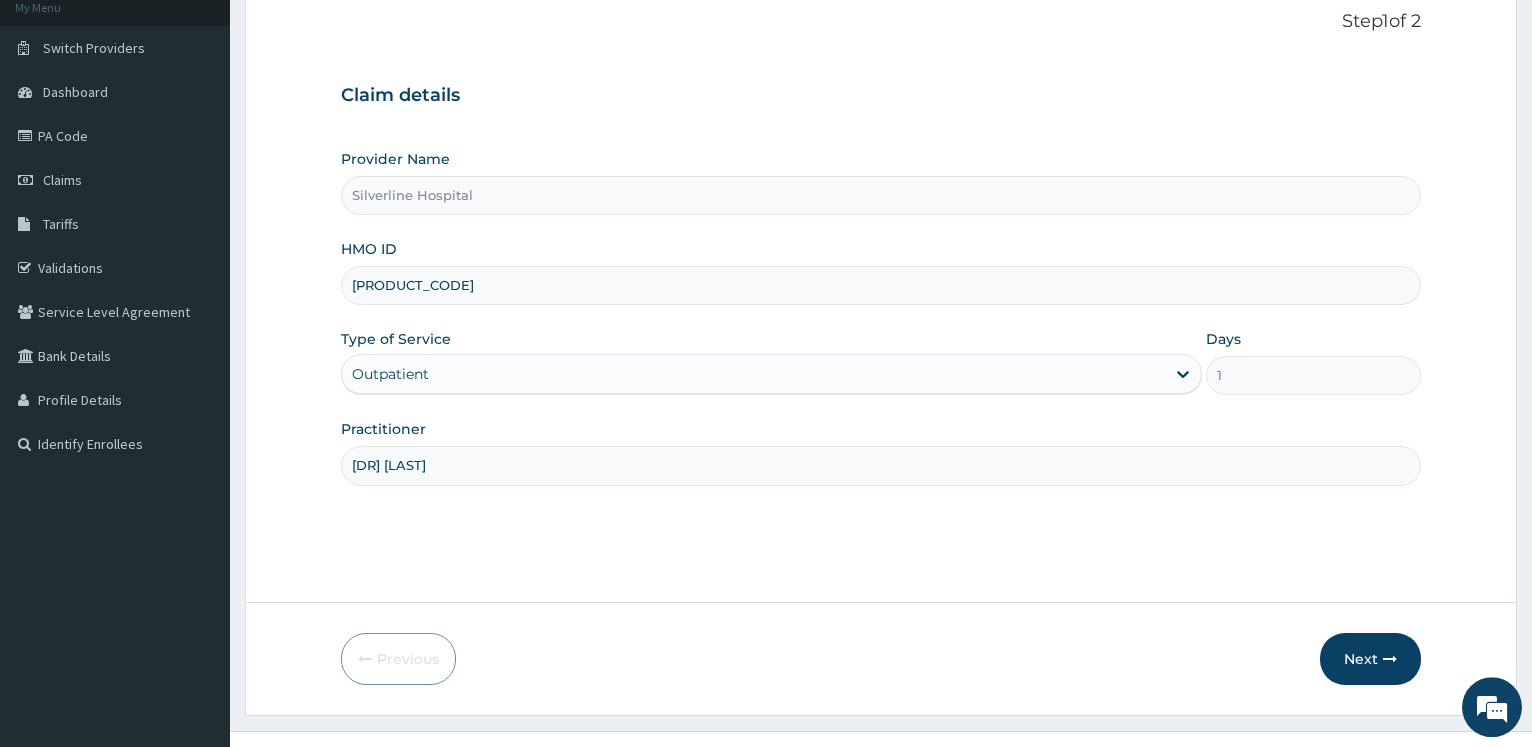 scroll, scrollTop: 161, scrollLeft: 0, axis: vertical 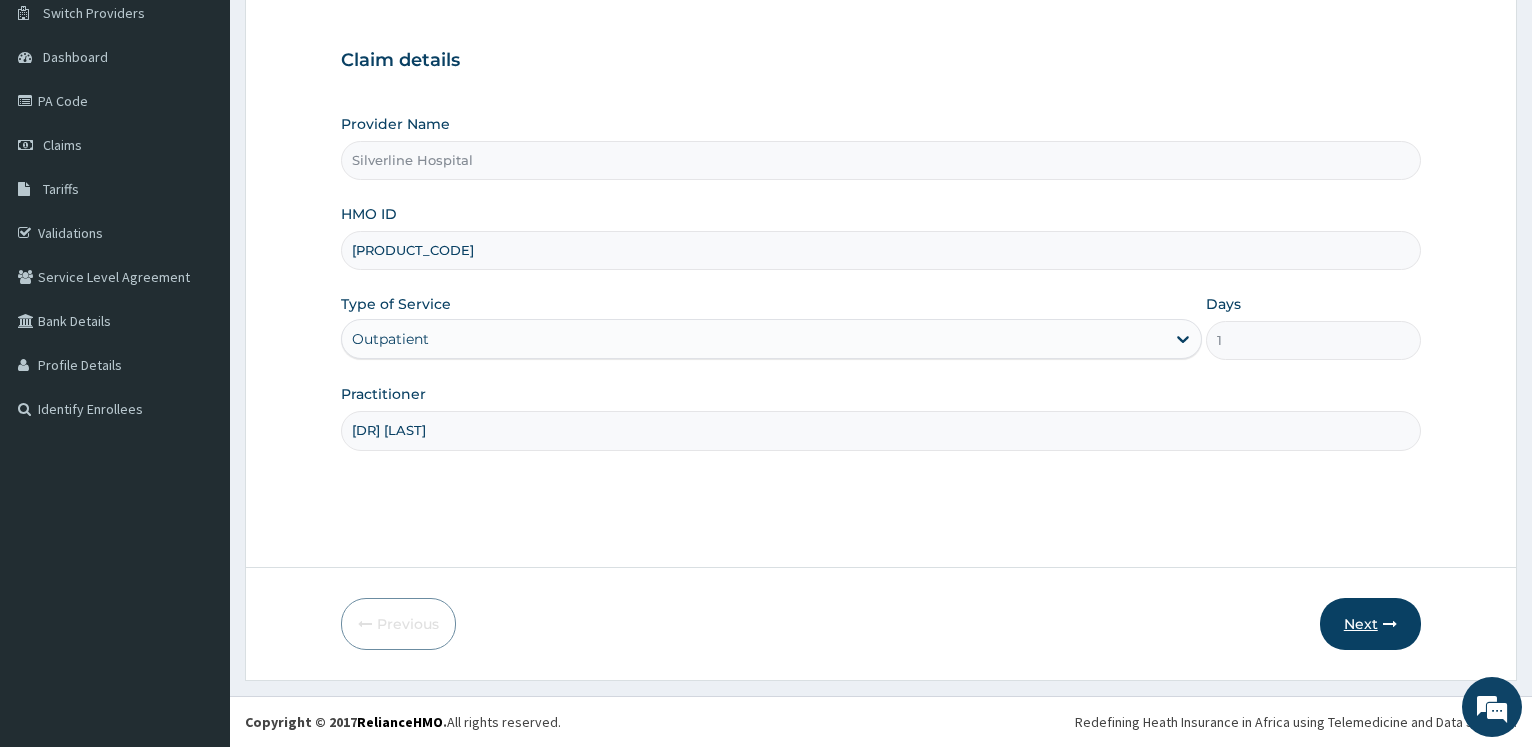 type on "[DR] [LAST]" 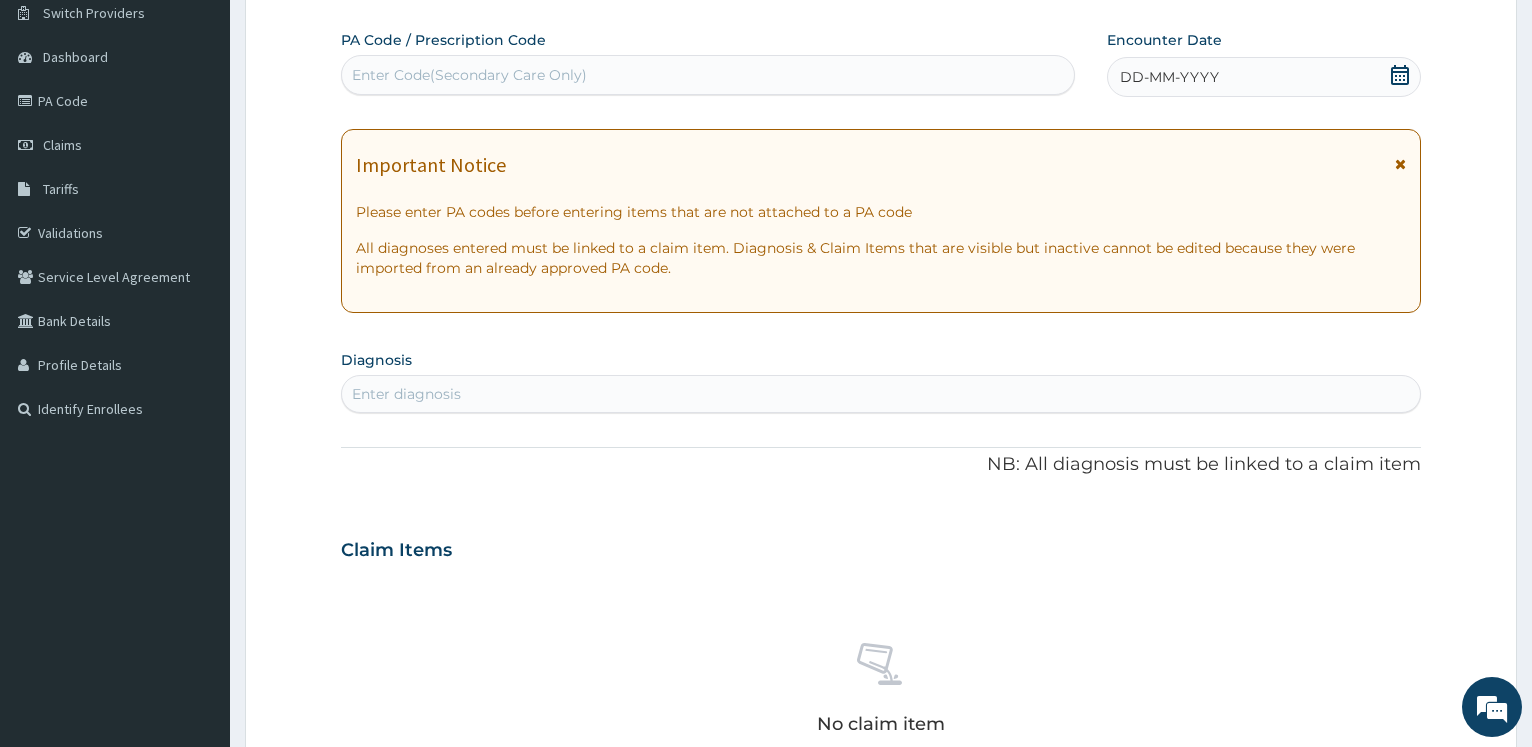 click on "Enter Code(Secondary Care Only)" at bounding box center (707, 75) 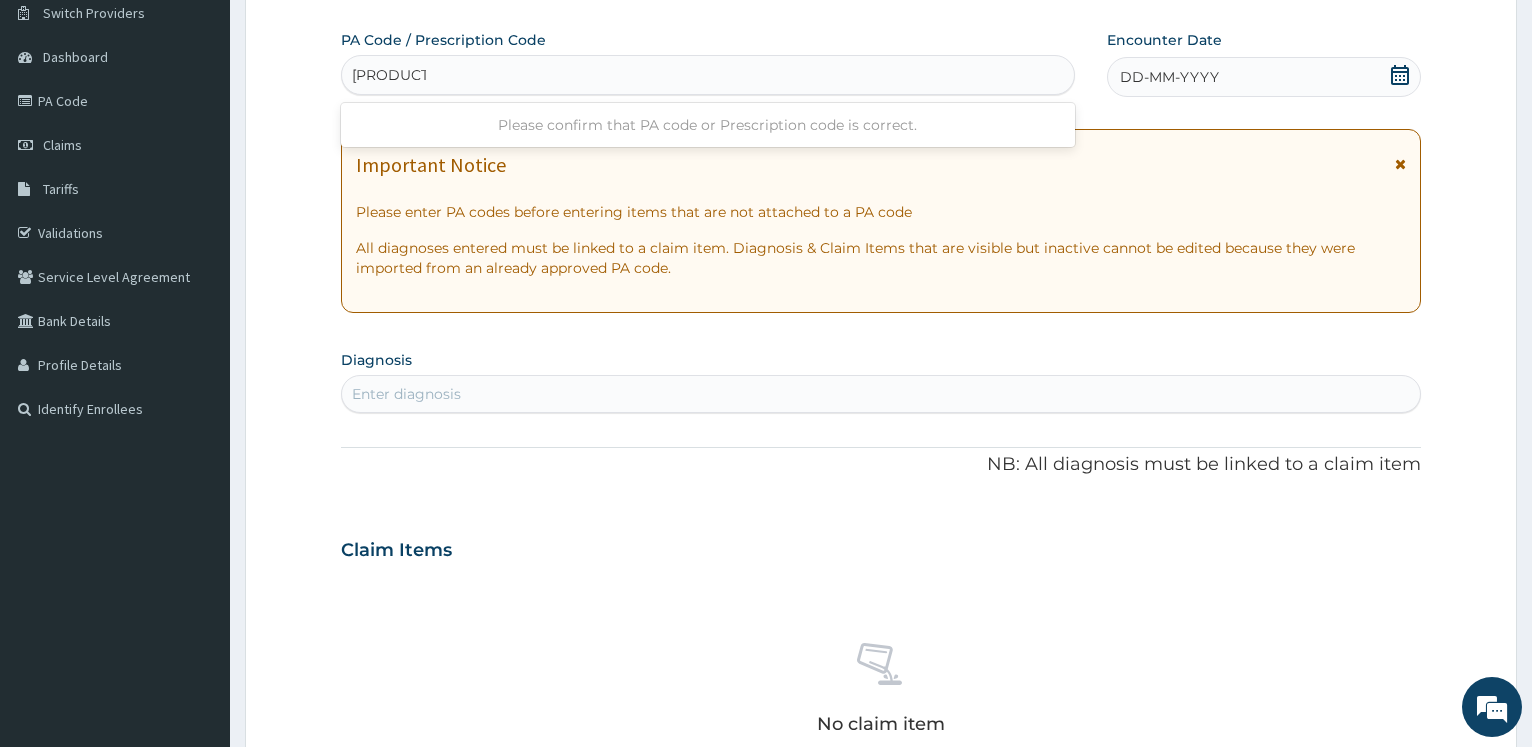 type on "[PRODUCT_CODE]" 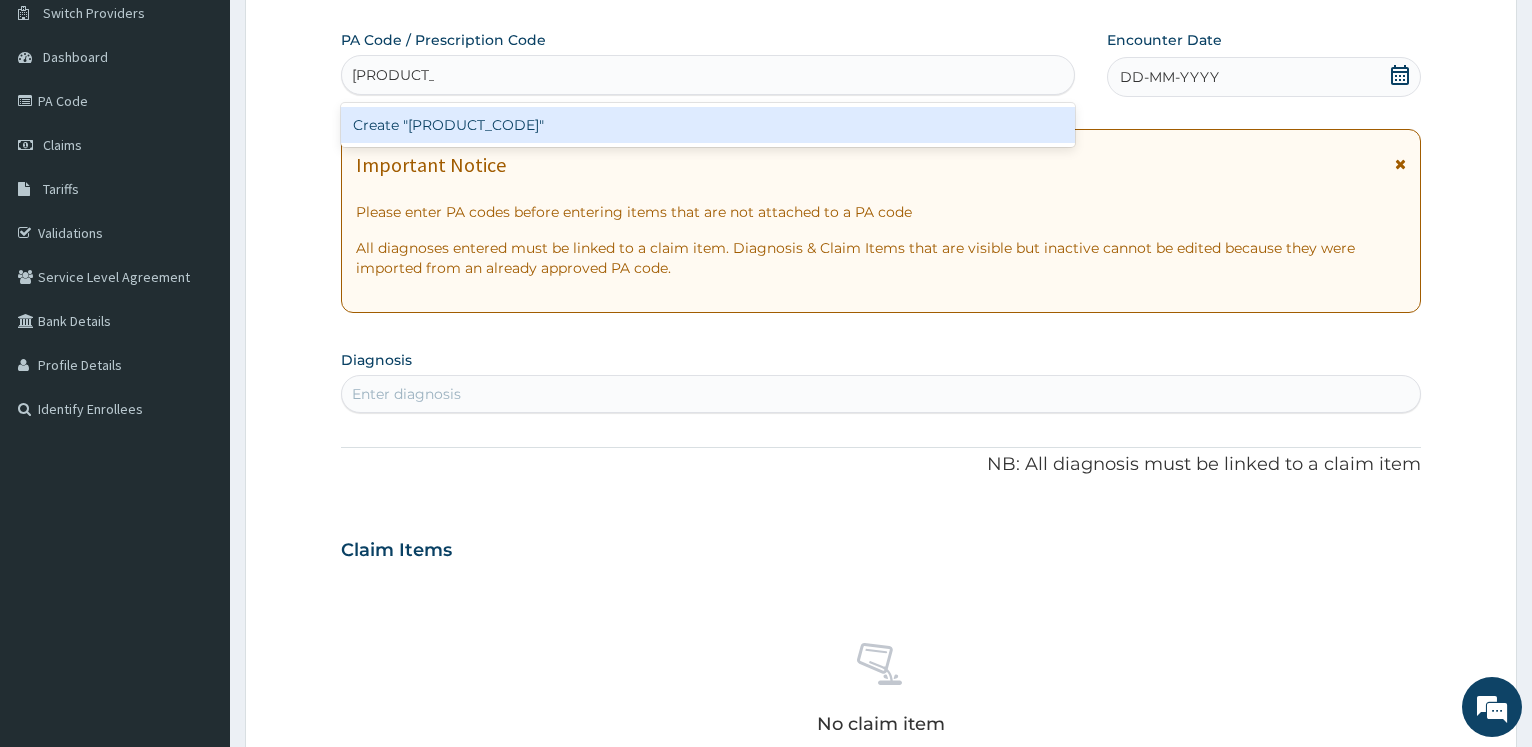 click on "Create "[PRODUCT_CODE]"" at bounding box center [707, 125] 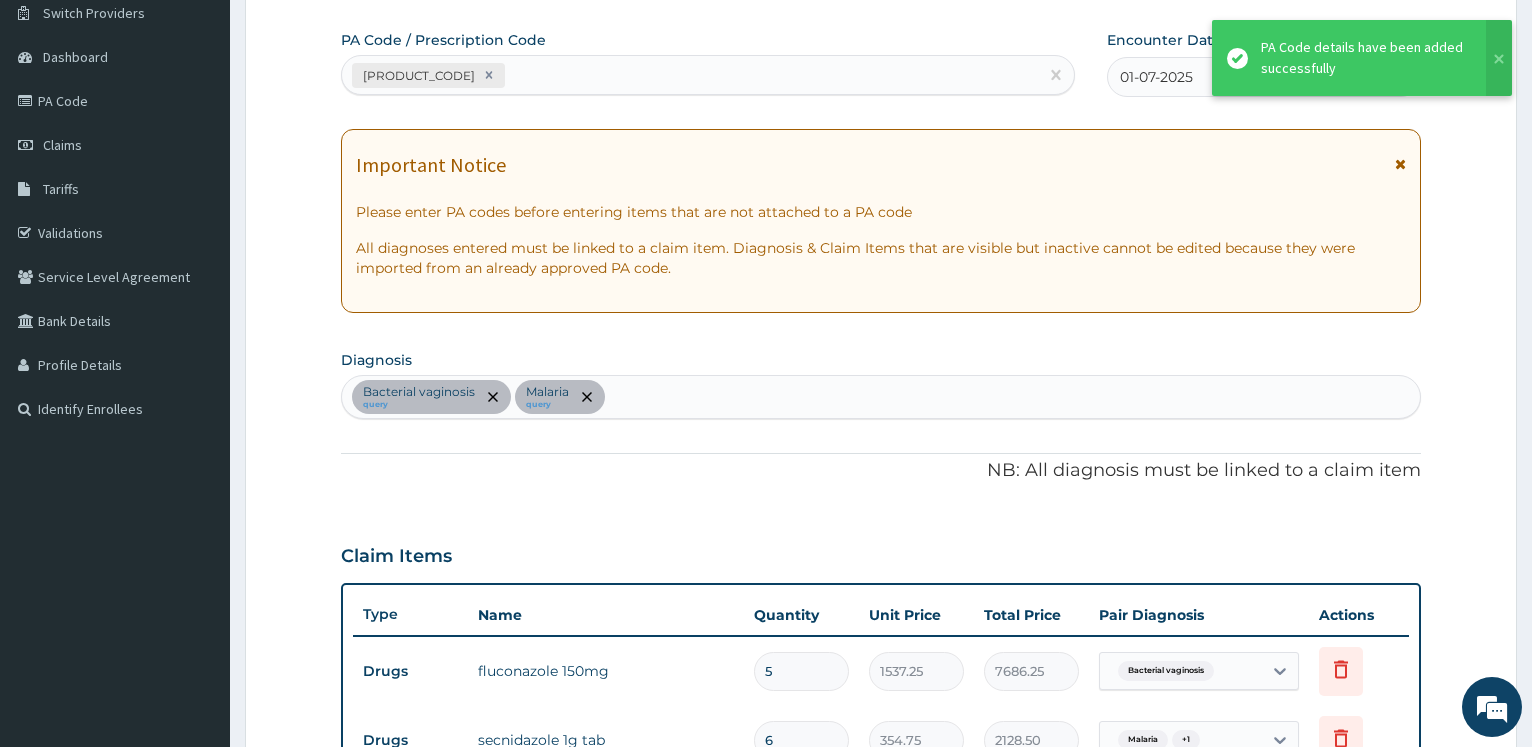 scroll, scrollTop: 1080, scrollLeft: 0, axis: vertical 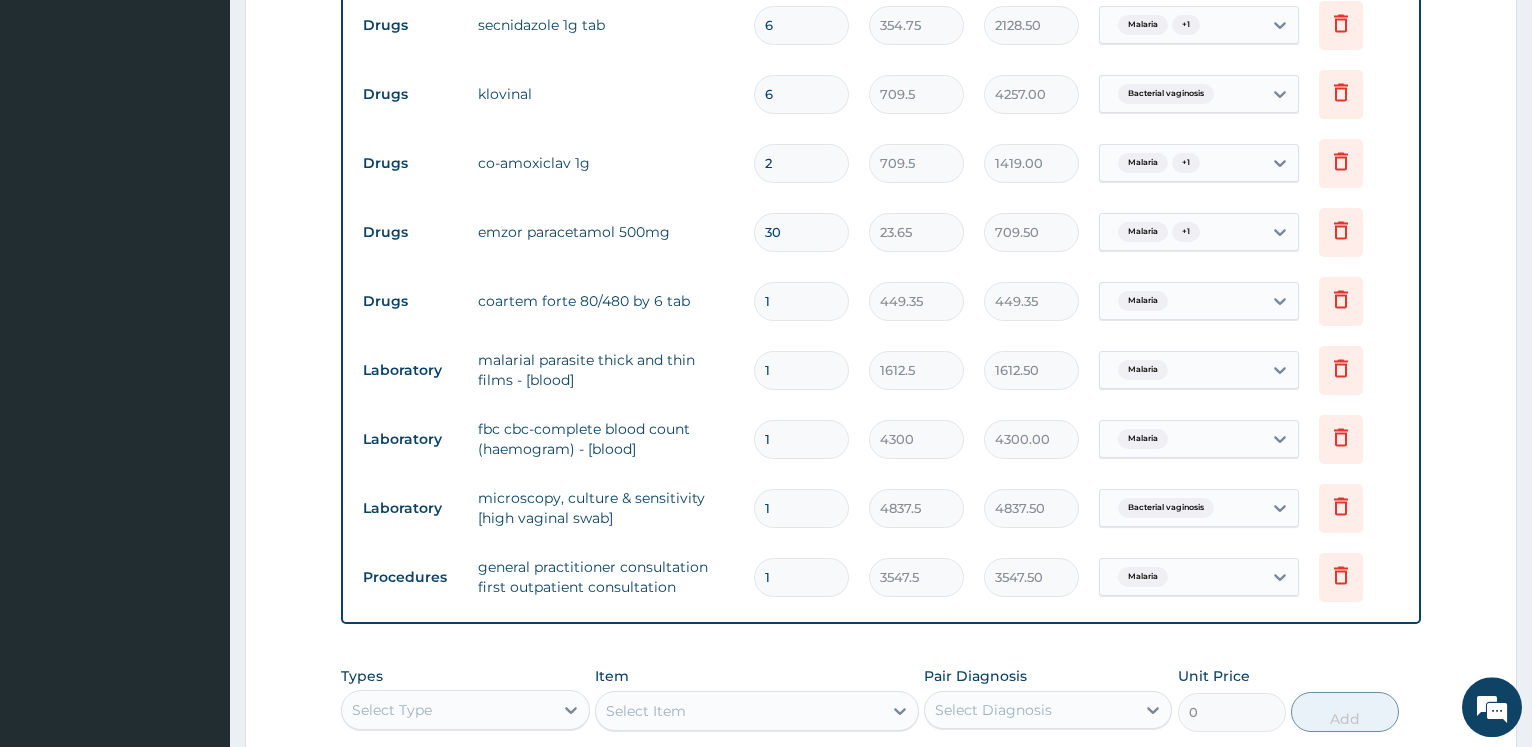 click on "2" at bounding box center [801, 163] 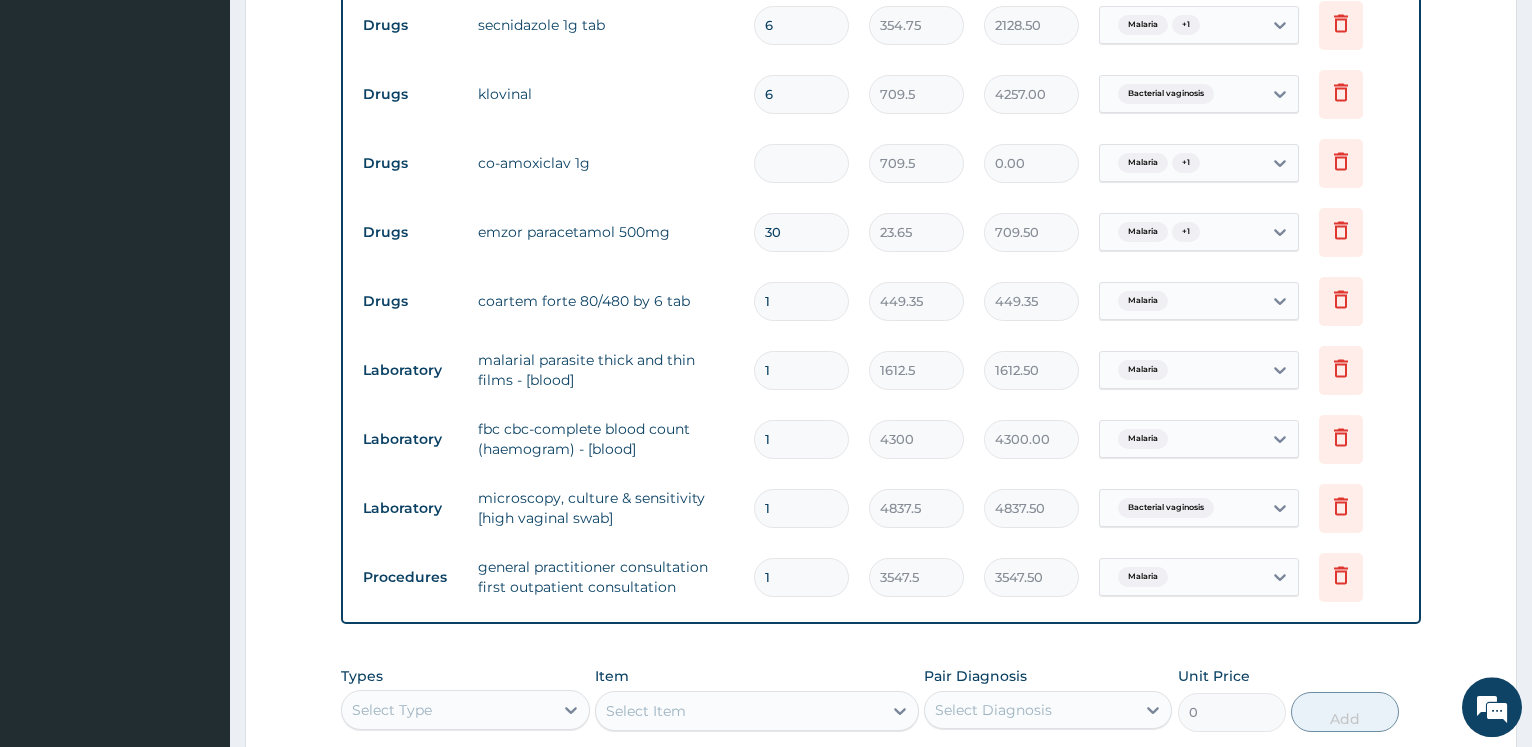 type on "1" 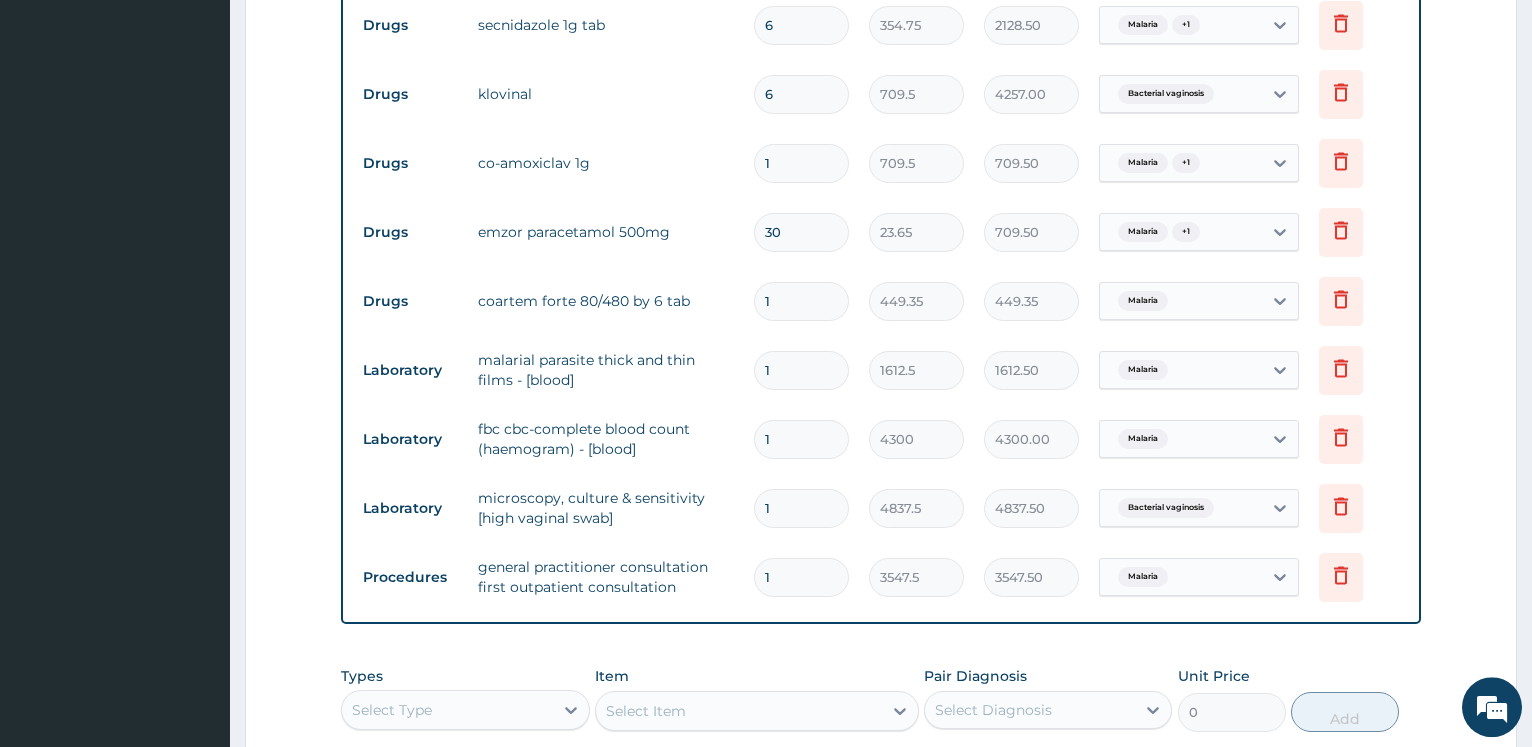 type on "10" 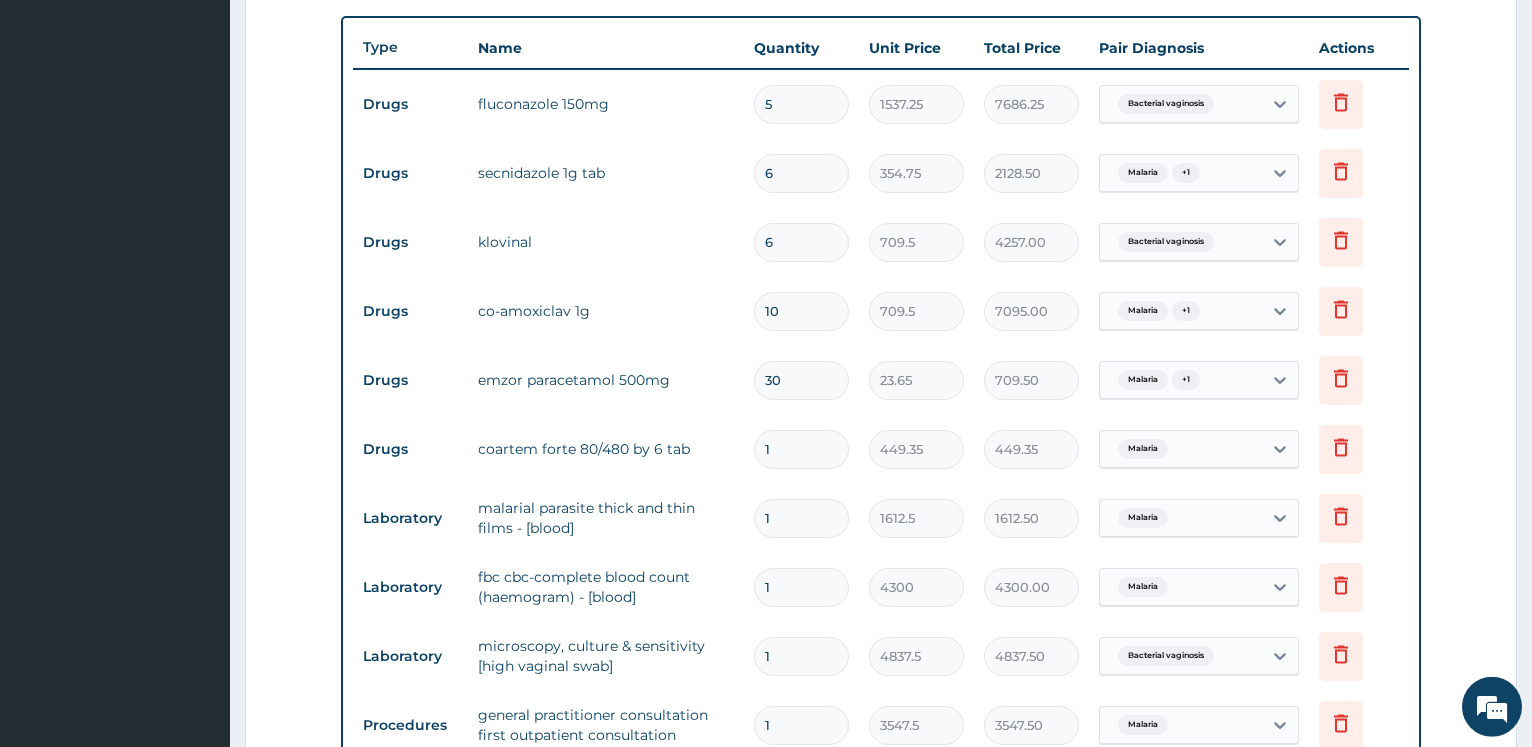 scroll, scrollTop: 723, scrollLeft: 0, axis: vertical 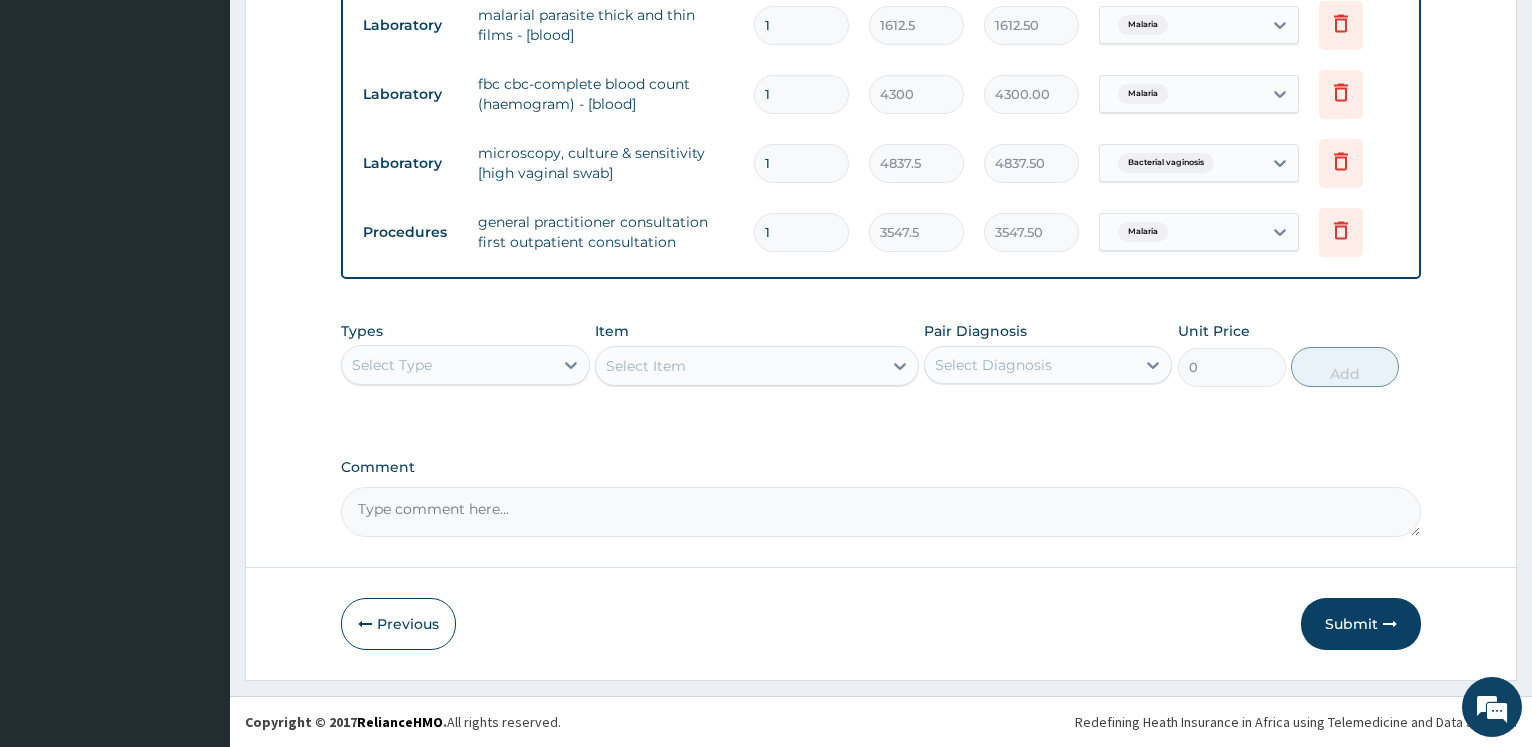 type on "10" 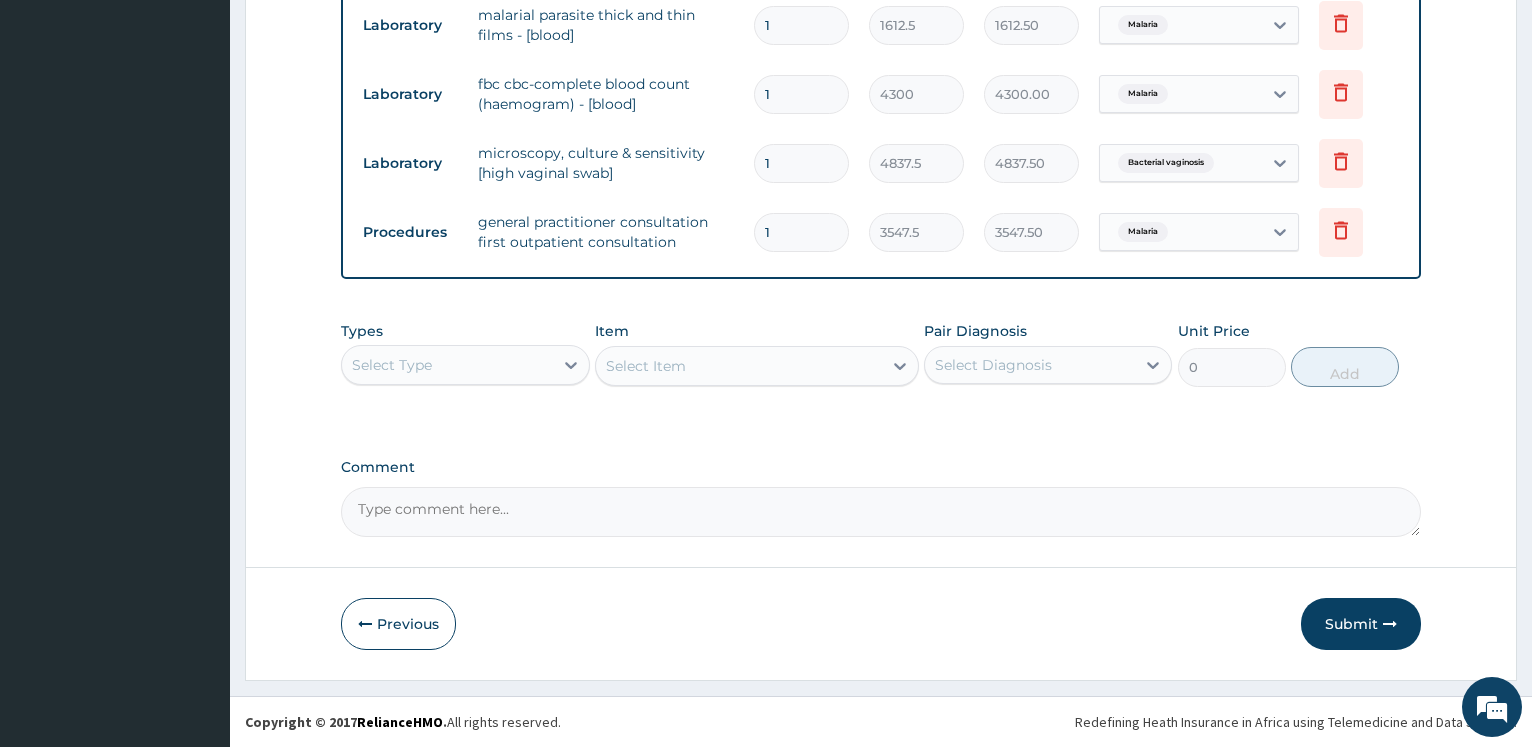 click on "Select Type" at bounding box center [392, 365] 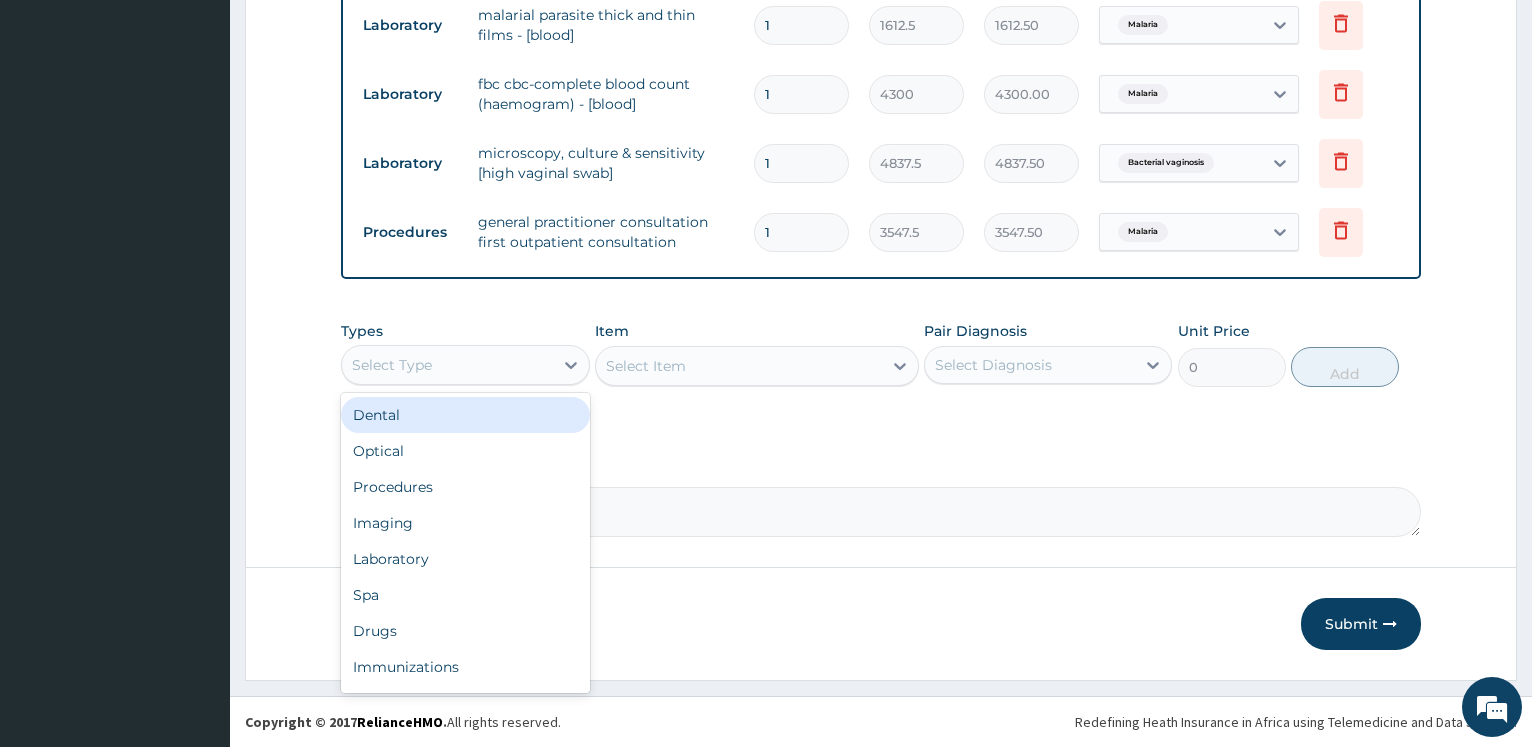 type on "R" 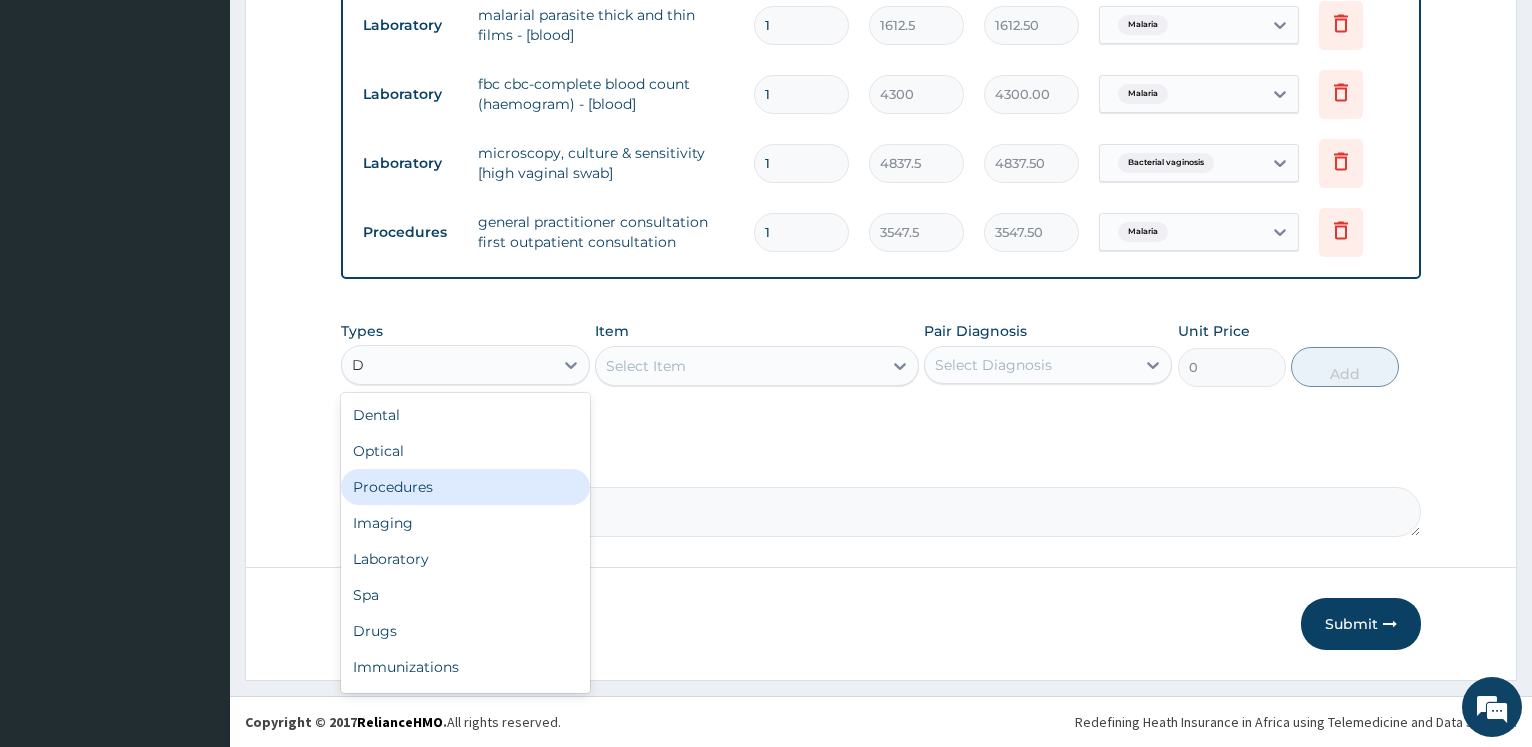 type on "DR" 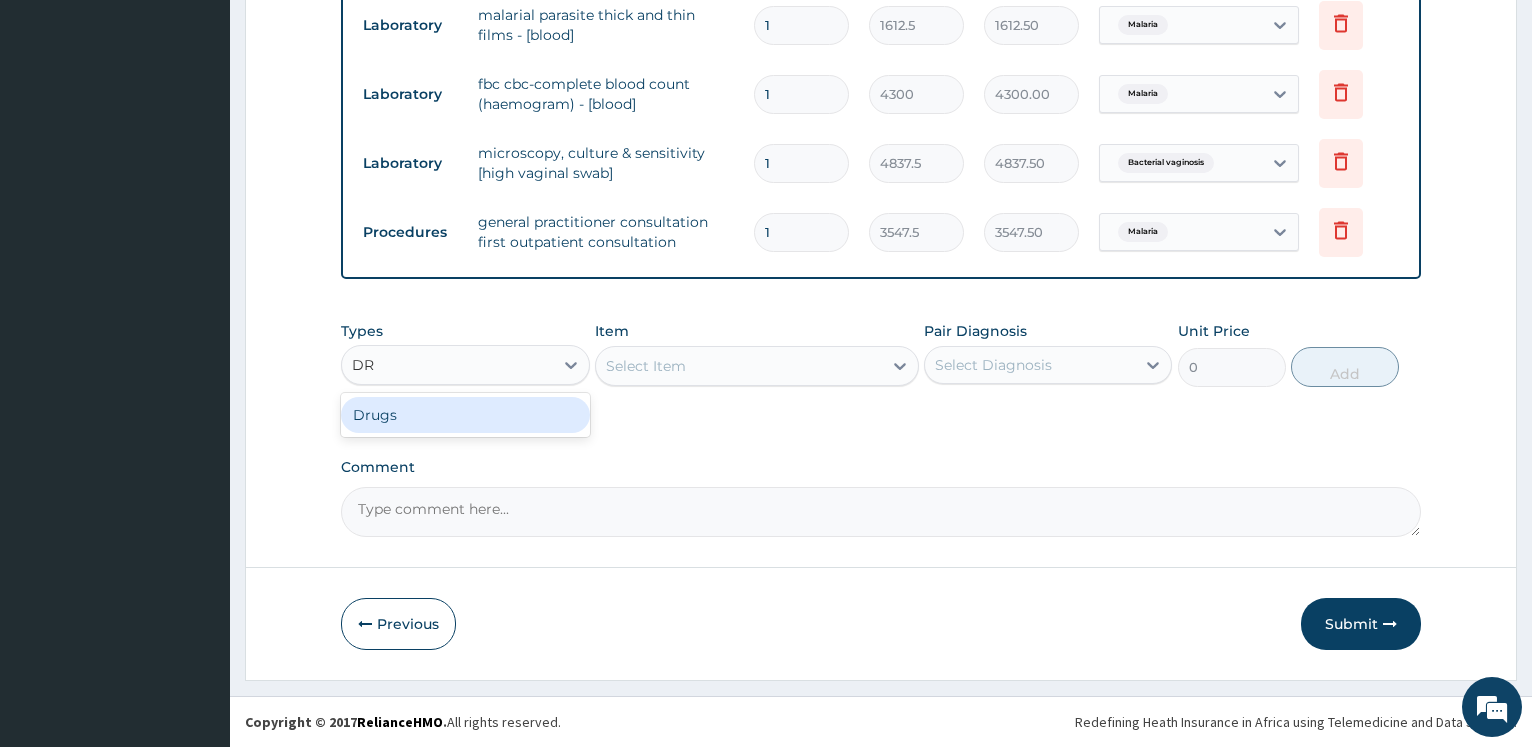 click on "Drugs" at bounding box center (465, 415) 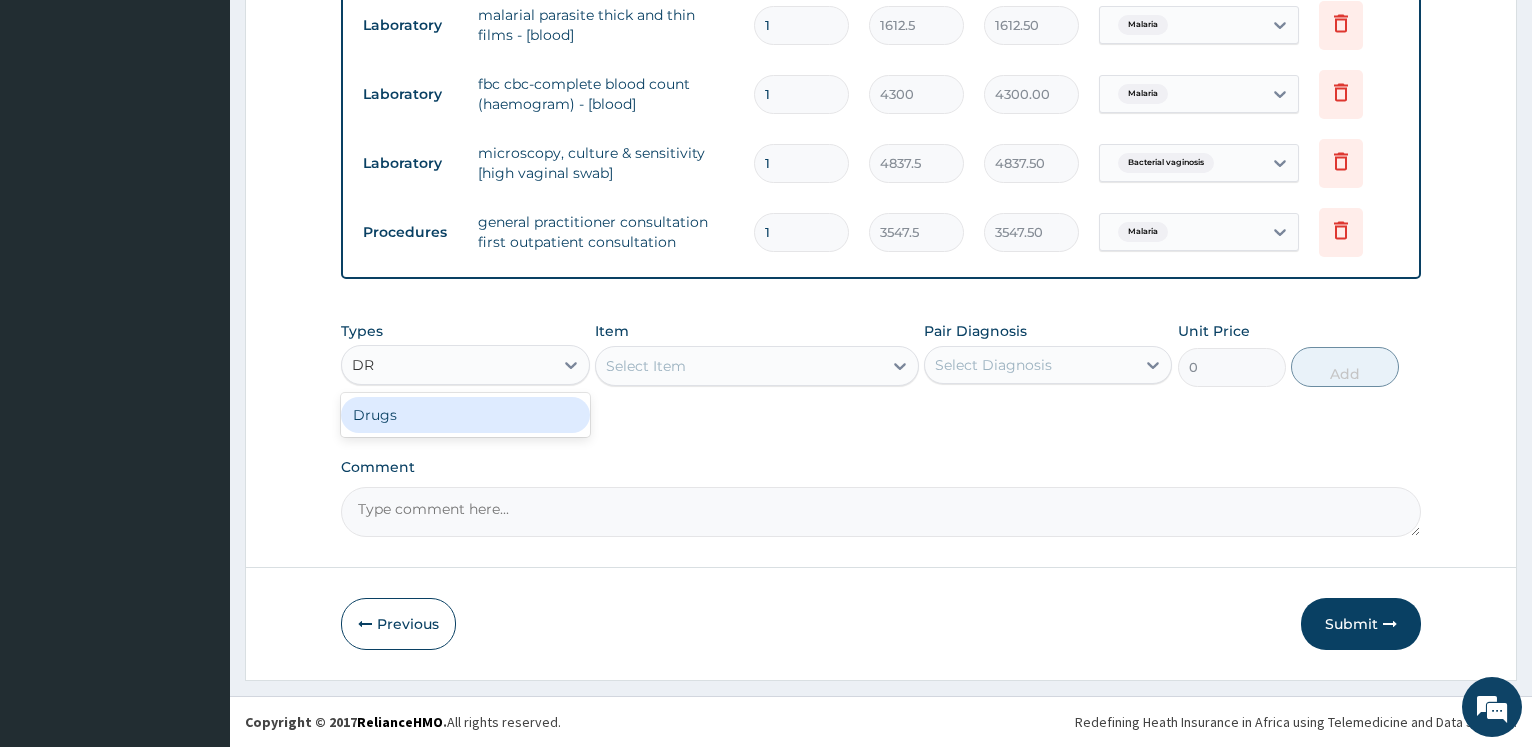 type 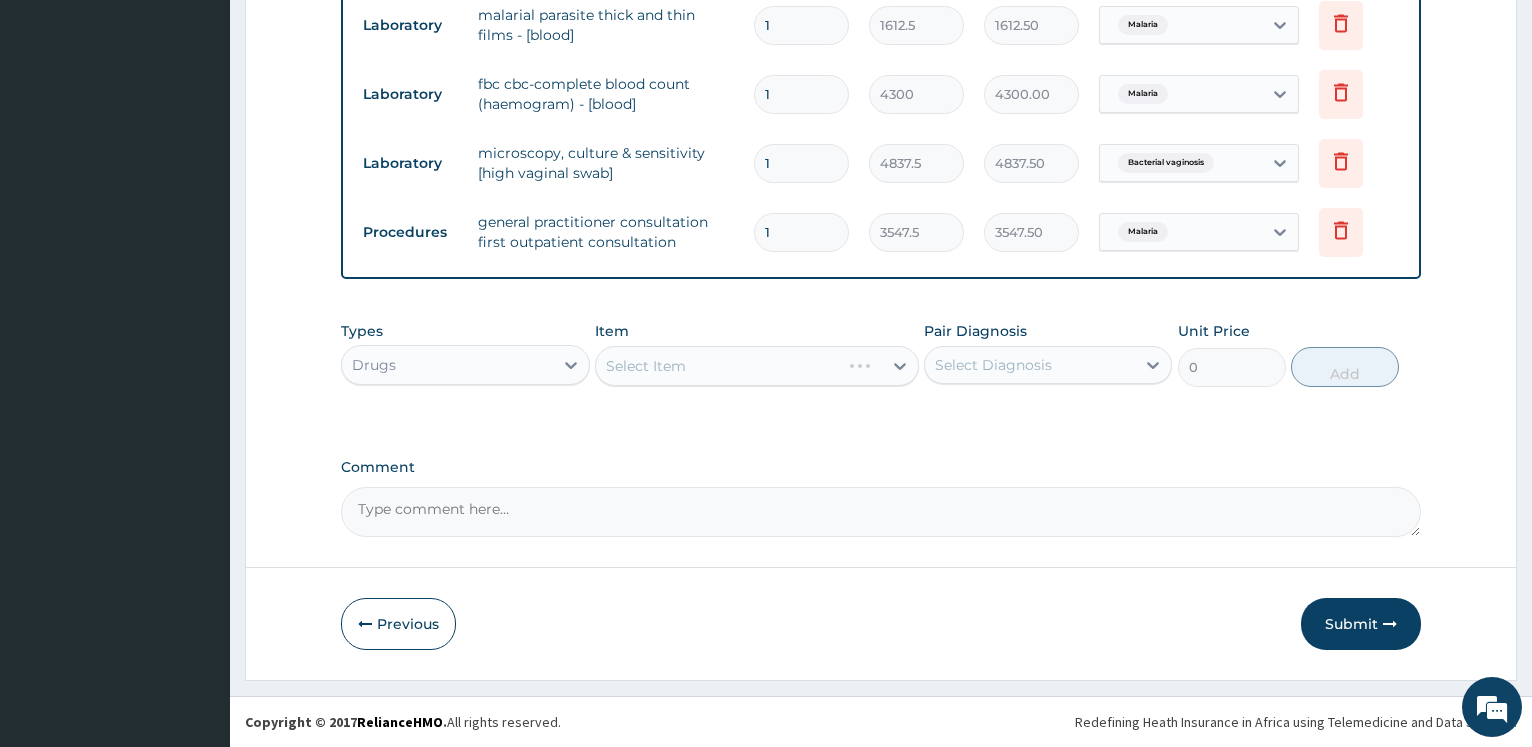 click on "Select Item" at bounding box center (757, 366) 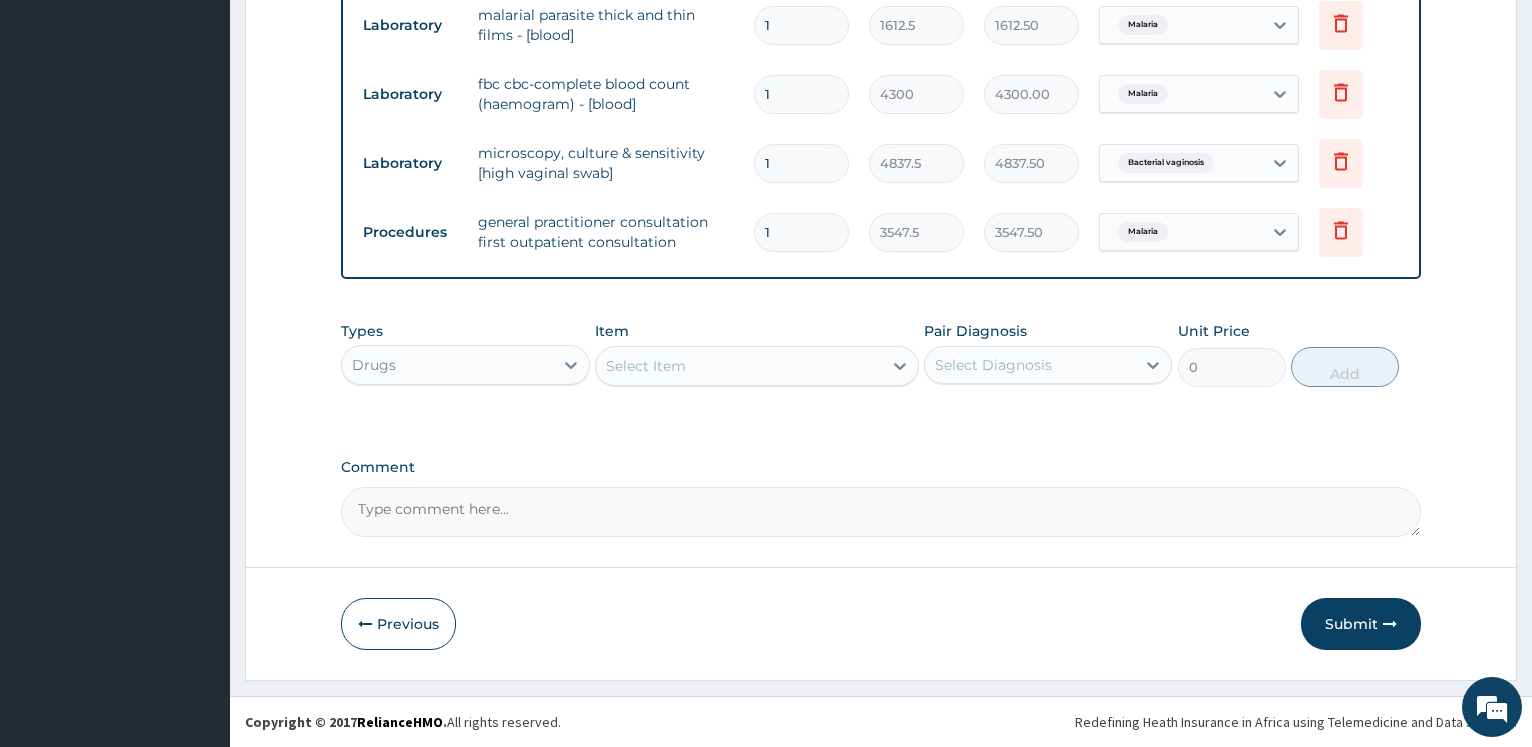 click on "Select Item" at bounding box center [739, 366] 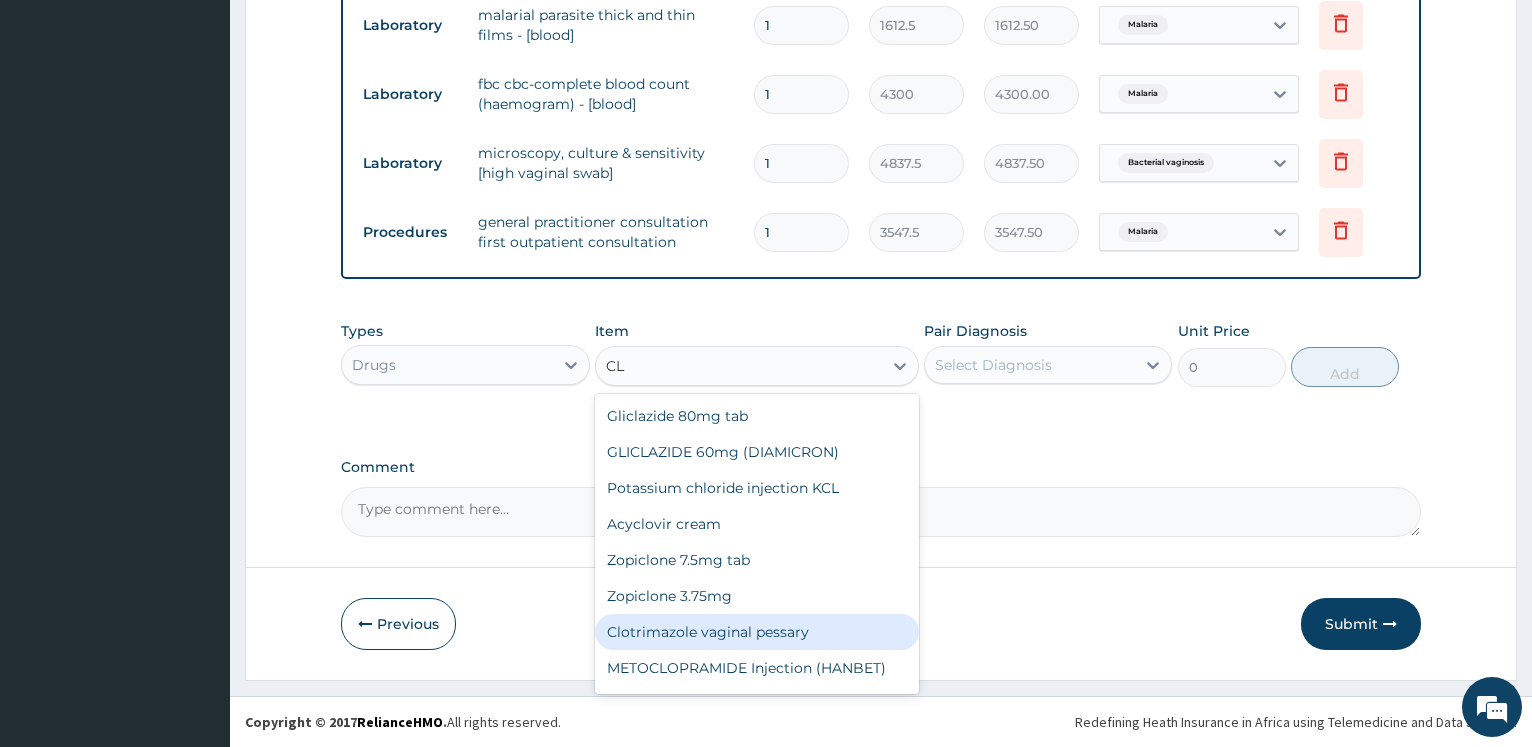 type on "C" 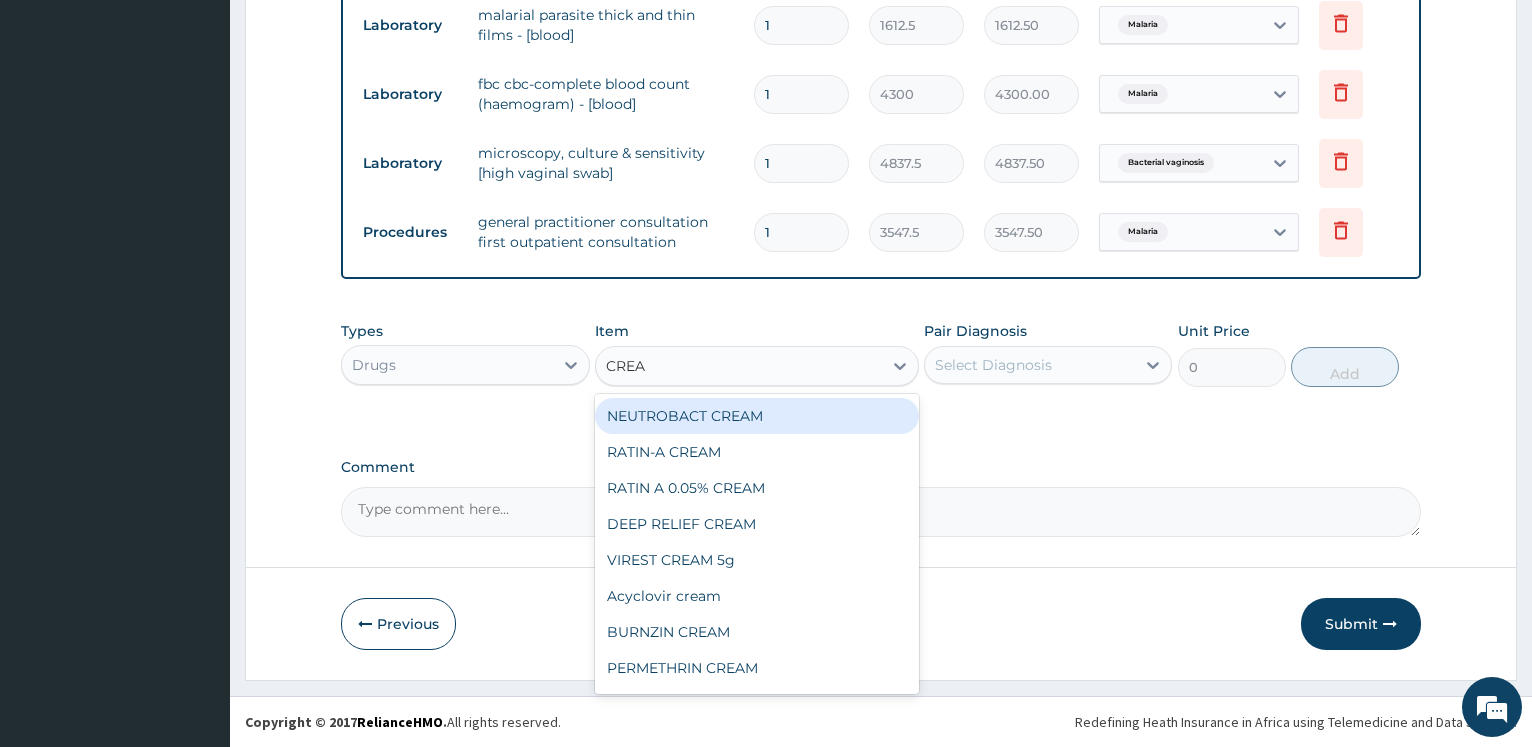 type on "CREAM" 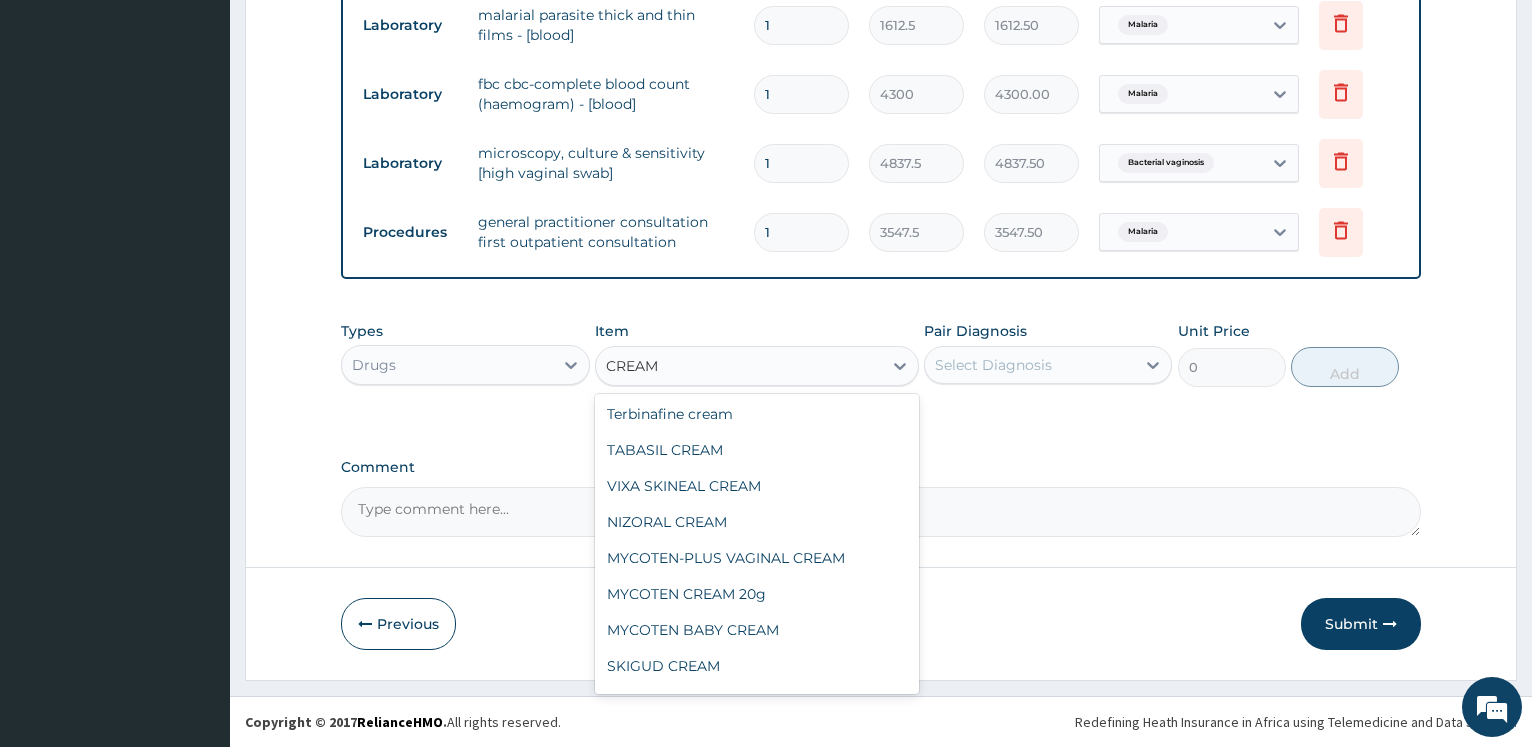 scroll, scrollTop: 338, scrollLeft: 0, axis: vertical 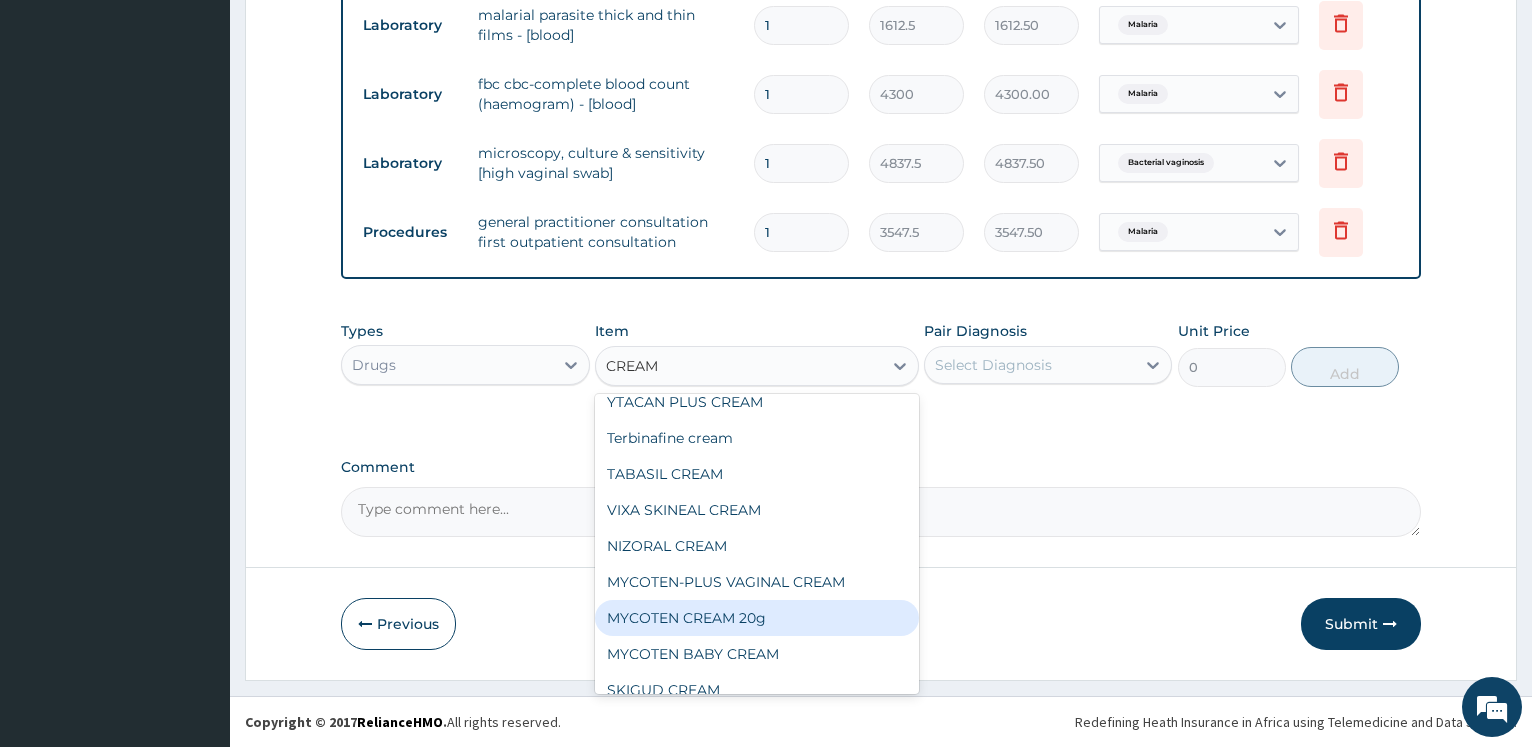 click on "MYCOTEN CREAM 20g" at bounding box center [757, 618] 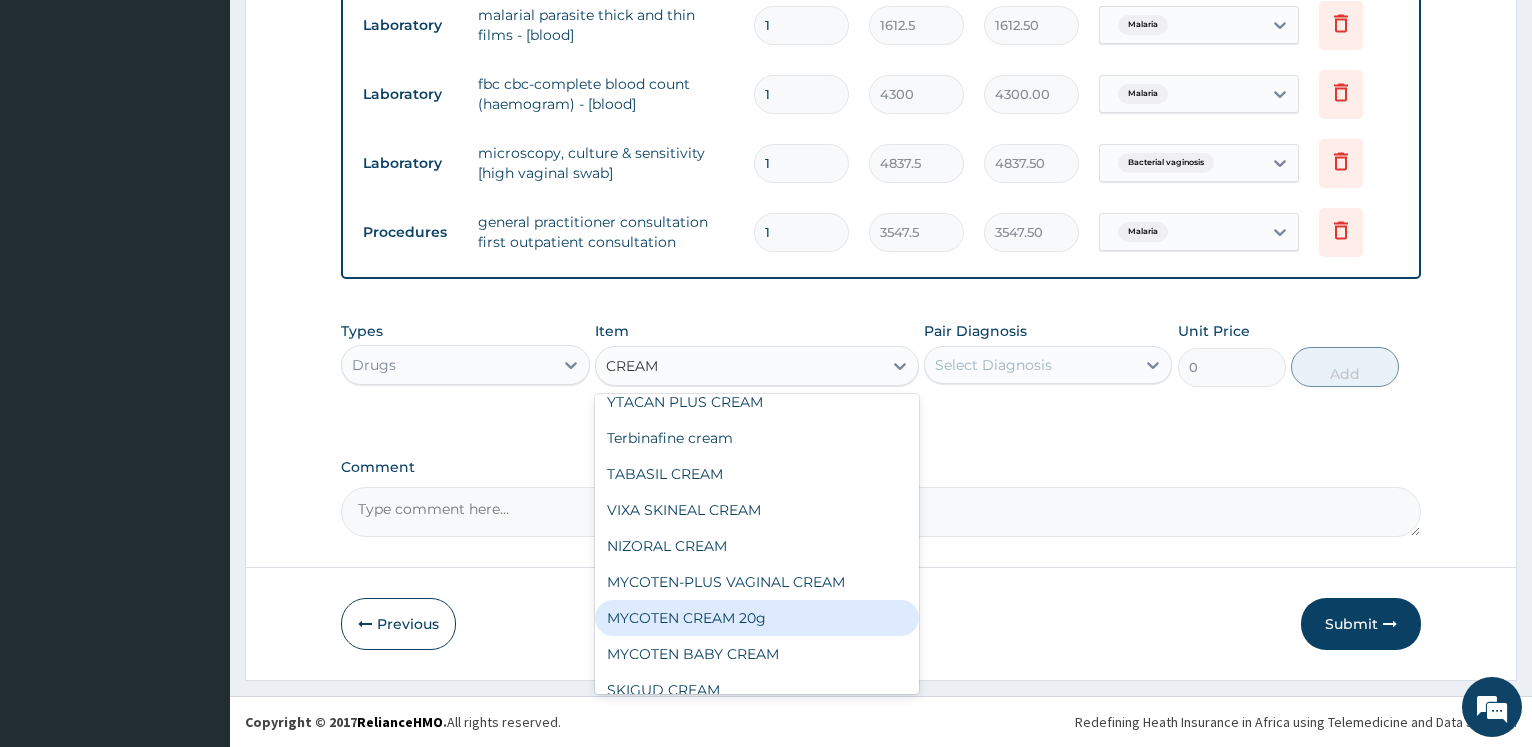 type 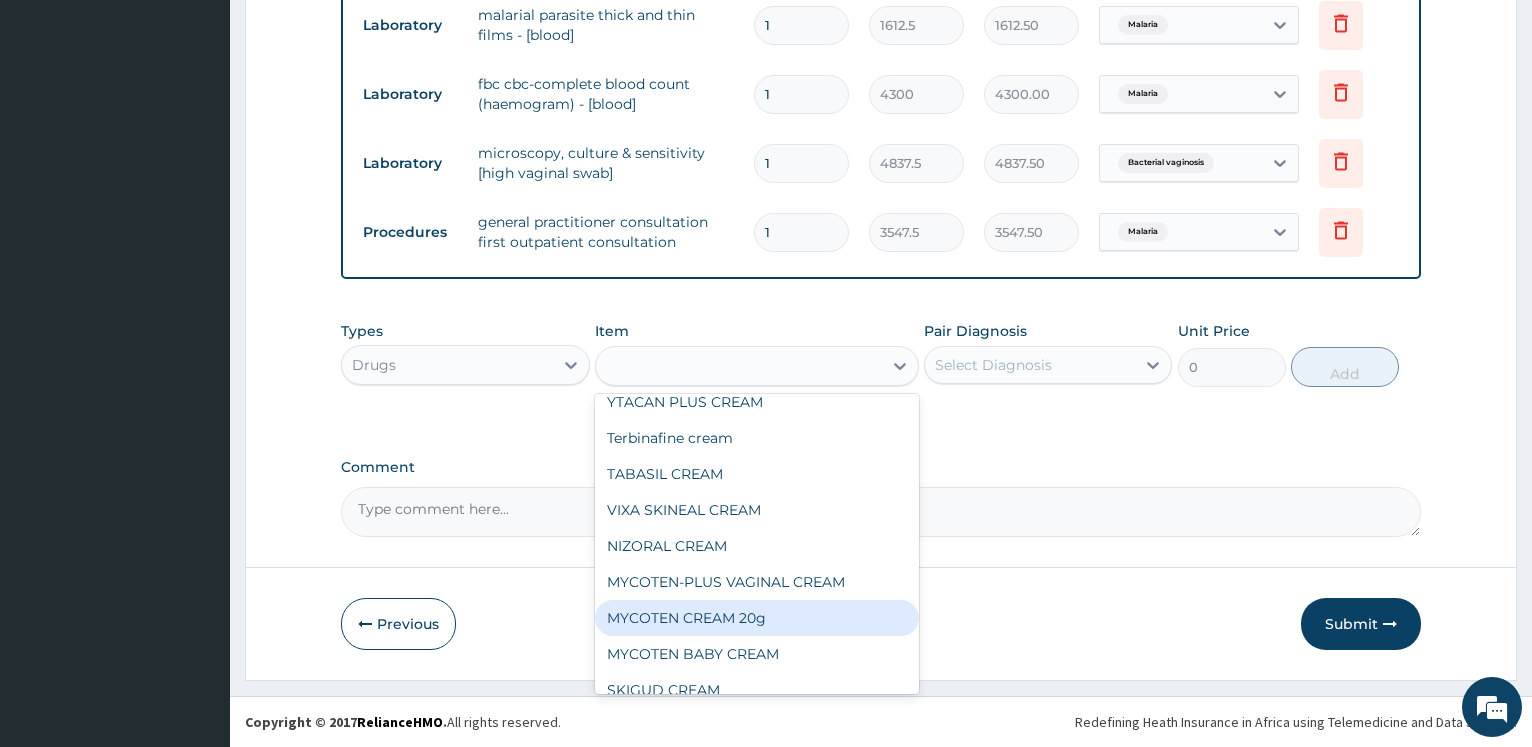 type on "1182.5" 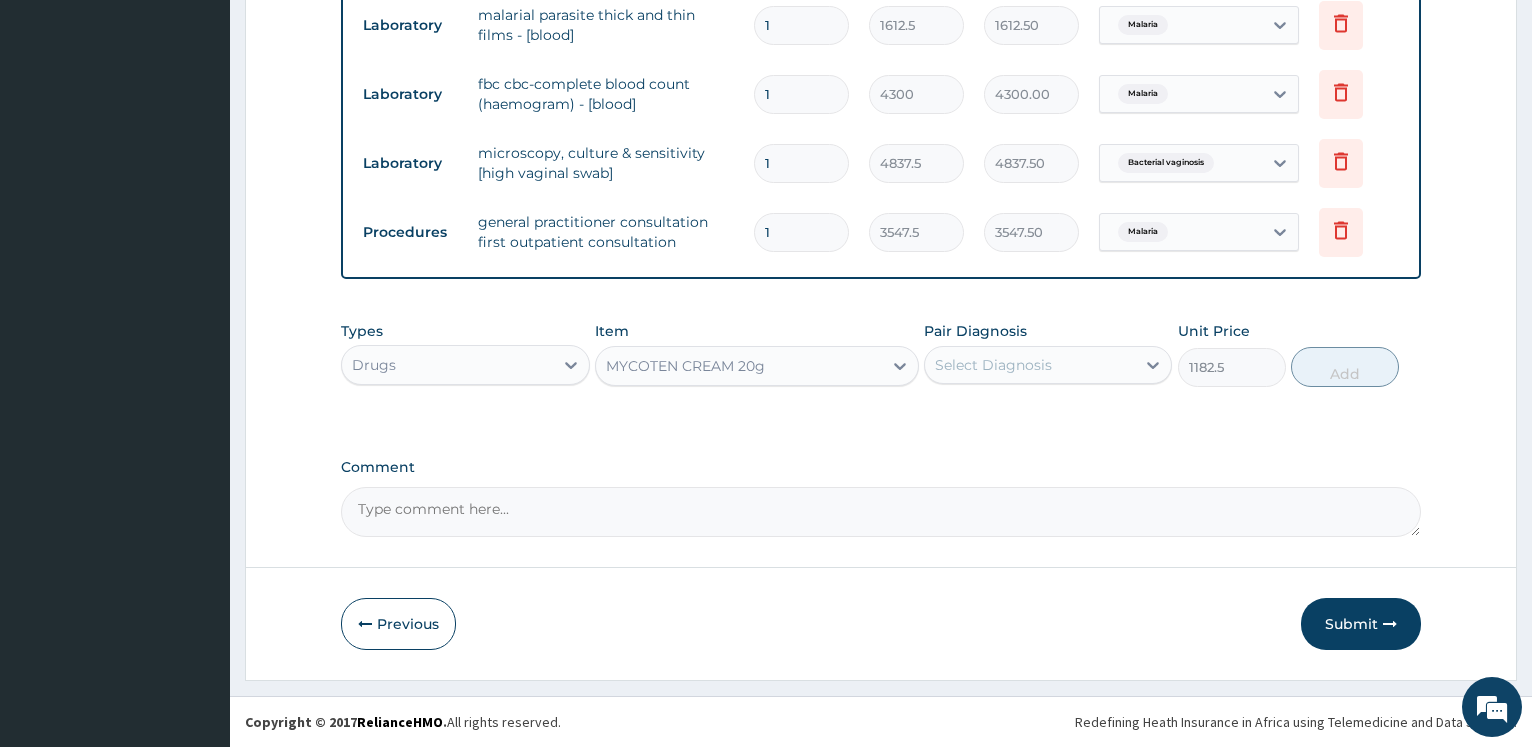 click on "Select Diagnosis" at bounding box center (993, 365) 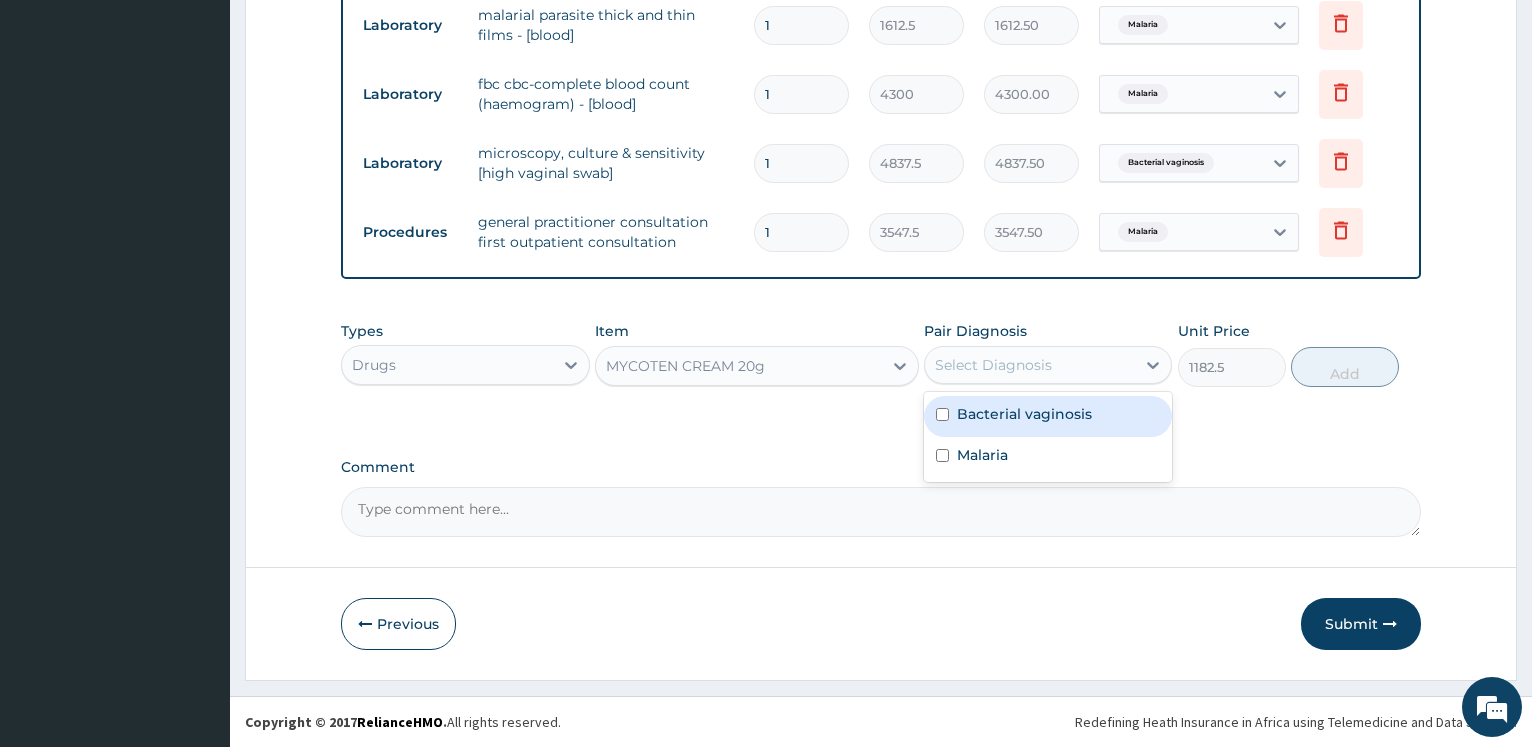 click on "Bacterial vaginosis" at bounding box center (1024, 414) 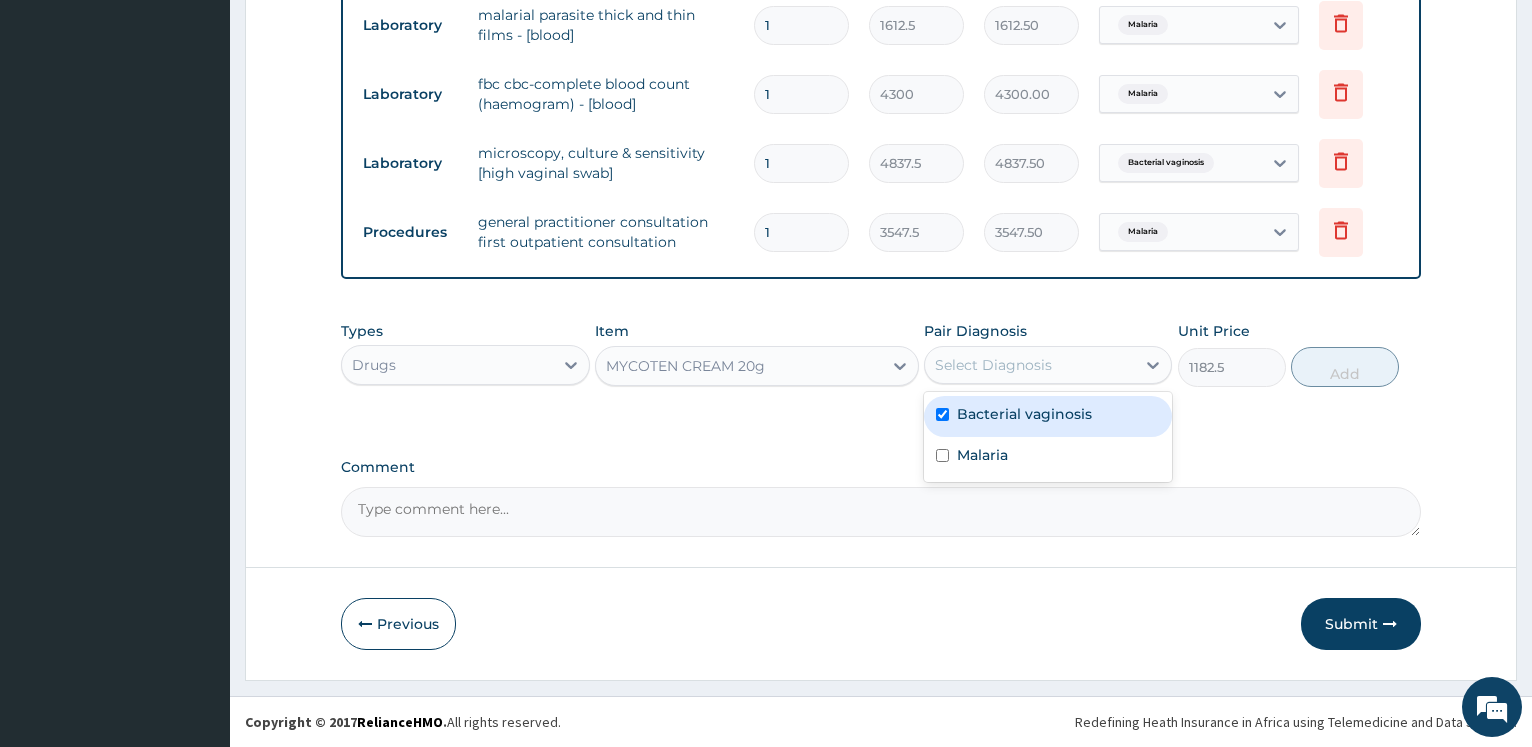 checkbox on "true" 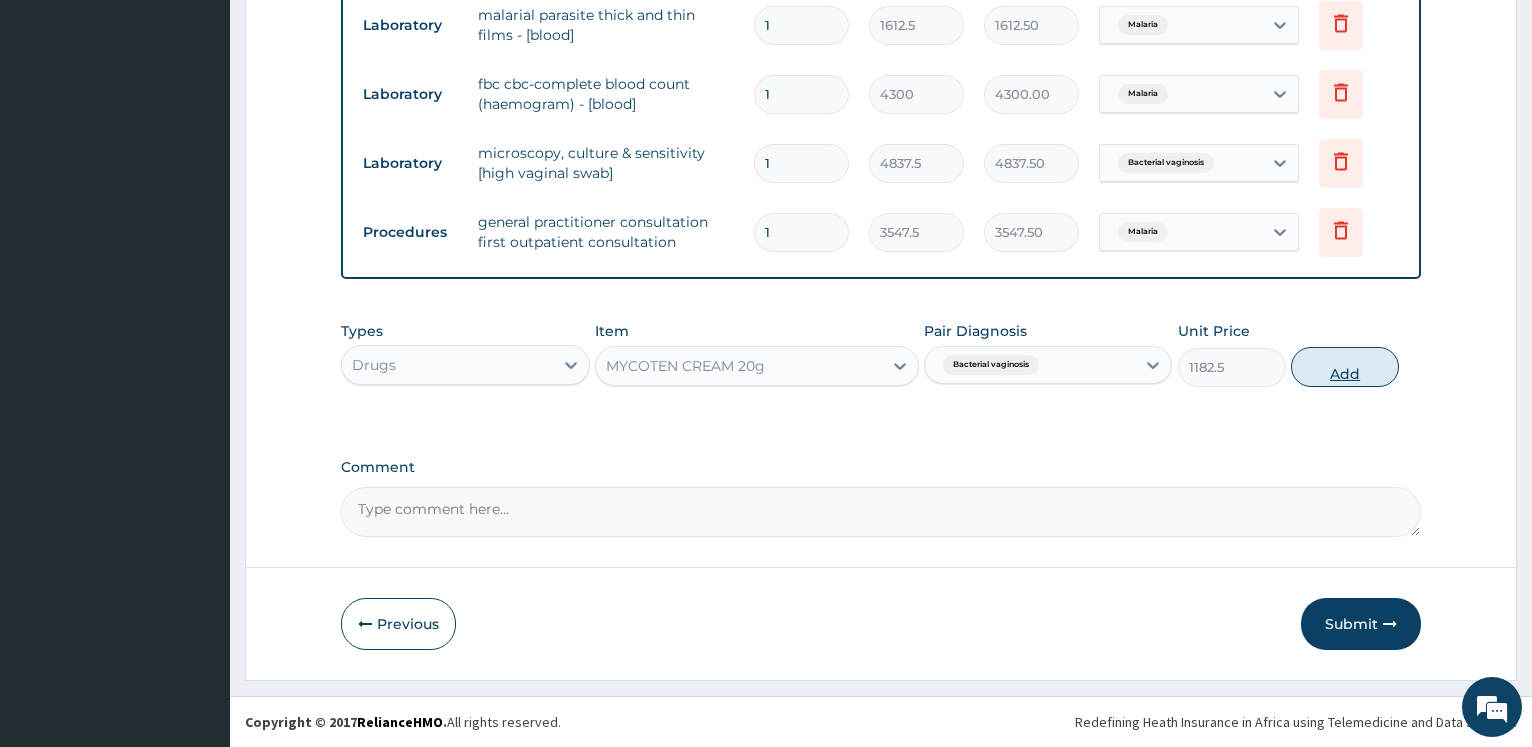 click on "Add" at bounding box center (1345, 367) 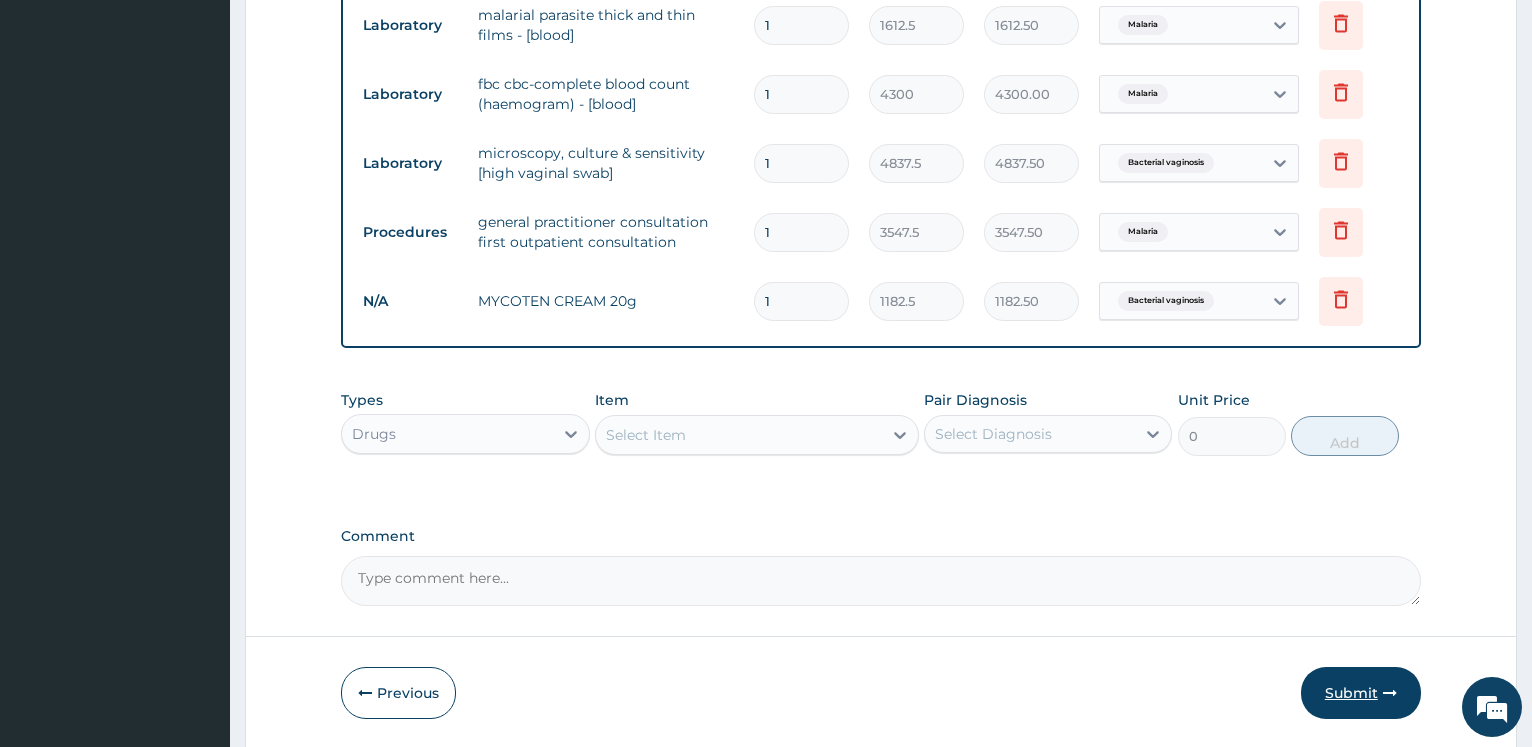click on "Submit" at bounding box center (1361, 693) 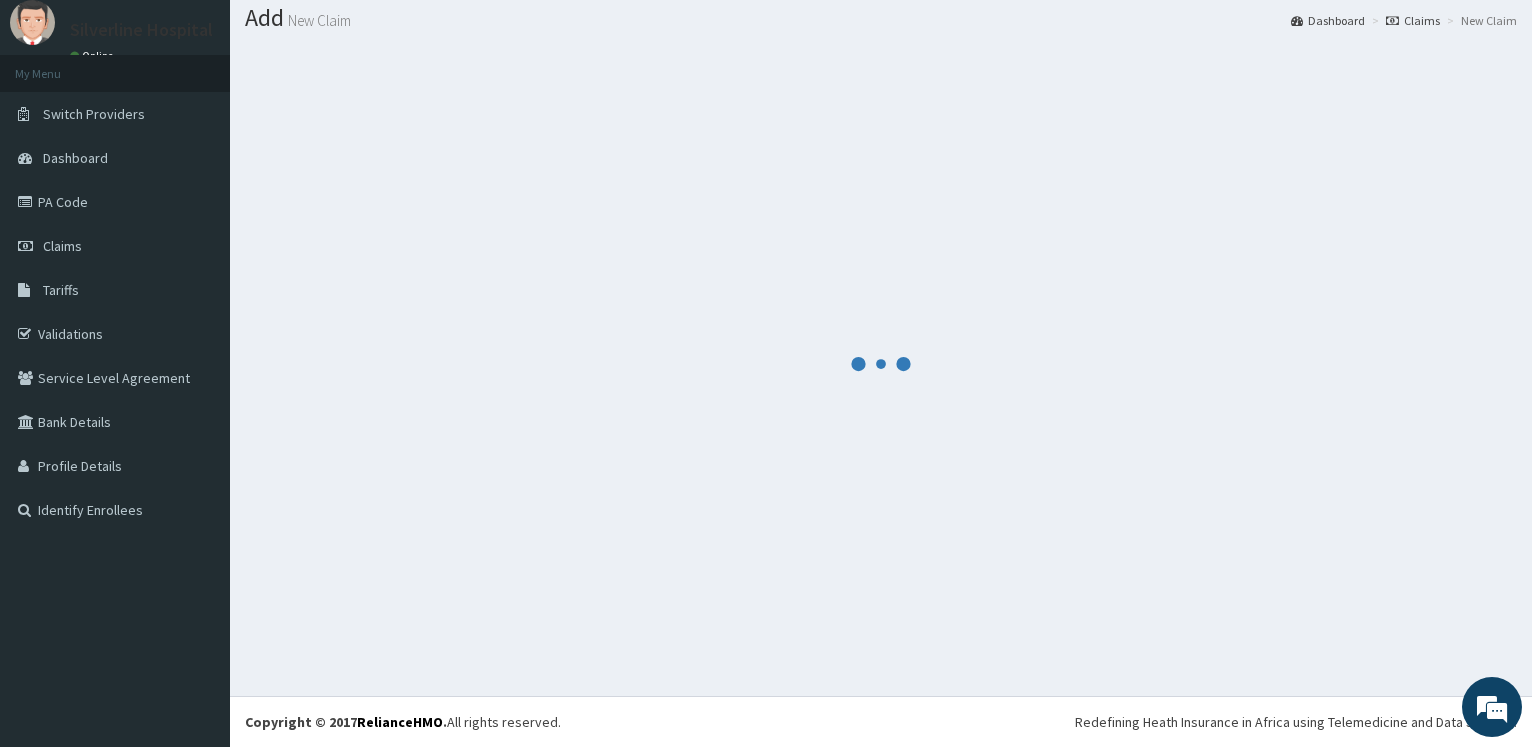scroll, scrollTop: 60, scrollLeft: 0, axis: vertical 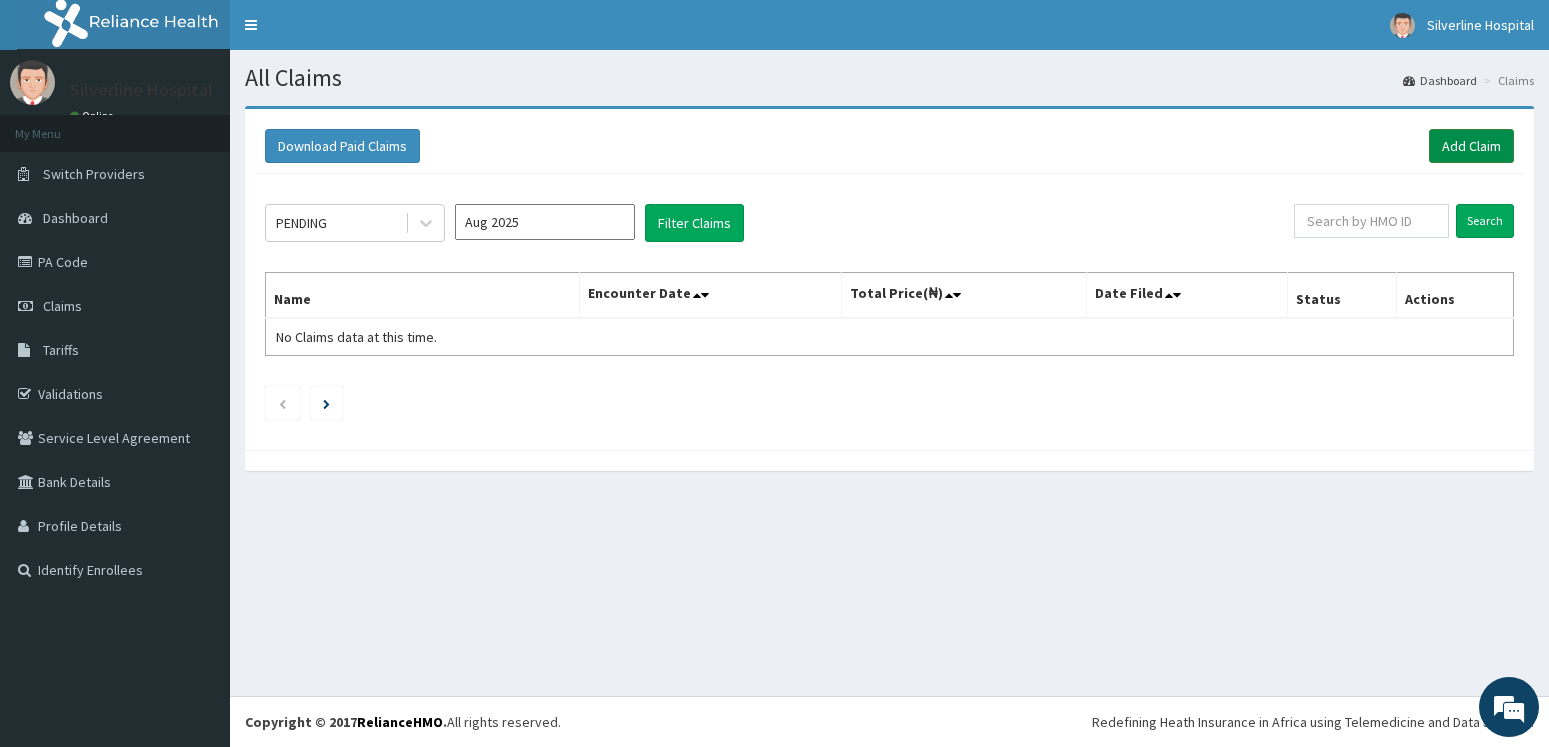 click on "Add Claim" at bounding box center [1471, 146] 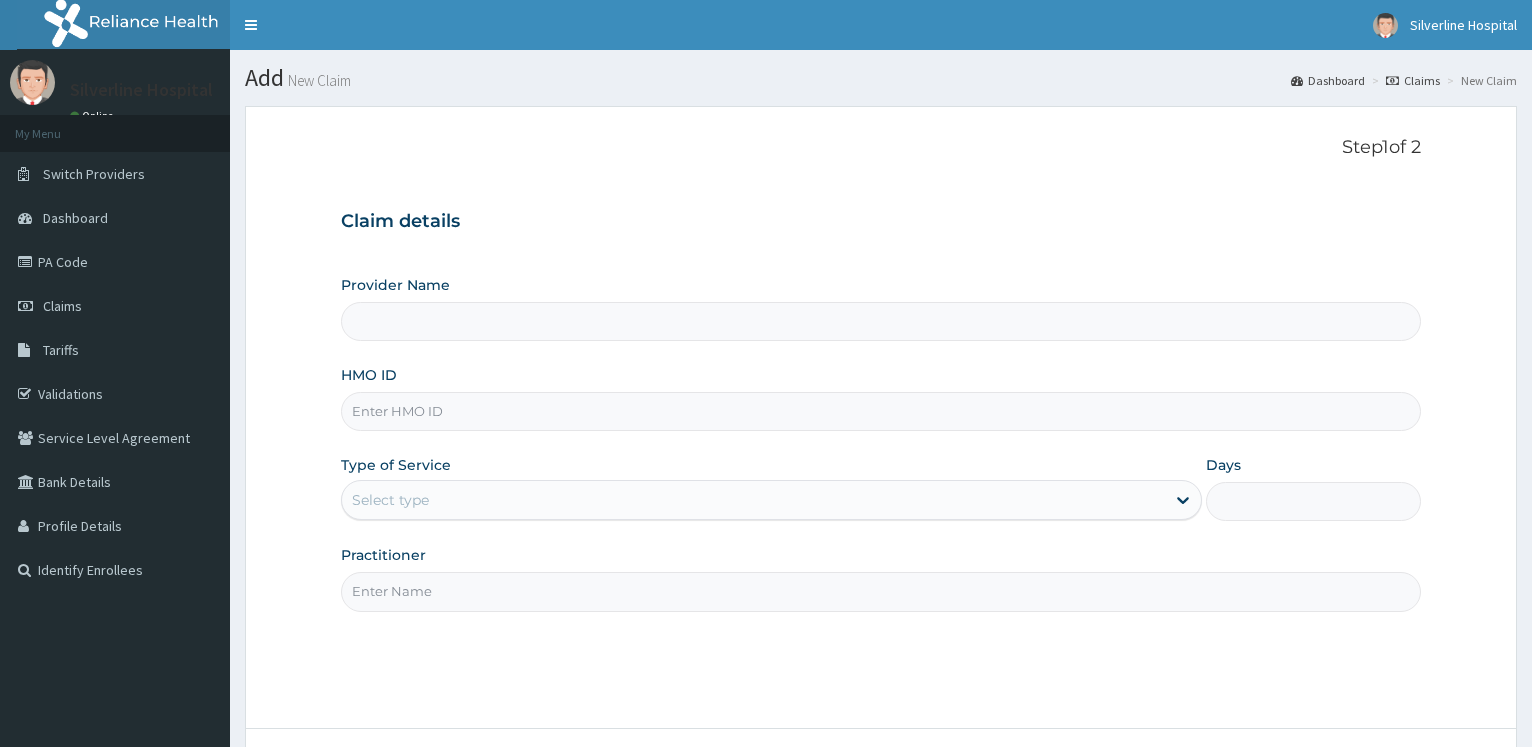 scroll, scrollTop: 0, scrollLeft: 0, axis: both 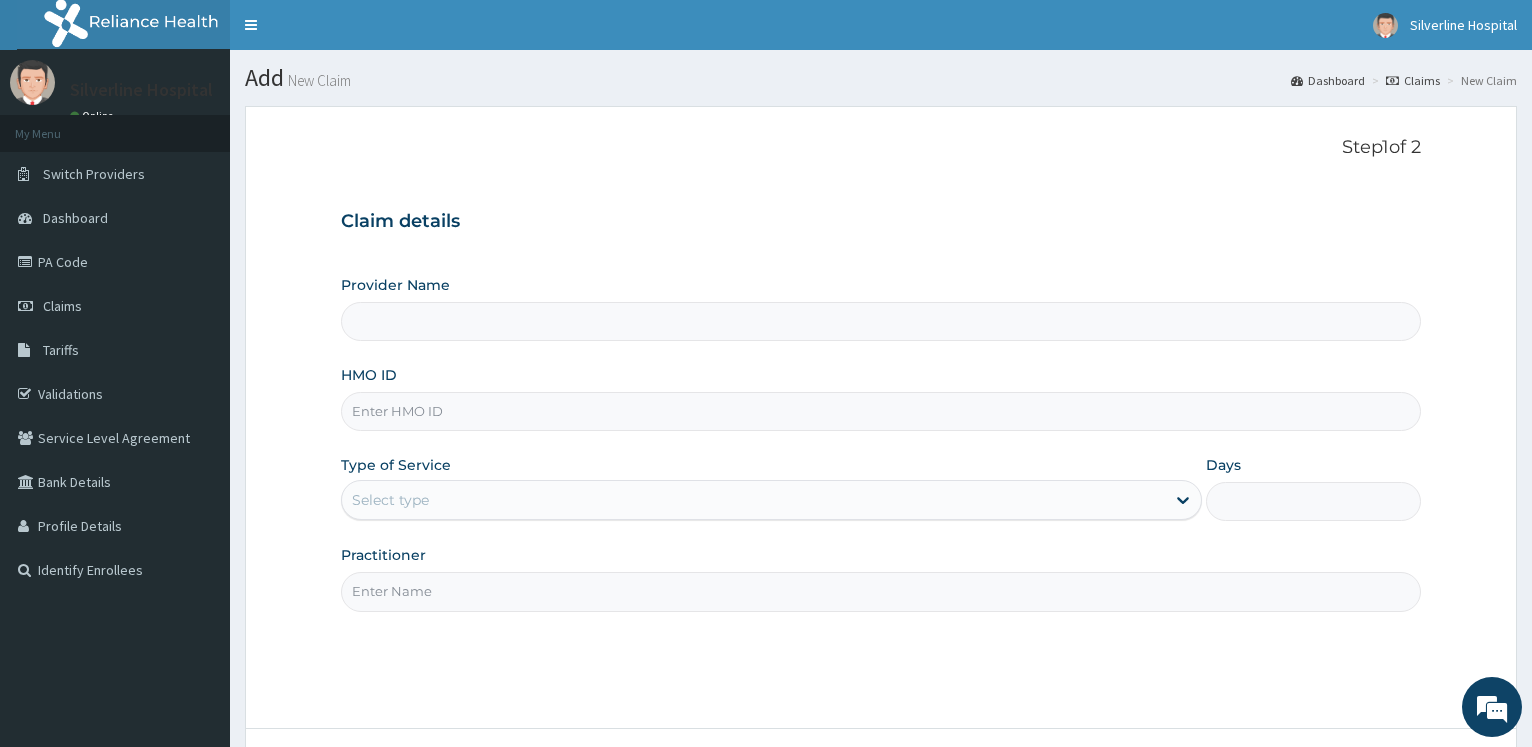 type on "Silverline Hospital" 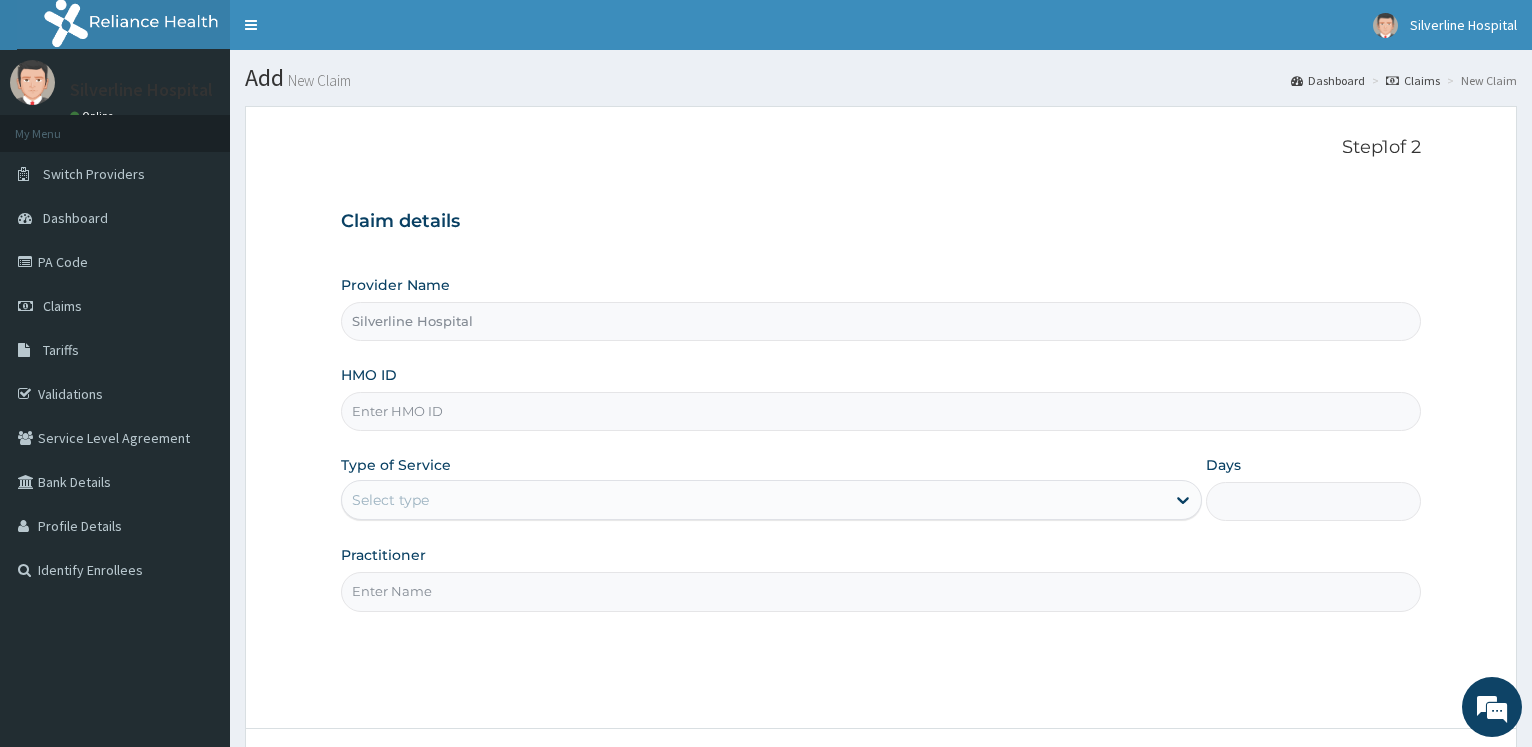 scroll, scrollTop: 0, scrollLeft: 0, axis: both 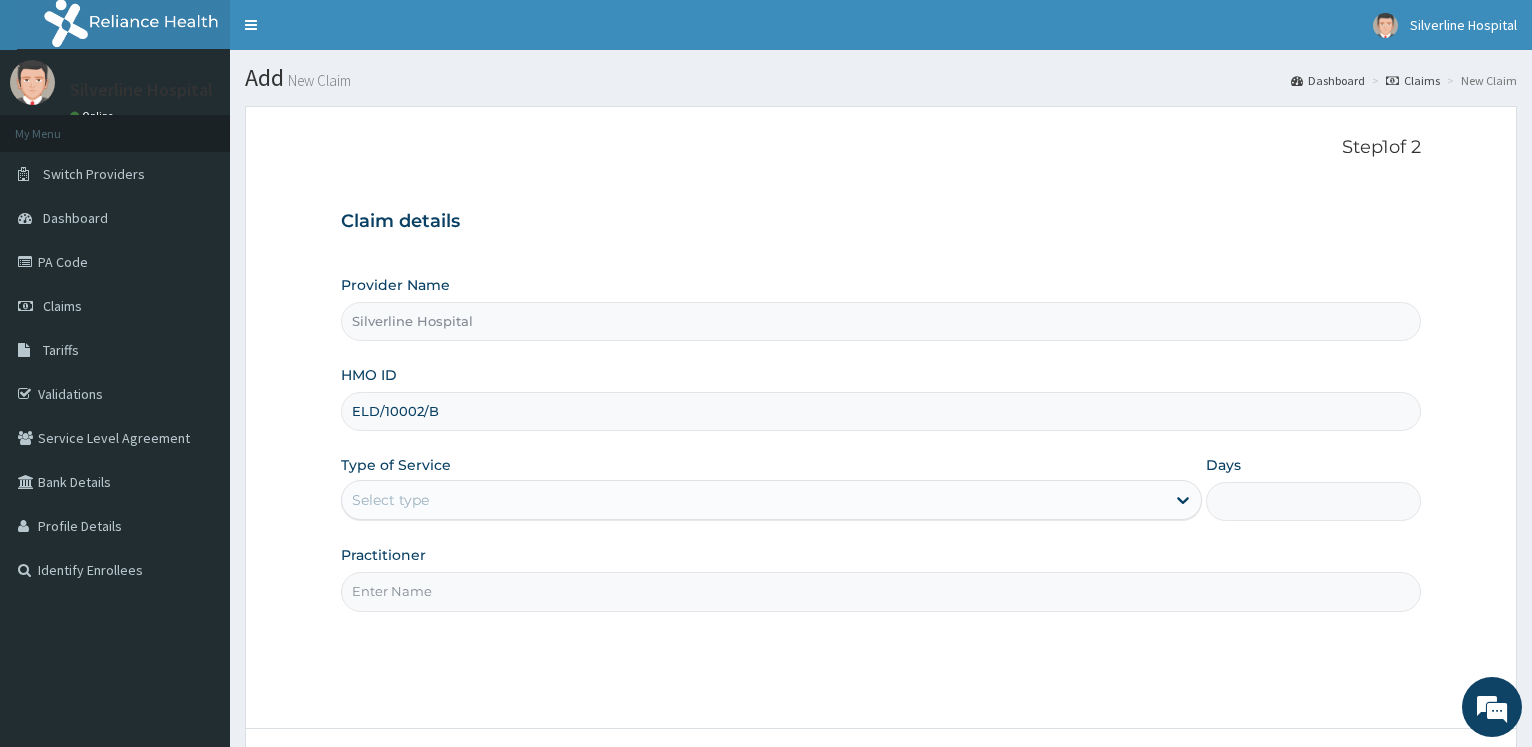 type on "ELD/10002/B" 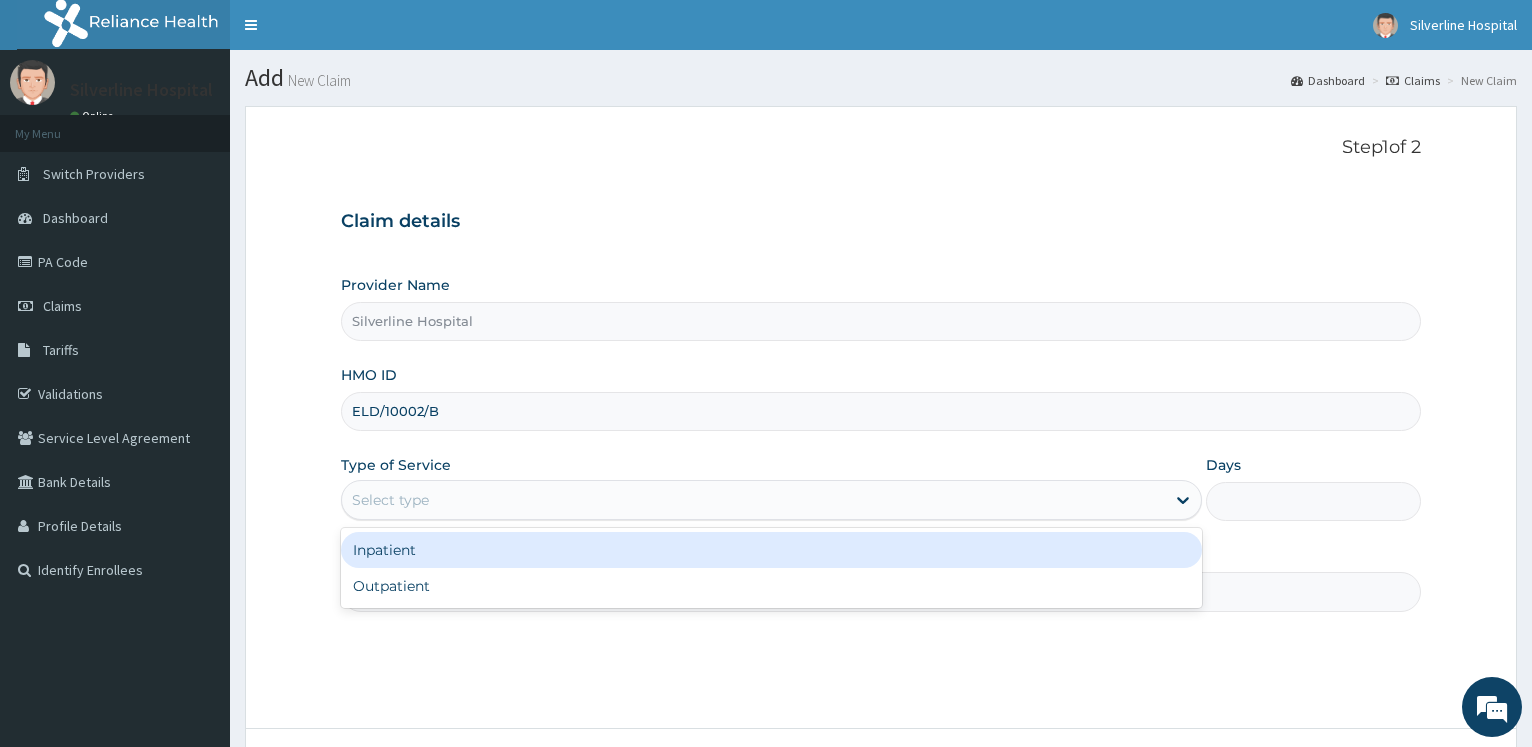 click on "Select type" at bounding box center (753, 500) 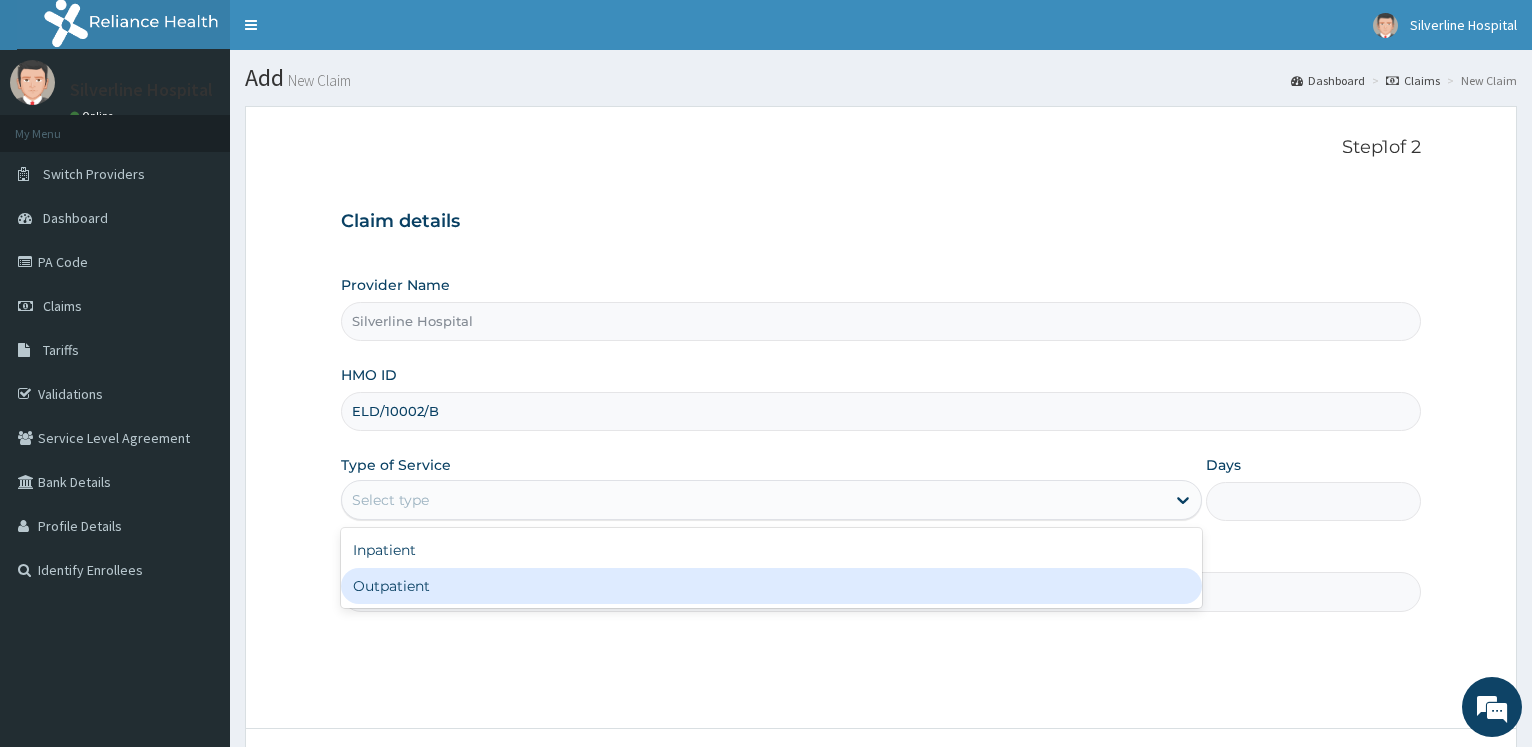 click on "Outpatient" at bounding box center [771, 586] 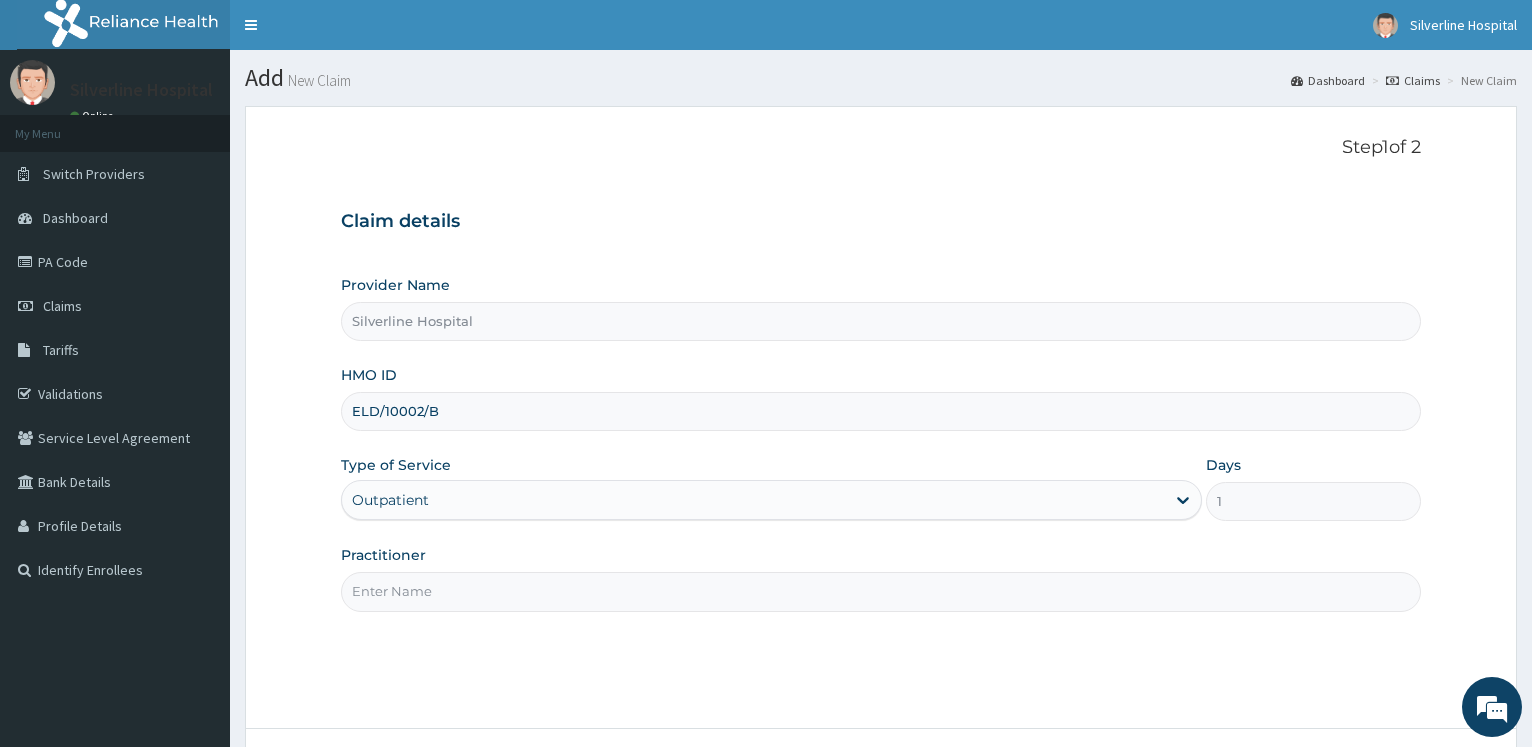 click on "Practitioner" at bounding box center [881, 591] 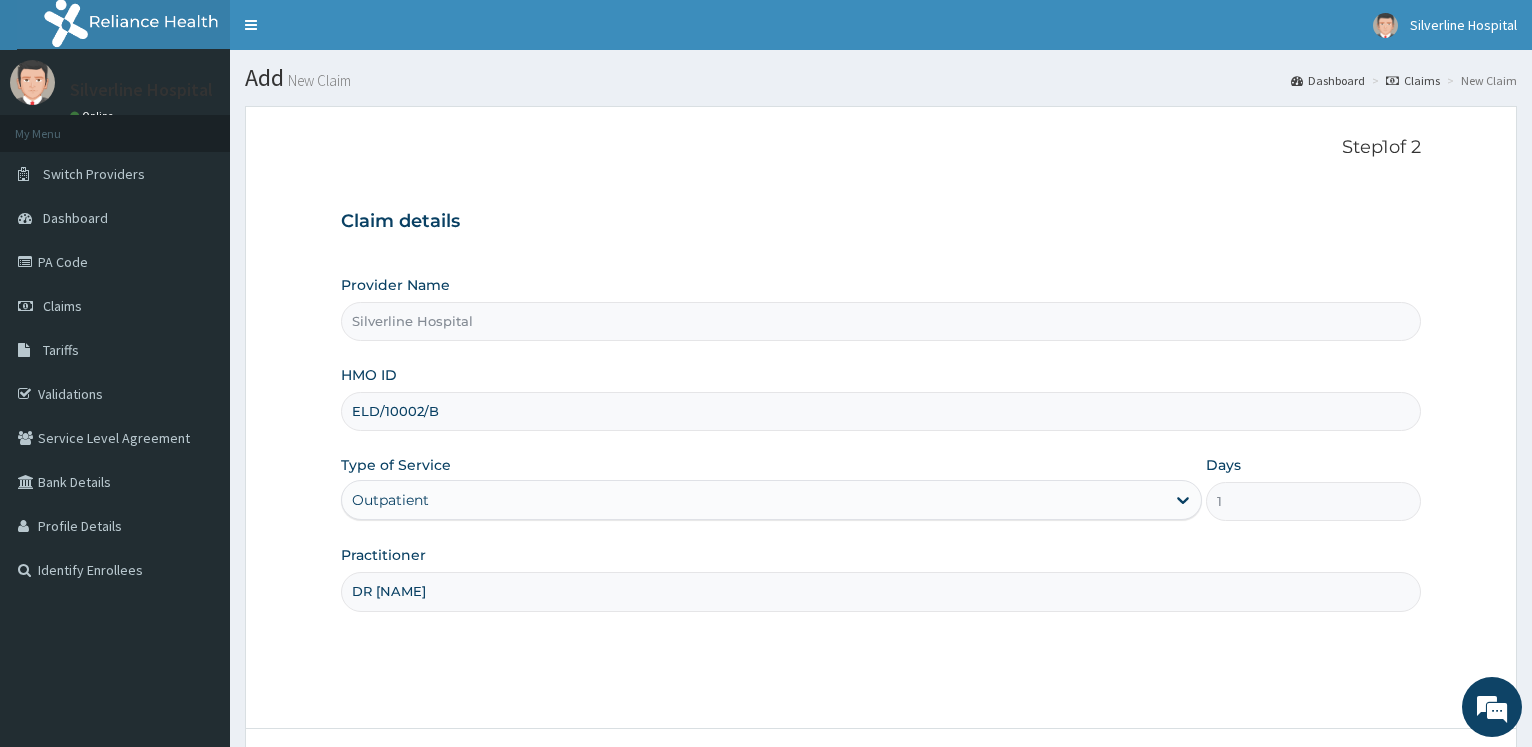scroll, scrollTop: 161, scrollLeft: 0, axis: vertical 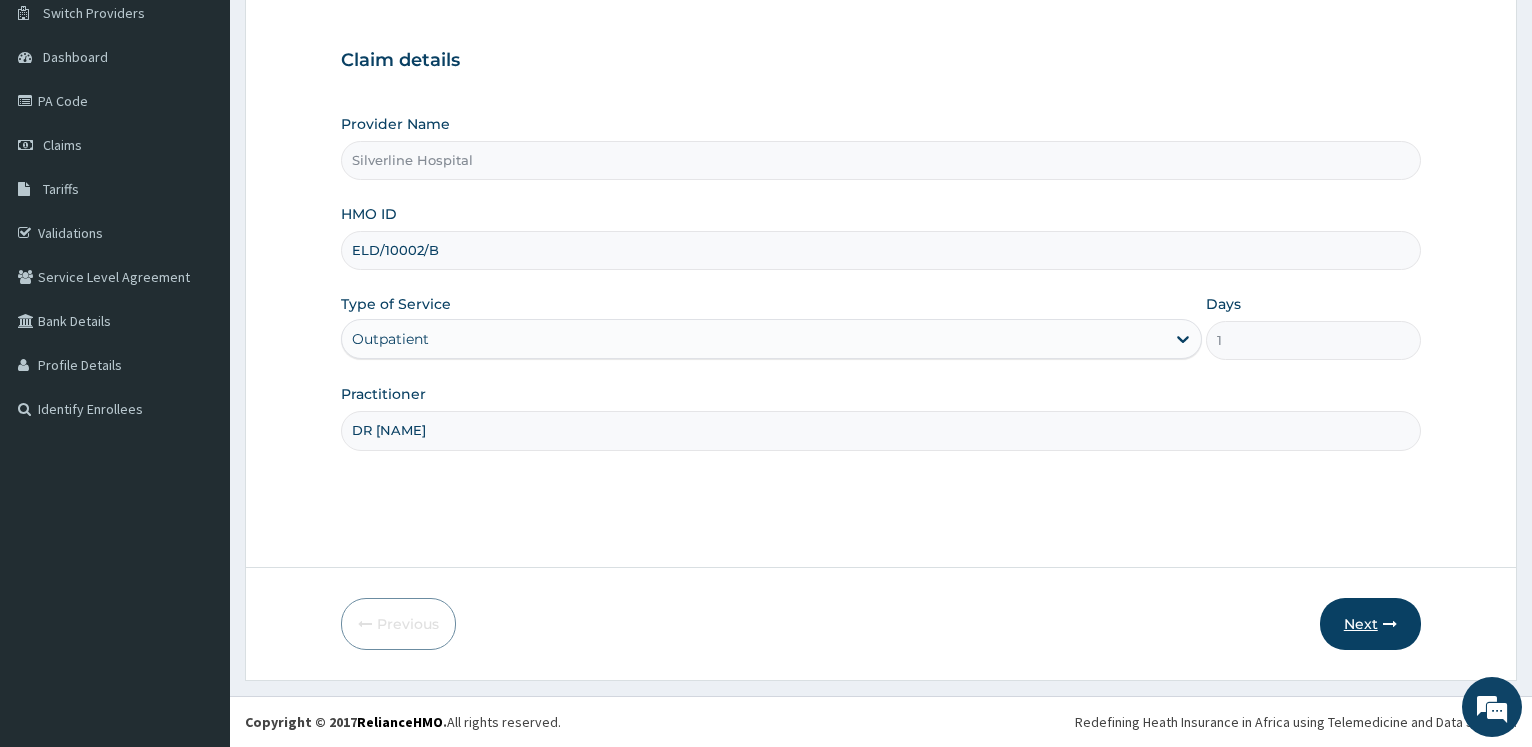 type on "[TITLE] [LAST]" 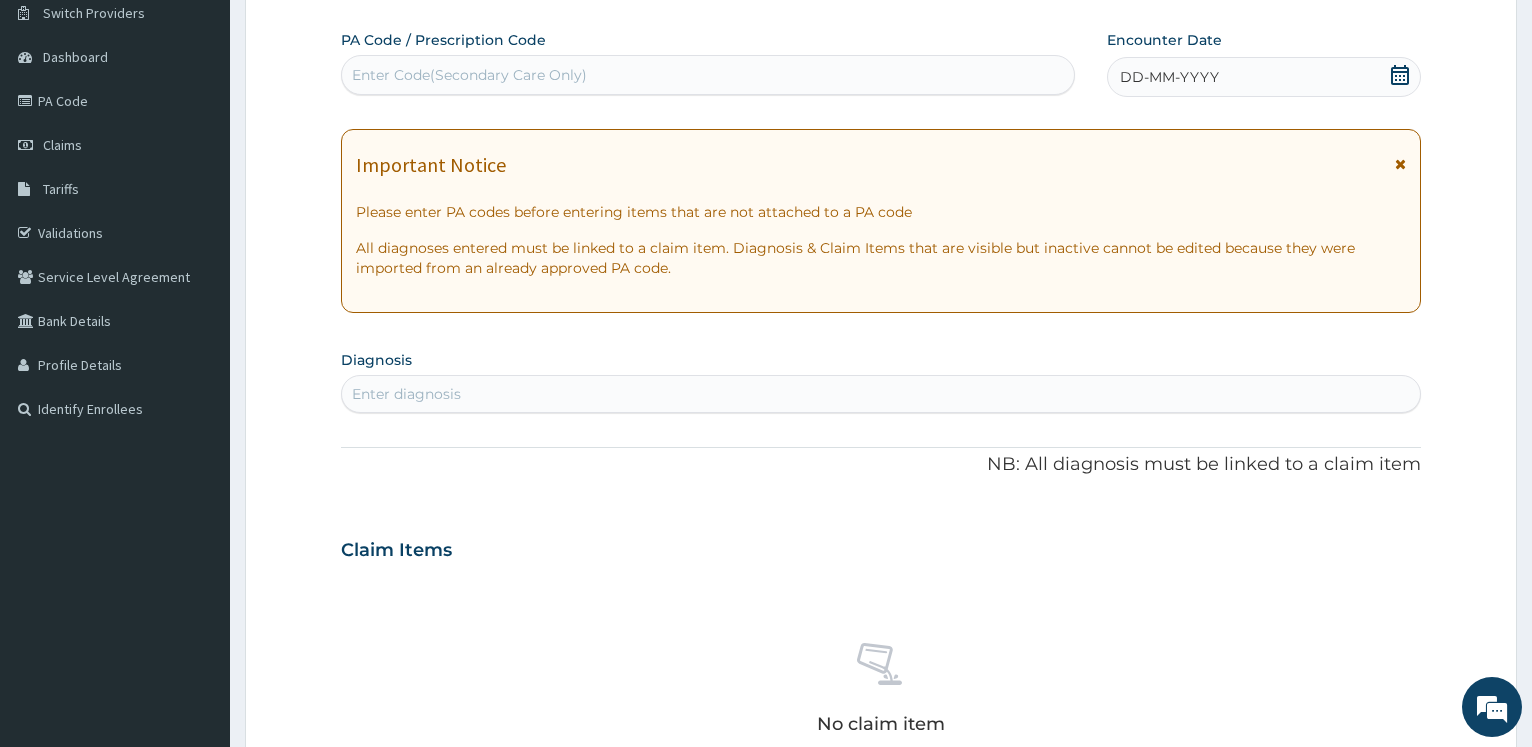 click 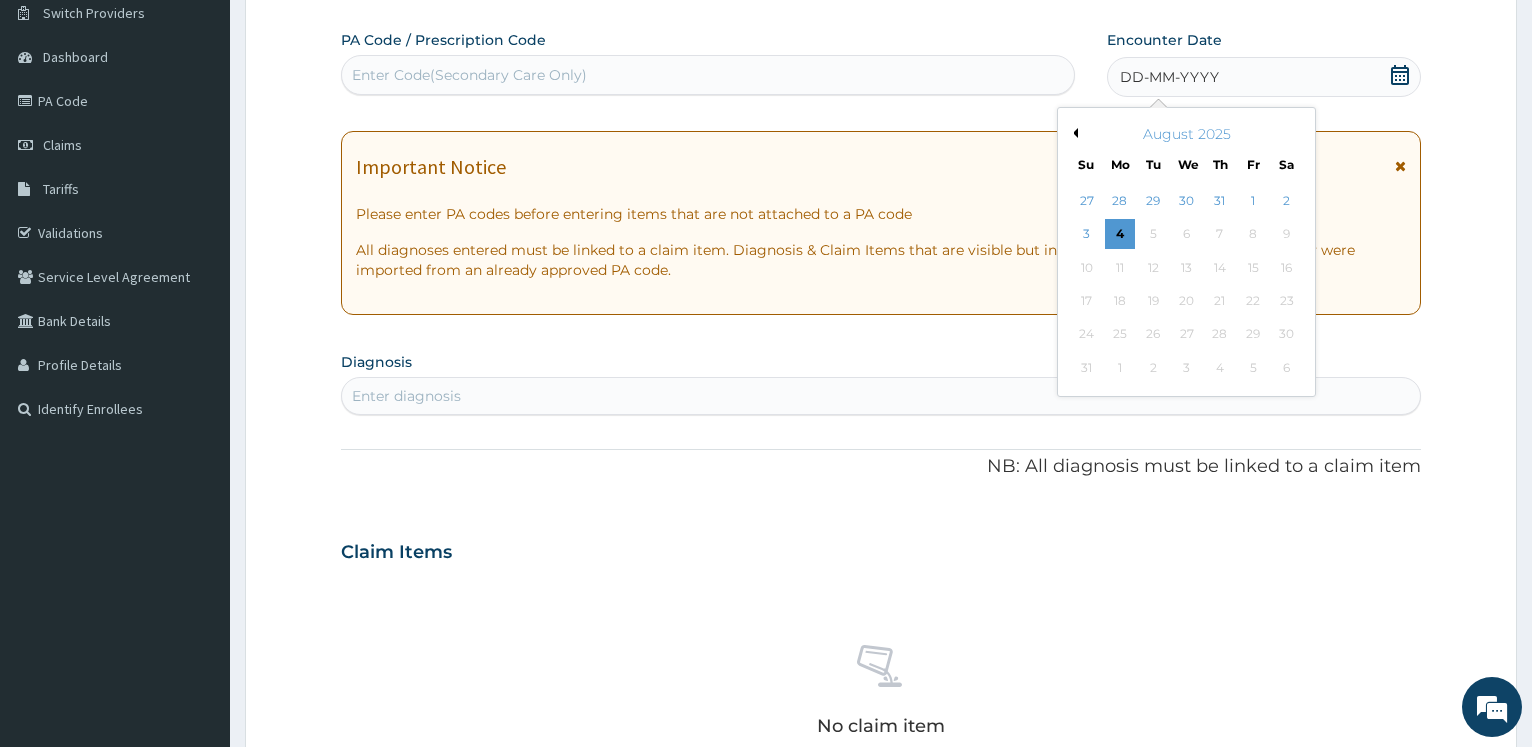 click on "Previous Month" at bounding box center [1073, 133] 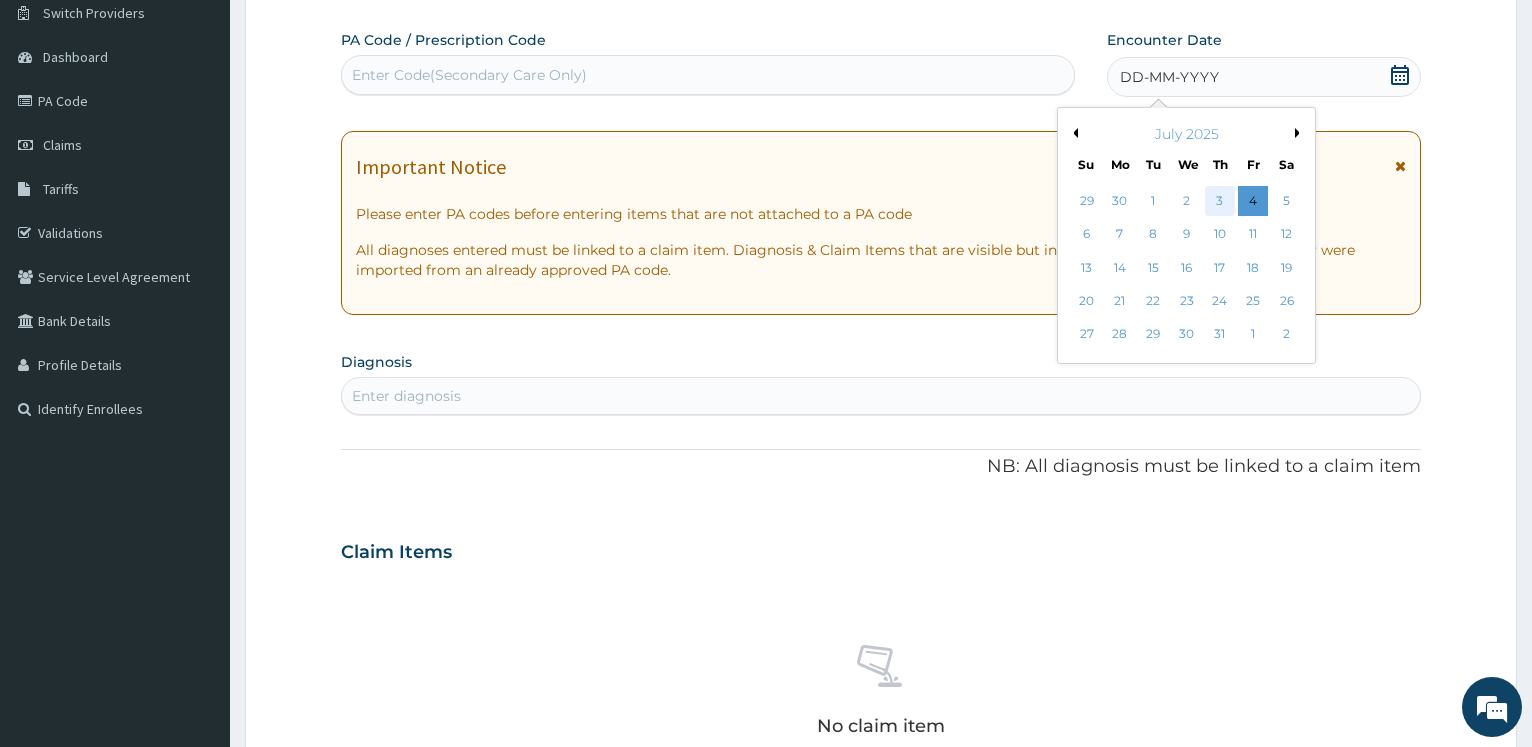 click on "3" at bounding box center (1219, 201) 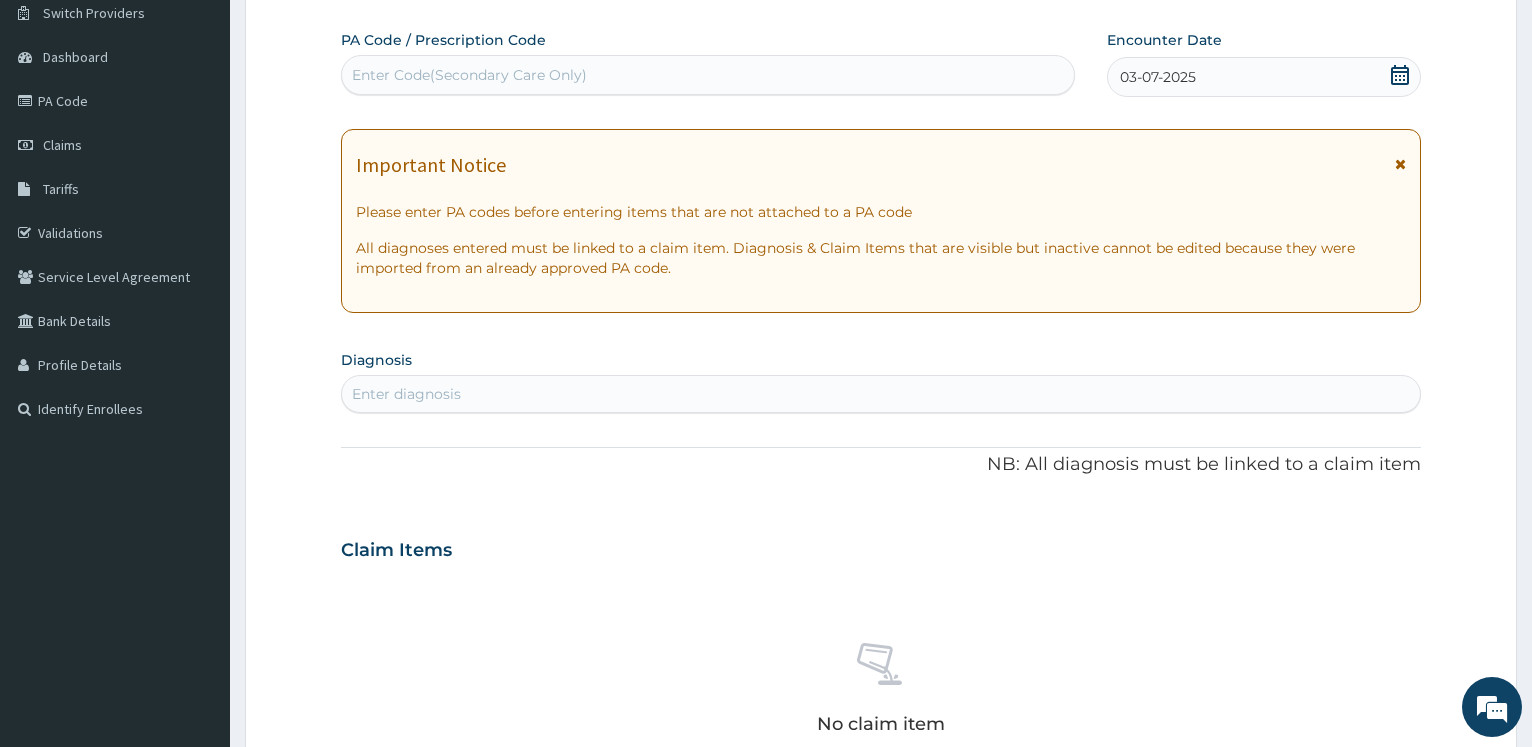 click on "Enter diagnosis" at bounding box center (881, 394) 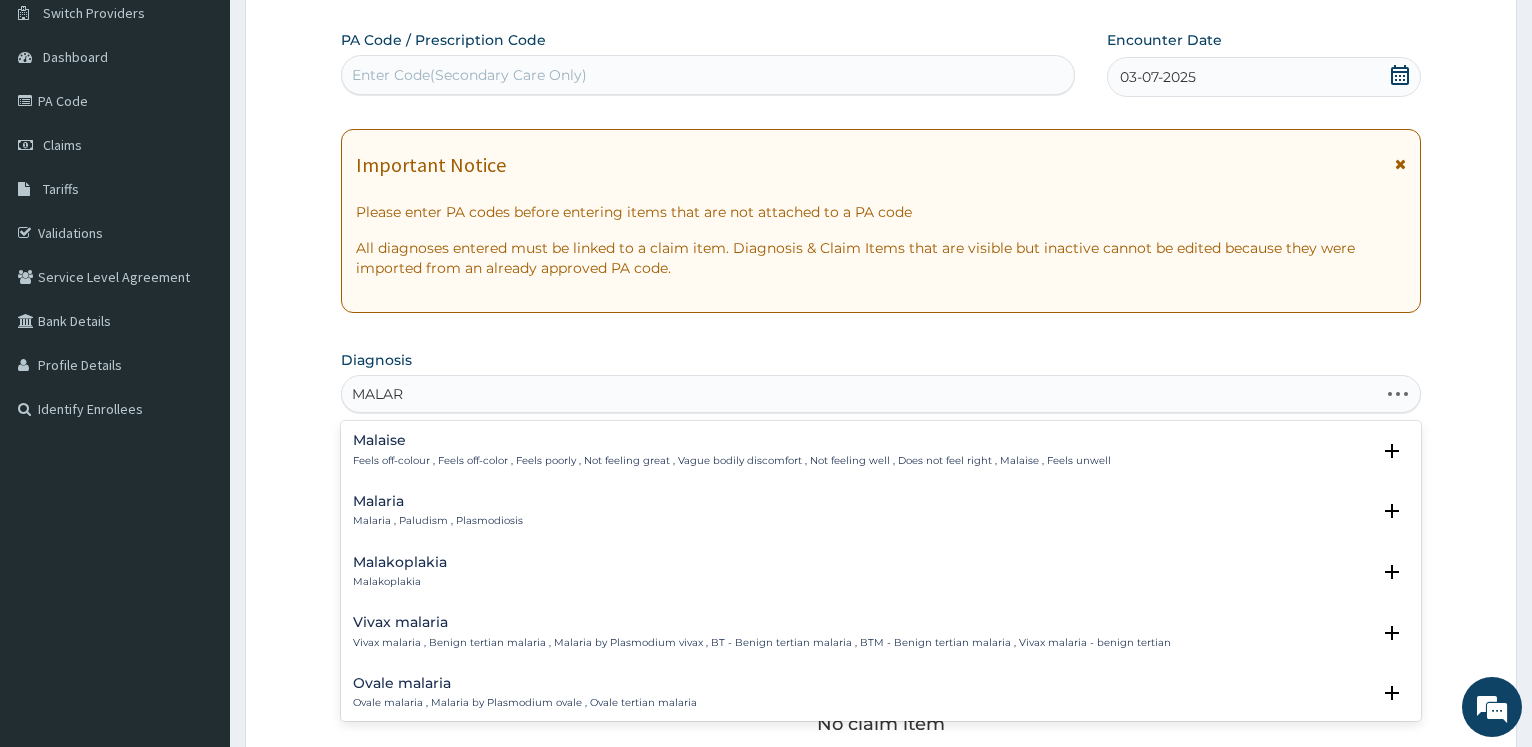 type on "MALARI" 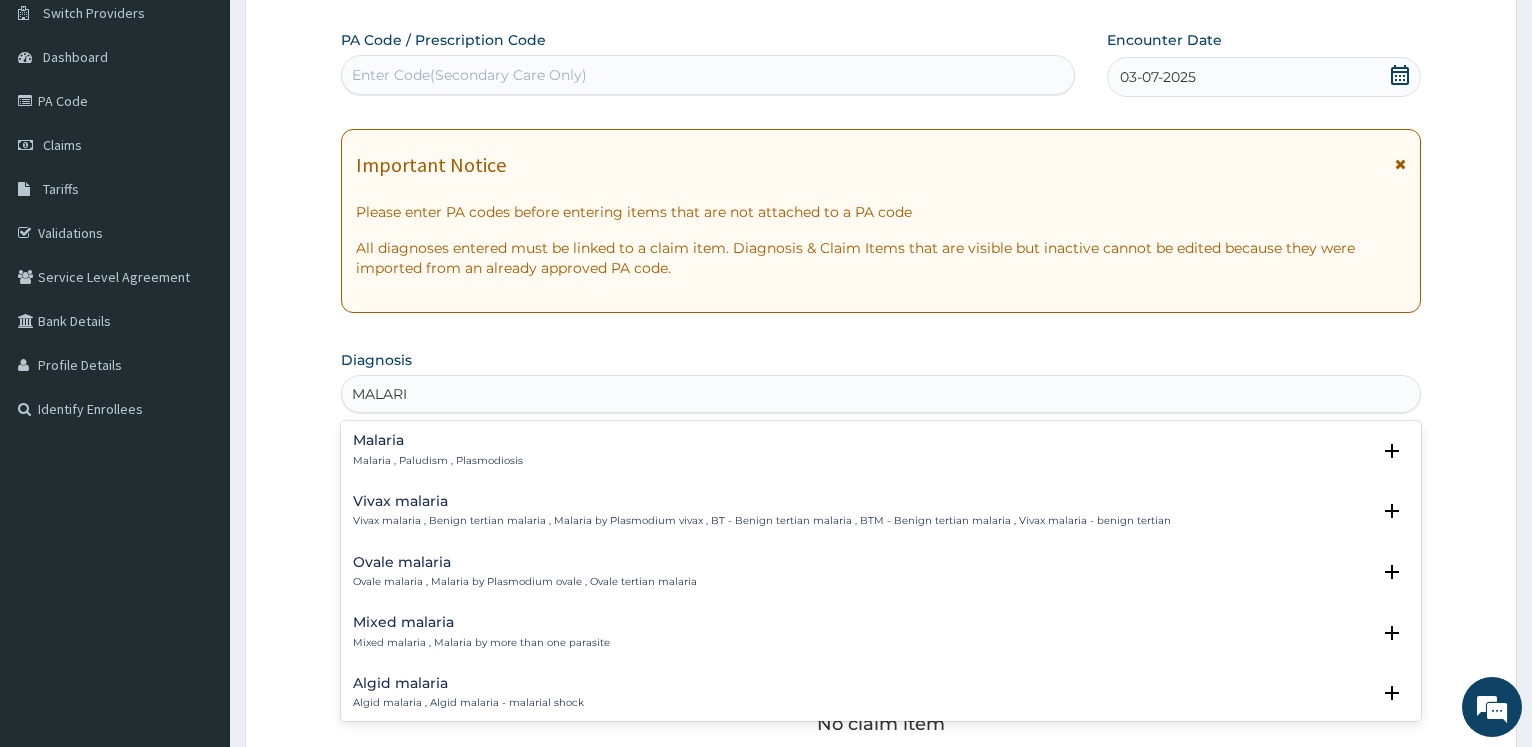 click on "Malaria" at bounding box center (438, 440) 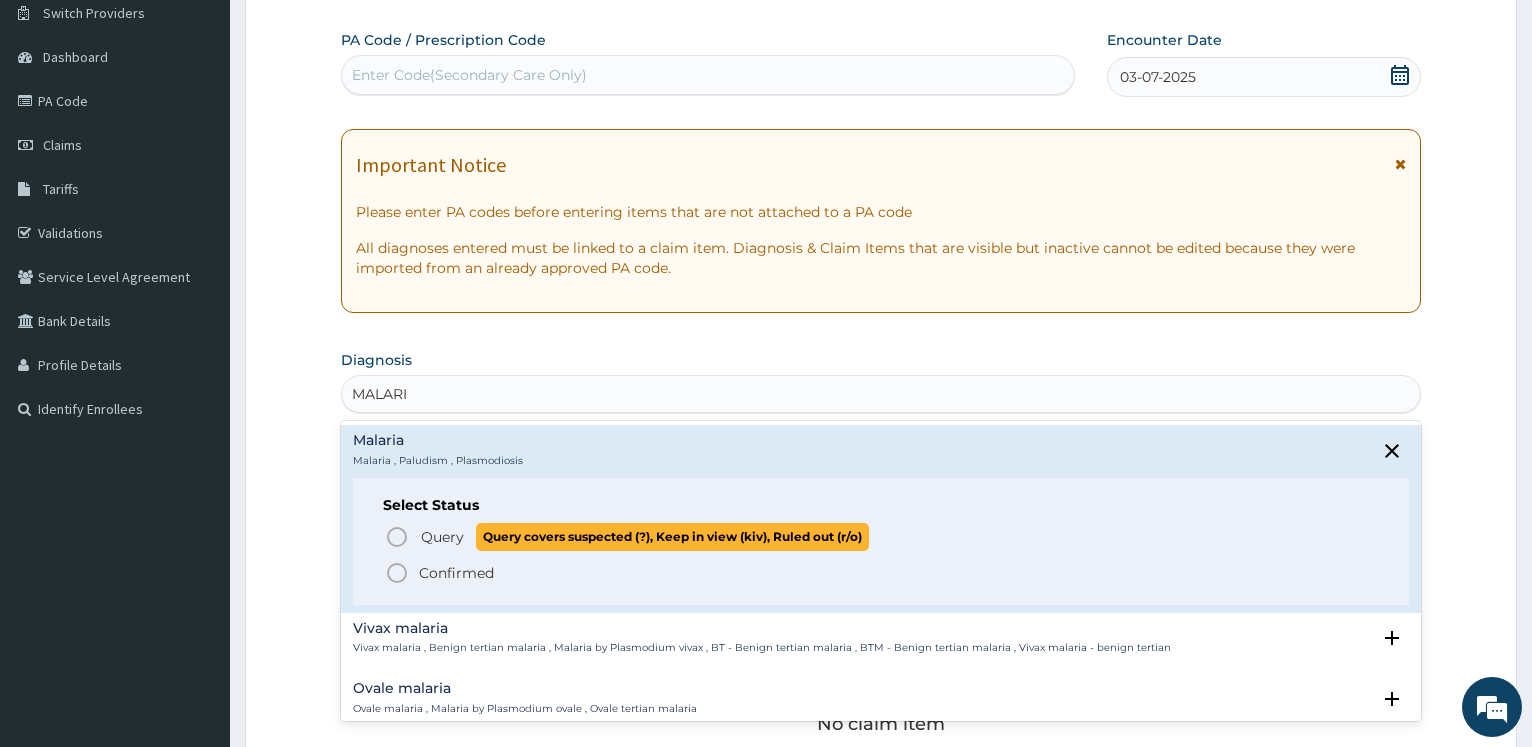 click 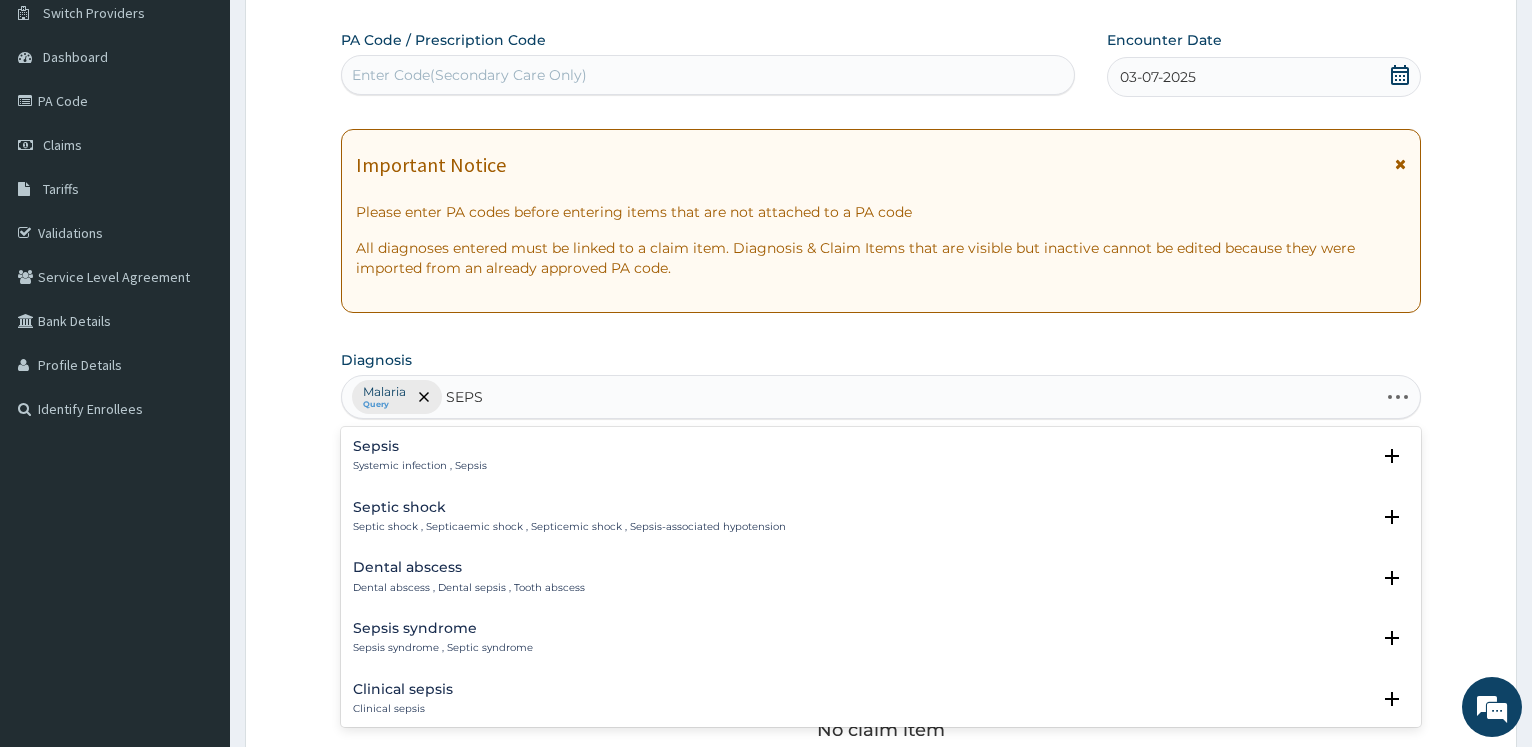 type on "SEPSI" 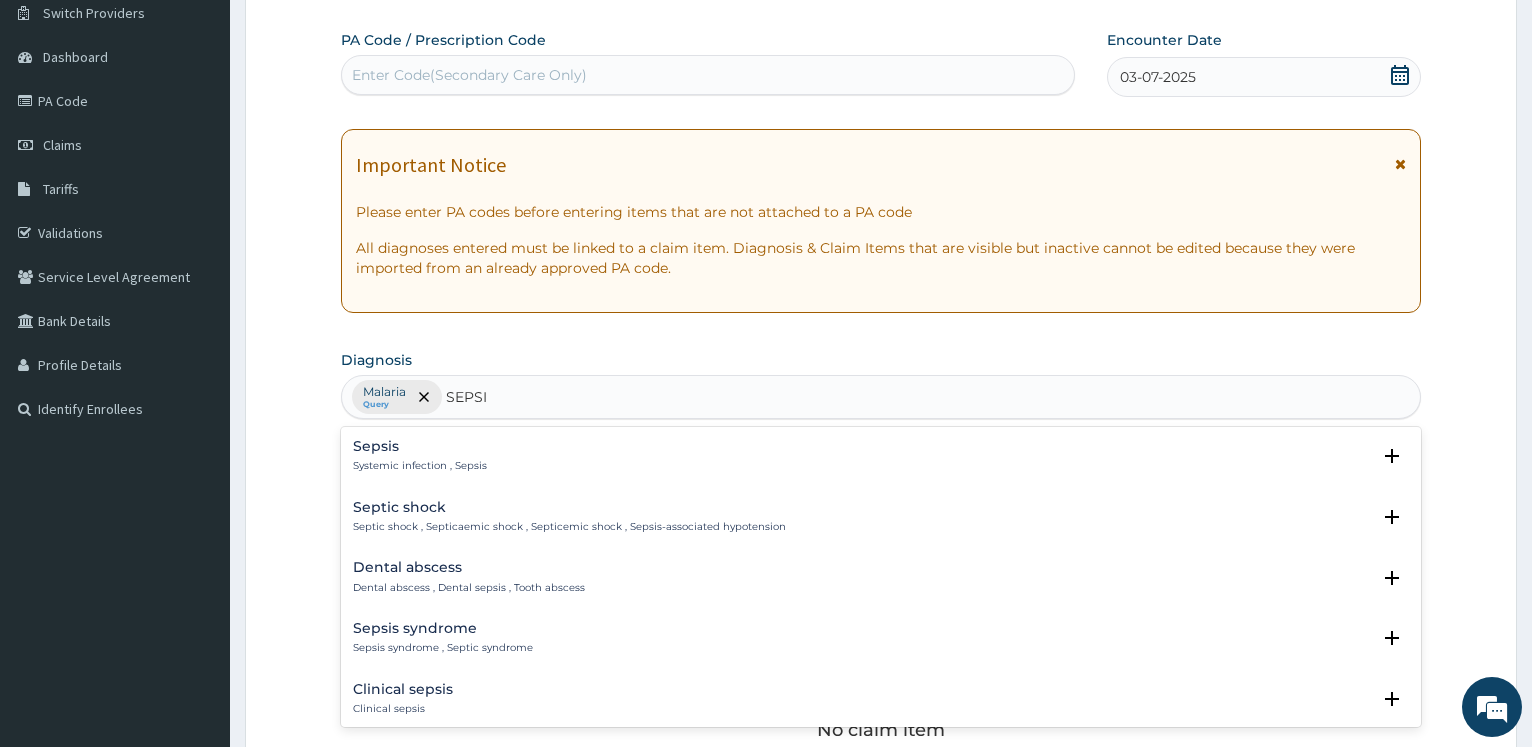 click on "Sepsis" at bounding box center (420, 446) 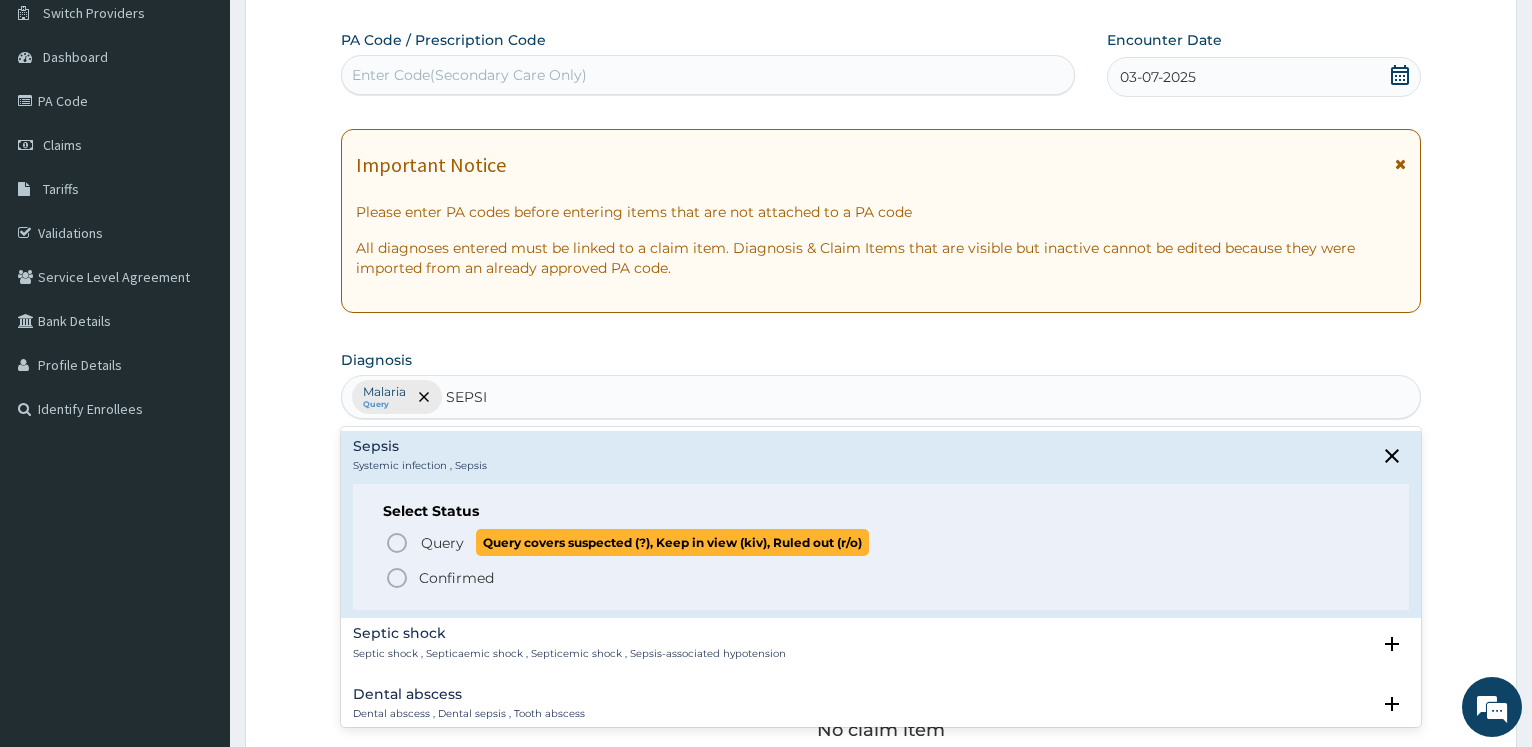 click 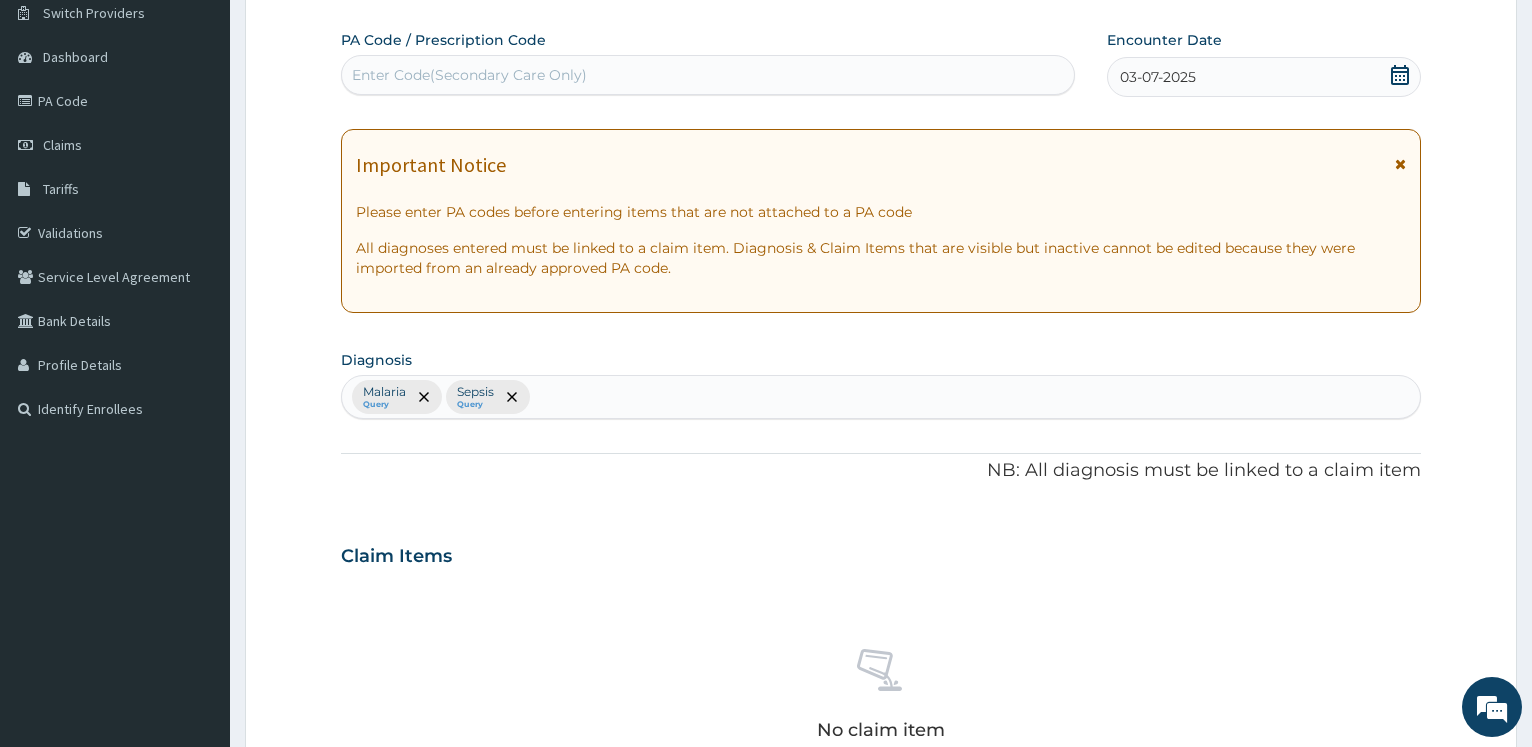 click on "Enter Code(Secondary Care Only)" at bounding box center (707, 75) 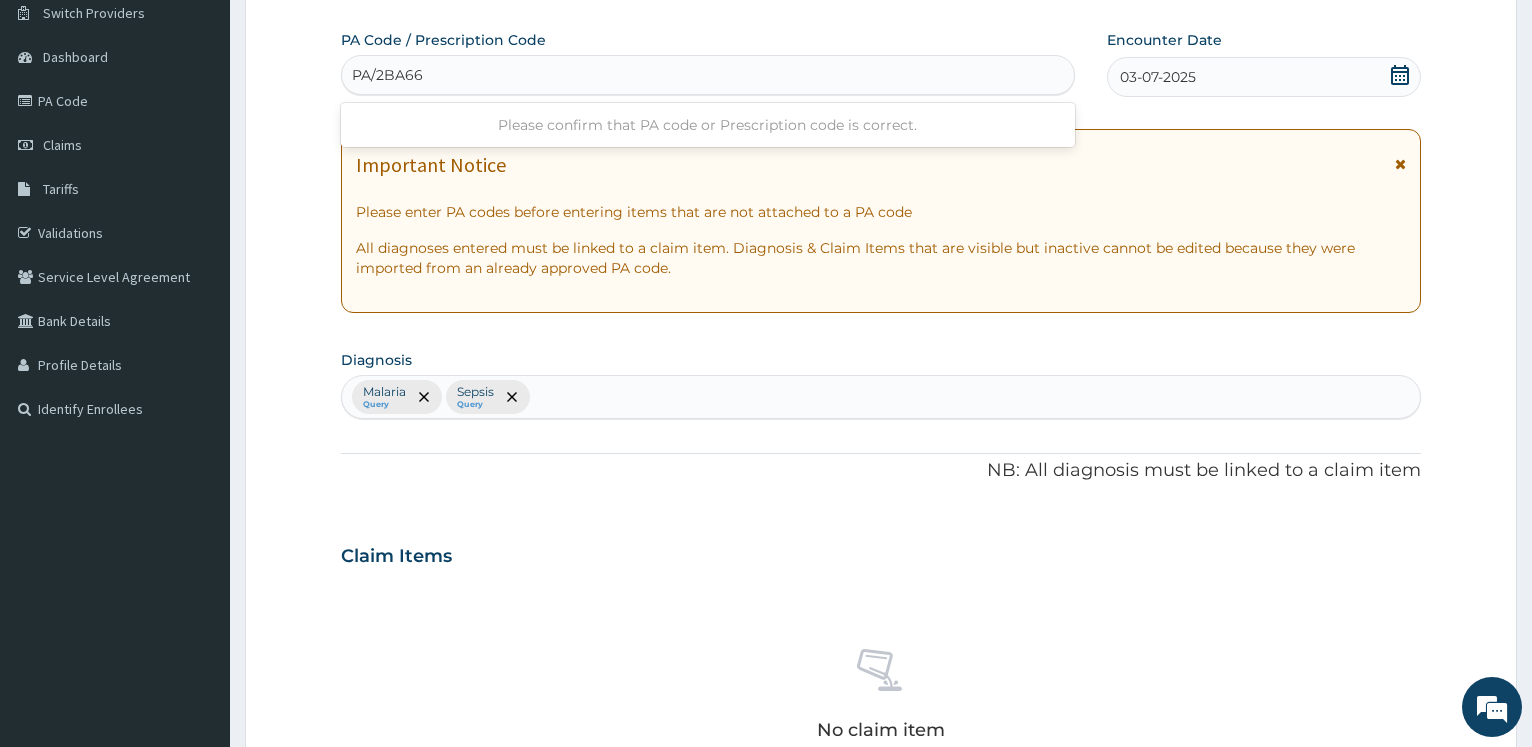 type on "PA/2BA66C" 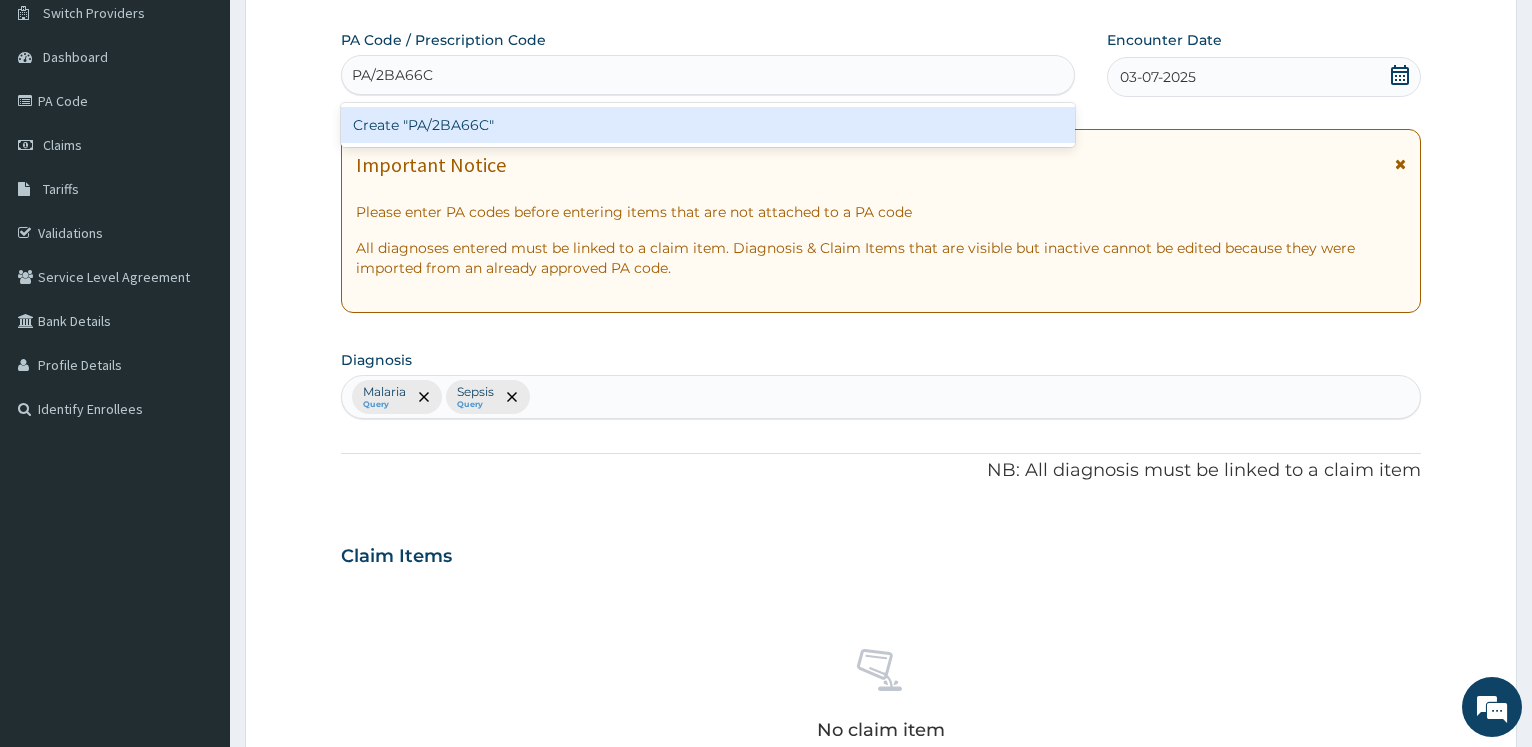 click on "Create "PA/2BA66C"" at bounding box center [707, 125] 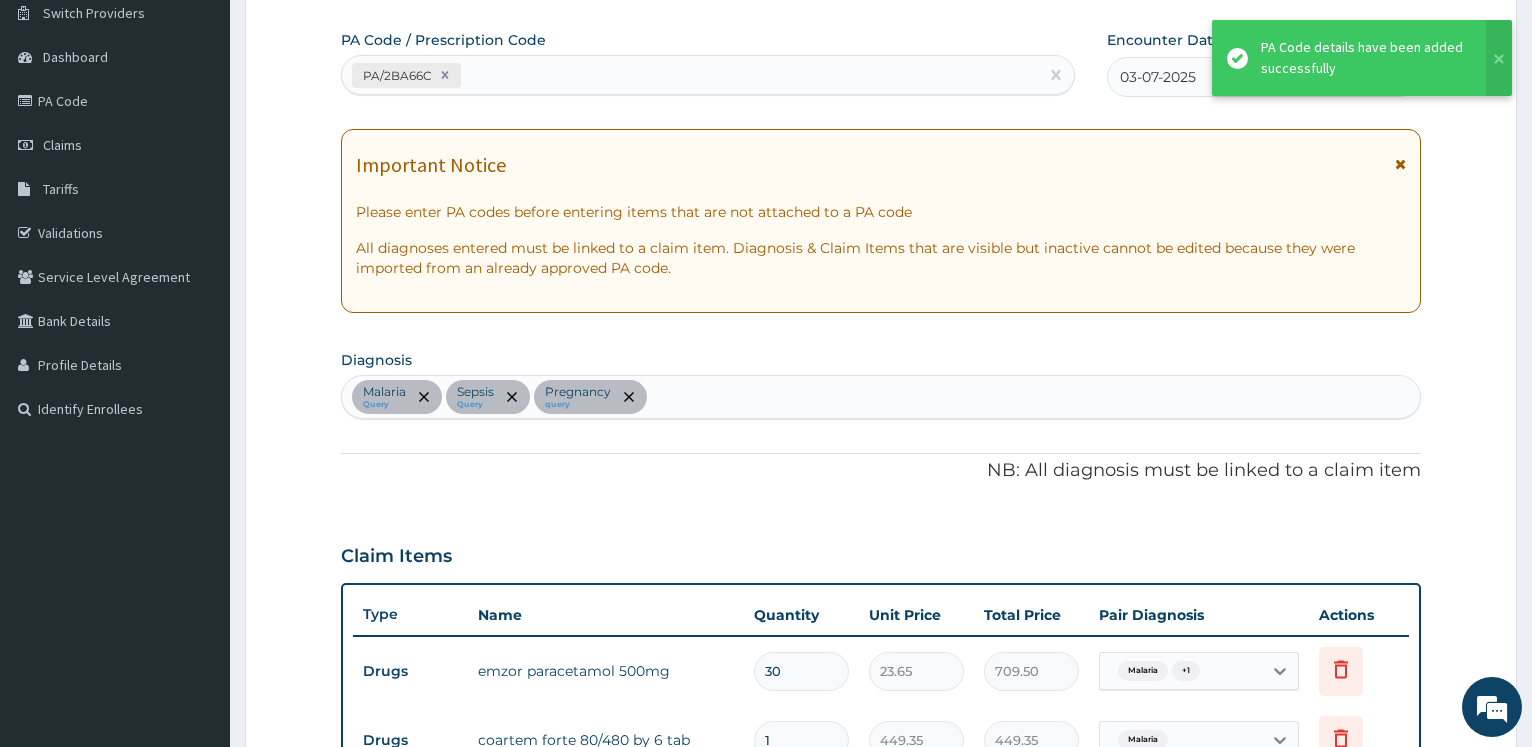 scroll, scrollTop: 1080, scrollLeft: 0, axis: vertical 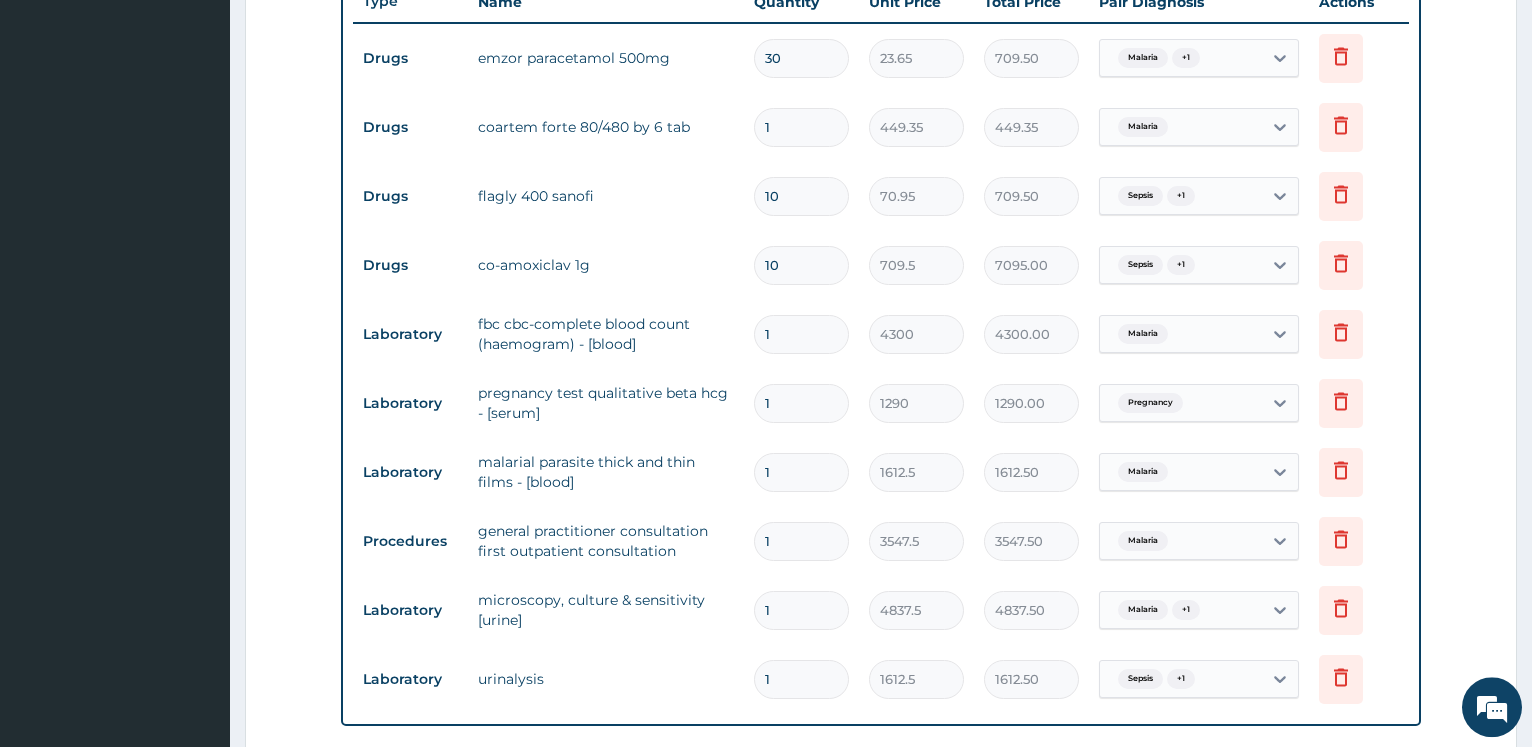 click on "1" at bounding box center (801, 127) 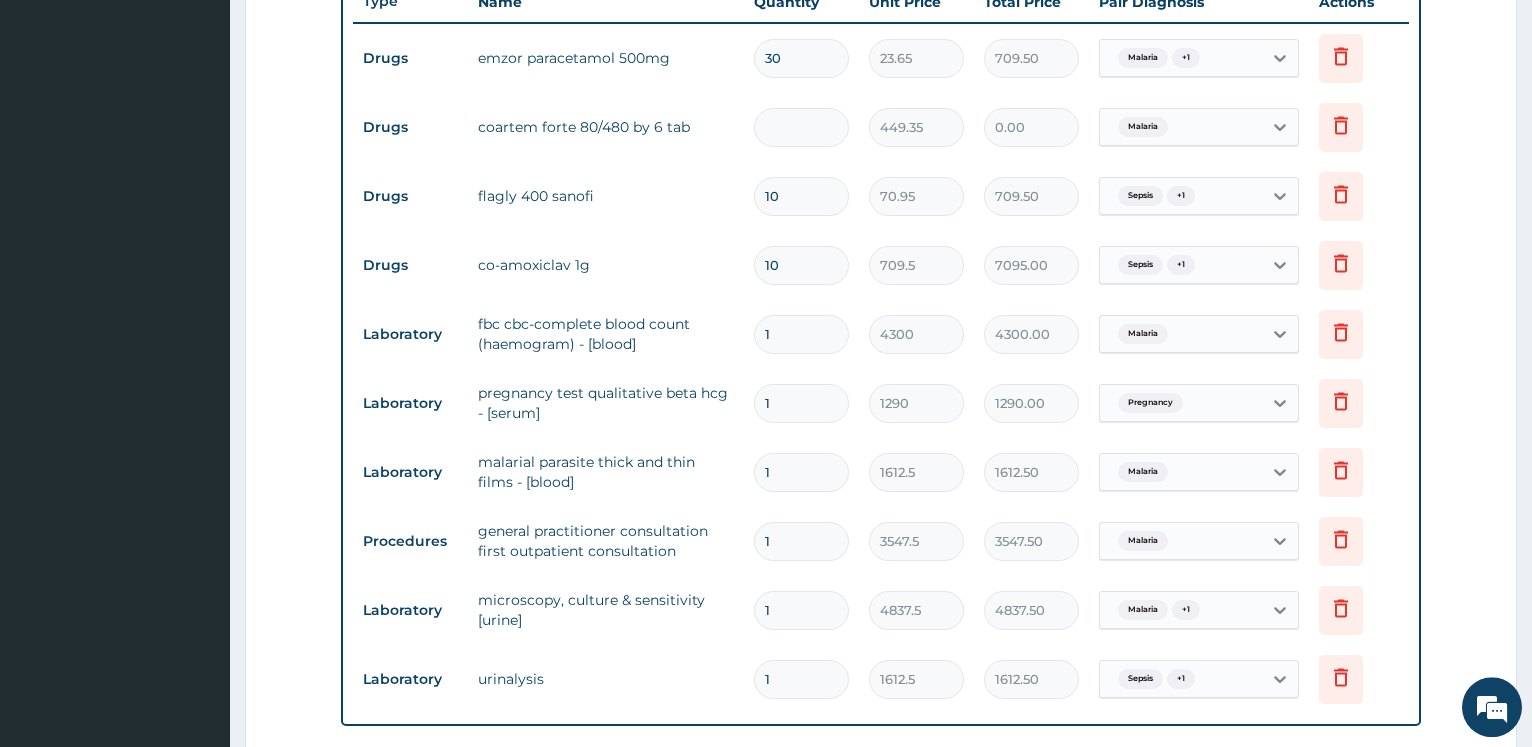 type on "6" 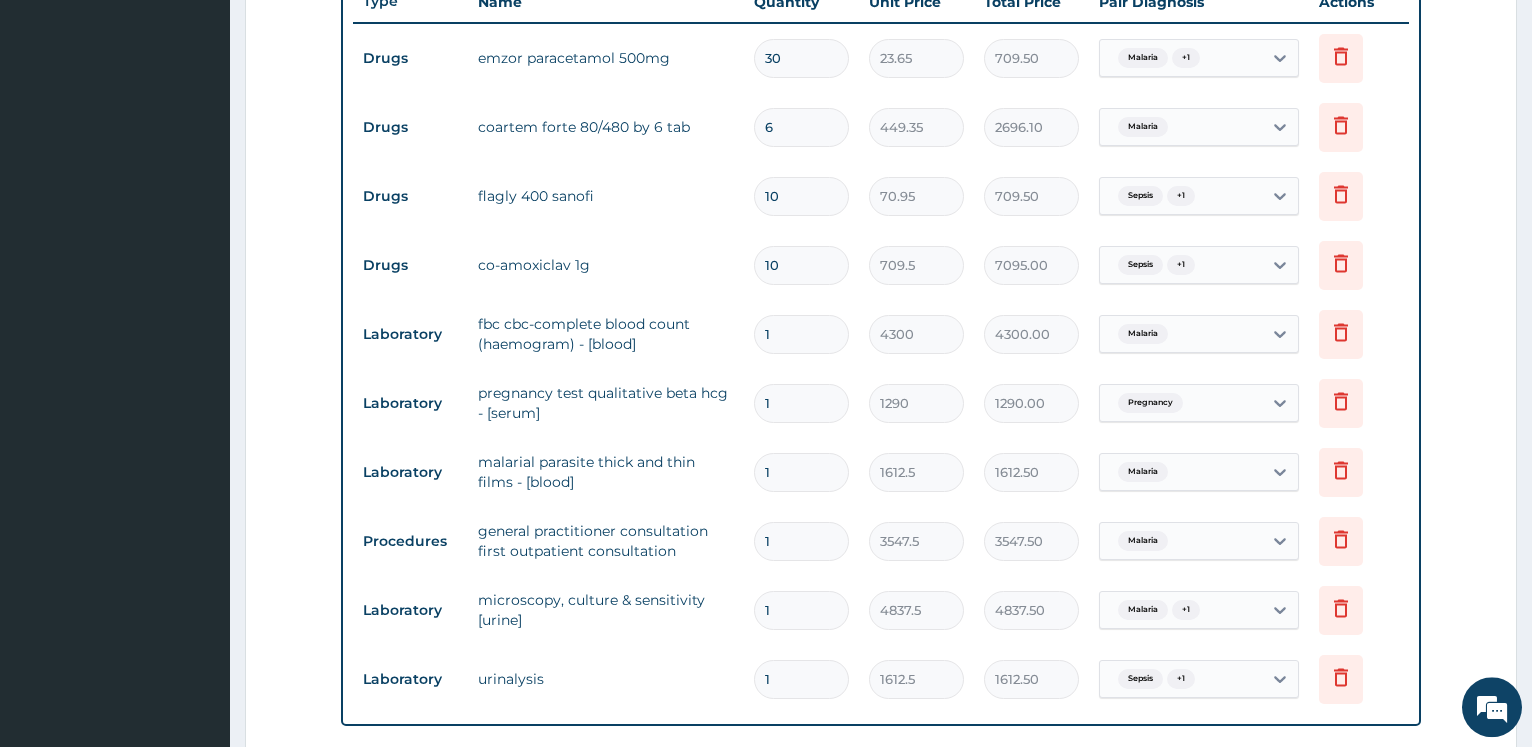 type on "6" 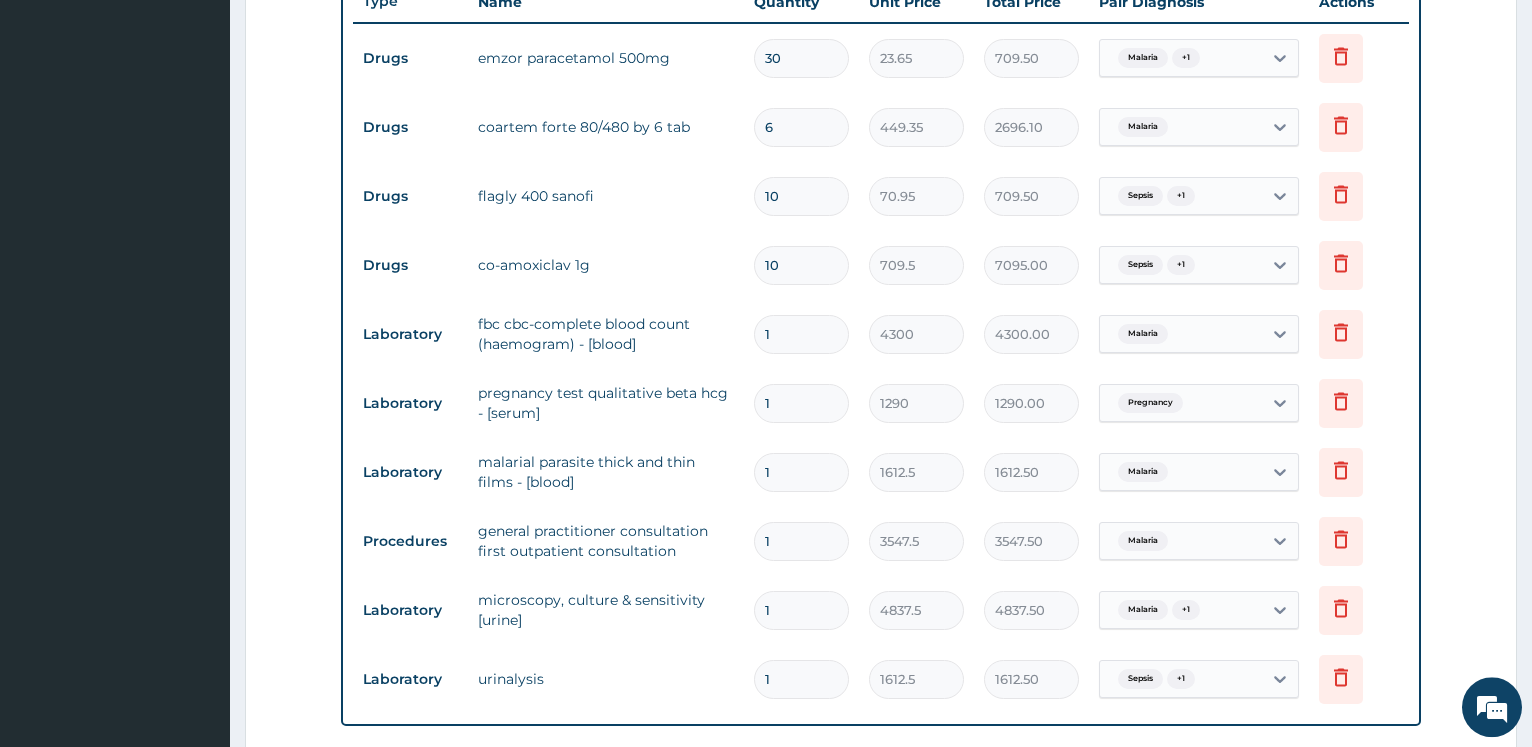 click on "10" at bounding box center (801, 196) 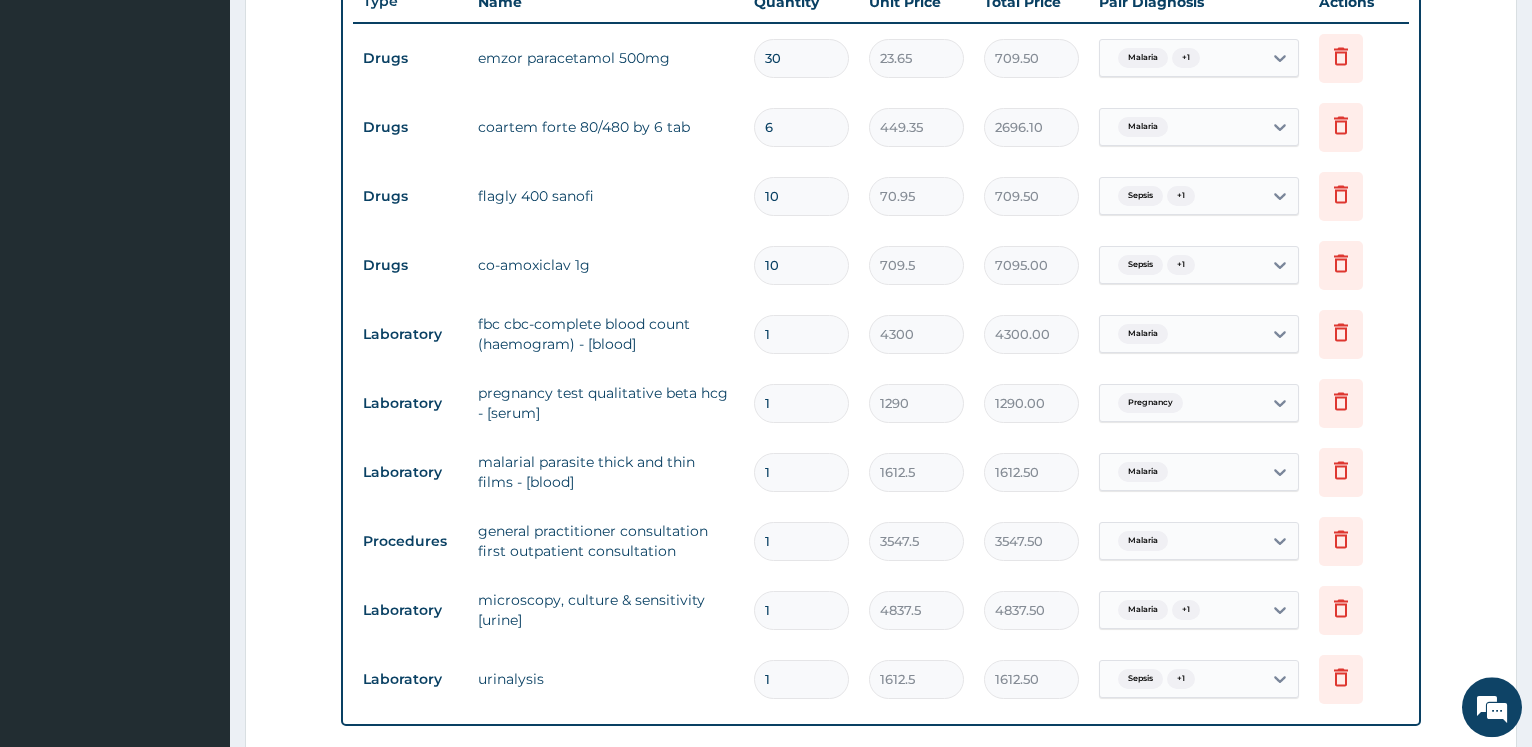 click on "10" at bounding box center [801, 265] 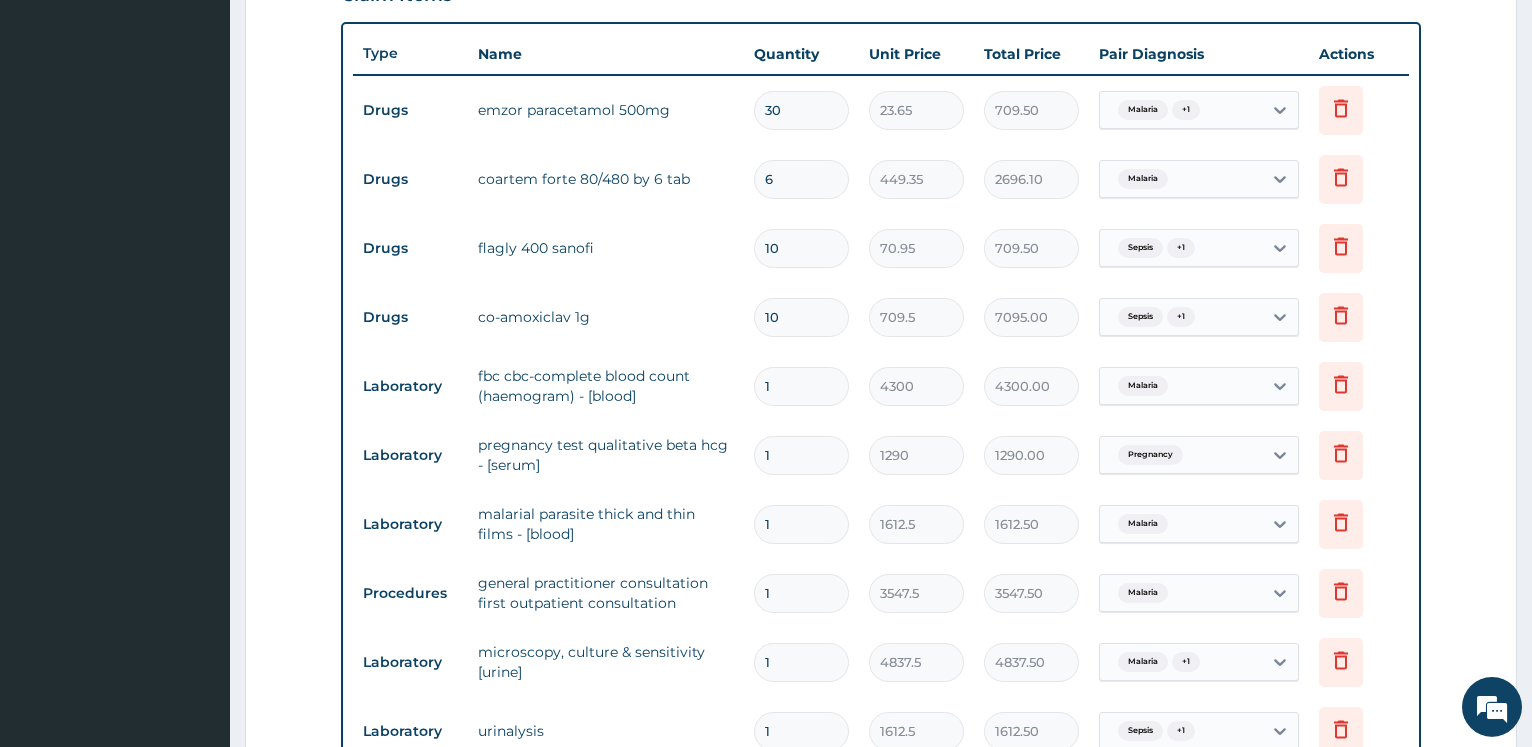 scroll, scrollTop: 672, scrollLeft: 0, axis: vertical 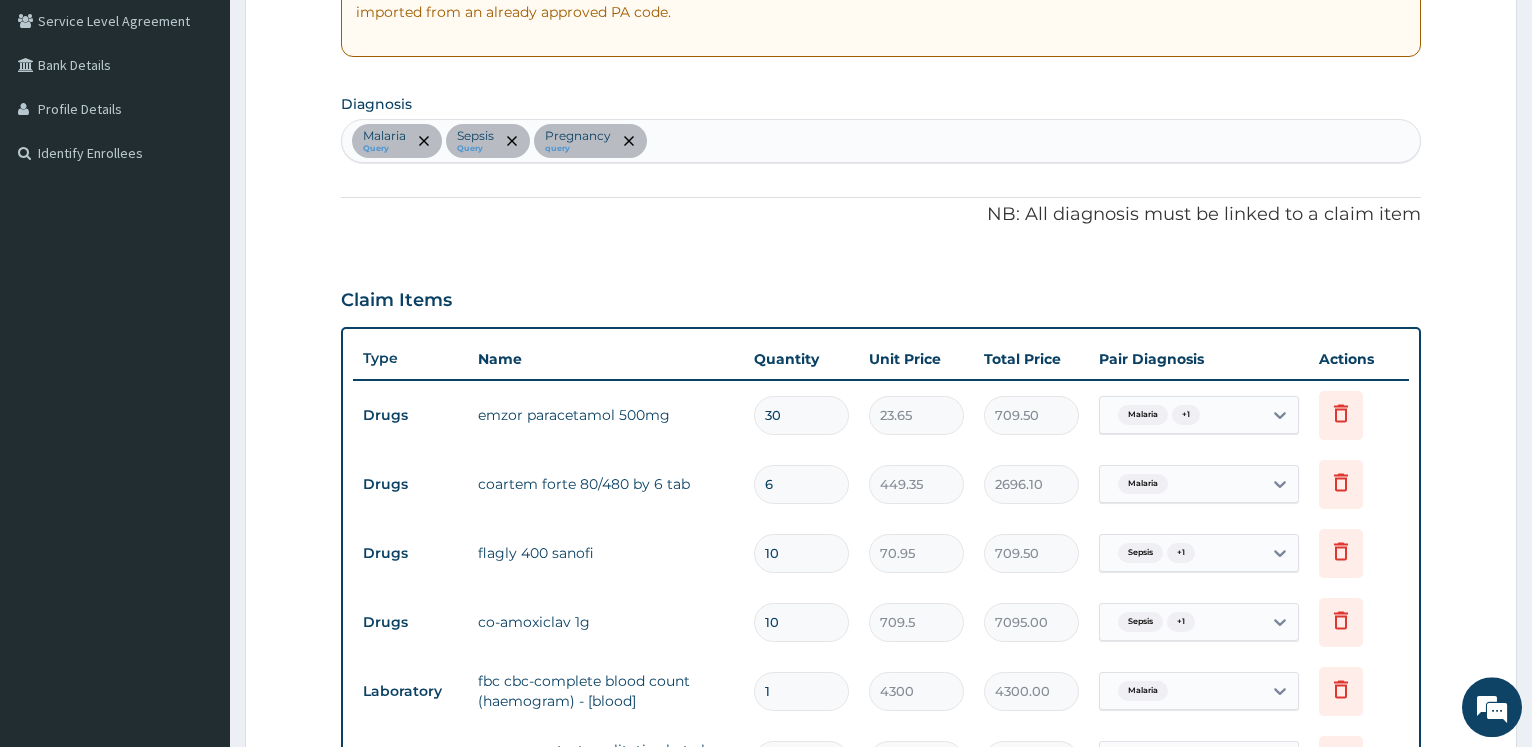 click on "Malaria Query Sepsis Query Pregnancy query" at bounding box center [881, 141] 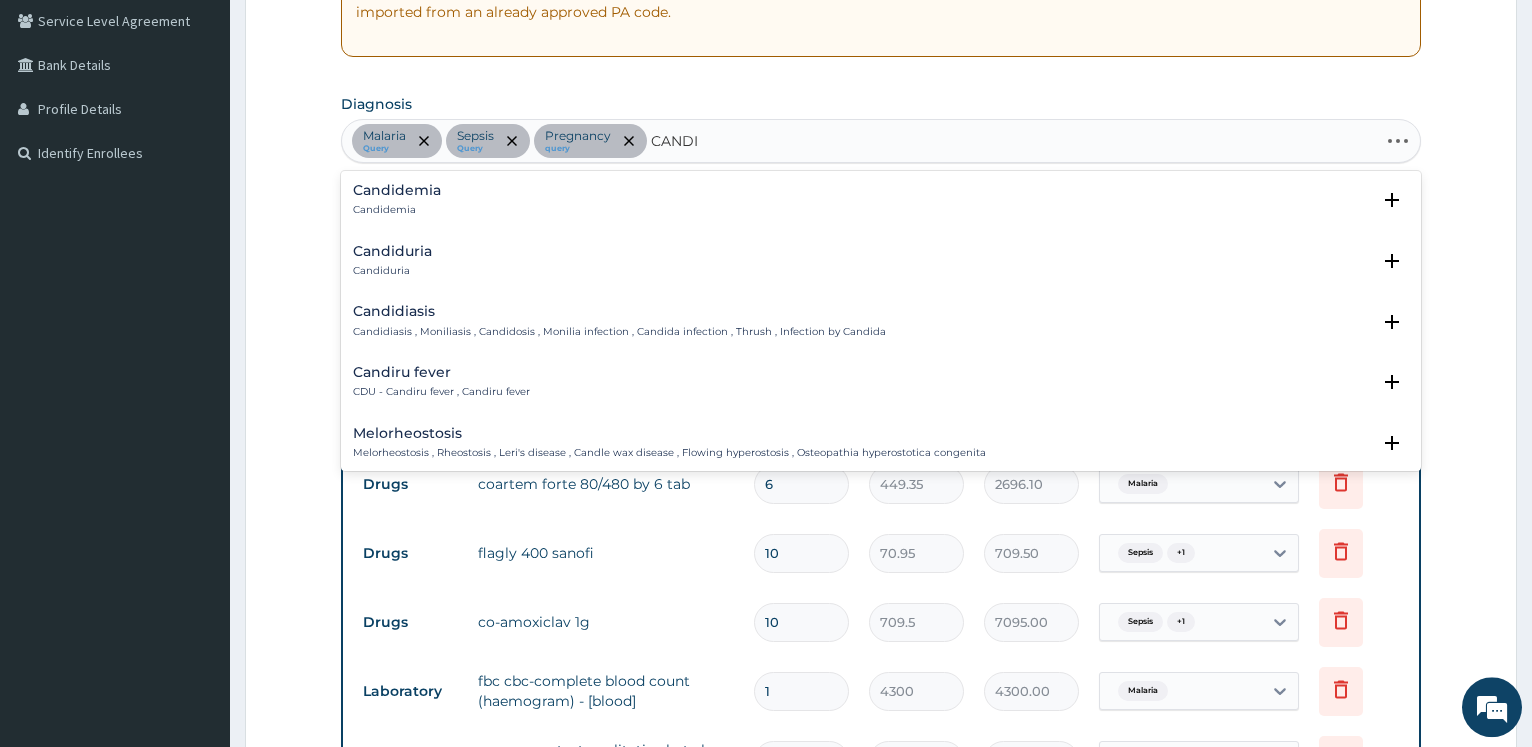 type on "CANDID" 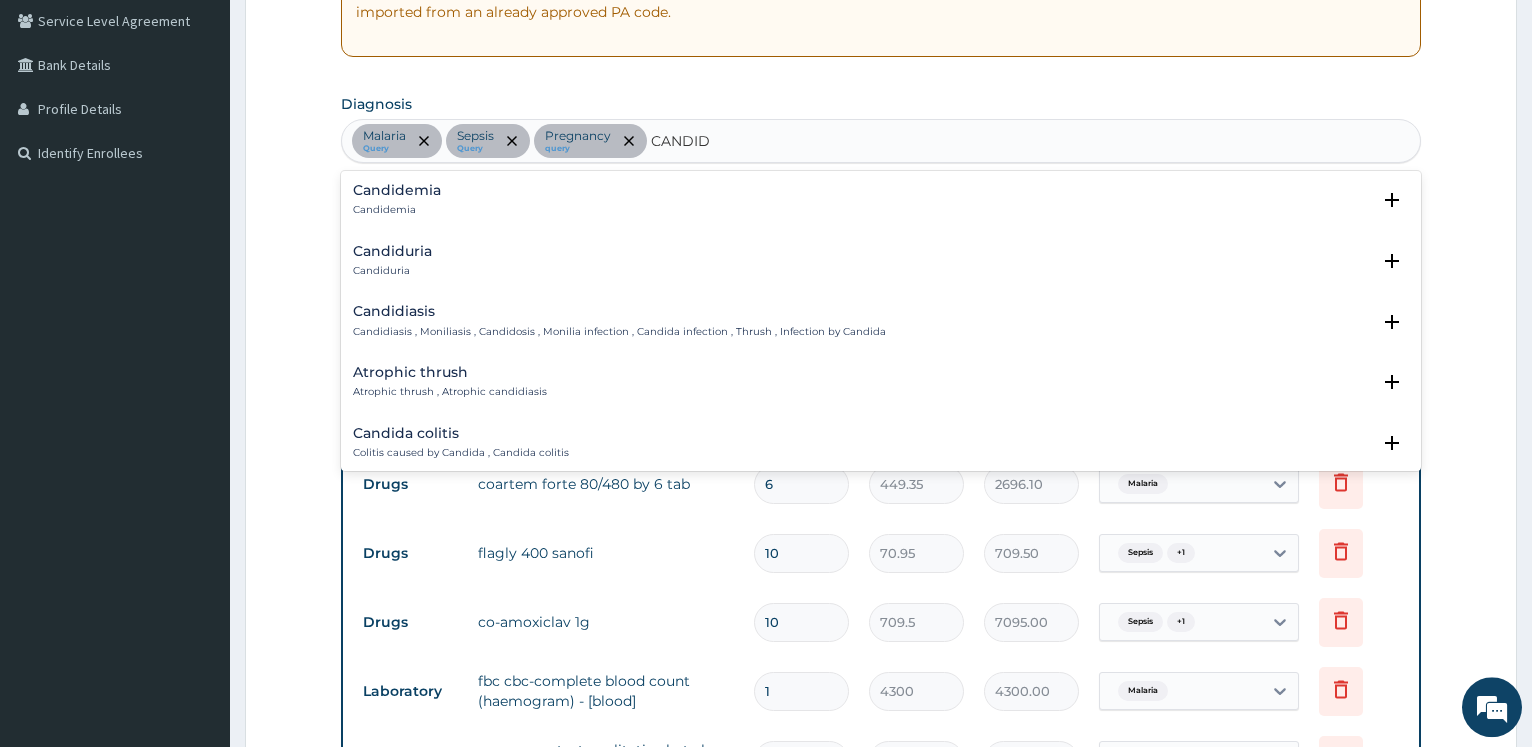 click on "Candidiasis" at bounding box center (619, 311) 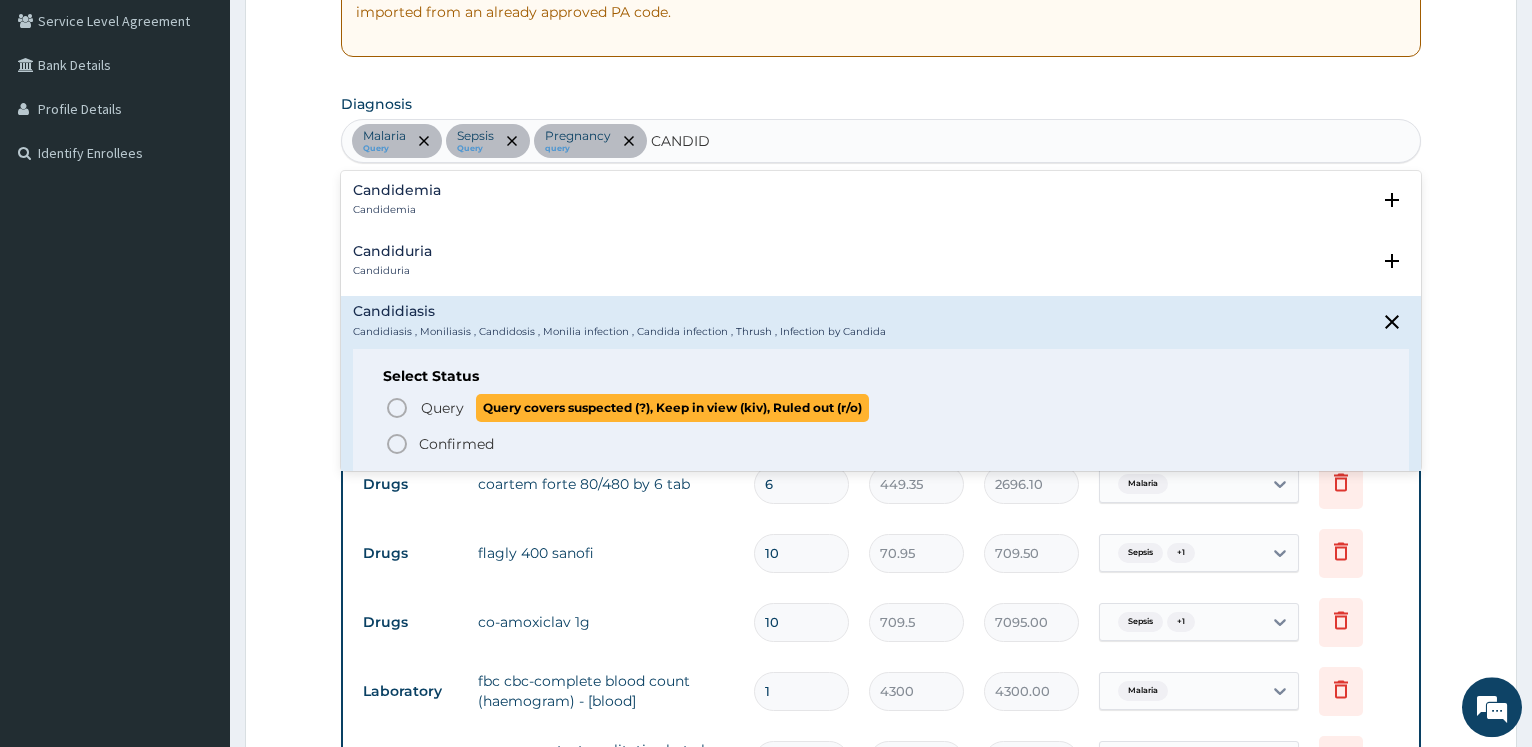 click on "Query Query covers suspected (?), Keep in view (kiv), Ruled out (r/o)" at bounding box center [882, 407] 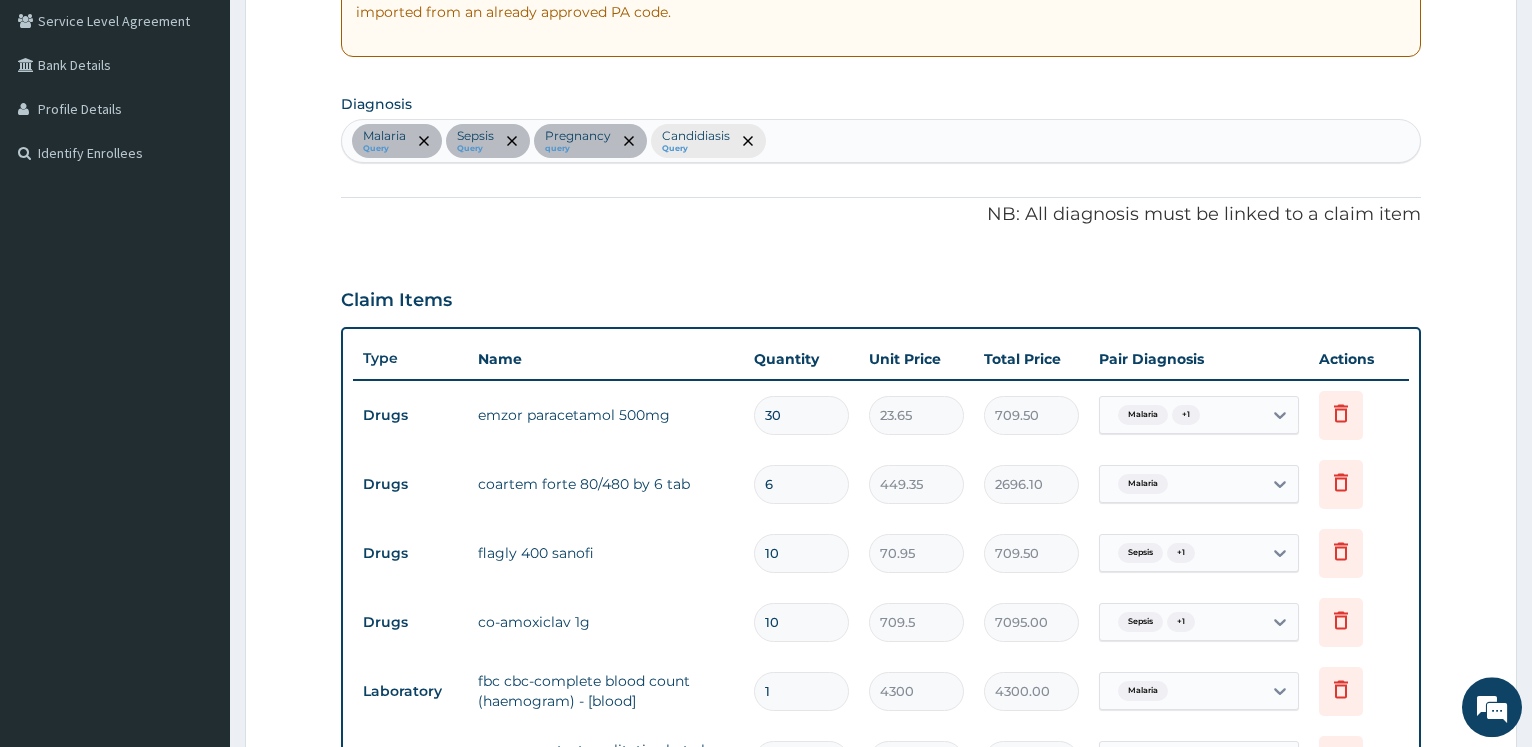 scroll, scrollTop: 1130, scrollLeft: 0, axis: vertical 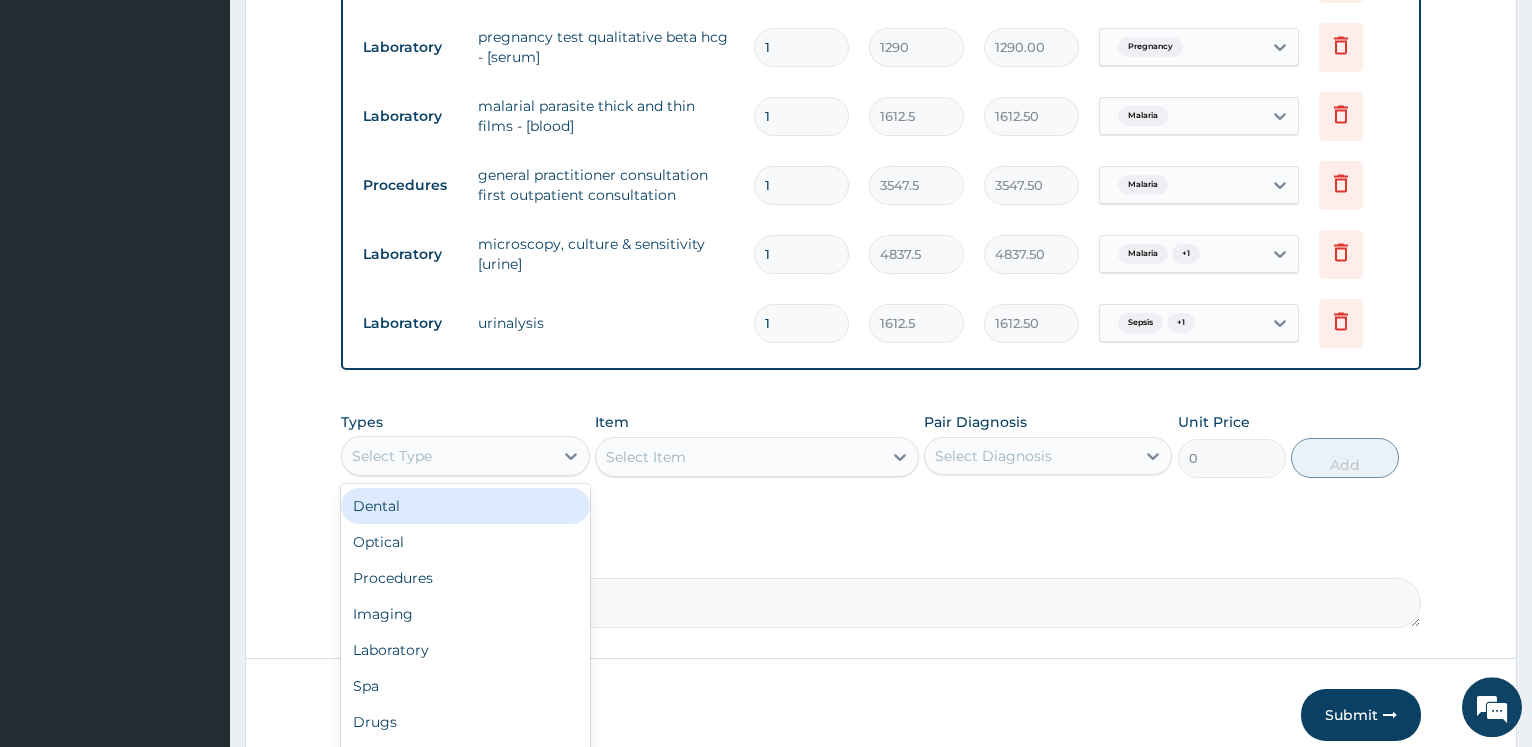 click on "Select Type" at bounding box center [447, 456] 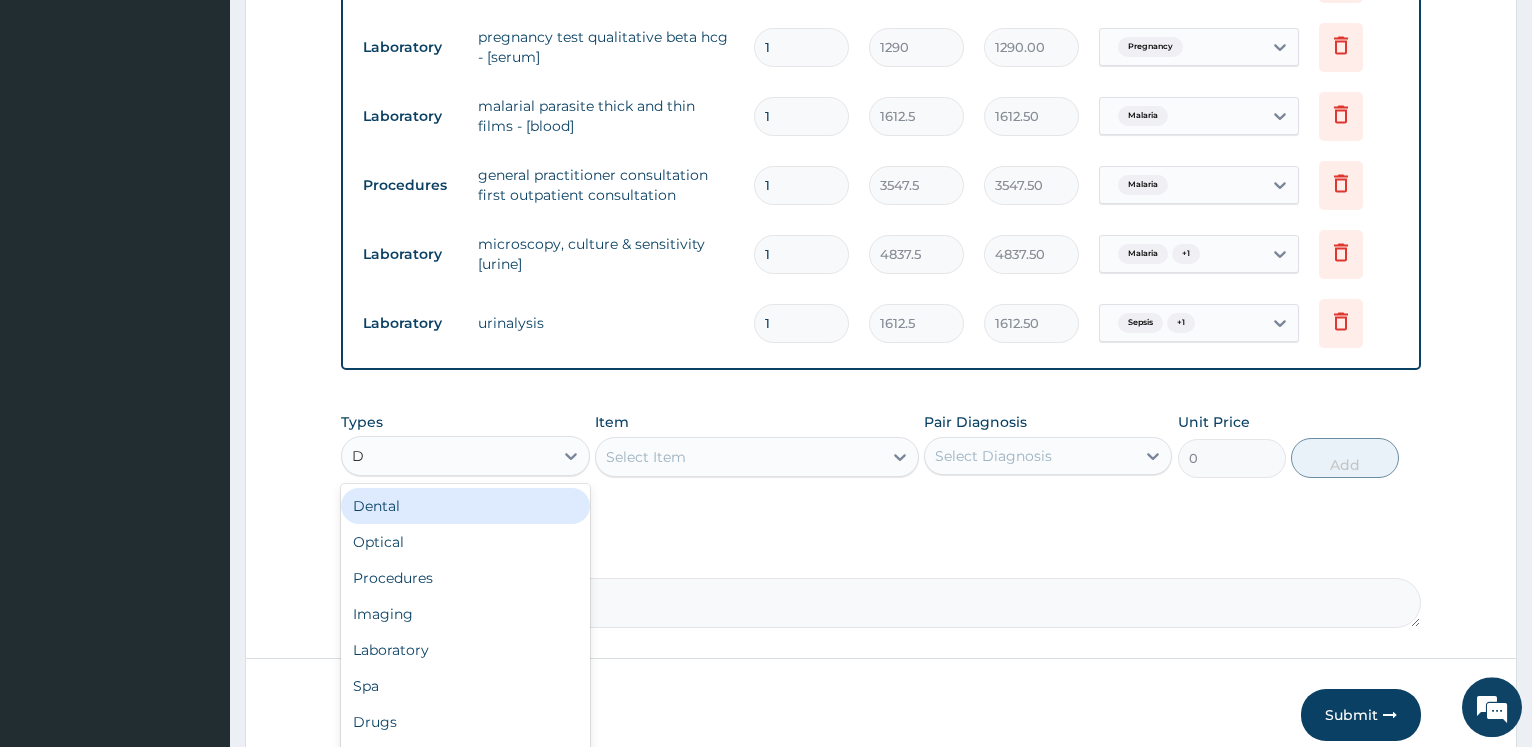 type on "DR" 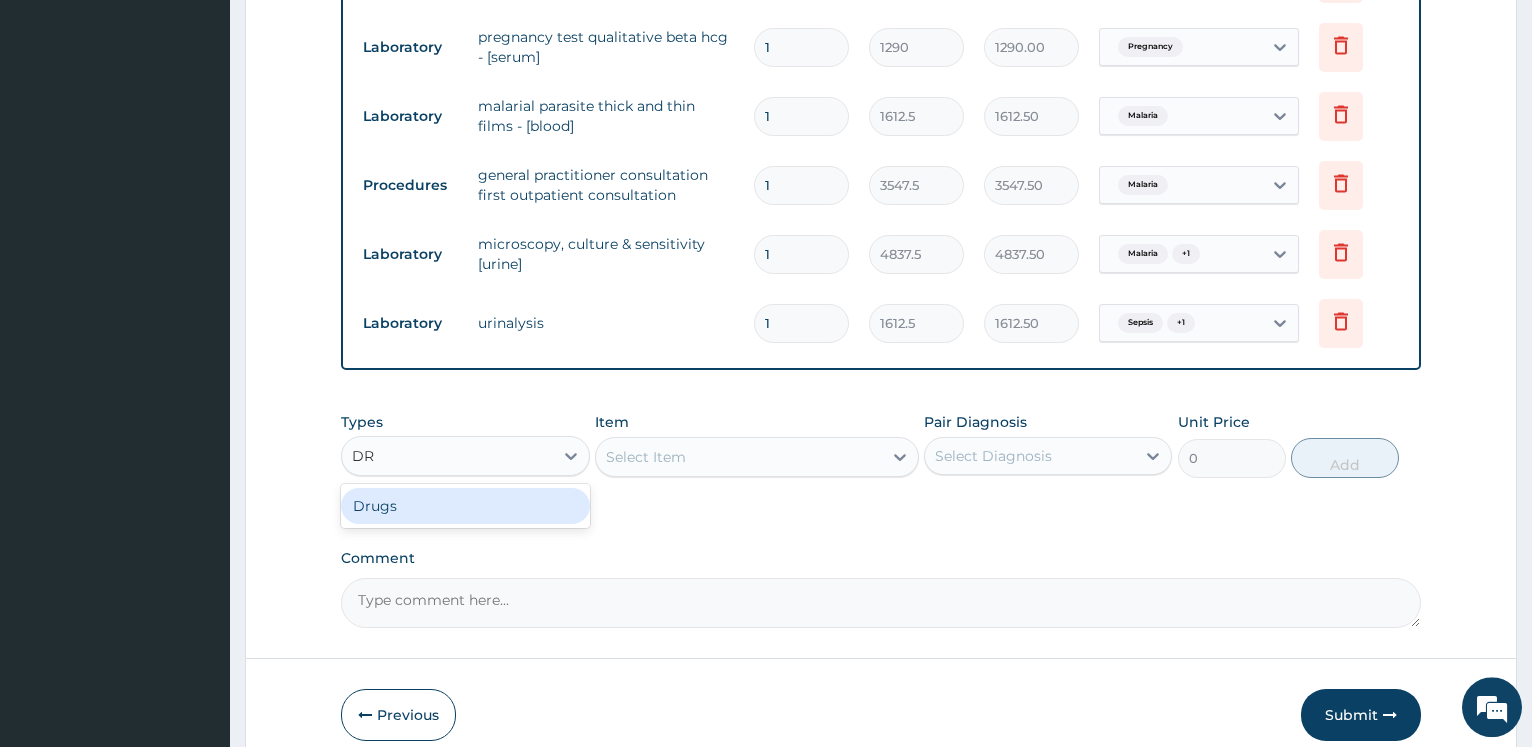 click on "Drugs" at bounding box center (465, 506) 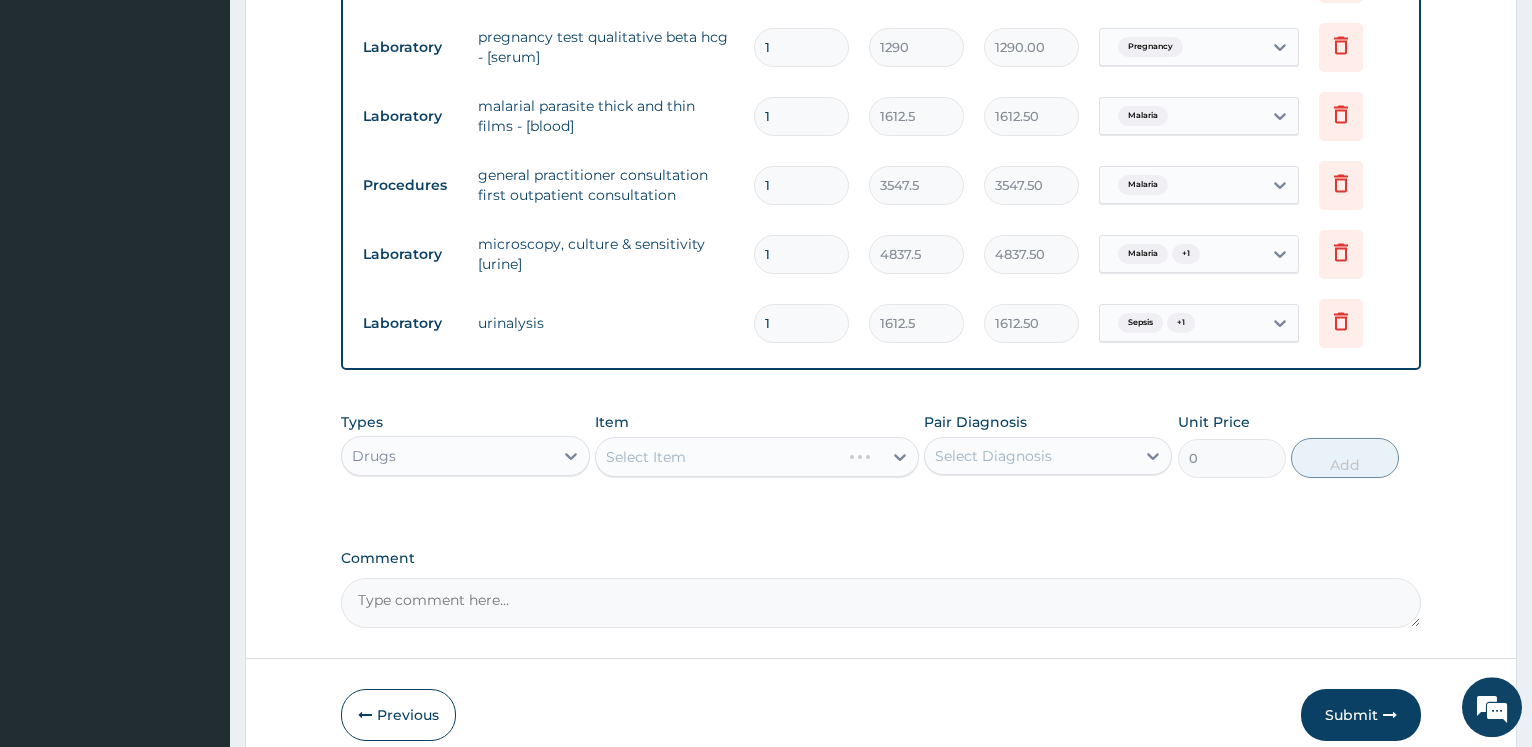 click on "Select Item" at bounding box center (757, 457) 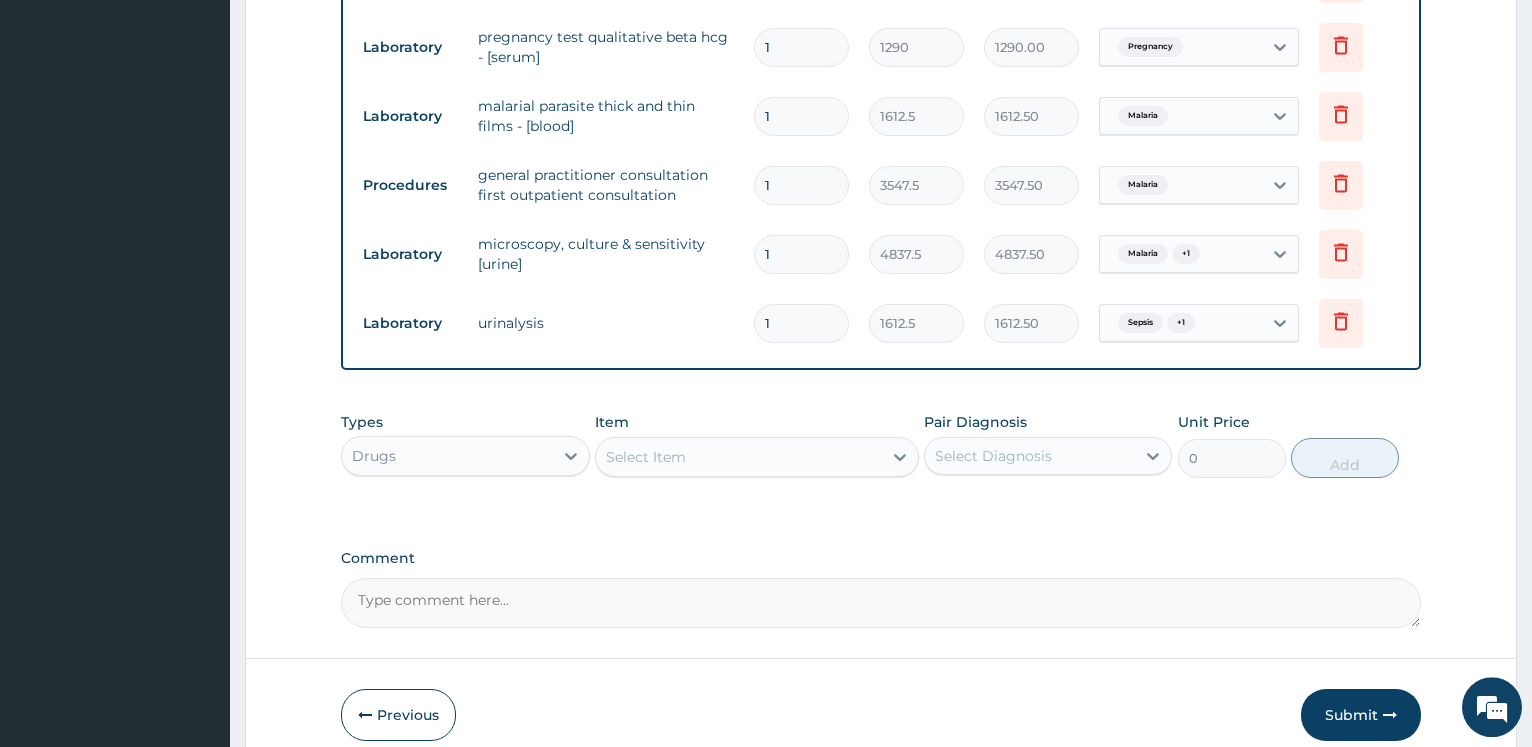 click on "Select Item" at bounding box center [739, 457] 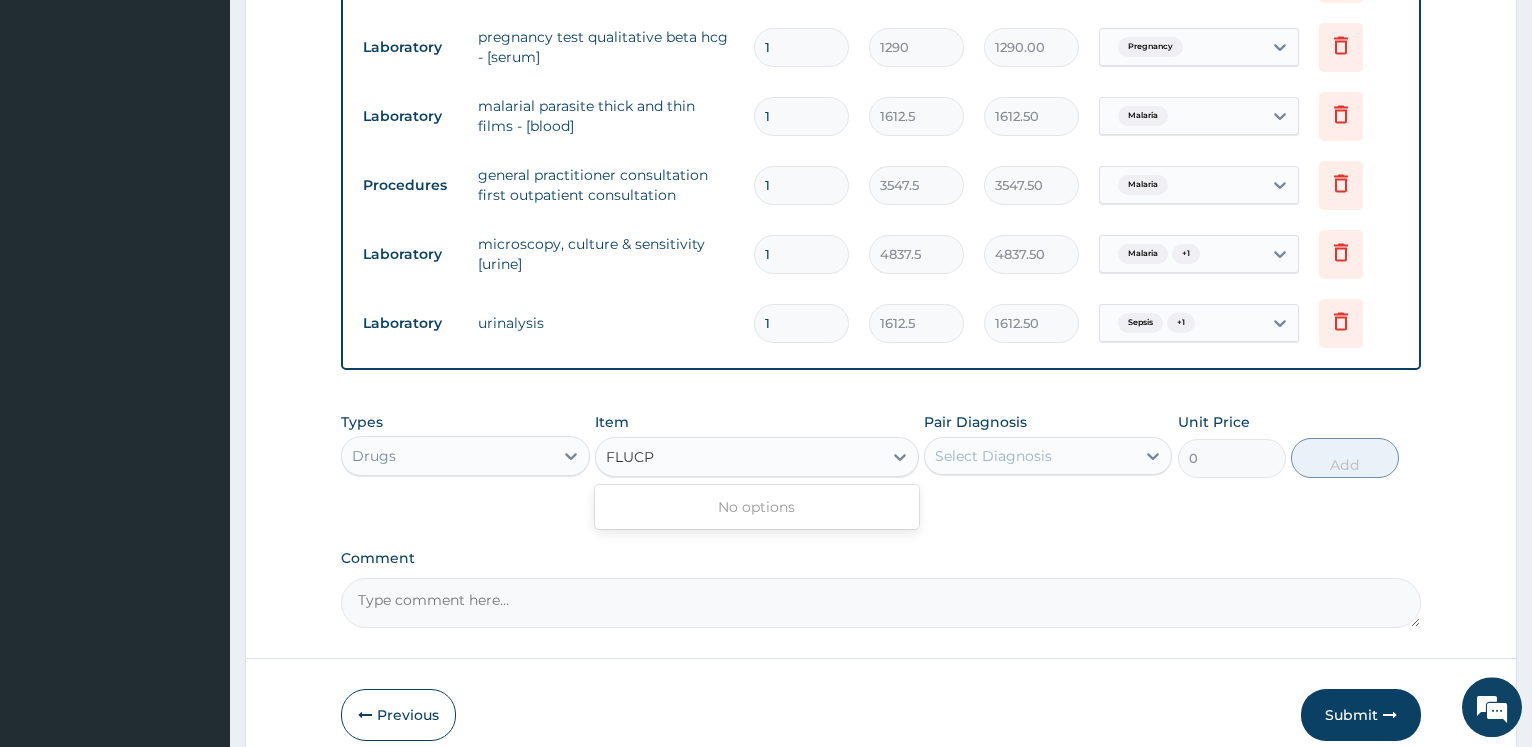 type on "FLUC" 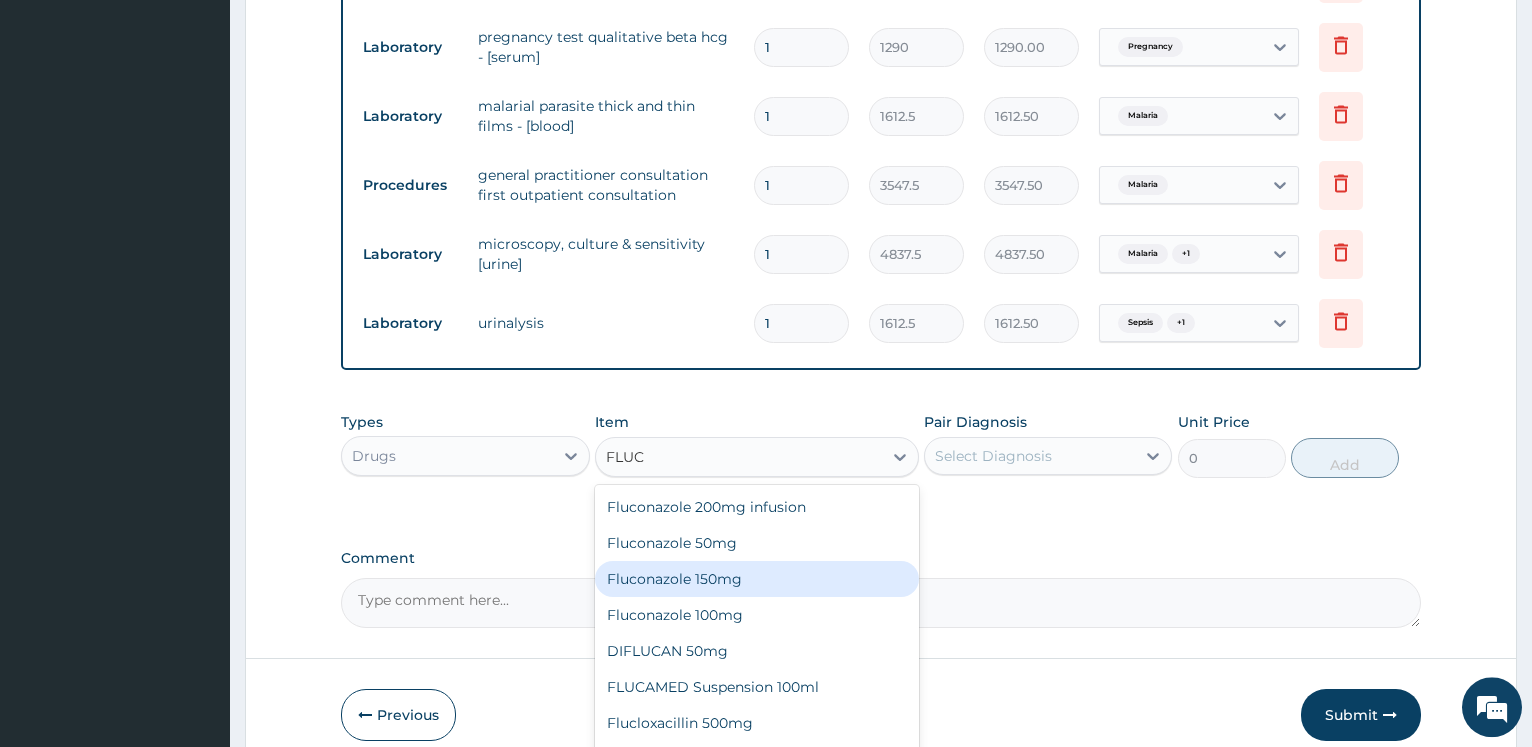 click on "Fluconazole 150mg" at bounding box center [757, 579] 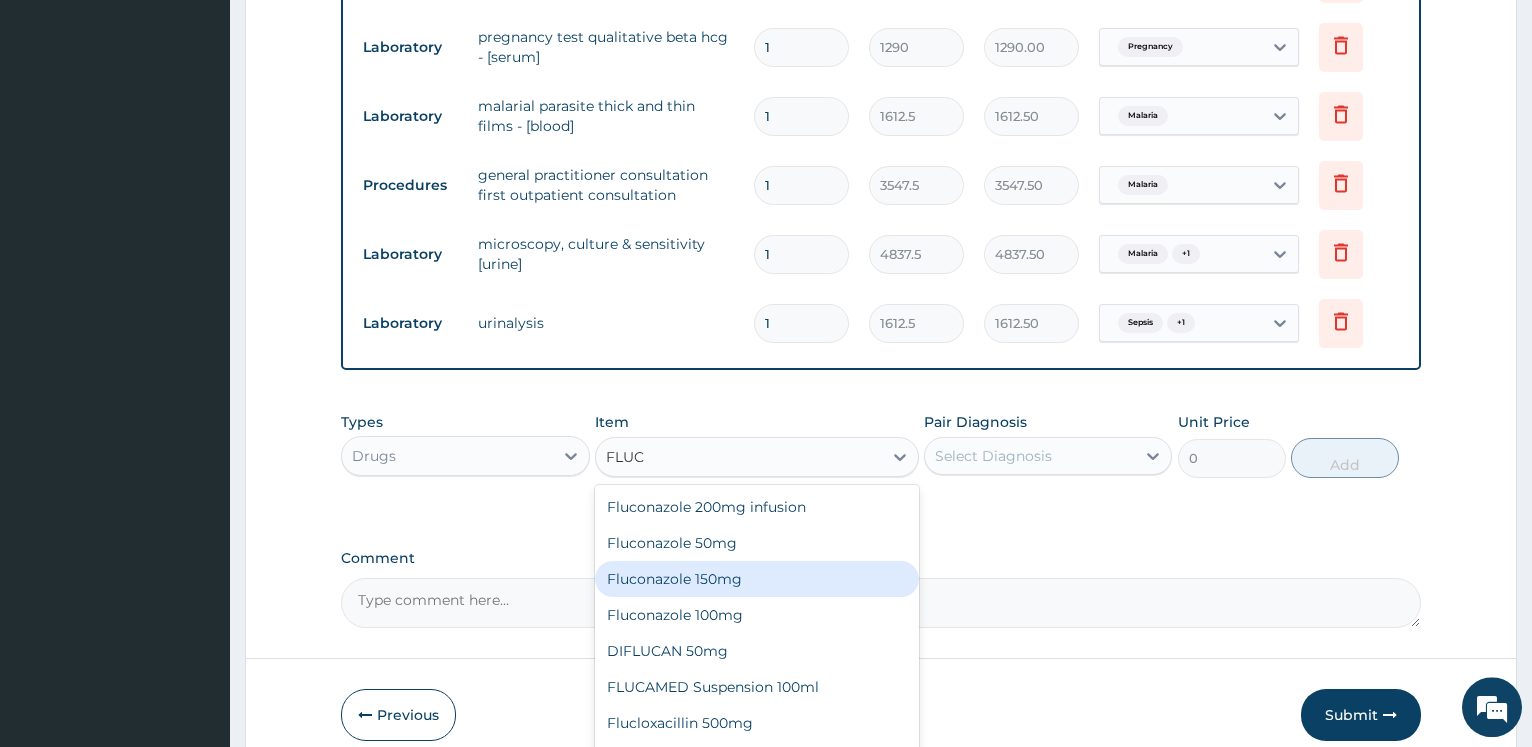 type 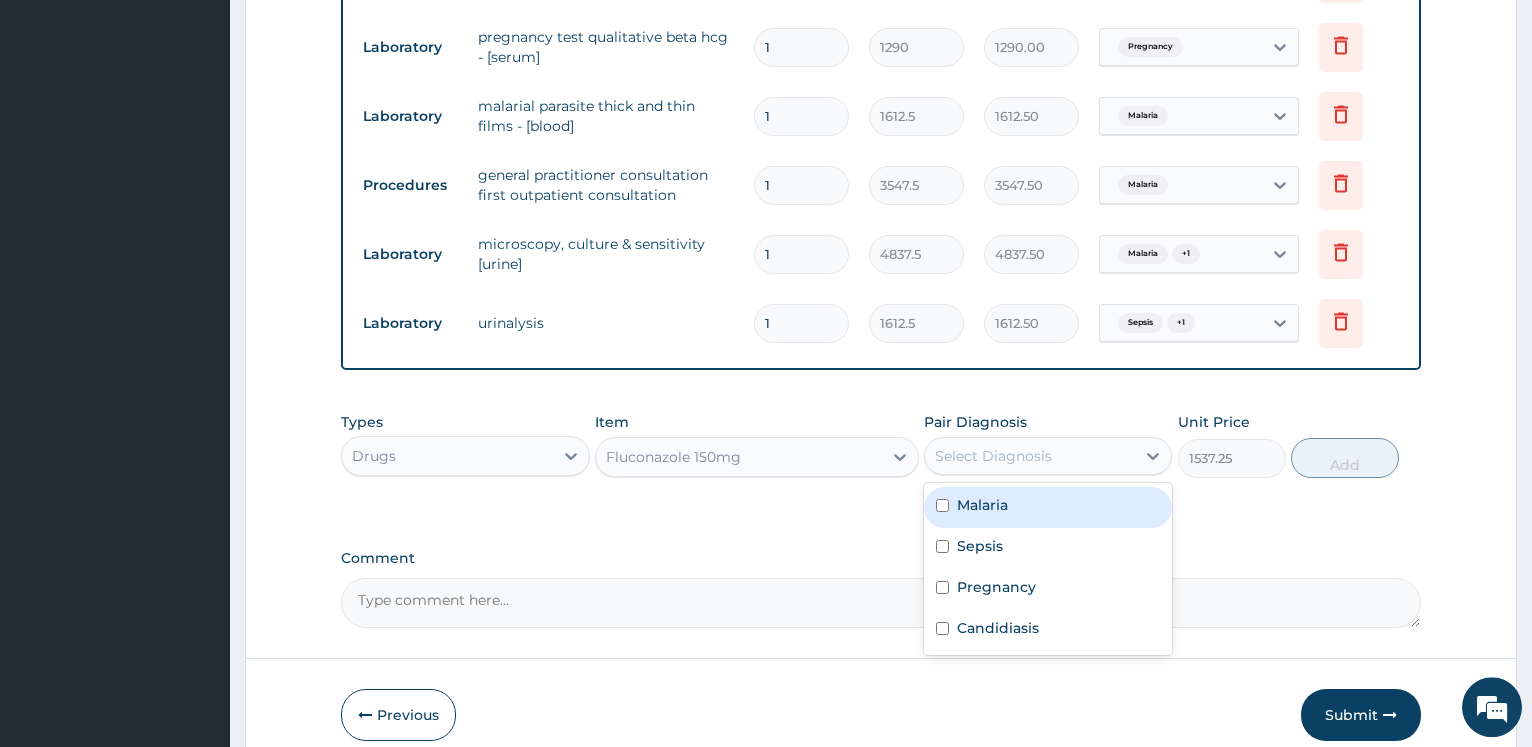 click on "Select Diagnosis" at bounding box center (993, 456) 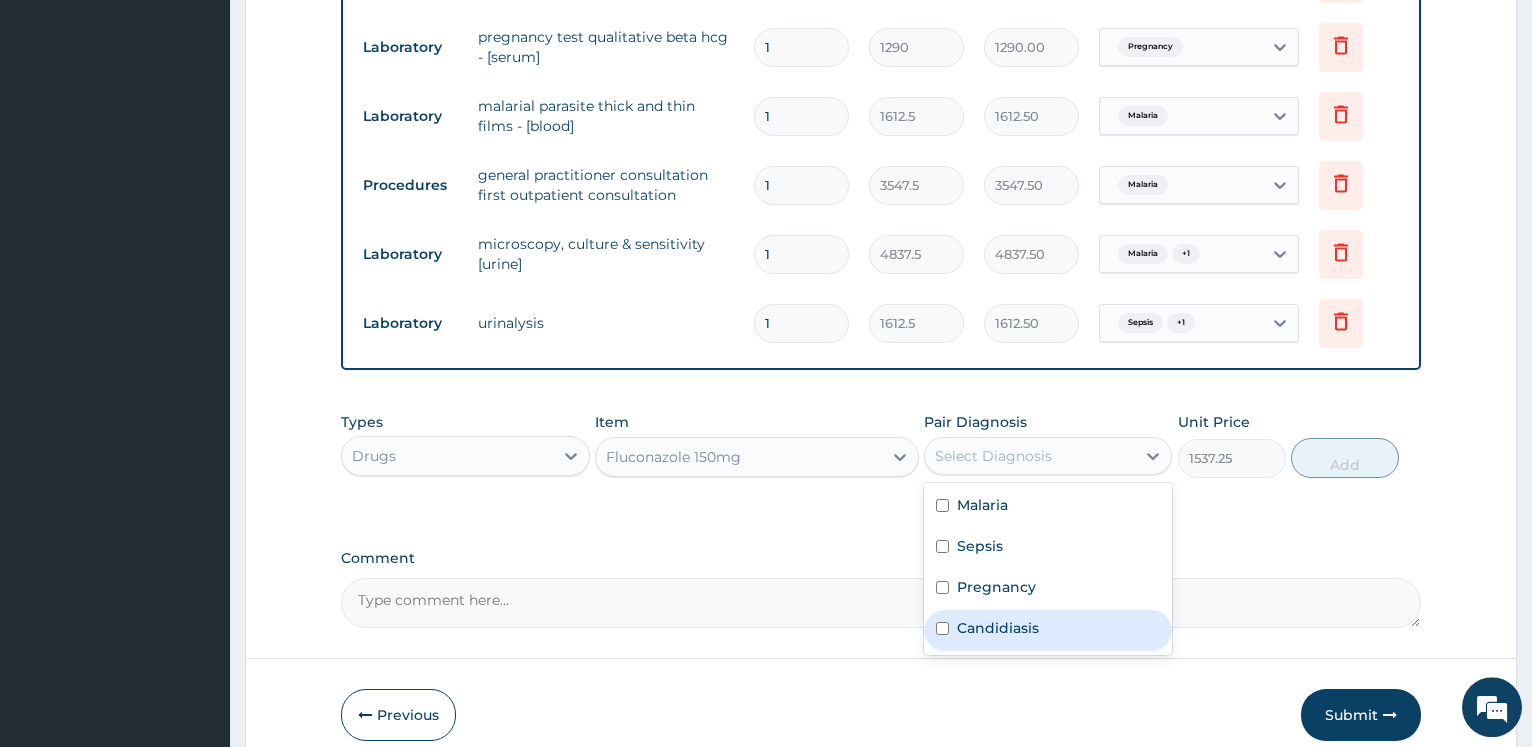click on "Candidiasis" at bounding box center [998, 628] 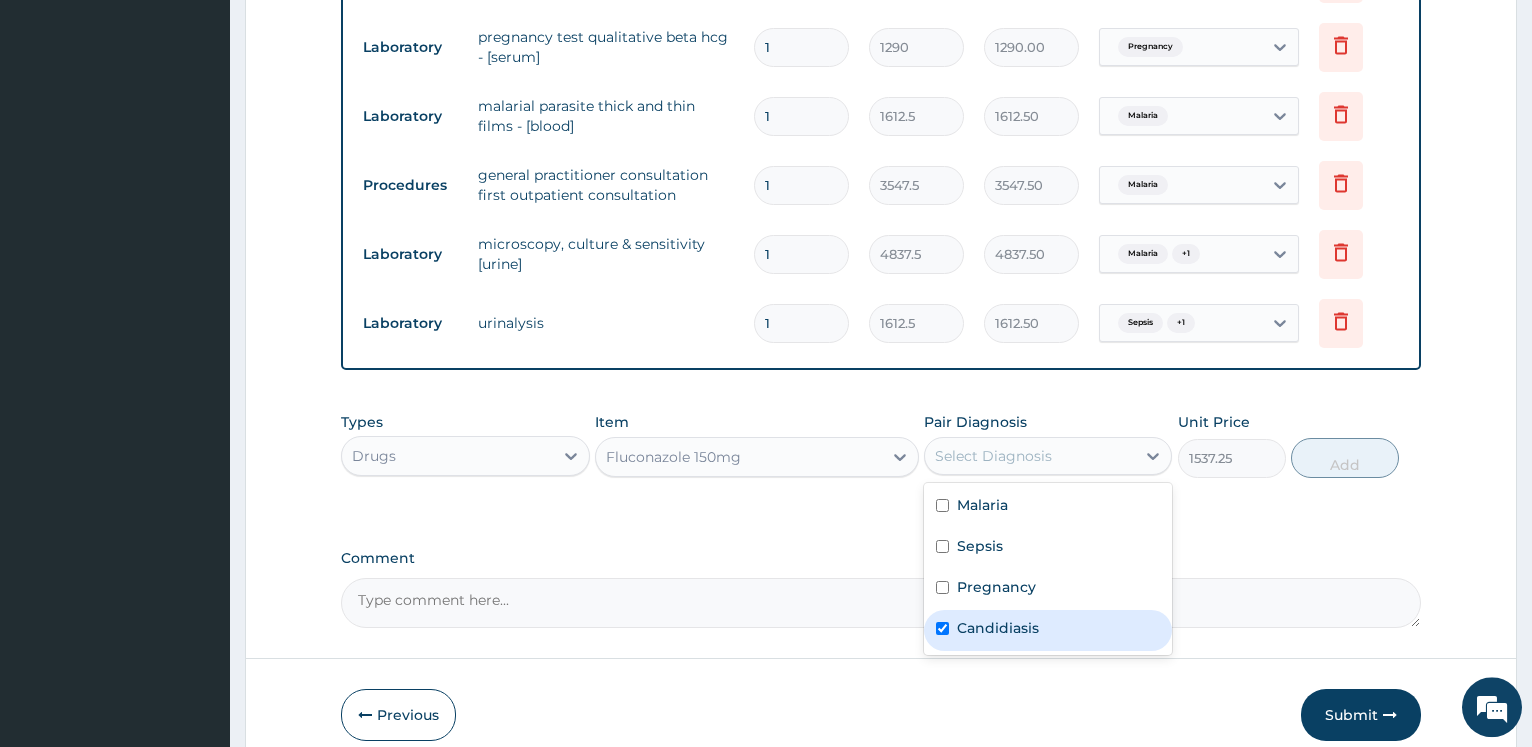 checkbox on "true" 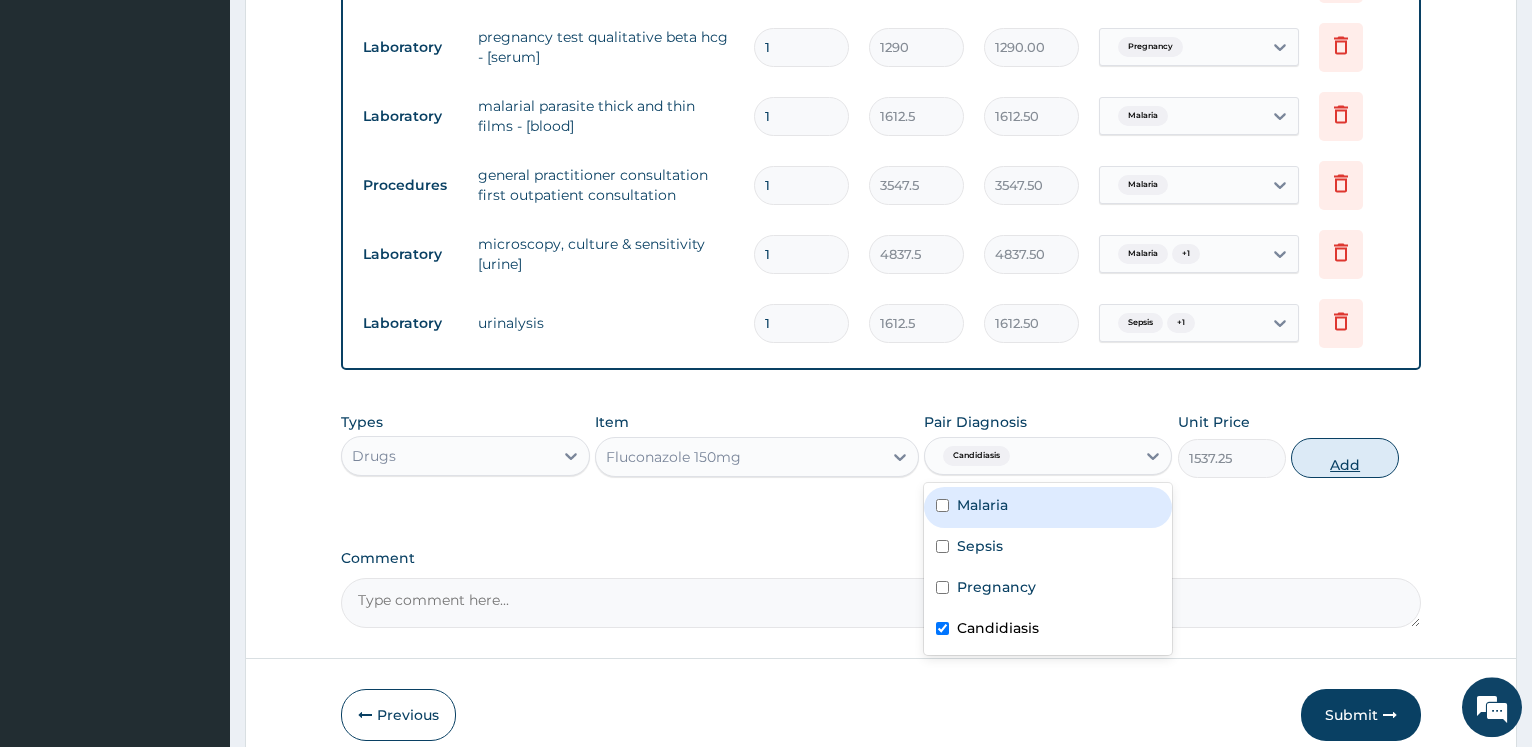 click on "Add" at bounding box center [1345, 458] 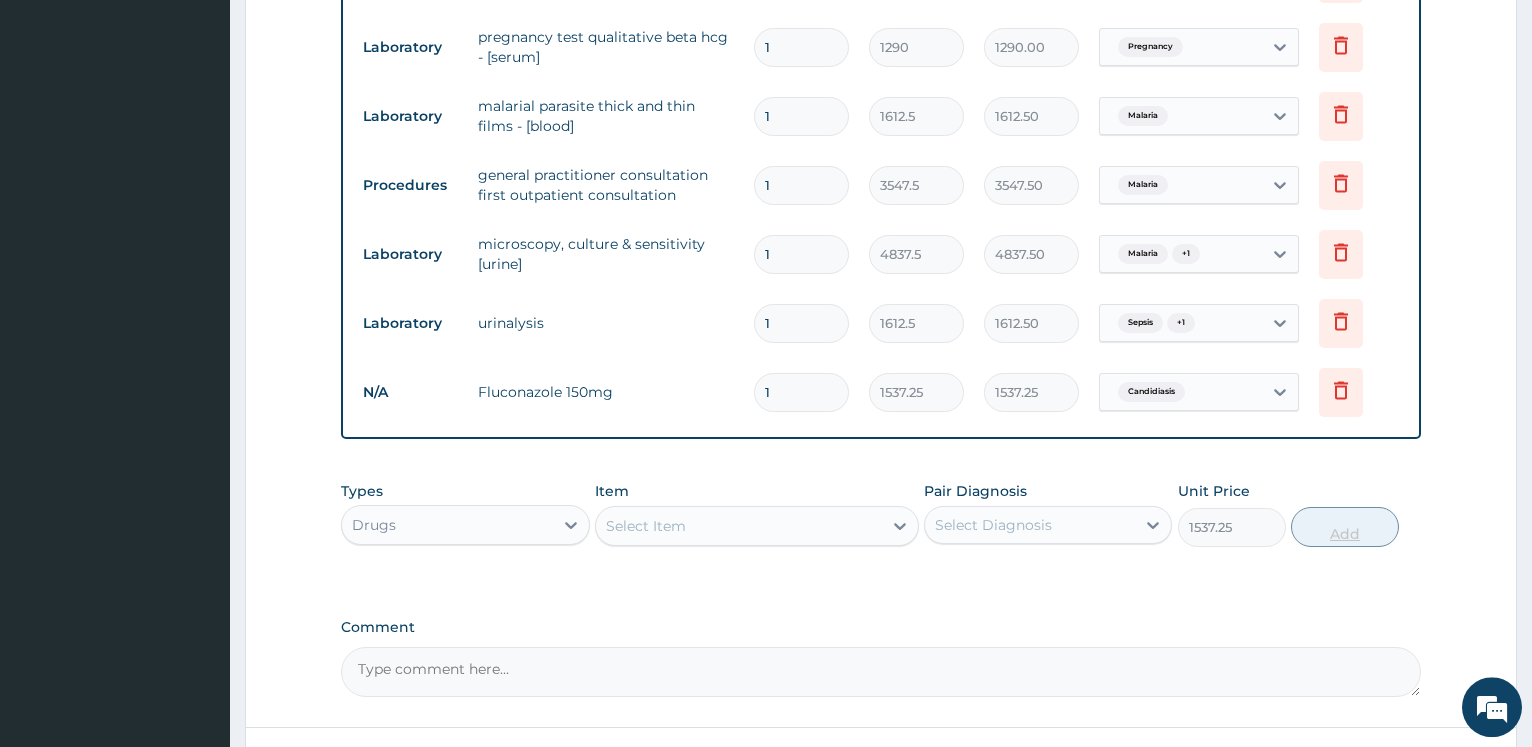 type on "0" 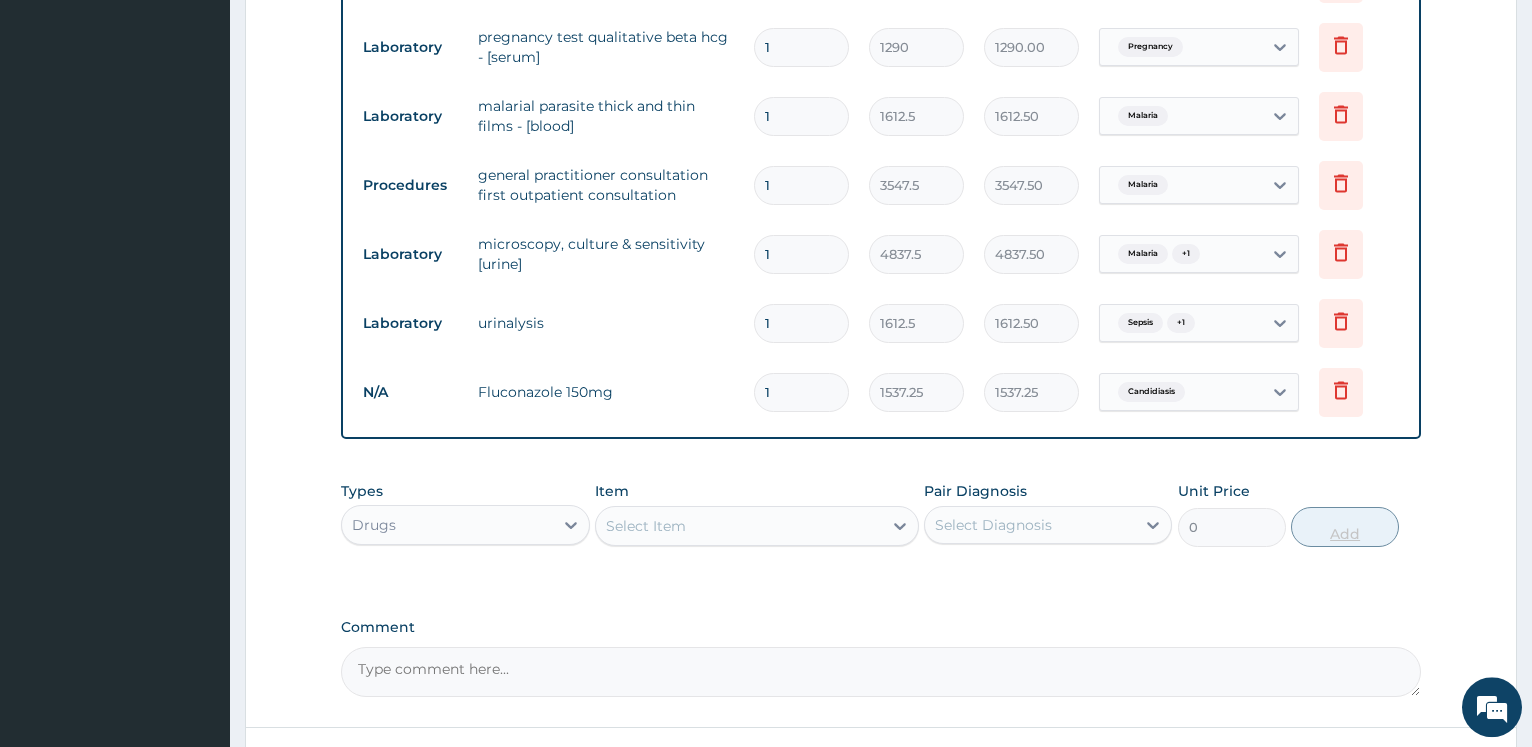 type on "15" 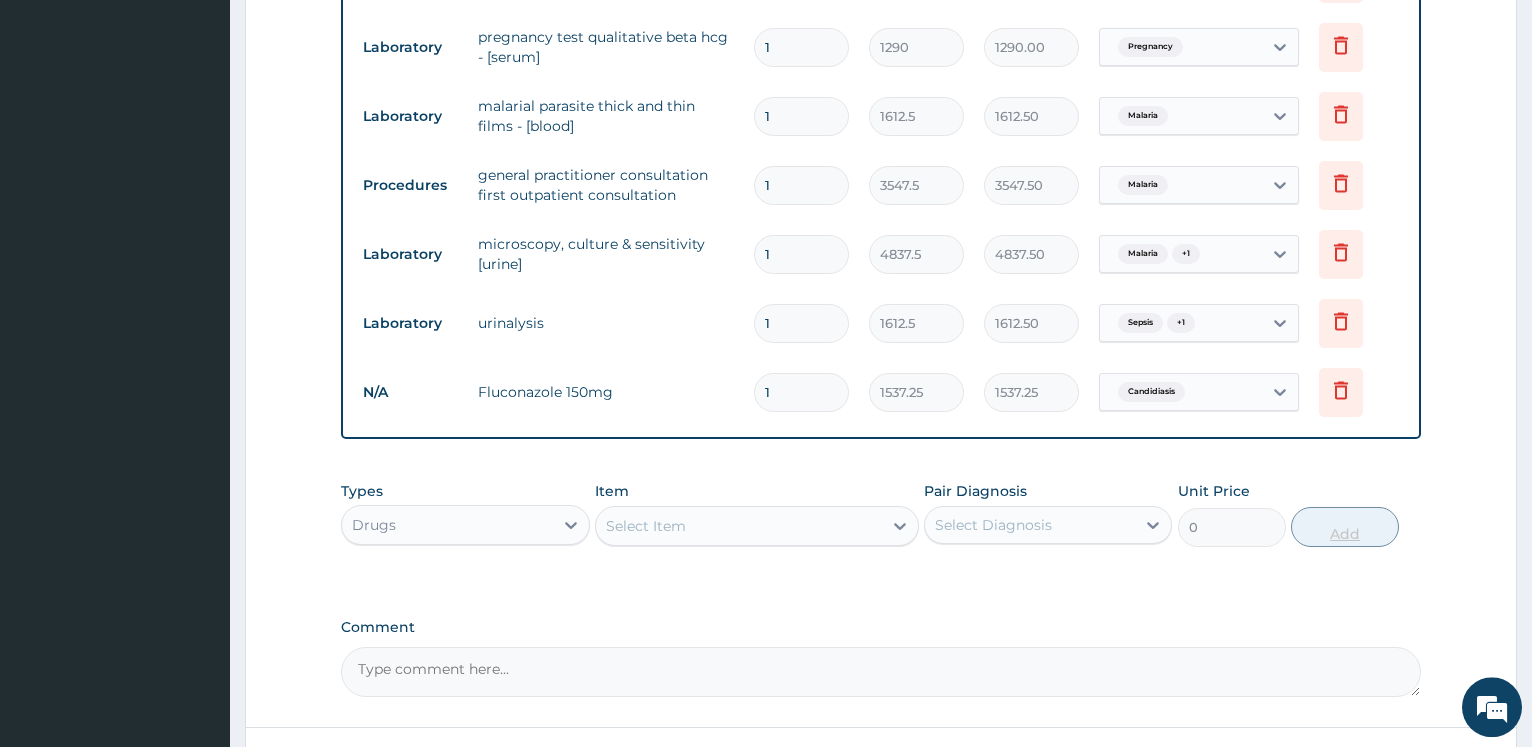 type on "23058.75" 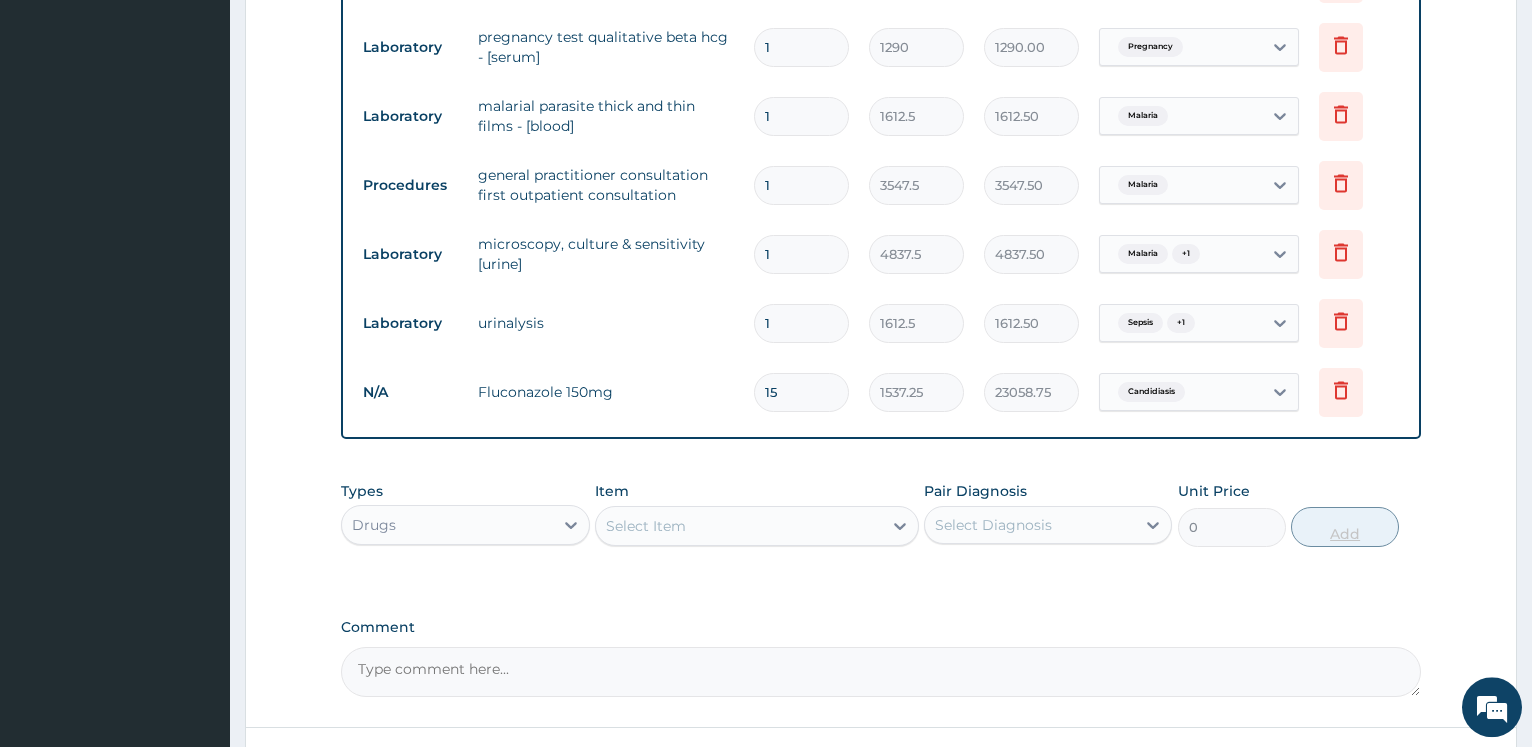 type on "1" 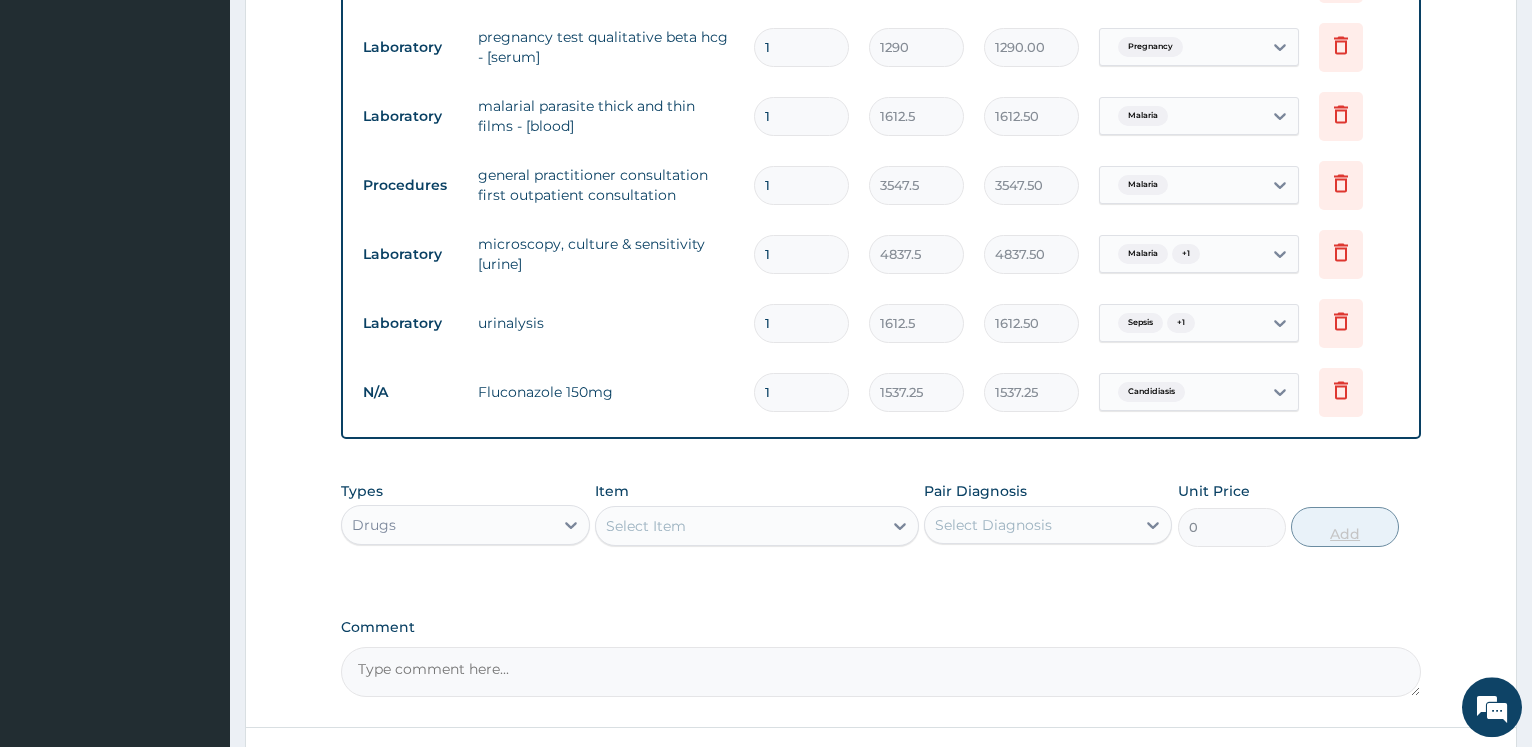 type 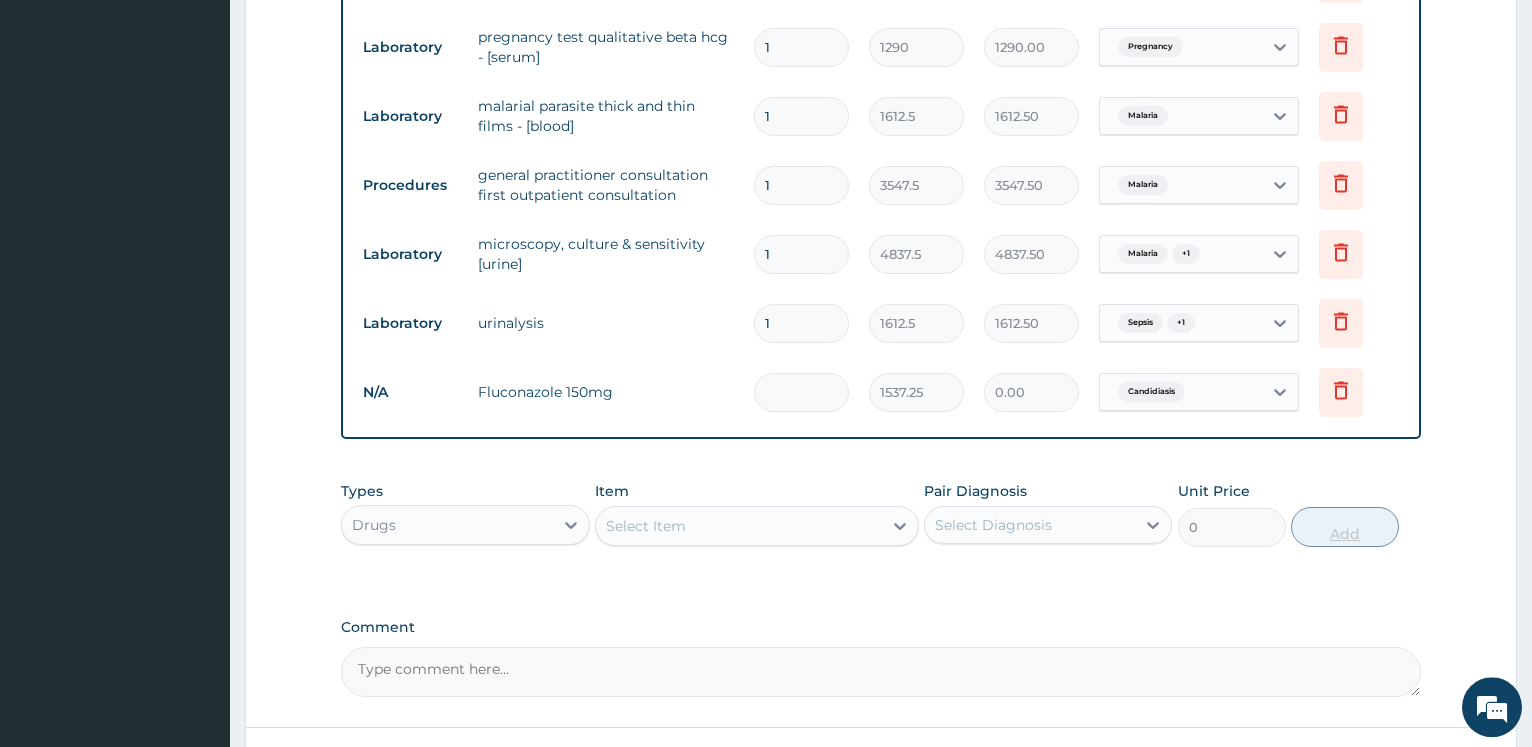 type on "5" 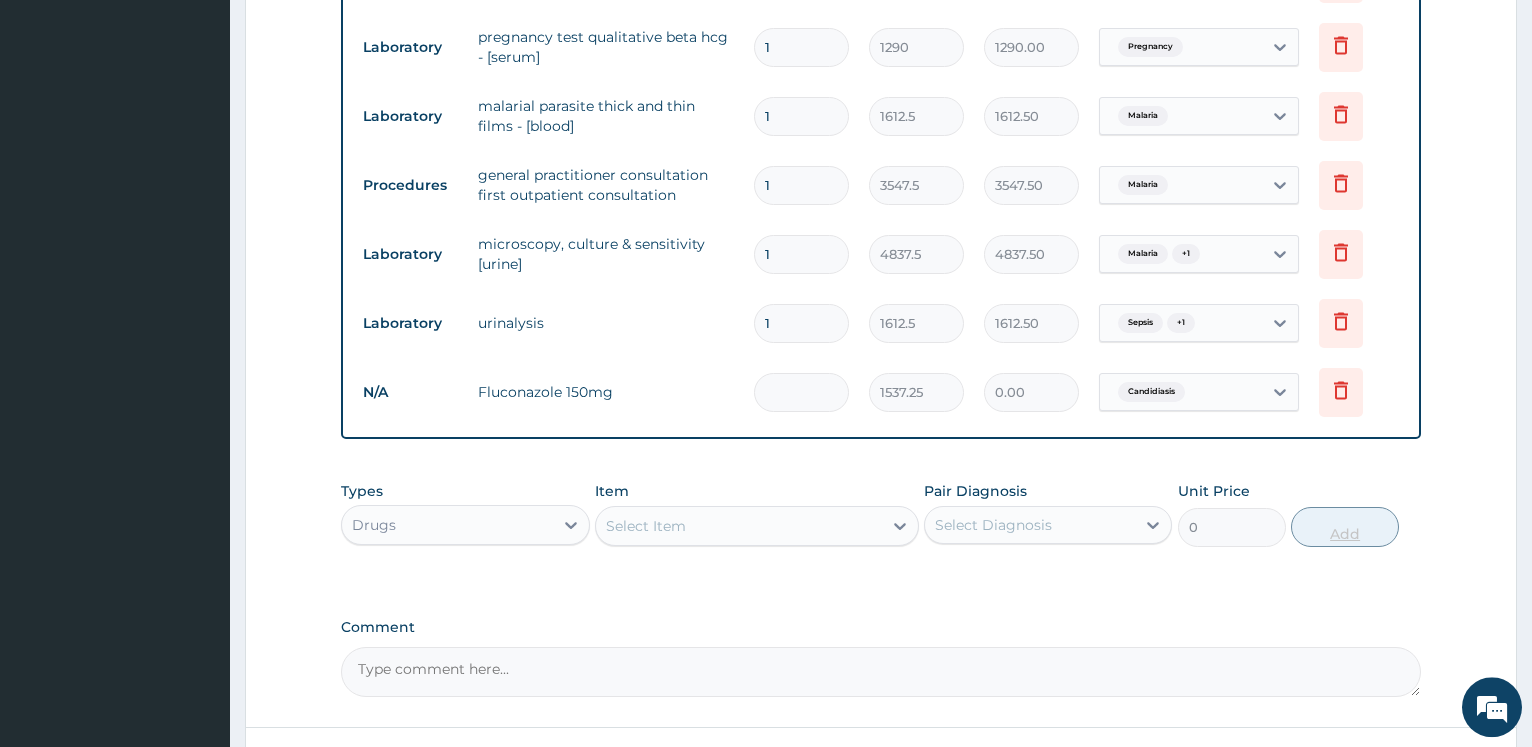type on "7686.25" 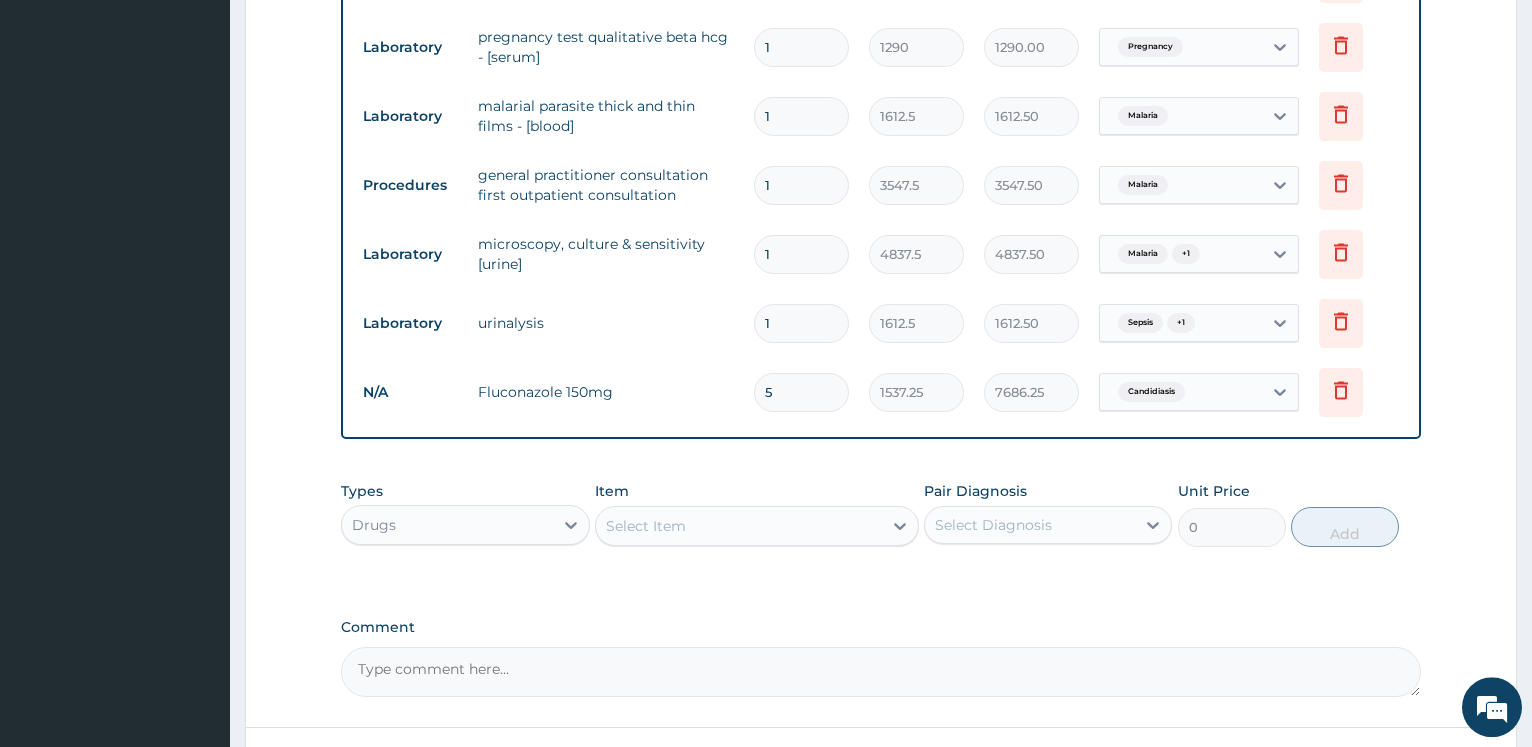 scroll, scrollTop: 1290, scrollLeft: 0, axis: vertical 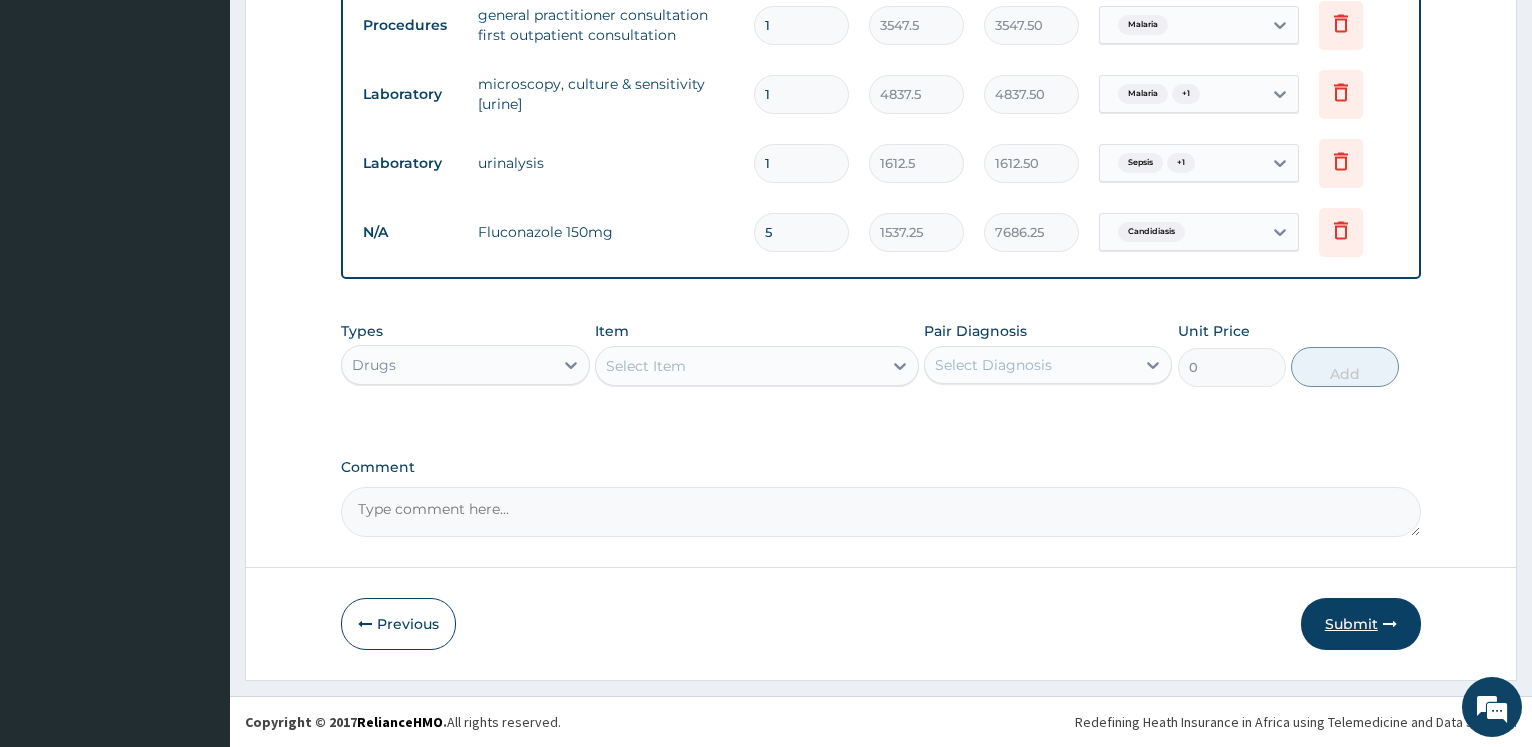 type on "5" 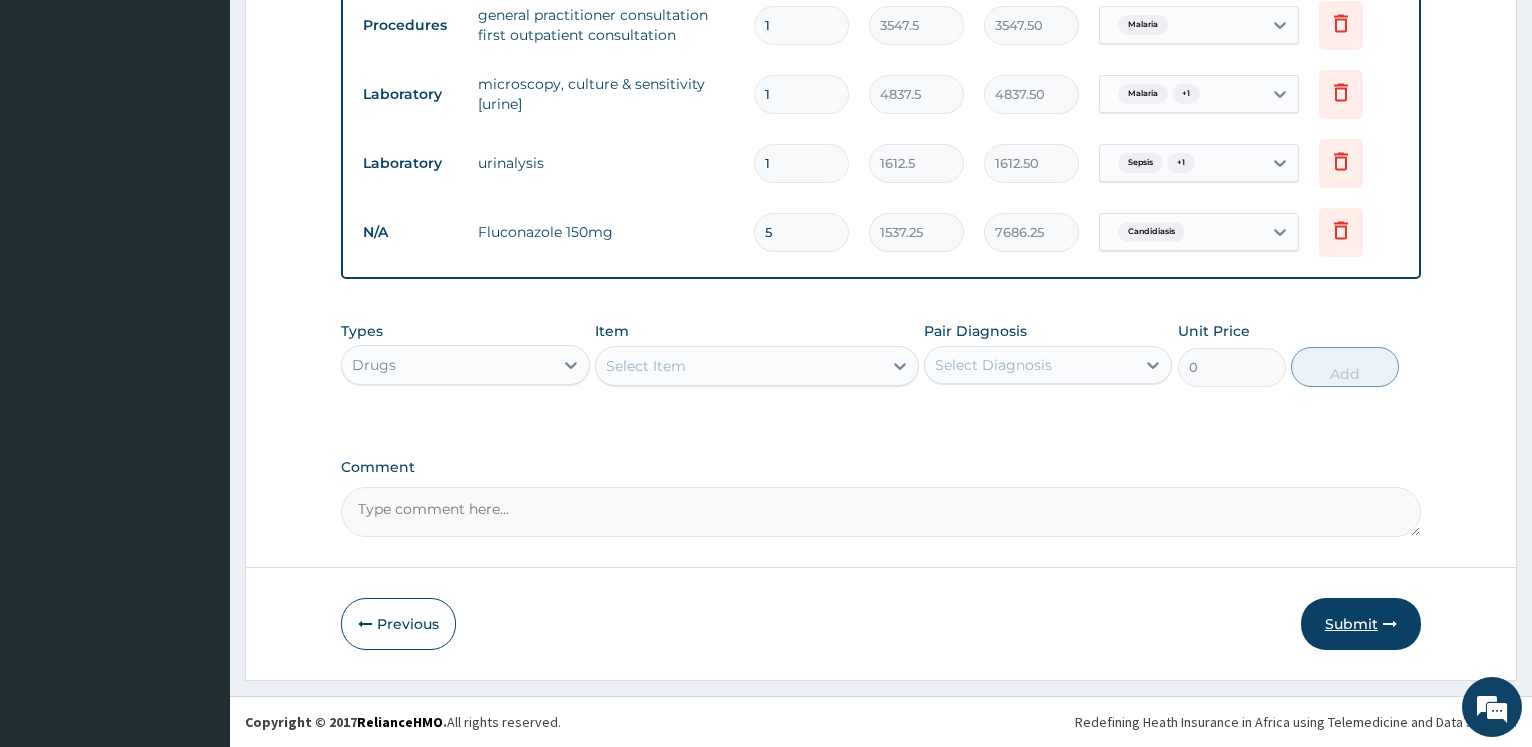 click on "Submit" at bounding box center (1361, 624) 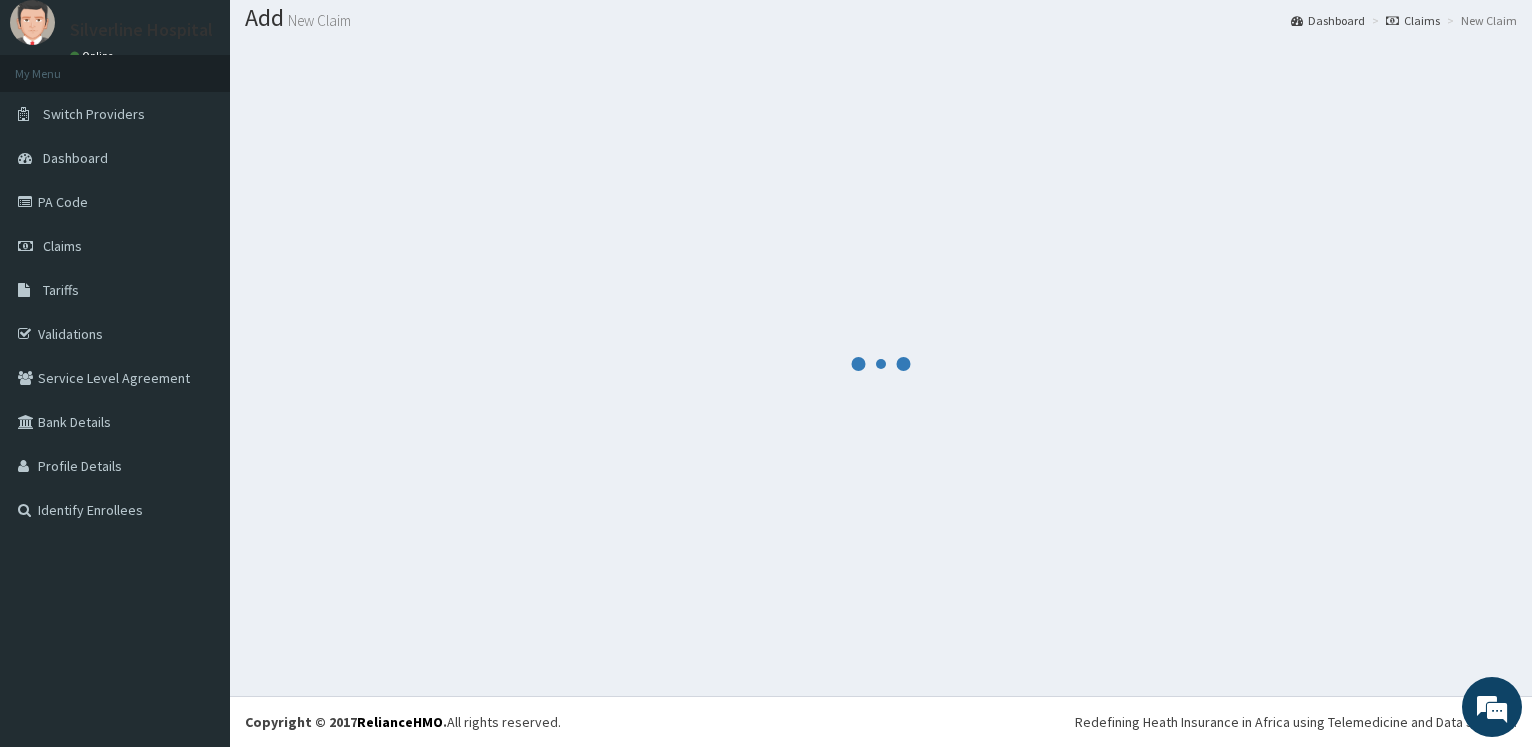scroll, scrollTop: 60, scrollLeft: 0, axis: vertical 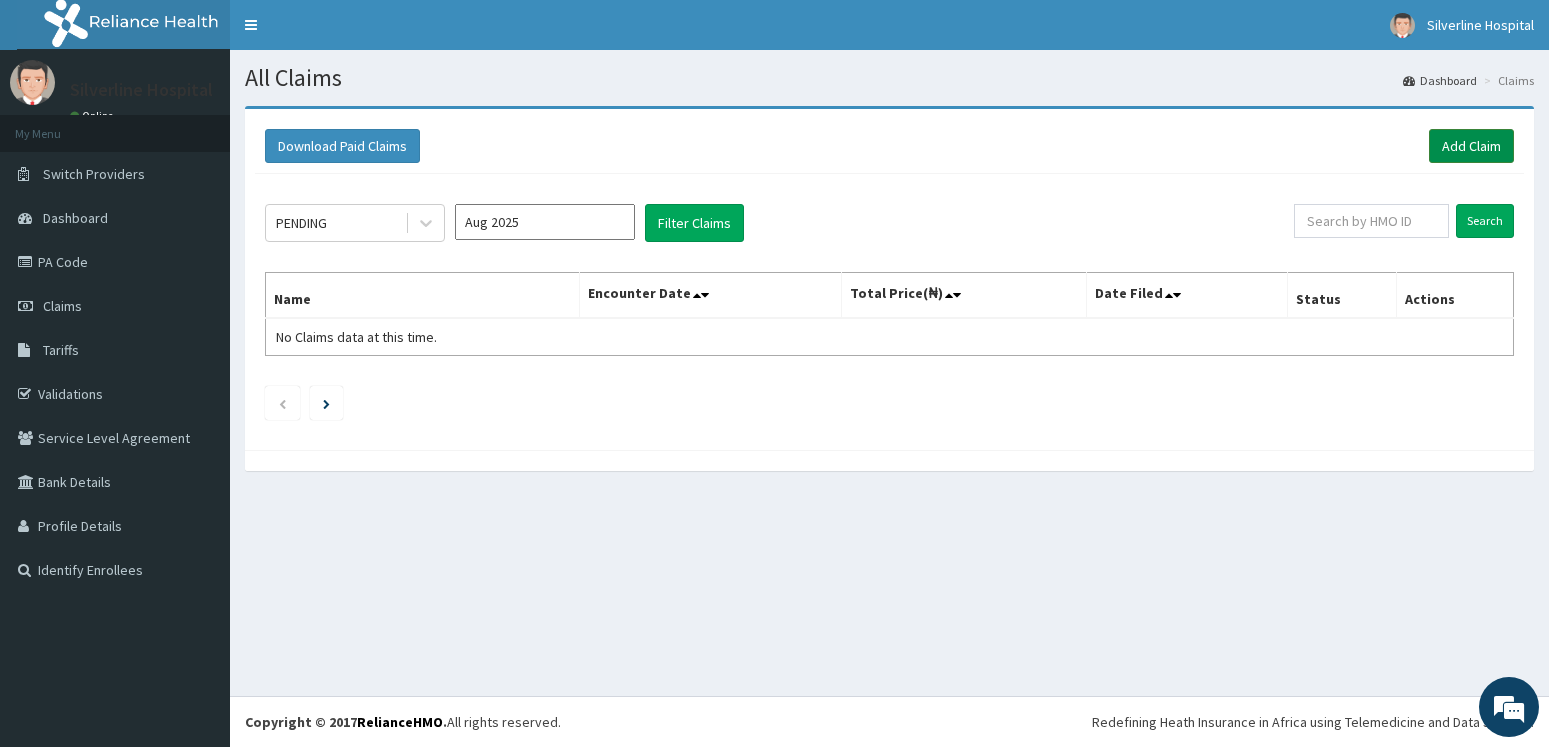click on "Add Claim" at bounding box center [1471, 146] 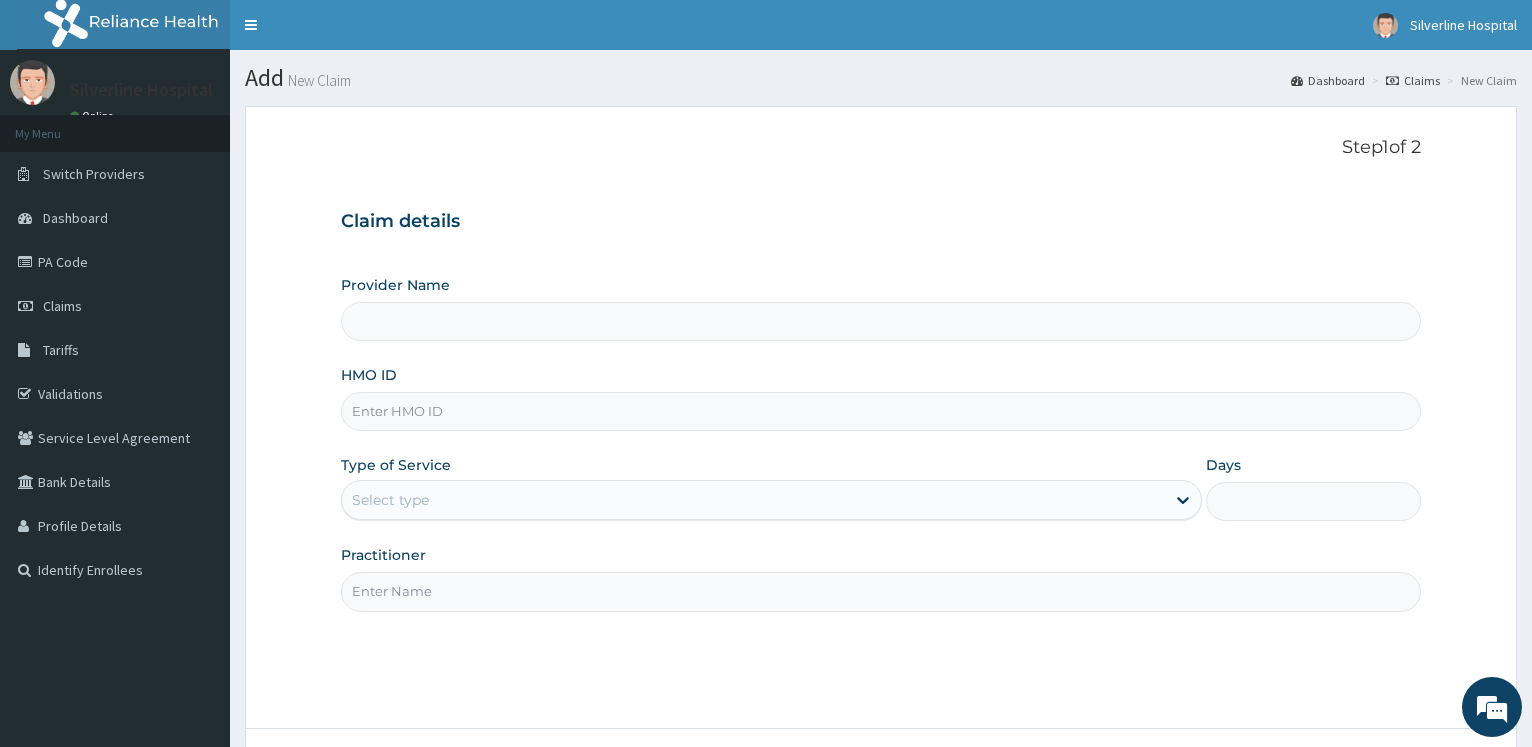 scroll, scrollTop: 0, scrollLeft: 0, axis: both 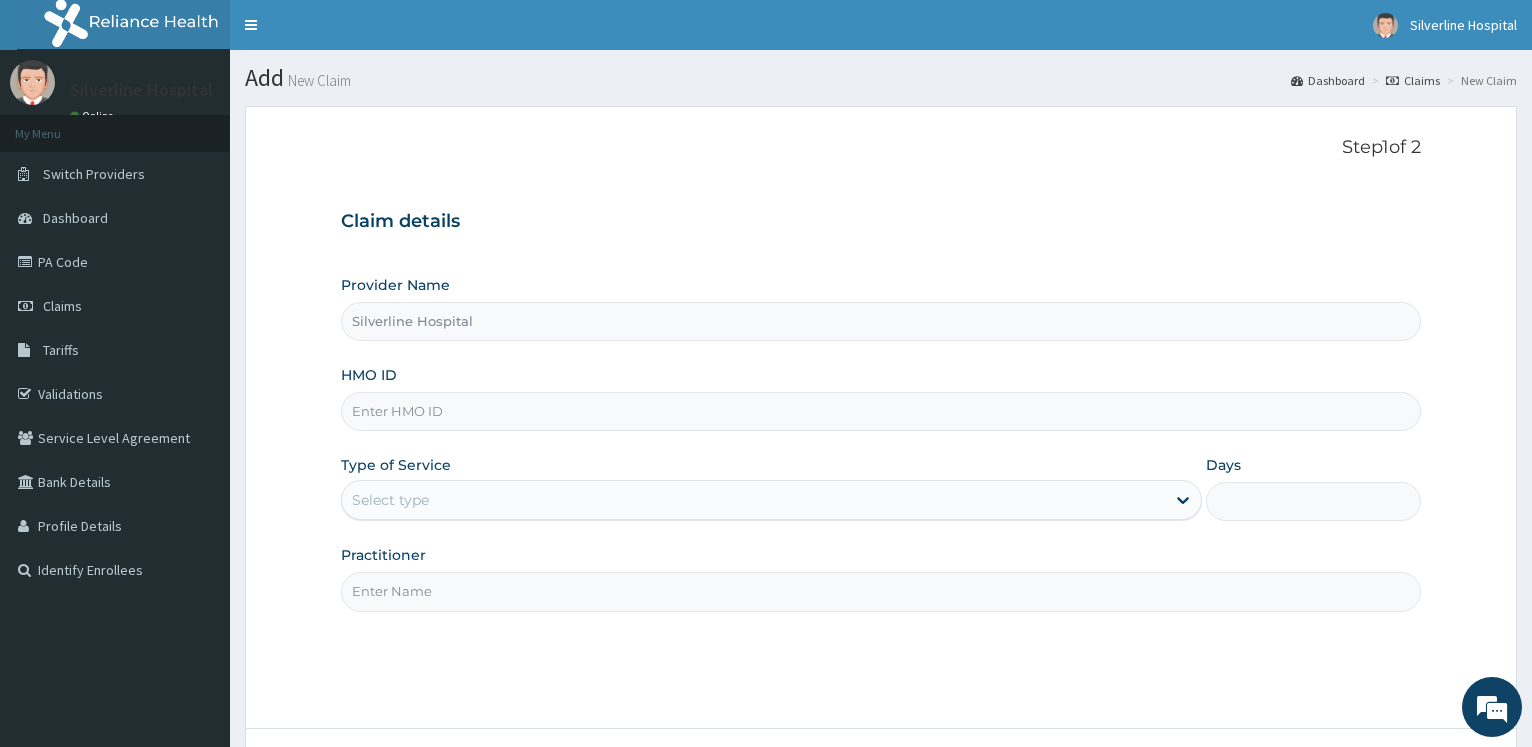 click on "HMO ID" at bounding box center (881, 411) 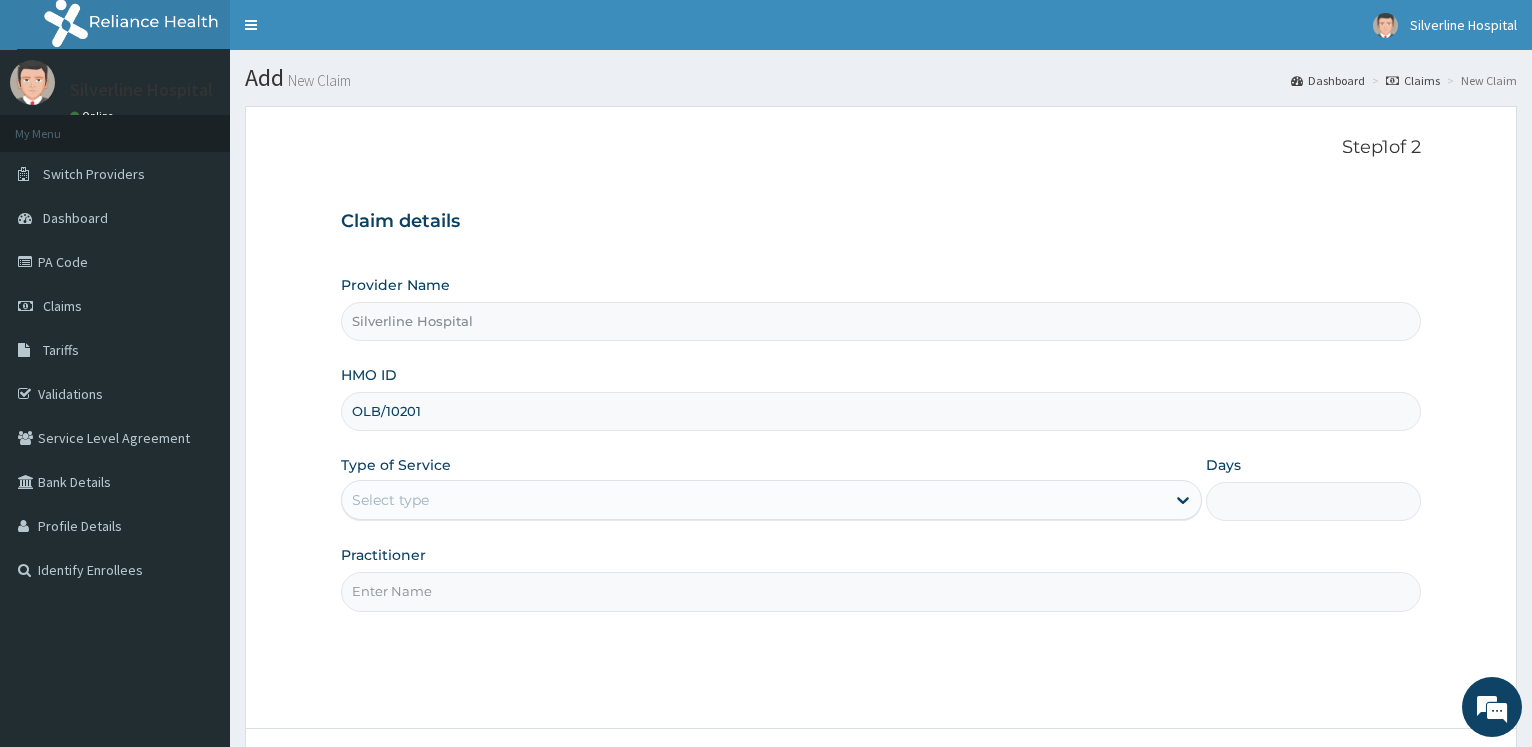 scroll, scrollTop: 0, scrollLeft: 0, axis: both 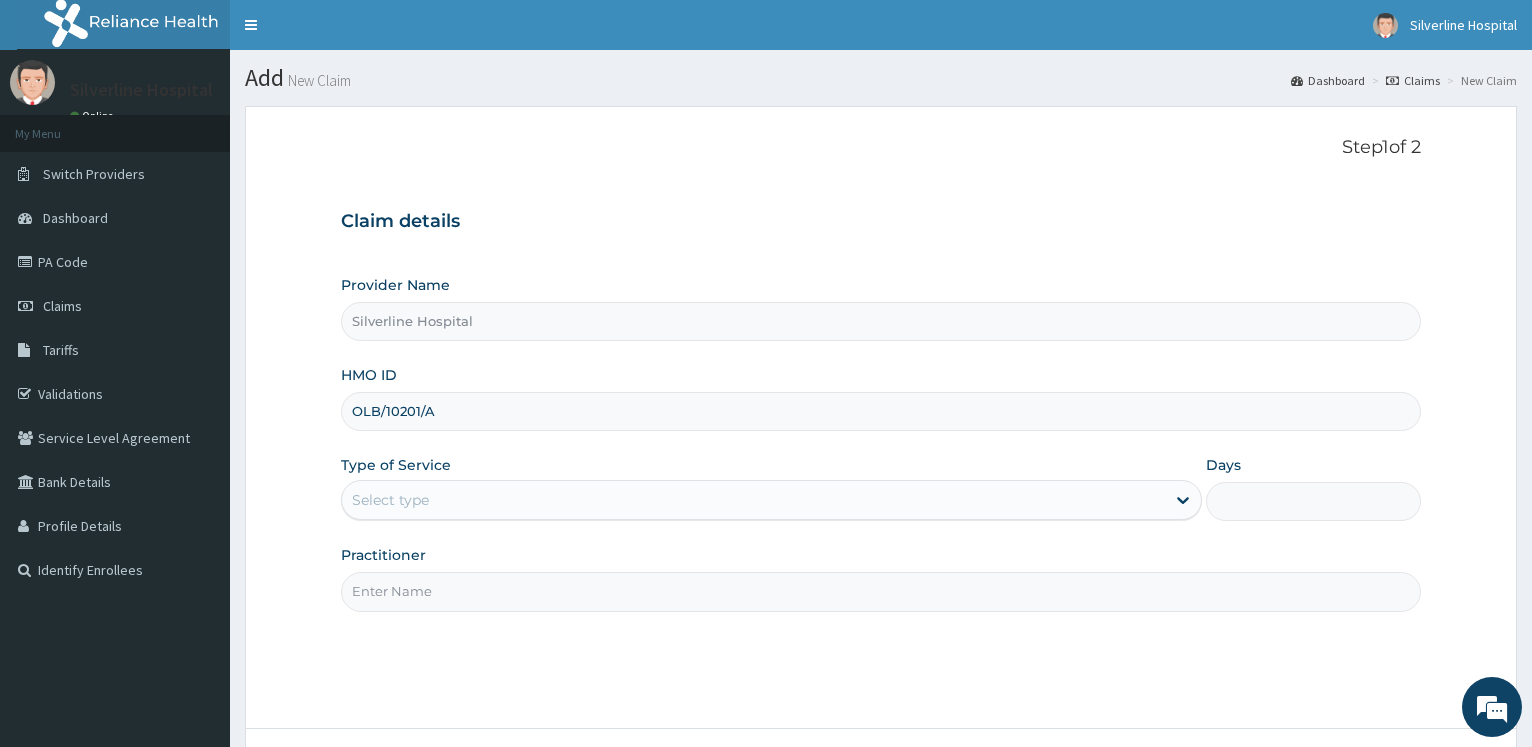 type on "OLB/10201/A" 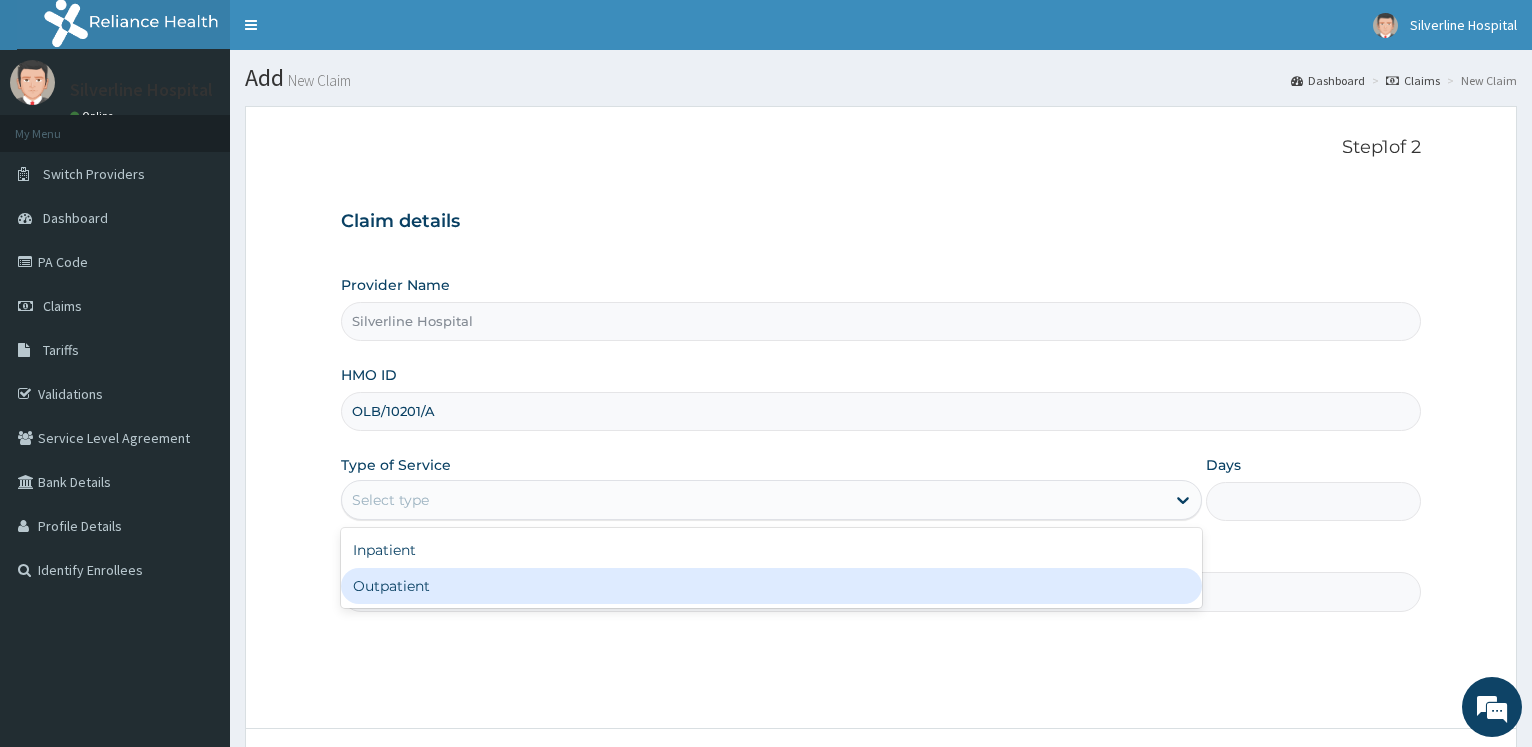 click on "Outpatient" at bounding box center [771, 586] 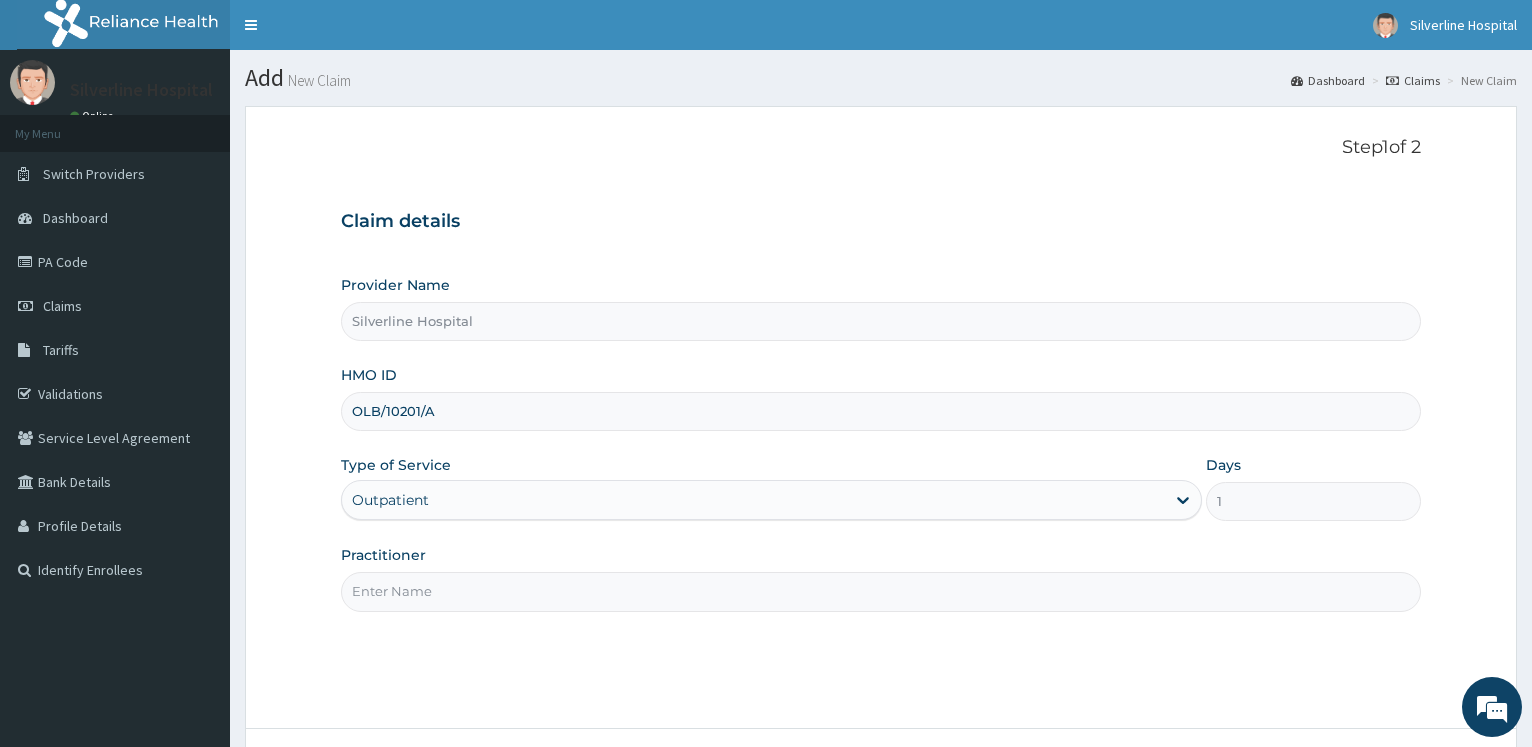 click on "Practitioner" at bounding box center (881, 591) 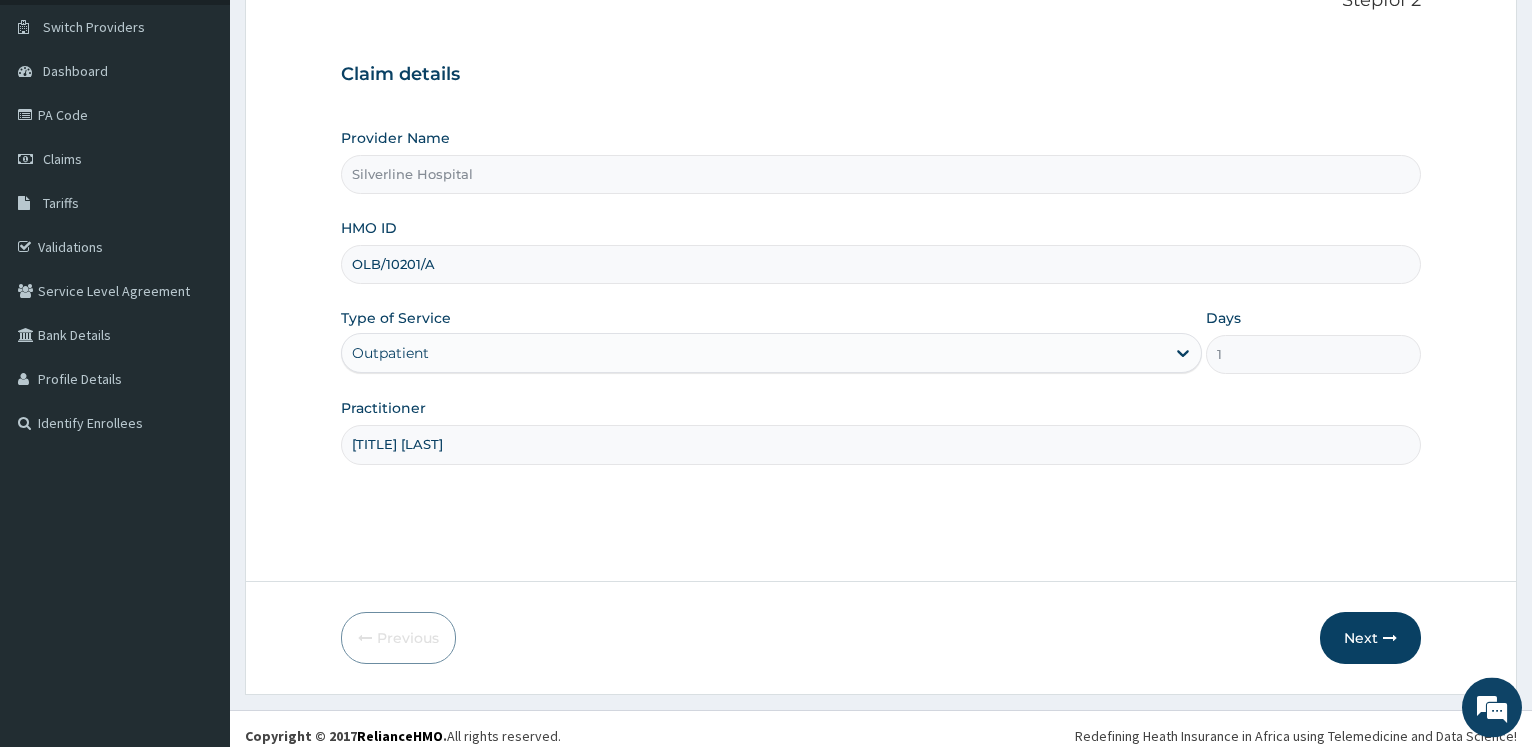 scroll, scrollTop: 161, scrollLeft: 0, axis: vertical 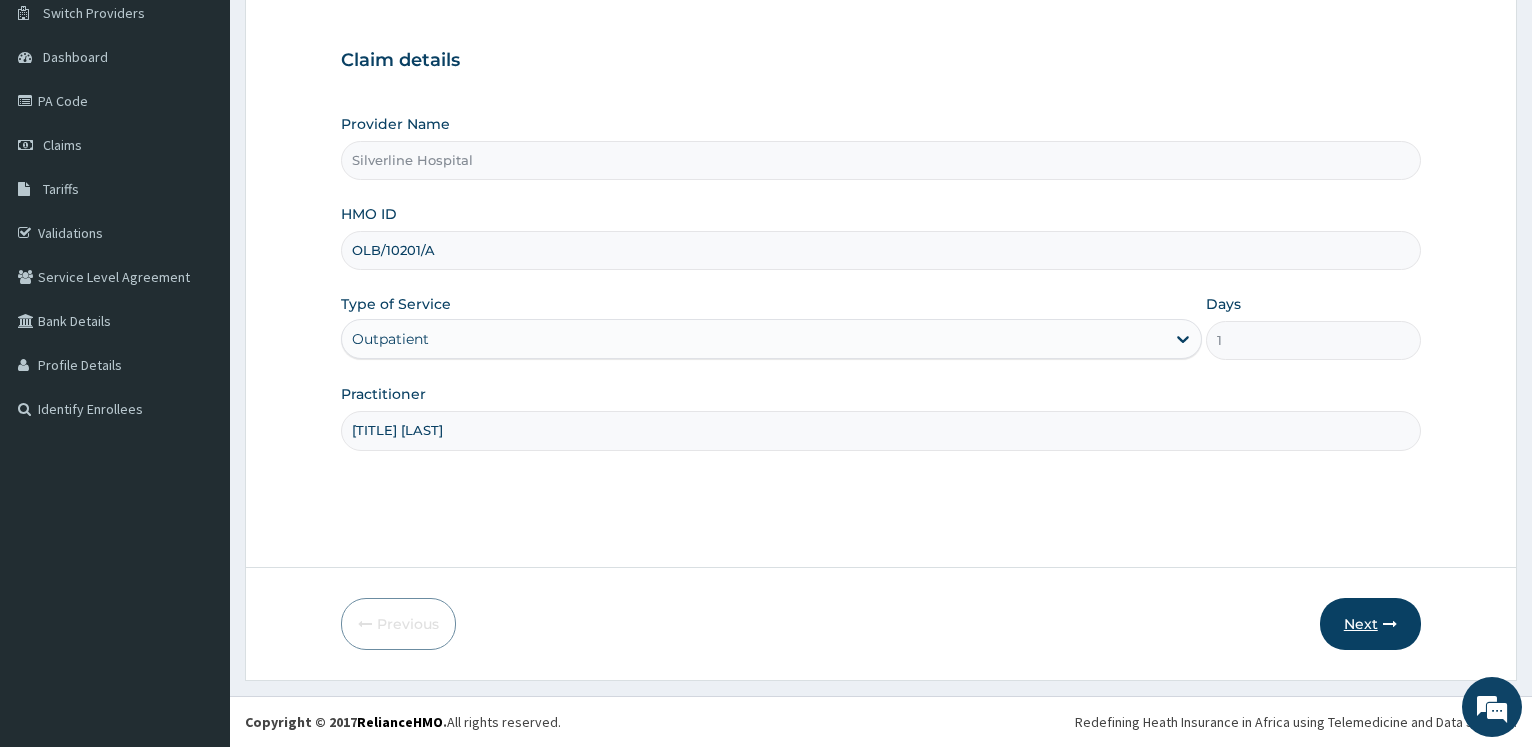type on "[TITLE] [LAST]" 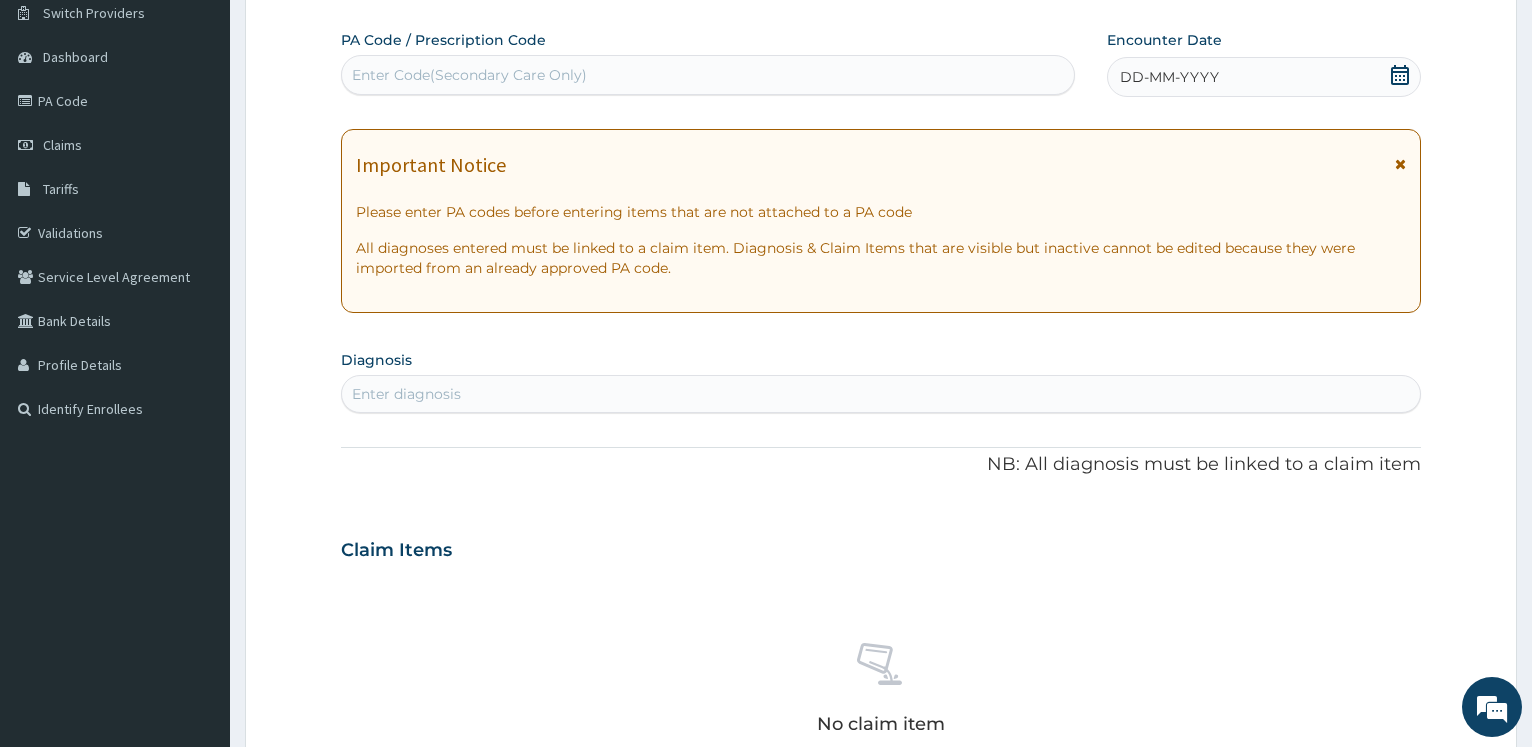 click on "Enter Code(Secondary Care Only)" at bounding box center [707, 75] 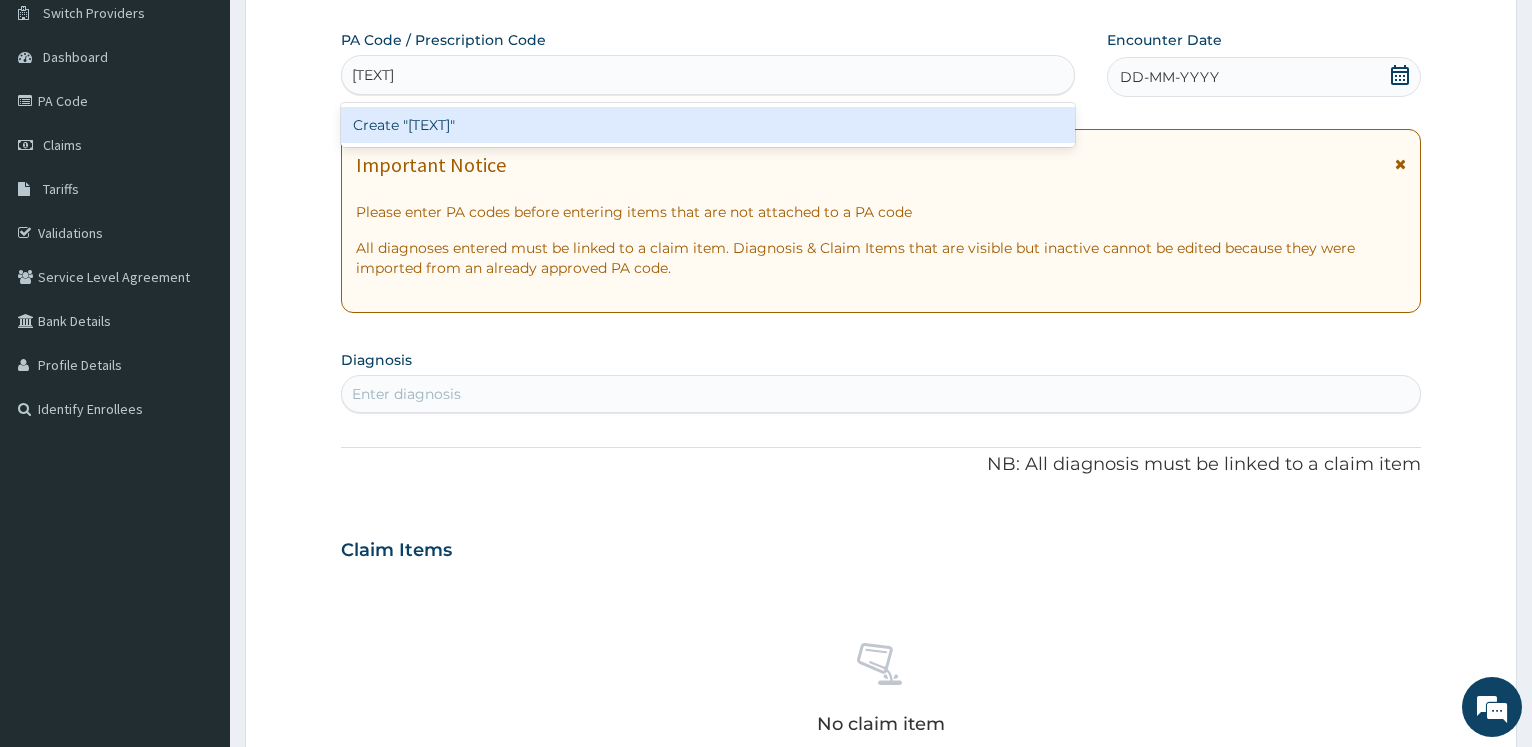 type on "[TEXT]" 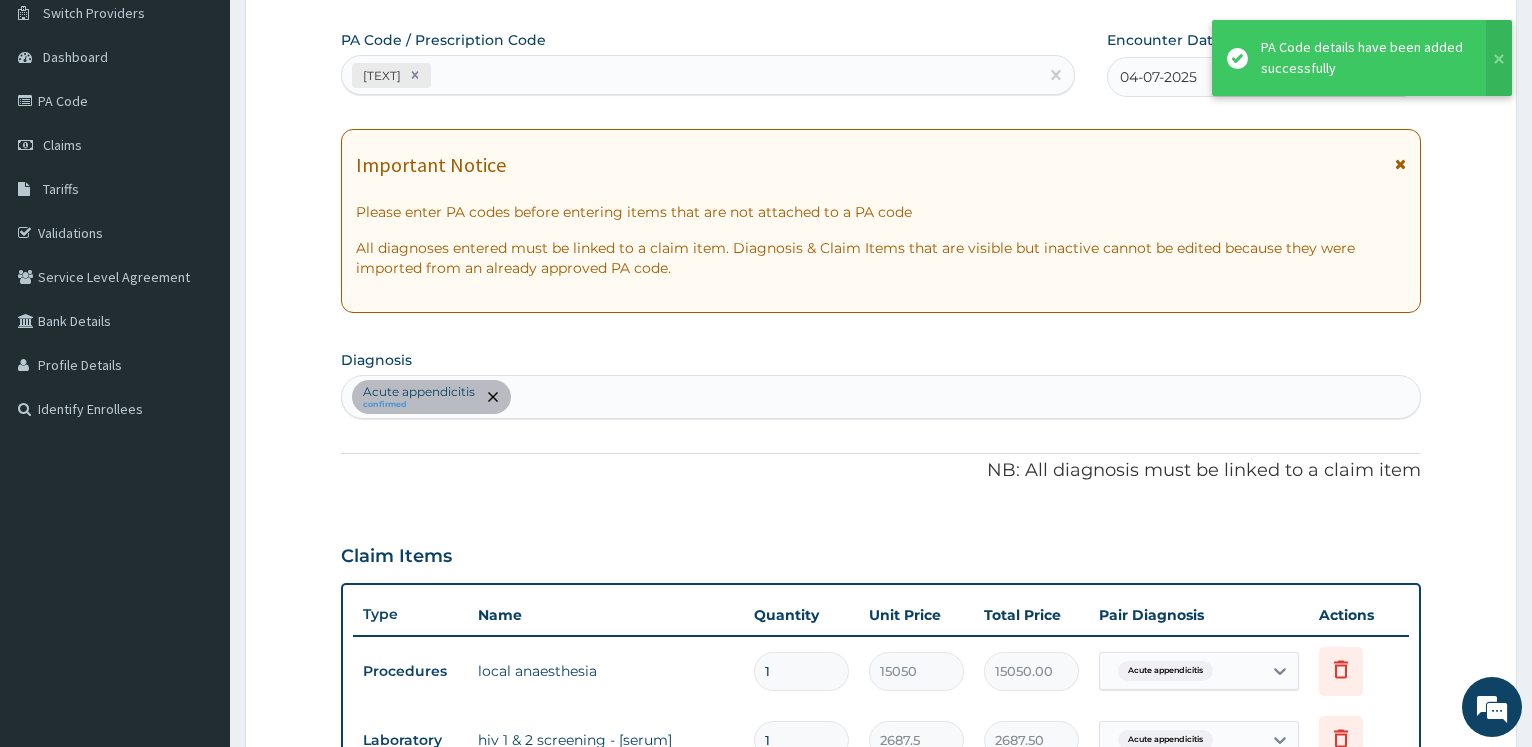 scroll, scrollTop: 873, scrollLeft: 0, axis: vertical 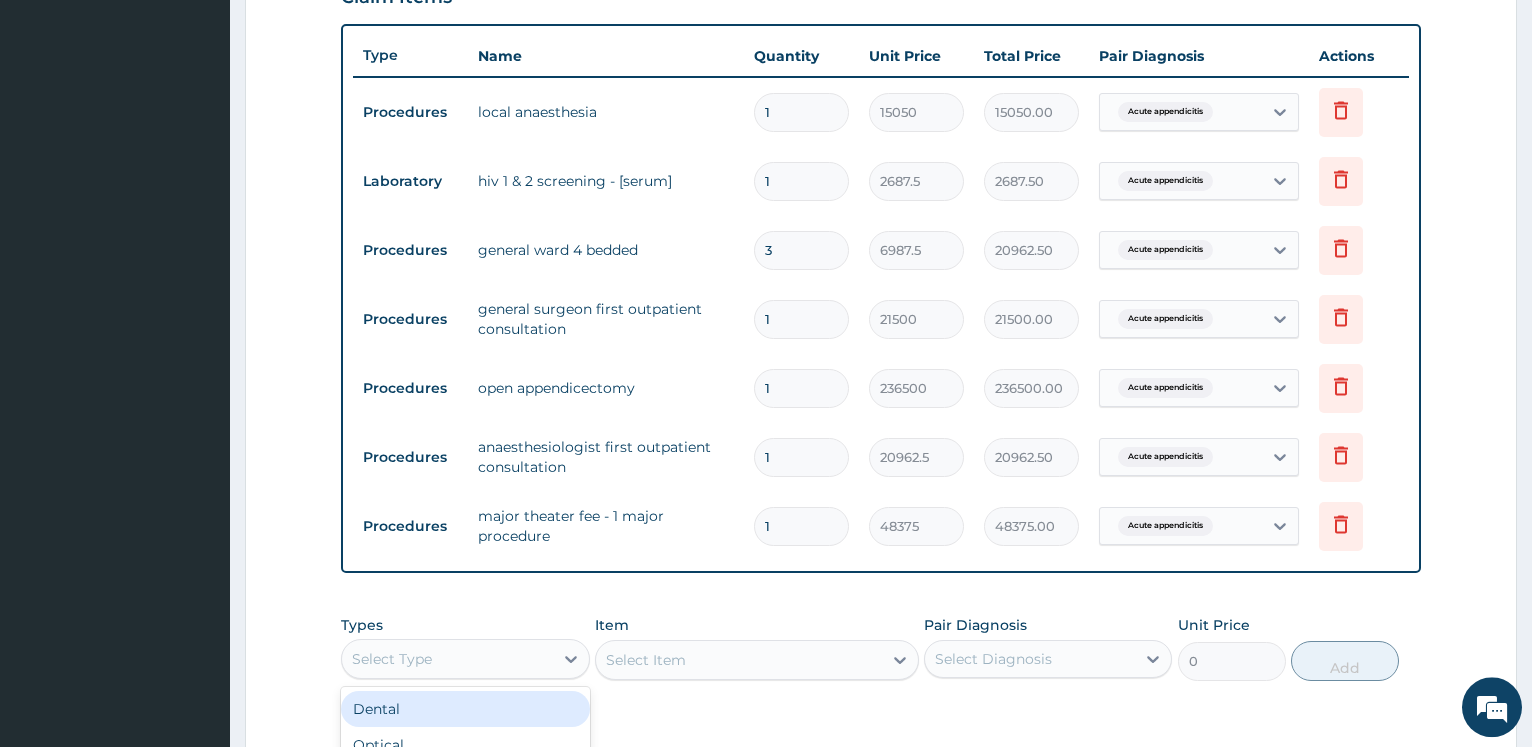 click on "Select Type" at bounding box center [447, 659] 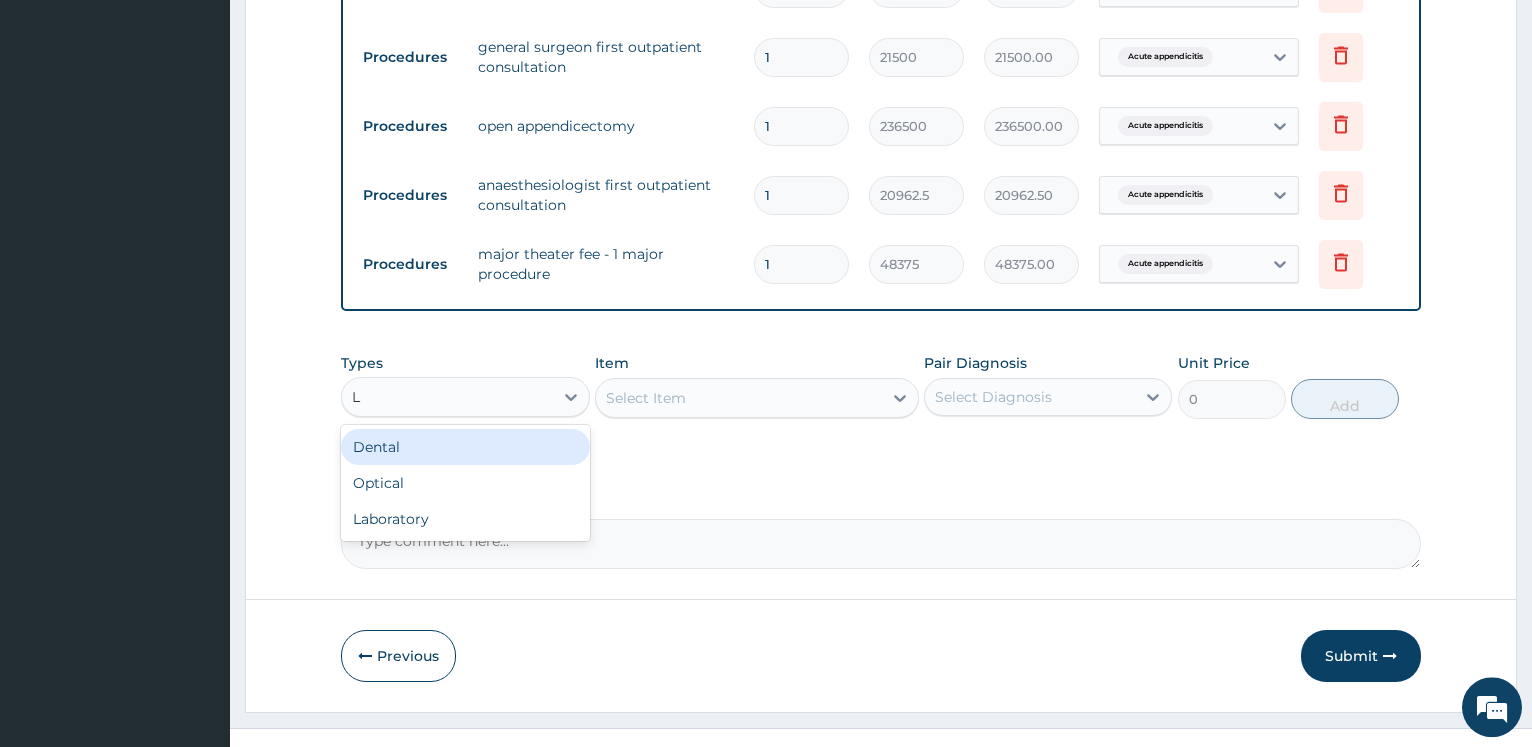 scroll, scrollTop: 1014, scrollLeft: 0, axis: vertical 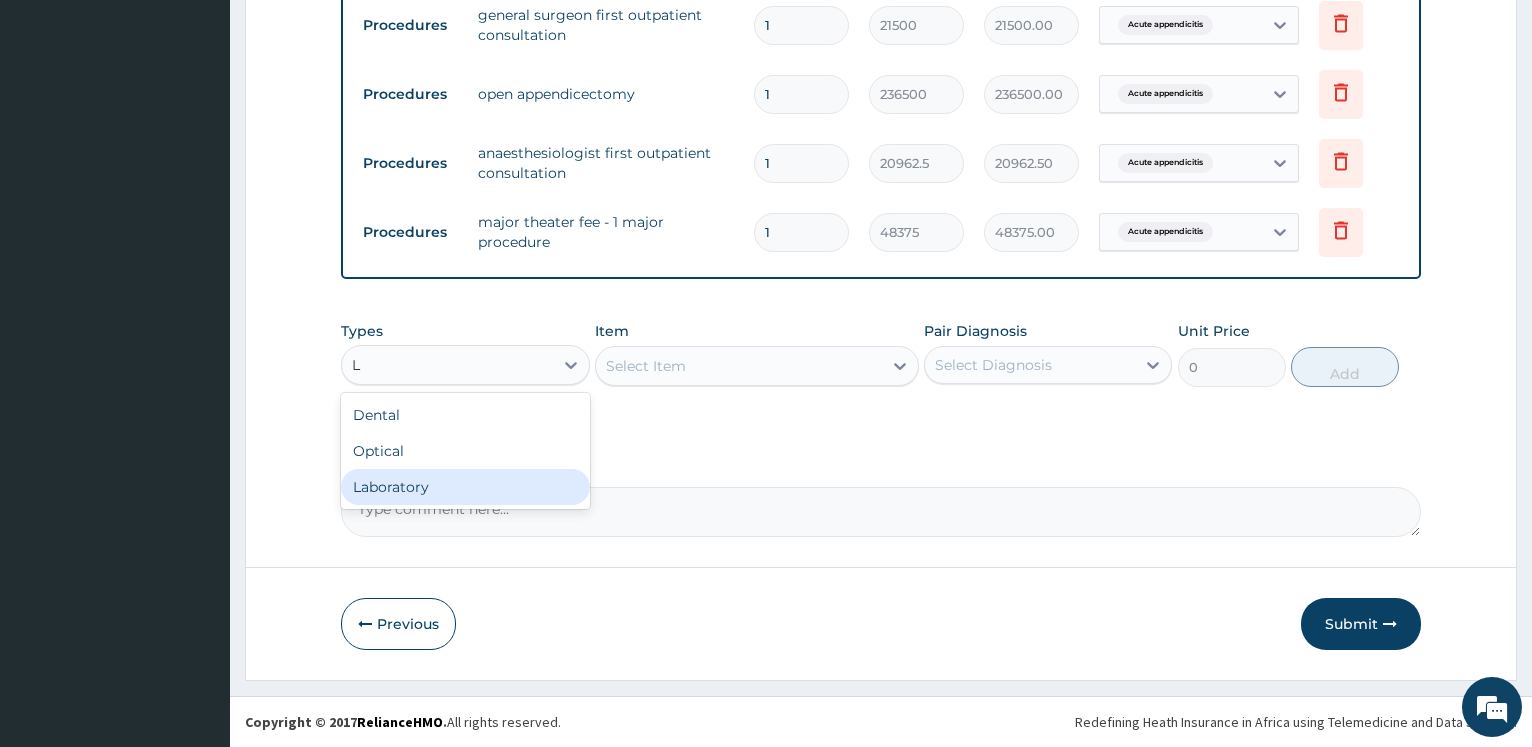 click on "Laboratory" at bounding box center (465, 487) 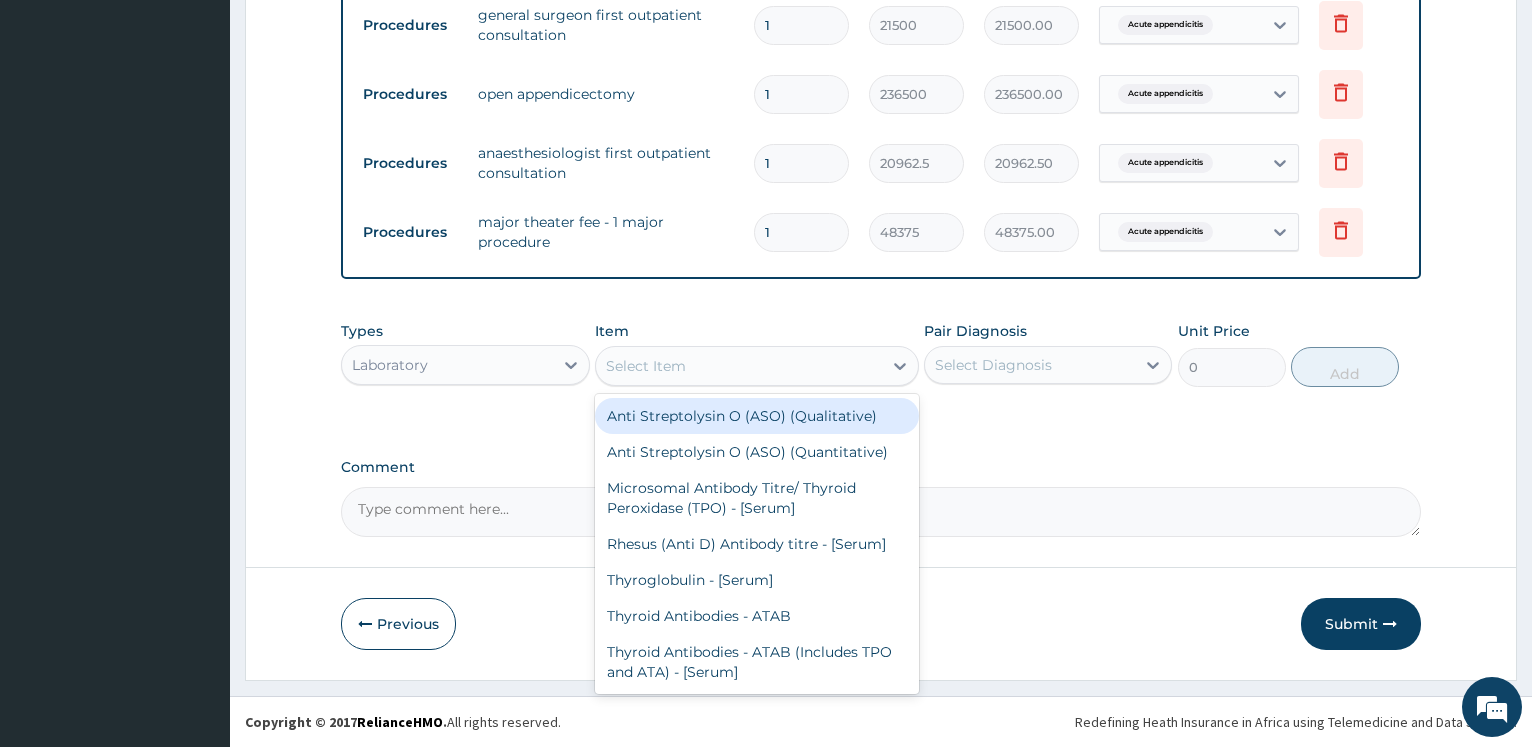 click on "Select Item" at bounding box center [739, 366] 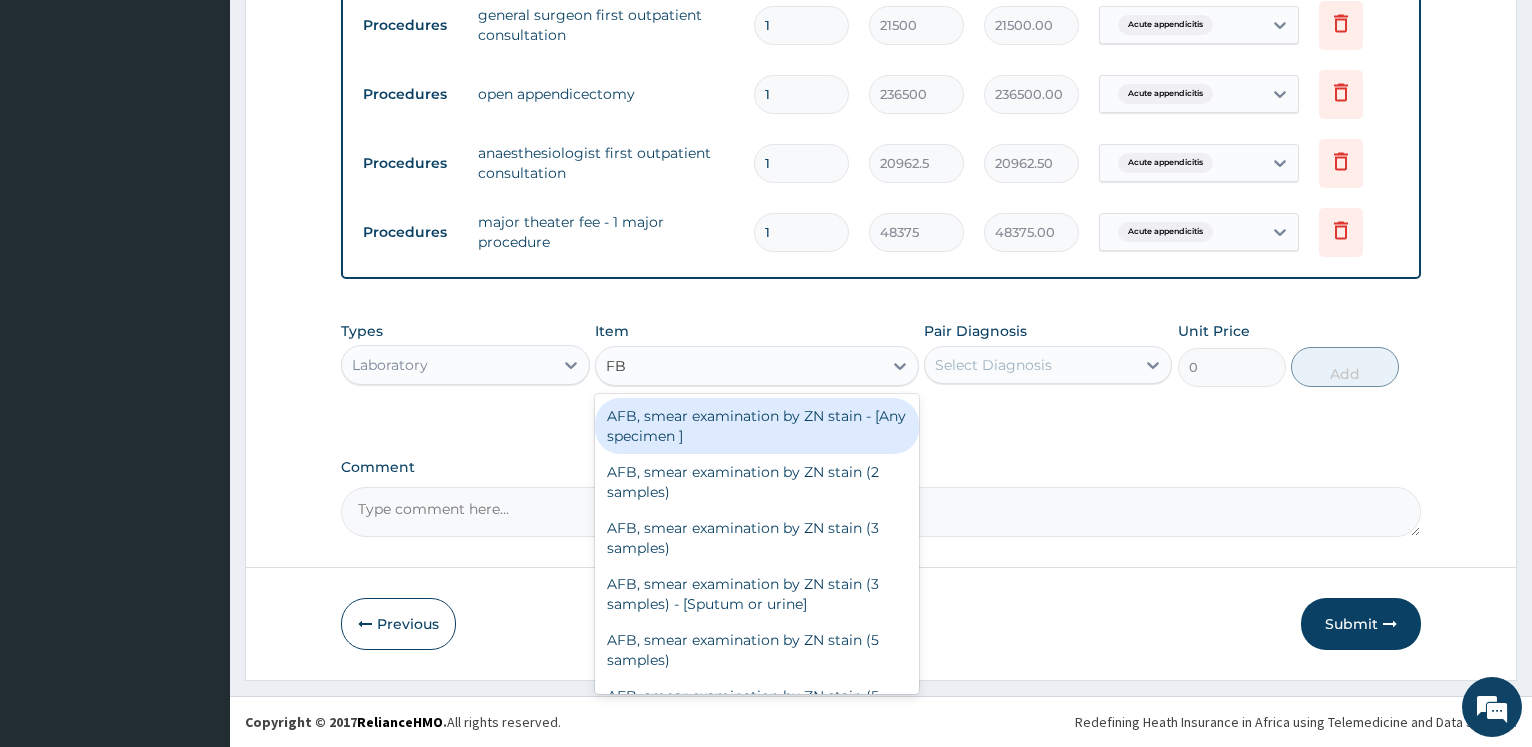 type on "FBC" 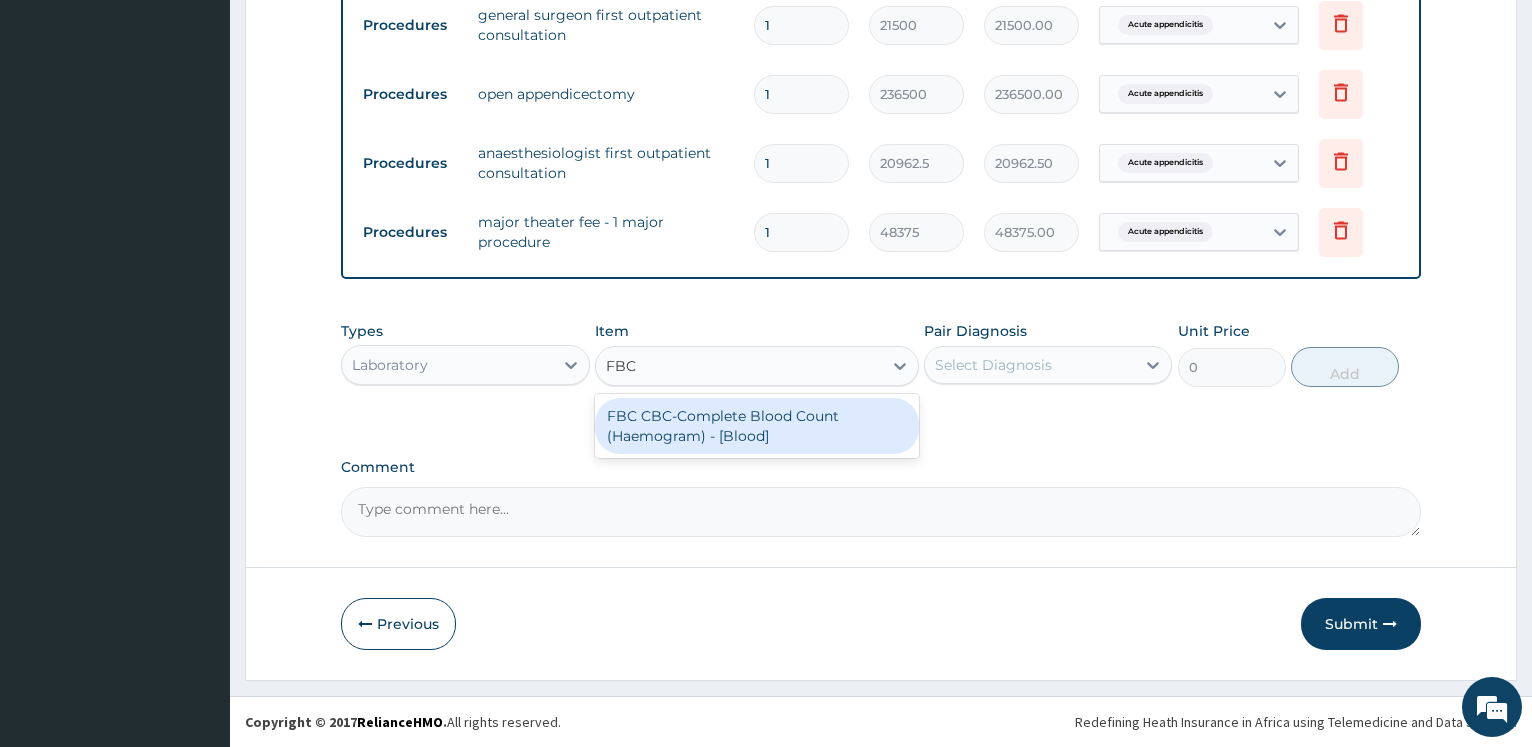 click on "FBC CBC-Complete Blood Count (Haemogram) - [Blood]" at bounding box center [757, 426] 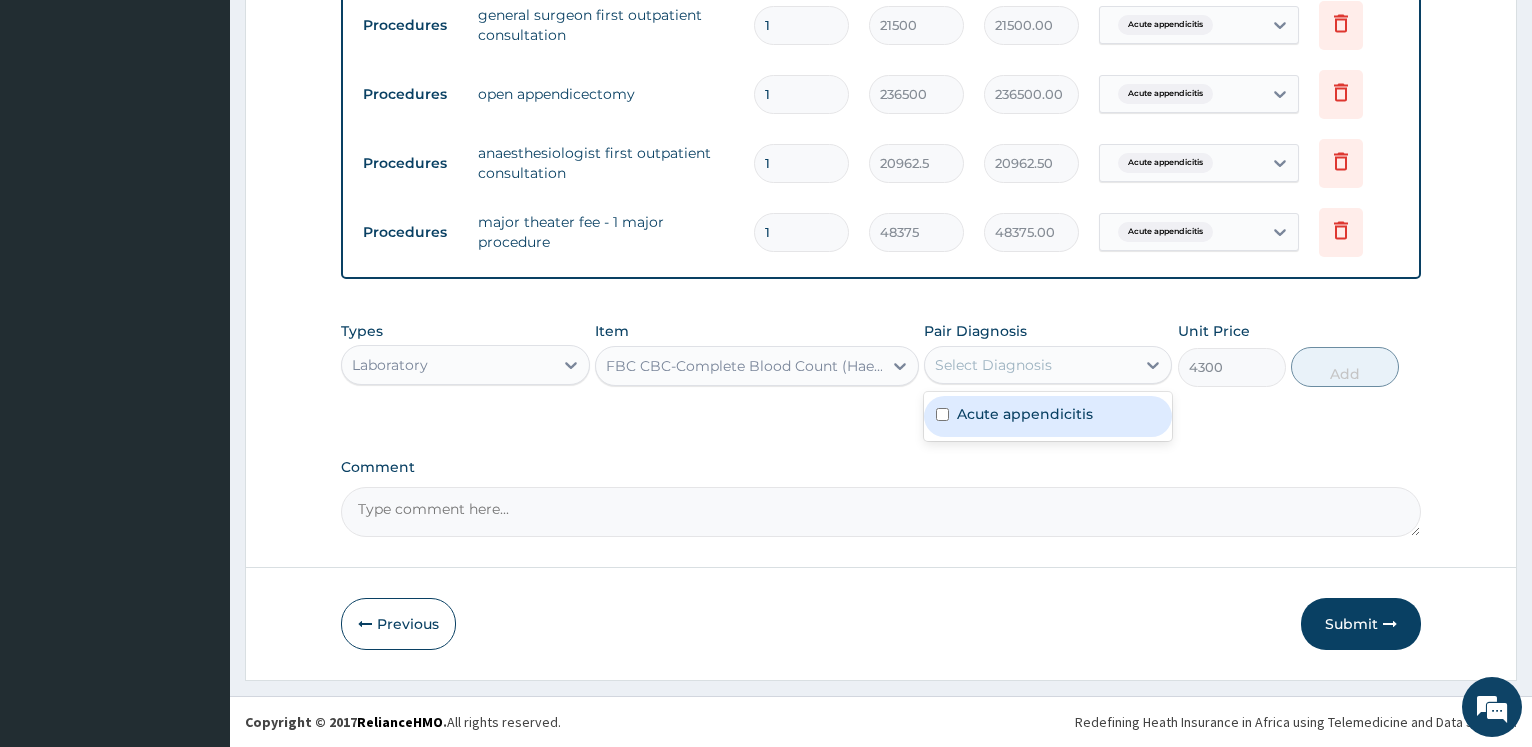 click on "Select Diagnosis" at bounding box center [1030, 365] 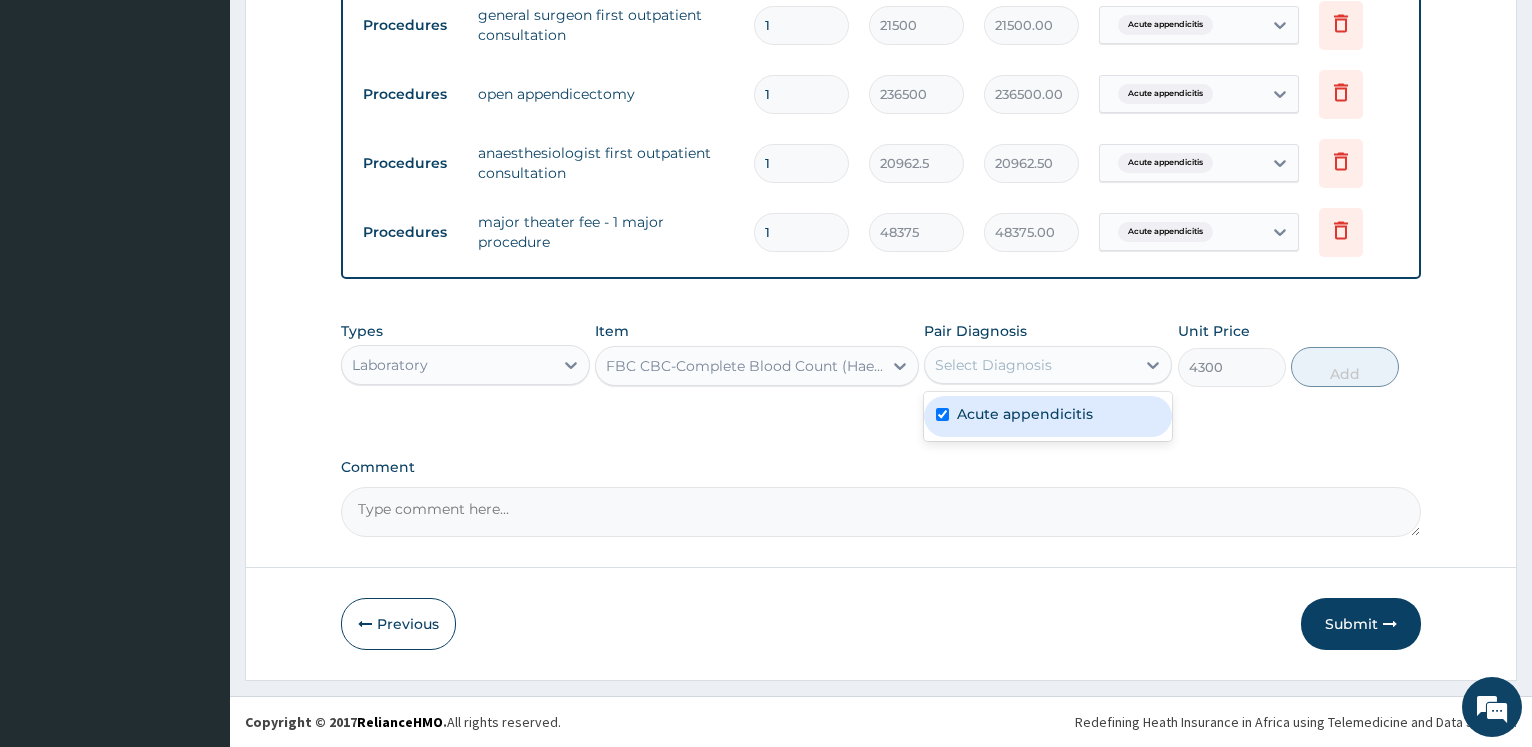 checkbox on "true" 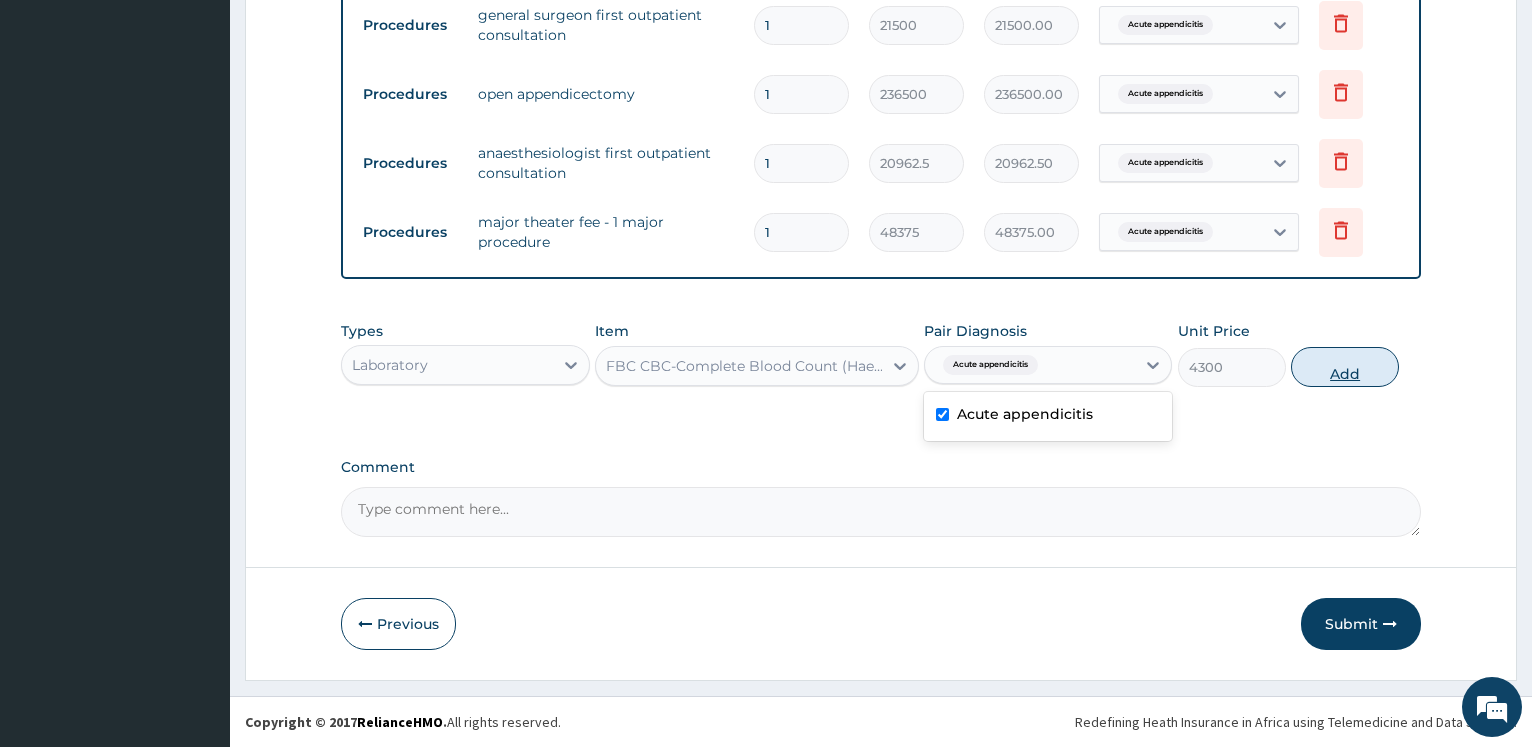 click on "Add" at bounding box center (1345, 367) 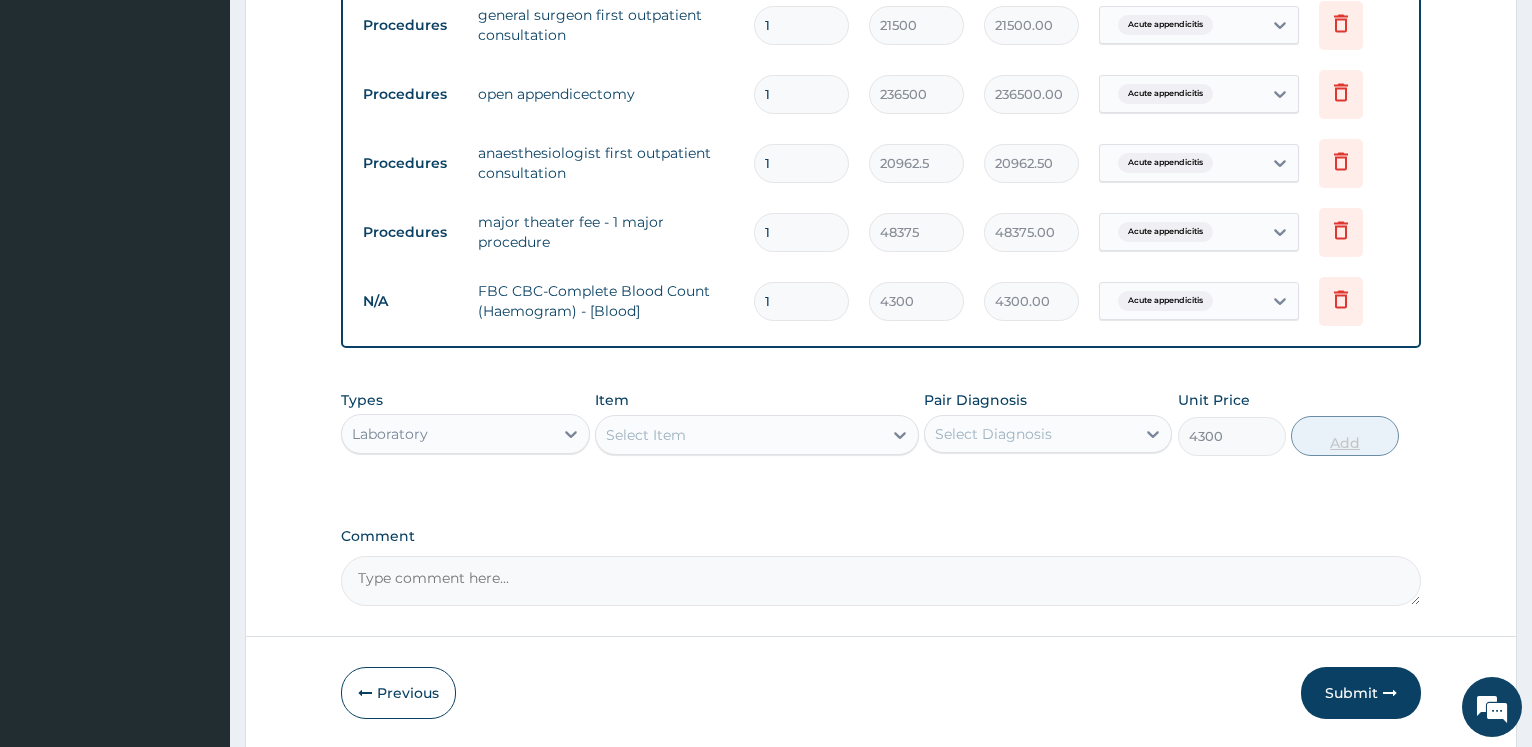 type on "0" 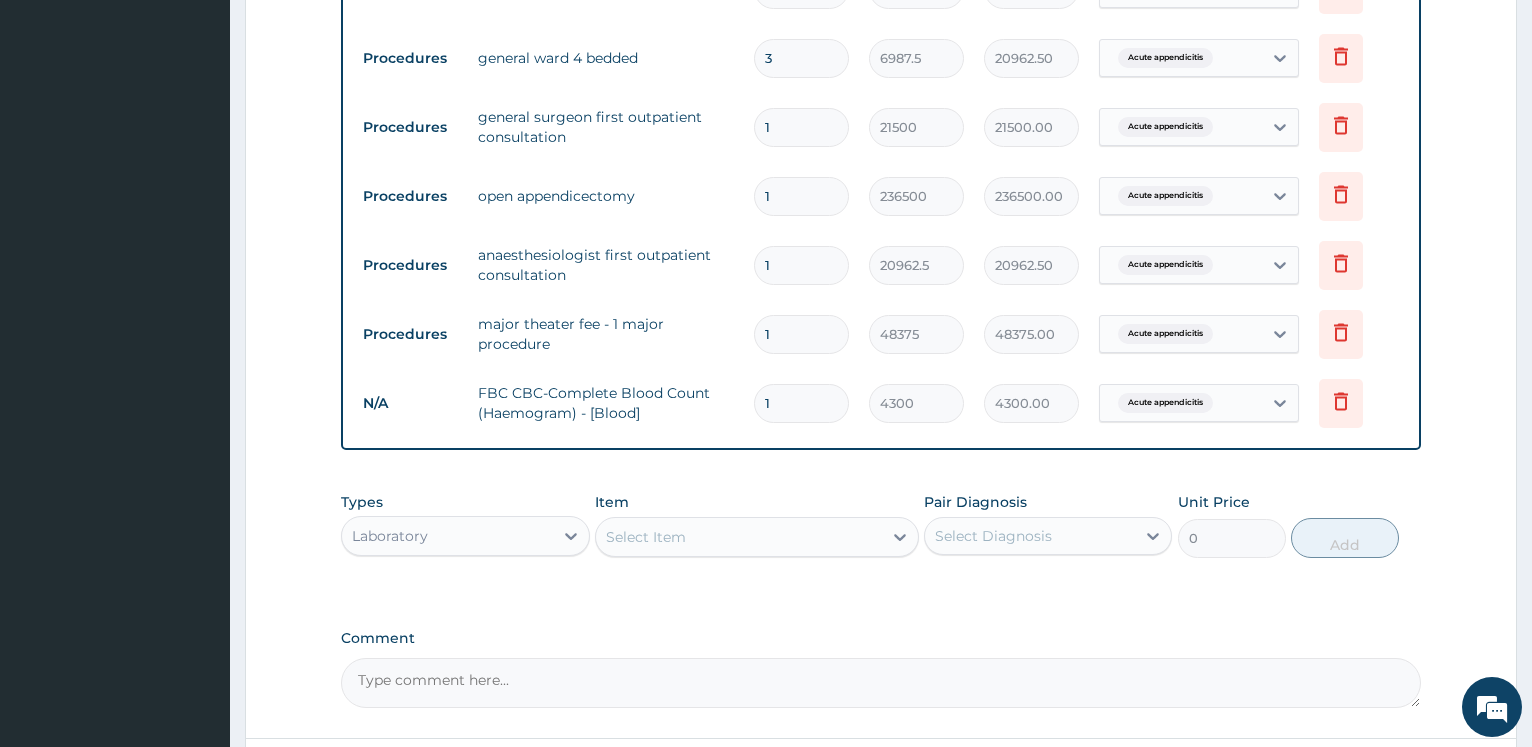 scroll, scrollTop: 861, scrollLeft: 0, axis: vertical 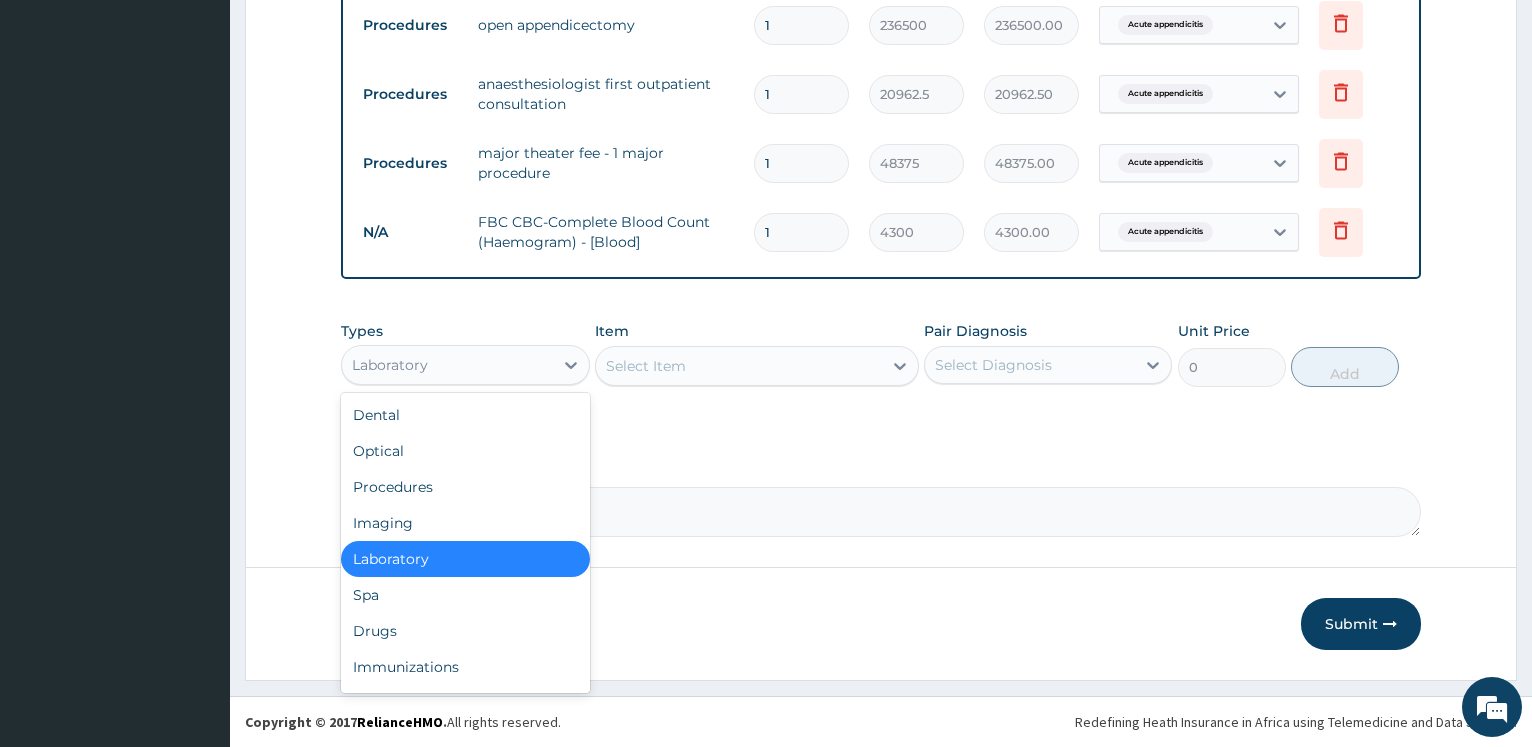 click on "Laboratory" at bounding box center [447, 365] 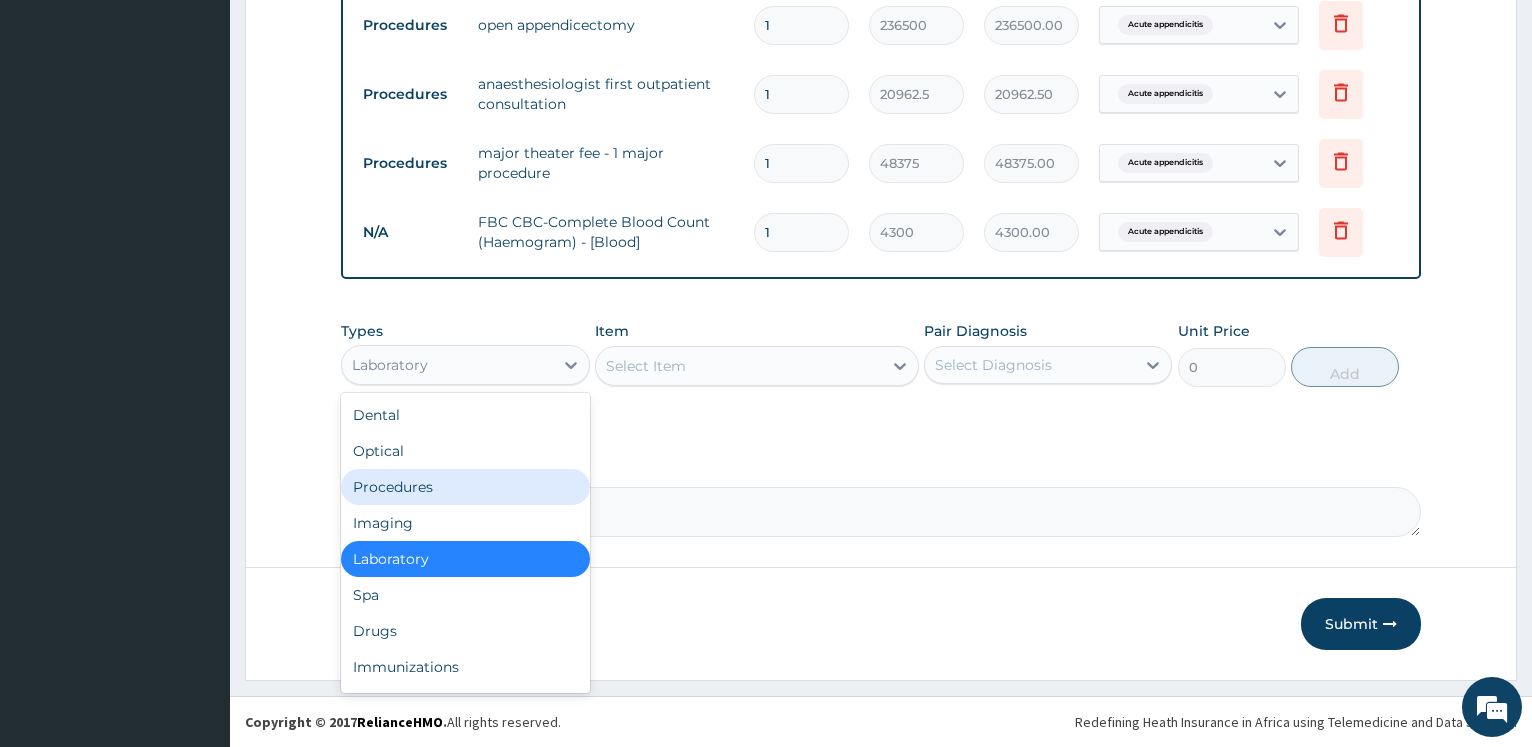 click on "Procedures" at bounding box center (465, 487) 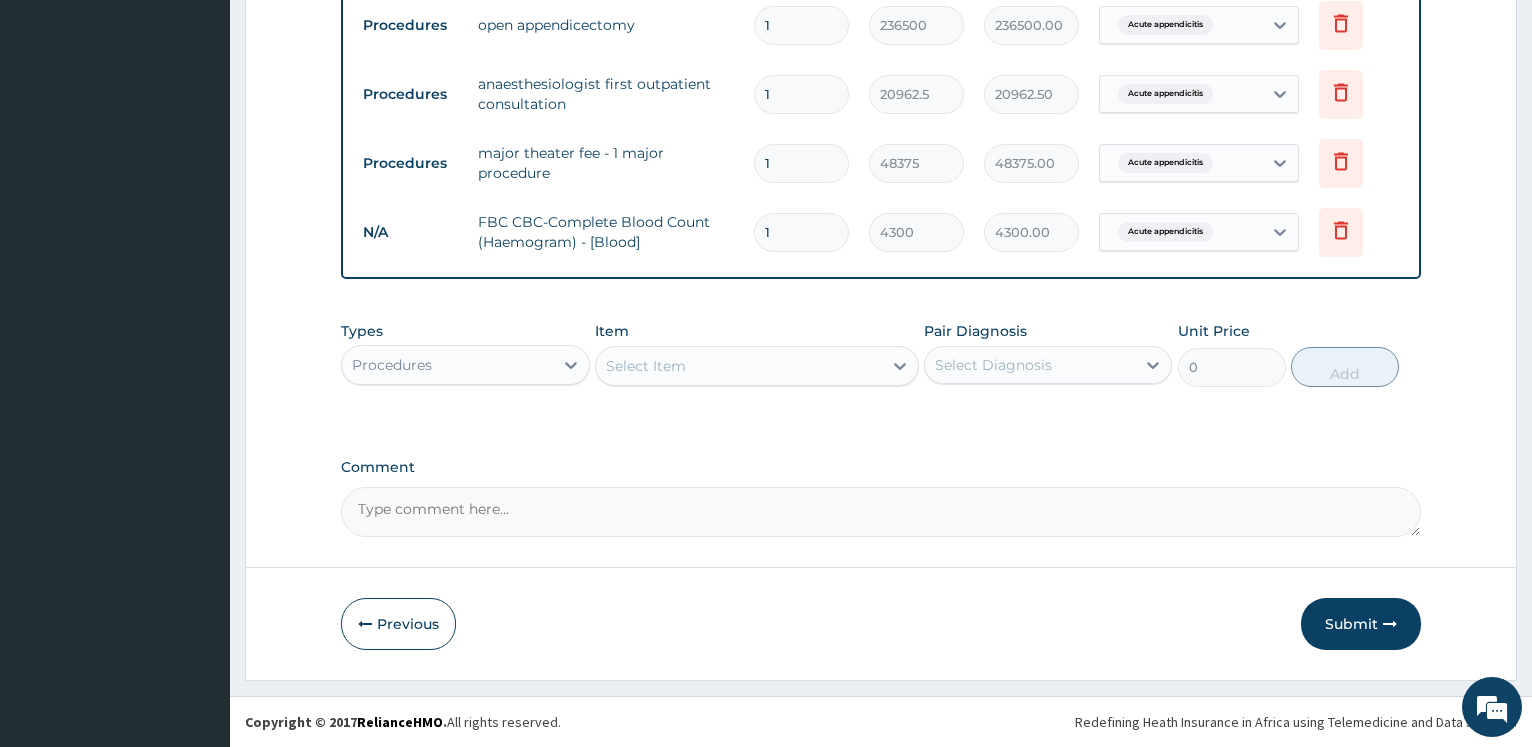click on "Select Item" at bounding box center [739, 366] 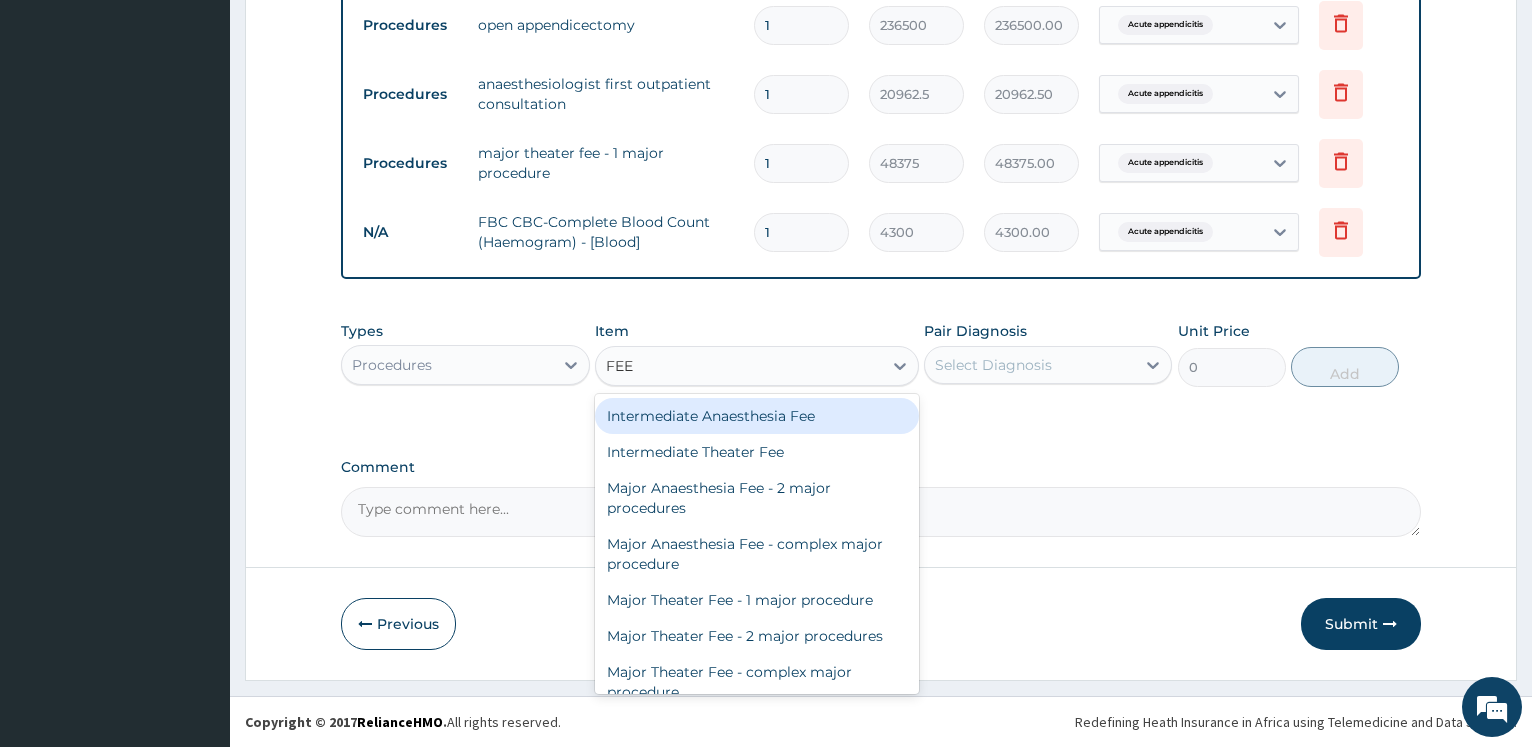 type on "FEED" 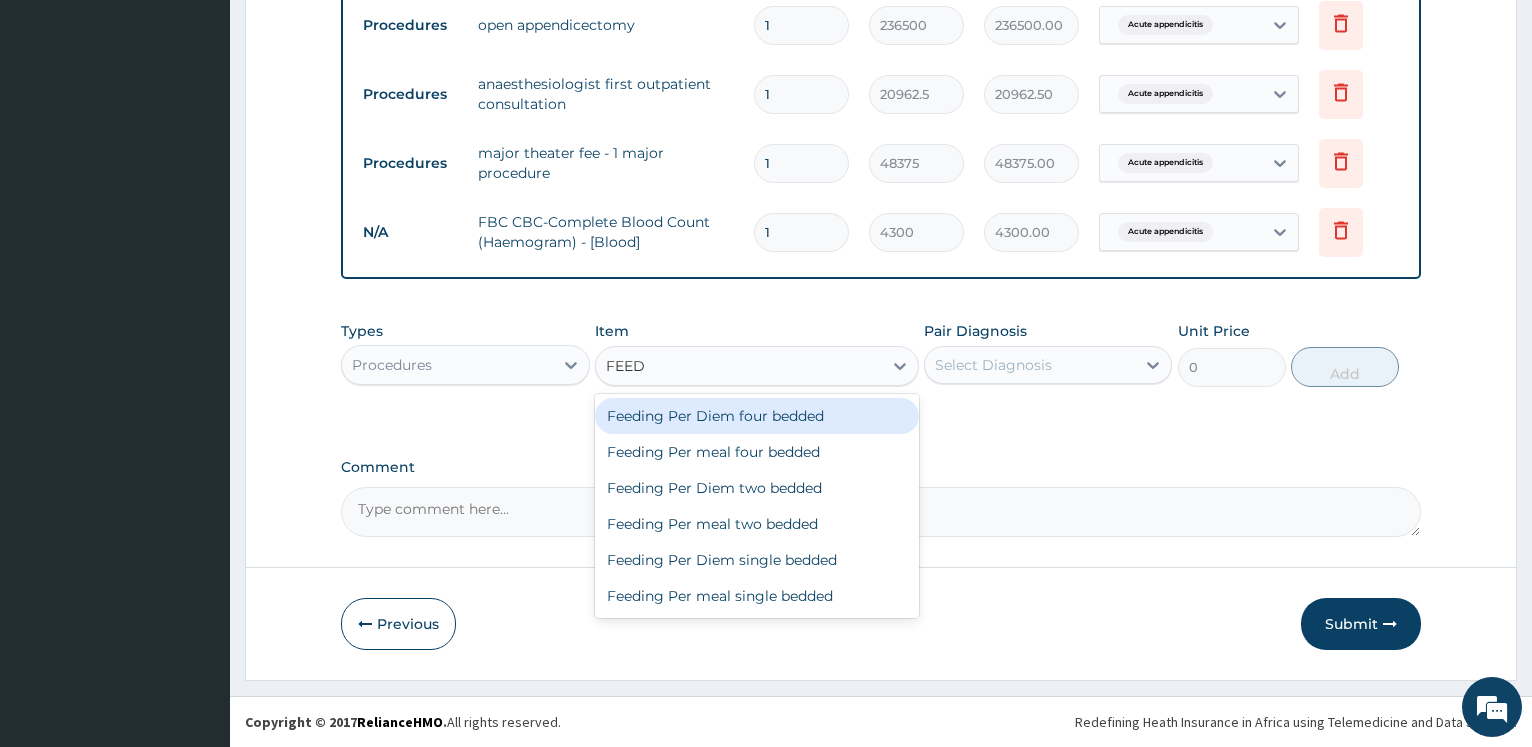 click on "Feeding Per Diem four bedded" at bounding box center [757, 416] 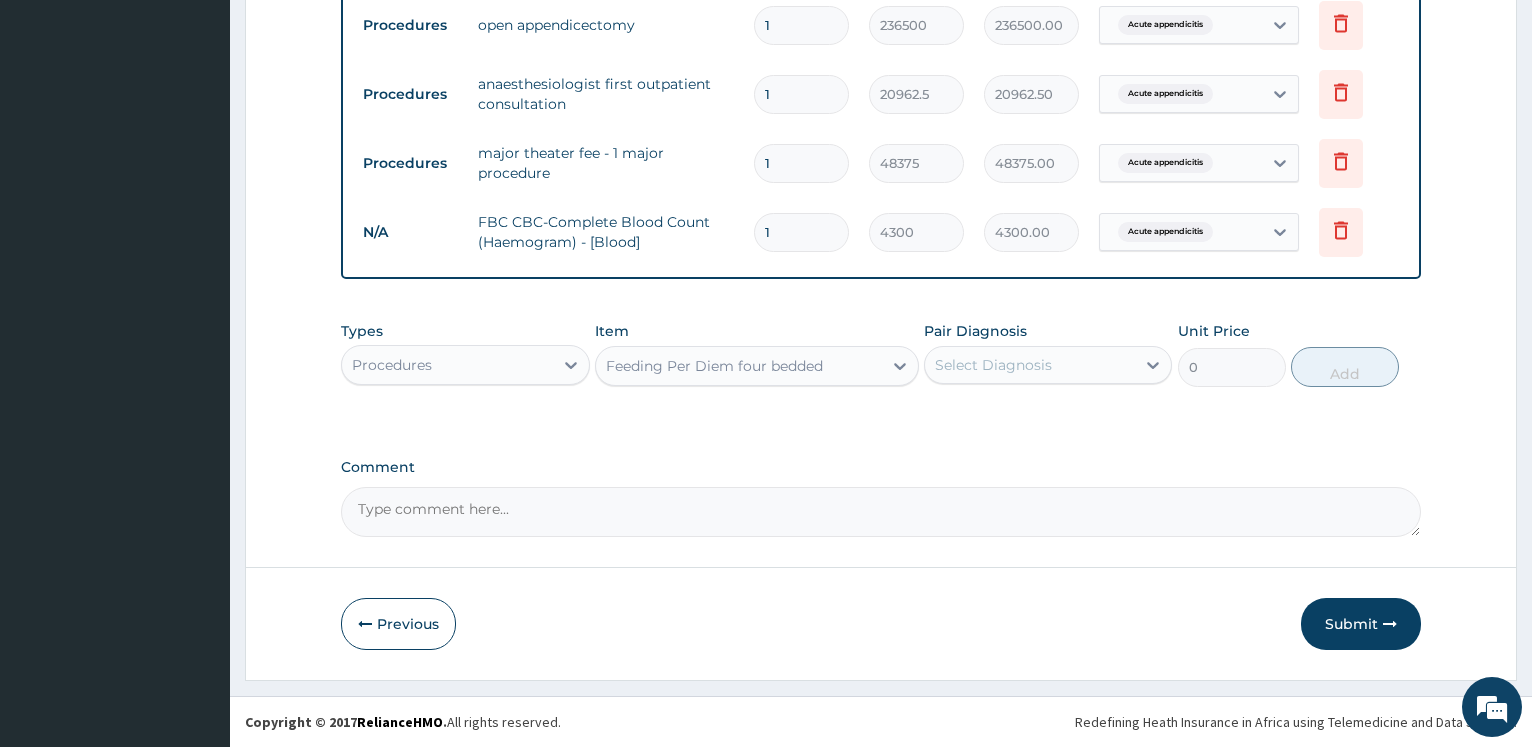 type 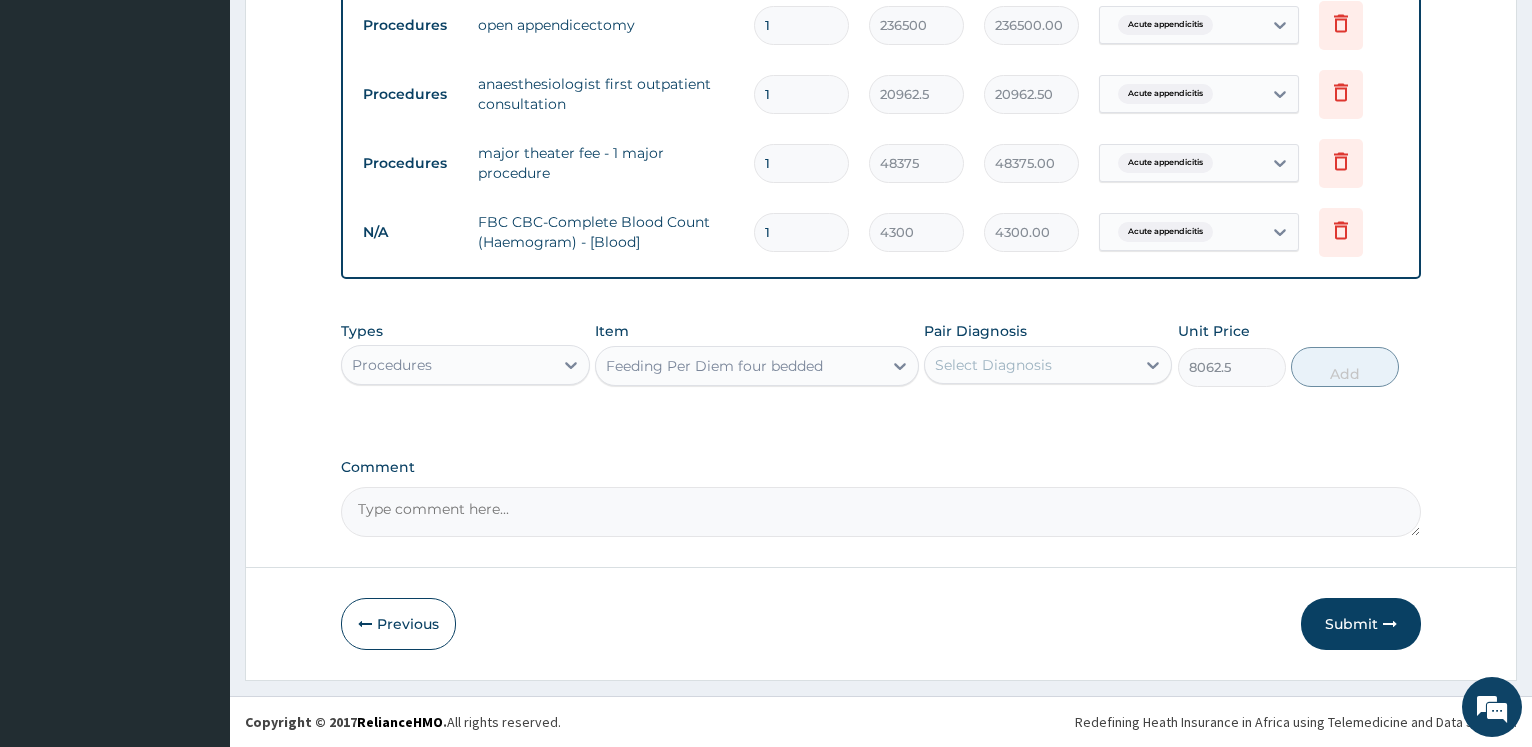 click on "Select Diagnosis" at bounding box center (993, 365) 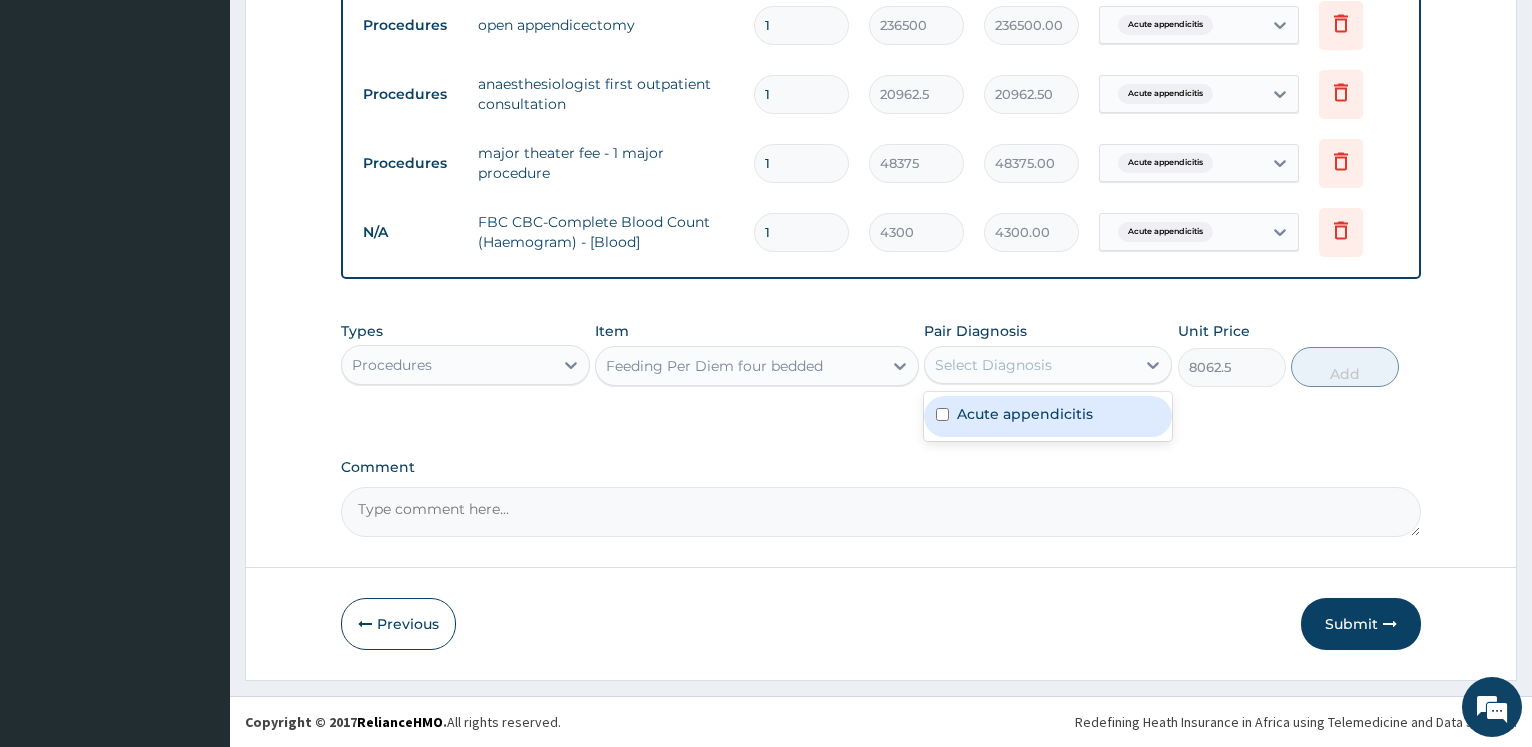 click on "Acute appendicitis" at bounding box center [1025, 414] 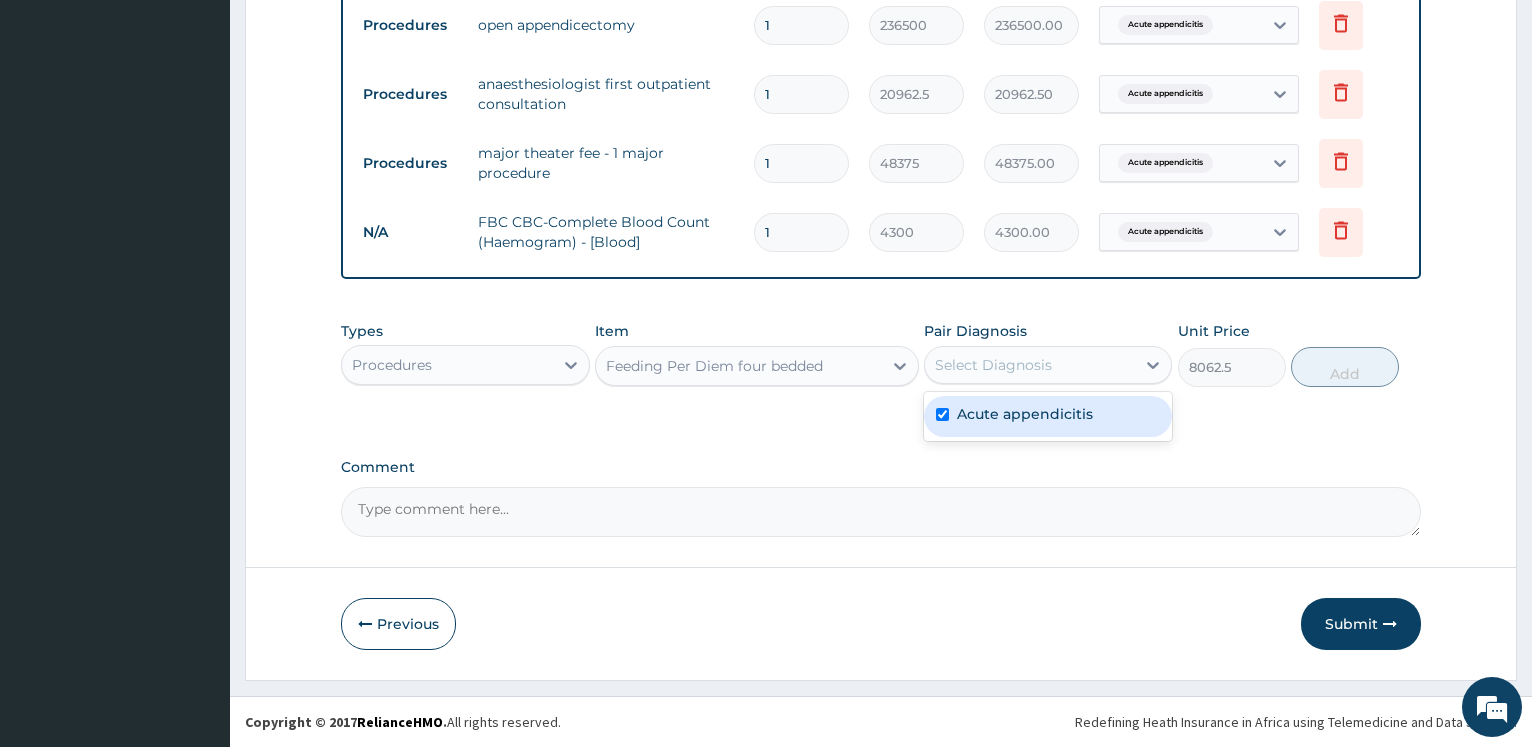 checkbox on "true" 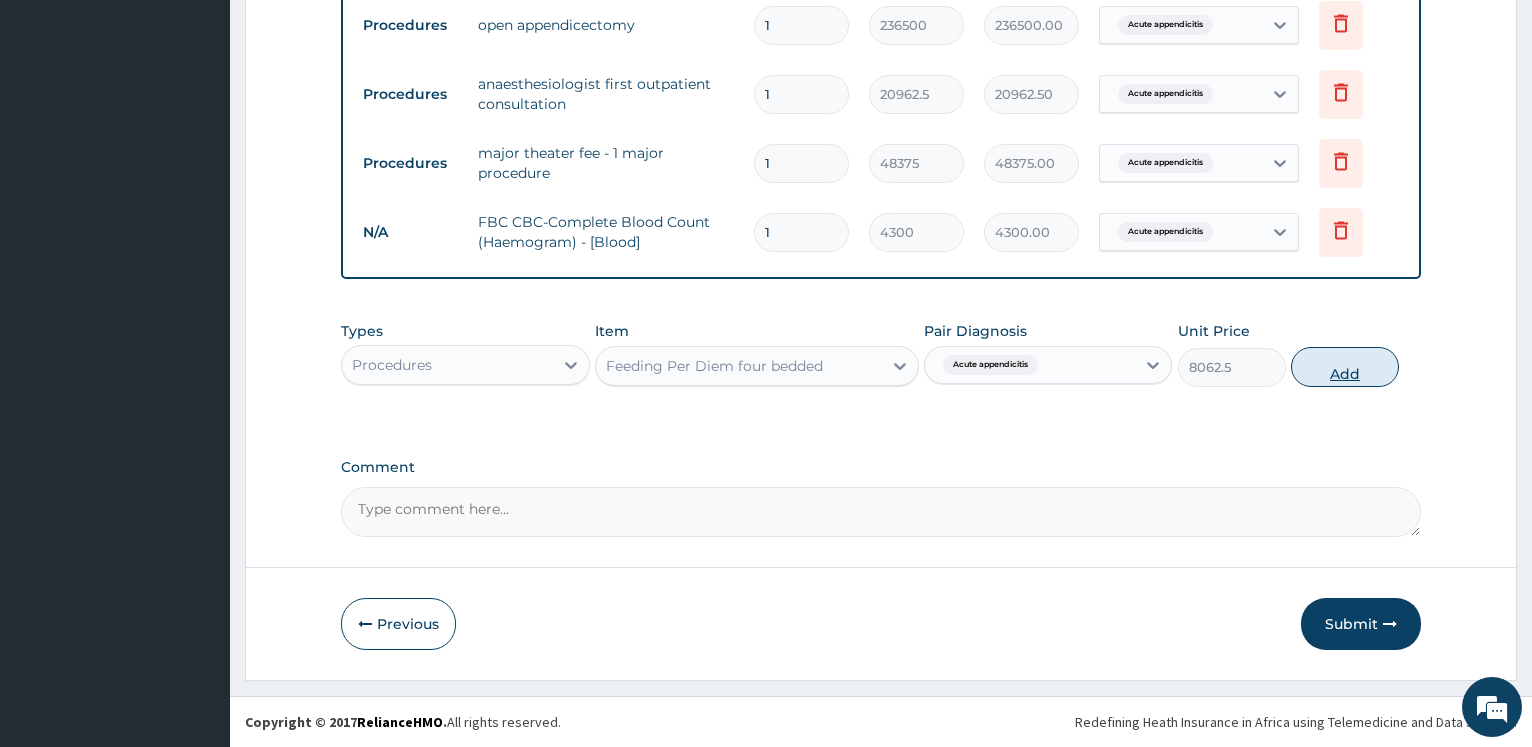 click on "Add" at bounding box center (1345, 367) 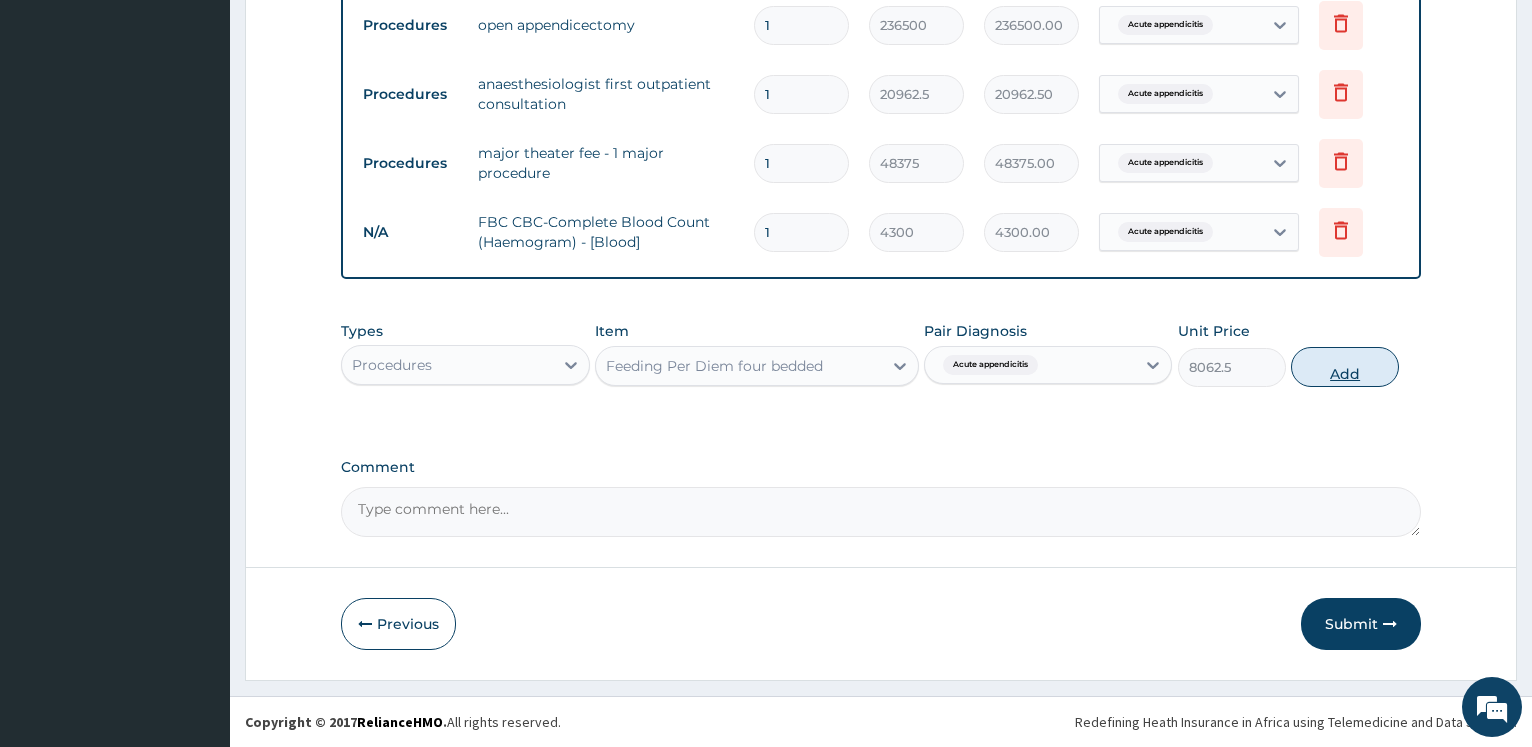 type on "0" 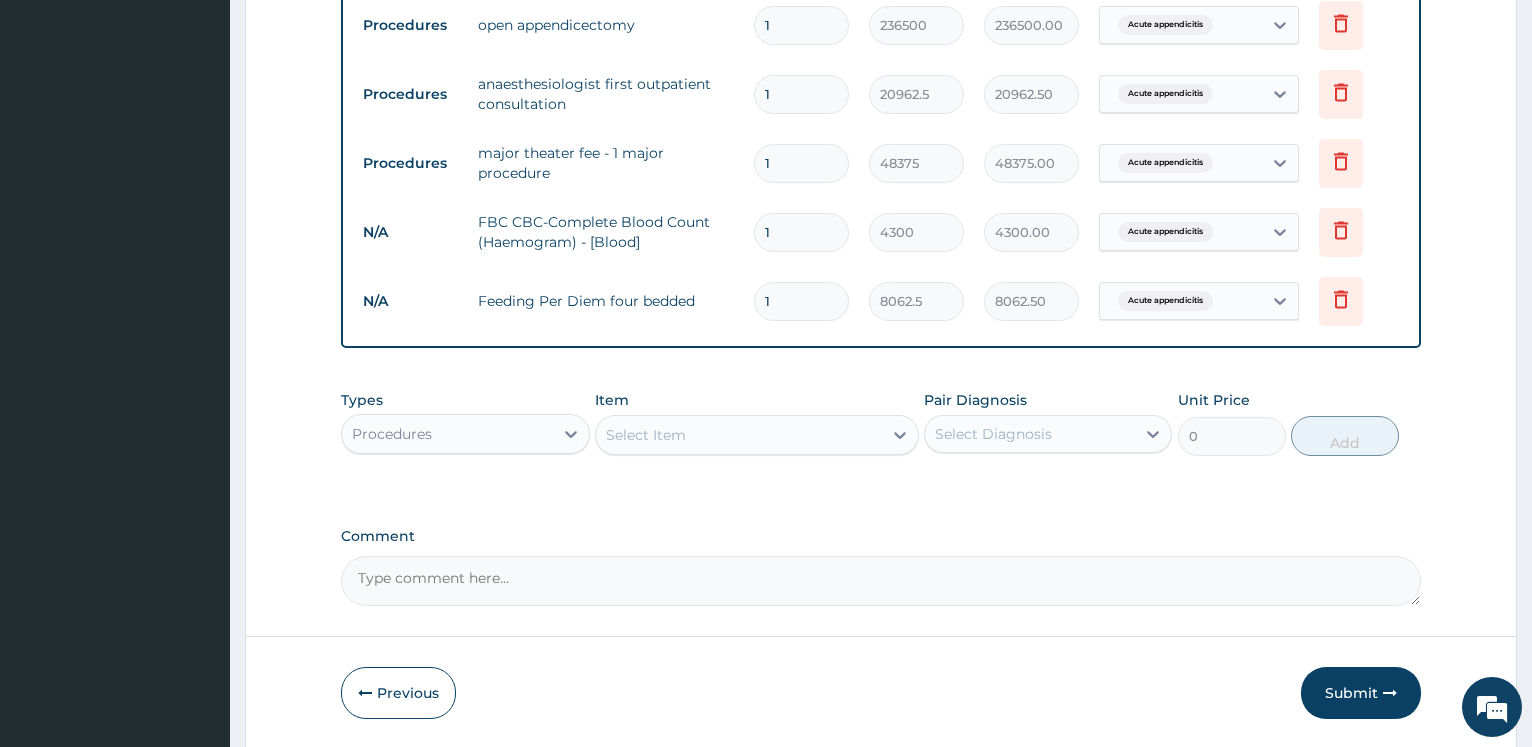type 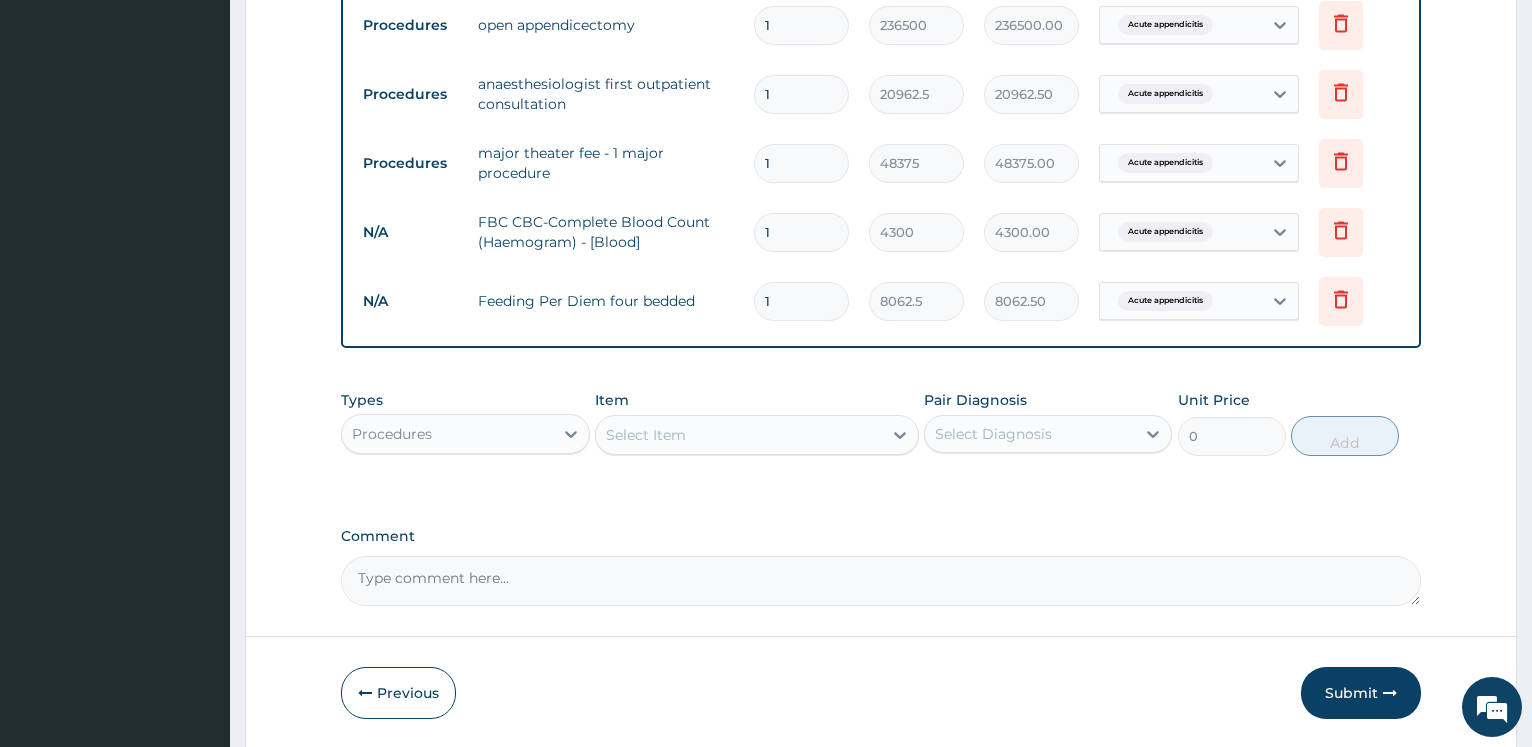 type on "0.00" 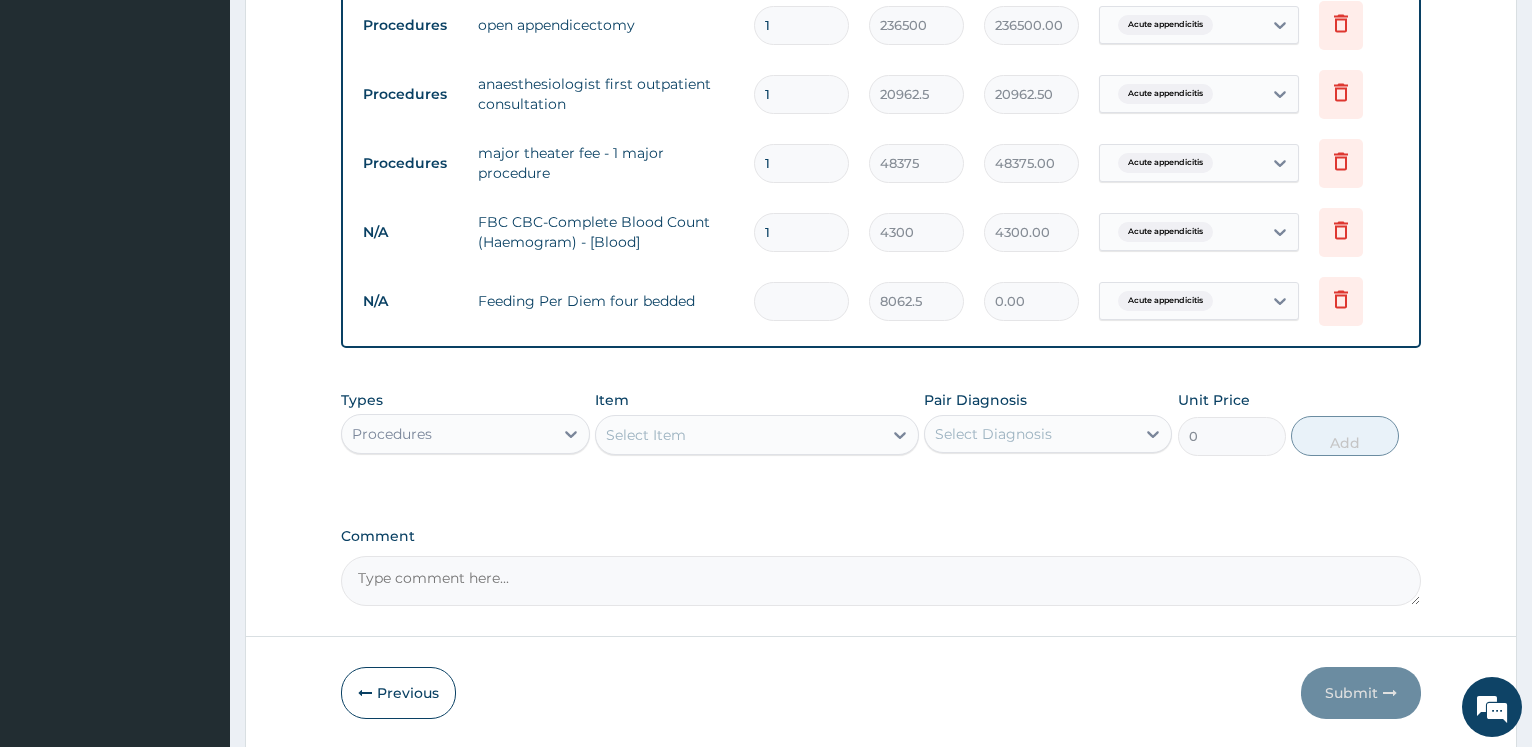 type on "3" 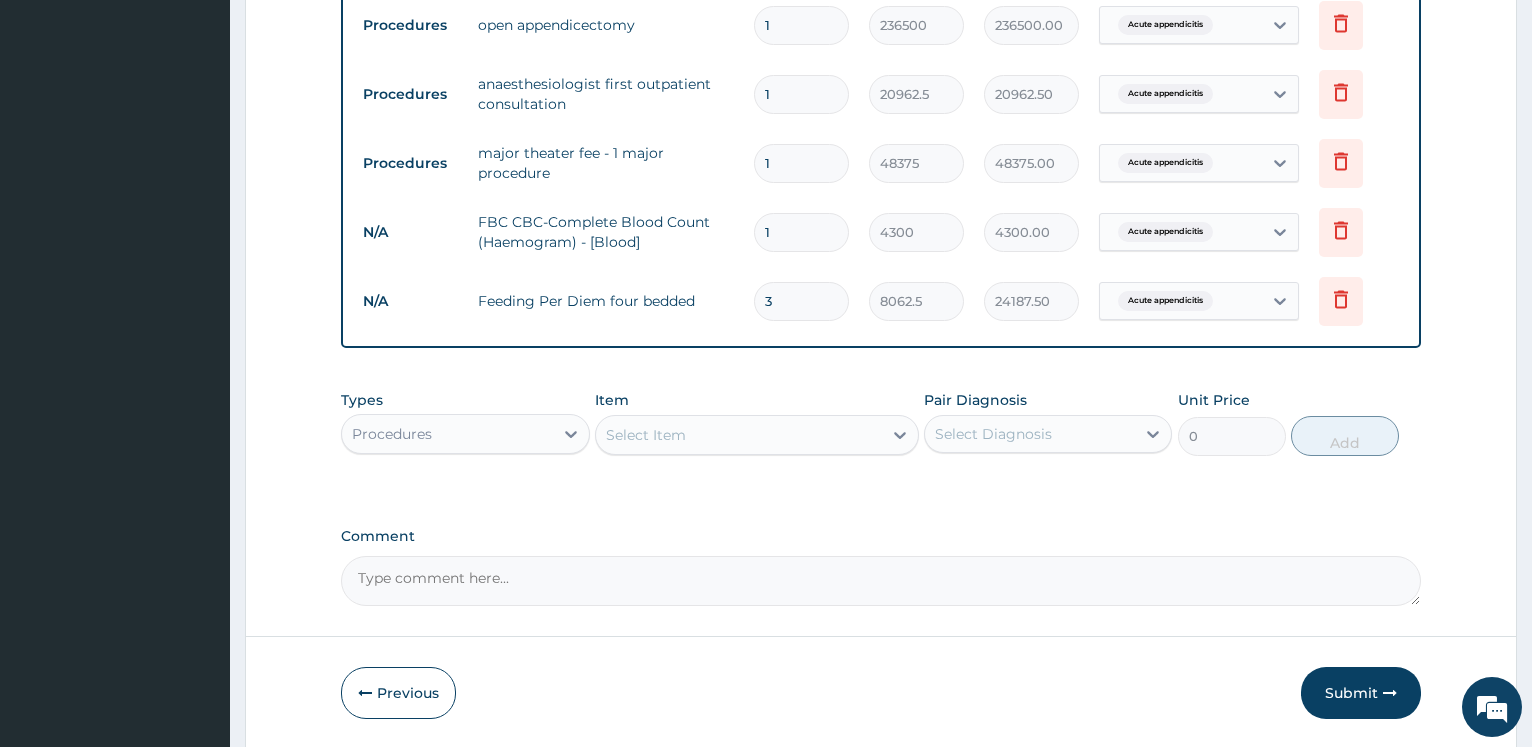 type on "3" 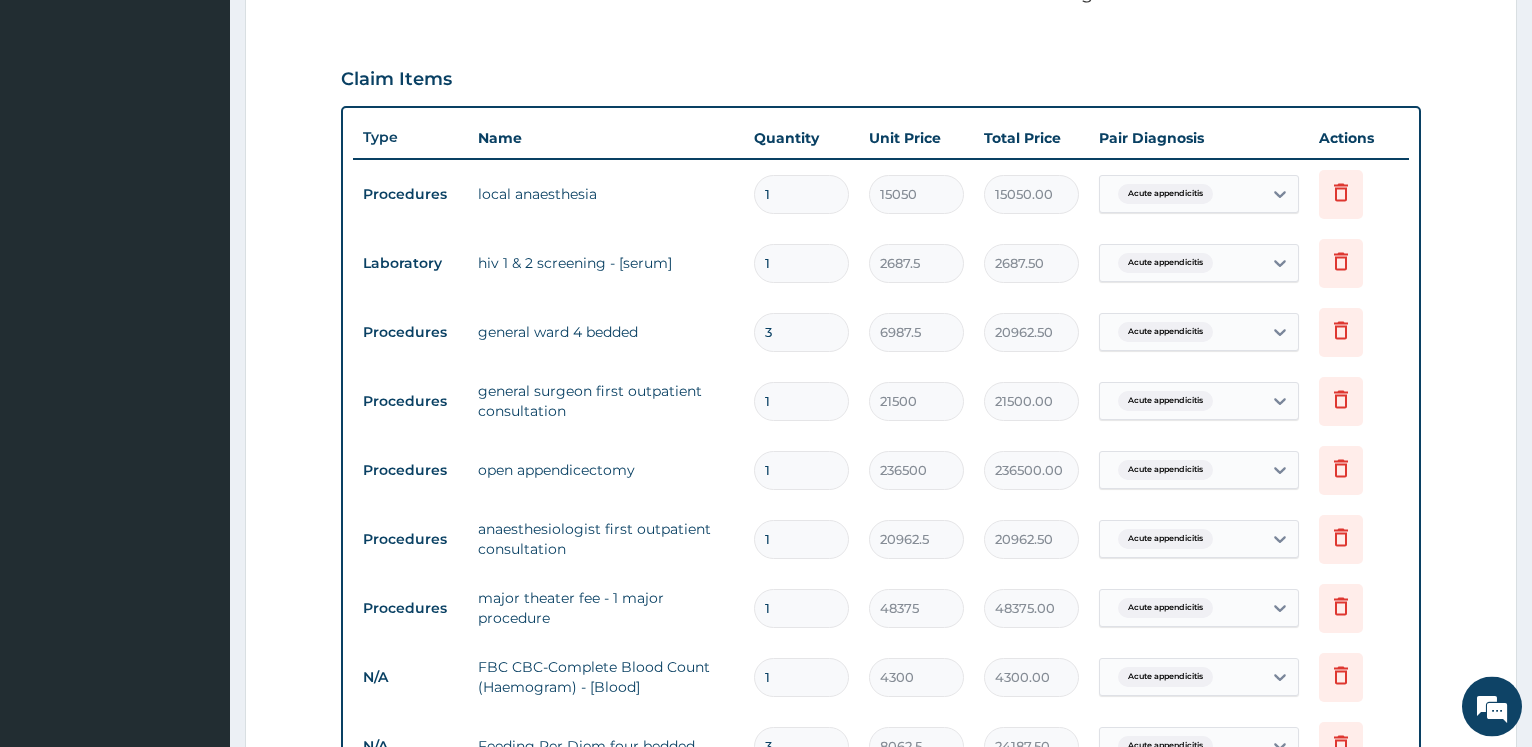 drag, startPoint x: 1548, startPoint y: 7, endPoint x: 1548, endPoint y: 279, distance: 272 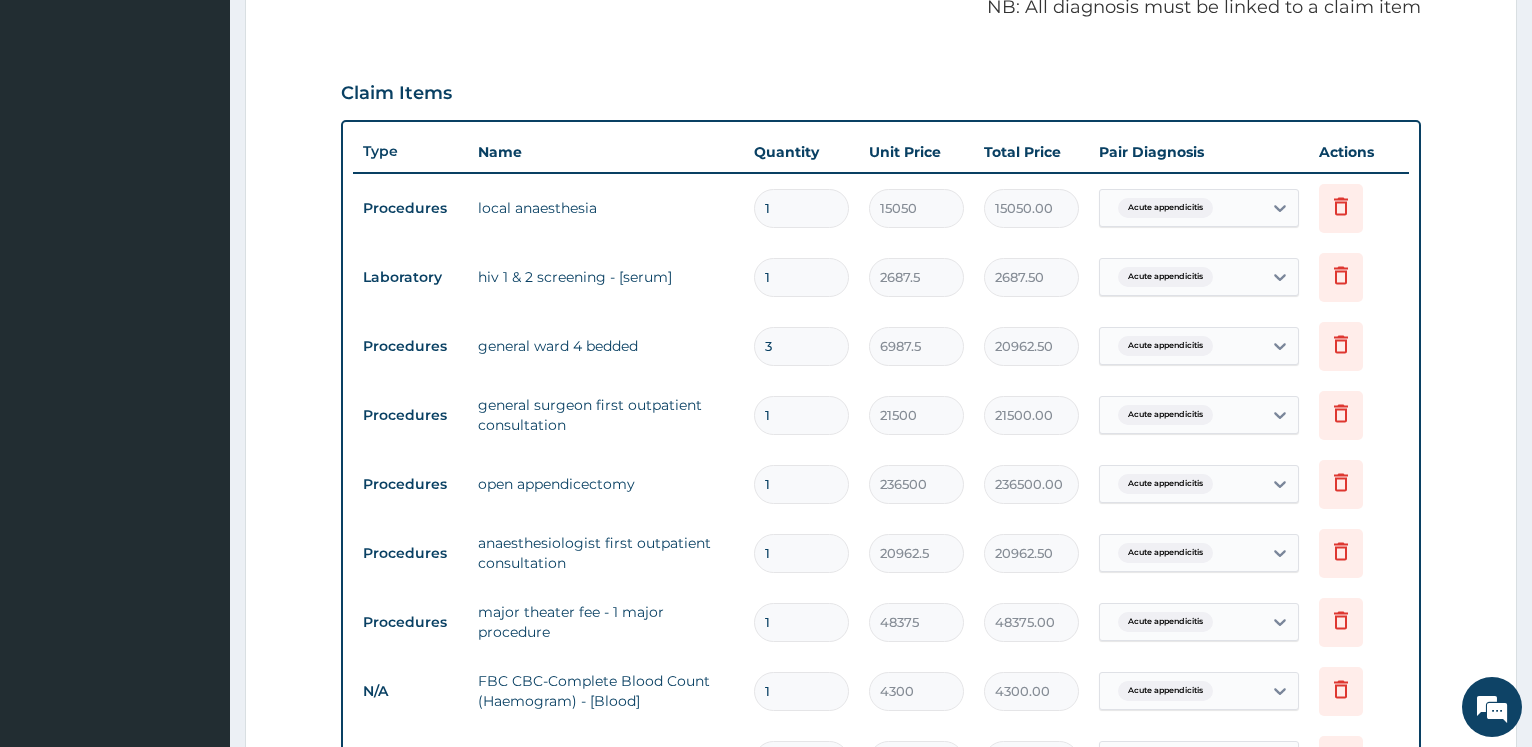 scroll, scrollTop: 1152, scrollLeft: 0, axis: vertical 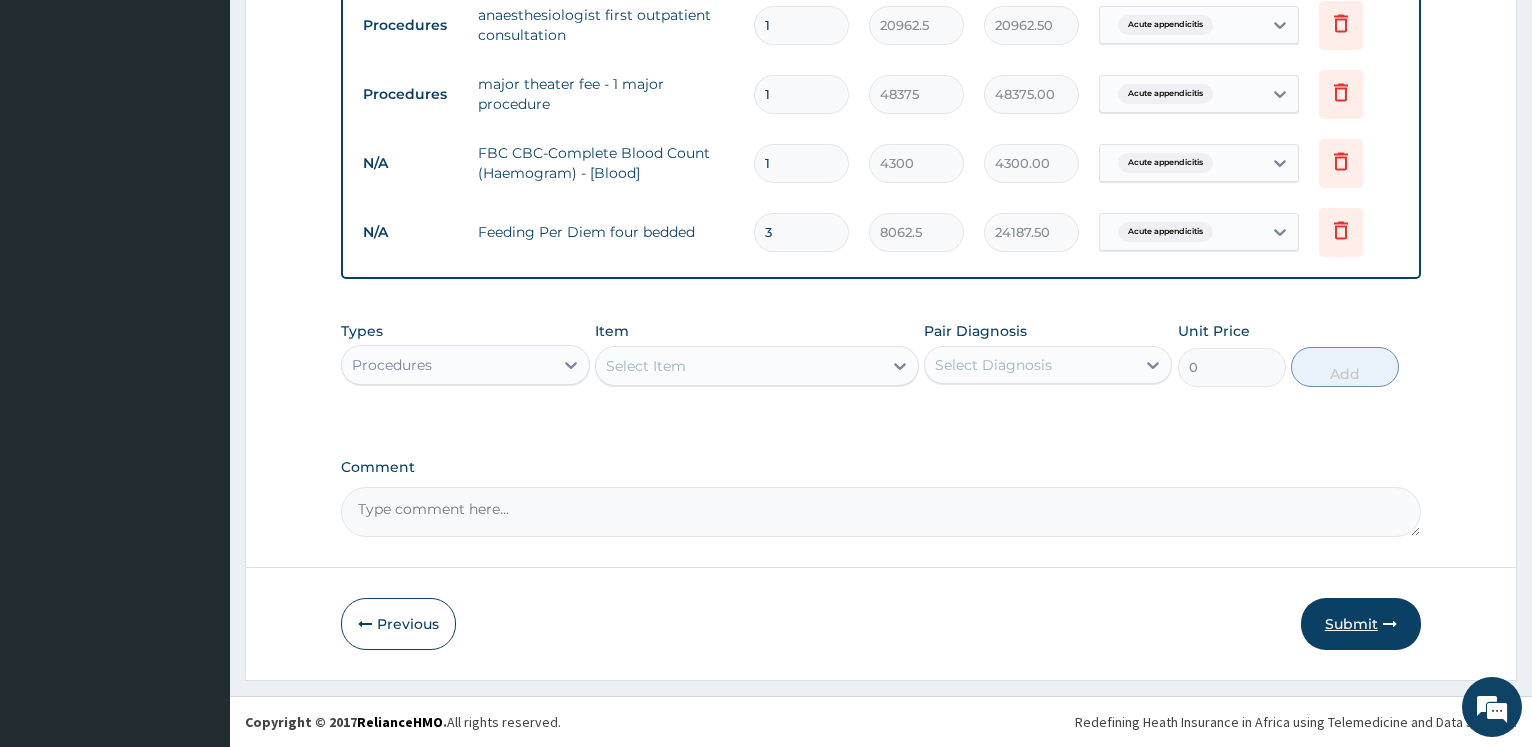 click on "Submit" at bounding box center [1361, 624] 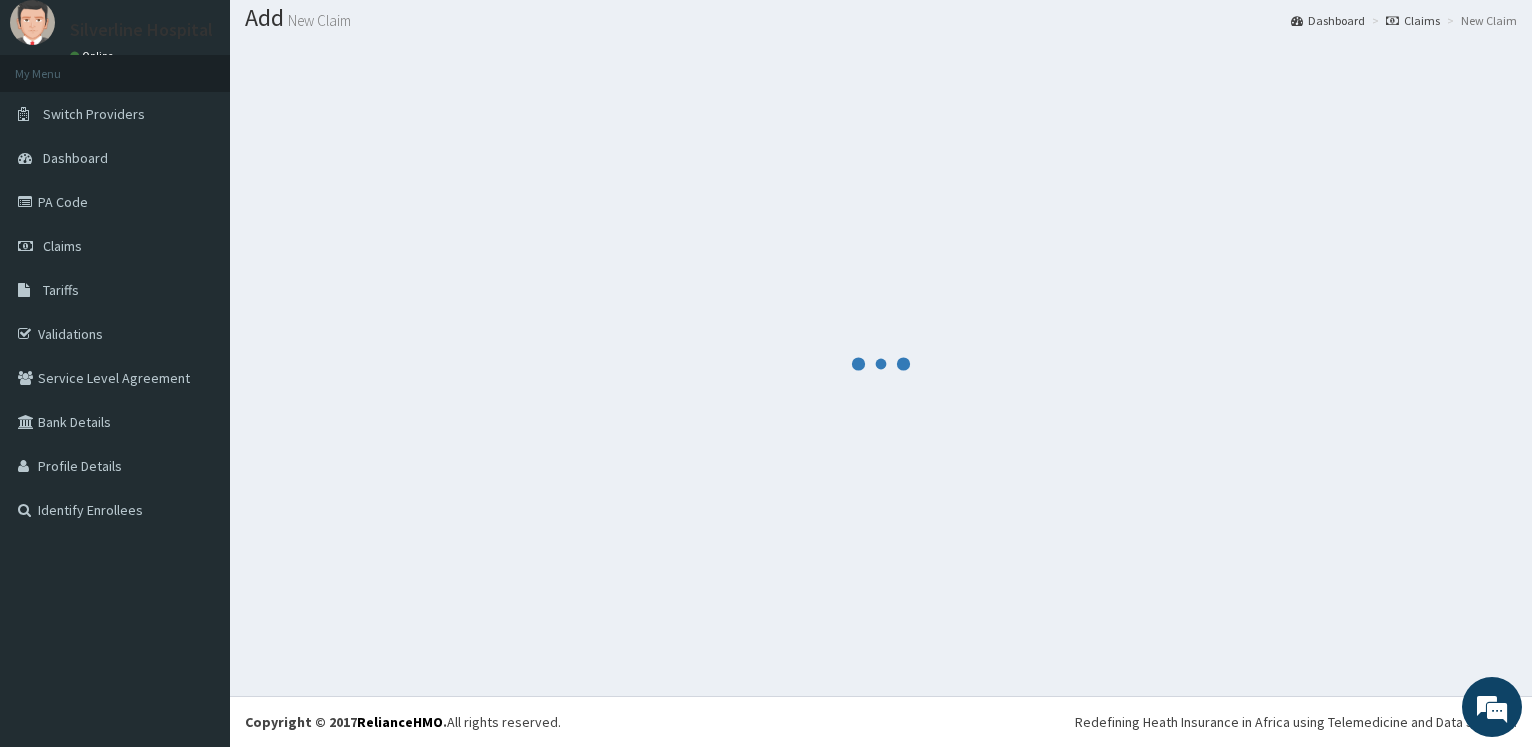scroll, scrollTop: 60, scrollLeft: 0, axis: vertical 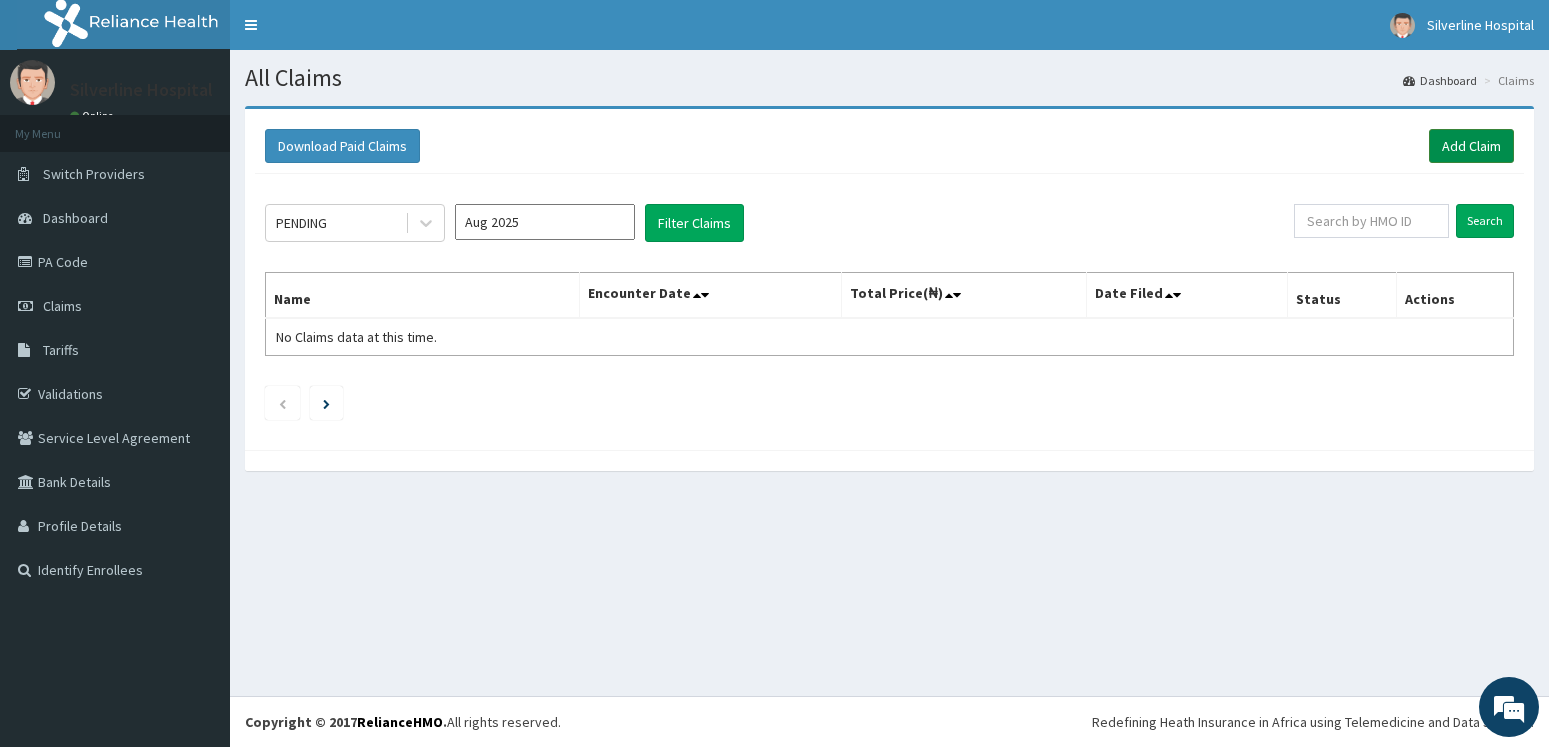 click on "Add Claim" at bounding box center (1471, 146) 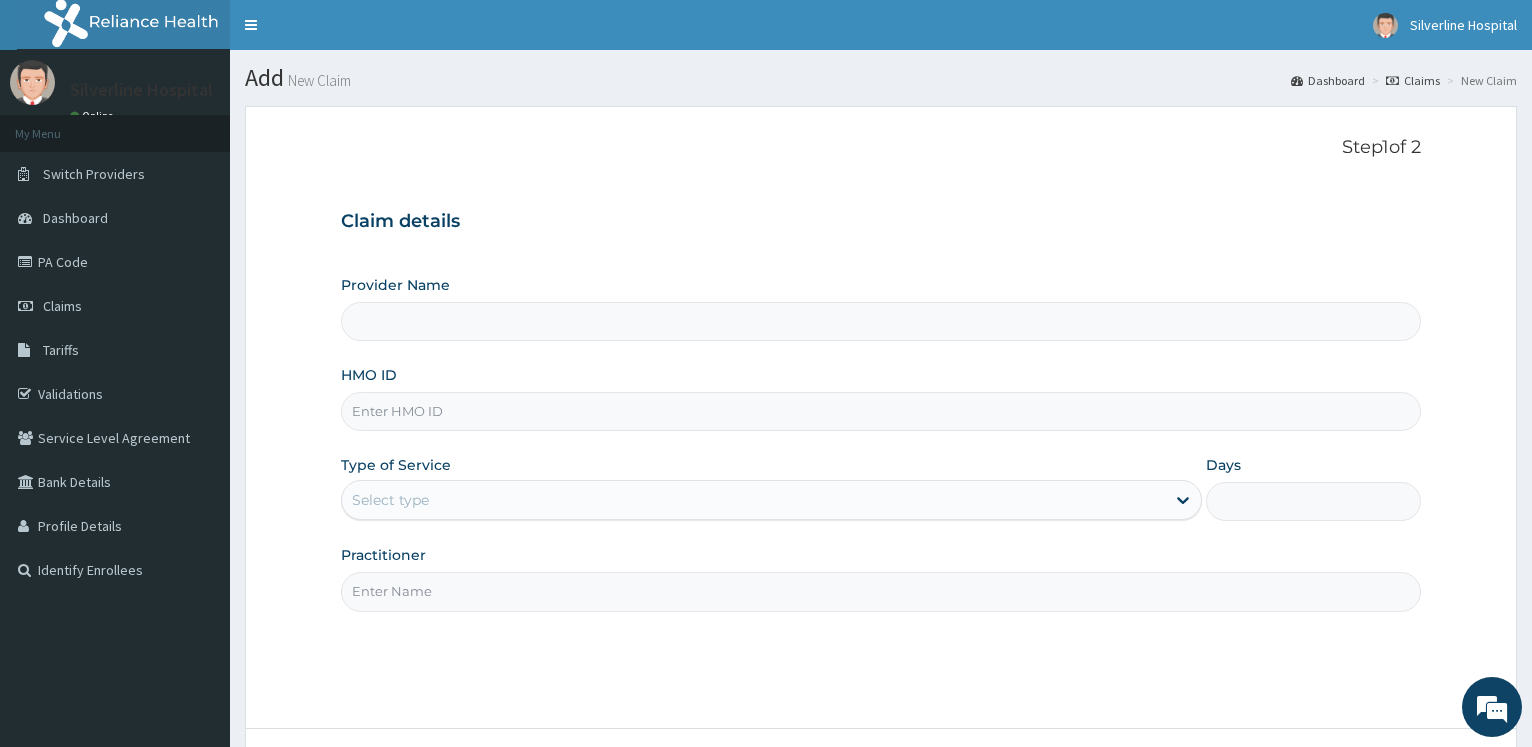 scroll, scrollTop: 0, scrollLeft: 0, axis: both 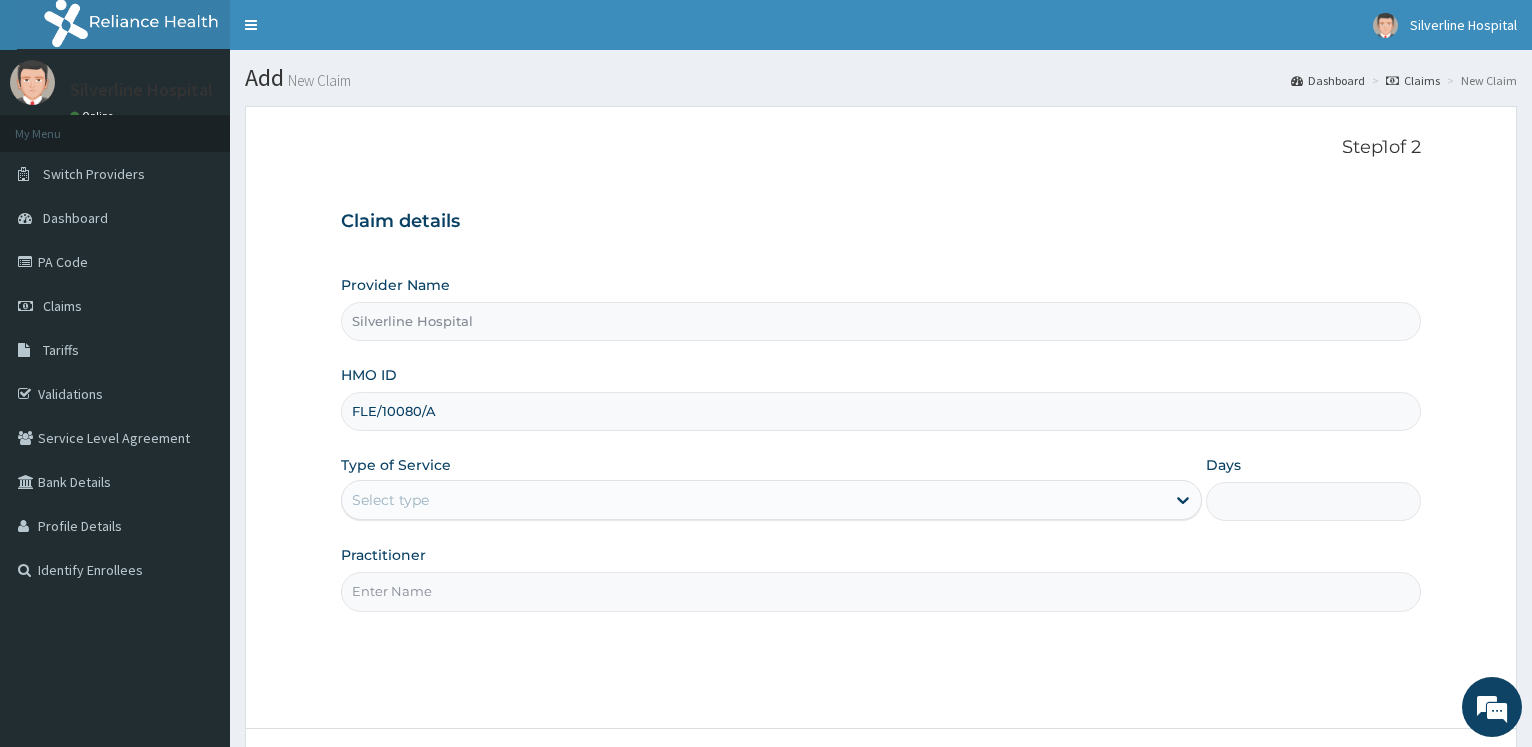 type on "FLE/10080/A" 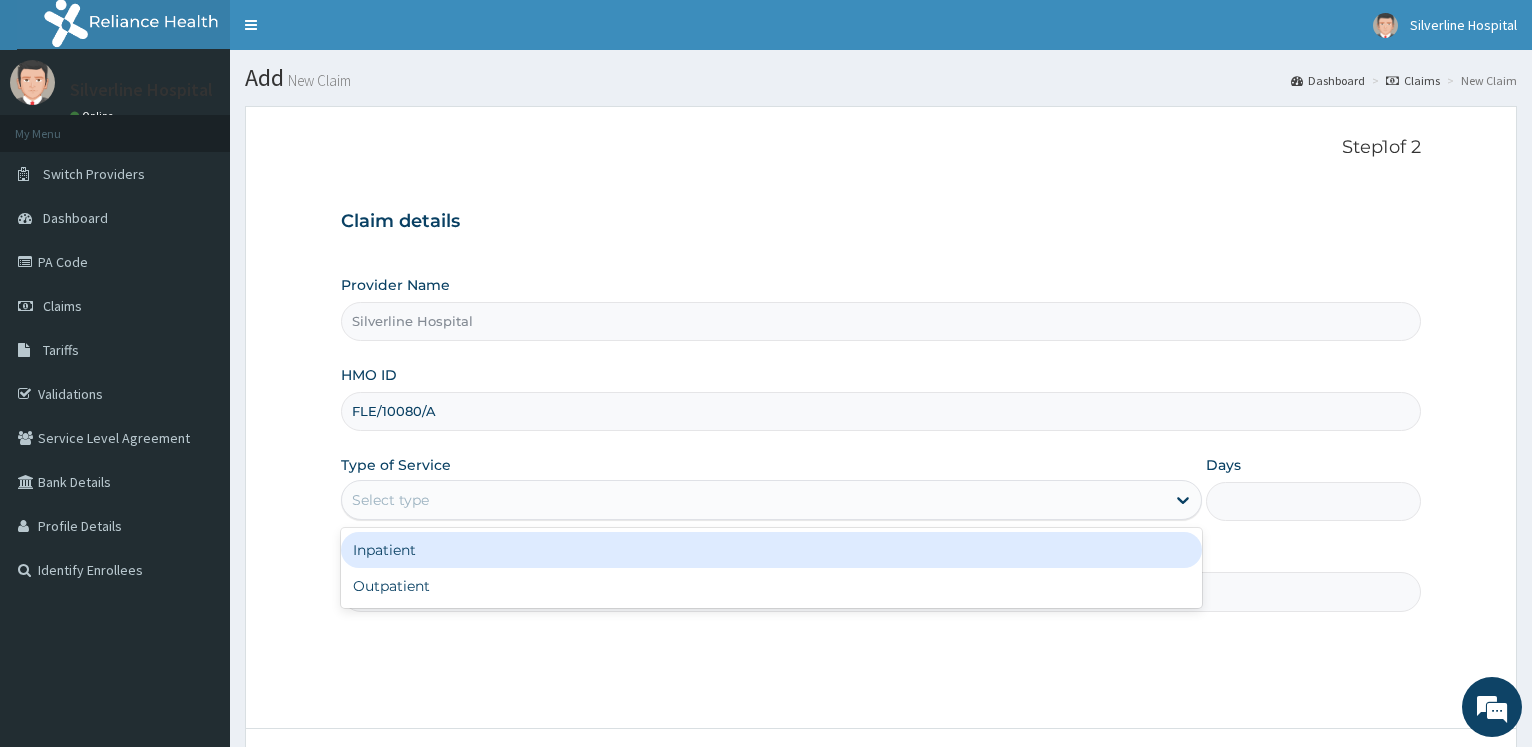 click on "Select type" at bounding box center [753, 500] 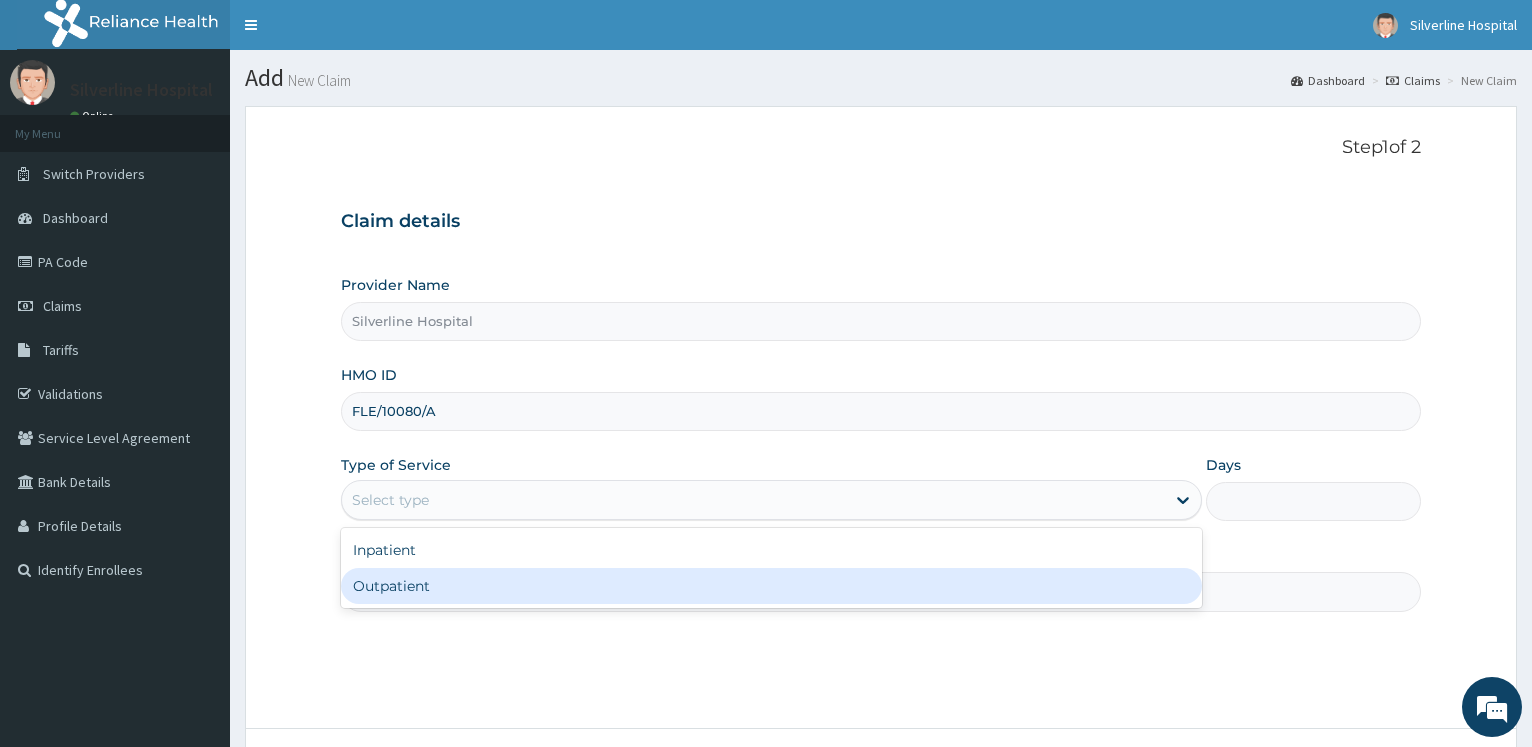 click on "Outpatient" at bounding box center (771, 586) 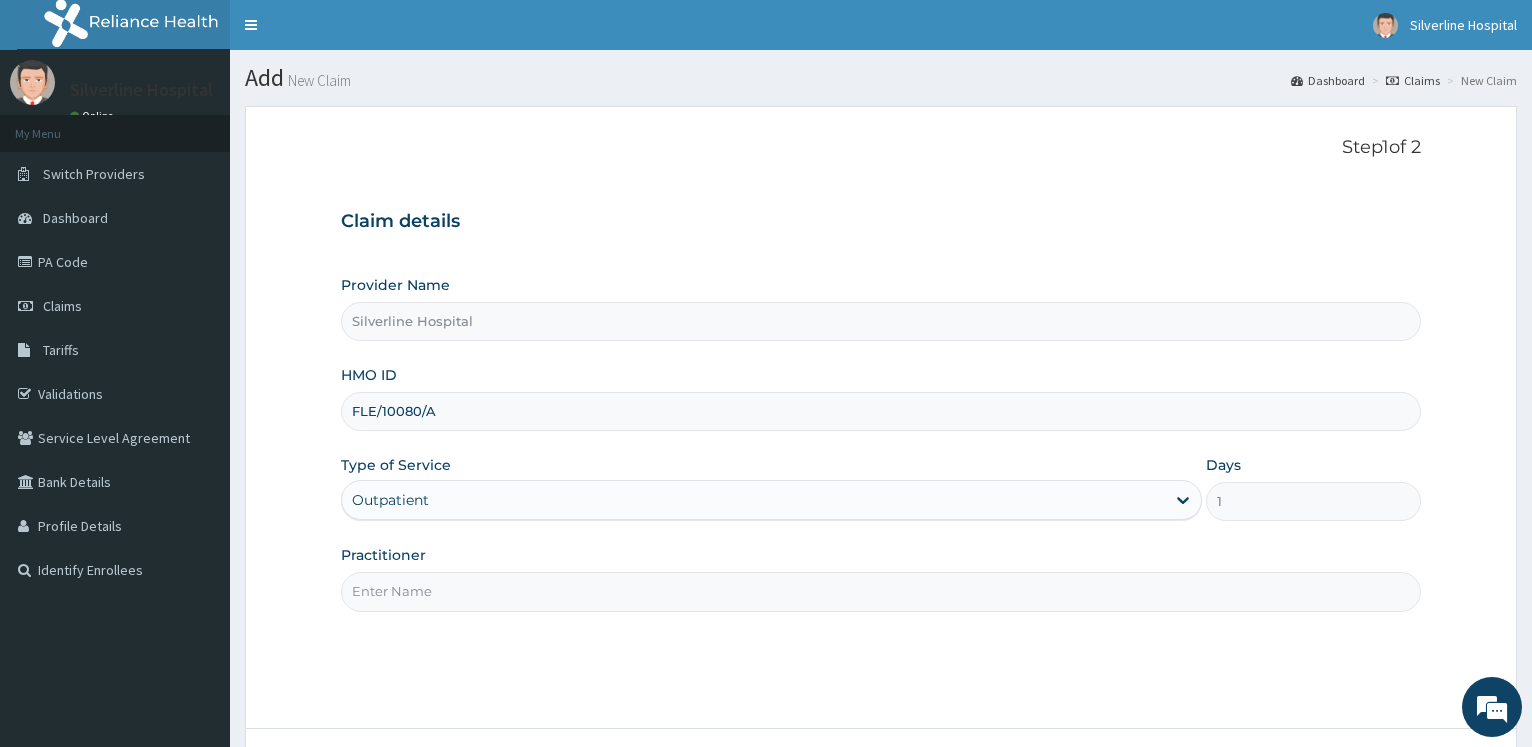 click on "Practitioner" at bounding box center (881, 591) 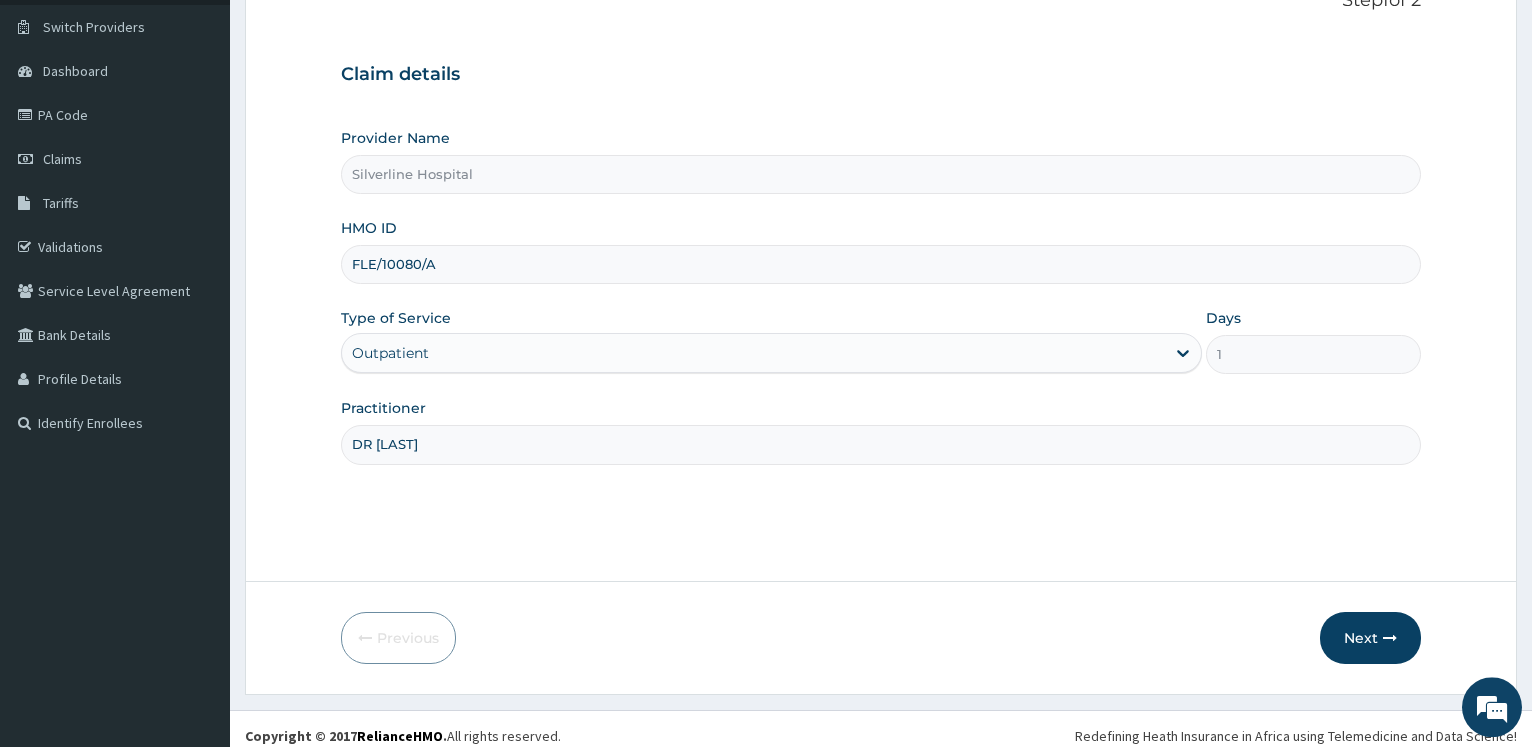 scroll, scrollTop: 161, scrollLeft: 0, axis: vertical 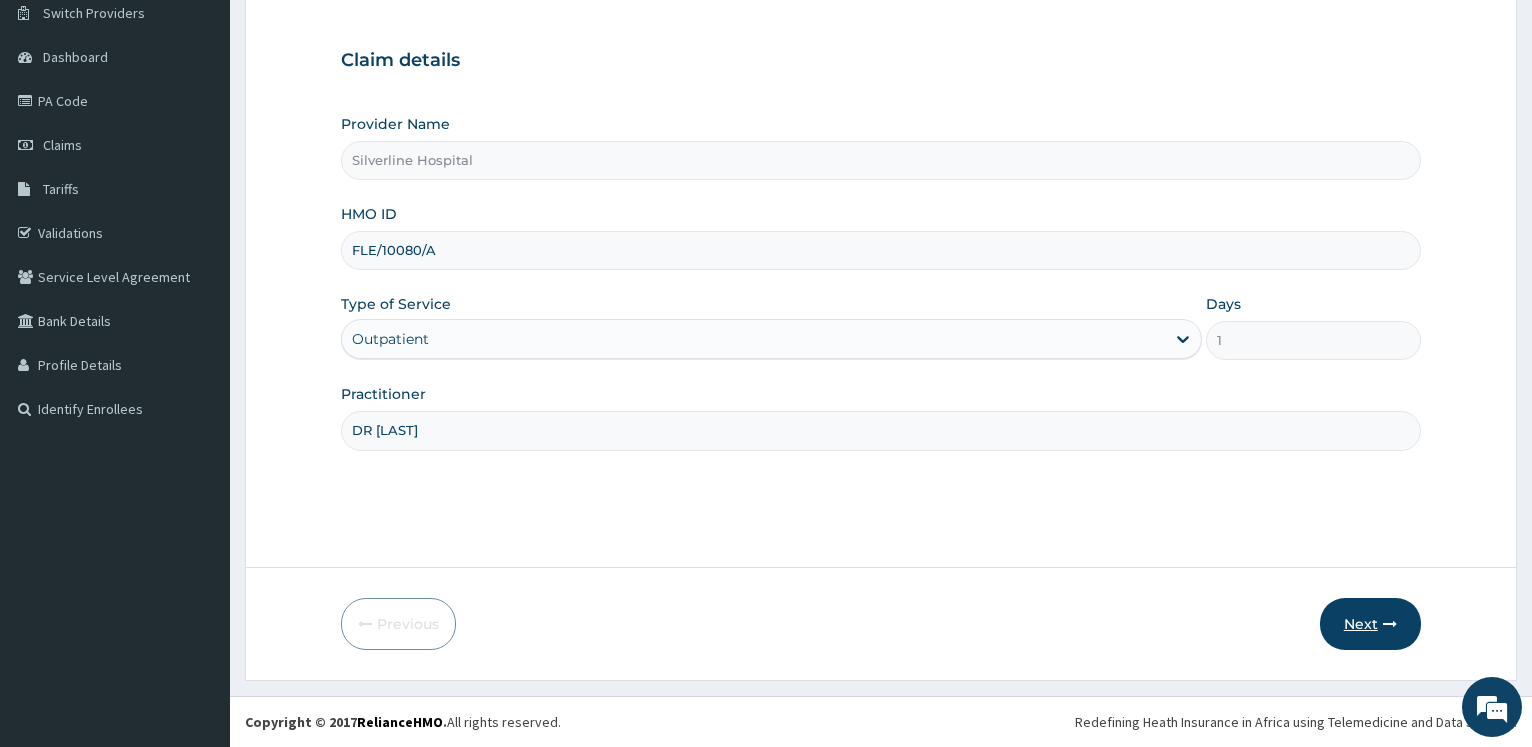 type on "DR OLUSOJI" 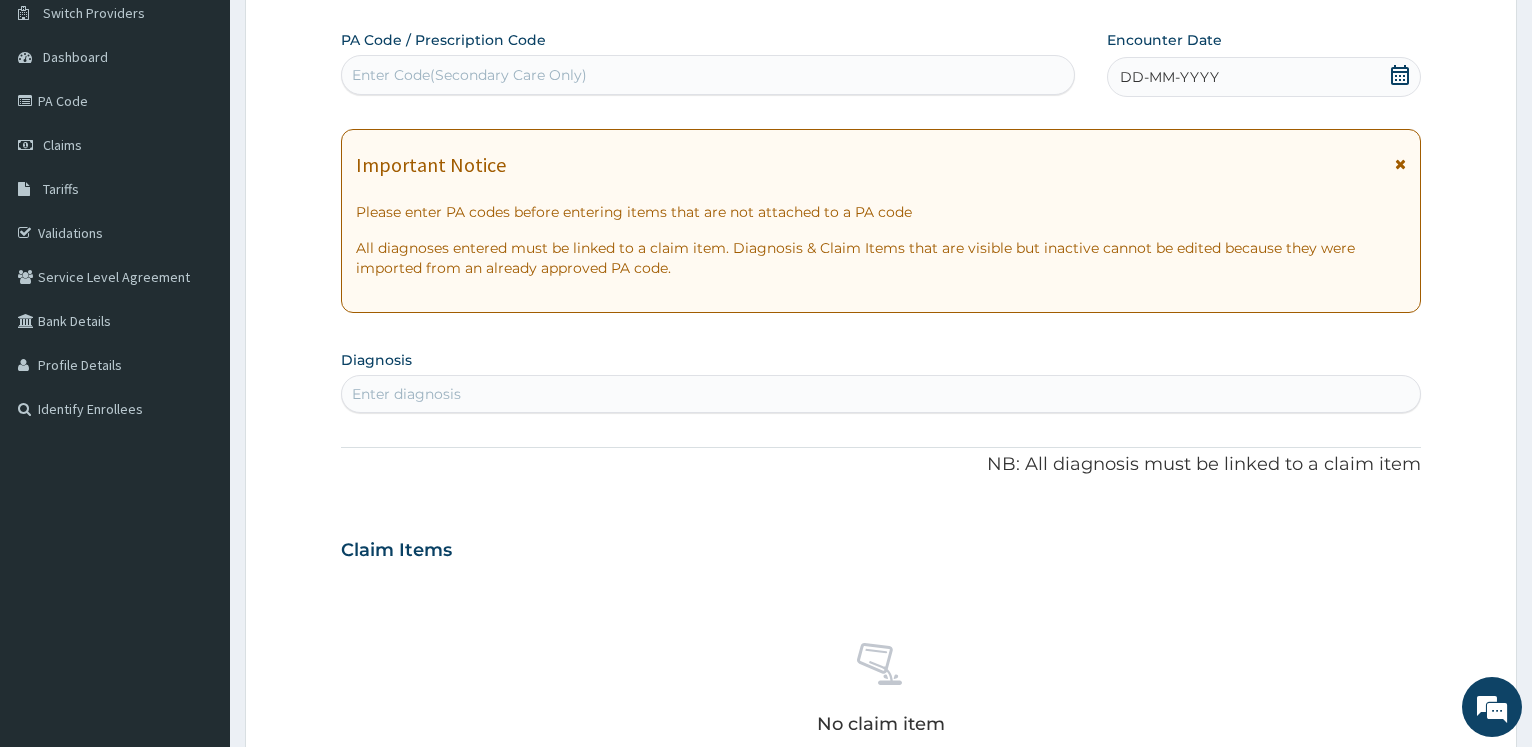 click 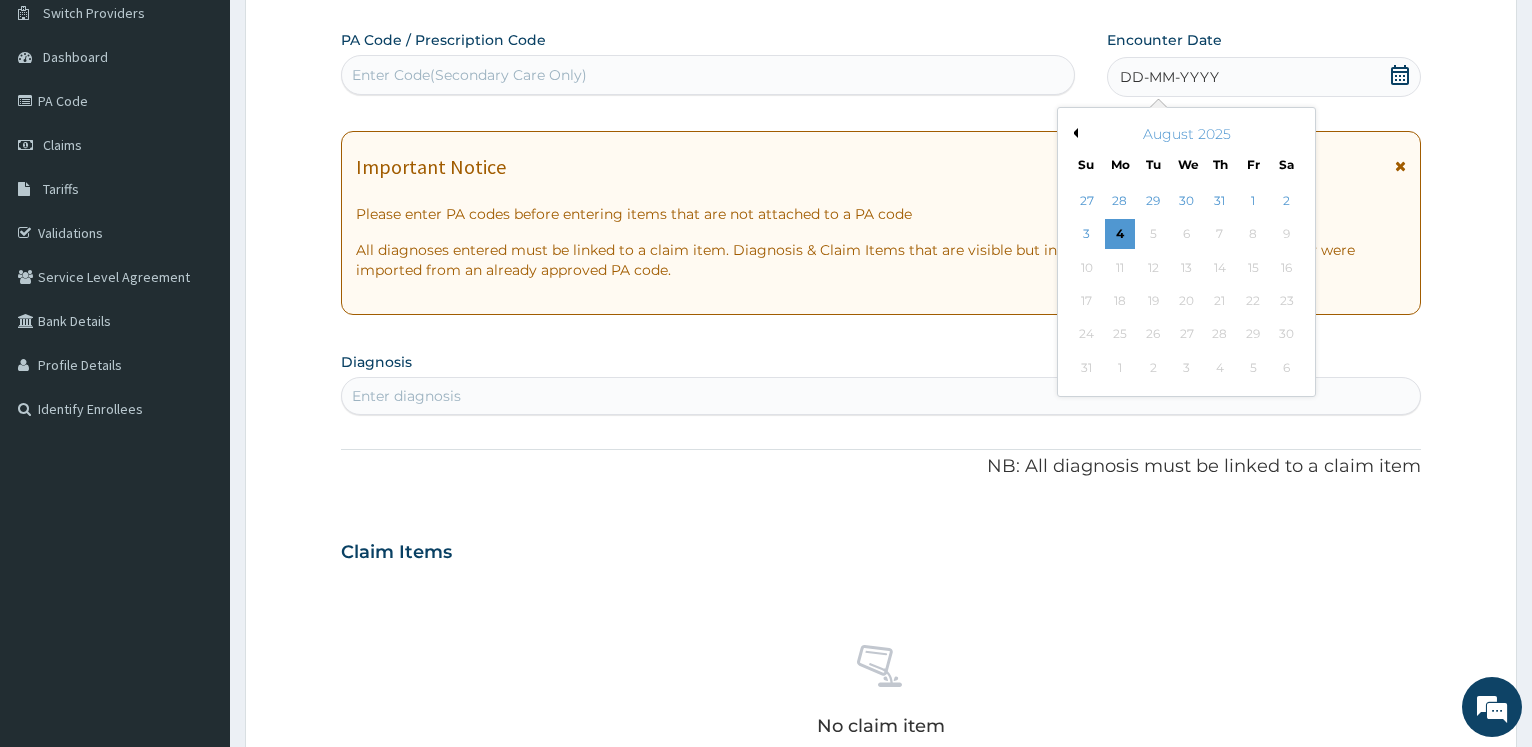click on "Previous Month" at bounding box center (1073, 133) 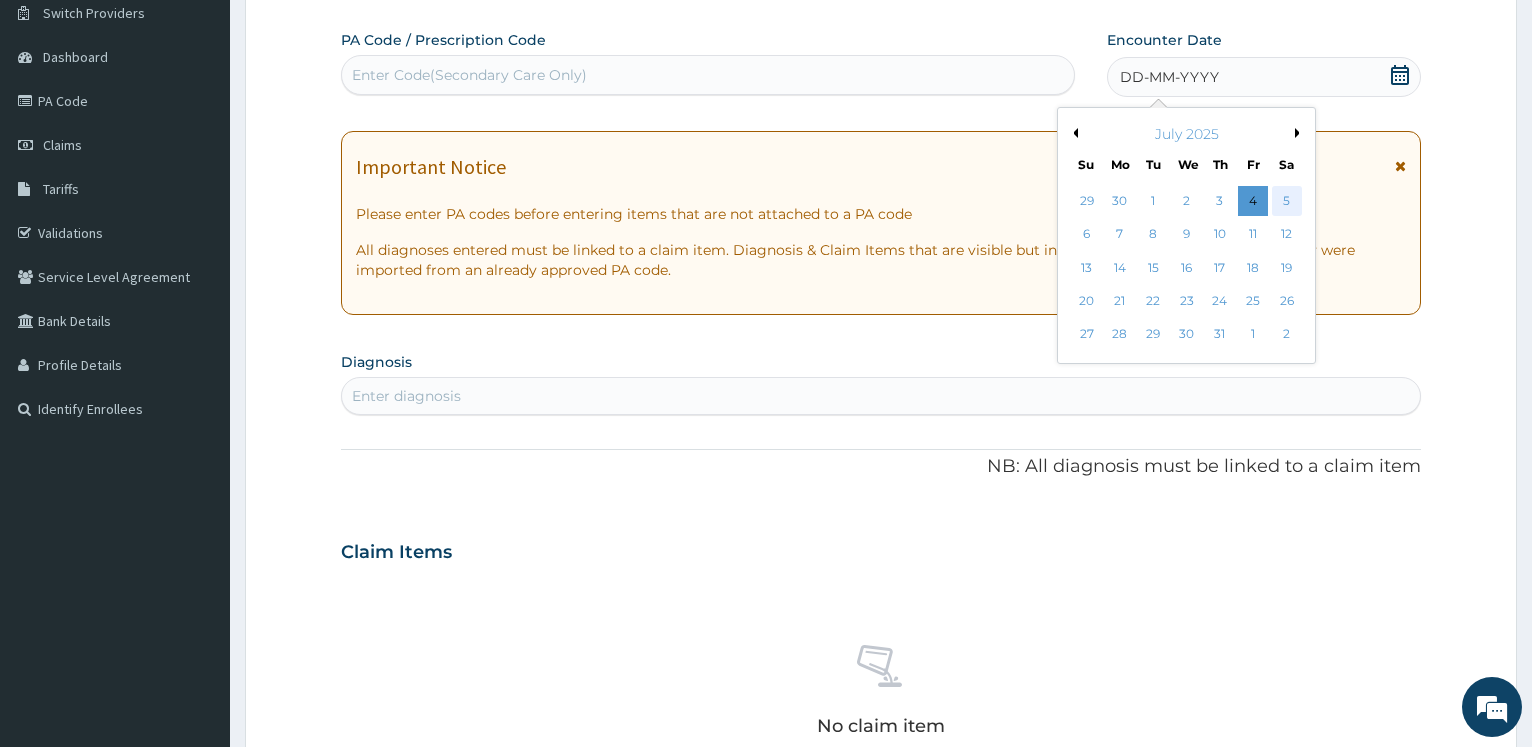 click on "5" at bounding box center [1286, 201] 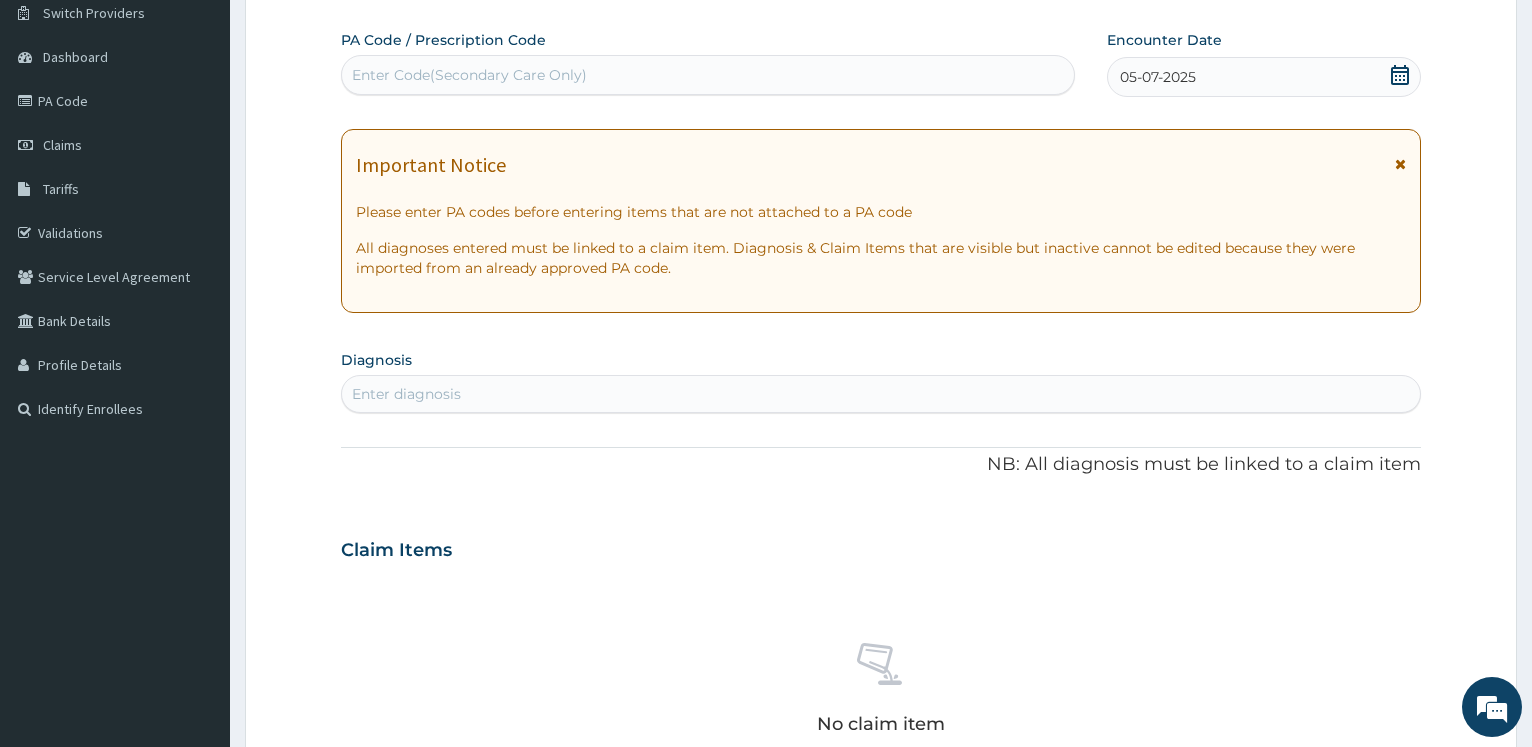 click on "Enter diagnosis" at bounding box center [881, 394] 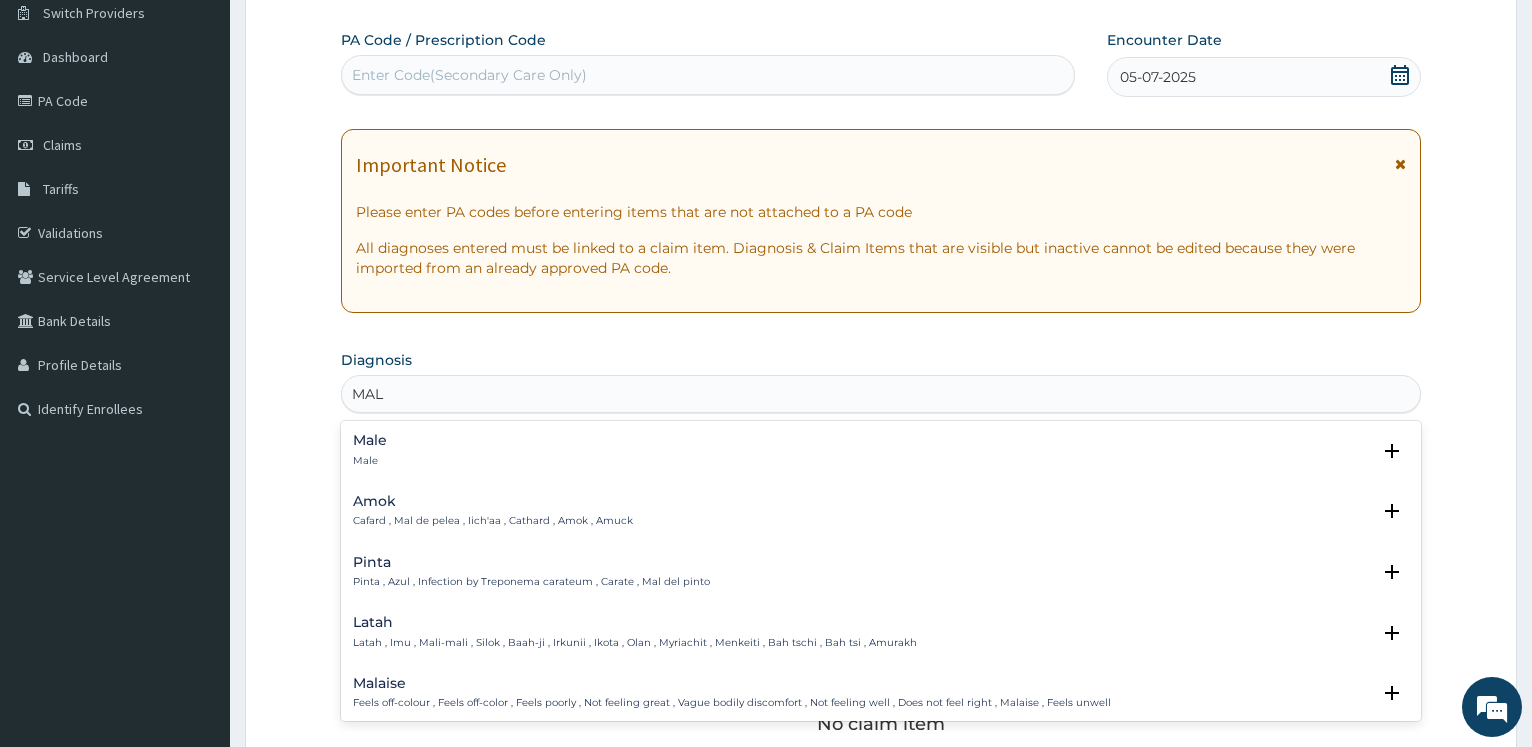 type on "MALA" 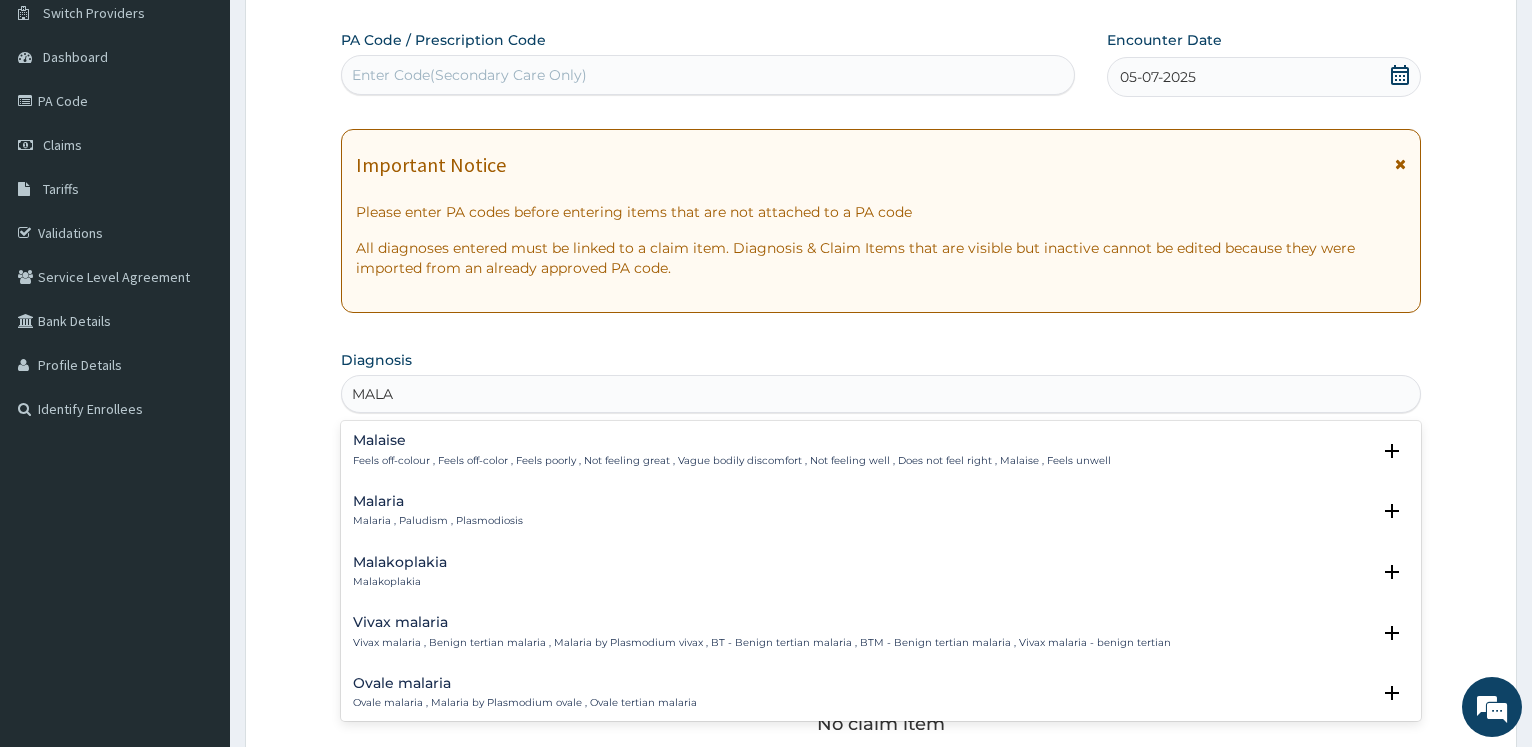 click on "Malaria Malaria , Paludism , Plasmodiosis" at bounding box center (438, 511) 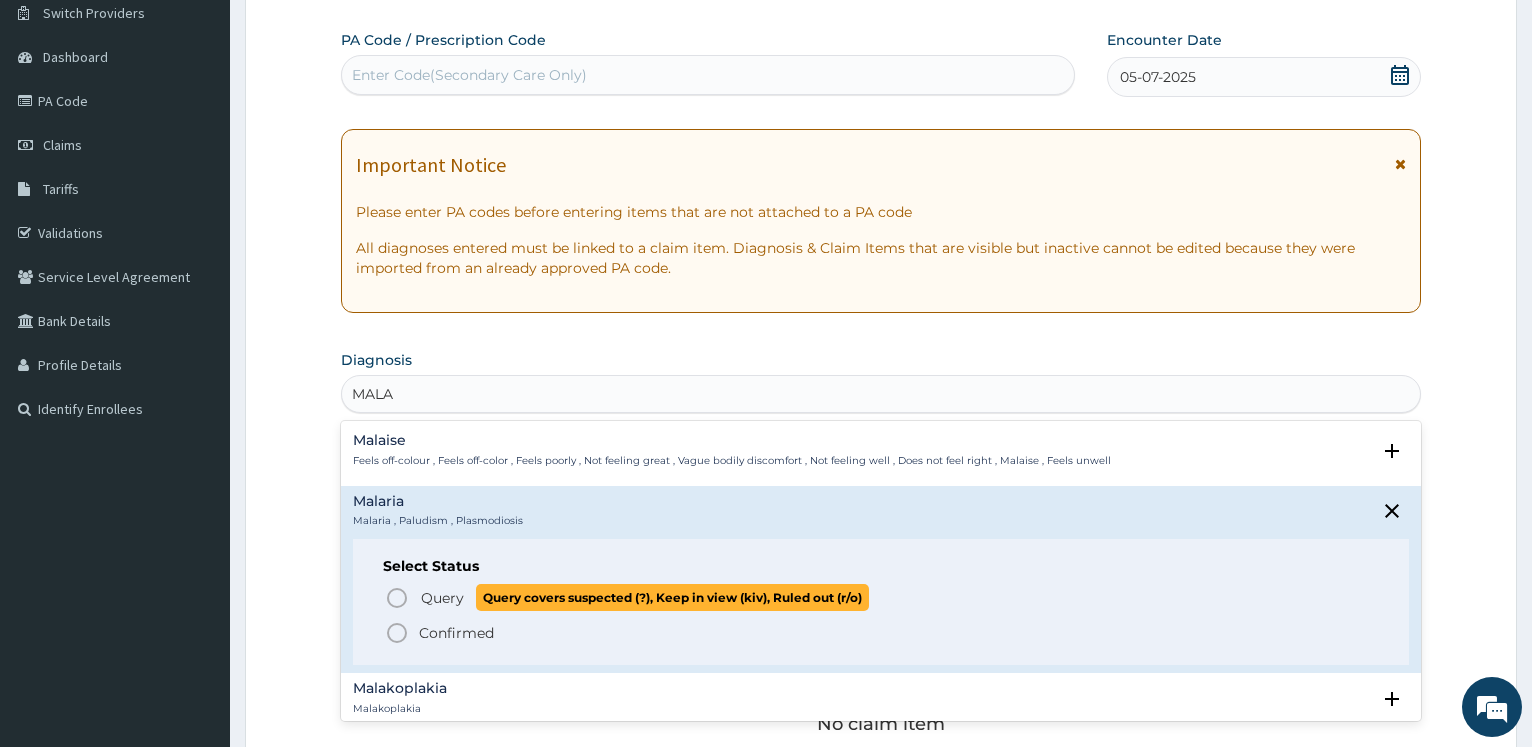 click on "Query Query covers suspected (?), Keep in view (kiv), Ruled out (r/o)" at bounding box center [882, 597] 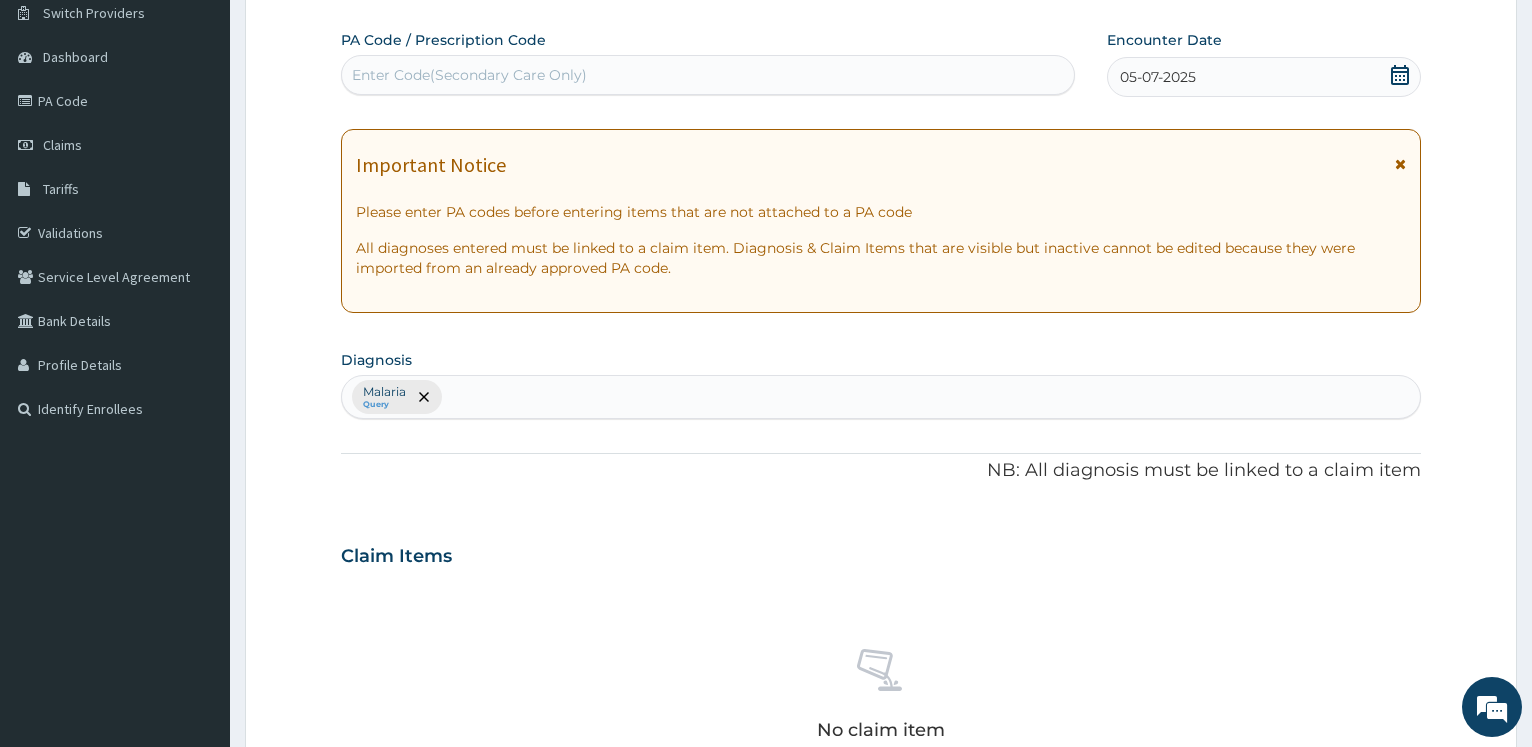 type on "M" 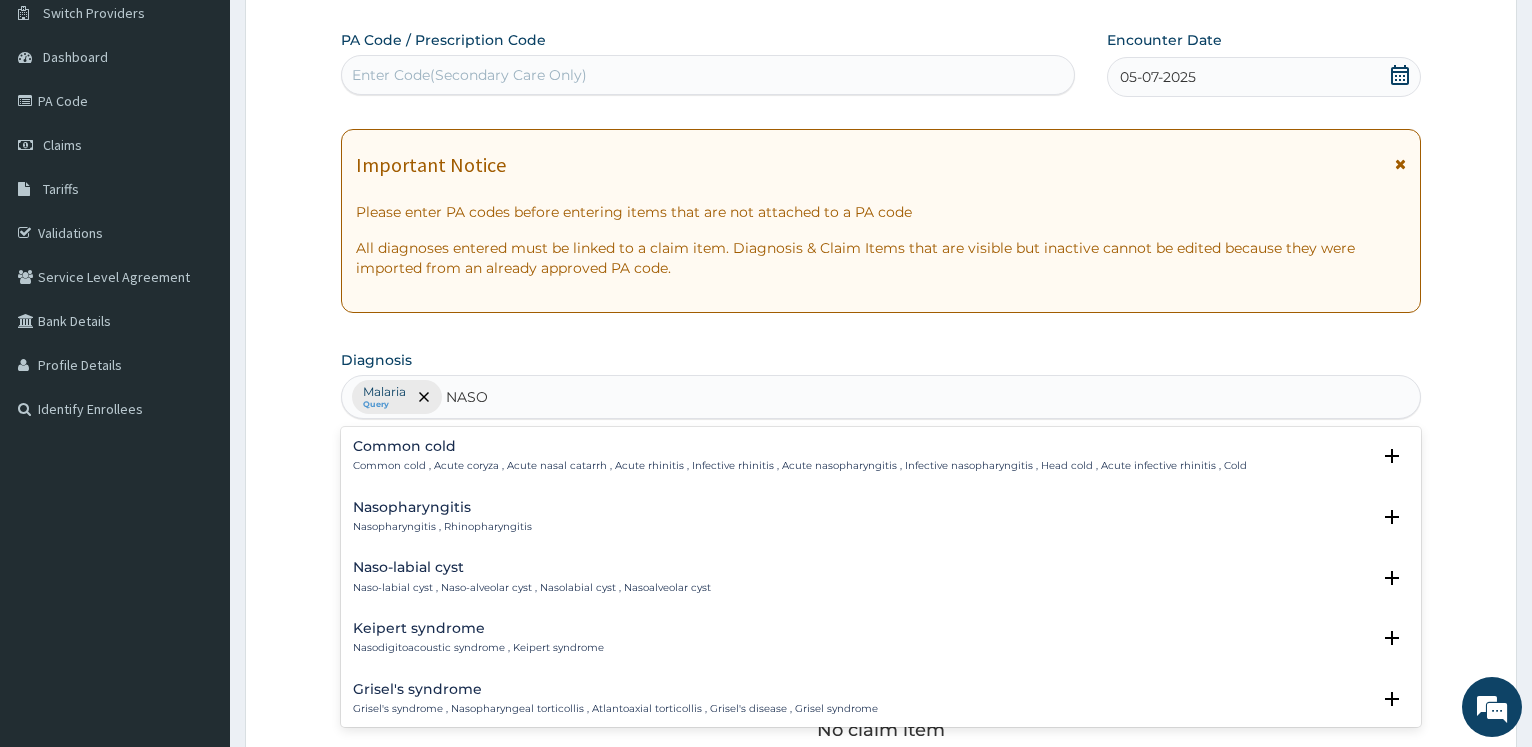 type on "NASOP" 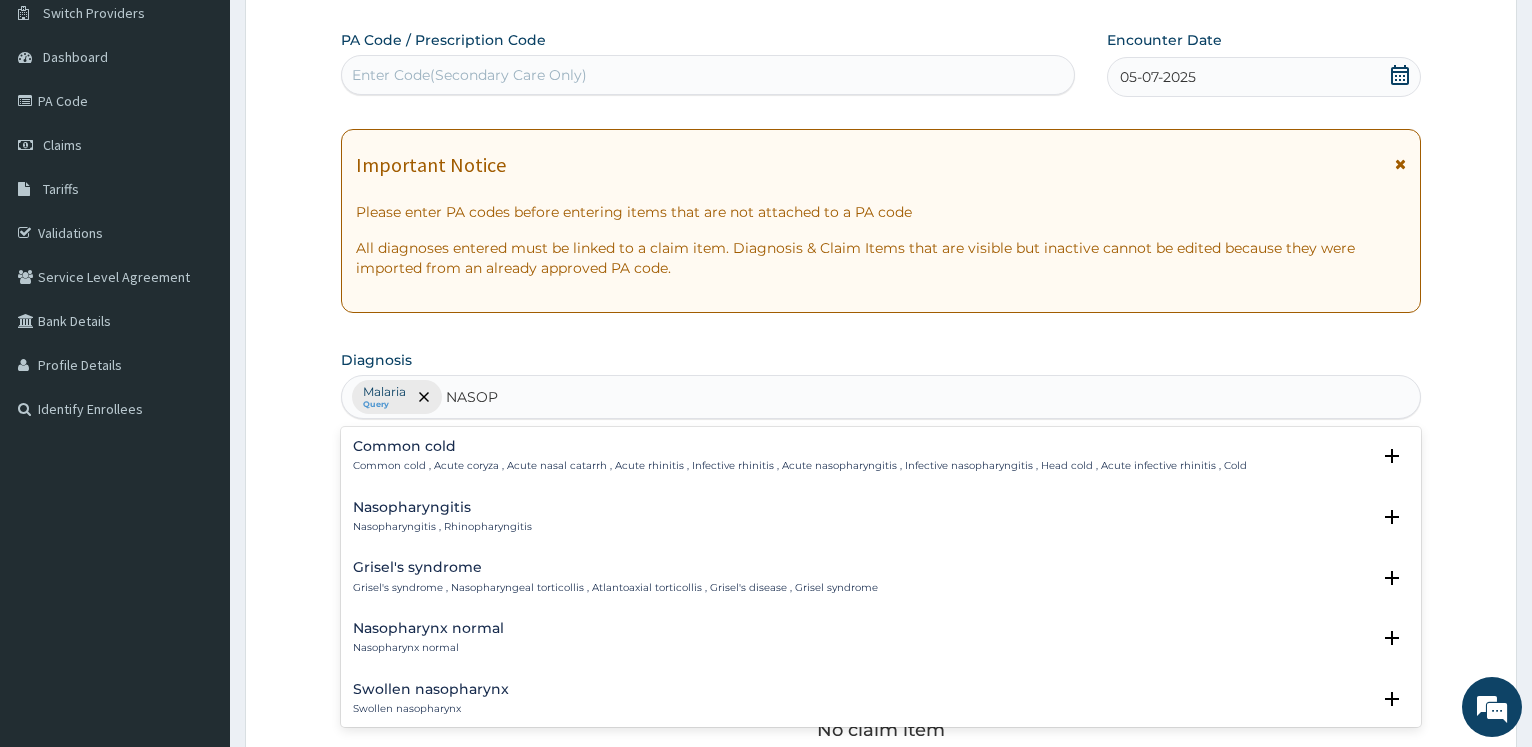 click on "Nasopharyngitis" at bounding box center (442, 507) 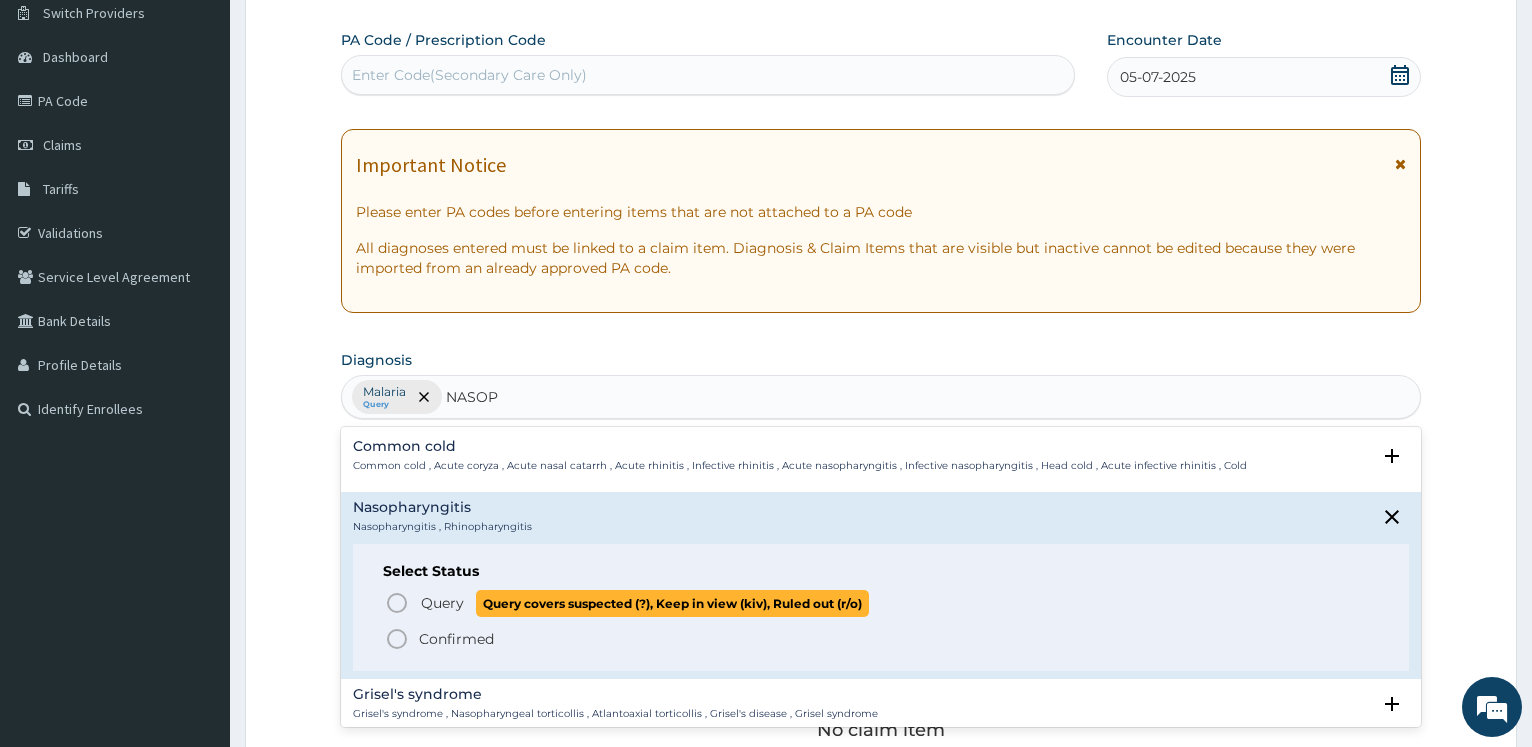 click on "Query" at bounding box center [442, 603] 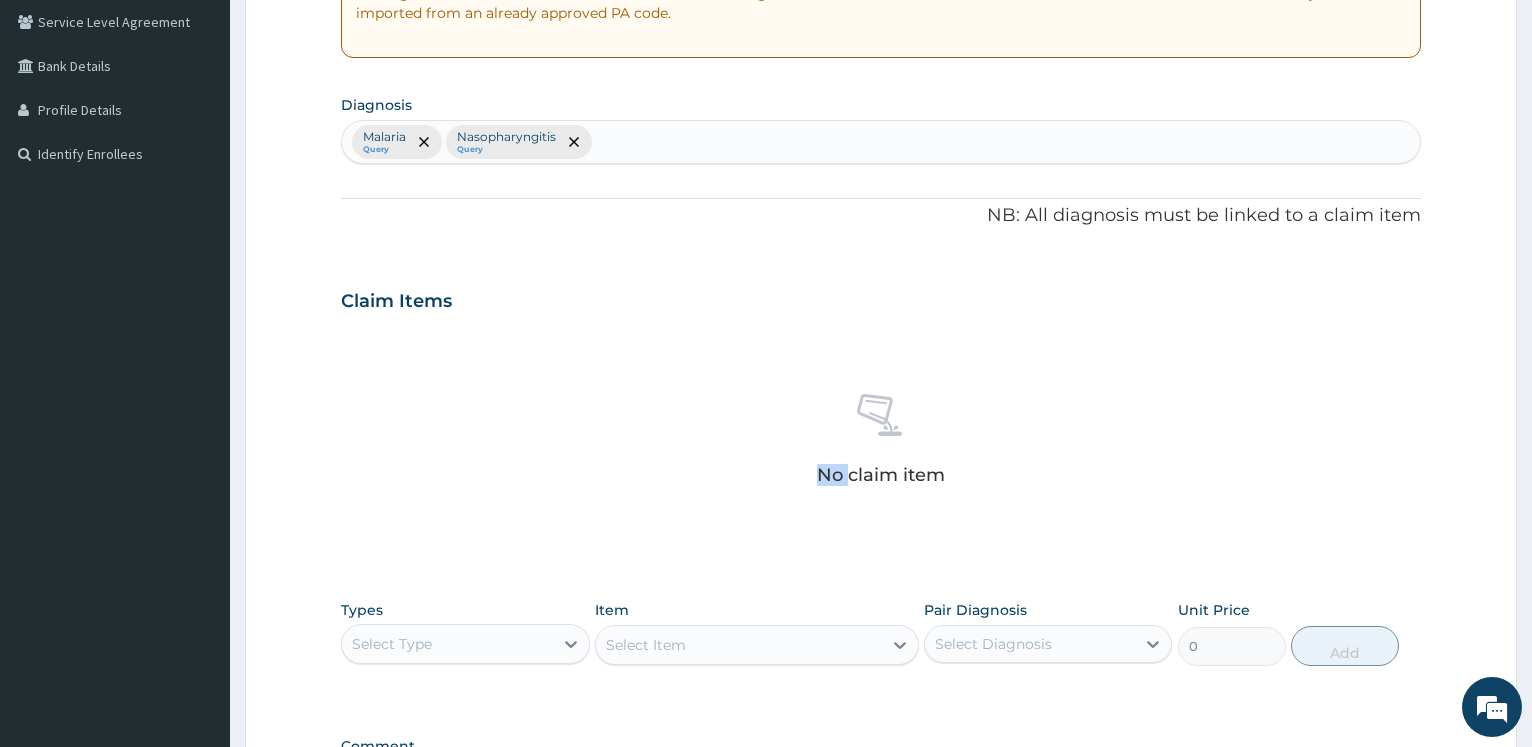 scroll, scrollTop: 467, scrollLeft: 0, axis: vertical 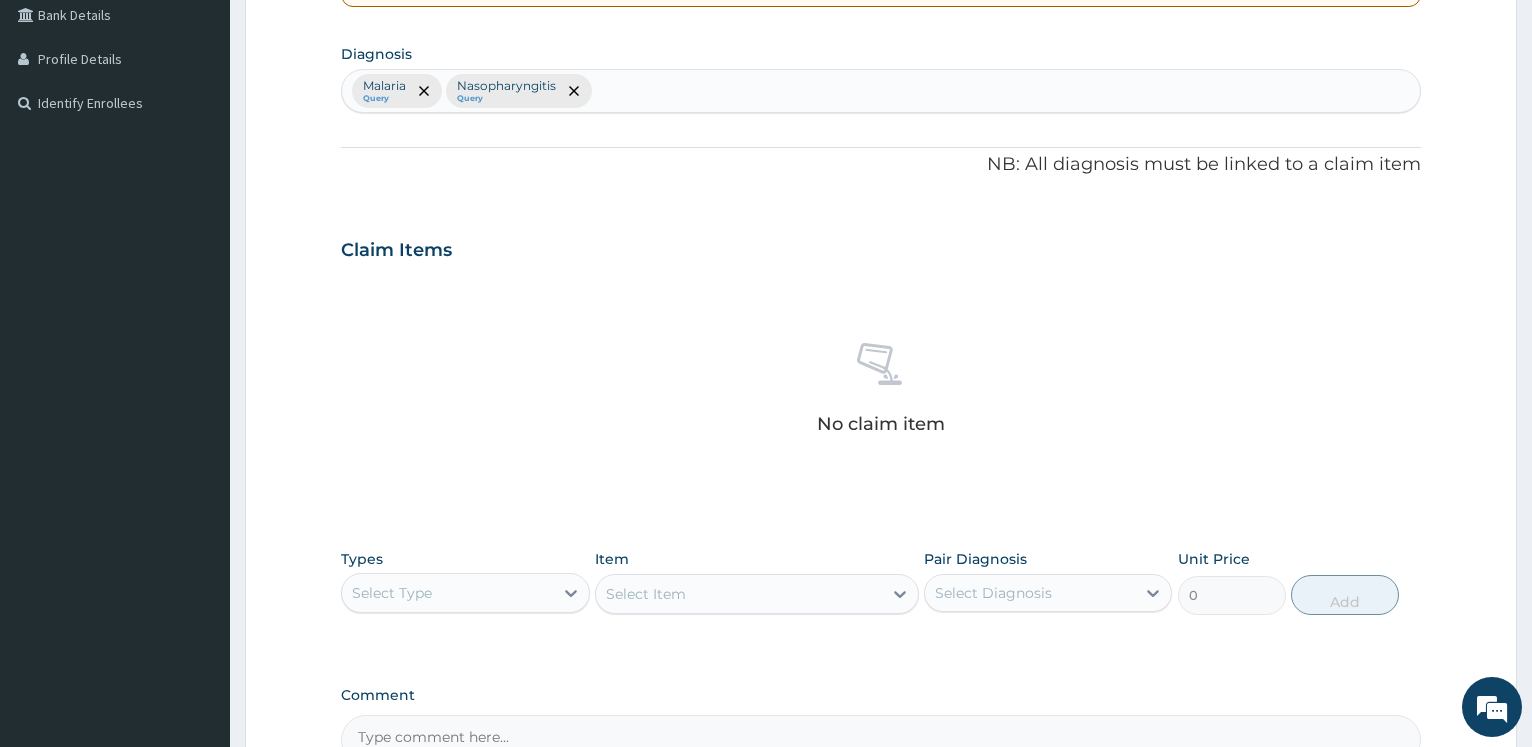 click on "Select Type" at bounding box center [447, 593] 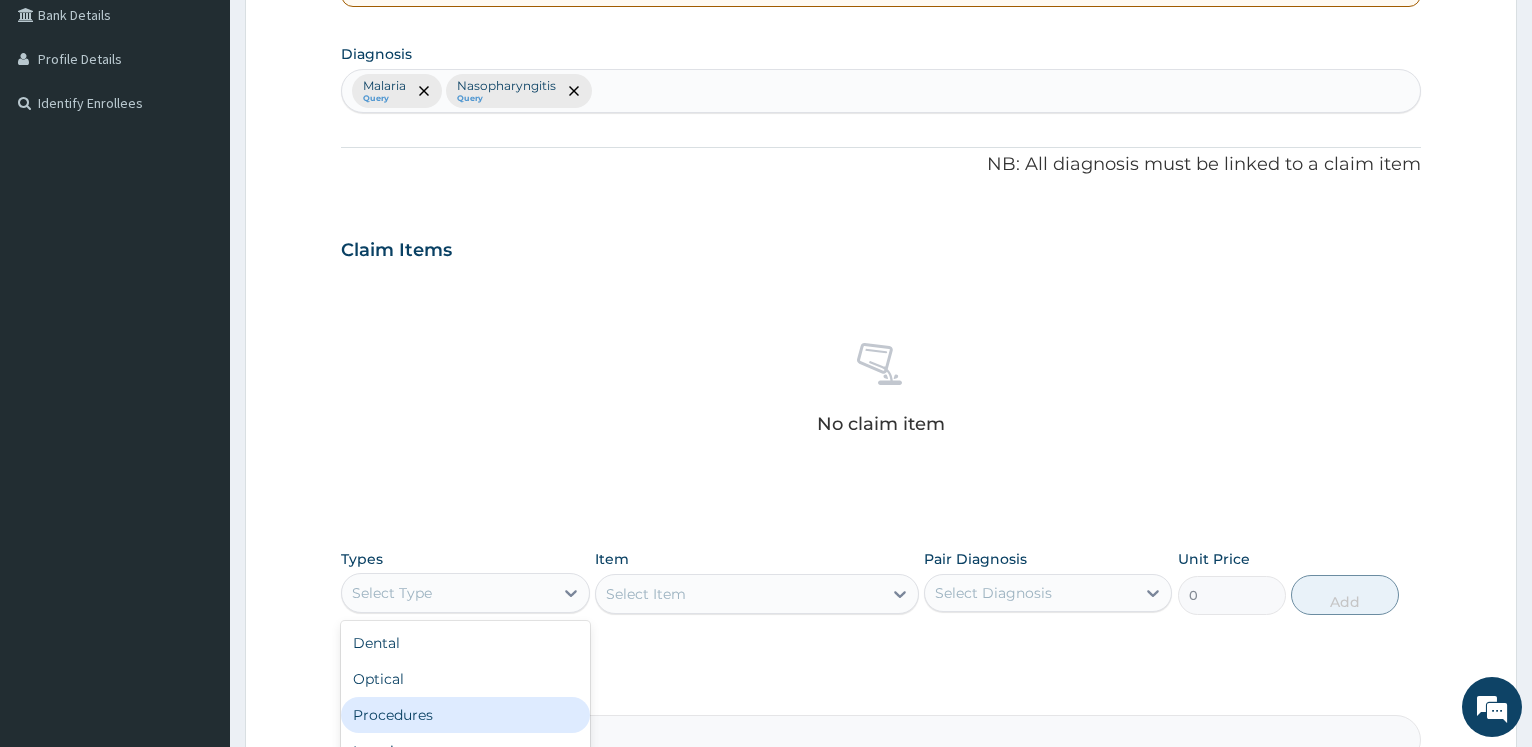 click on "Procedures" at bounding box center [465, 715] 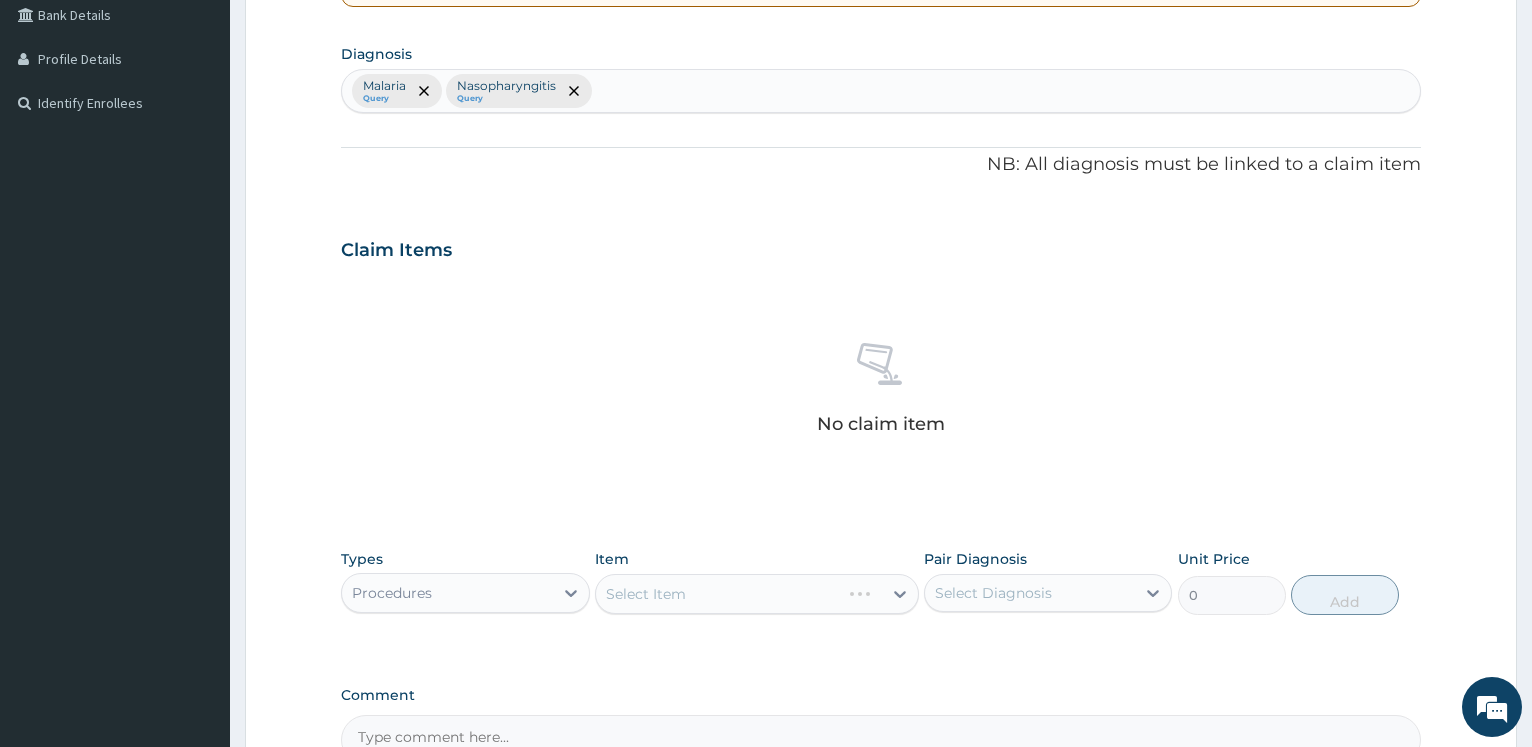 click on "Select Item" at bounding box center [757, 594] 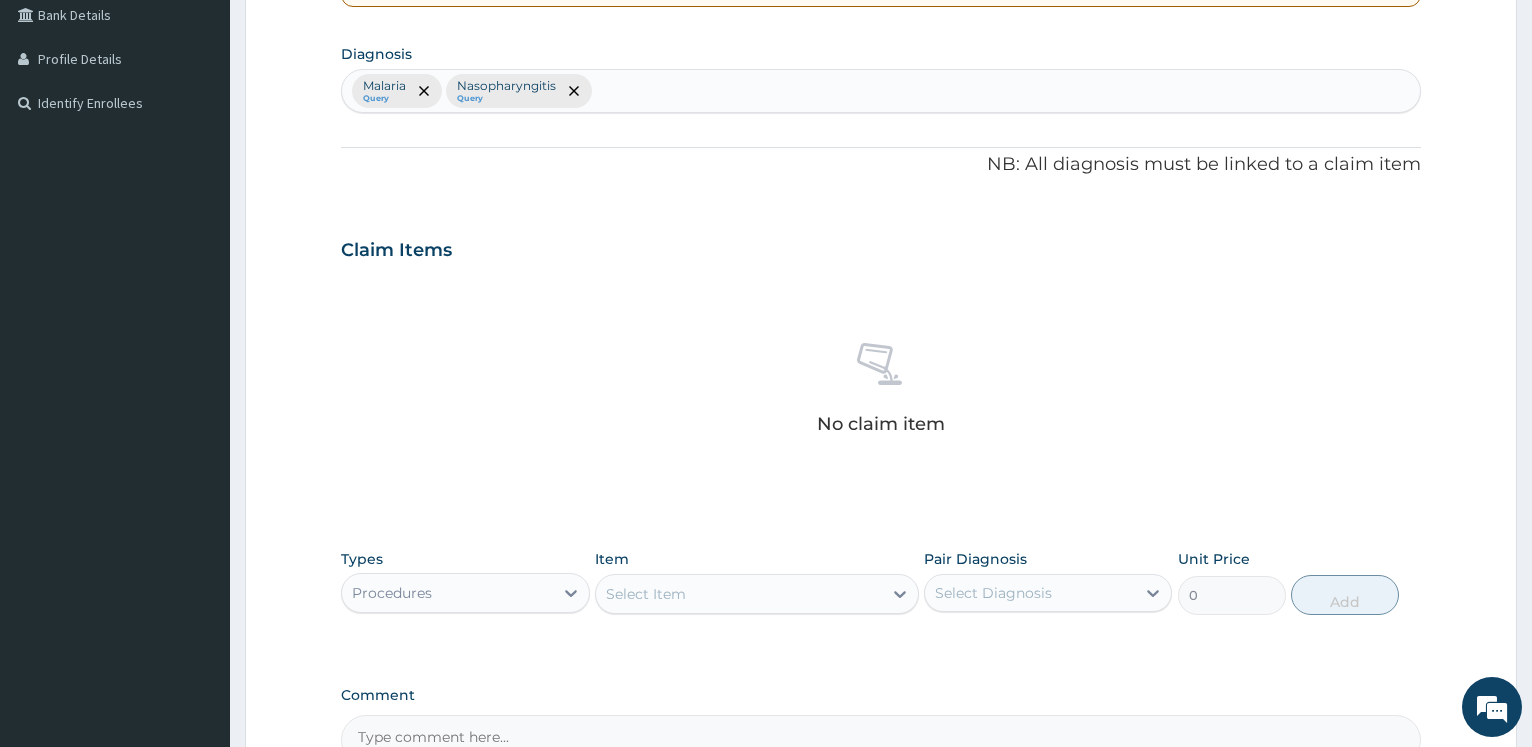 click on "Select Item" at bounding box center (739, 594) 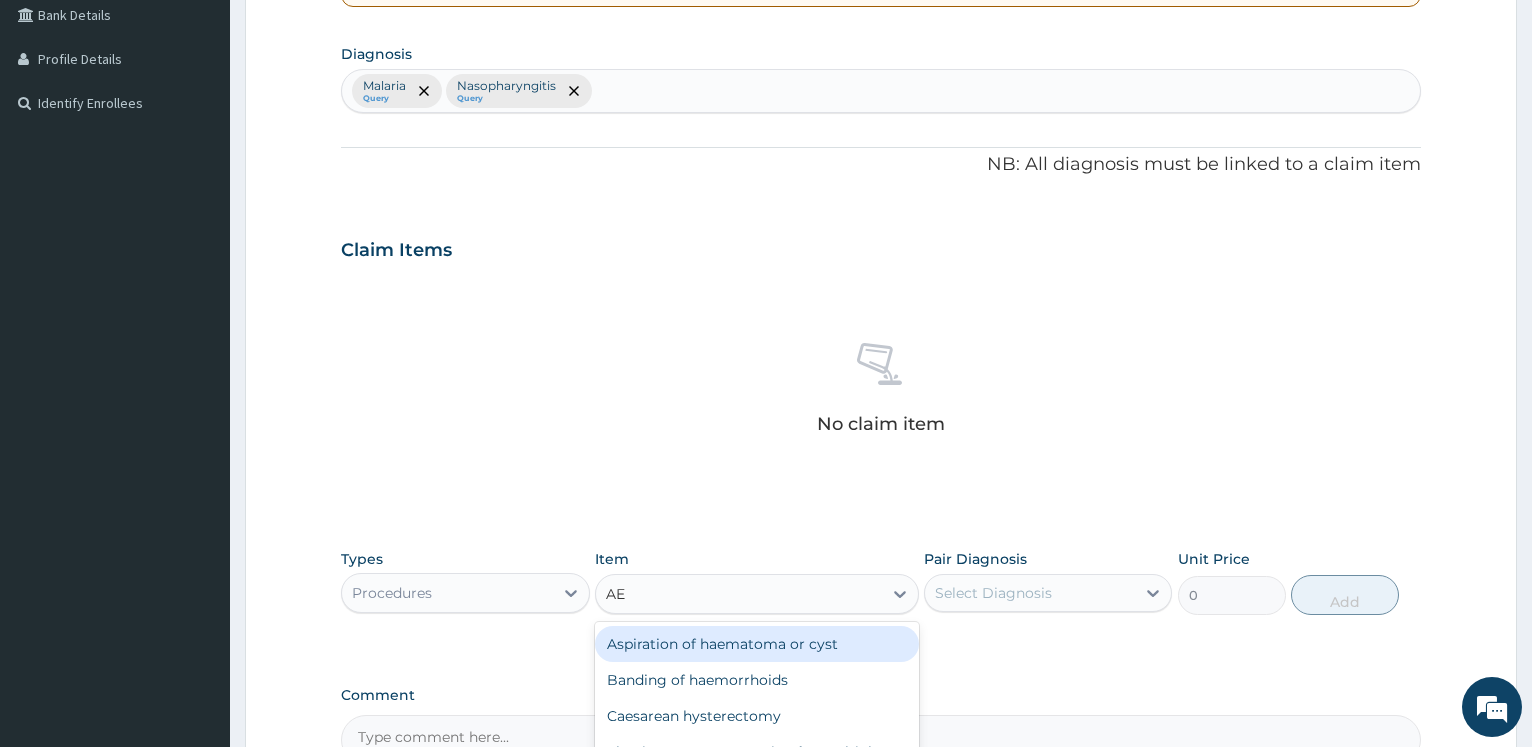type on "A" 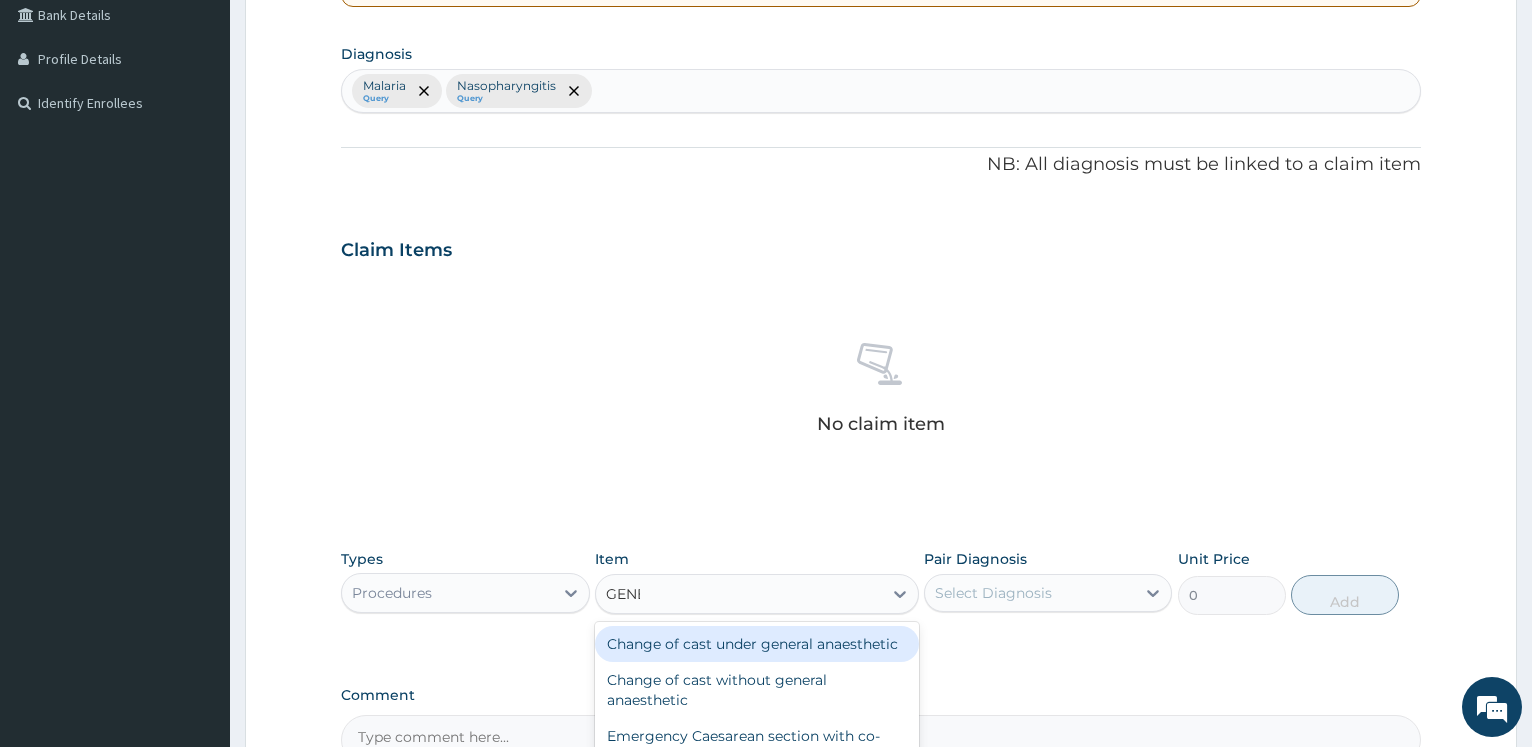 type on "GENER" 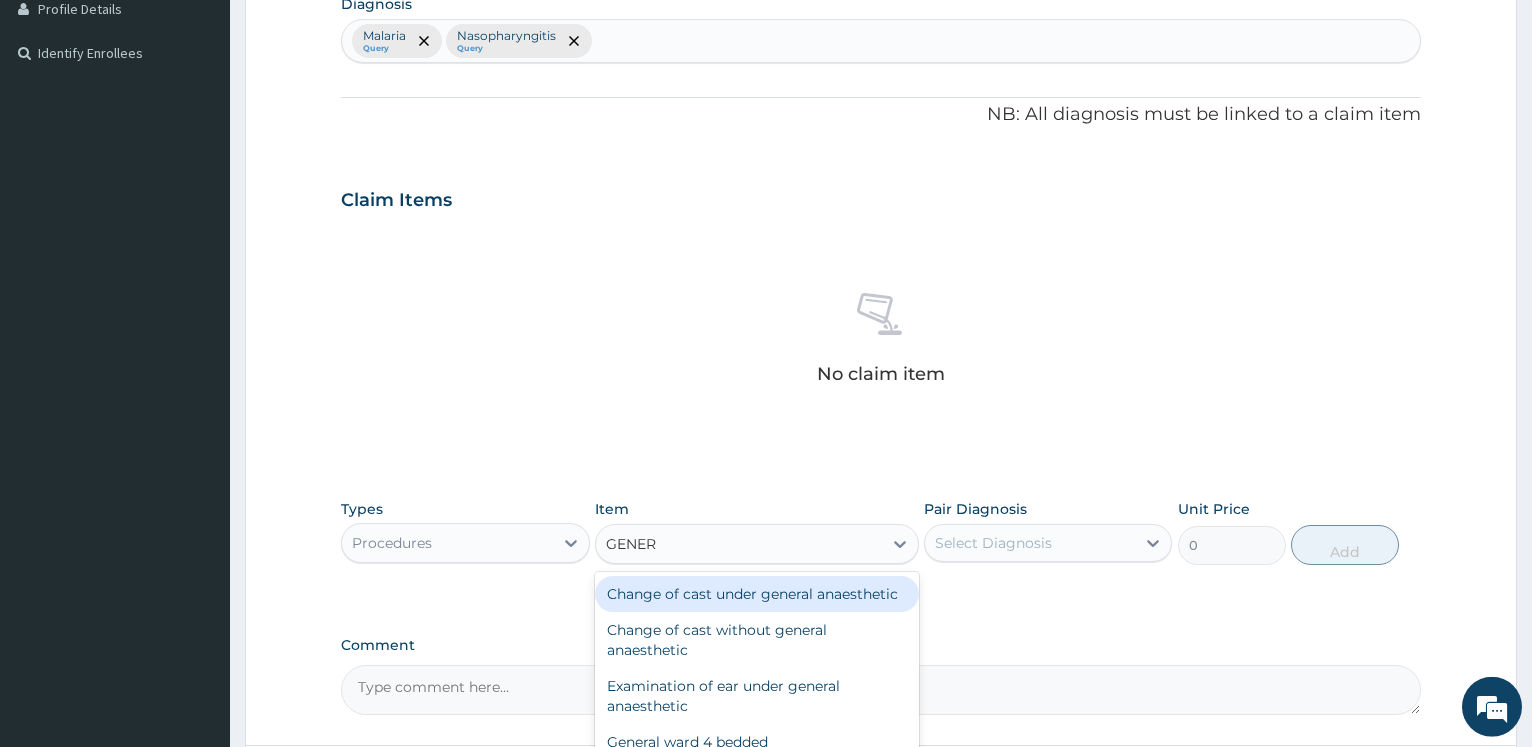 scroll, scrollTop: 518, scrollLeft: 0, axis: vertical 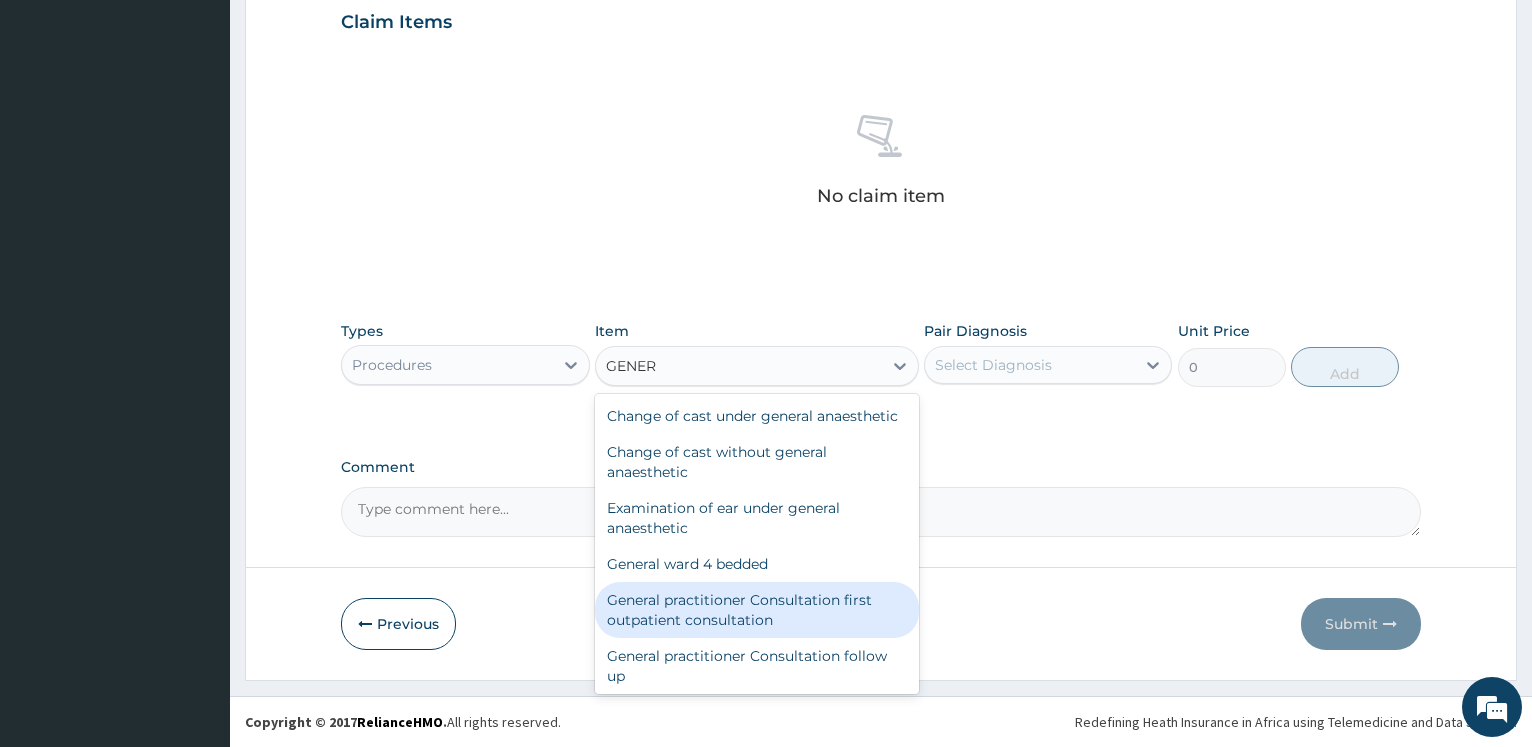 click on "General practitioner Consultation first outpatient consultation" at bounding box center [757, 610] 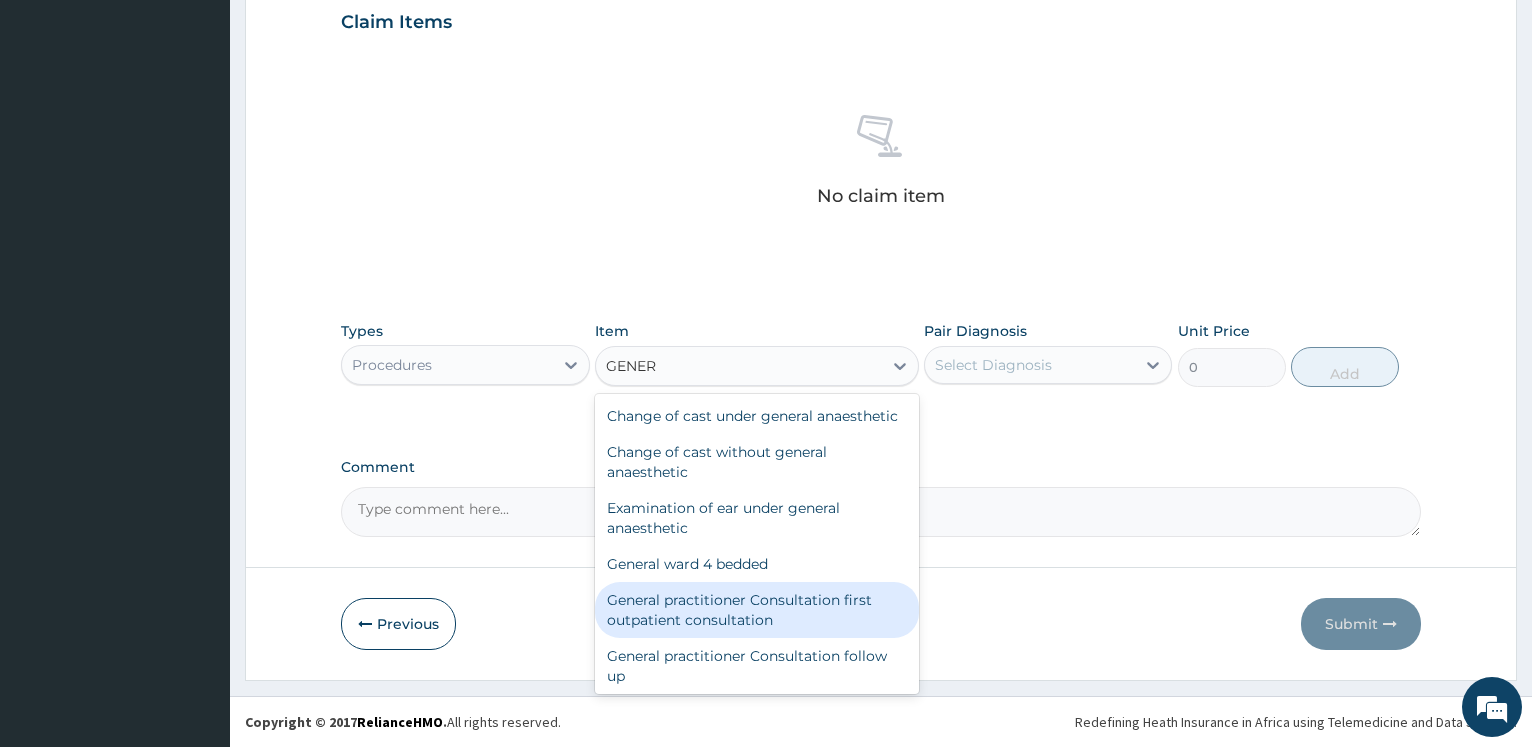 type 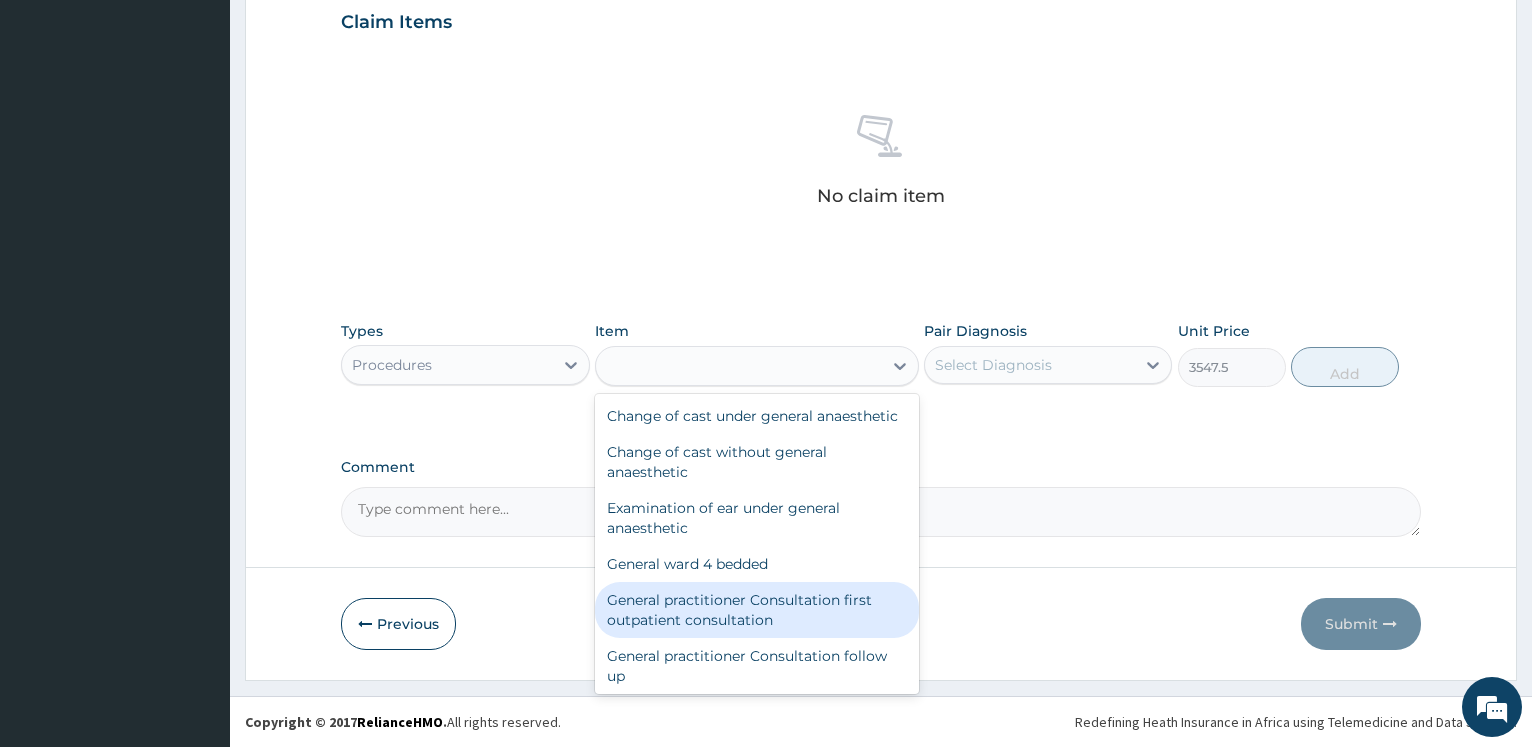 click on "Previous   Submit" at bounding box center [881, 624] 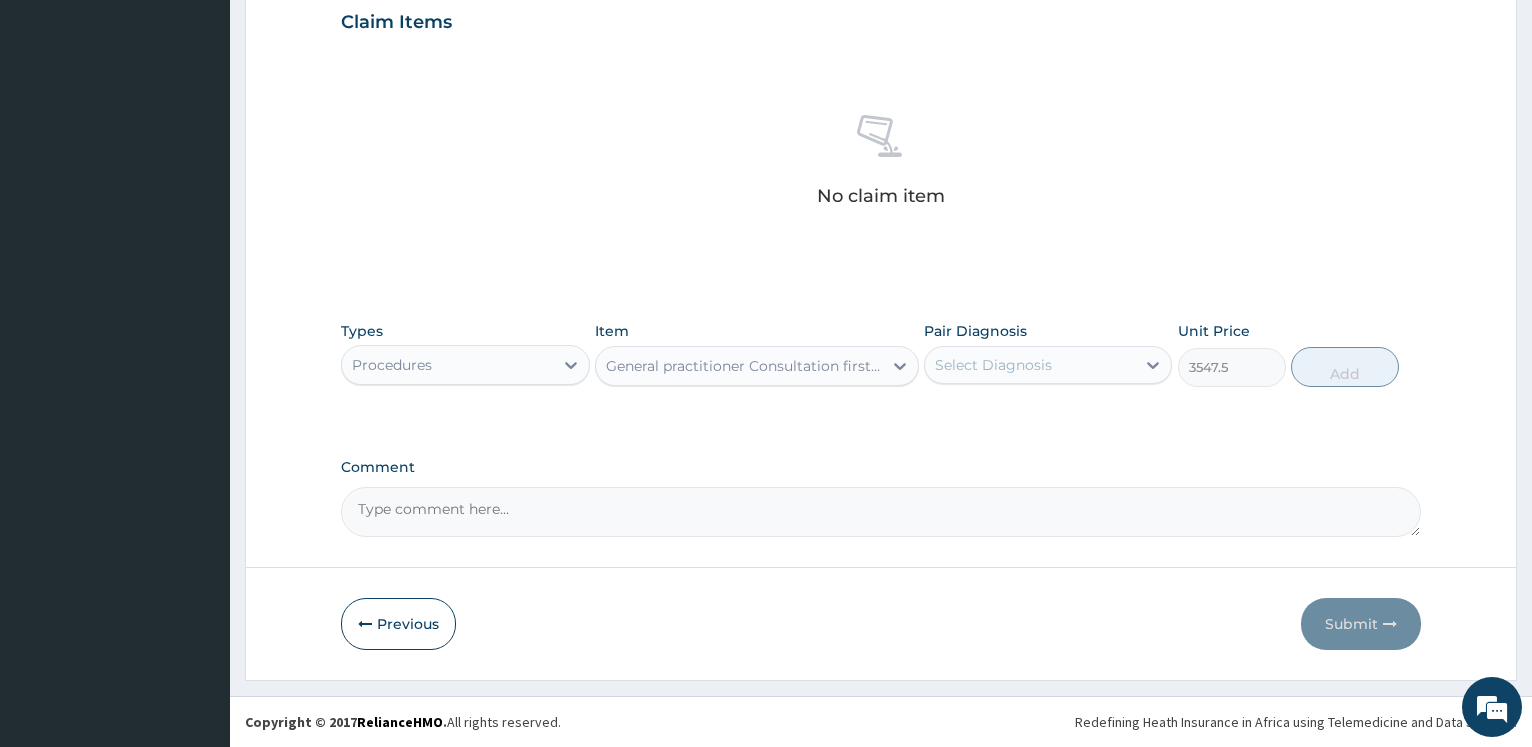 click on "Select Diagnosis" at bounding box center [1030, 365] 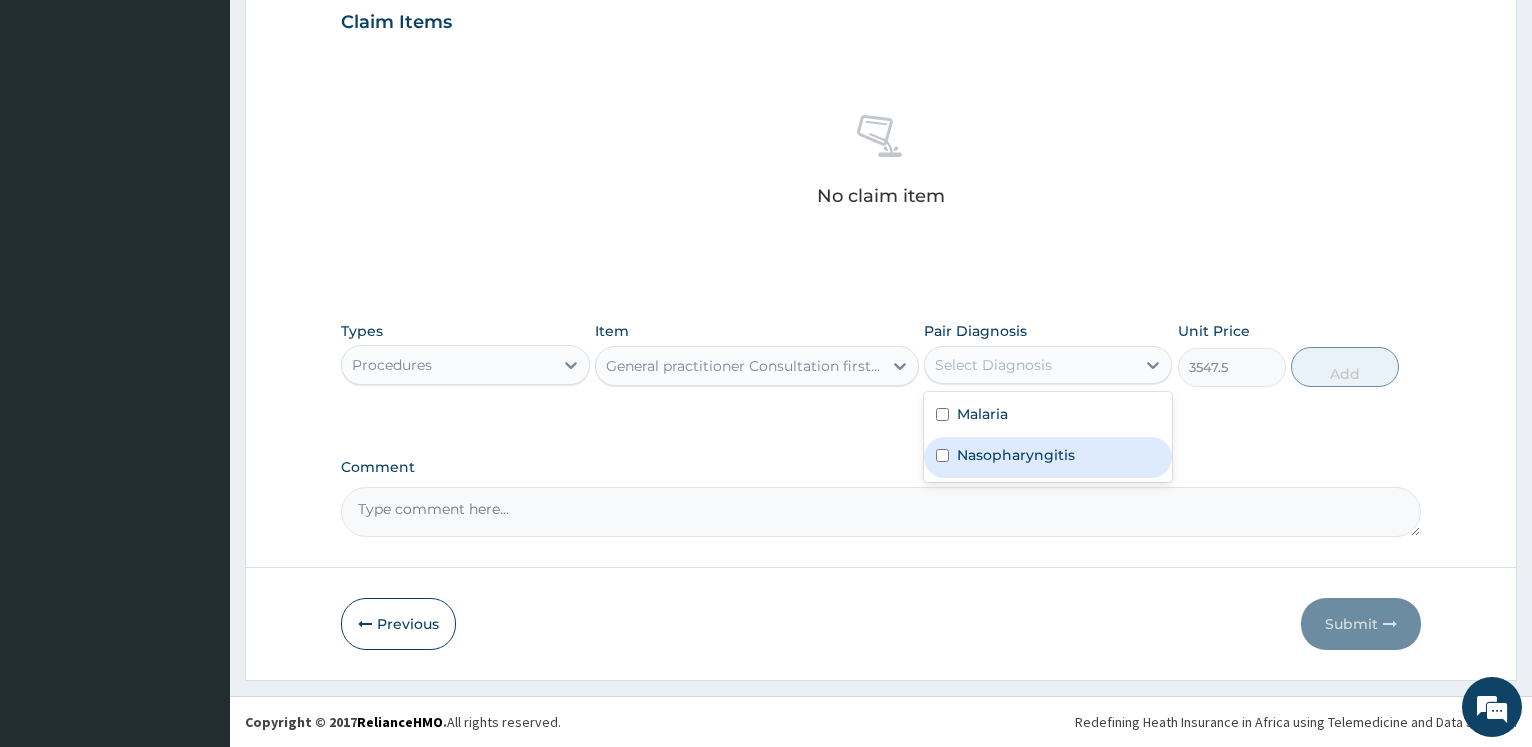 click on "Nasopharyngitis" at bounding box center [1016, 455] 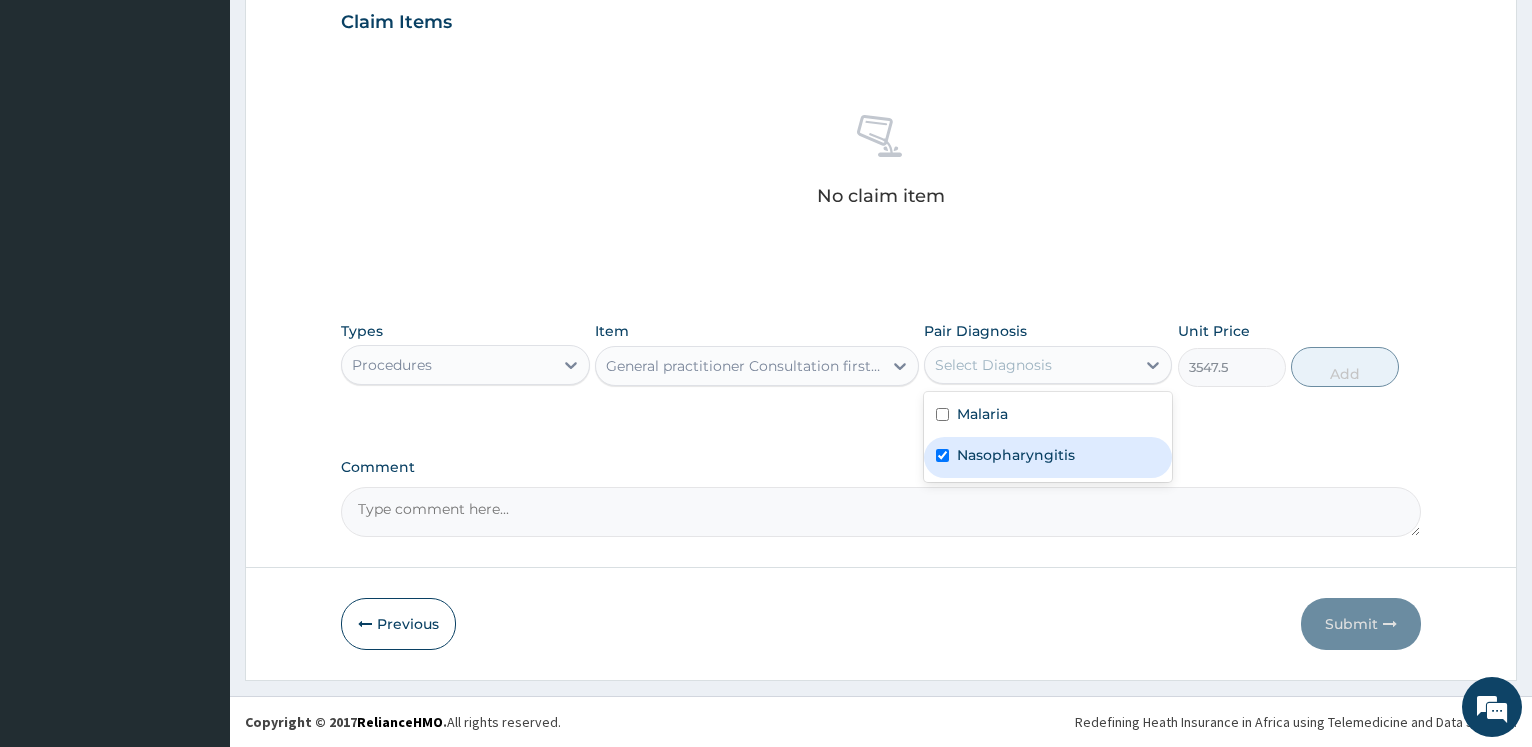 checkbox on "true" 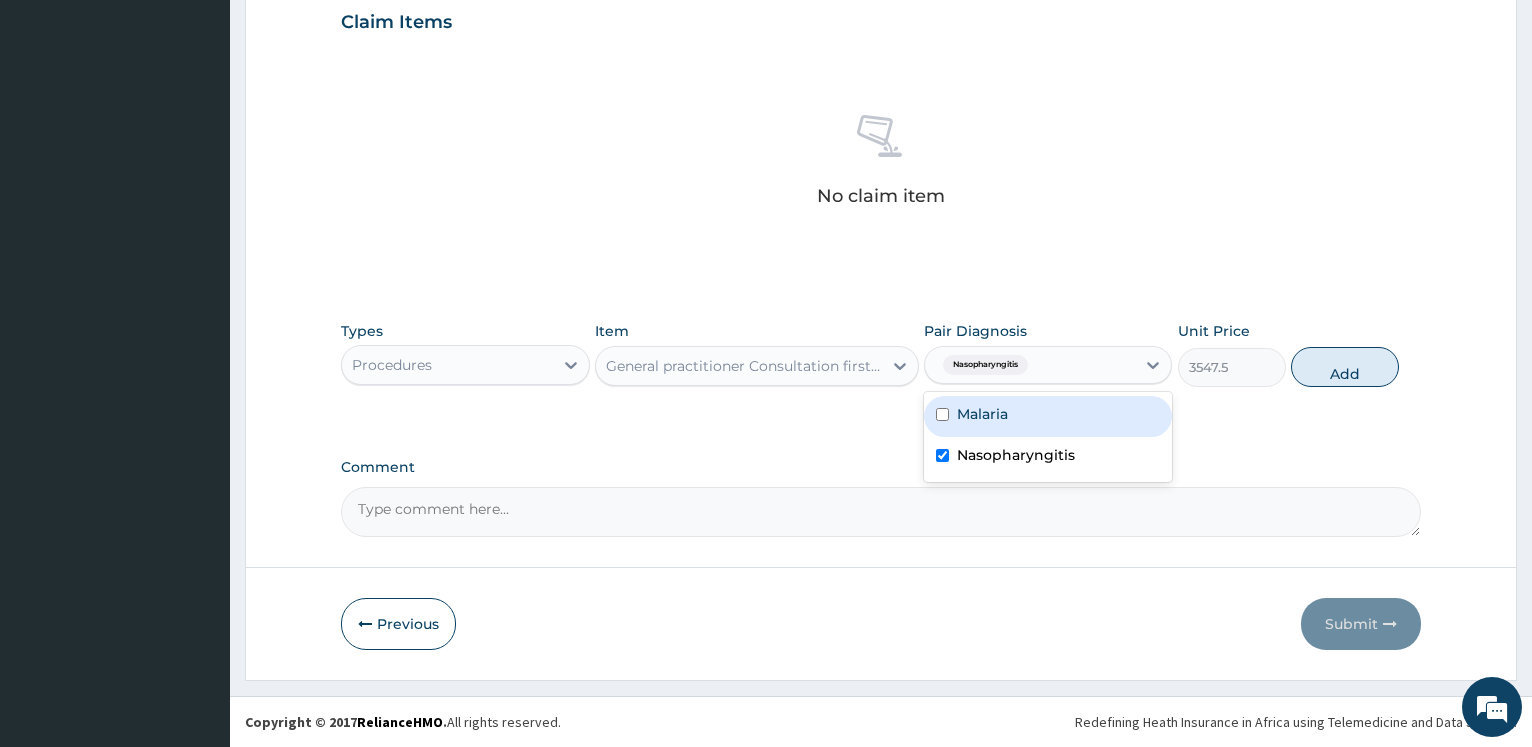 click on "Malaria" at bounding box center [1048, 416] 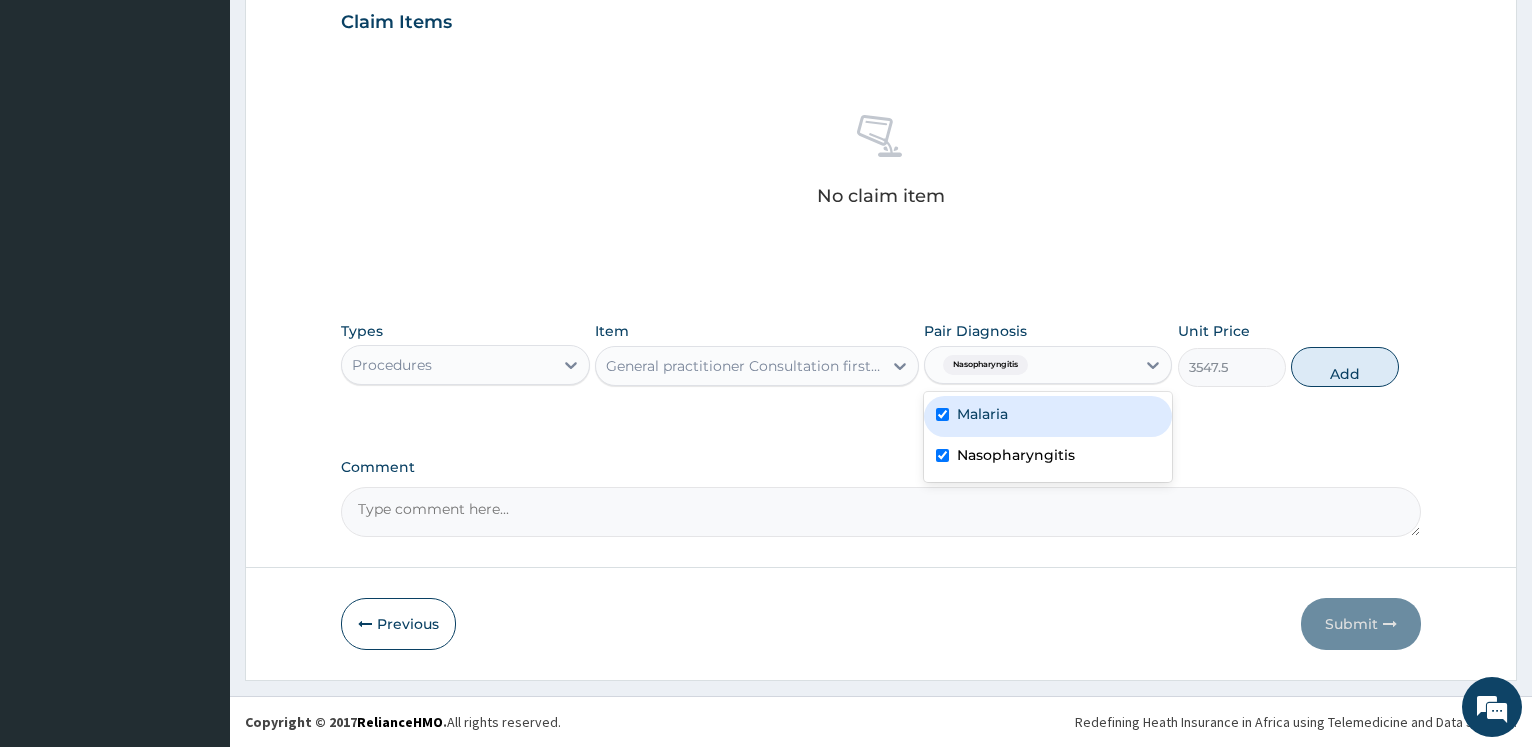 checkbox on "true" 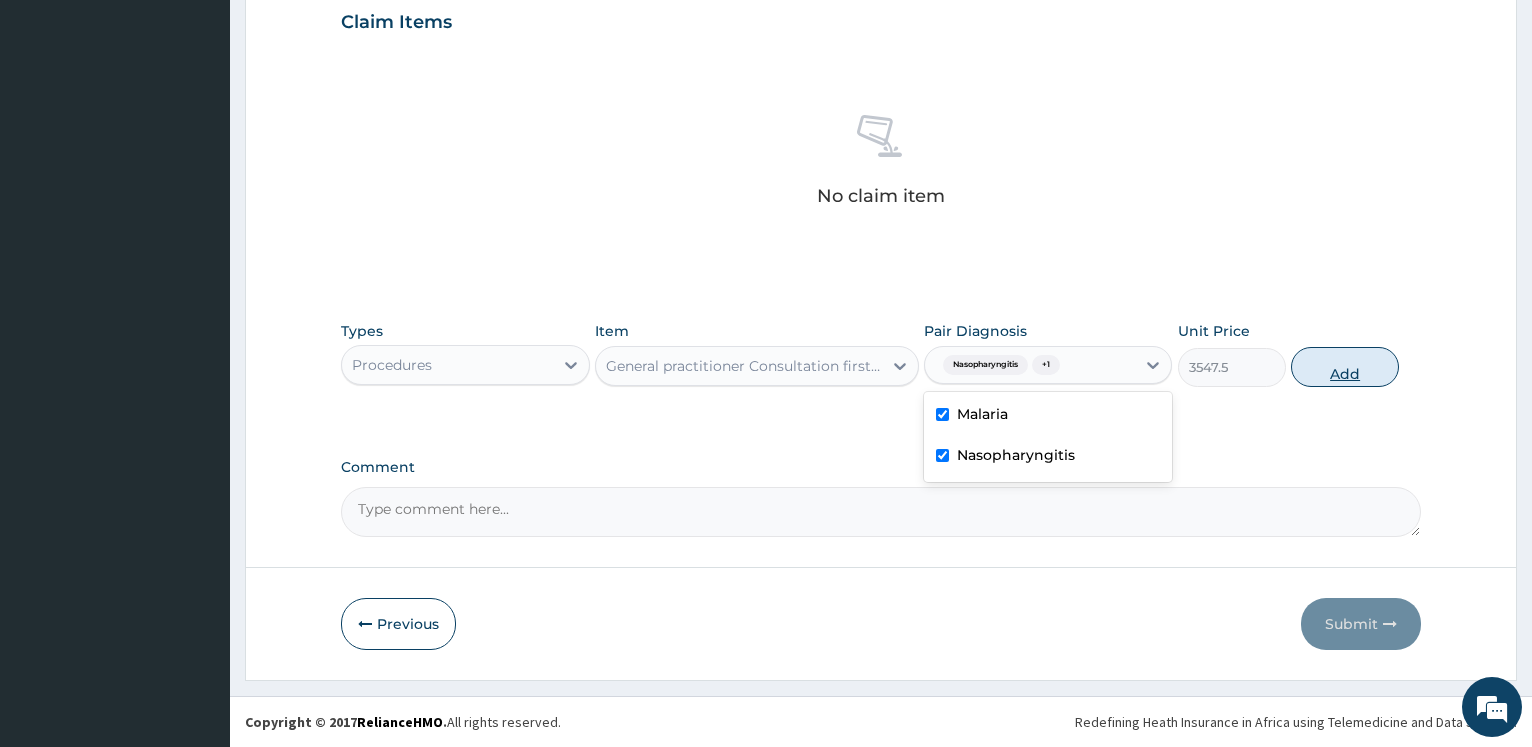 click on "Add" at bounding box center (1345, 367) 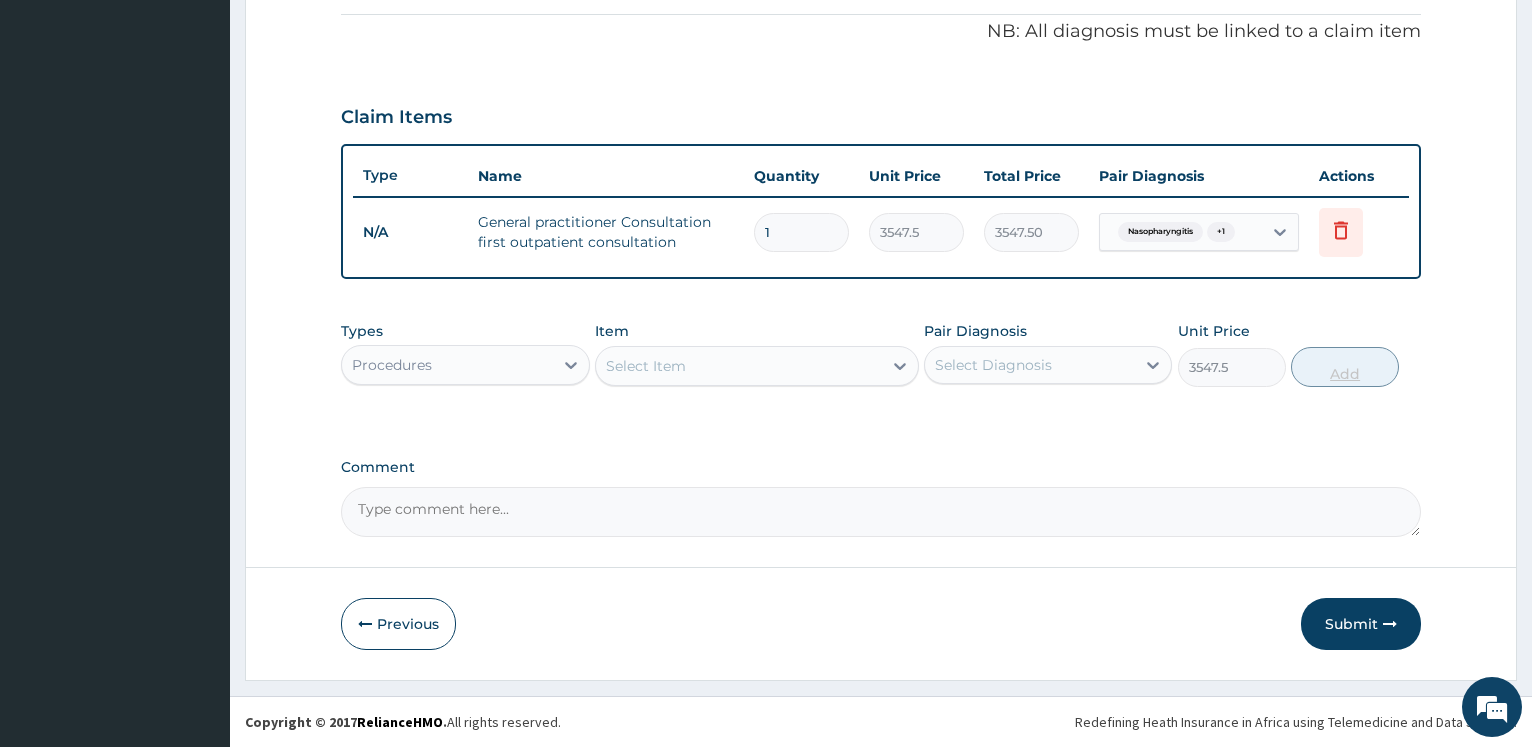 type on "0" 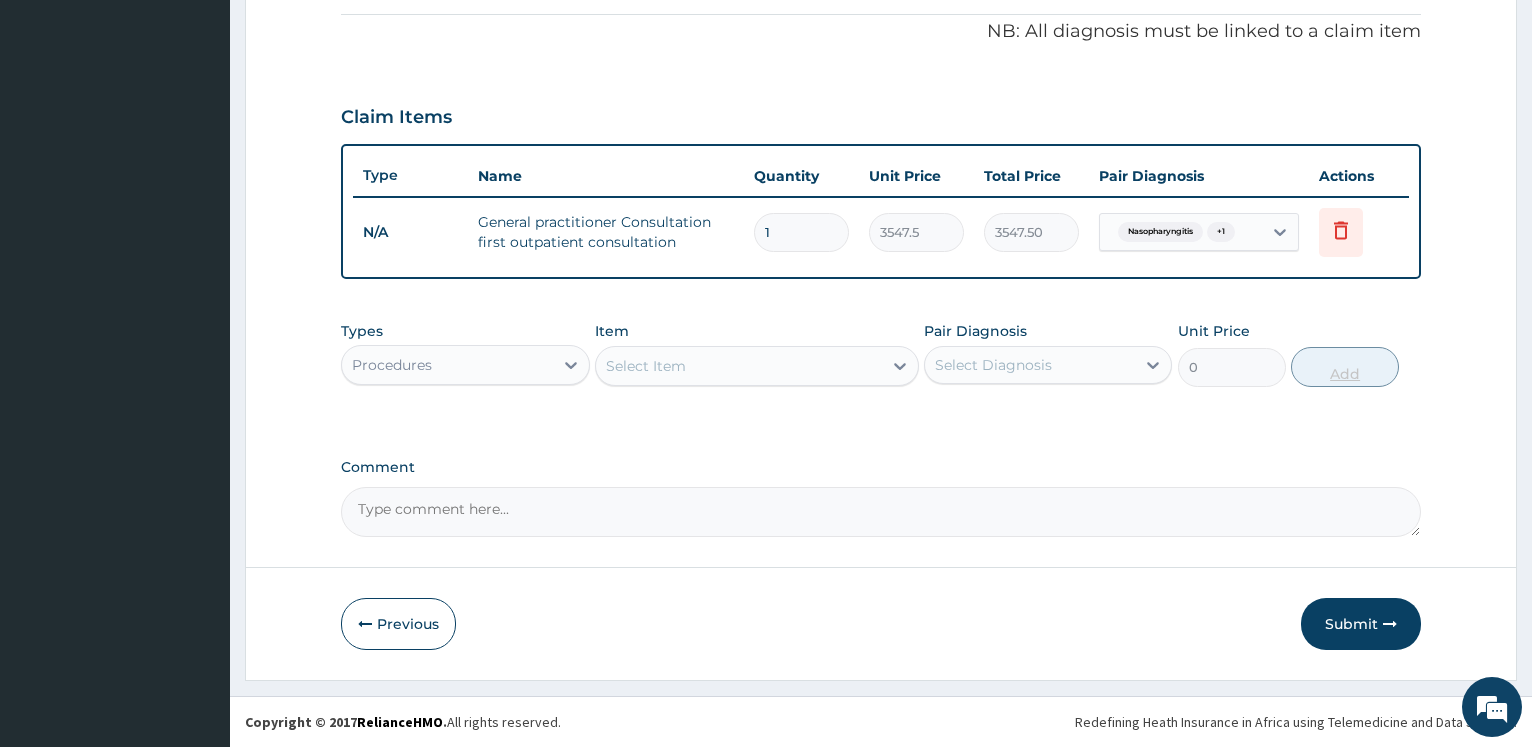 scroll, scrollTop: 600, scrollLeft: 0, axis: vertical 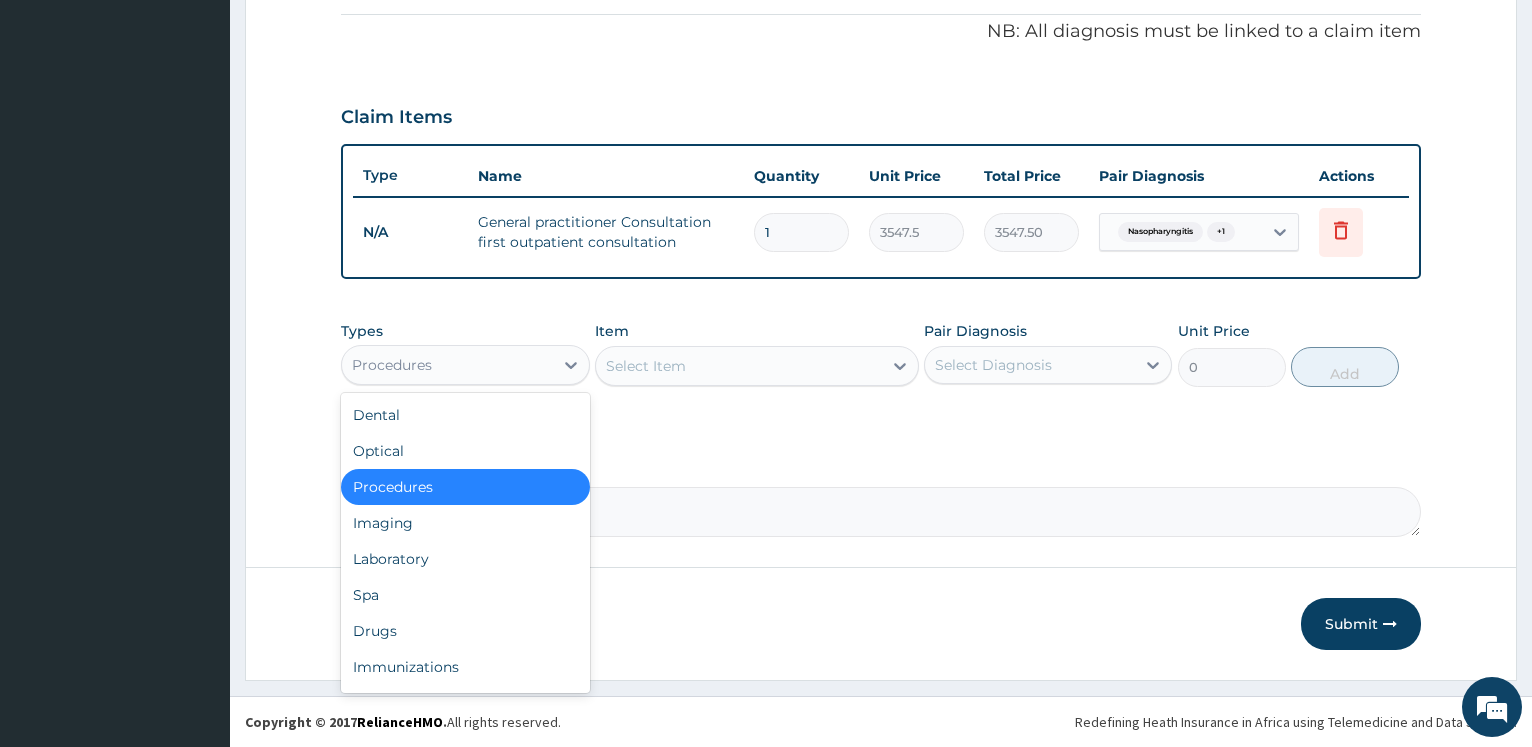 click at bounding box center (571, 365) 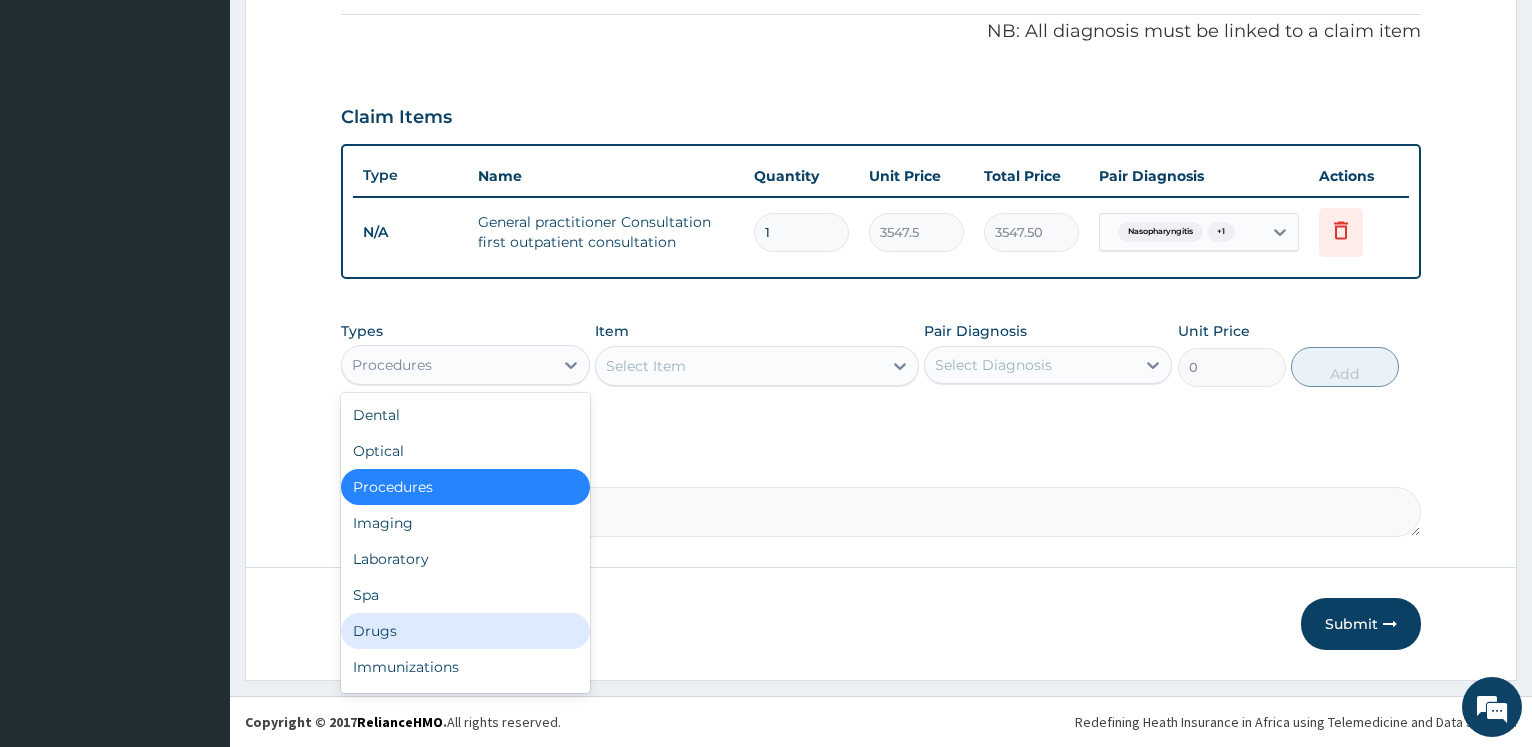 click on "Drugs" at bounding box center [465, 631] 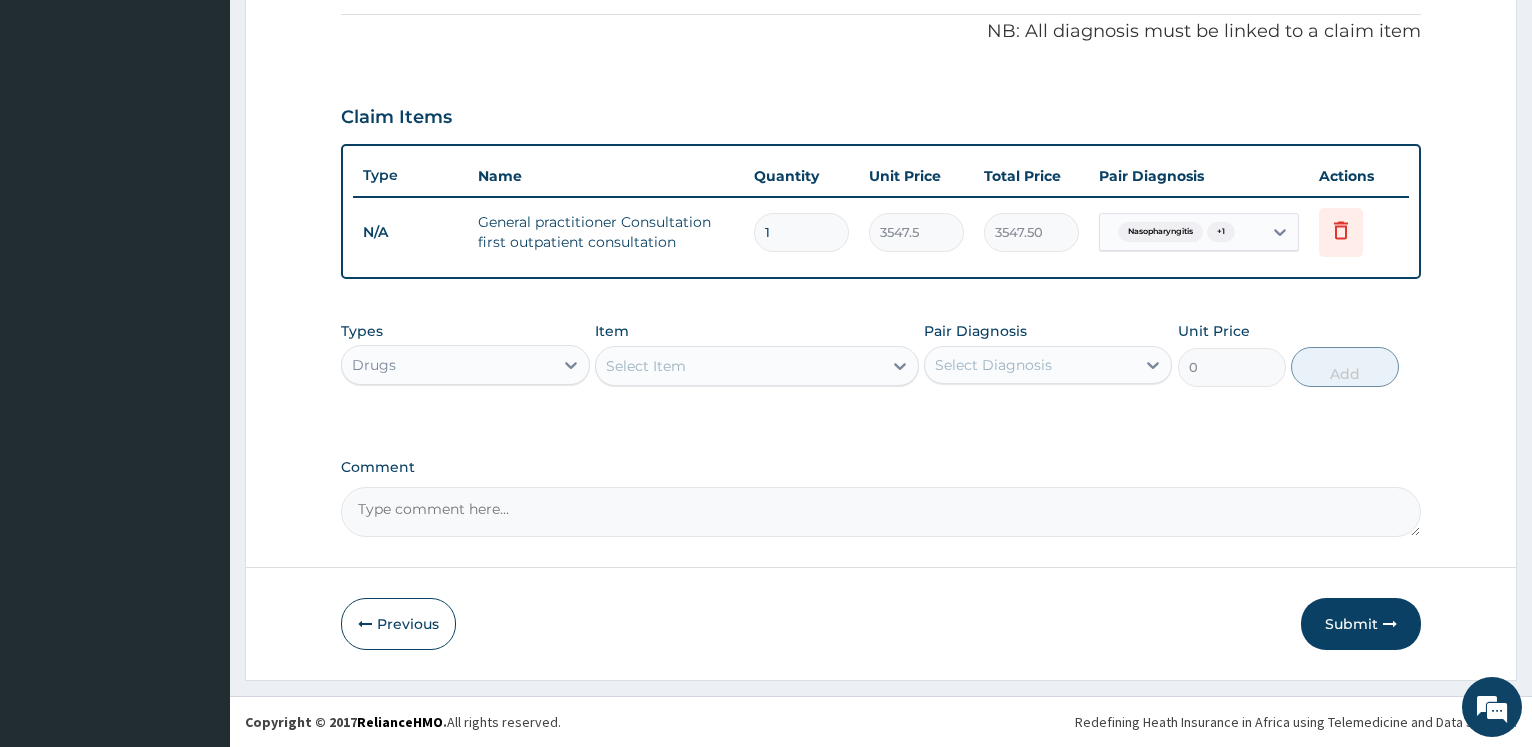 click on "Select Item" at bounding box center [739, 366] 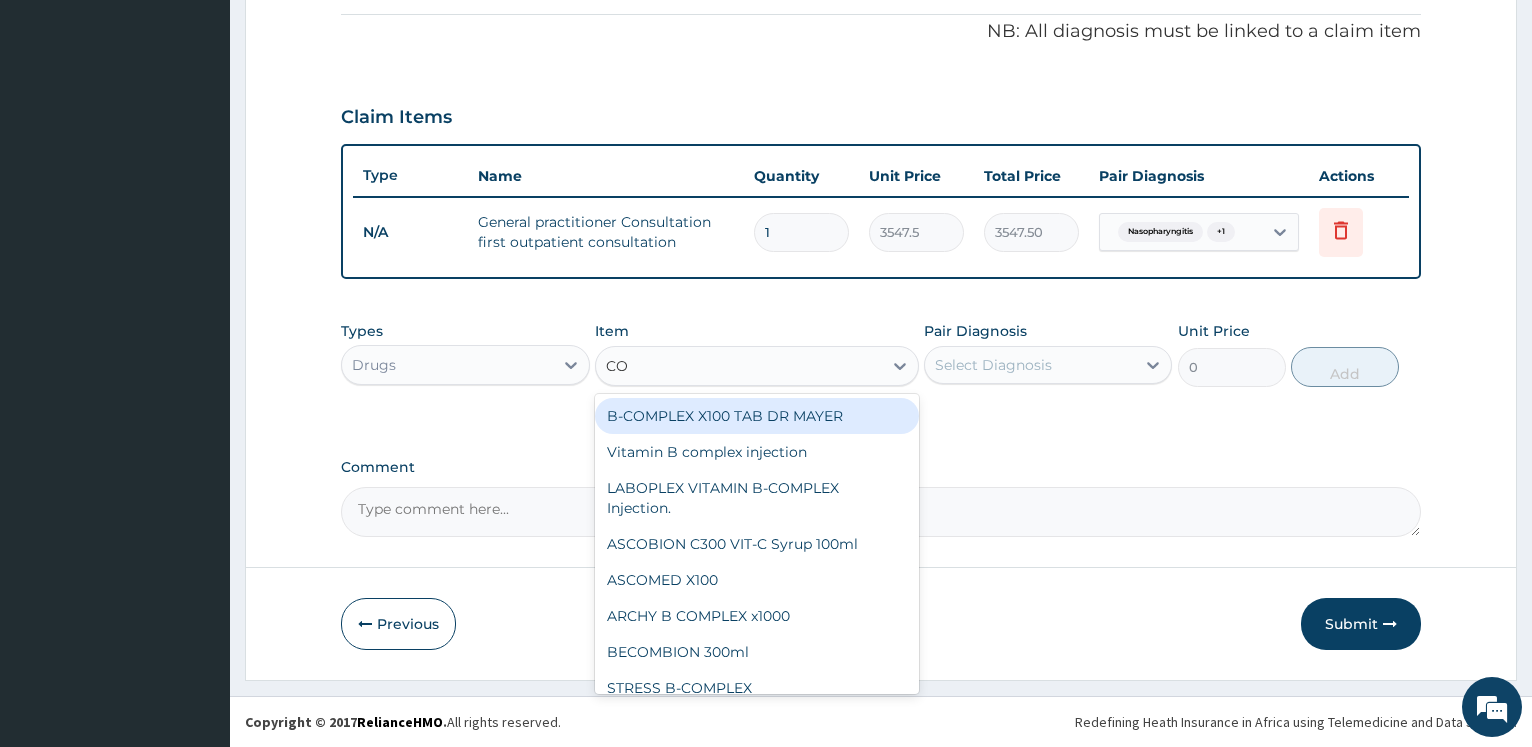type on "COA" 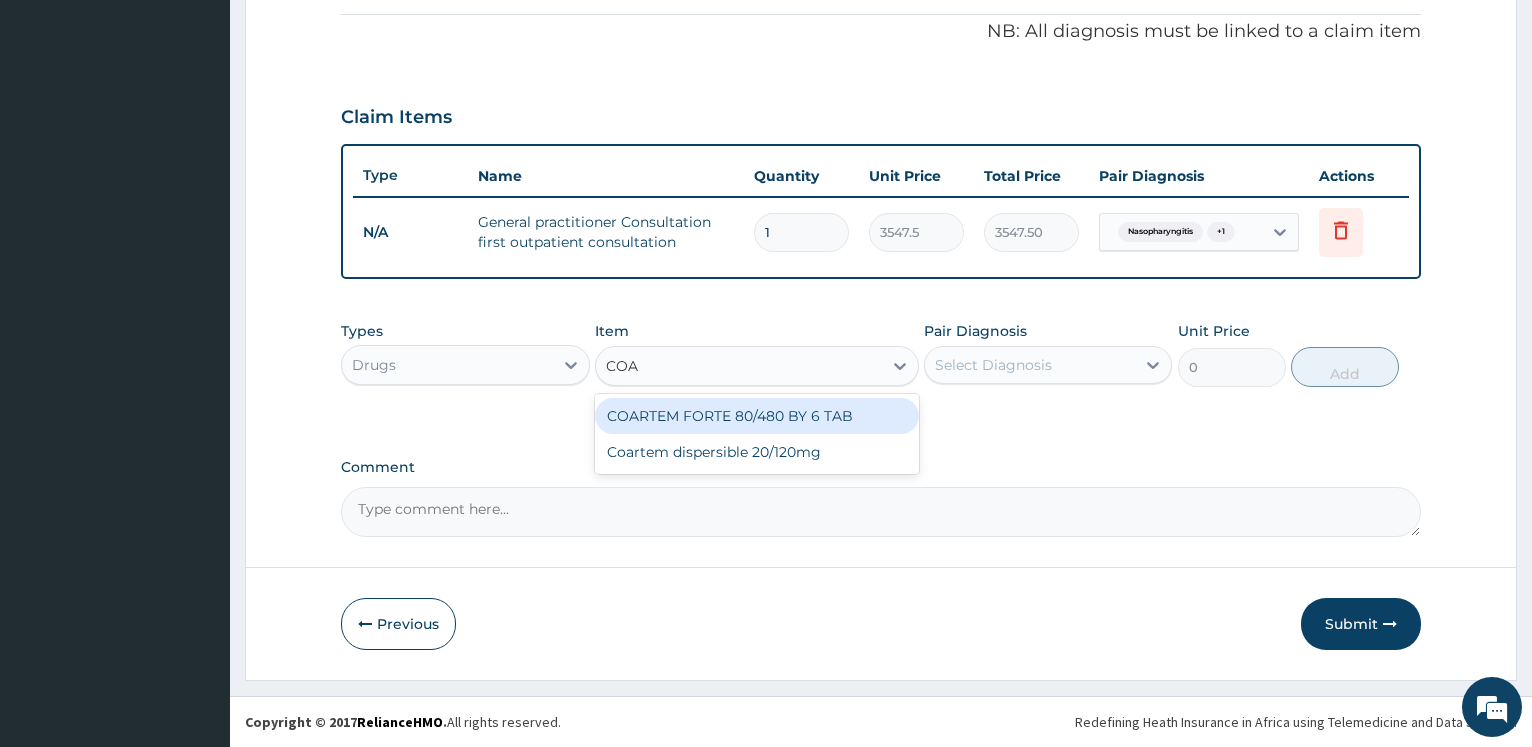 click on "COARTEM FORTE 80/480 BY 6 TAB" at bounding box center [757, 416] 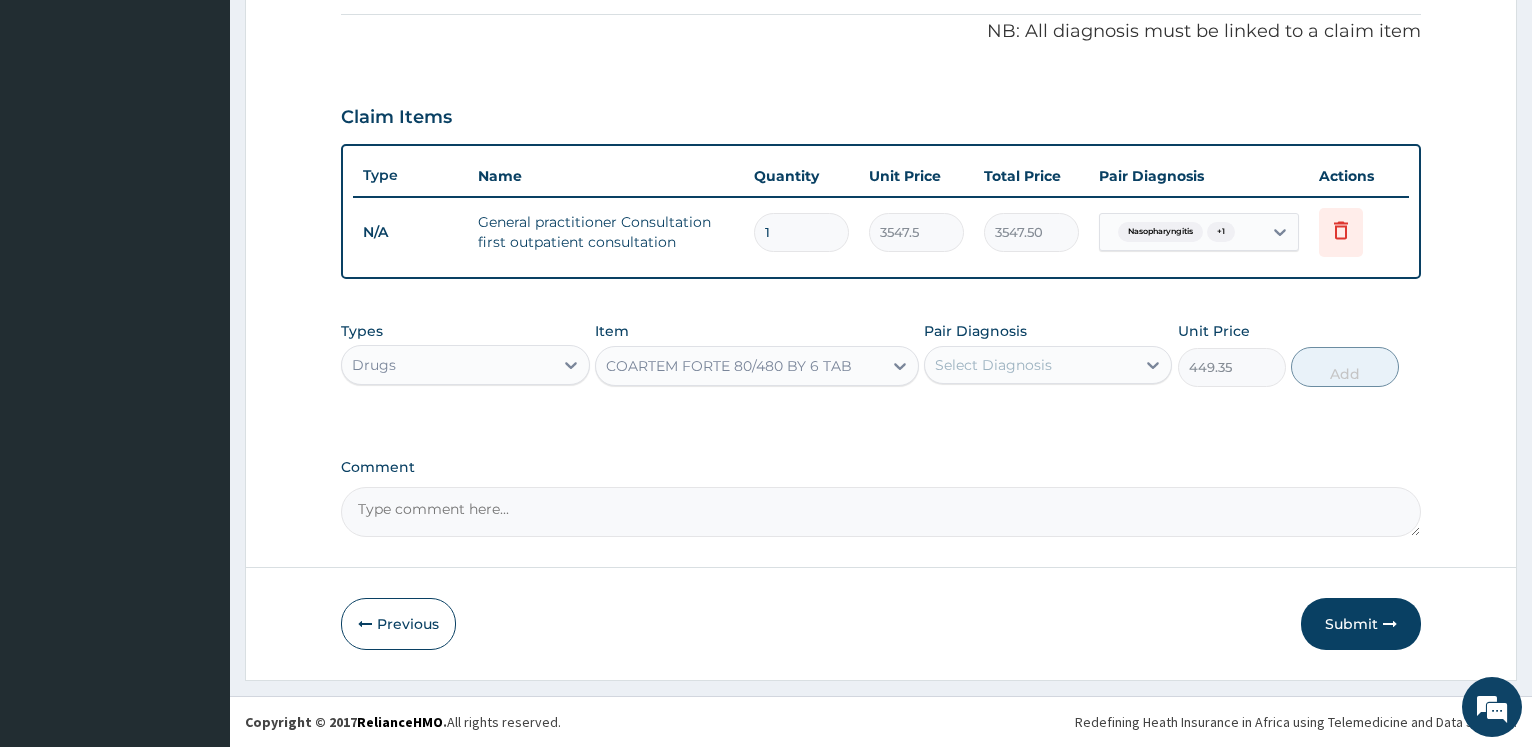 click on "Select Diagnosis" at bounding box center [993, 365] 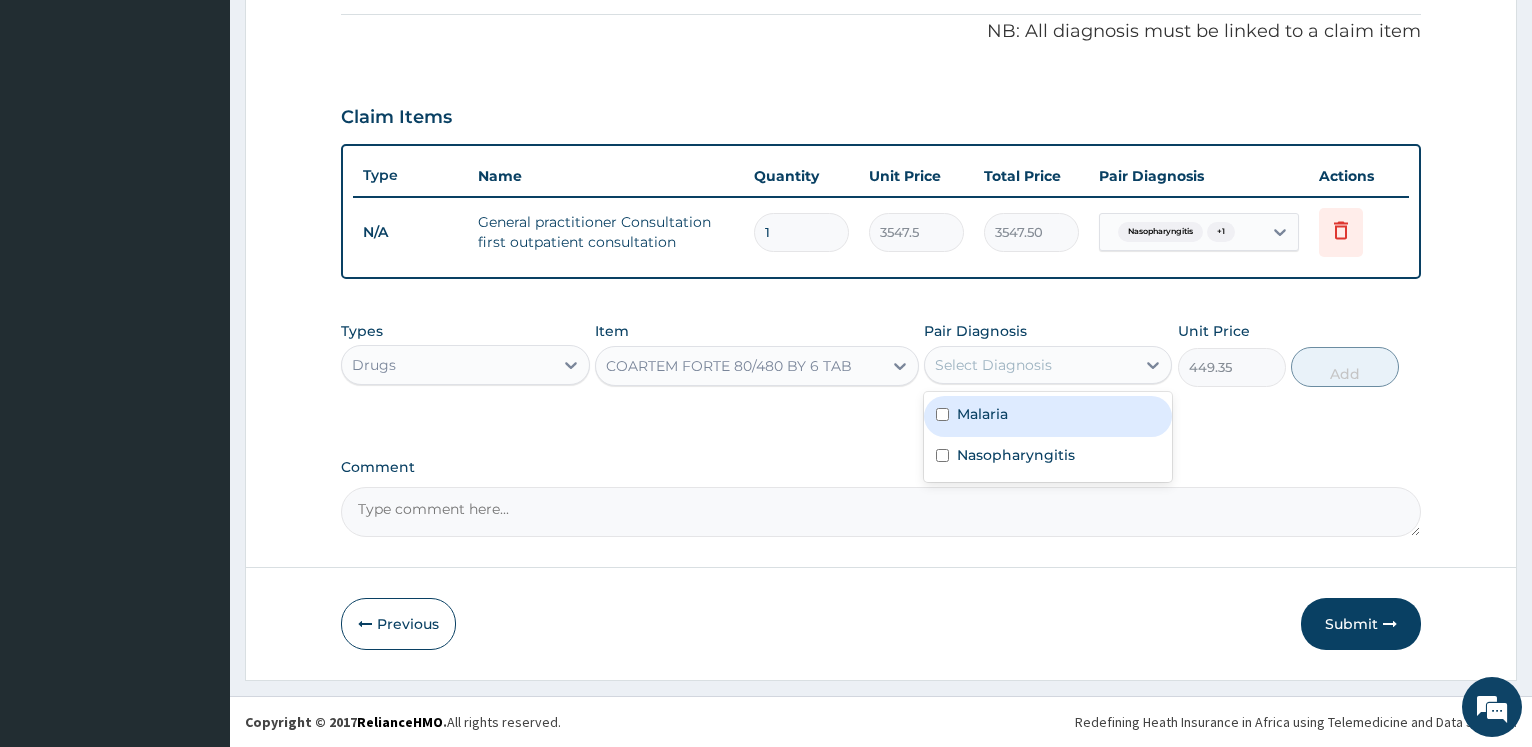 click on "Malaria" at bounding box center (1048, 416) 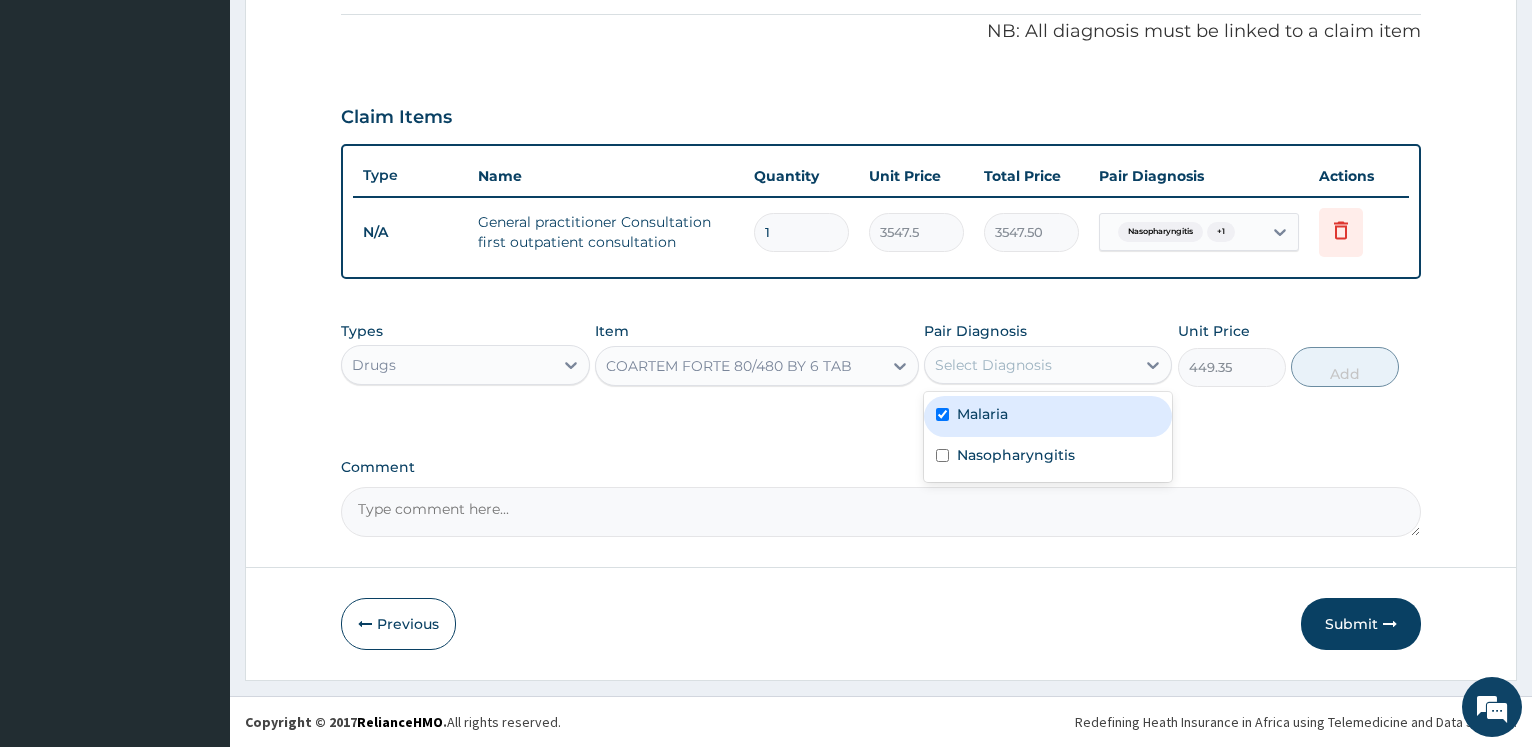 checkbox on "true" 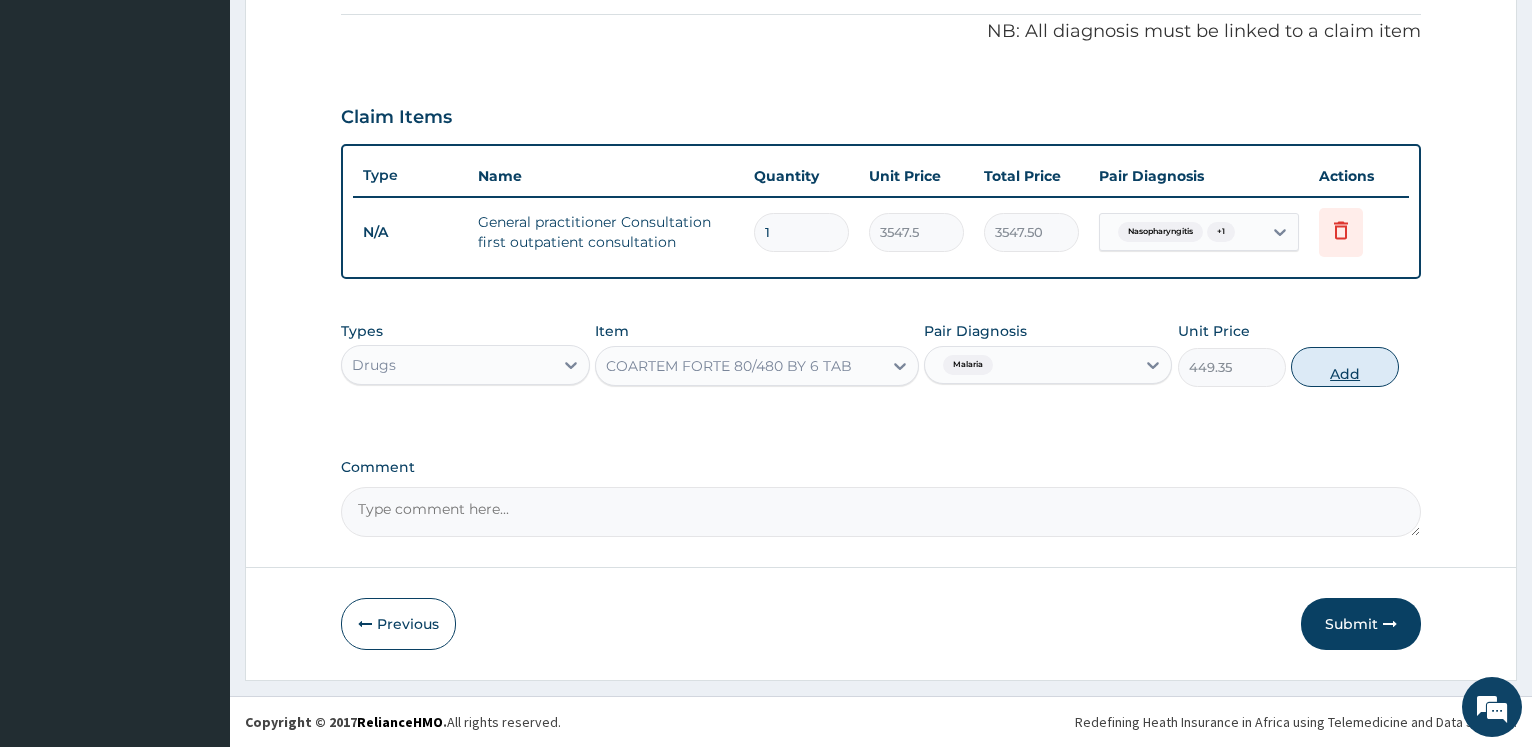 click on "Add" at bounding box center (1345, 367) 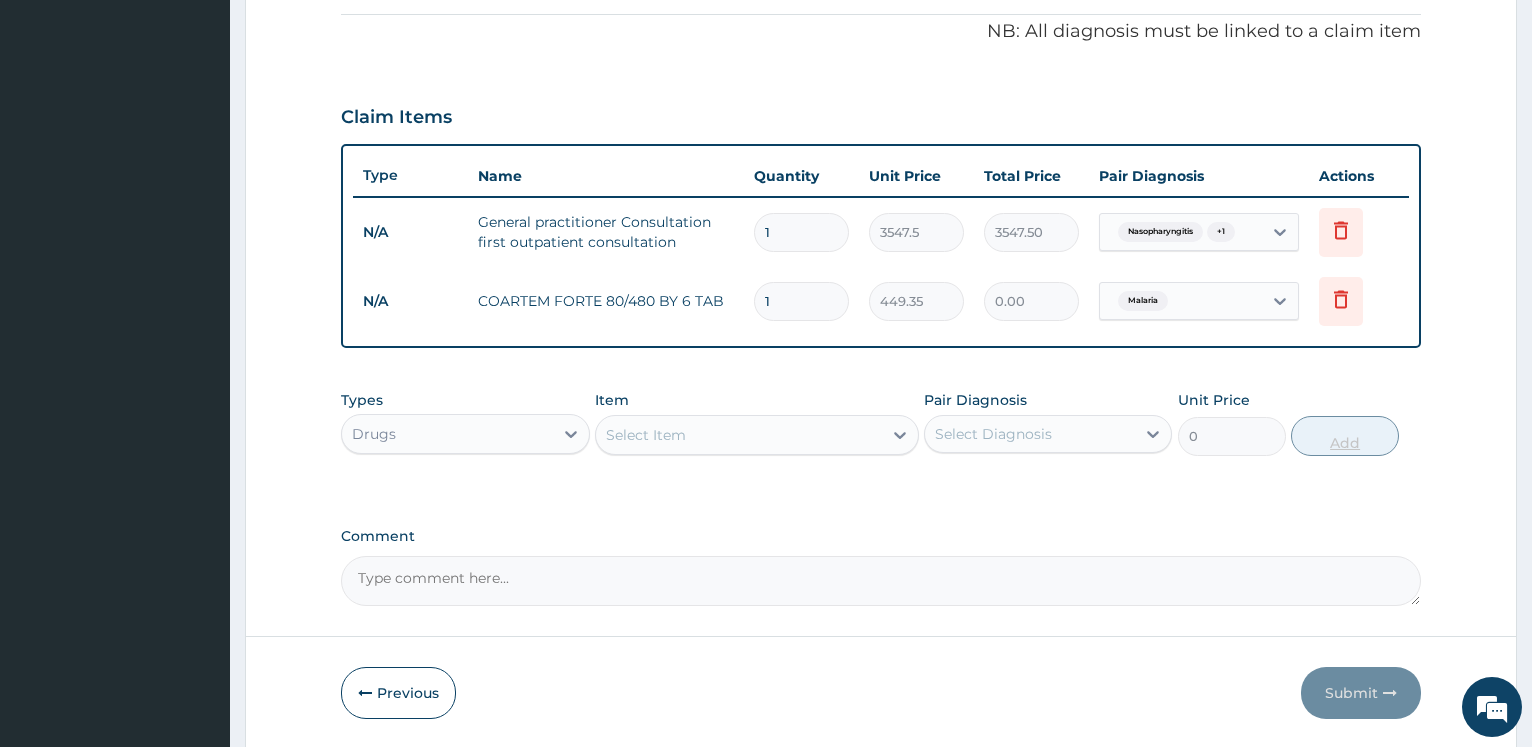 type 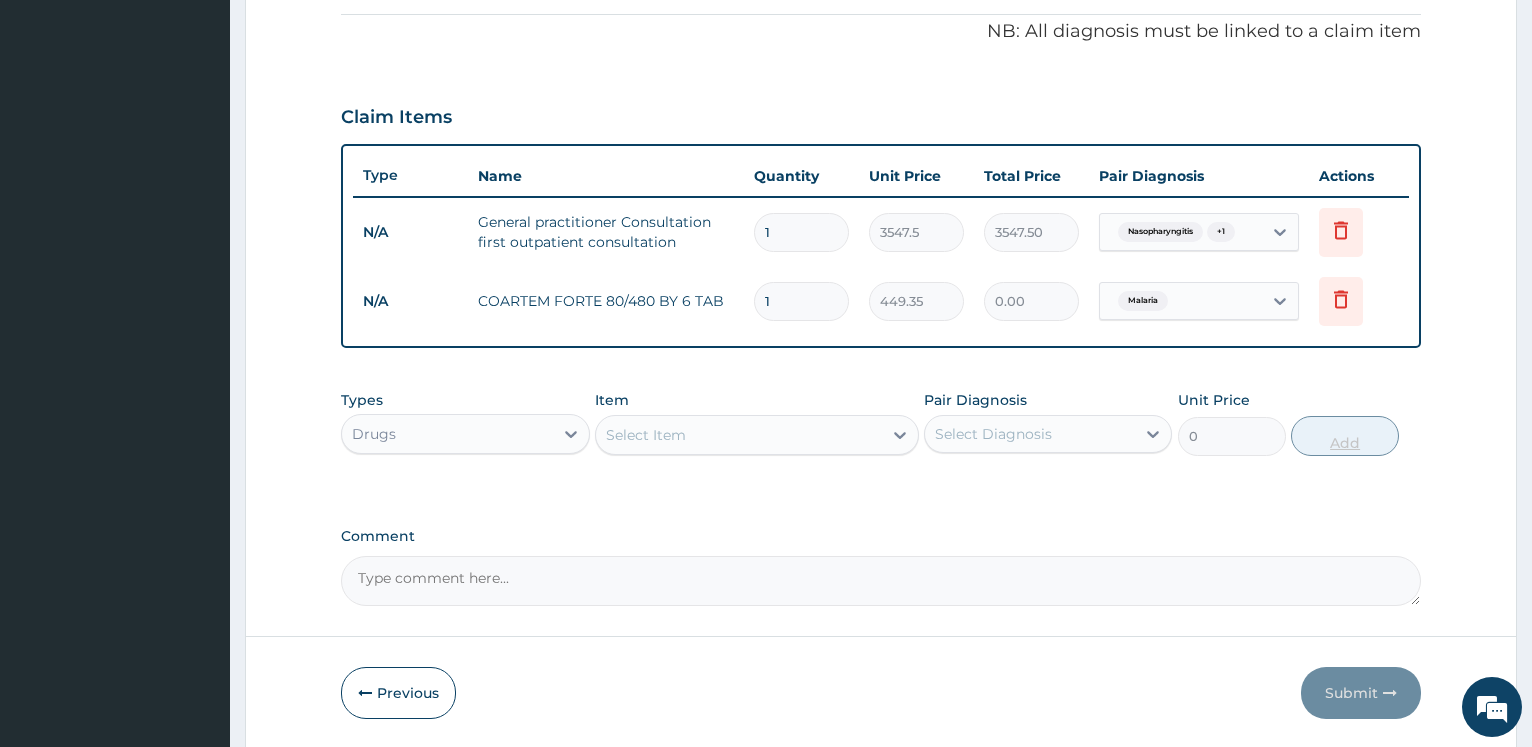 type on "0.00" 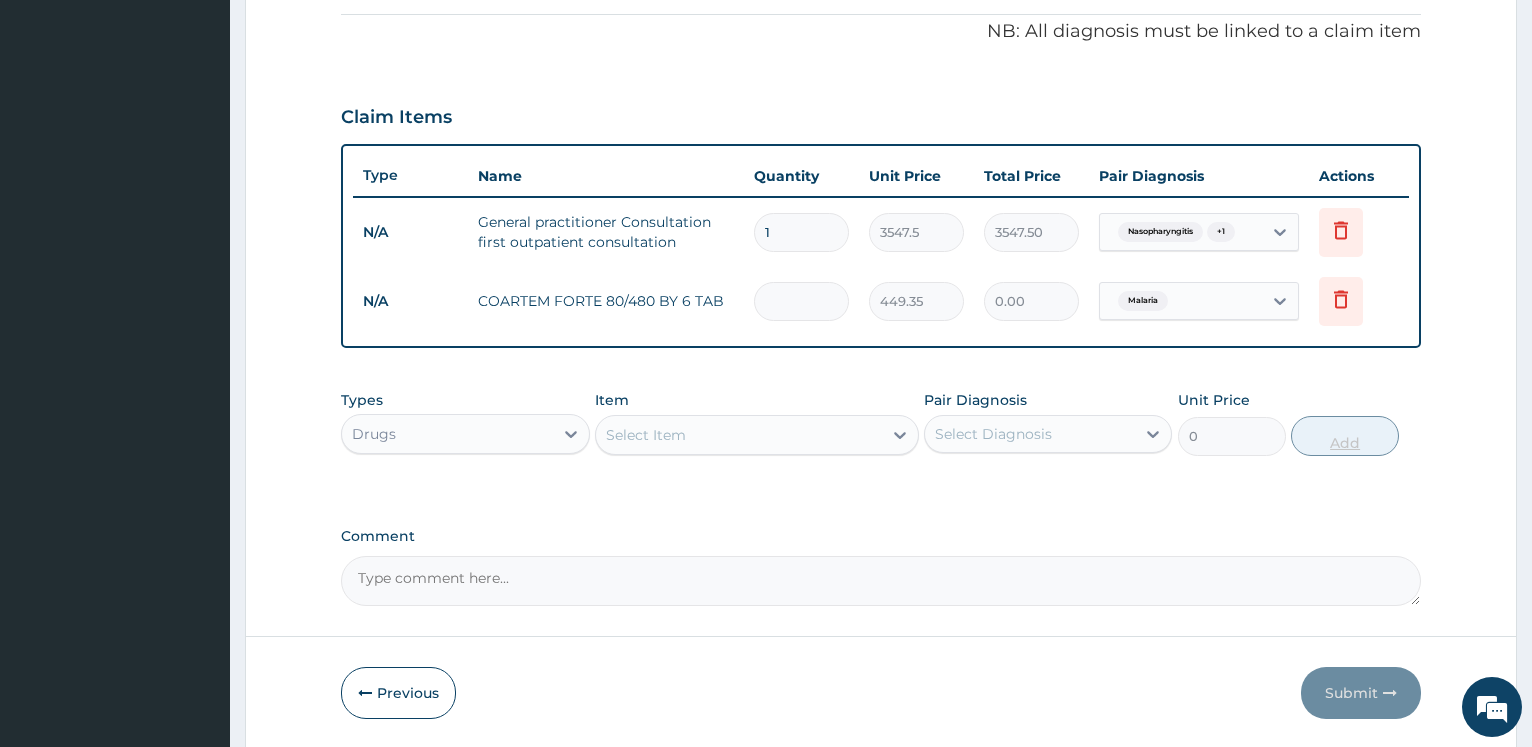 type on "6" 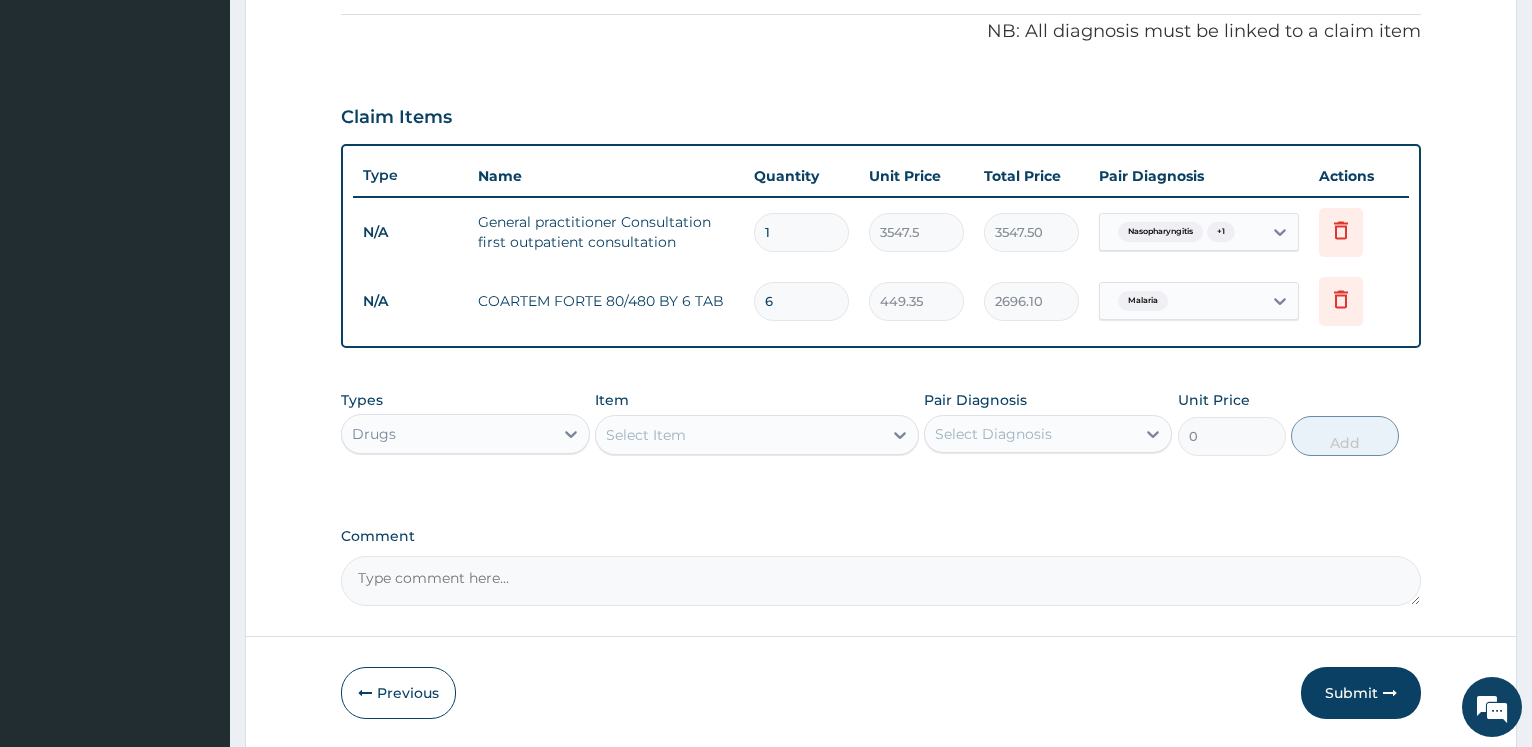 type on "6" 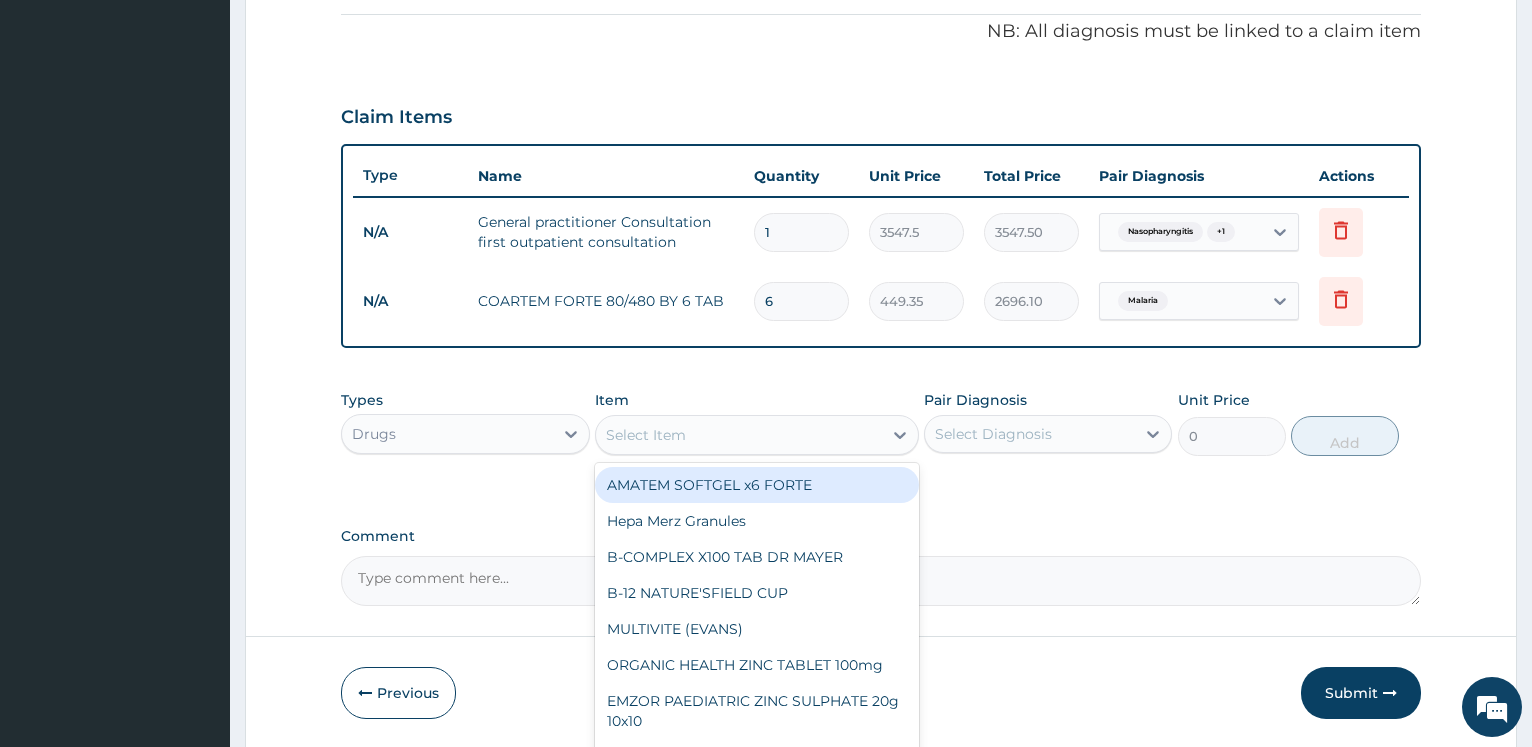 click on "Select Item" at bounding box center [739, 435] 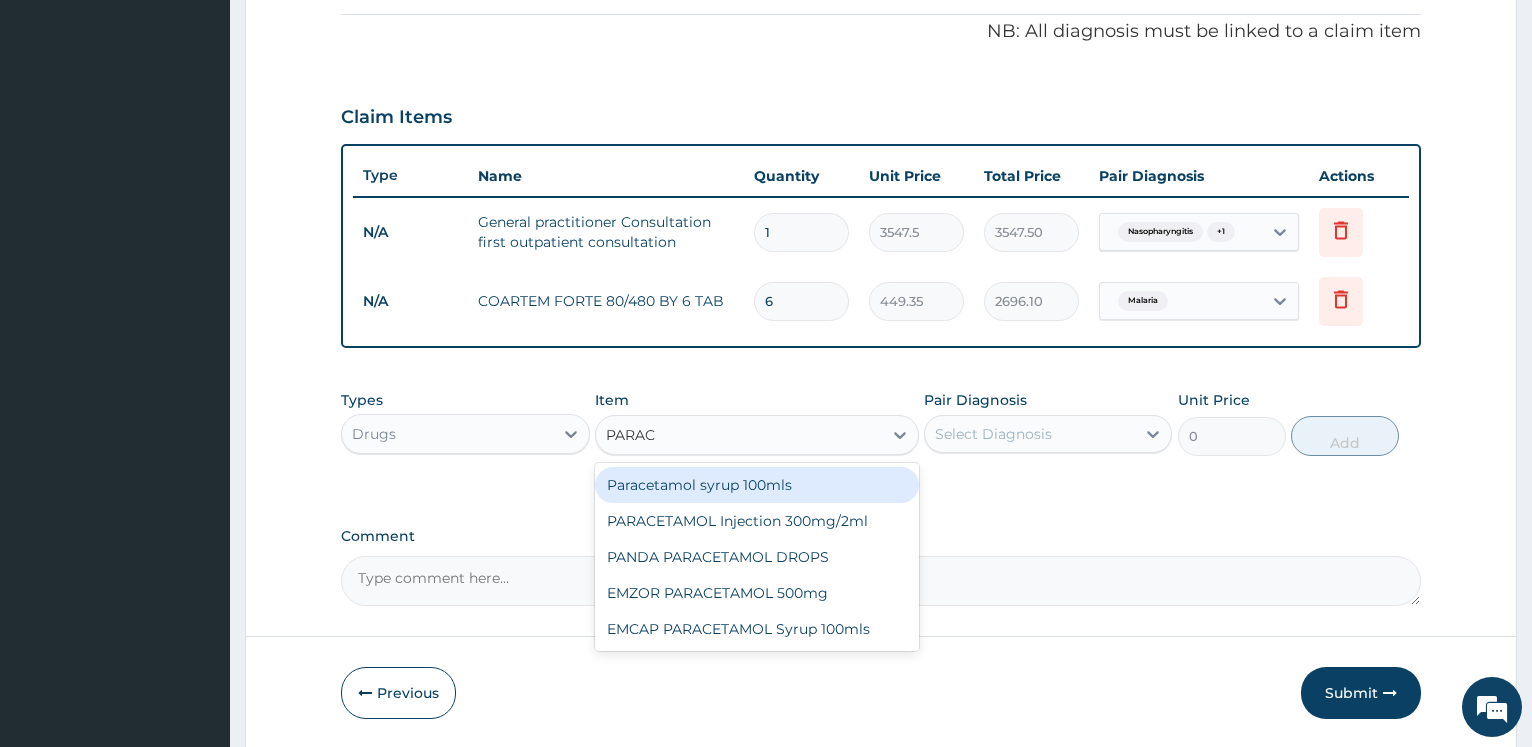 type on "PARACE" 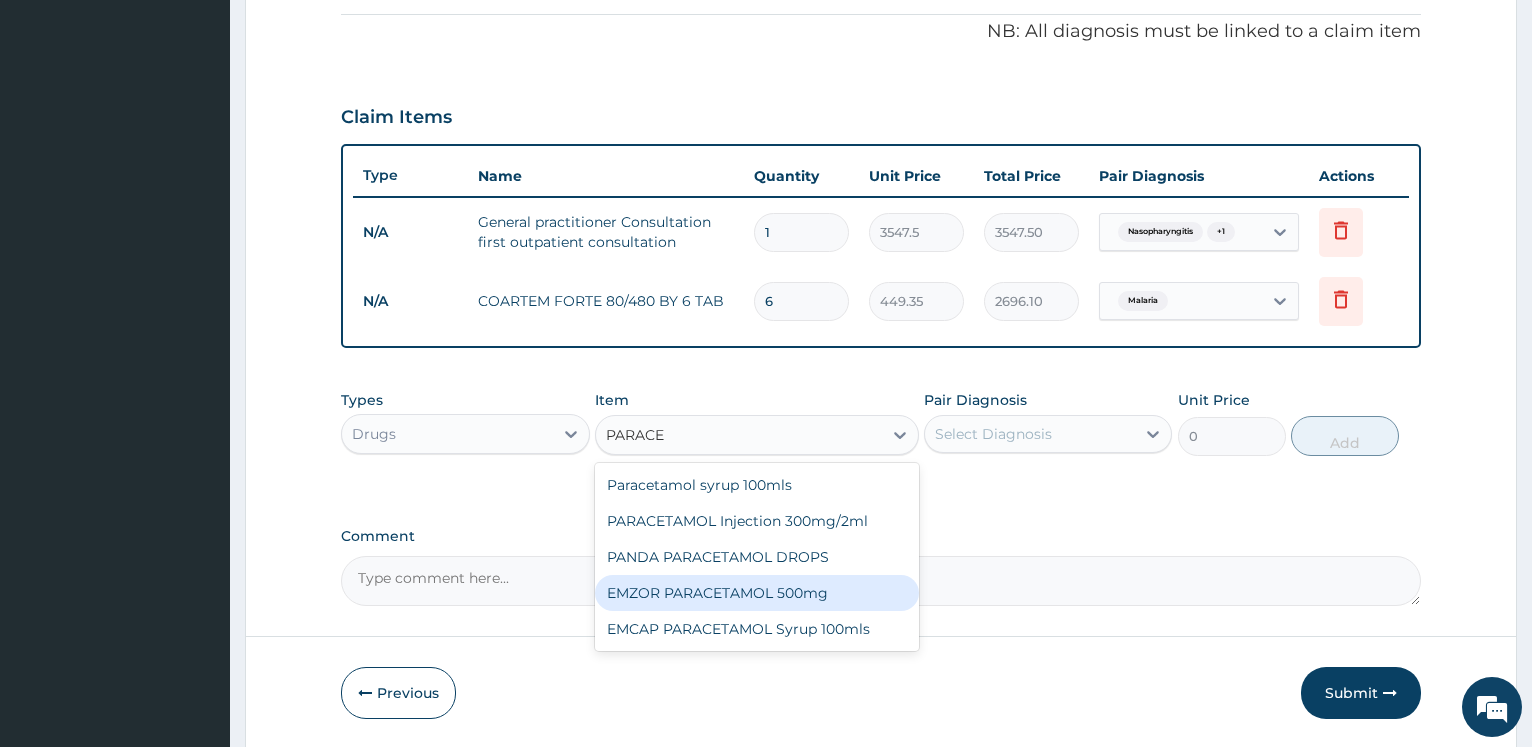 click on "EMZOR PARACETAMOL 500mg" at bounding box center (757, 593) 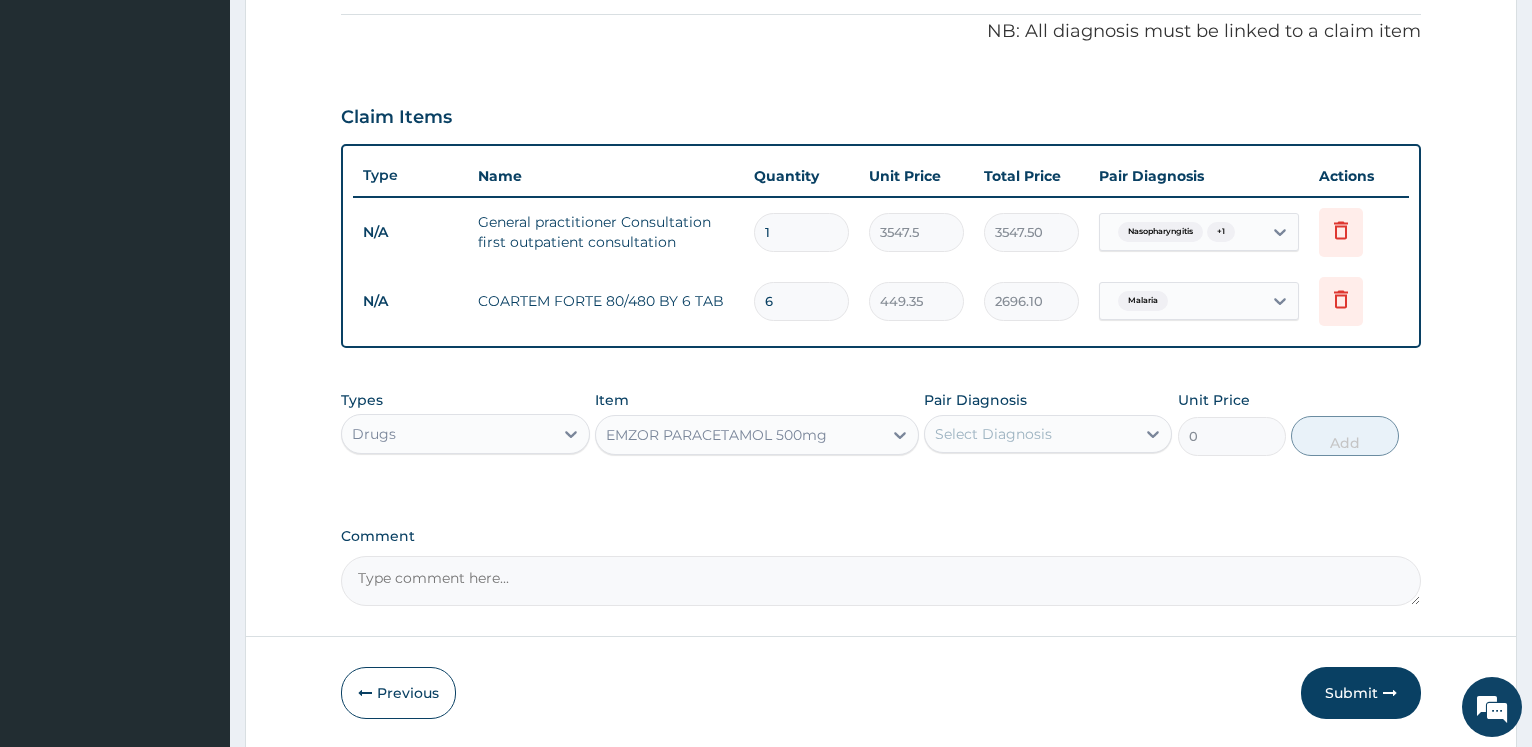 type 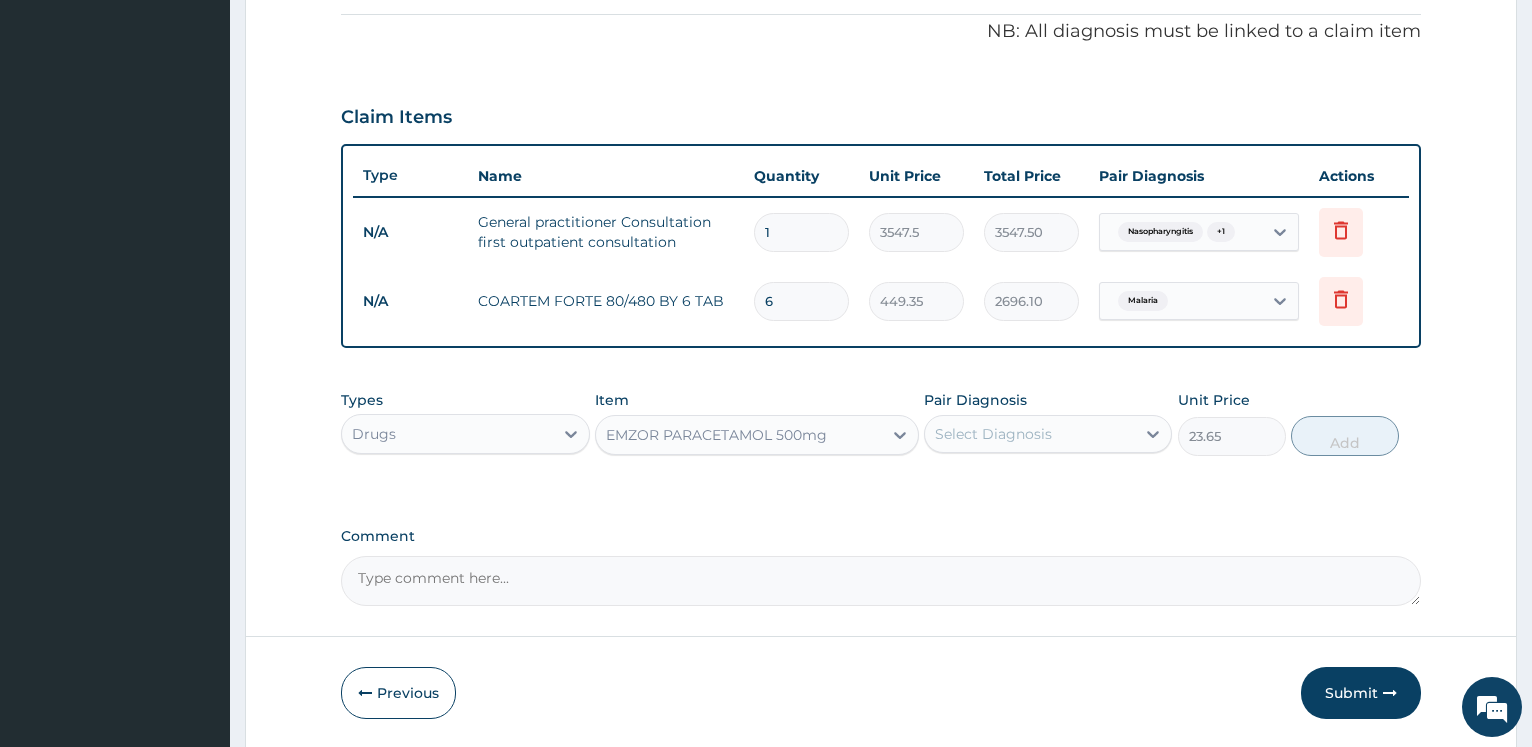 click on "Select Diagnosis" at bounding box center [993, 434] 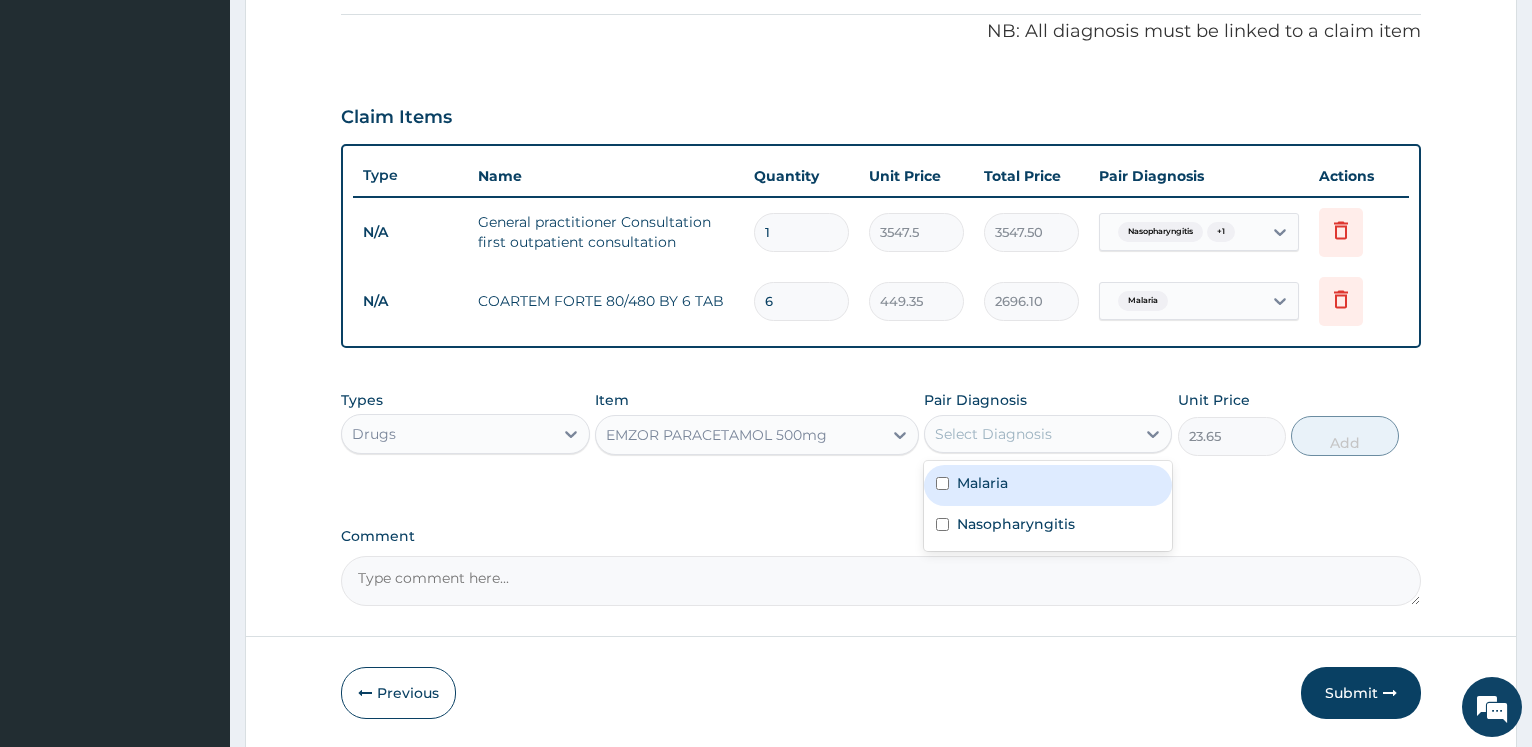 click on "Malaria" at bounding box center [982, 483] 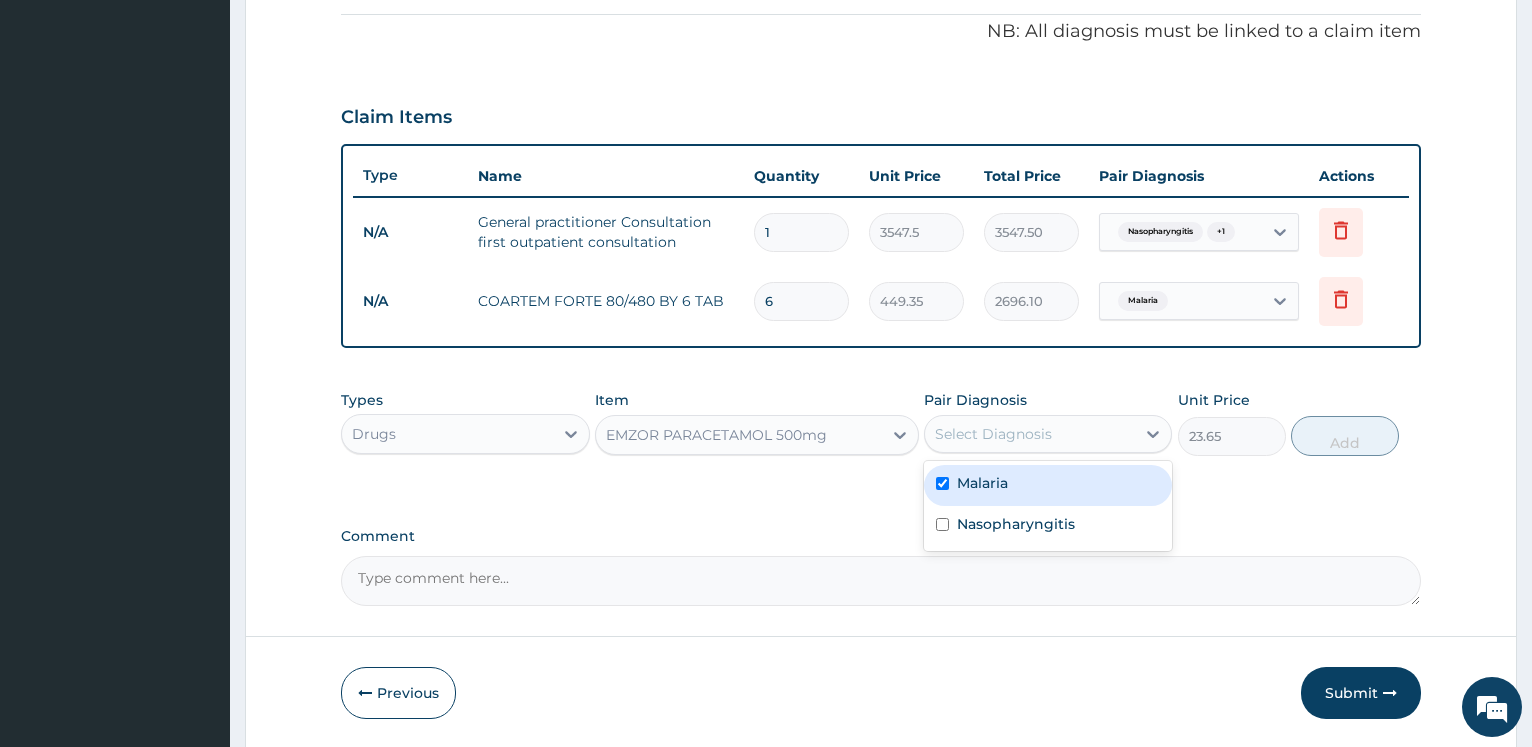 checkbox on "true" 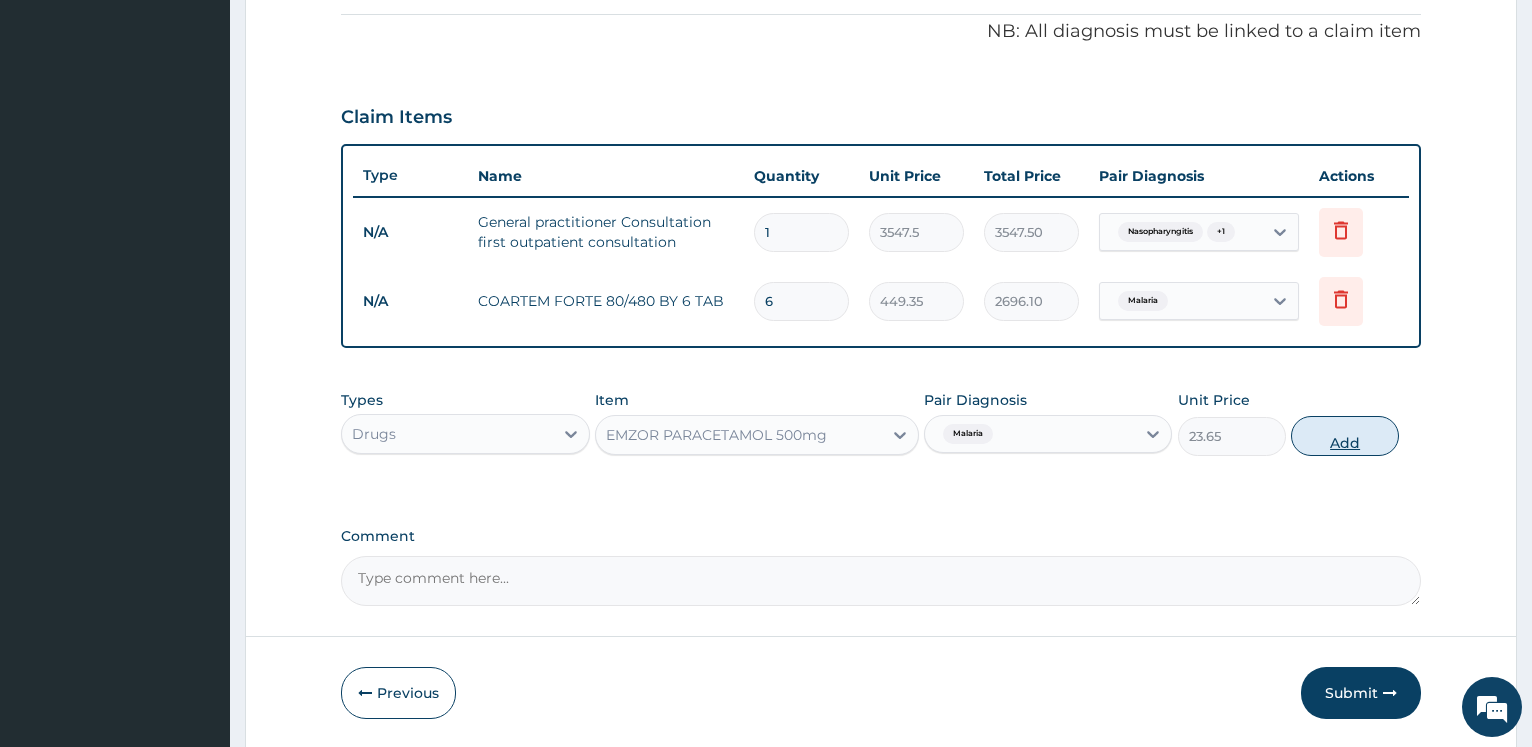 click on "Add" at bounding box center (1345, 436) 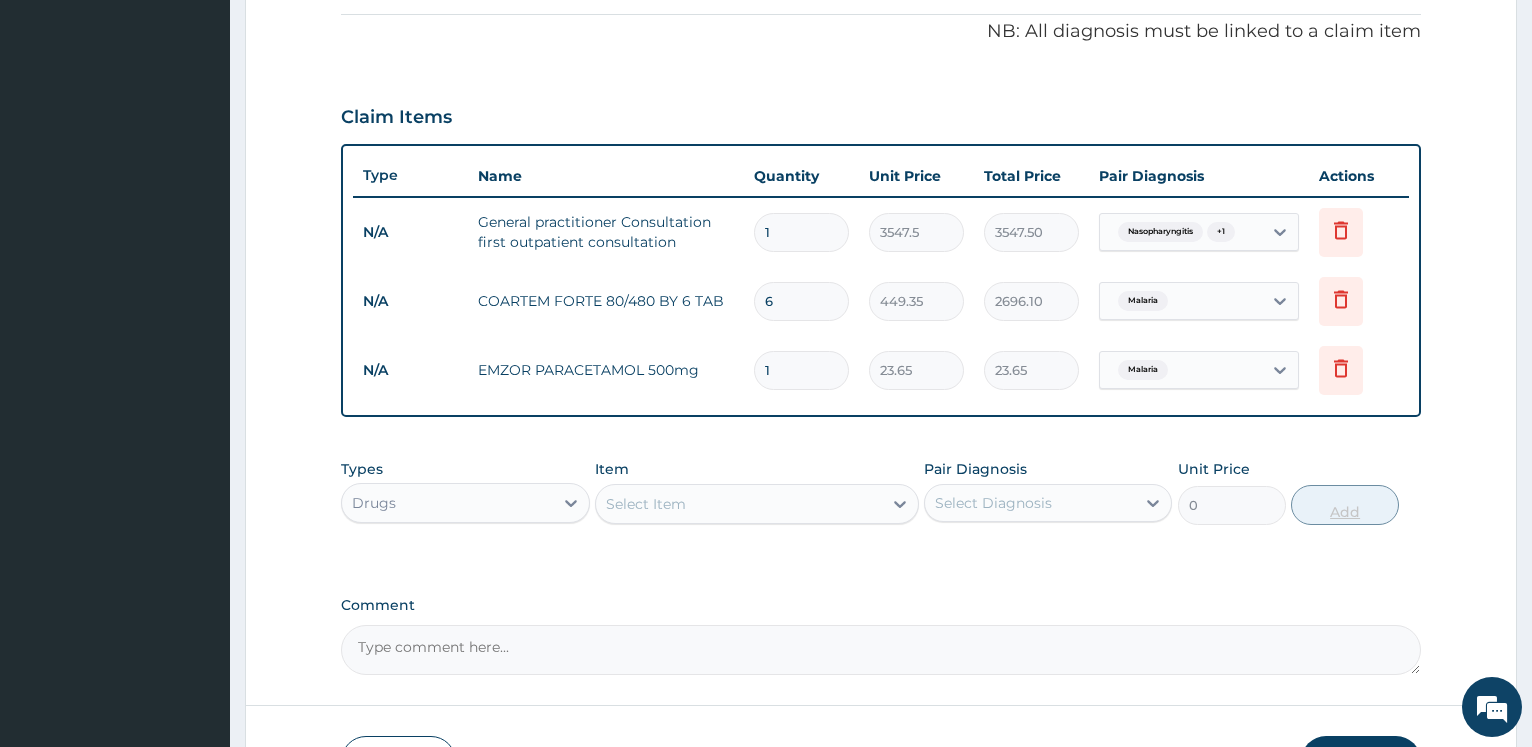 type 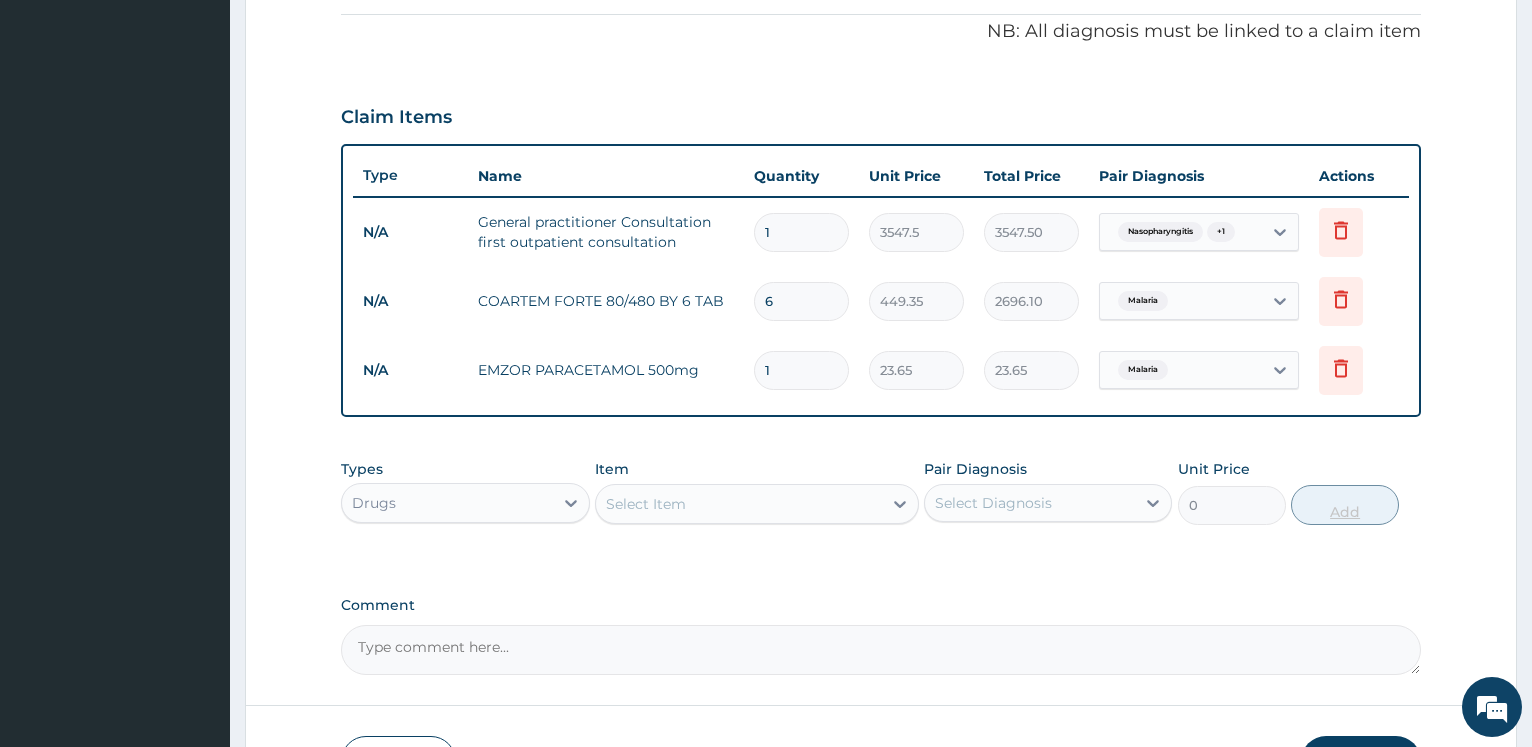 type on "0.00" 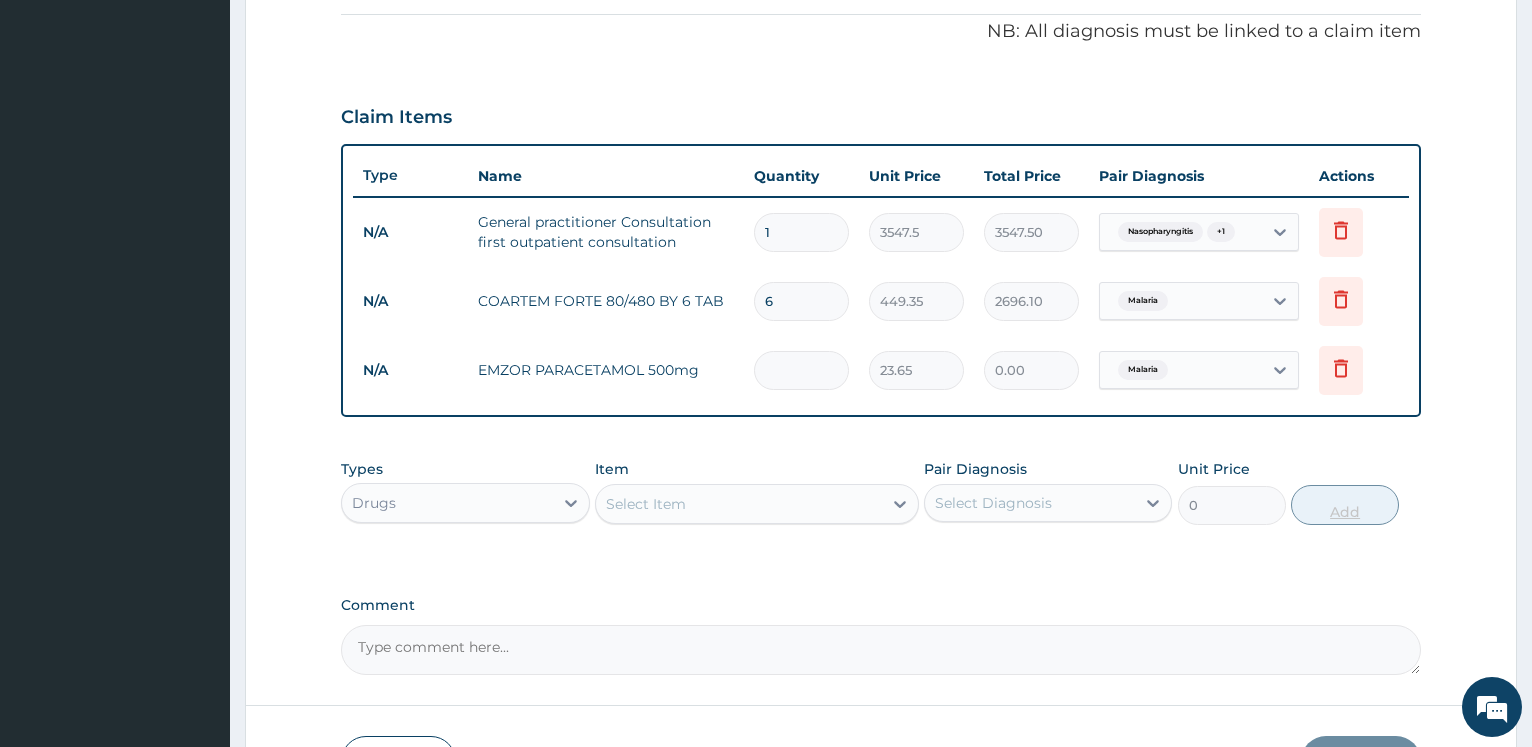 type on "3" 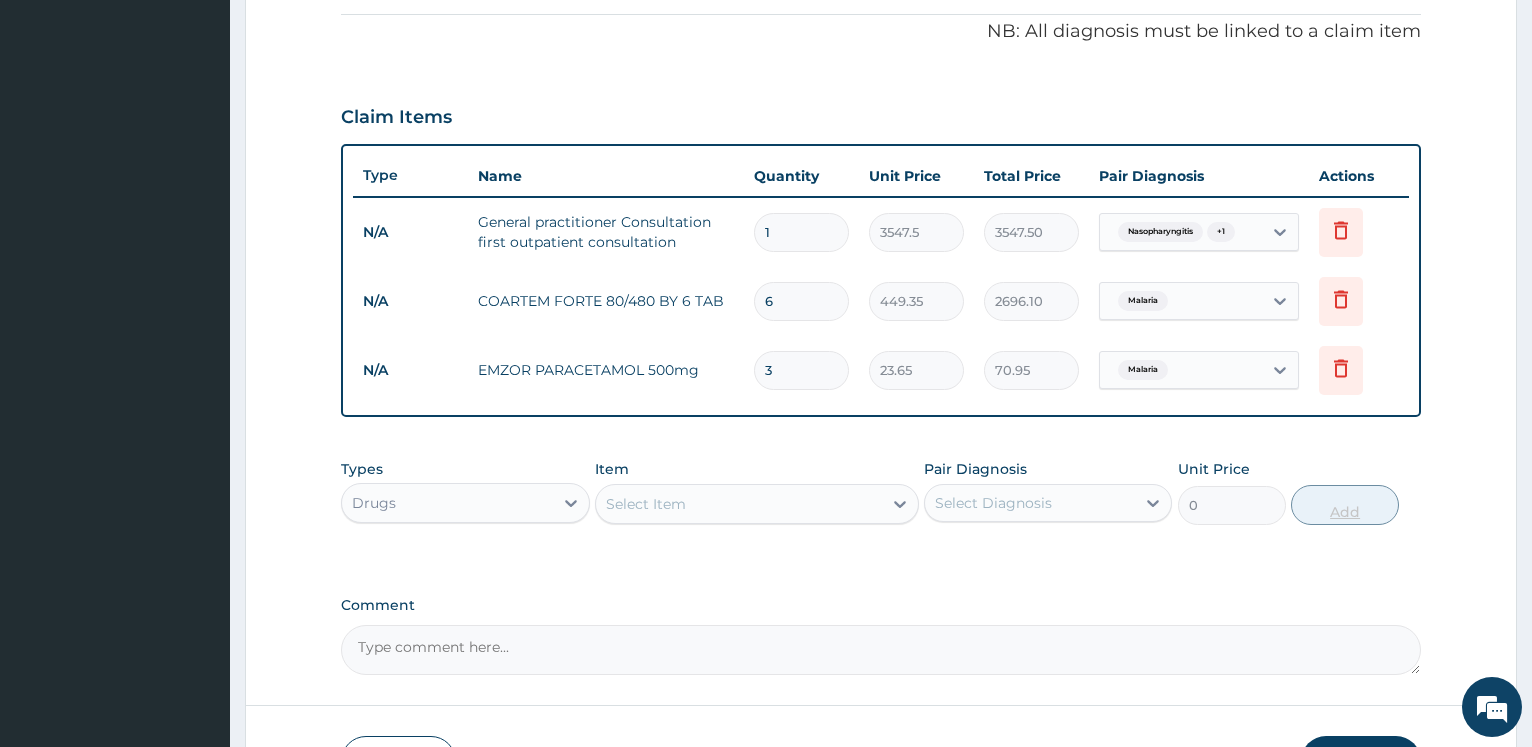 type on "30" 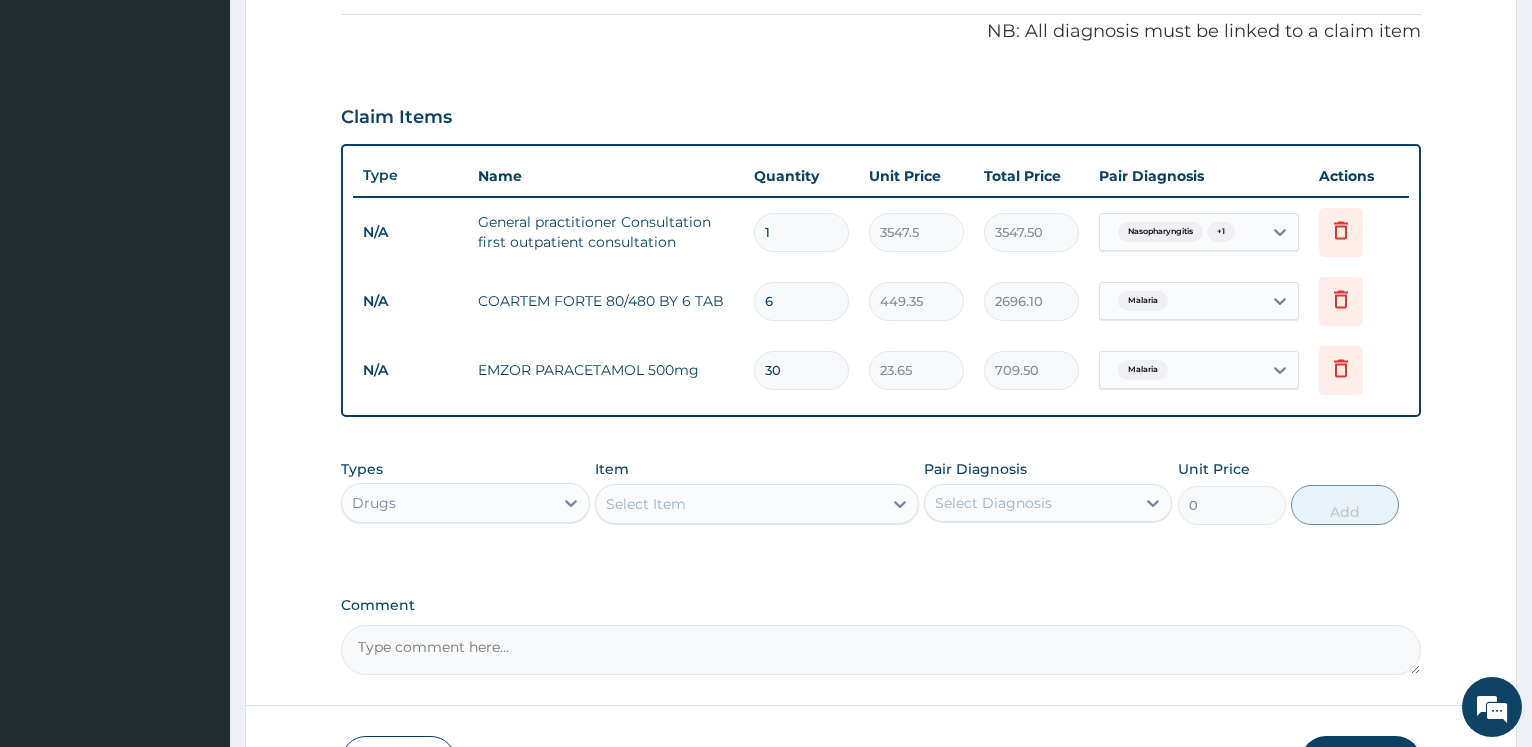 type on "30" 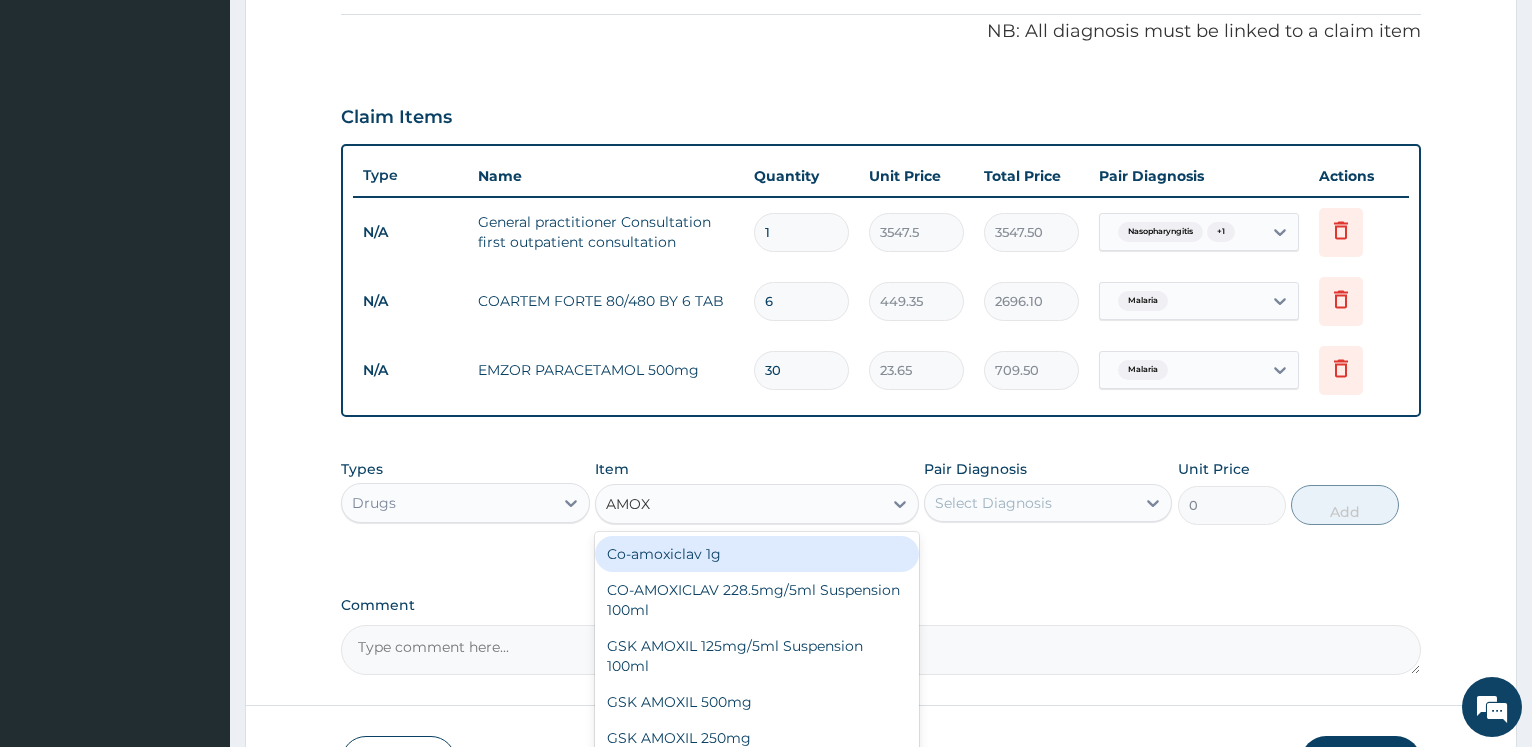 type on "AMOXI" 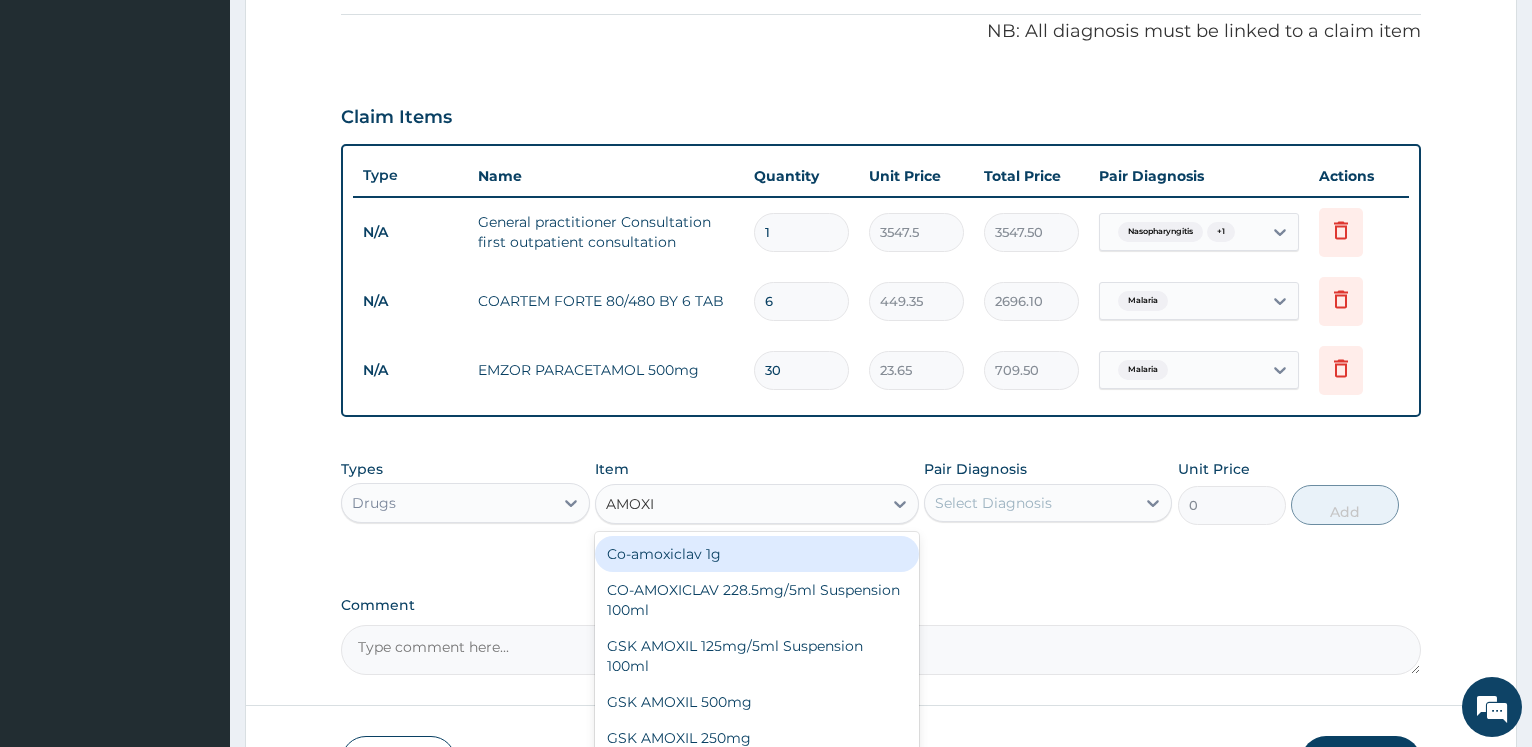 click on "Co-amoxiclav 1g" at bounding box center (757, 554) 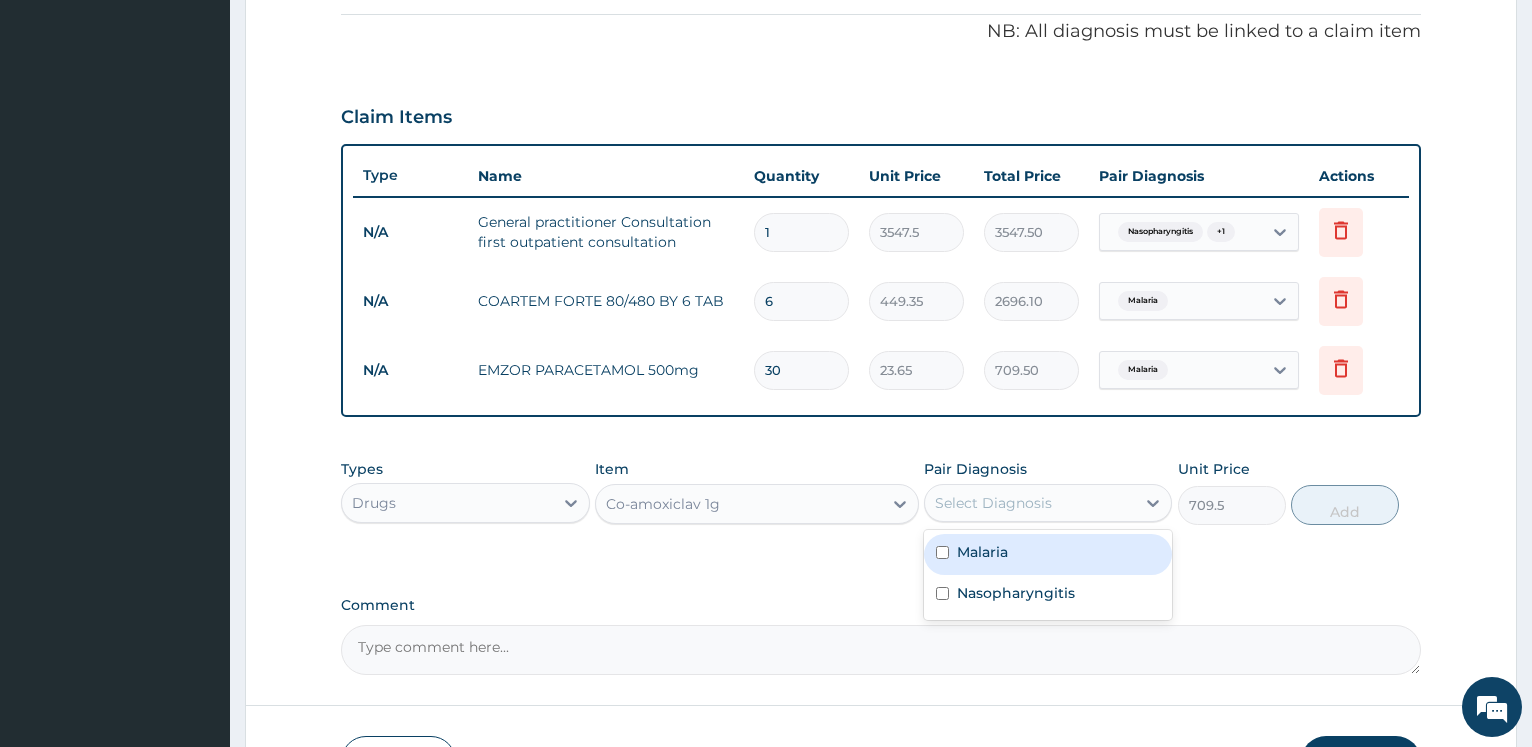 click on "Select Diagnosis" at bounding box center [1048, 503] 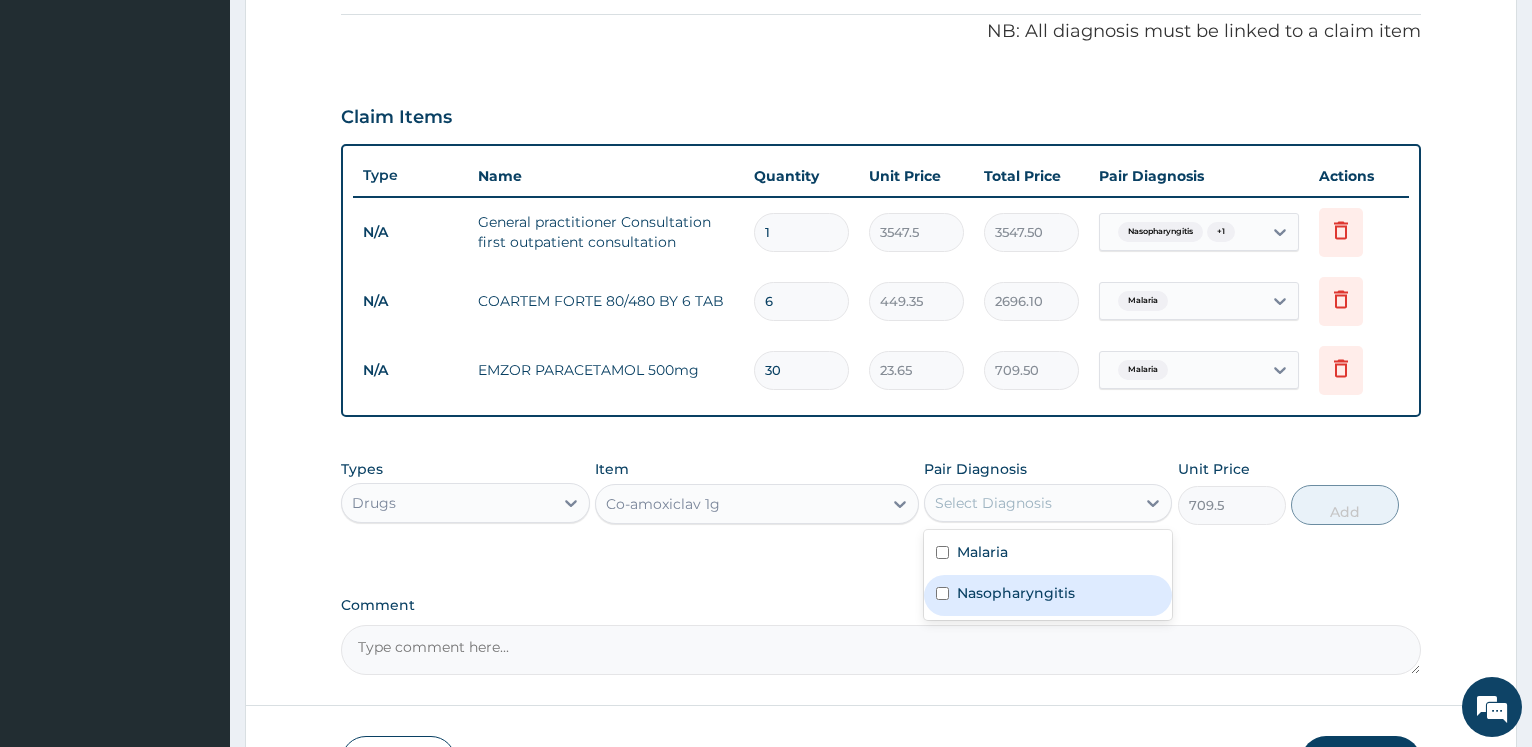 click on "Nasopharyngitis" at bounding box center [1016, 593] 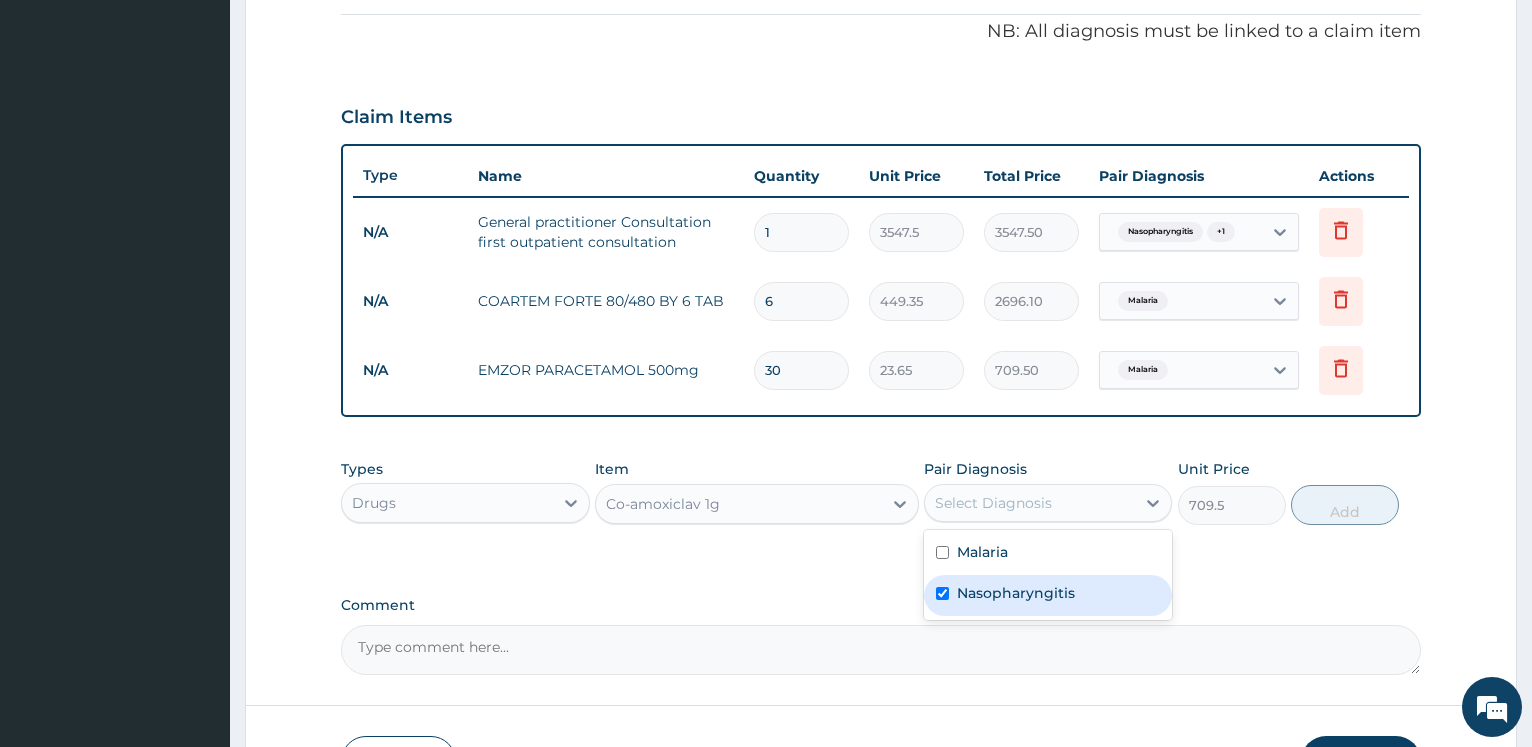 checkbox on "true" 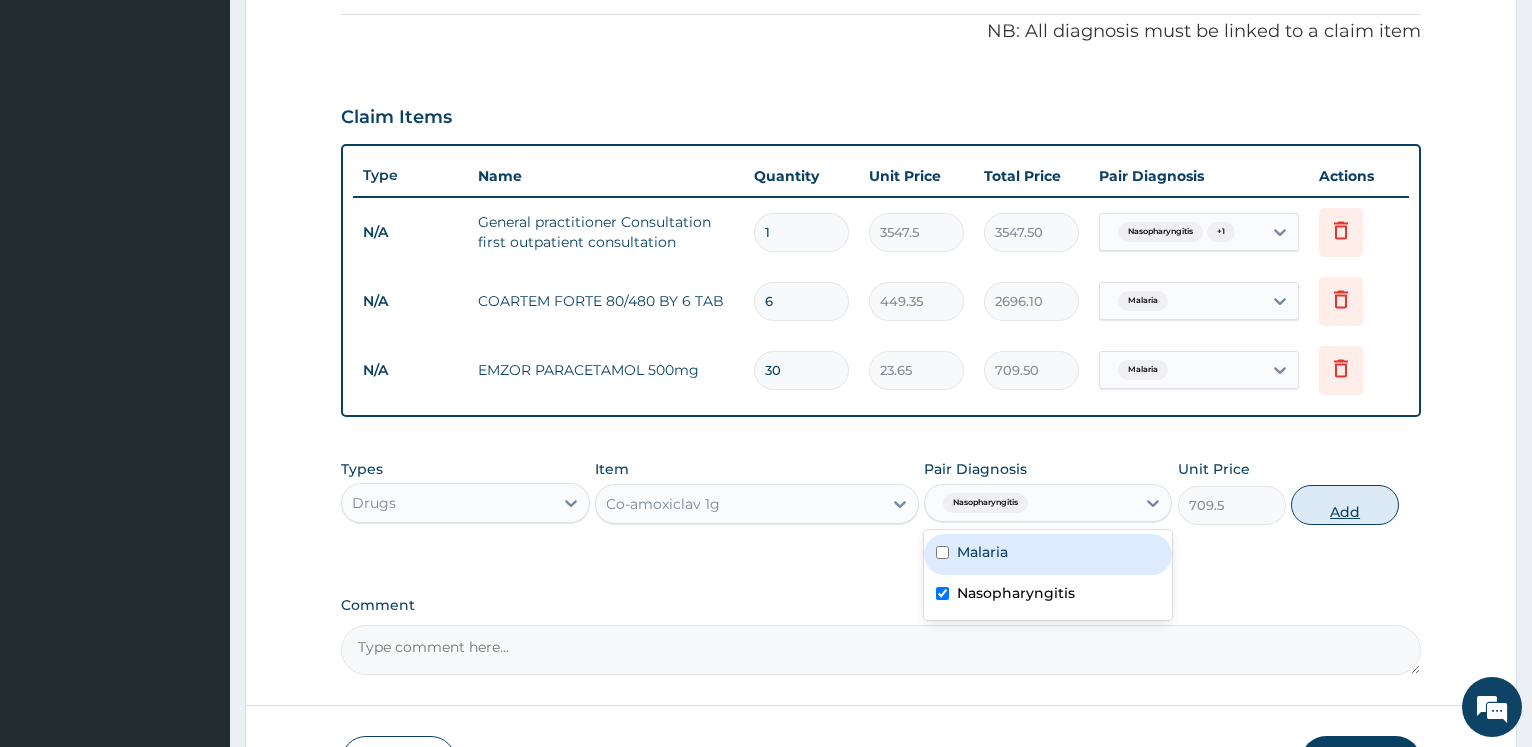 click on "Add" at bounding box center [1345, 505] 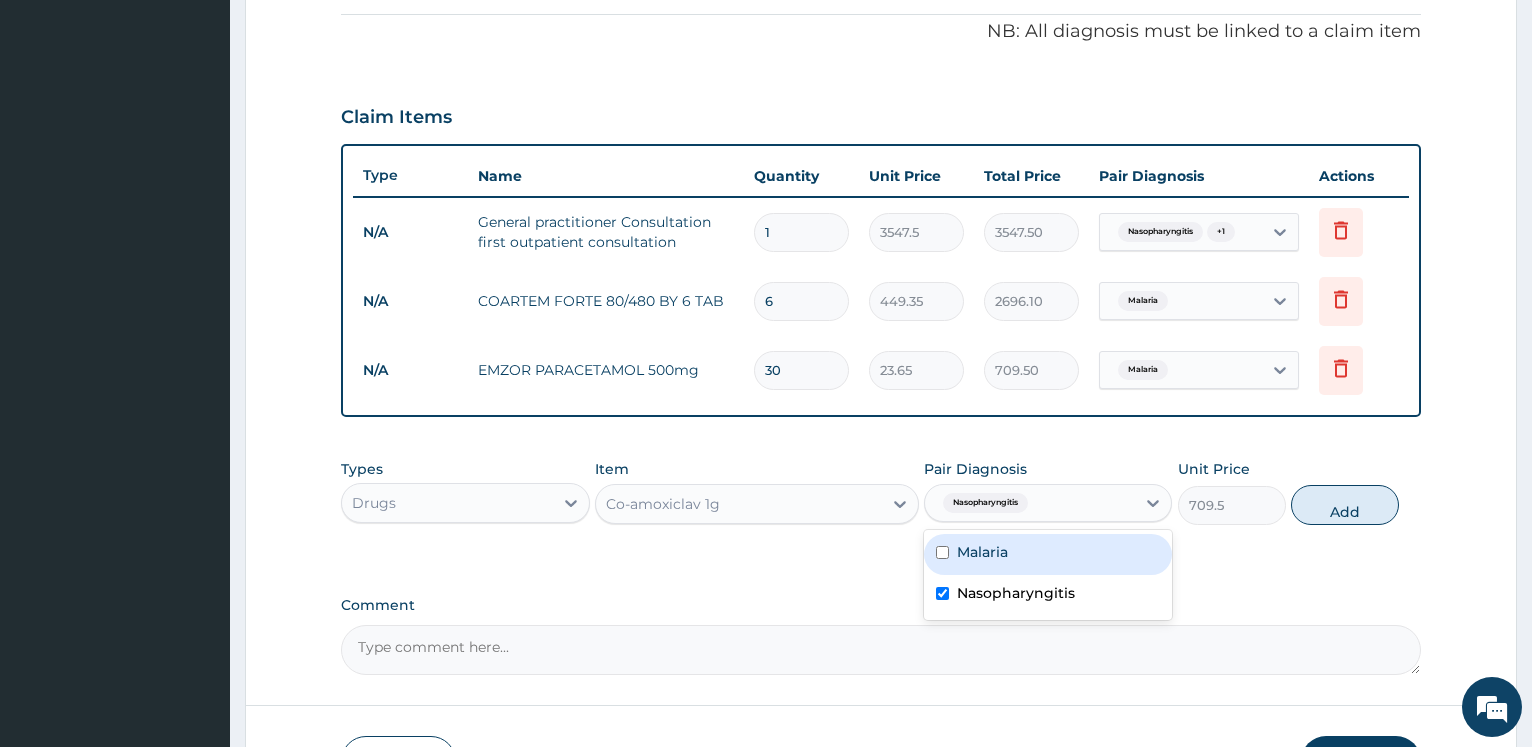 type on "0" 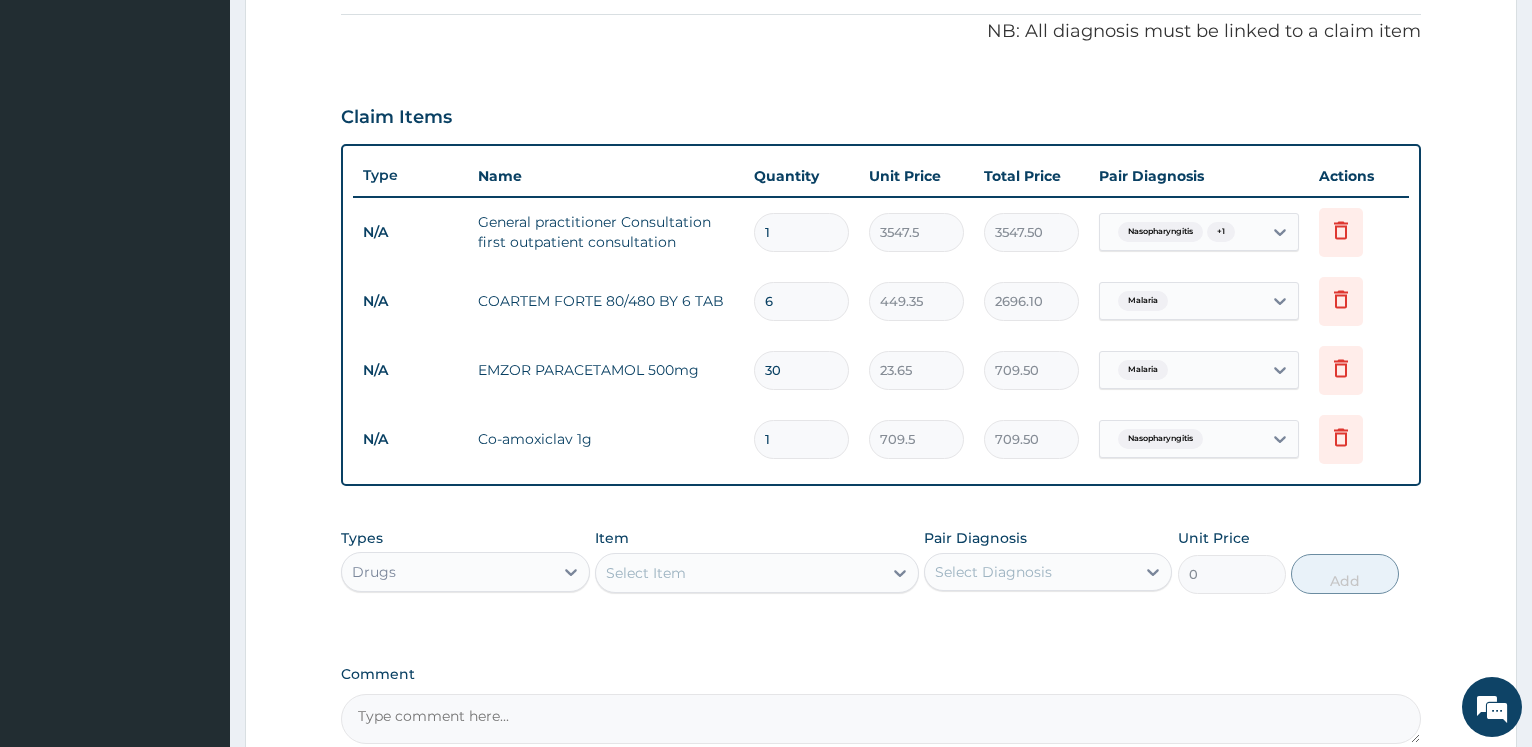 type on "10" 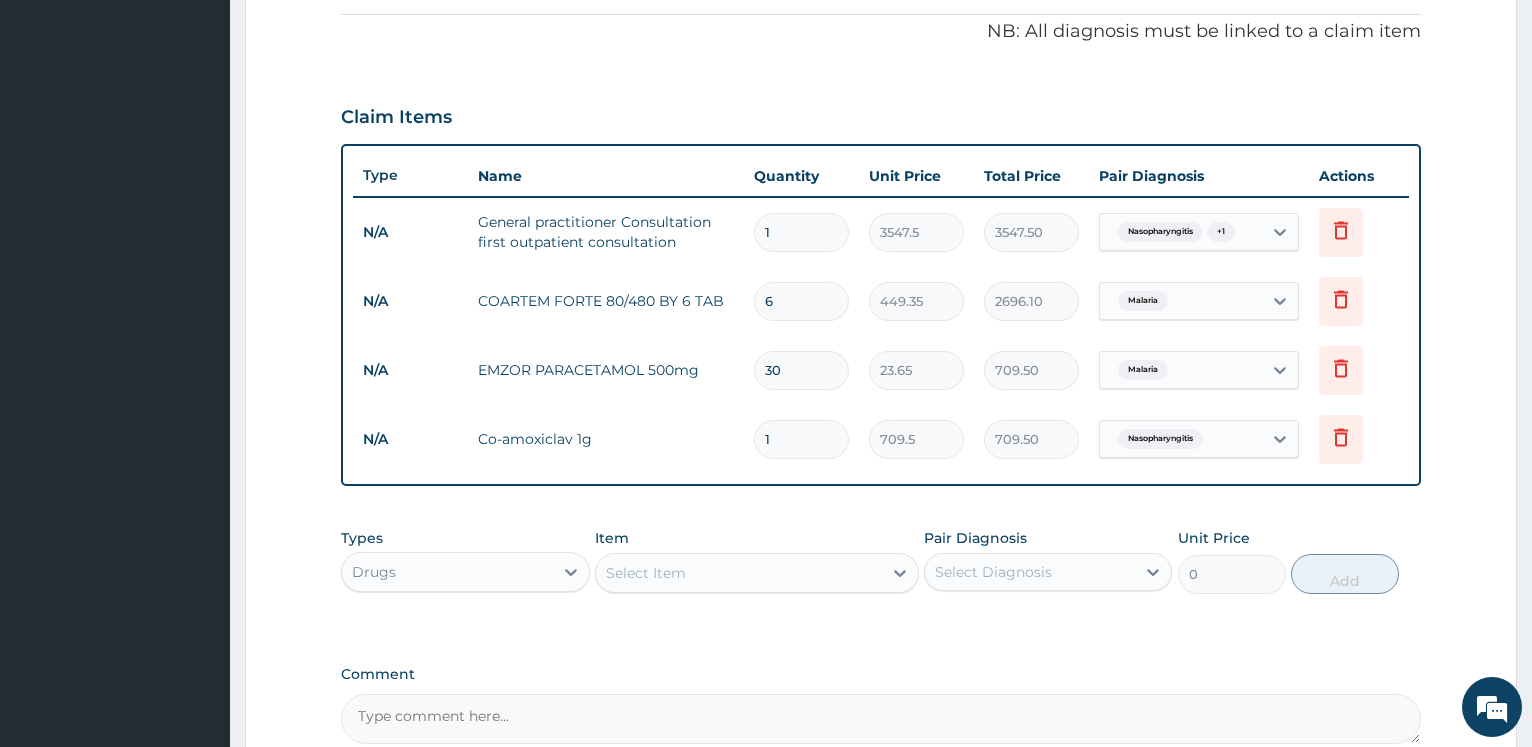 type on "7095.00" 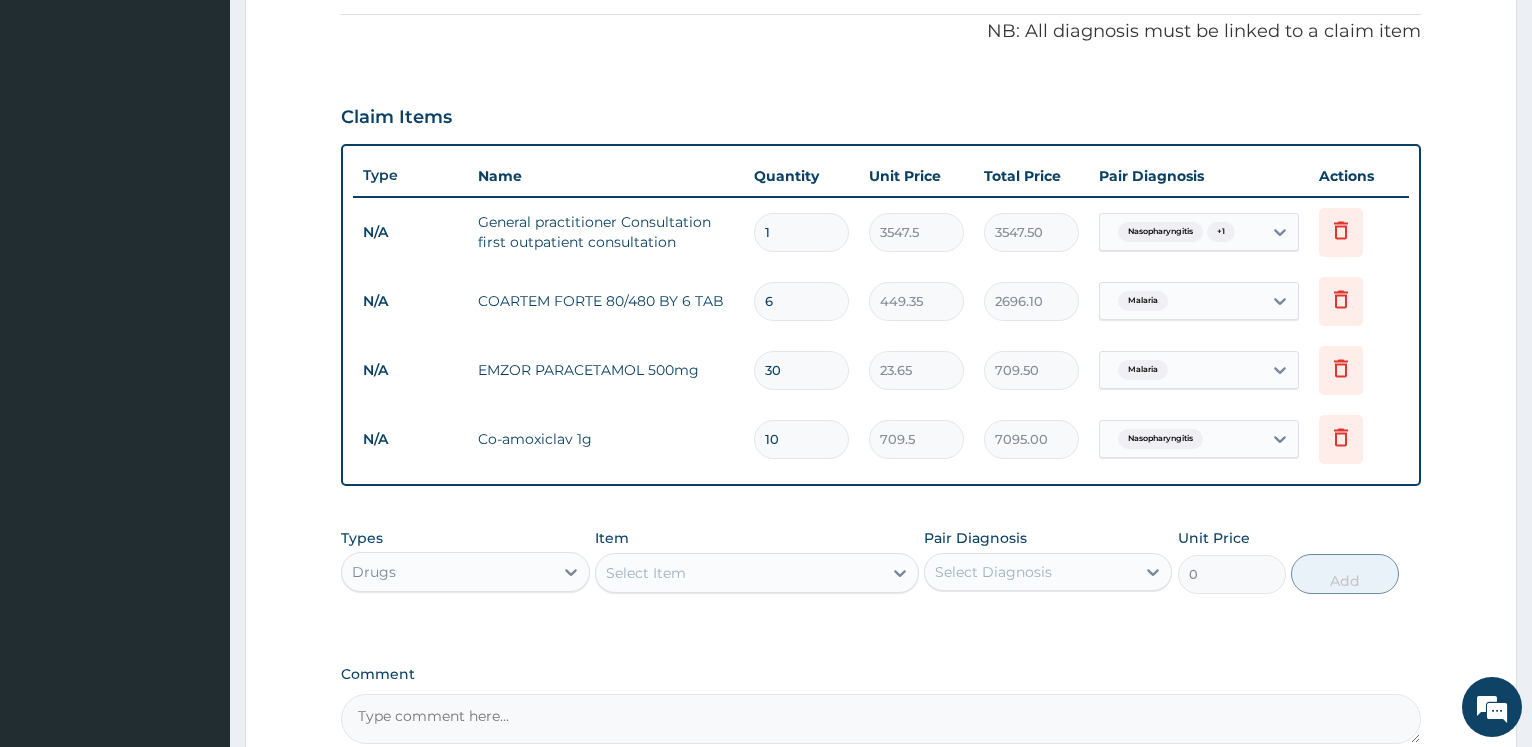 type on "10" 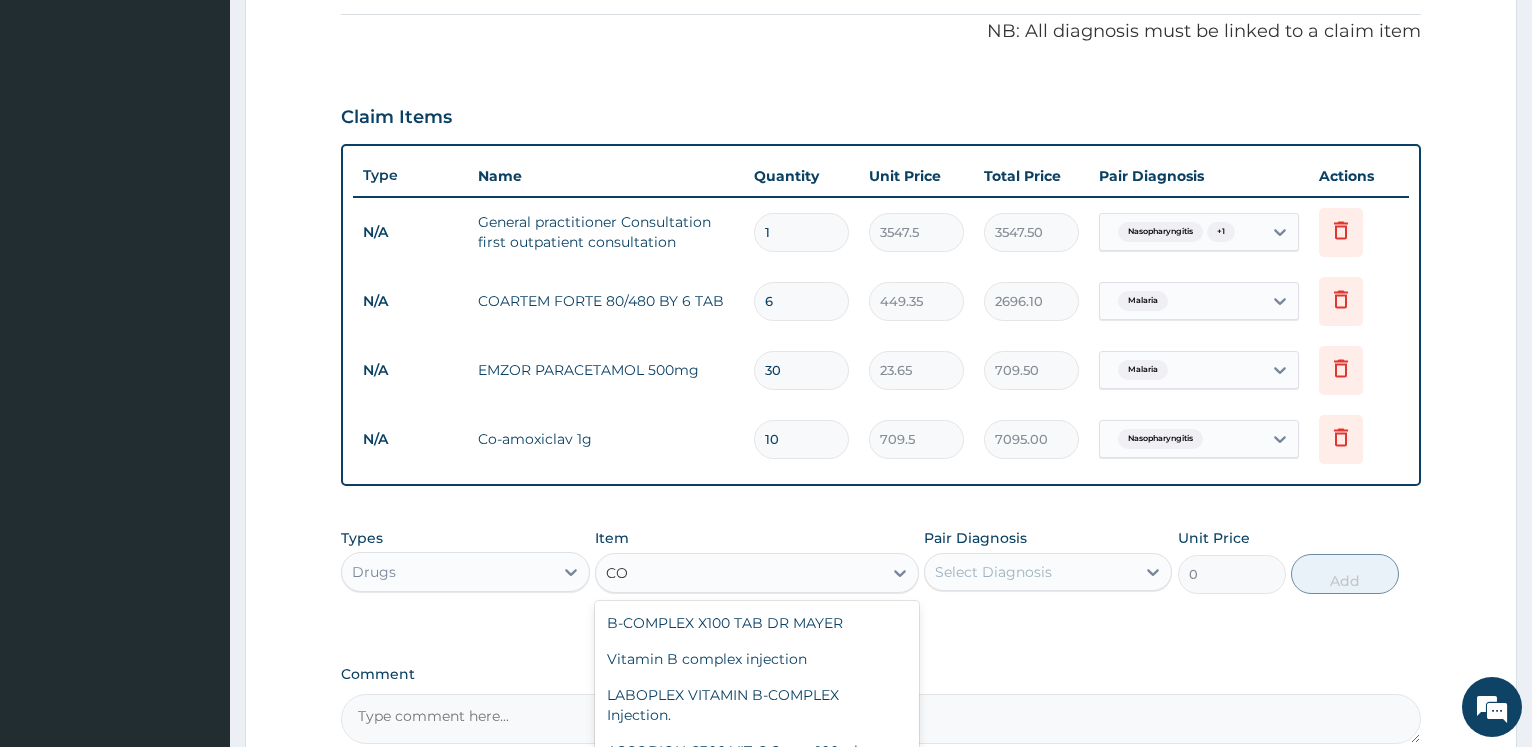type on "C" 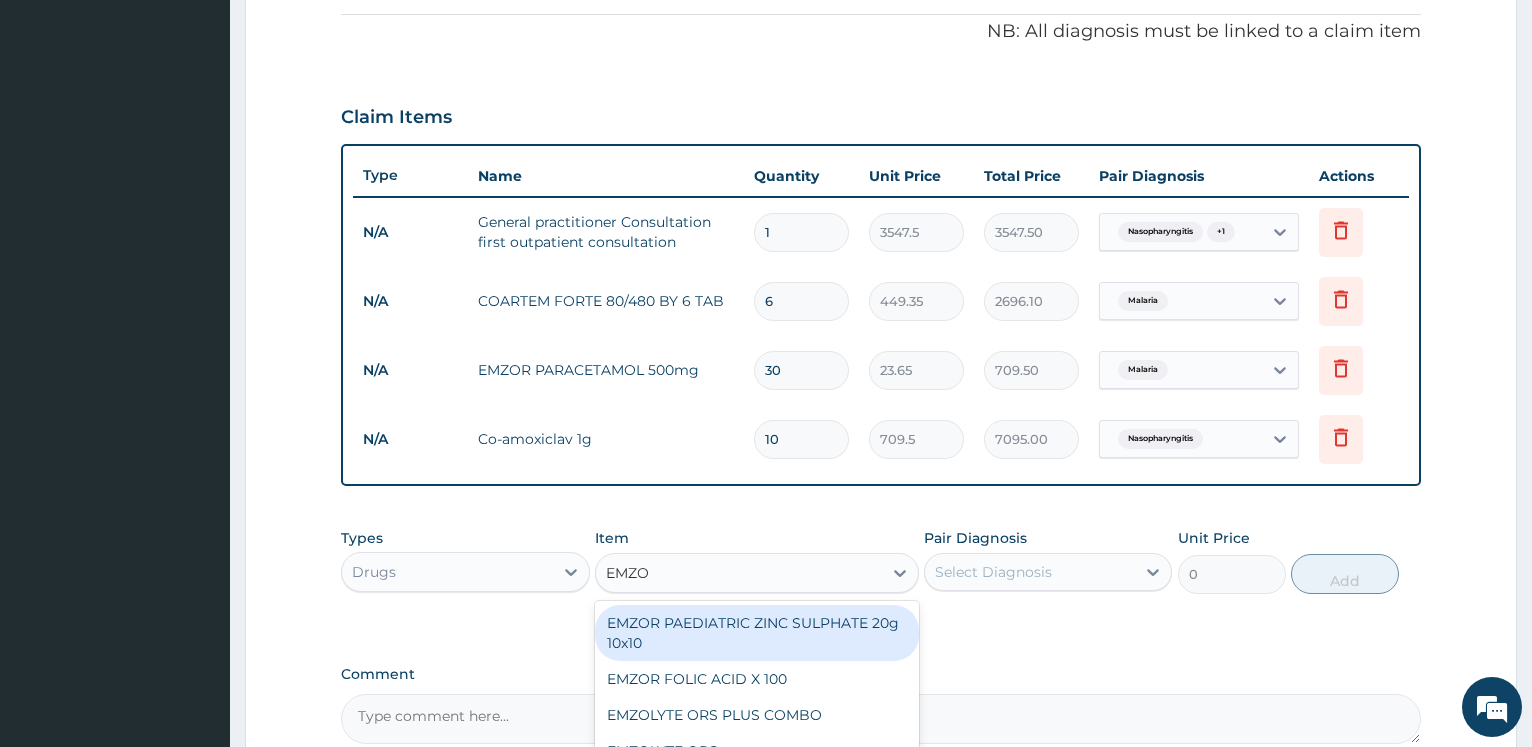 type on "EMZOL" 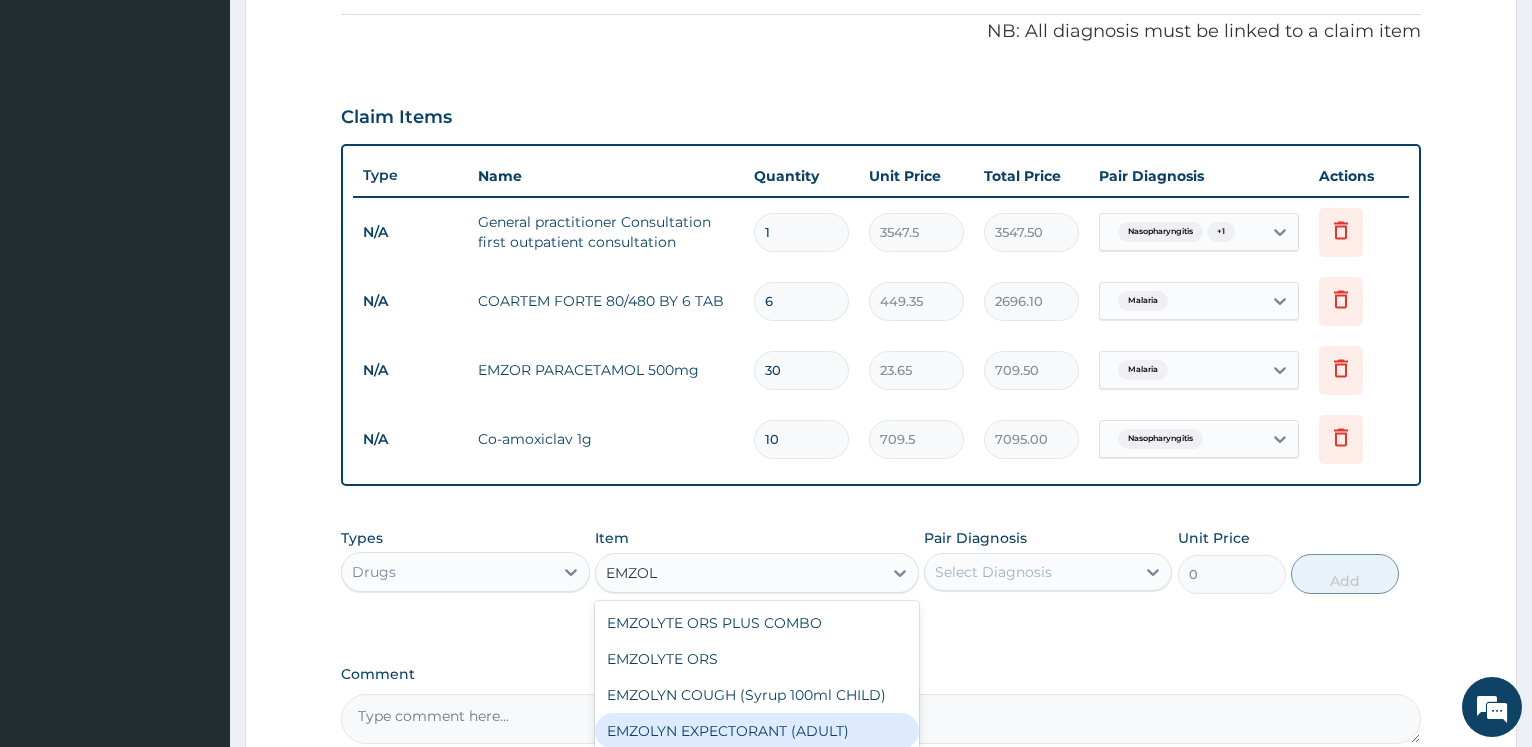 click on "EMZOLYN EXPECTORANT (ADULT)" at bounding box center [757, 731] 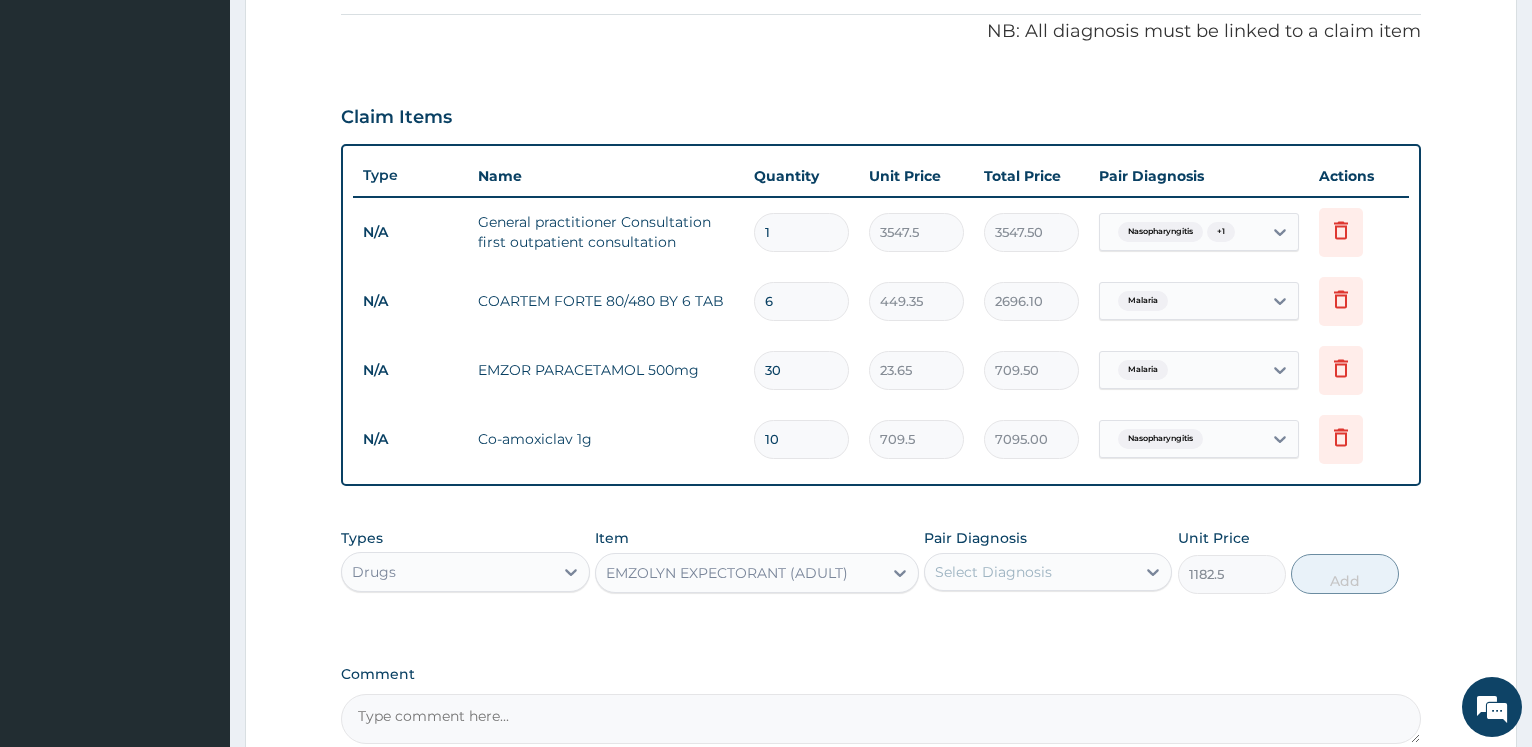 click on "Select Diagnosis" at bounding box center [1030, 572] 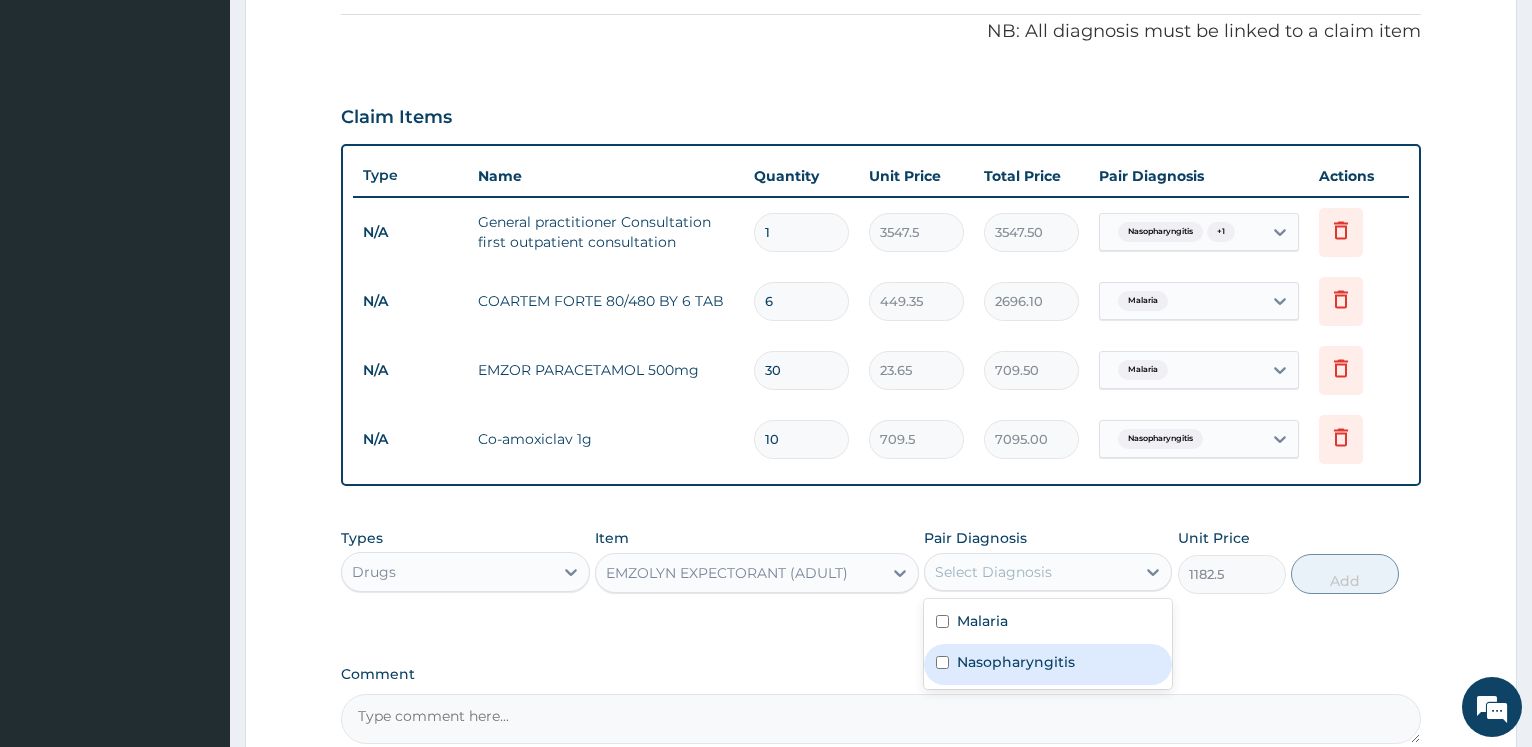 click on "Nasopharyngitis" at bounding box center (1048, 664) 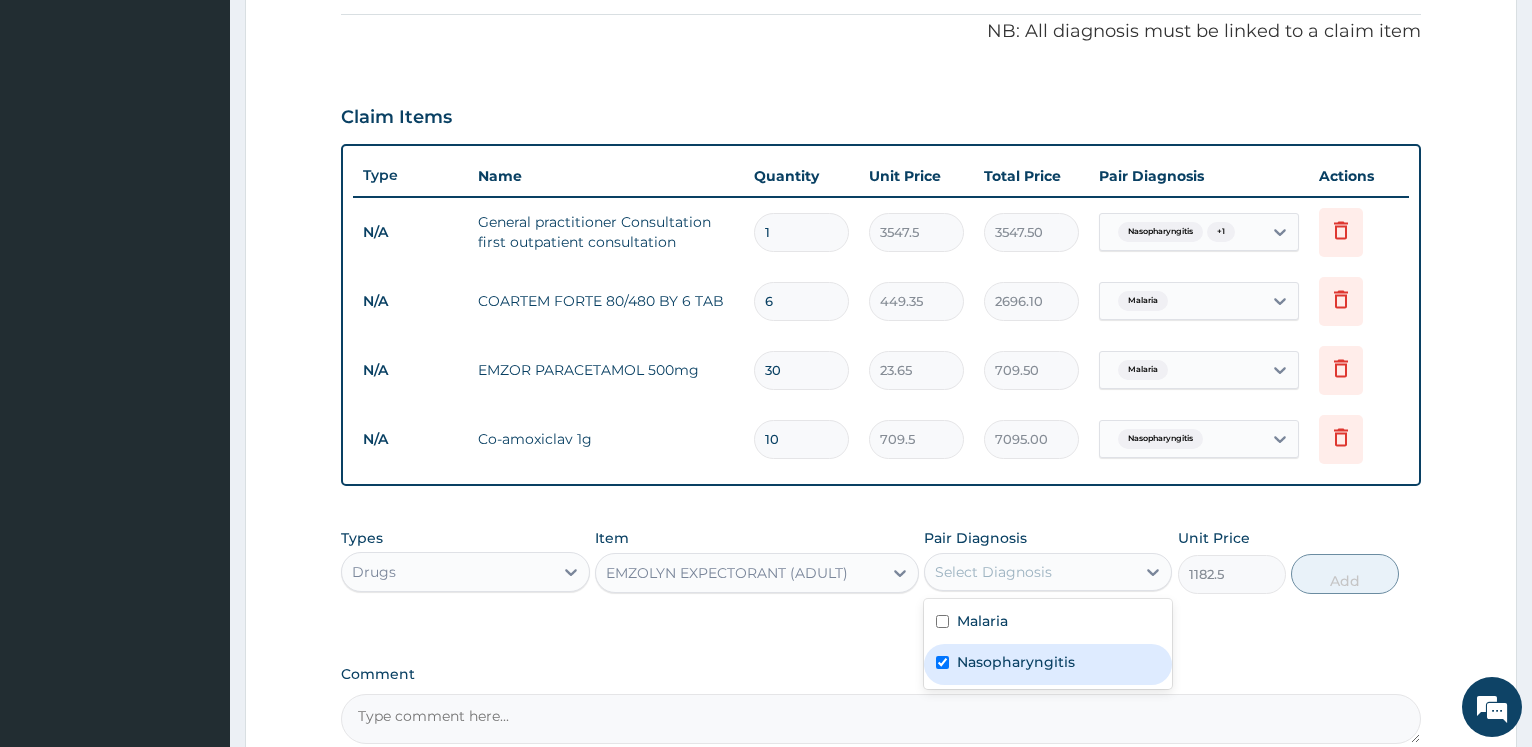checkbox on "true" 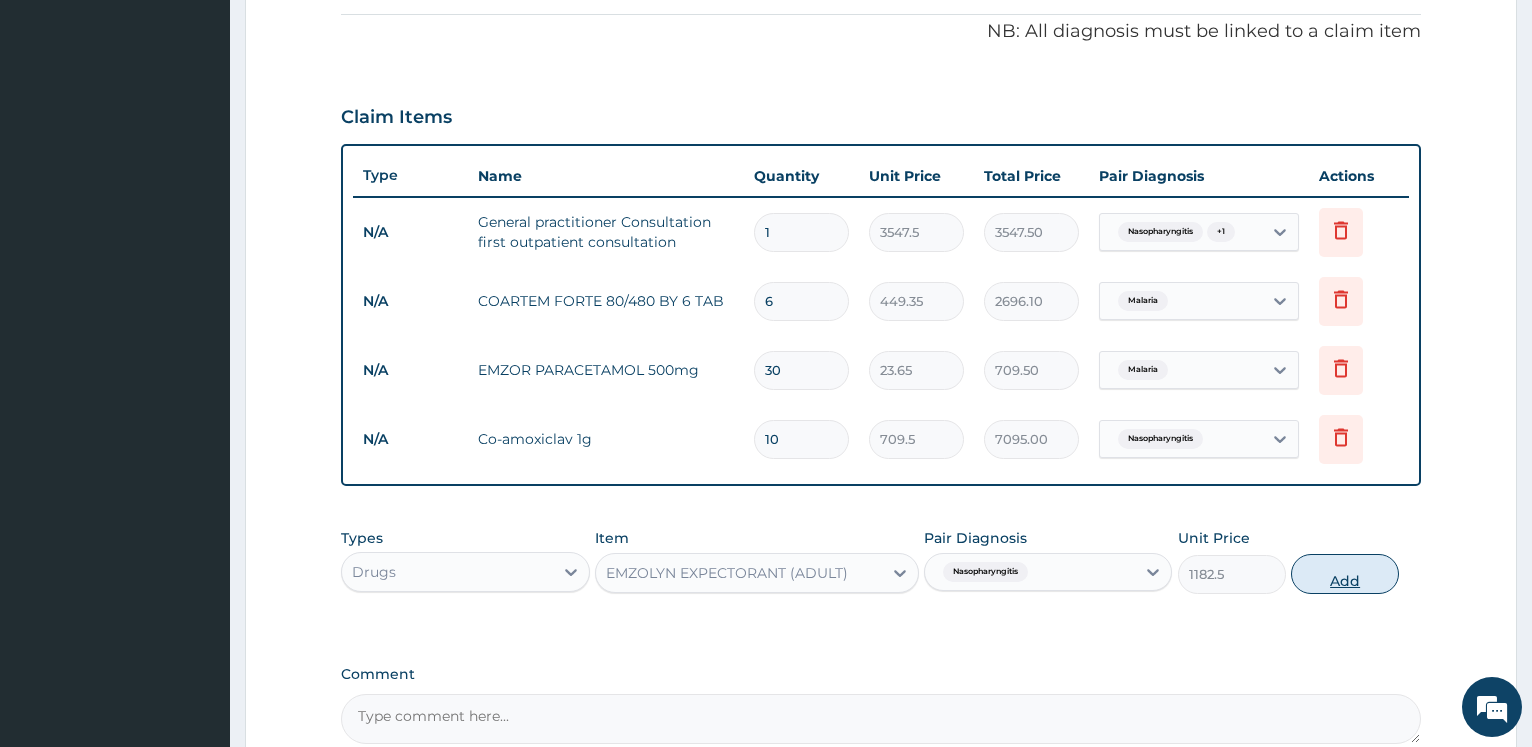 click on "Add" at bounding box center [1345, 574] 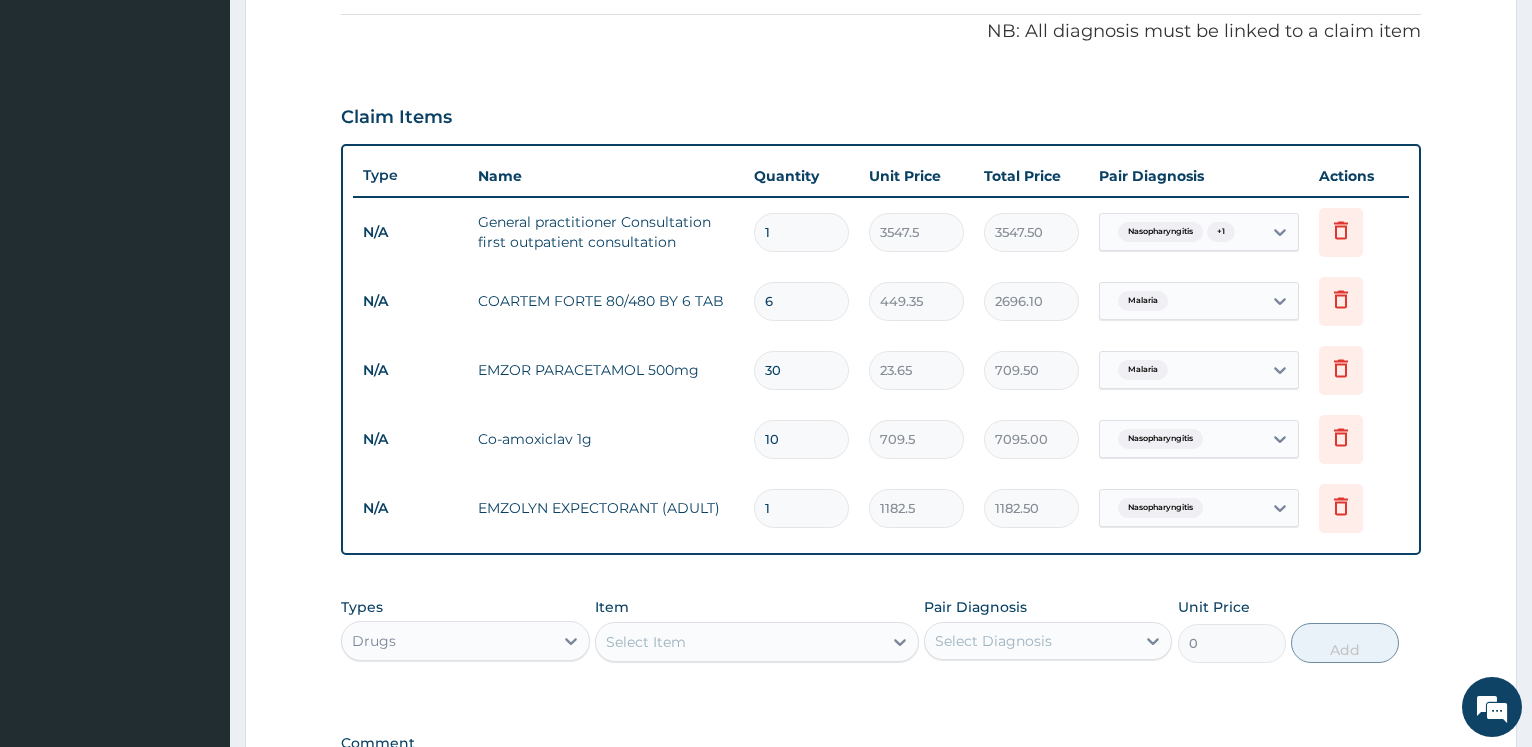click on "Select Item" at bounding box center (739, 642) 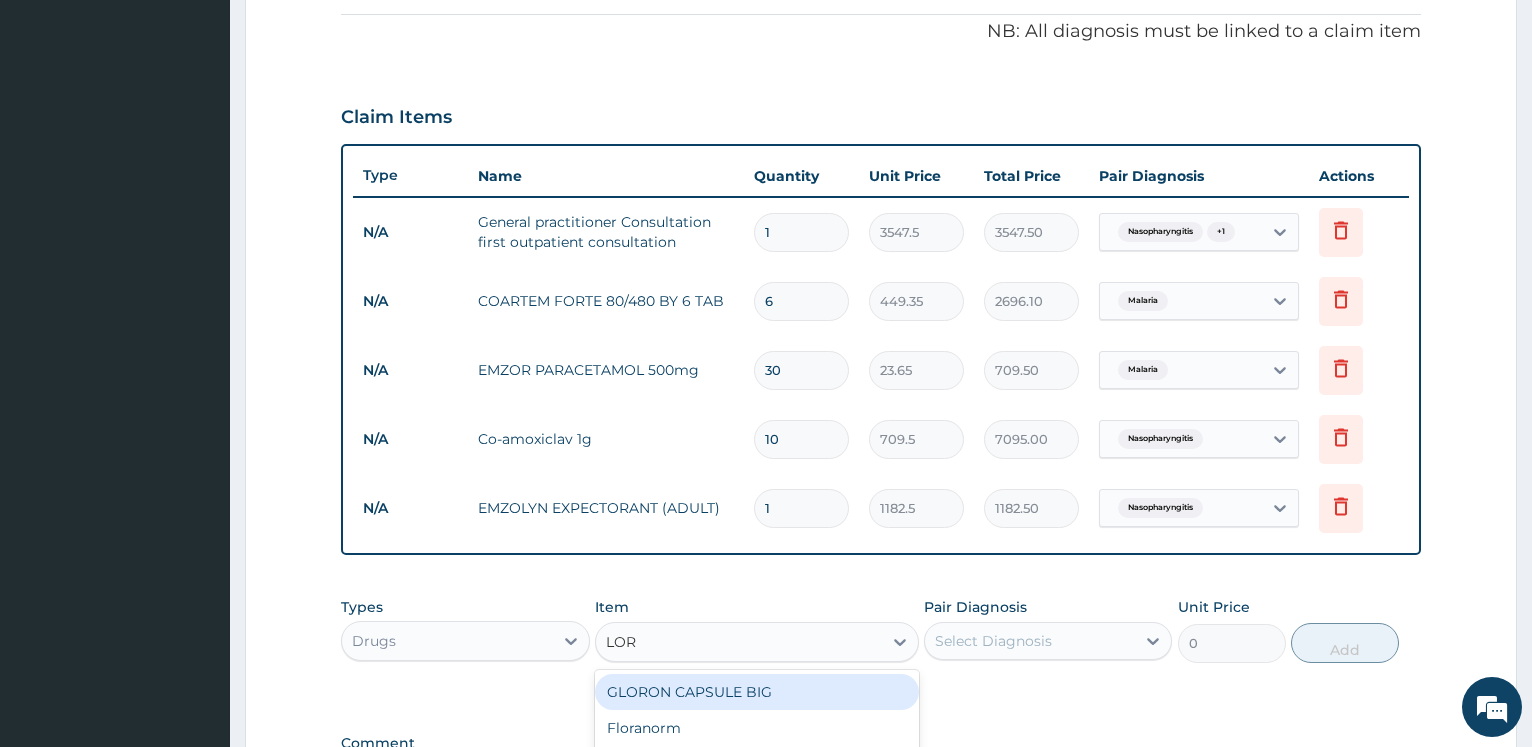 type on "LORA" 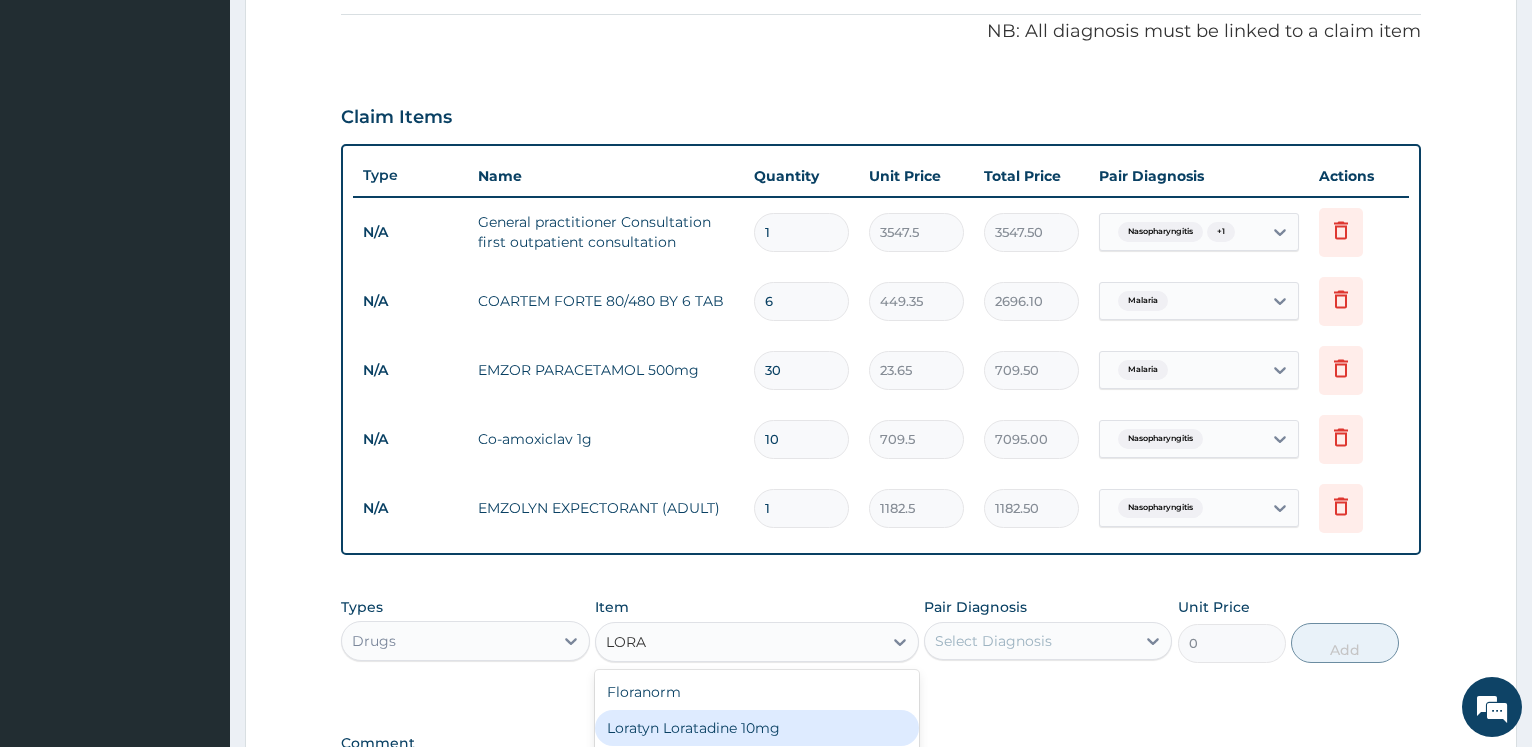 click on "Loratyn Loratadine 10mg" at bounding box center (757, 728) 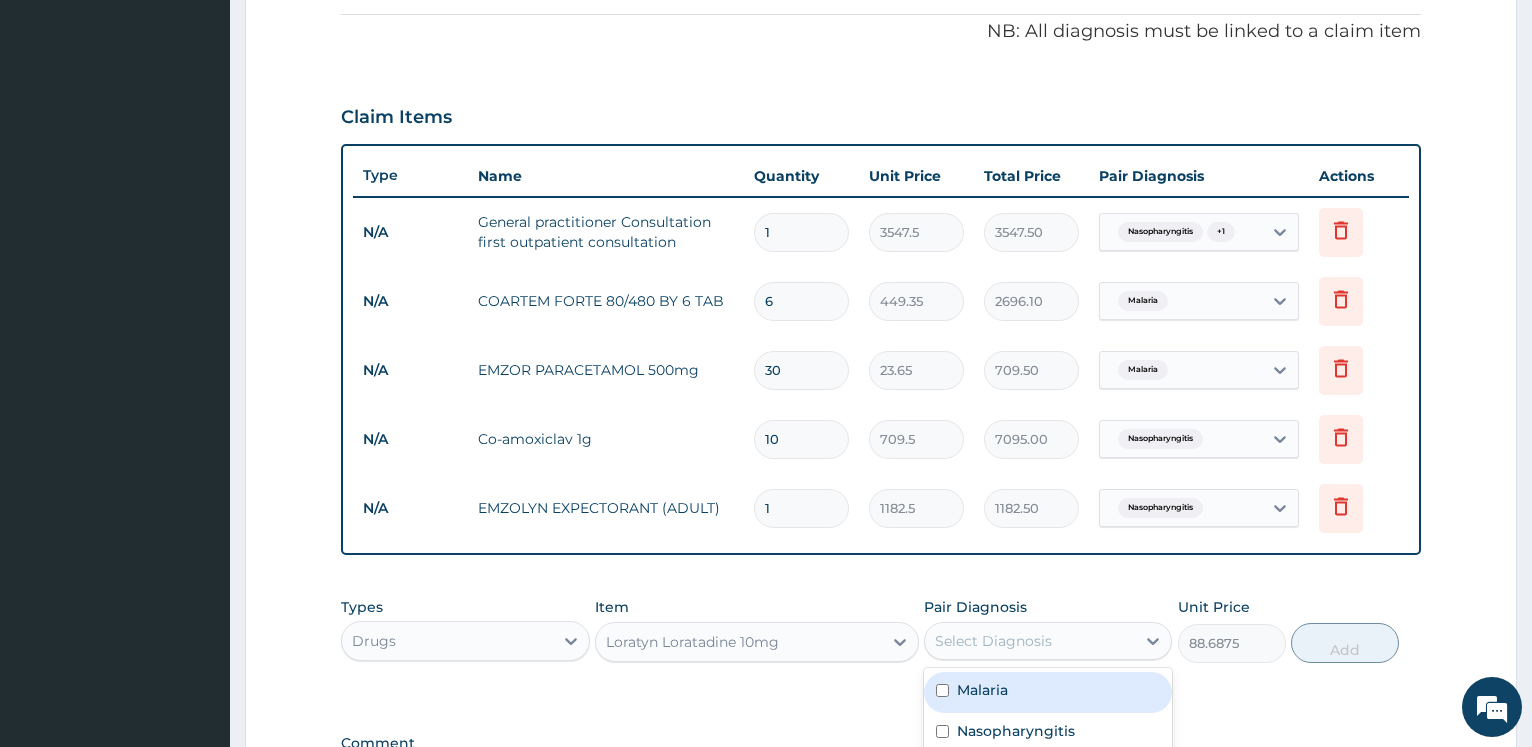 click on "Select Diagnosis" at bounding box center (1048, 641) 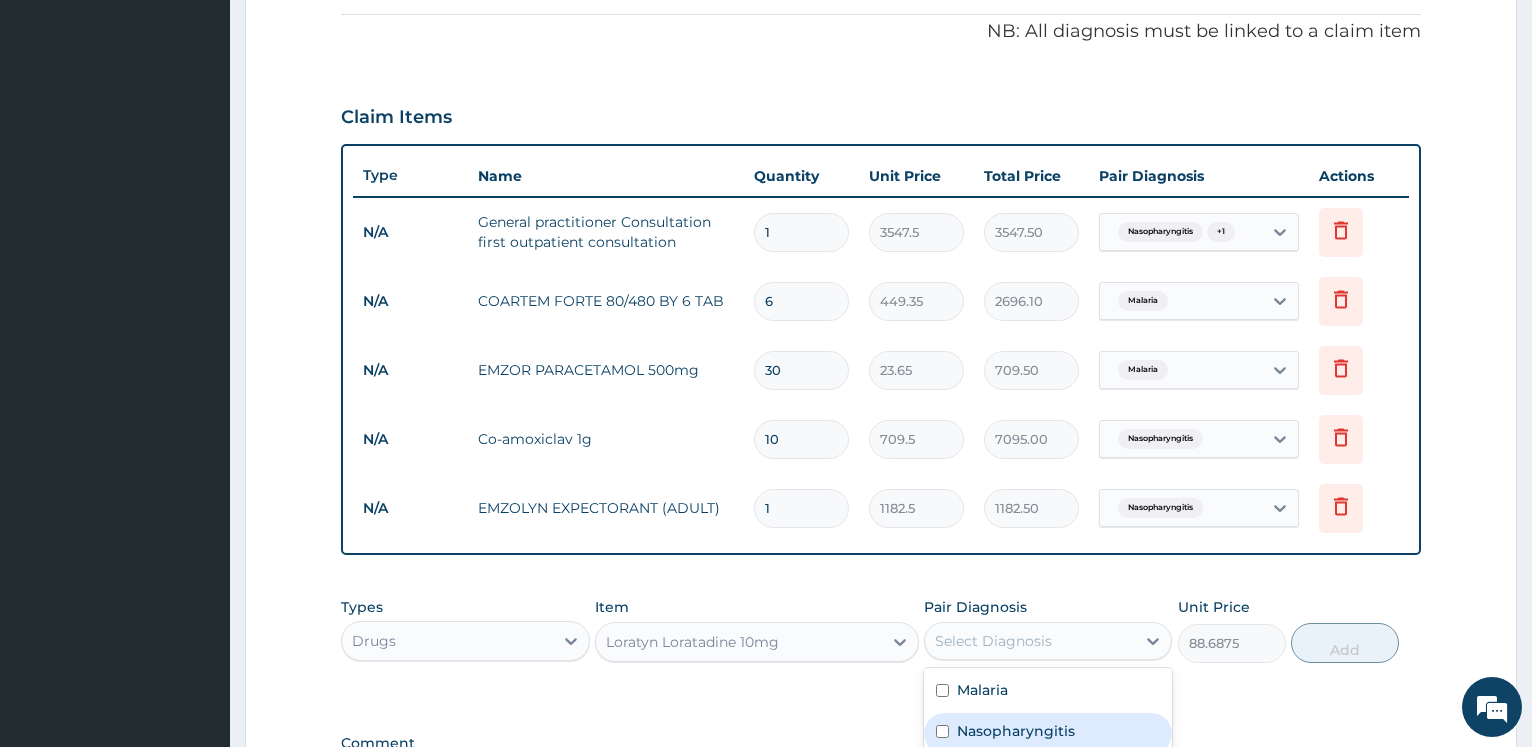click on "Nasopharyngitis" at bounding box center (1048, 733) 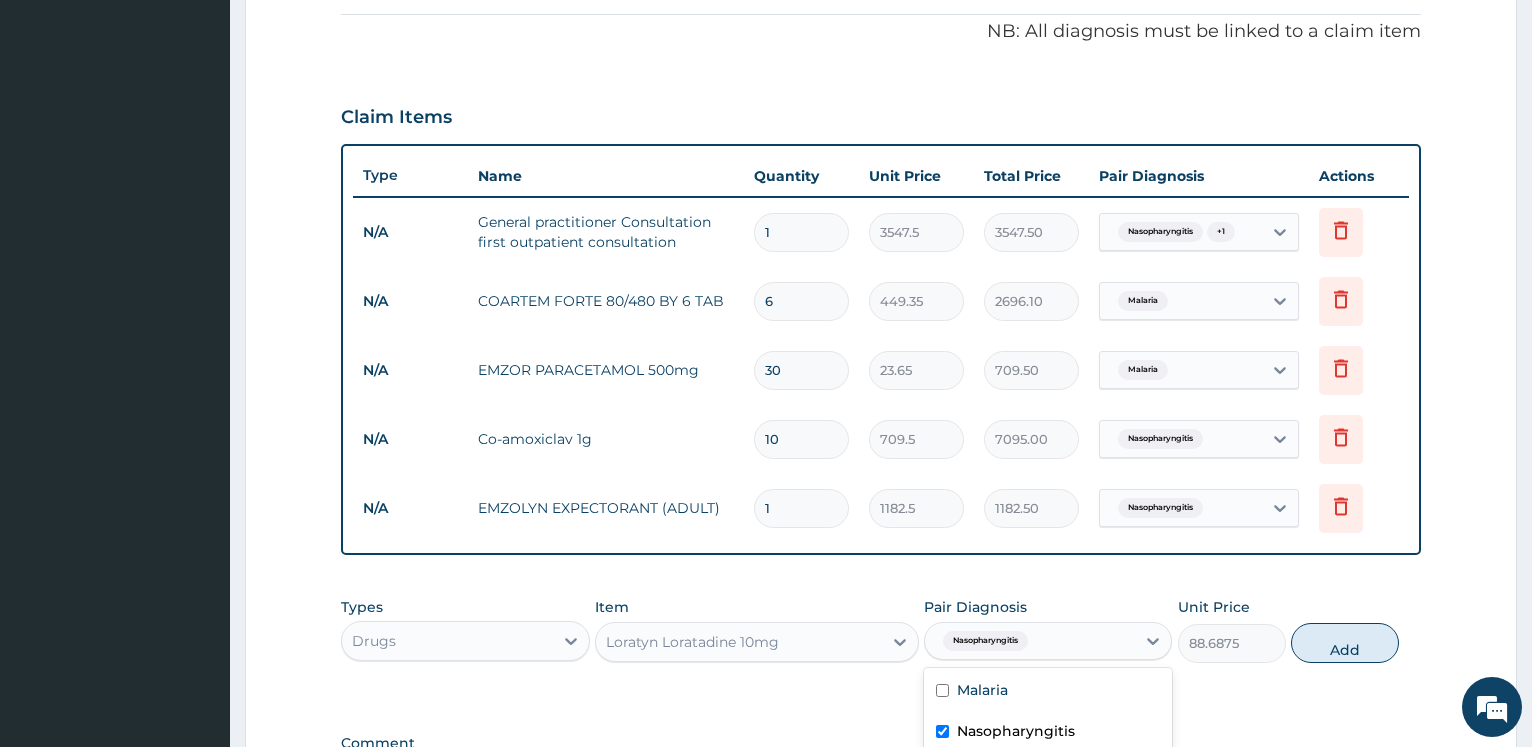 checkbox on "true" 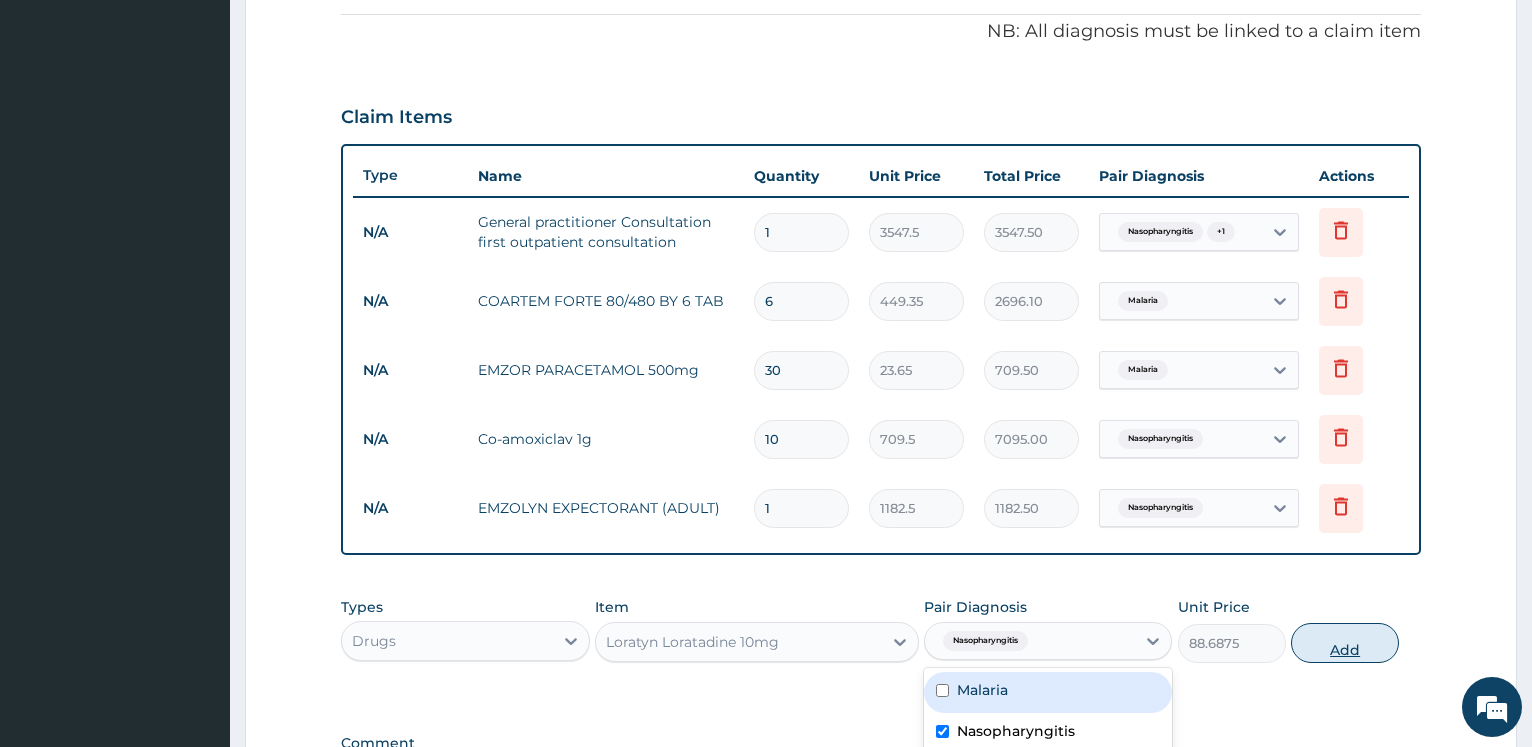 click on "Add" at bounding box center (1345, 643) 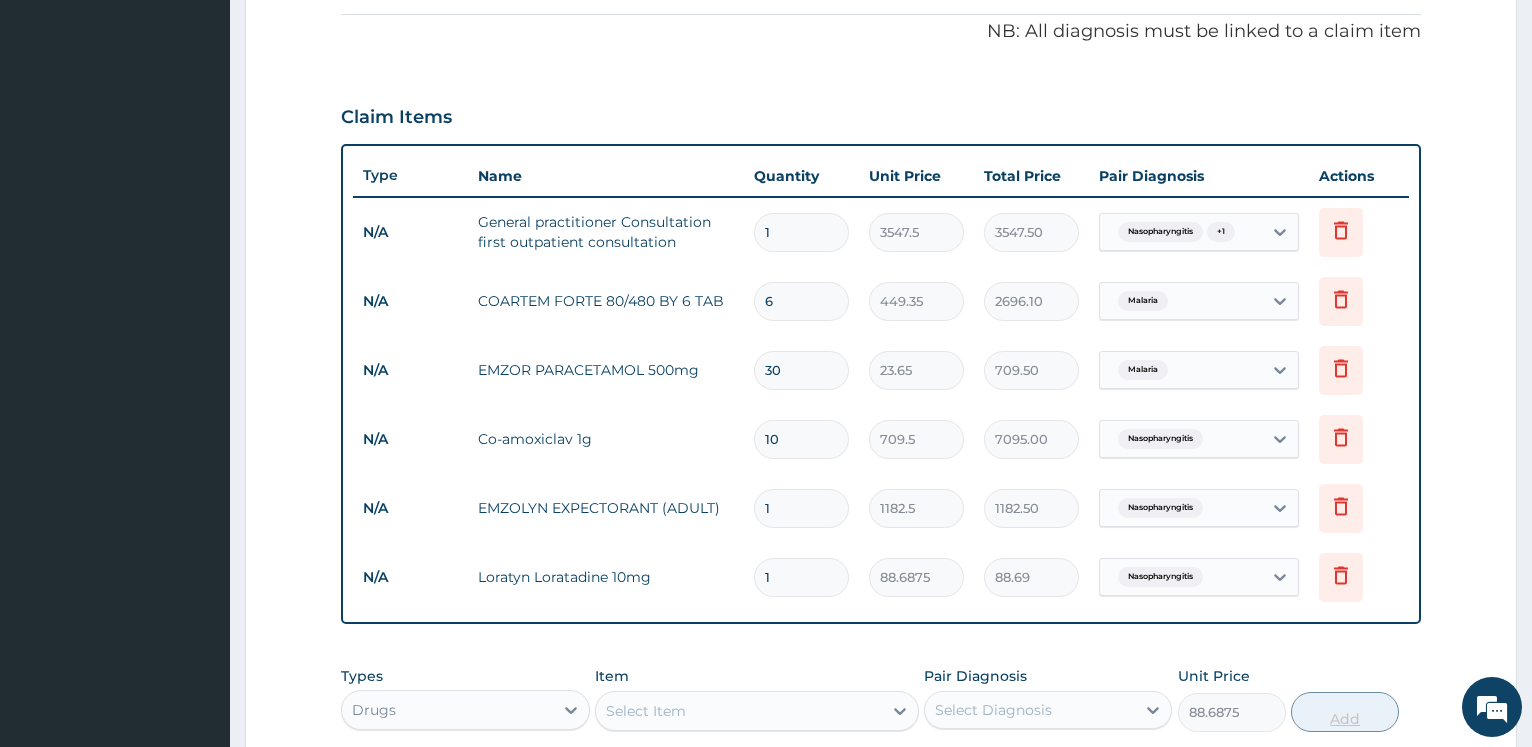type on "0" 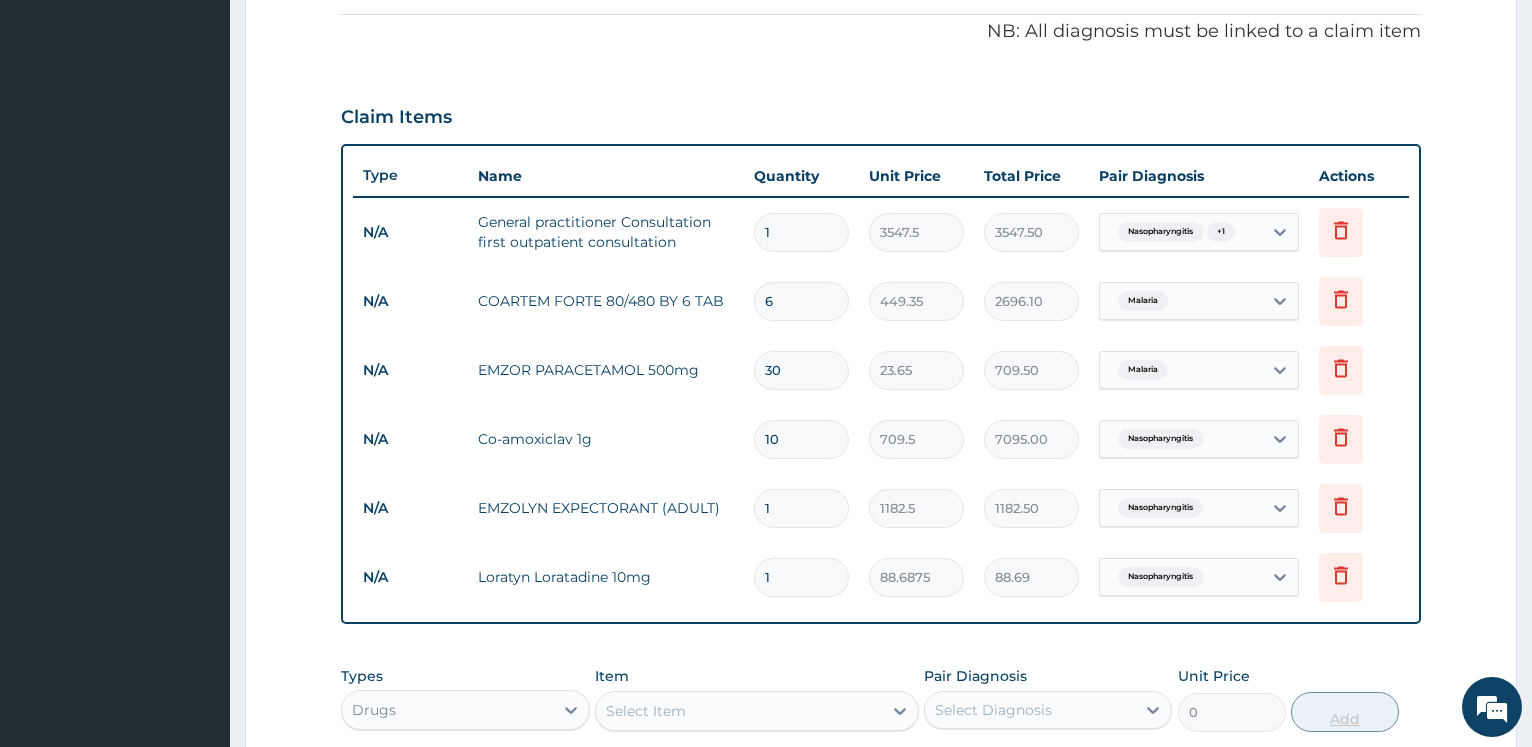 type on "10" 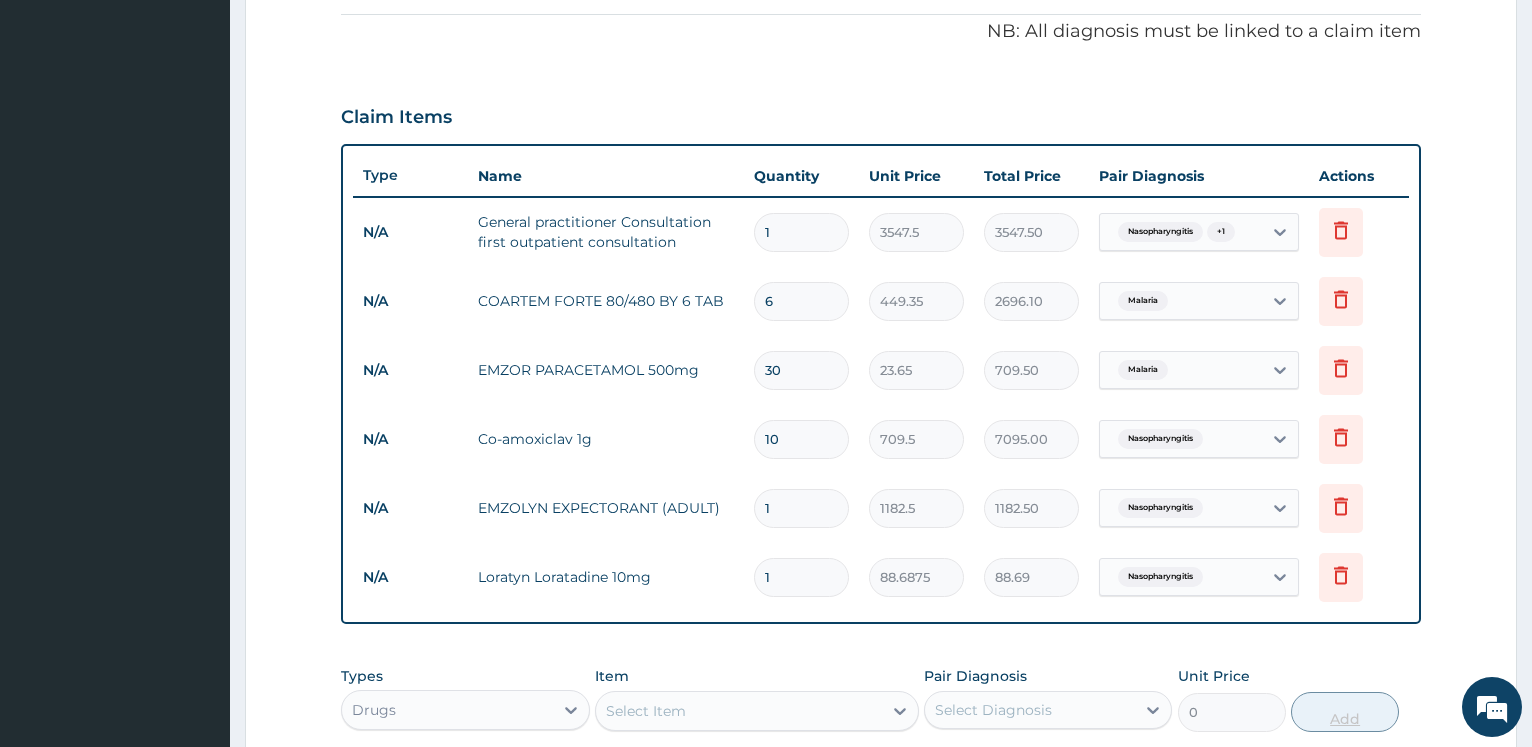 type on "886.88" 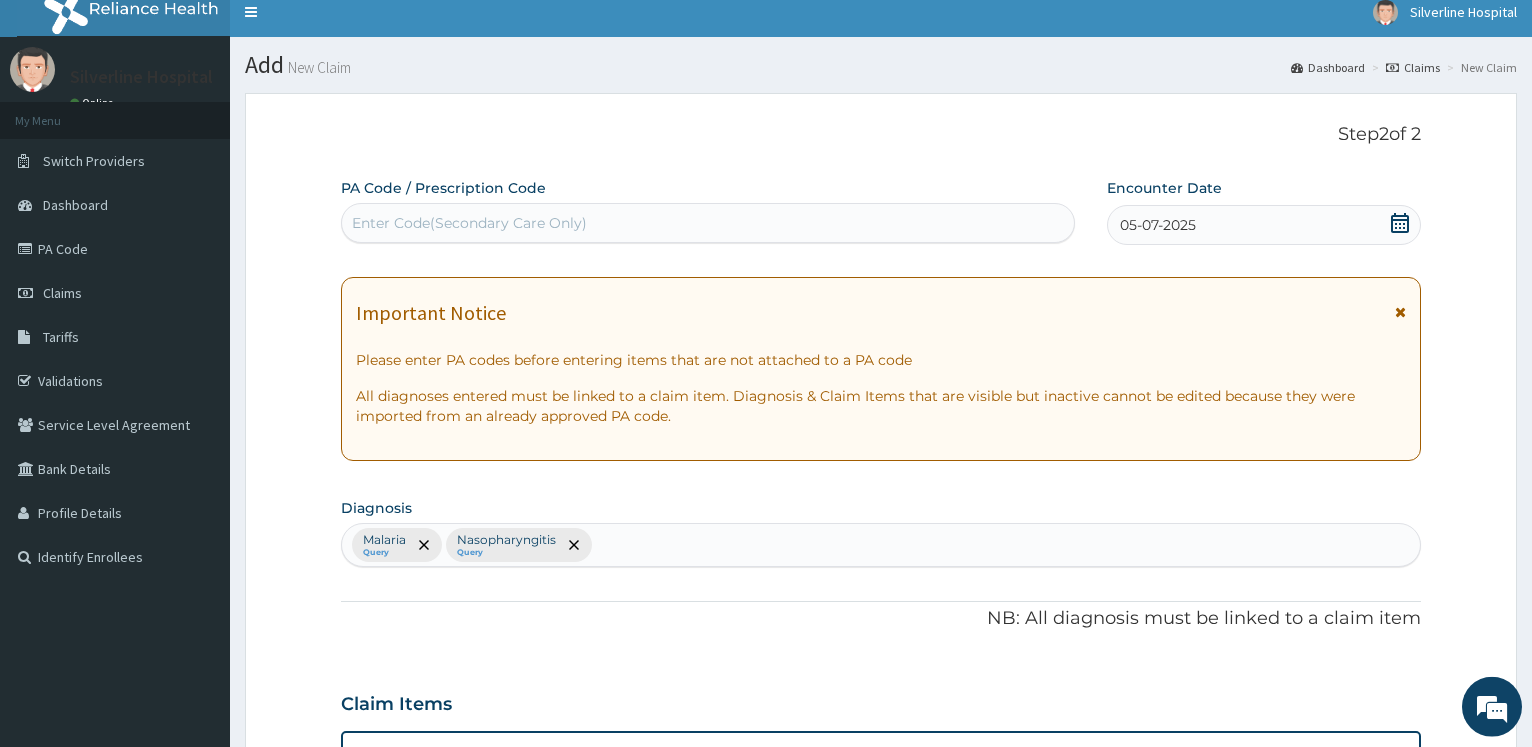 scroll, scrollTop: 0, scrollLeft: 0, axis: both 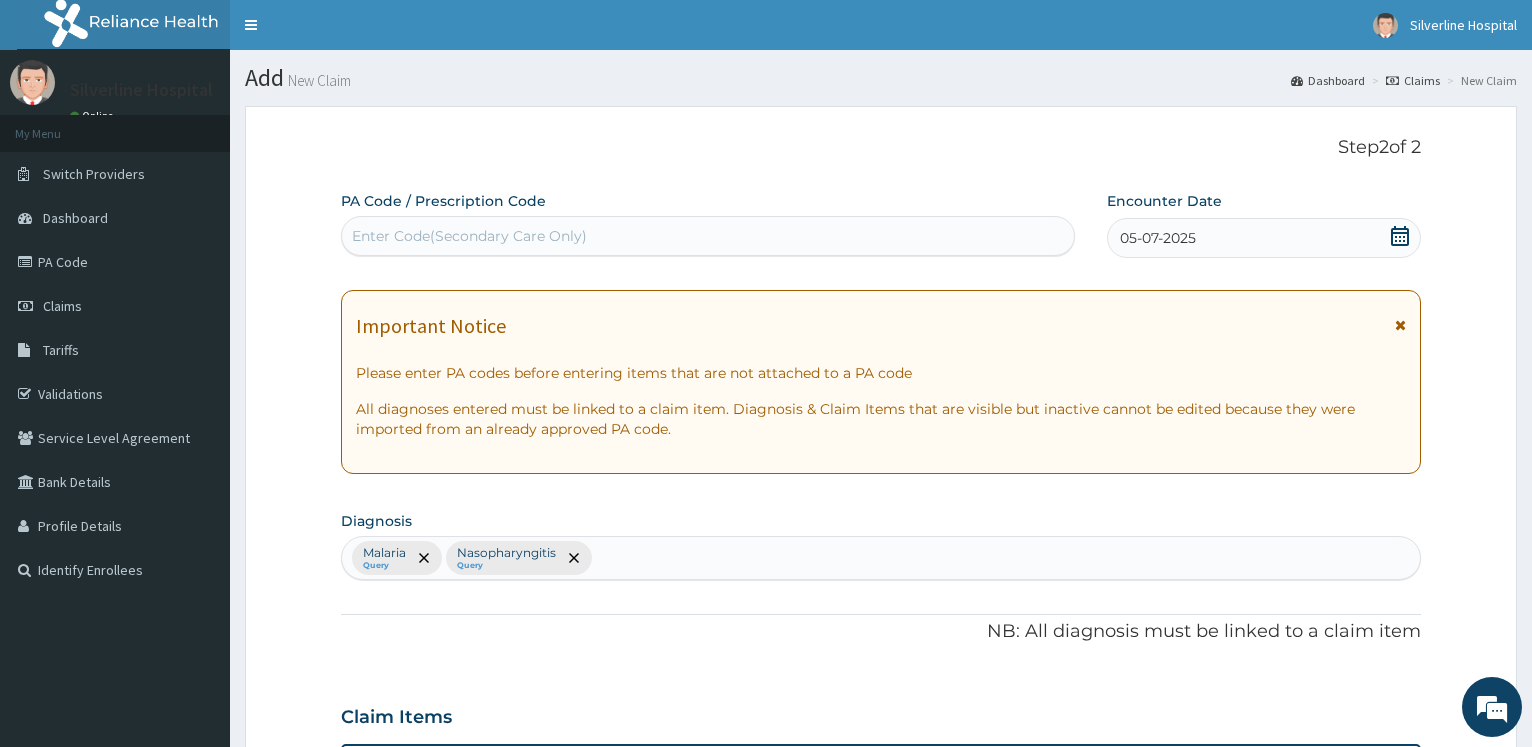 type on "10" 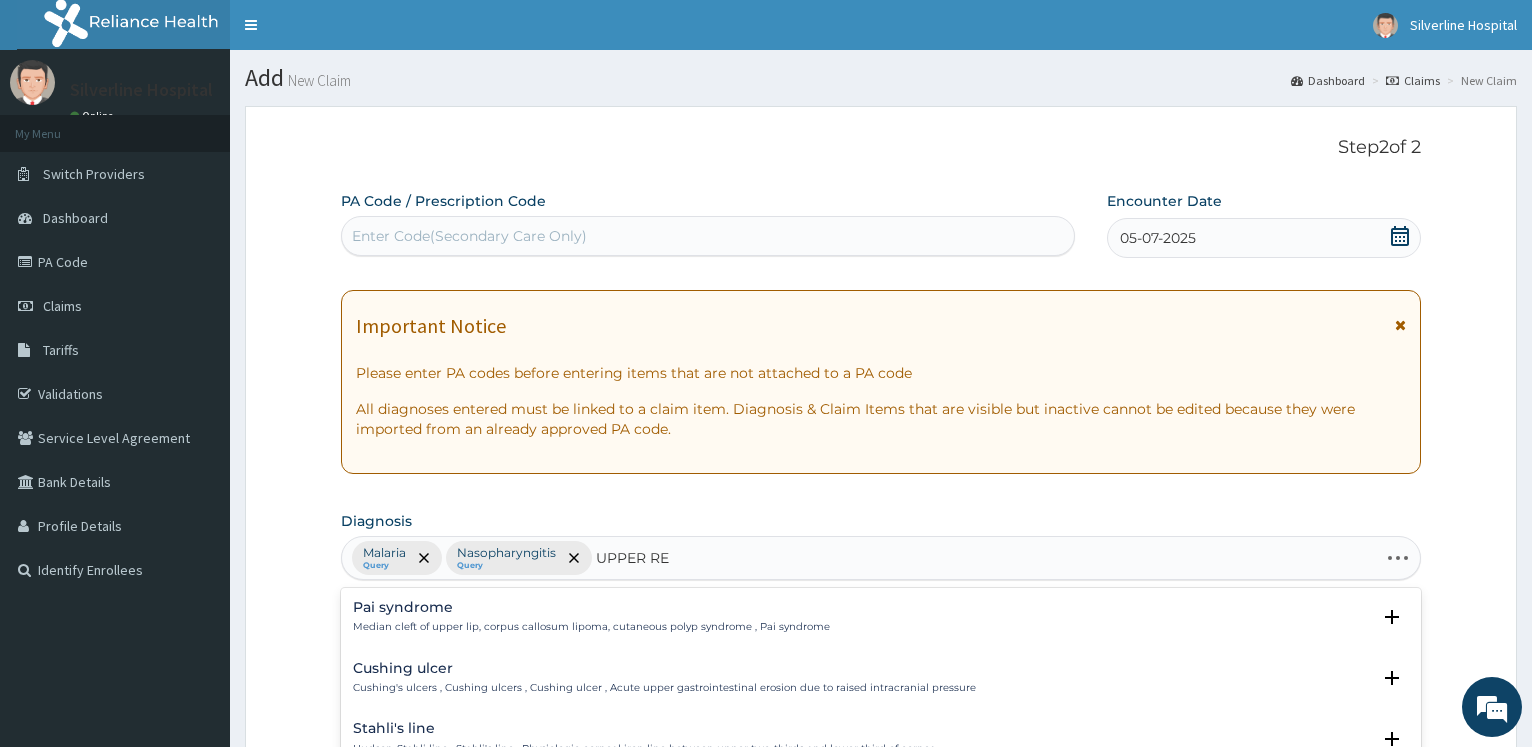 type on "UPPER RES" 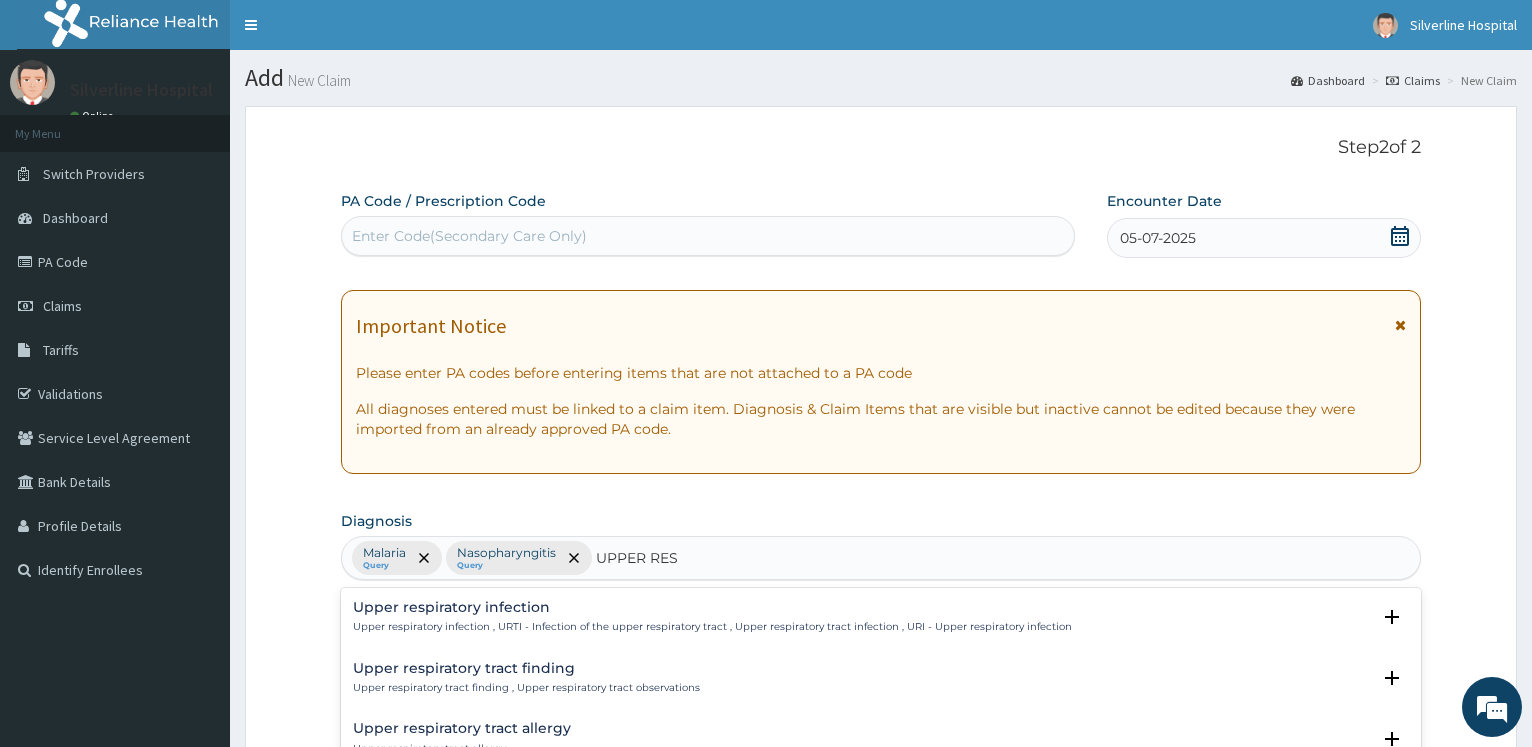 click on "Upper respiratory infection , URTI - Infection of the upper respiratory tract , Upper respiratory tract infection , URI - Upper respiratory infection" at bounding box center [712, 627] 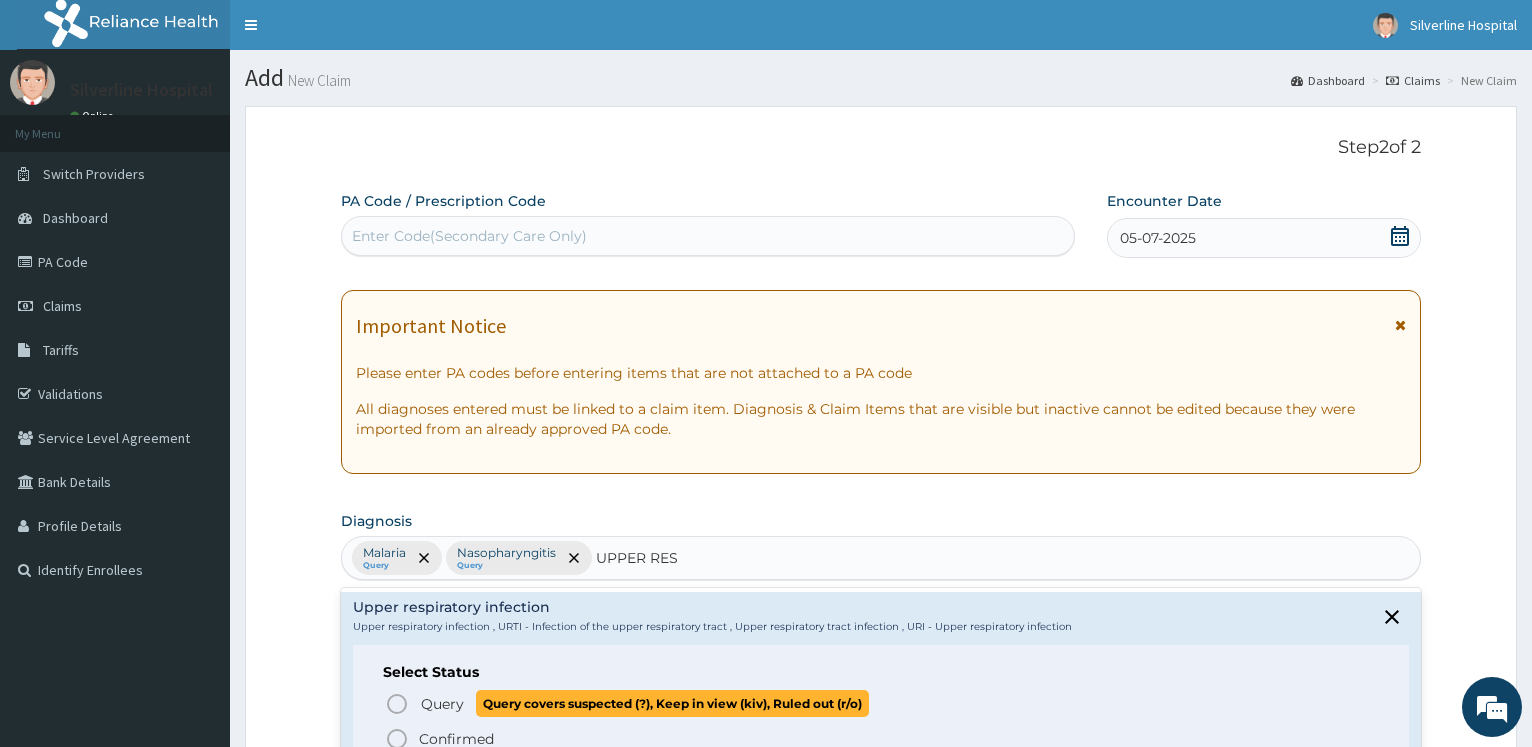 click on "Query" at bounding box center [442, 704] 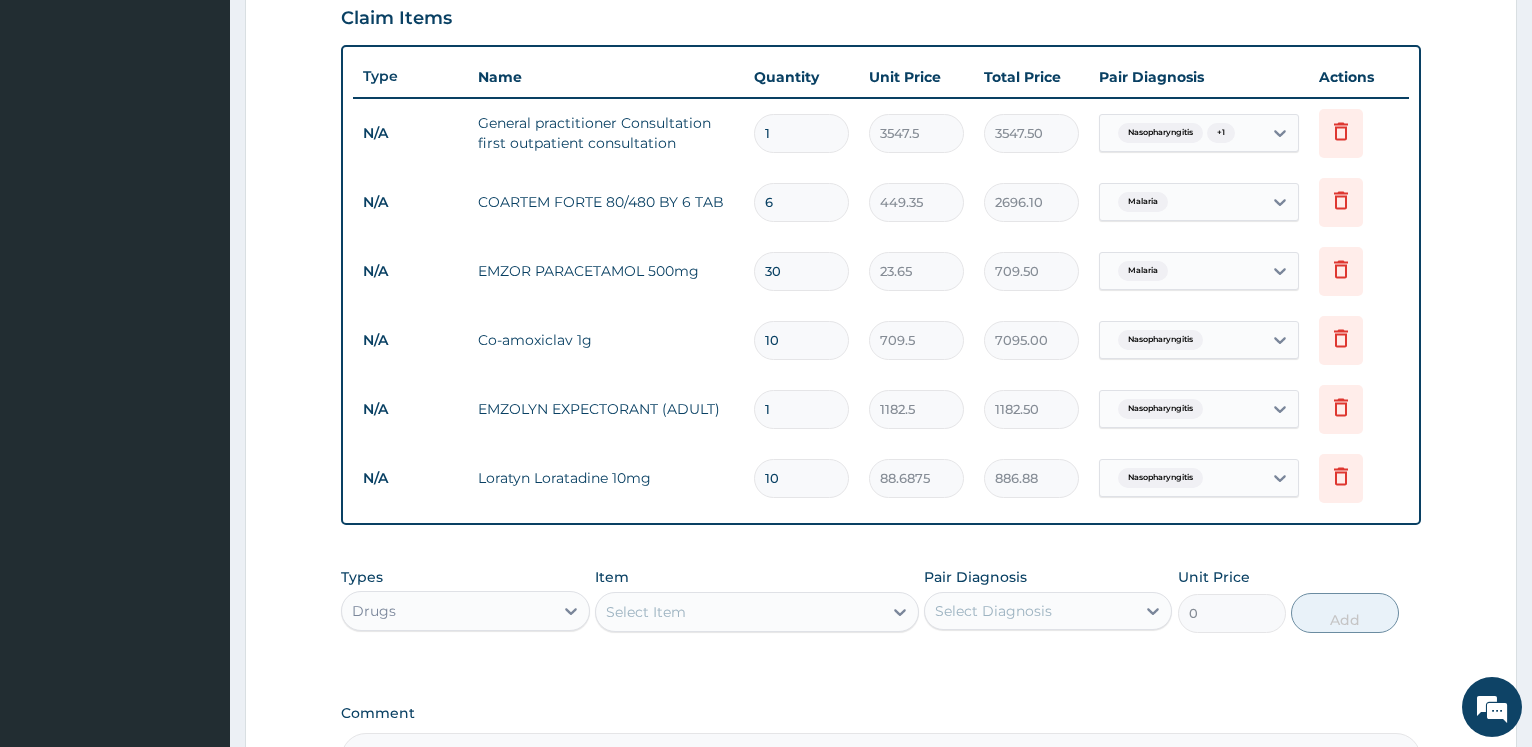scroll, scrollTop: 713, scrollLeft: 0, axis: vertical 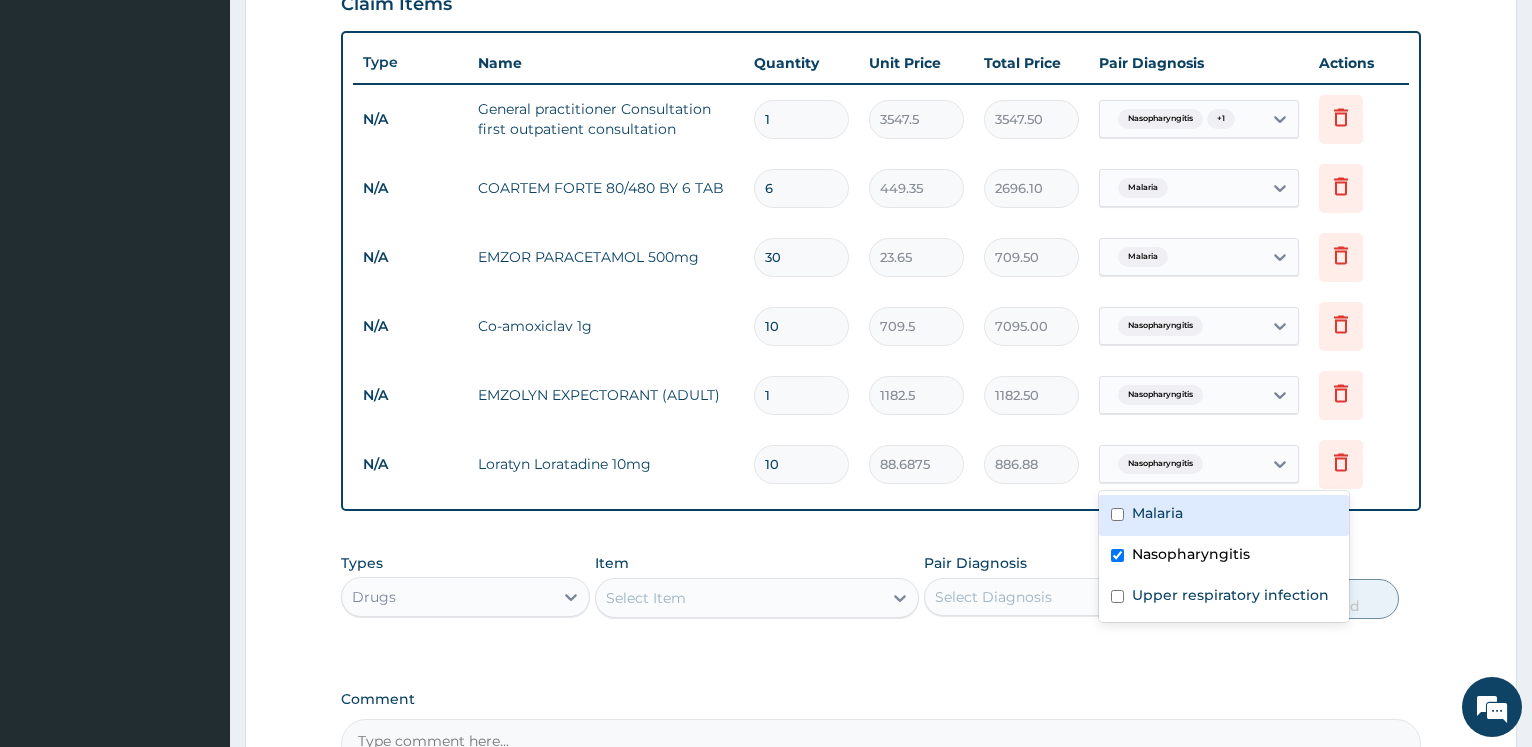 click on "Nasopharyngitis" at bounding box center (1181, 464) 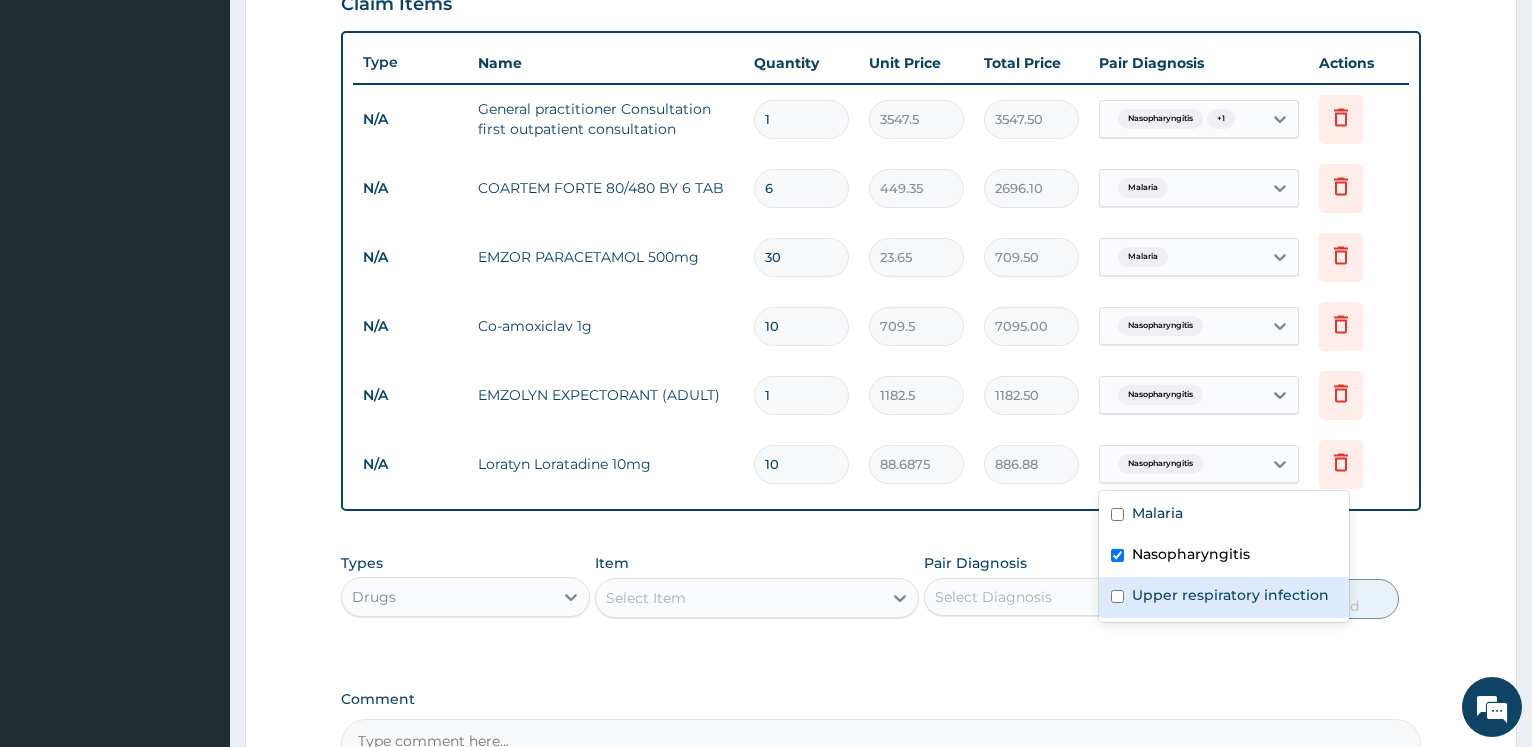 click on "Upper respiratory infection" at bounding box center [1230, 595] 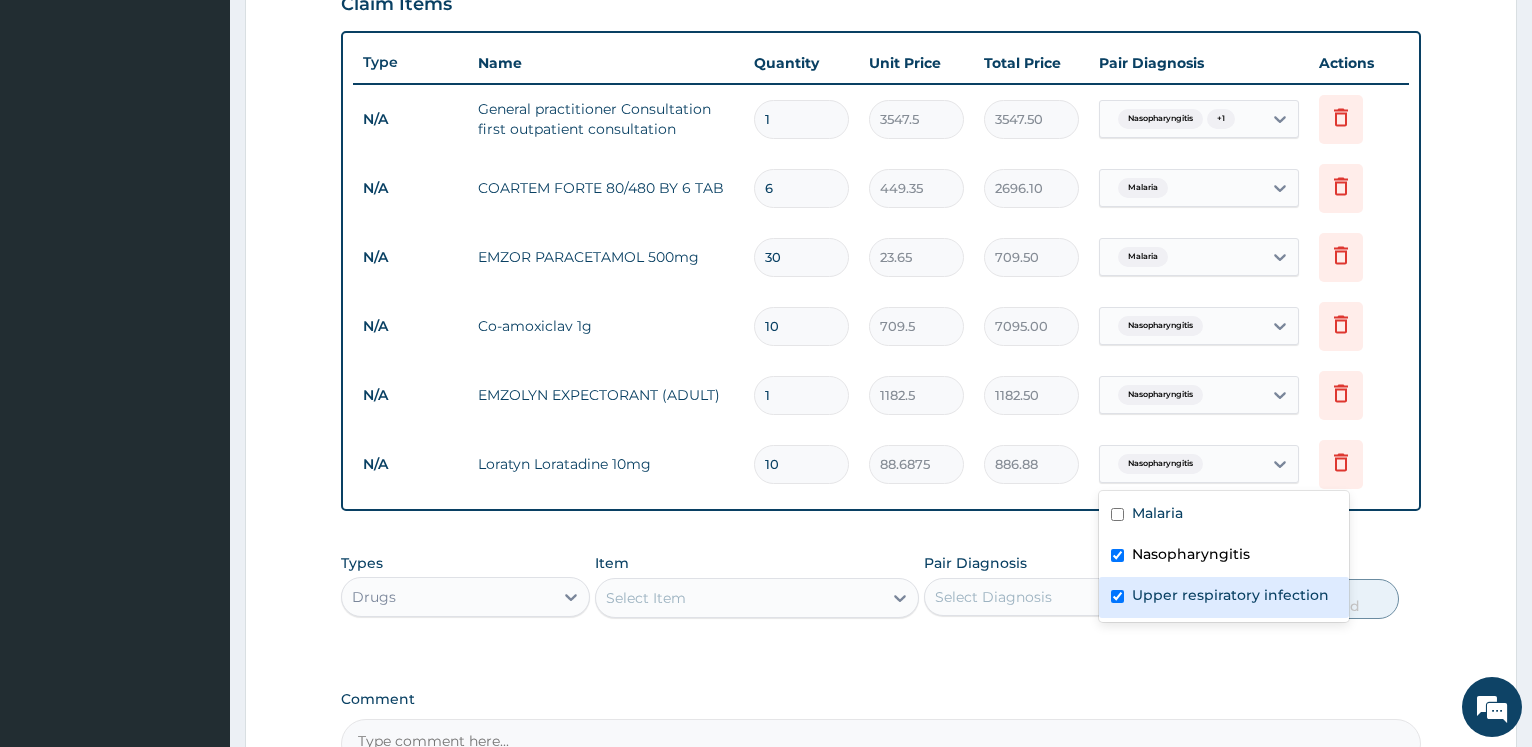 checkbox on "true" 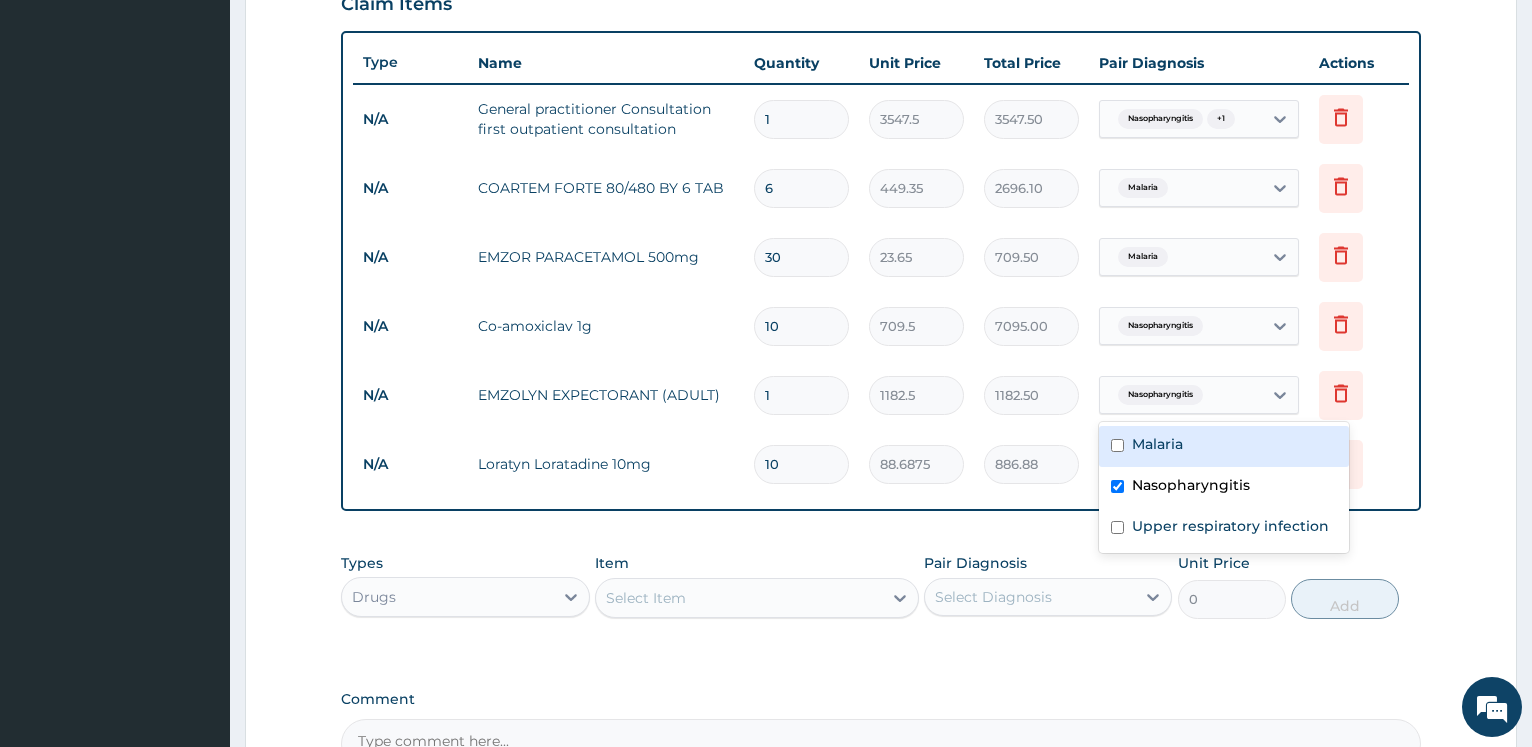 click on "Nasopharyngitis" at bounding box center (1160, 395) 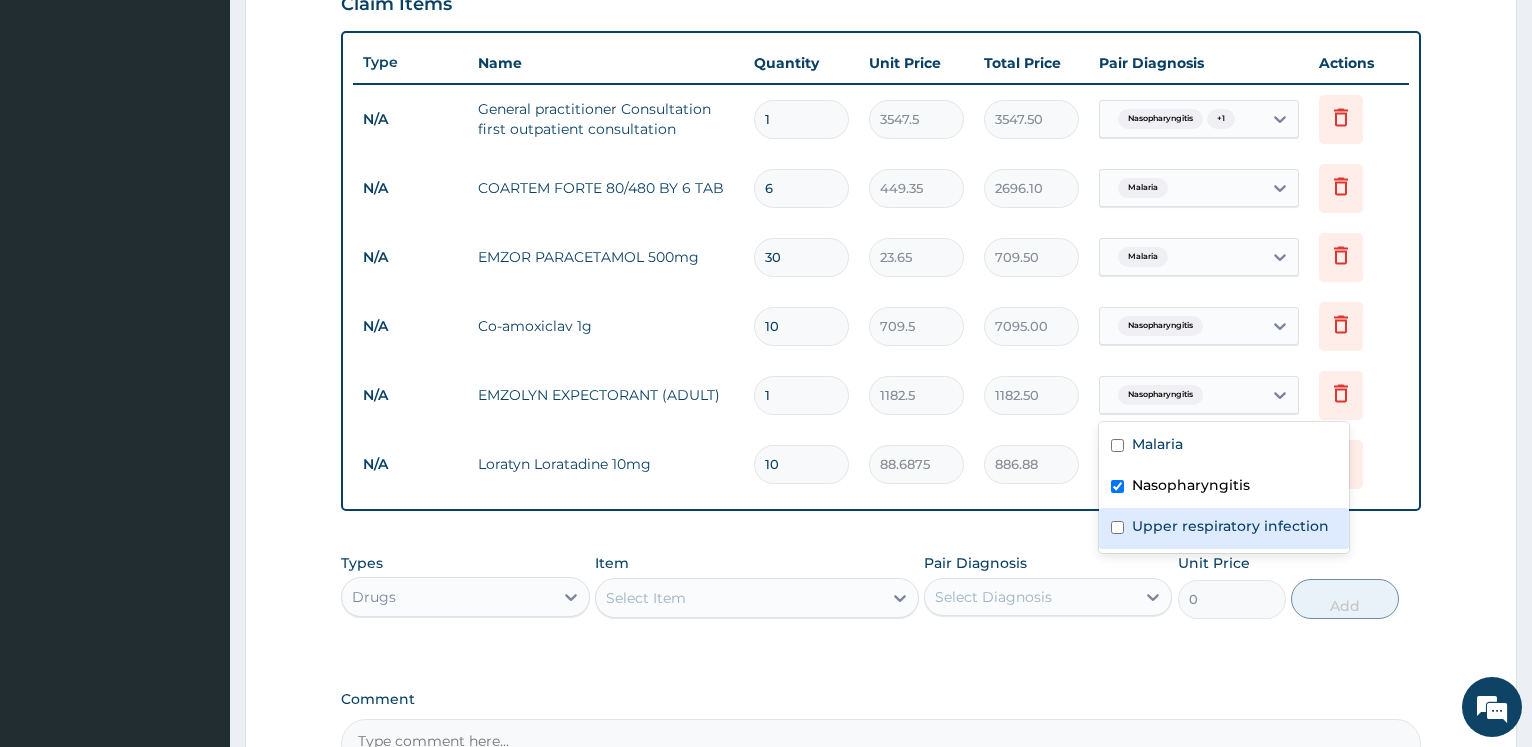 click on "Upper respiratory infection" at bounding box center (1230, 526) 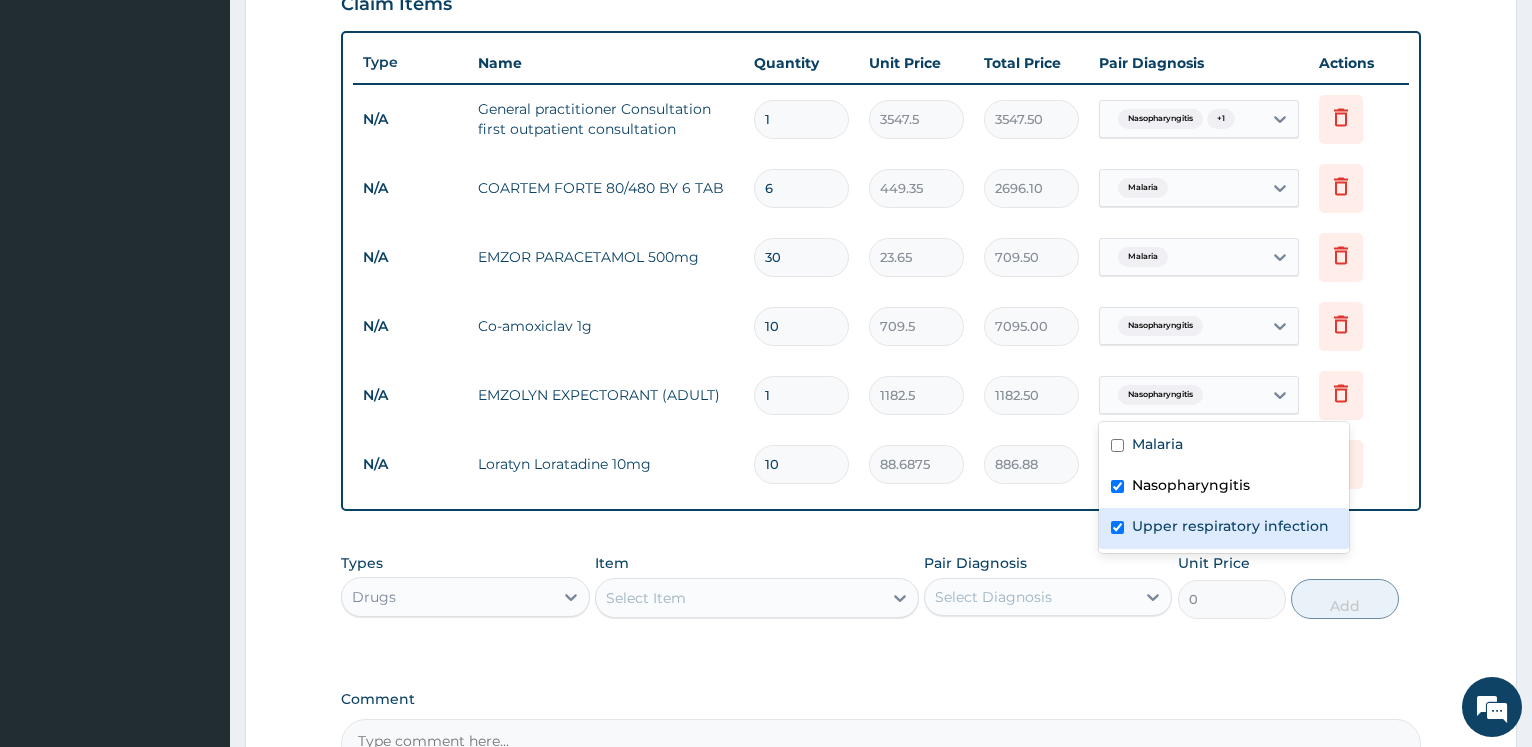 checkbox on "true" 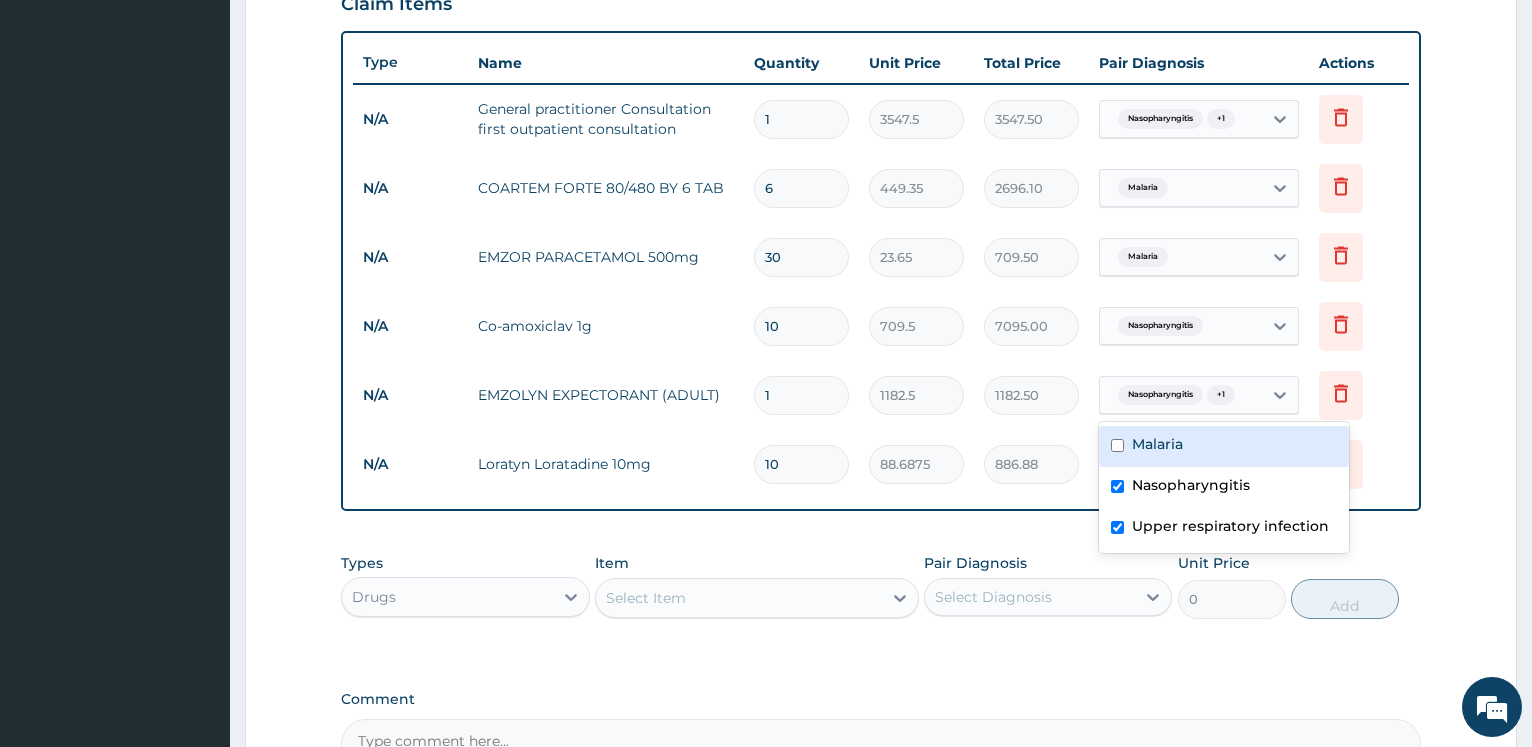 click on "Nasopharyngitis" at bounding box center [1181, 326] 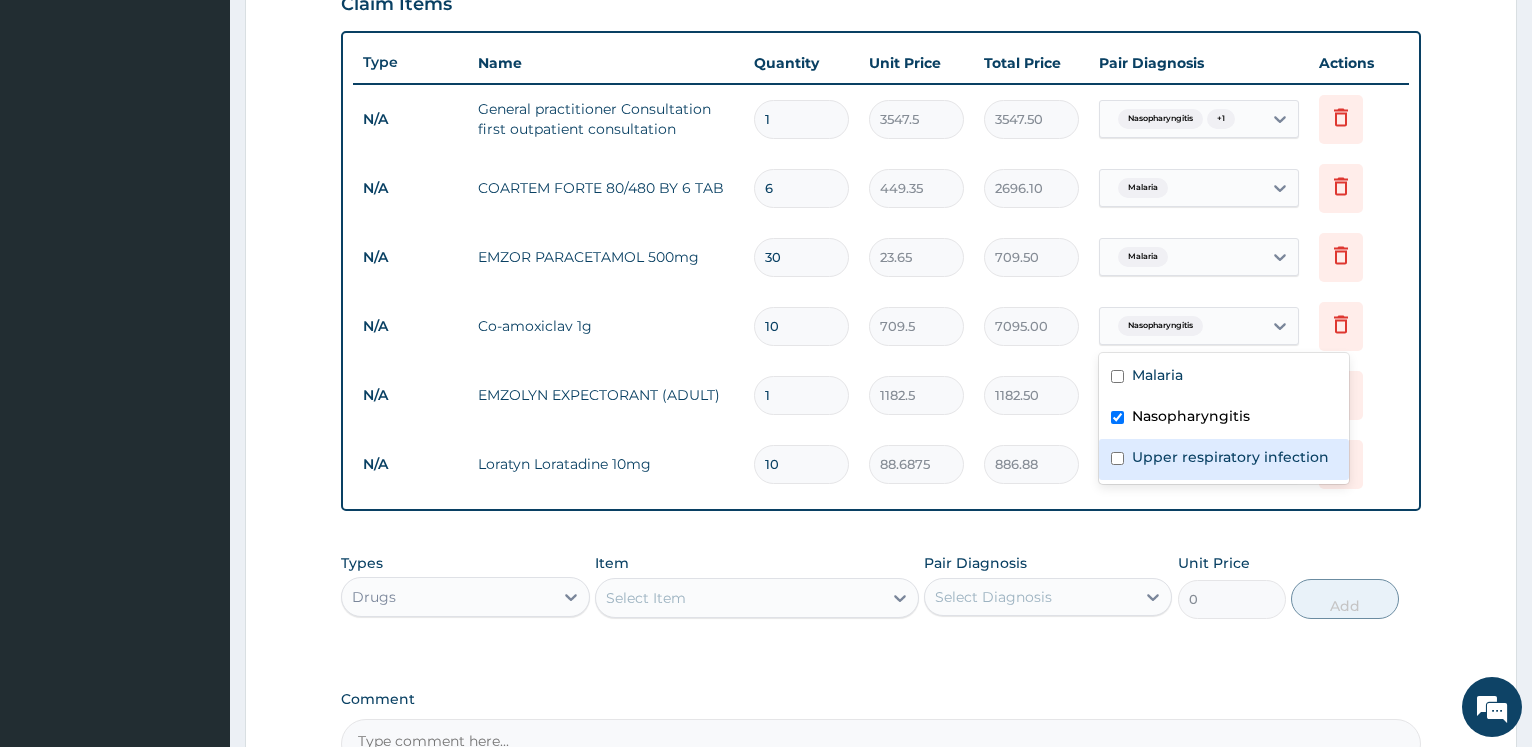 click on "Upper respiratory infection" at bounding box center [1230, 457] 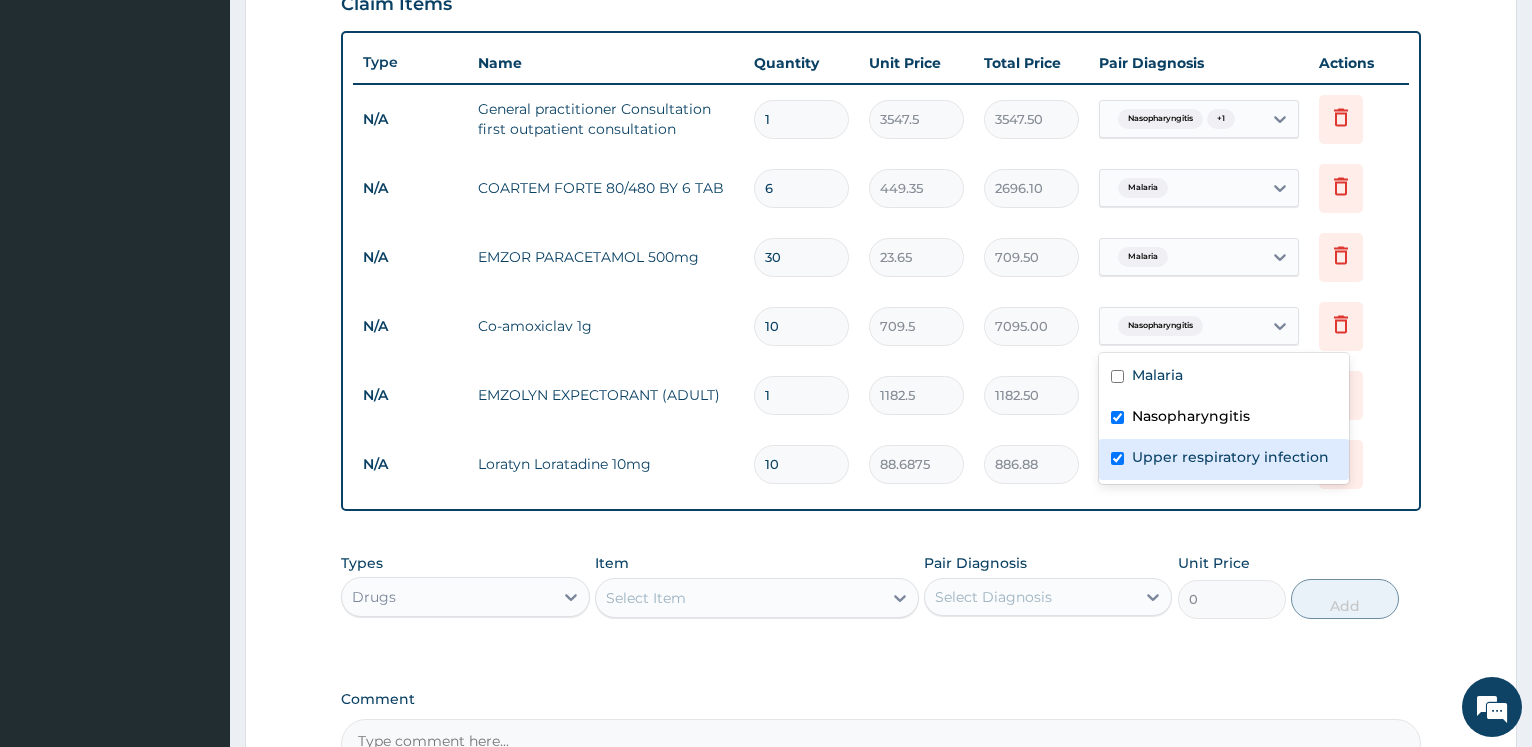 checkbox on "true" 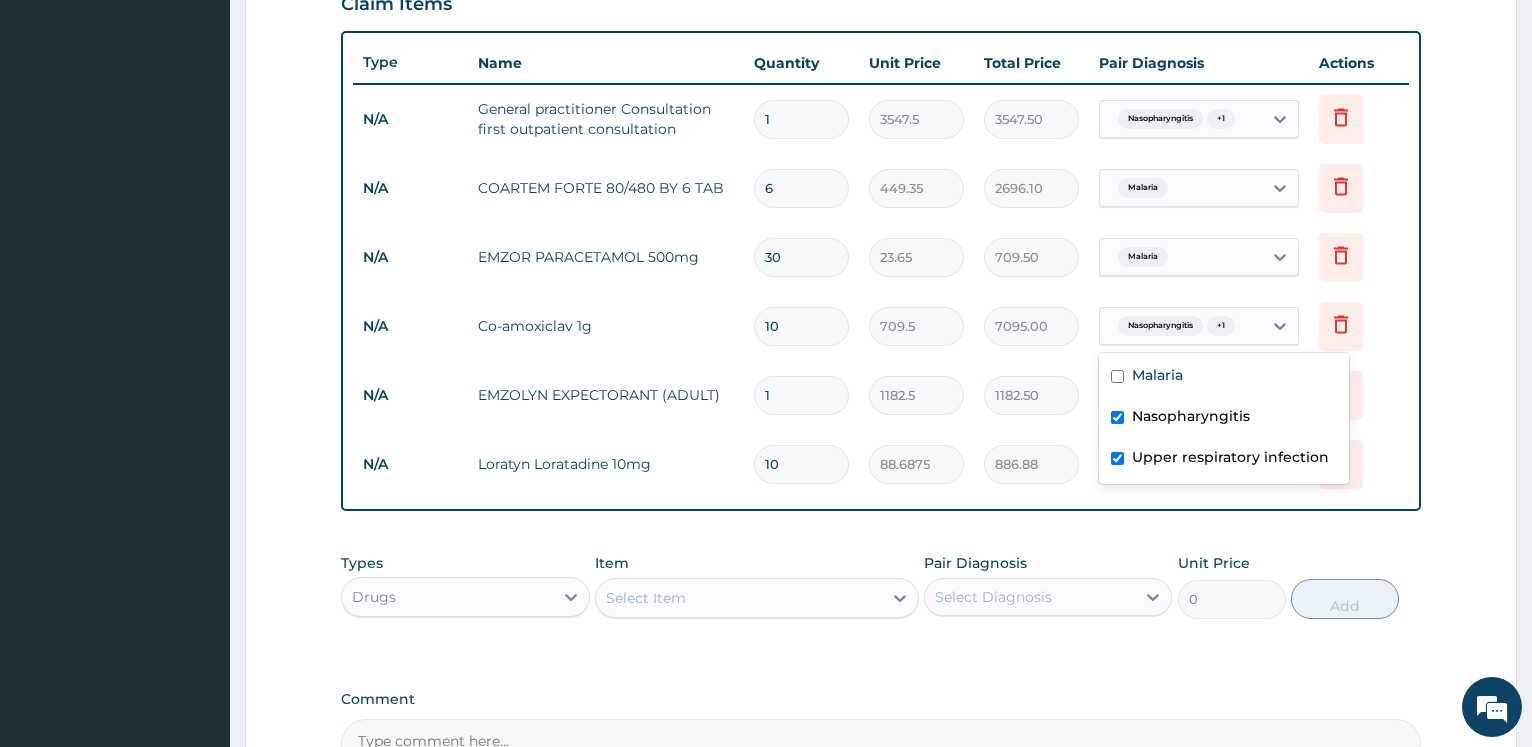 scroll, scrollTop: 945, scrollLeft: 0, axis: vertical 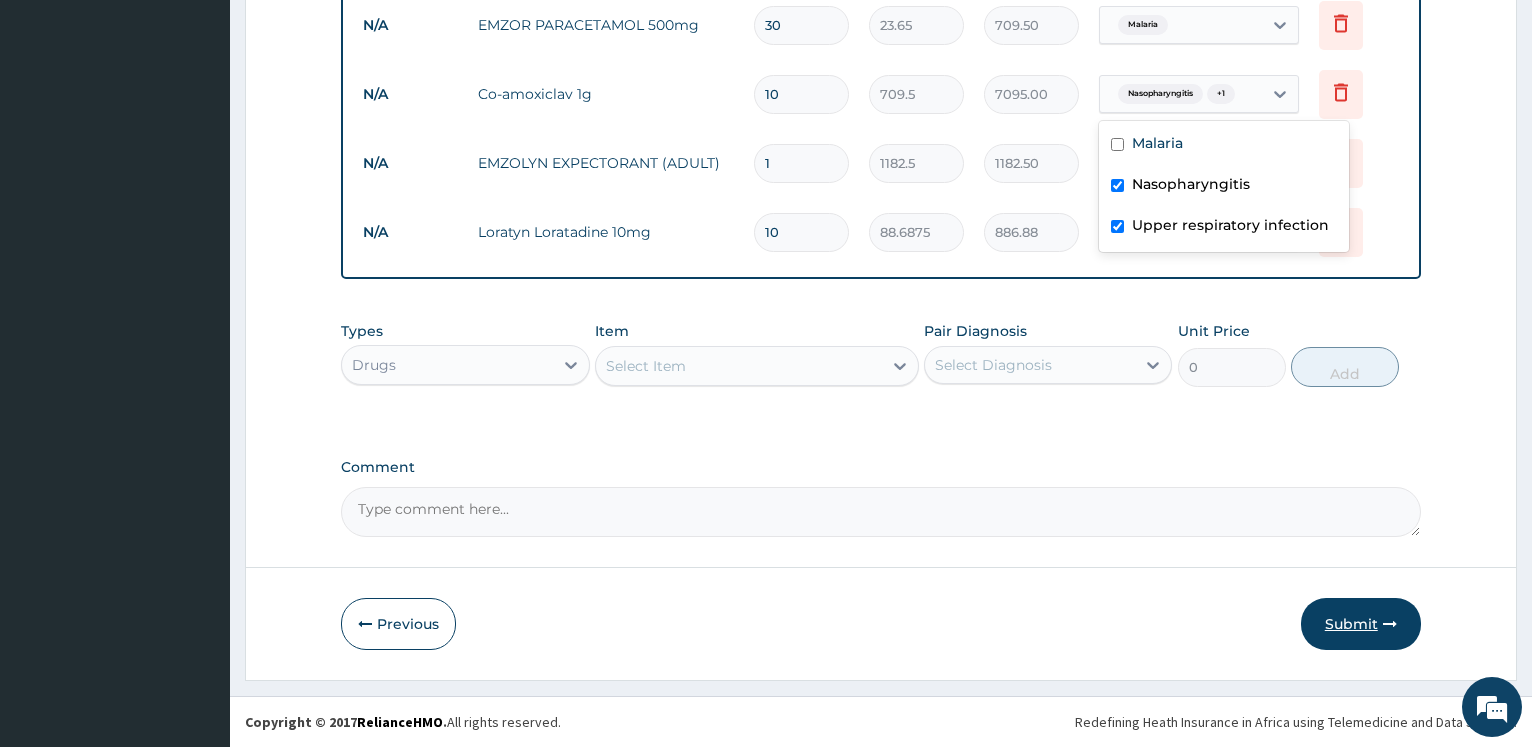 click on "Submit" at bounding box center [1361, 624] 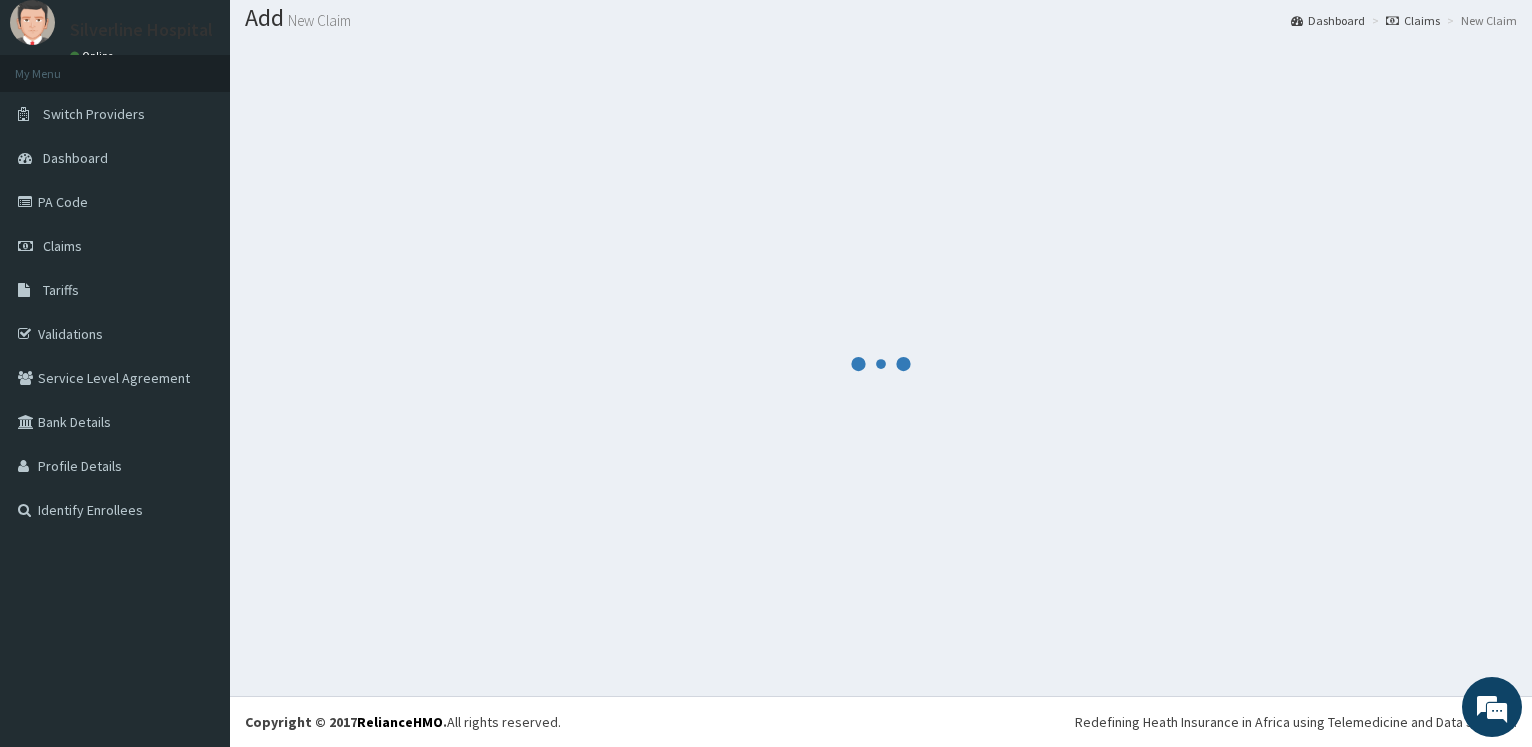 scroll, scrollTop: 60, scrollLeft: 0, axis: vertical 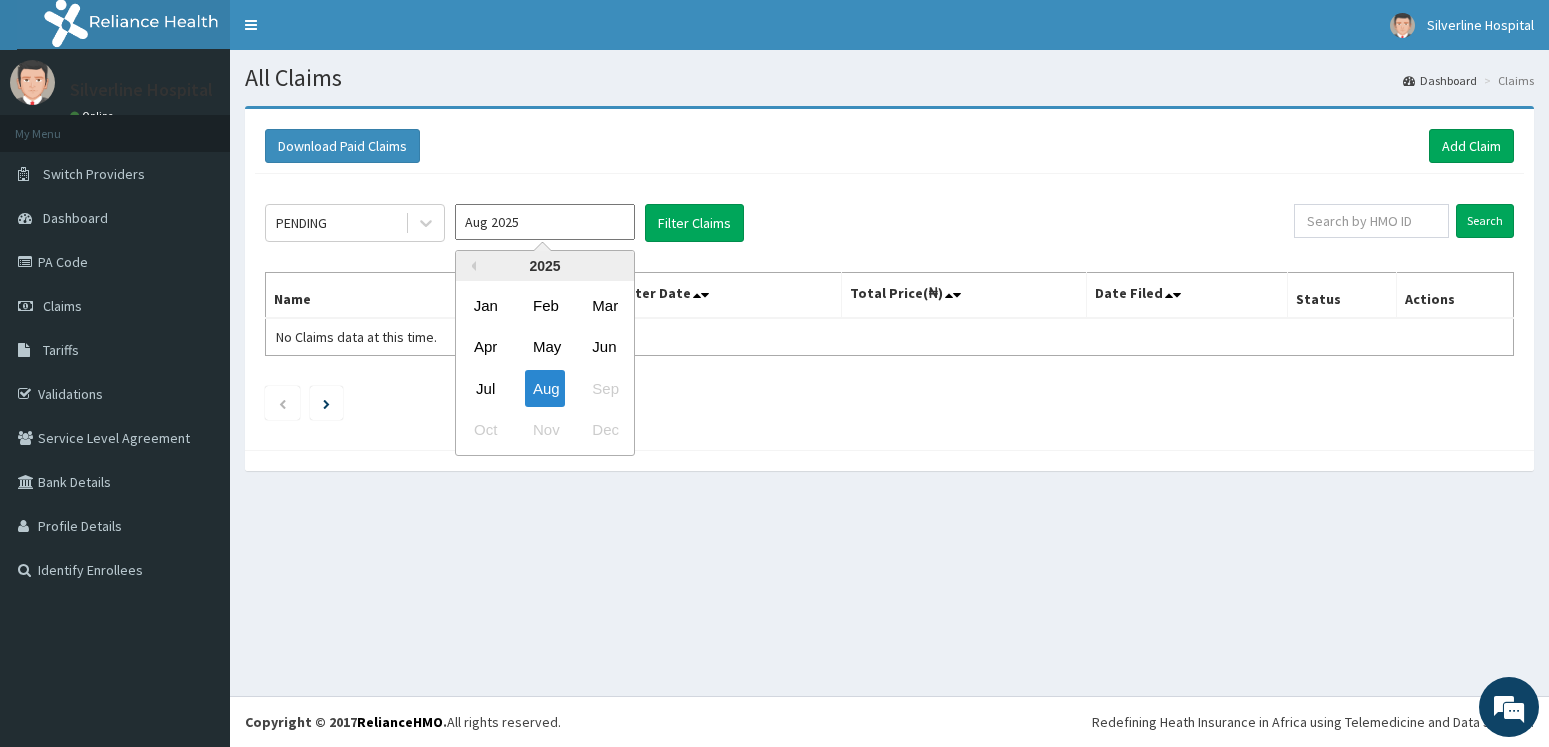 click on "Aug 2025" at bounding box center [545, 222] 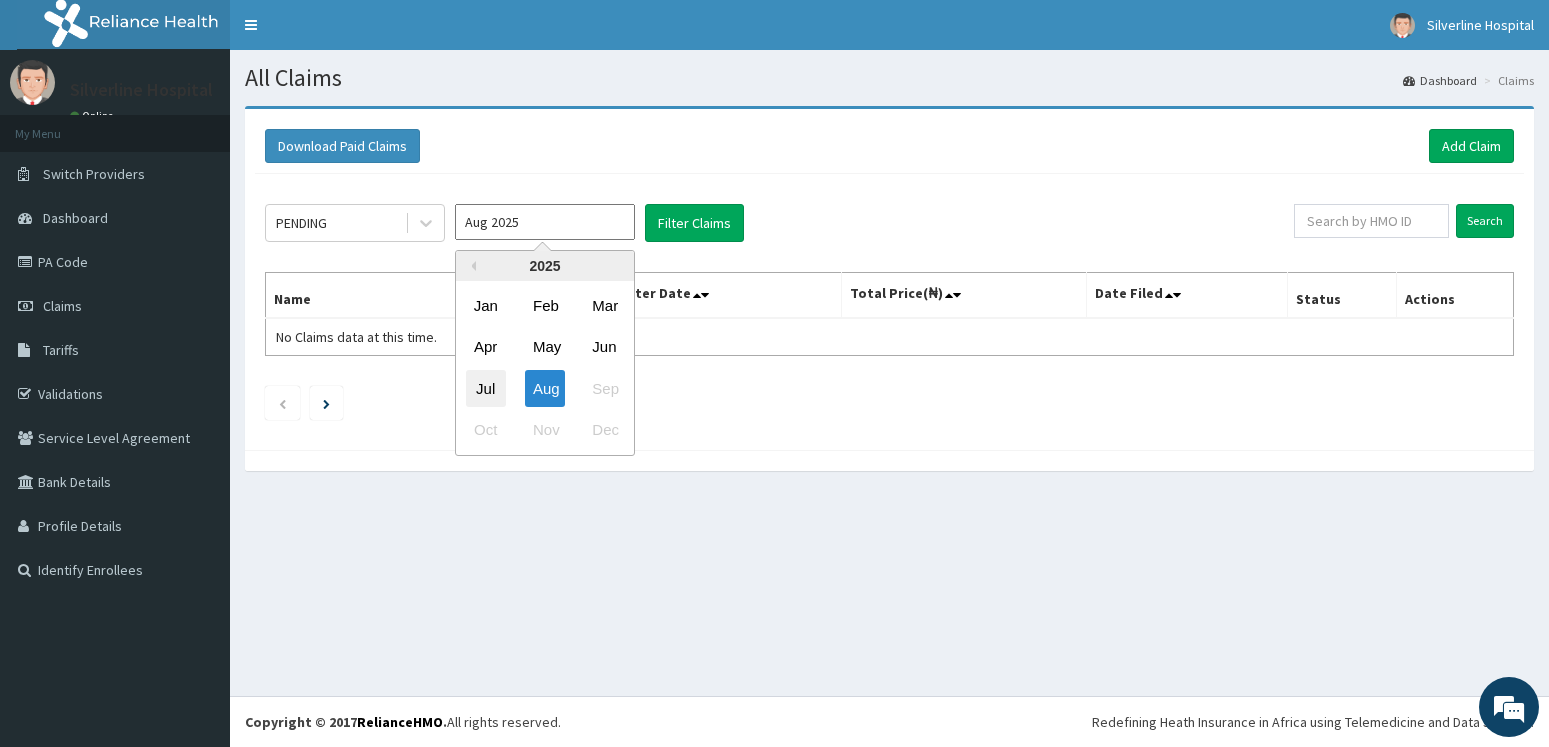 click on "Jul" at bounding box center (486, 388) 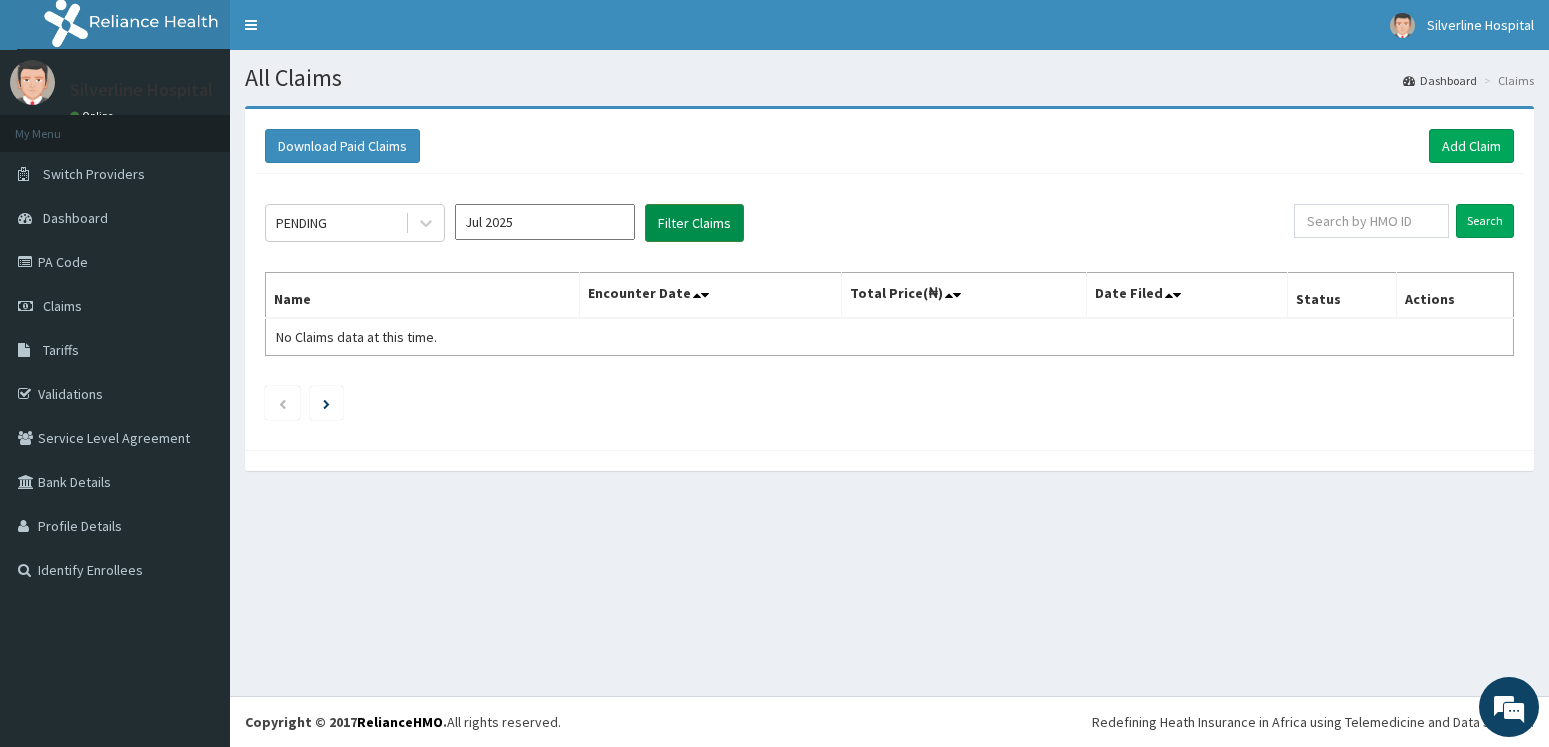 click on "Filter Claims" at bounding box center (694, 223) 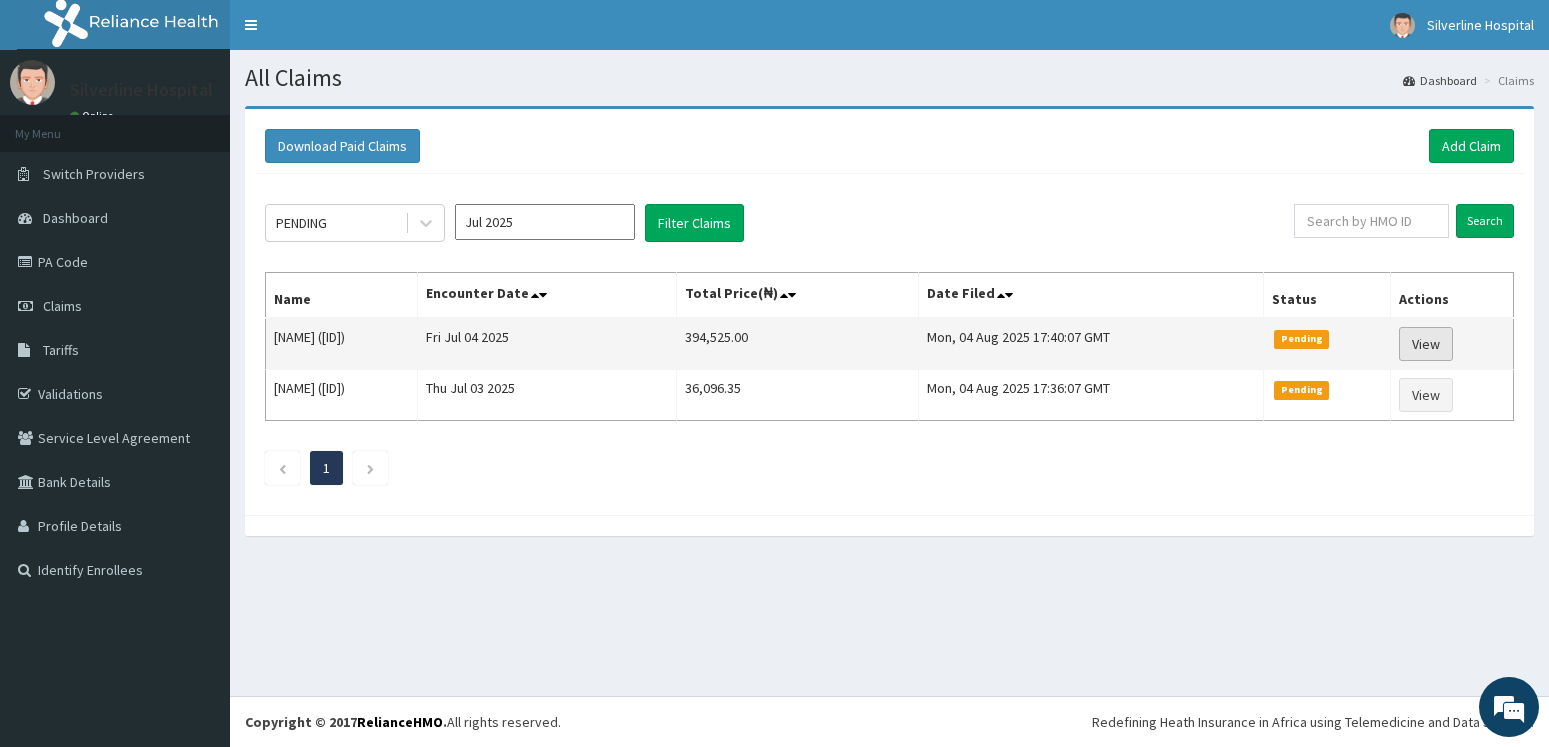 click on "View" at bounding box center (1426, 344) 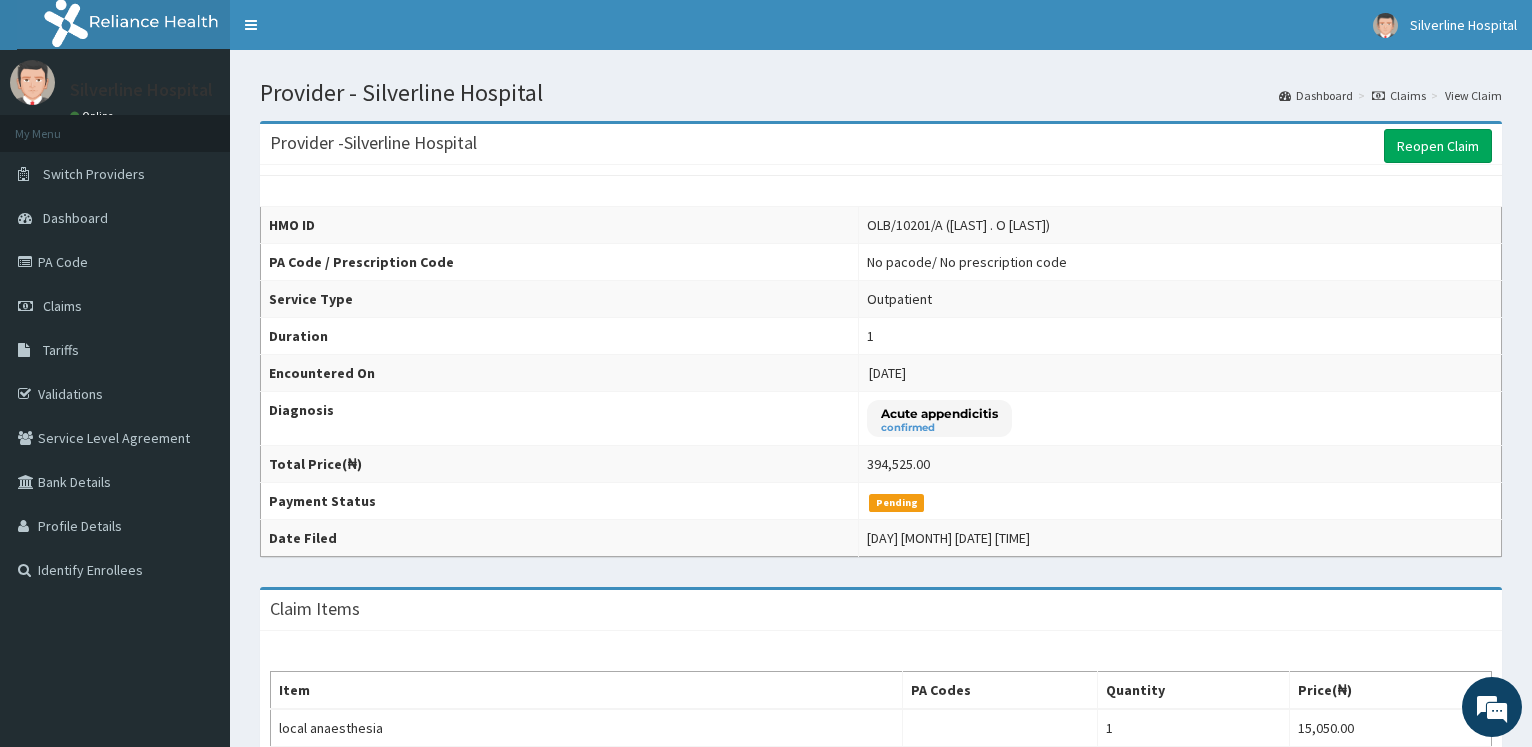 scroll, scrollTop: 0, scrollLeft: 0, axis: both 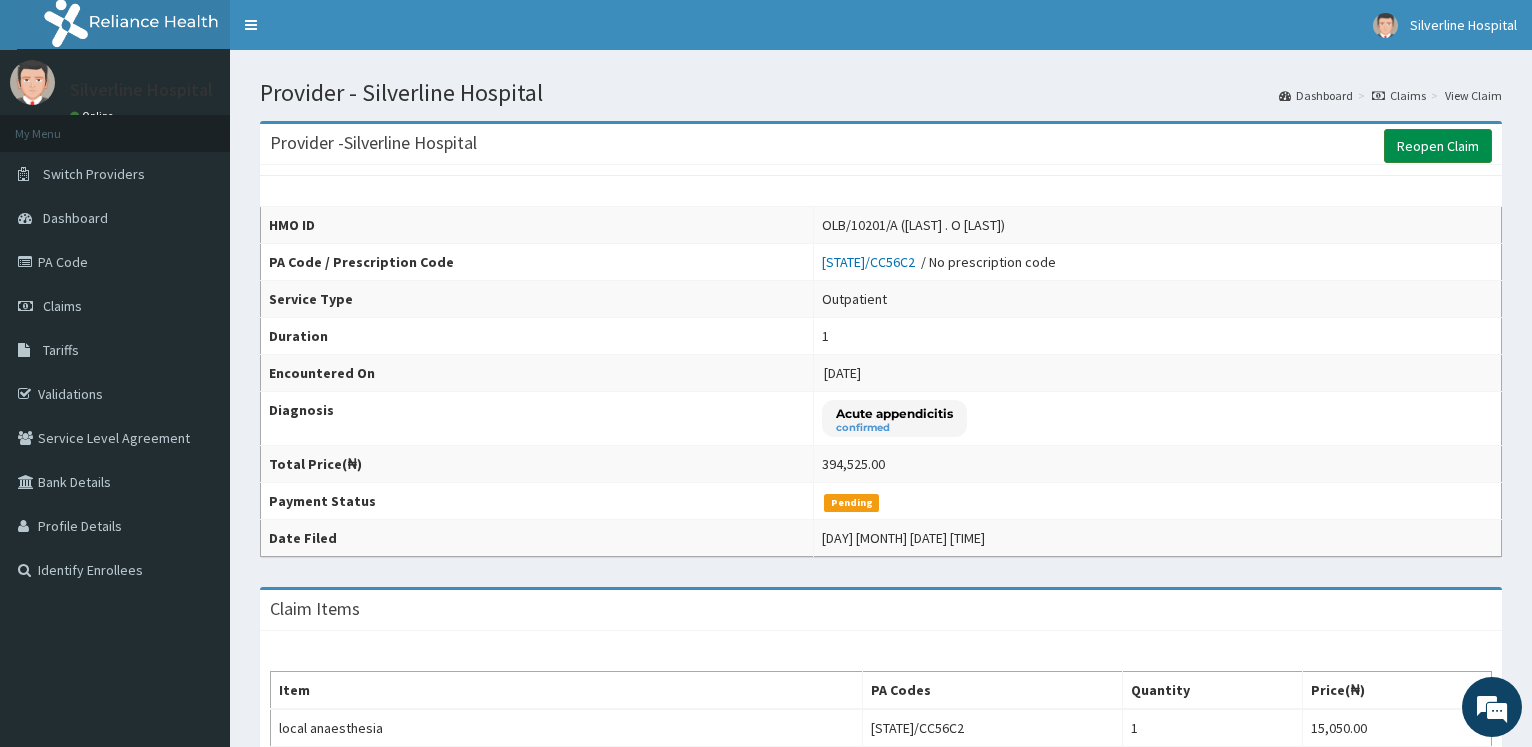 click on "Reopen Claim" at bounding box center (1438, 146) 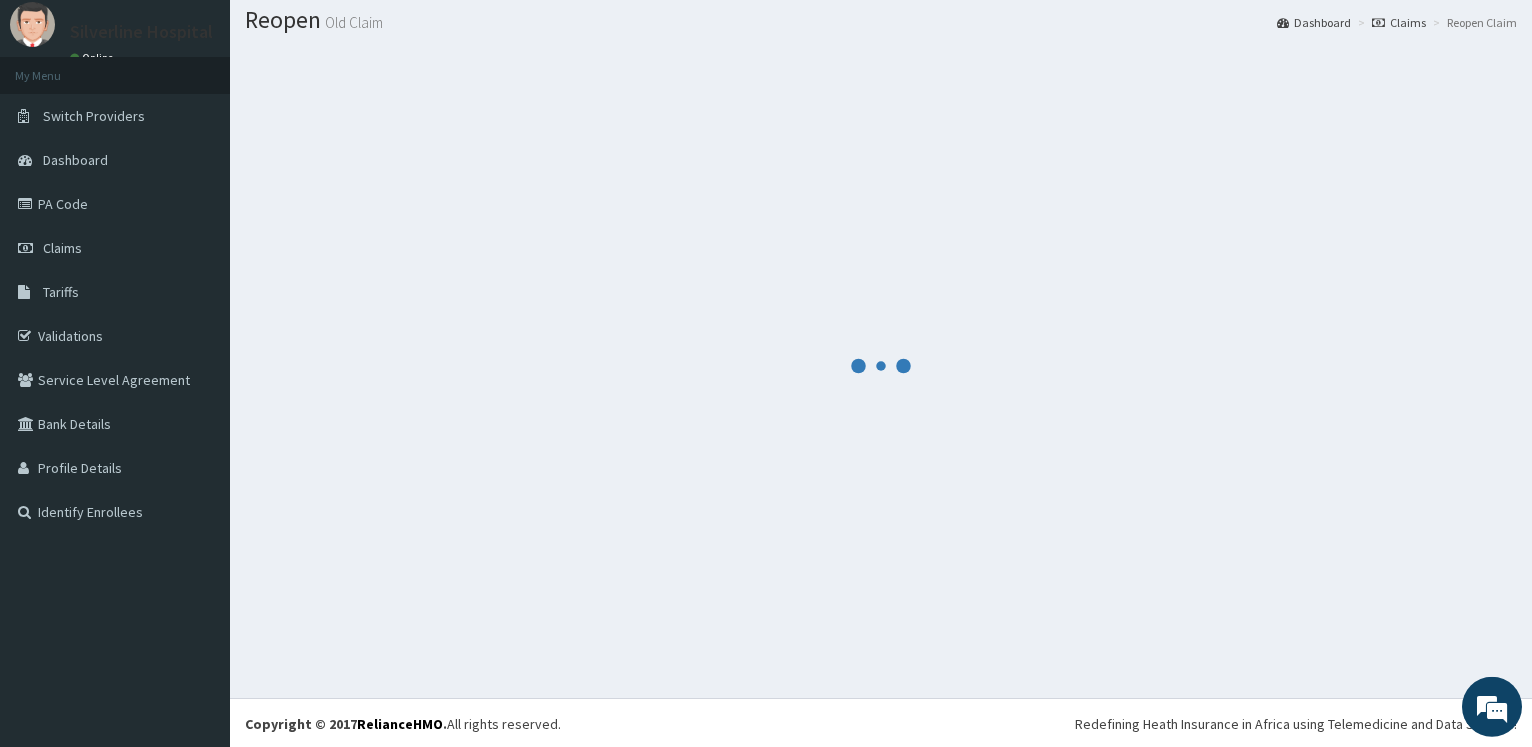 scroll, scrollTop: 60, scrollLeft: 0, axis: vertical 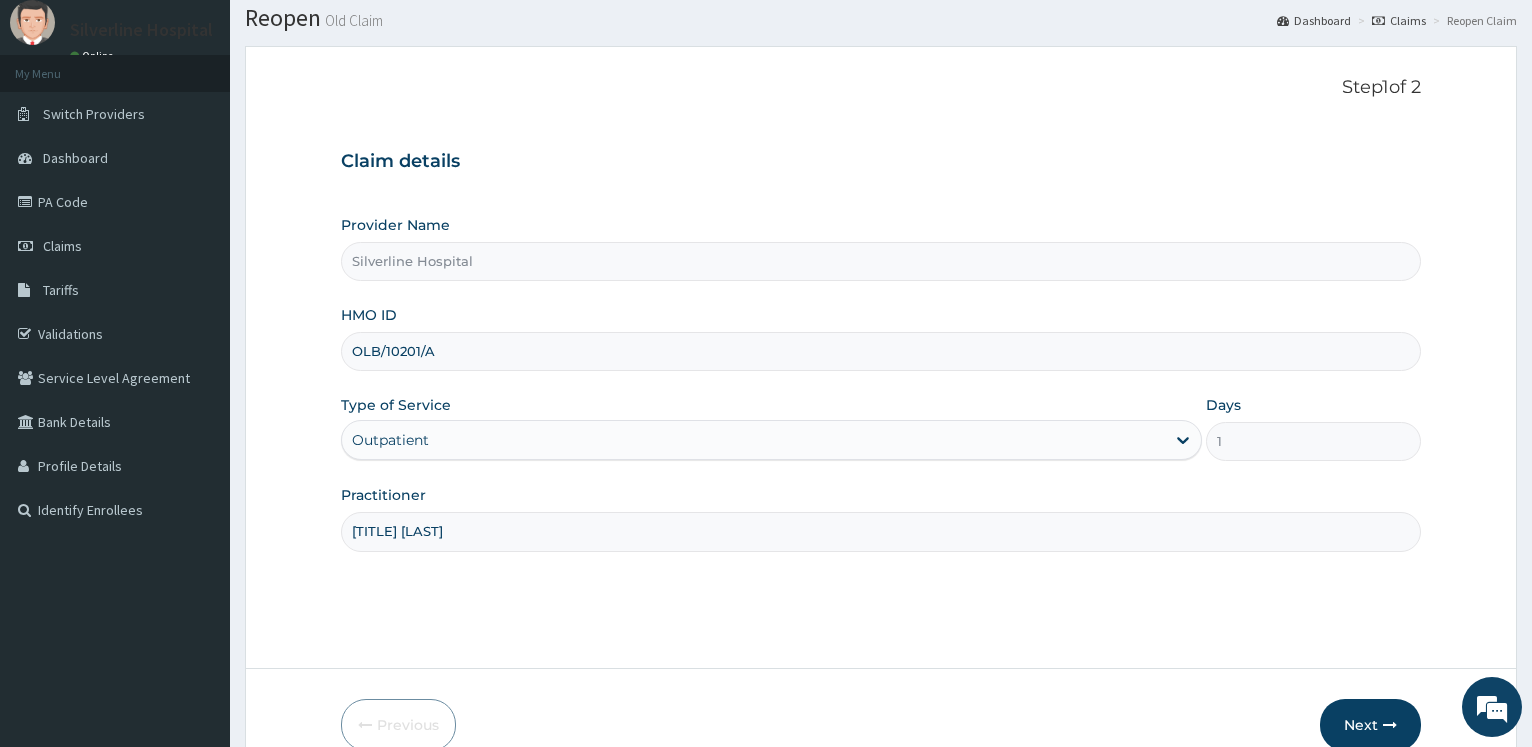 click on "Outpatient" at bounding box center (753, 440) 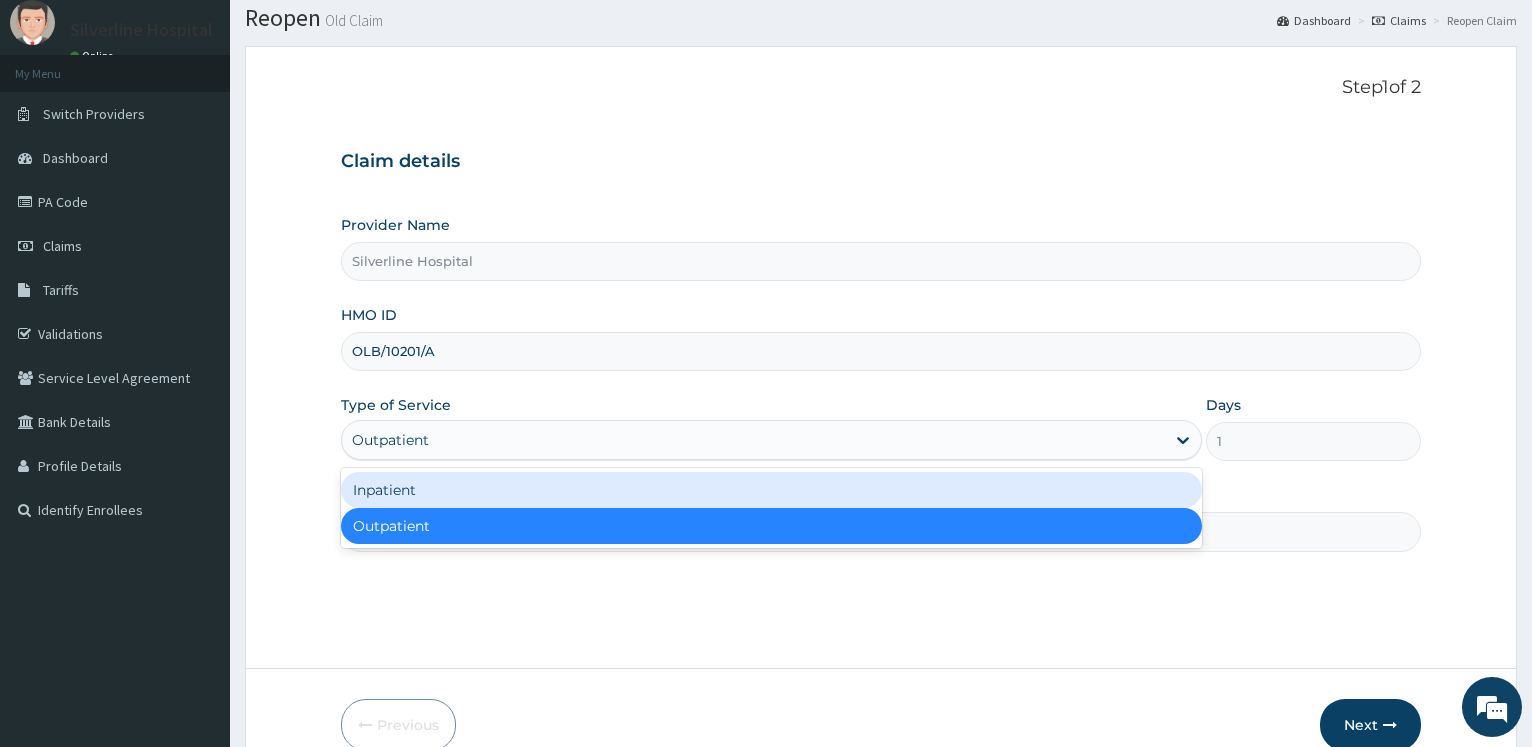 click on "Inpatient" at bounding box center [771, 490] 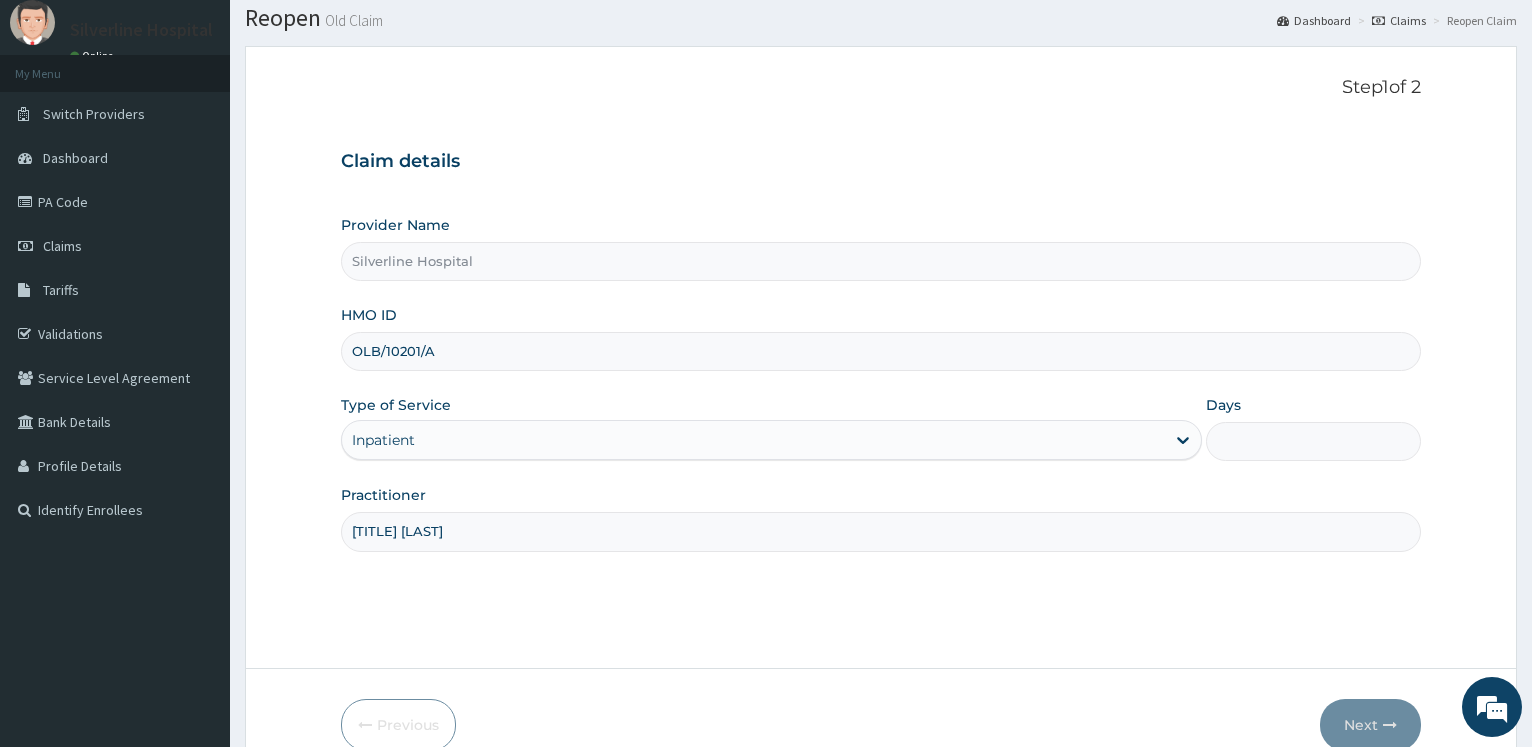 click on "Days" at bounding box center (1313, 441) 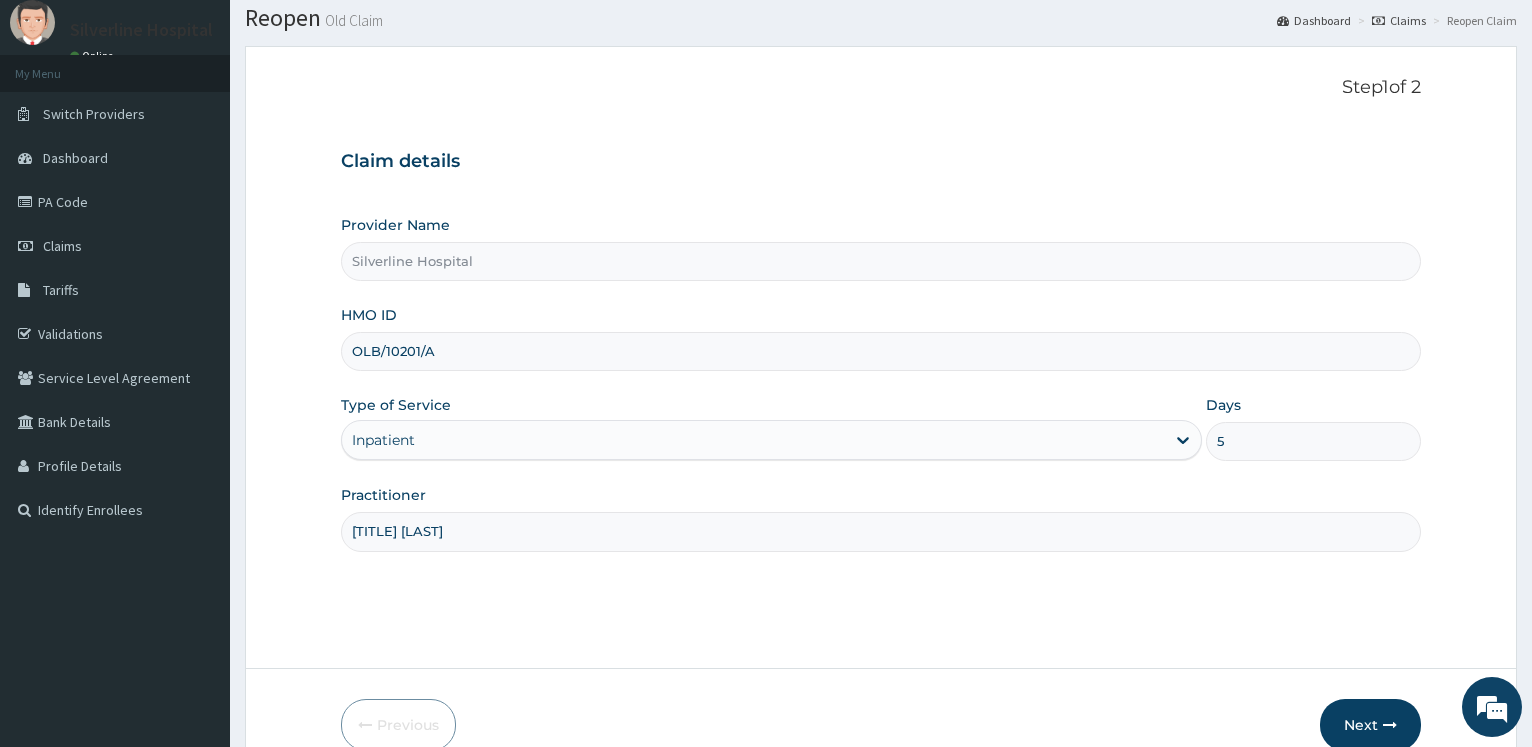 type on "5" 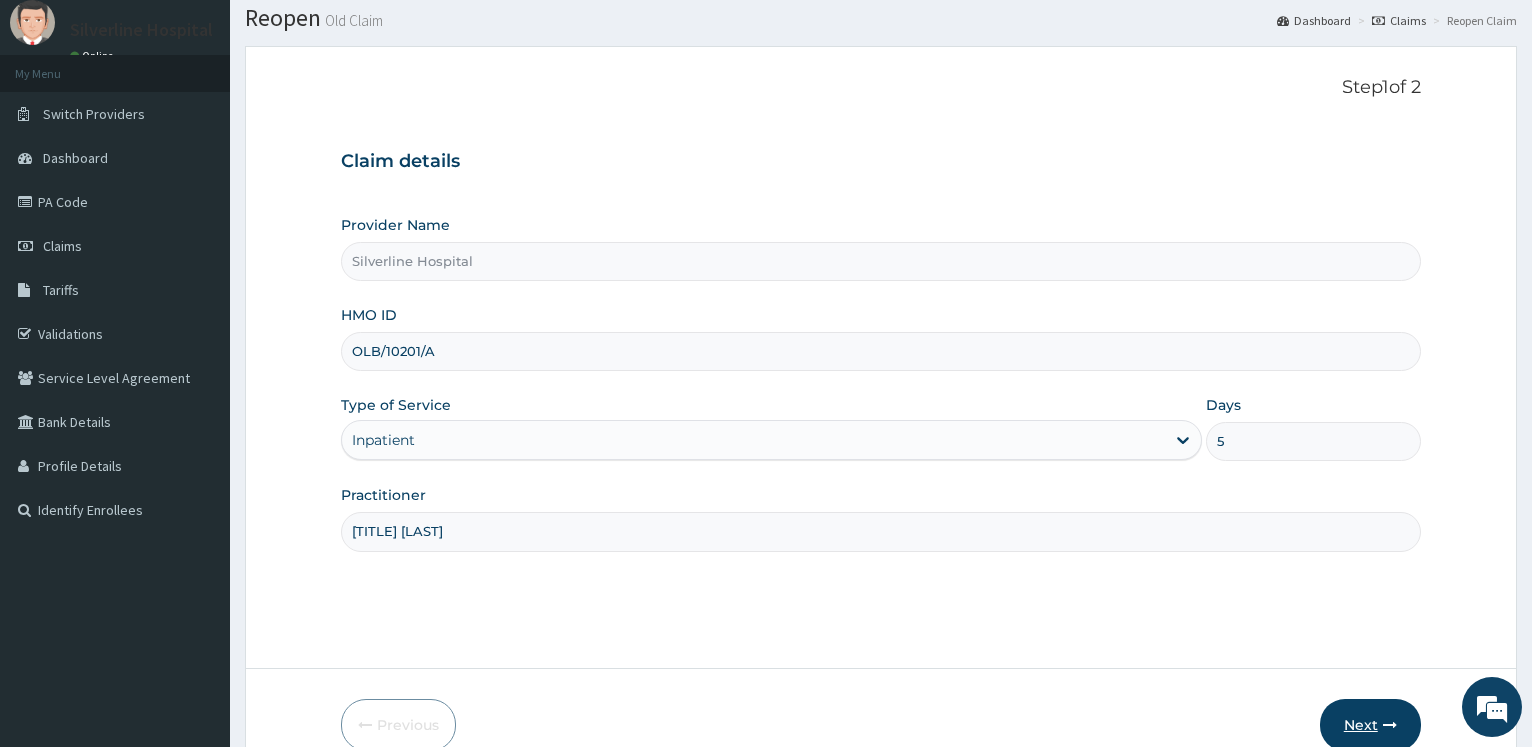 click on "Next" at bounding box center [1370, 725] 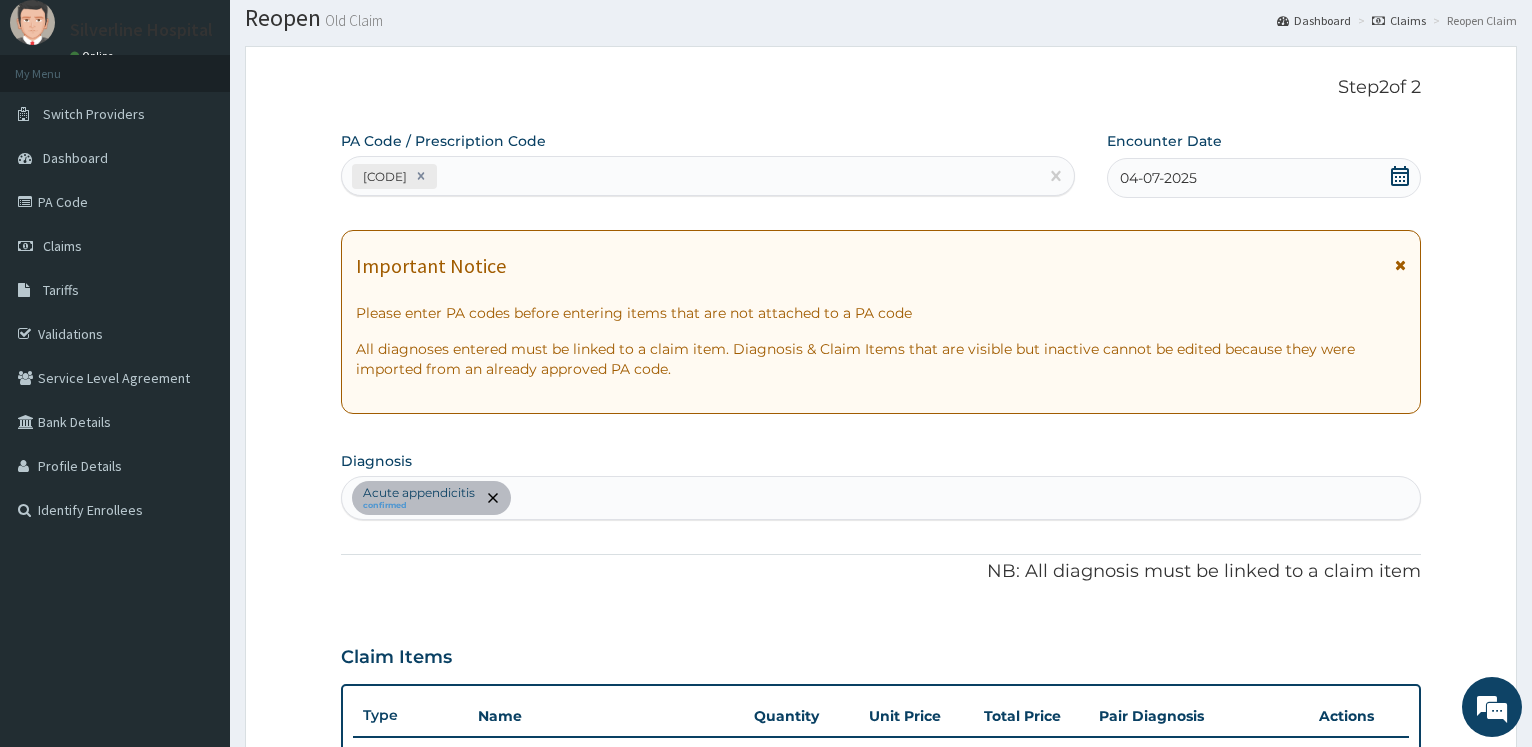 click on "Step  2  of 2 PA Code / Prescription Code PA/CC56C2 Encounter Date 04-07-2025 Important Notice Please enter PA codes before entering items that are not attached to a PA code   All diagnoses entered must be linked to a claim item. Diagnosis & Claim Items that are visible but inactive cannot be edited because they were imported from an already approved PA code. Diagnosis Acute appendicitis confirmed NB: All diagnosis must be linked to a claim item Claim Items Type Name Quantity Unit Price Total Price Pair Diagnosis Actions Procedures local anaesthesia 1 15050 15050.00 Acute appendicitis Delete Laboratory hiv 1 & 2 screening - [serum] 1 2687.5 2687.50 Acute appendicitis Delete Procedures general ward 4 bedded 3 6987.5 20962.50 Acute appendicitis Delete Procedures general surgeon first outpatient consultation 1 21500 21500.00 Acute appendicitis Delete Procedures open appendicectomy 1 236500 236500.00 Acute appendicitis Delete Procedures 1 20962.5 20962.50 Acute appendicitis 1 1" at bounding box center [881, 854] 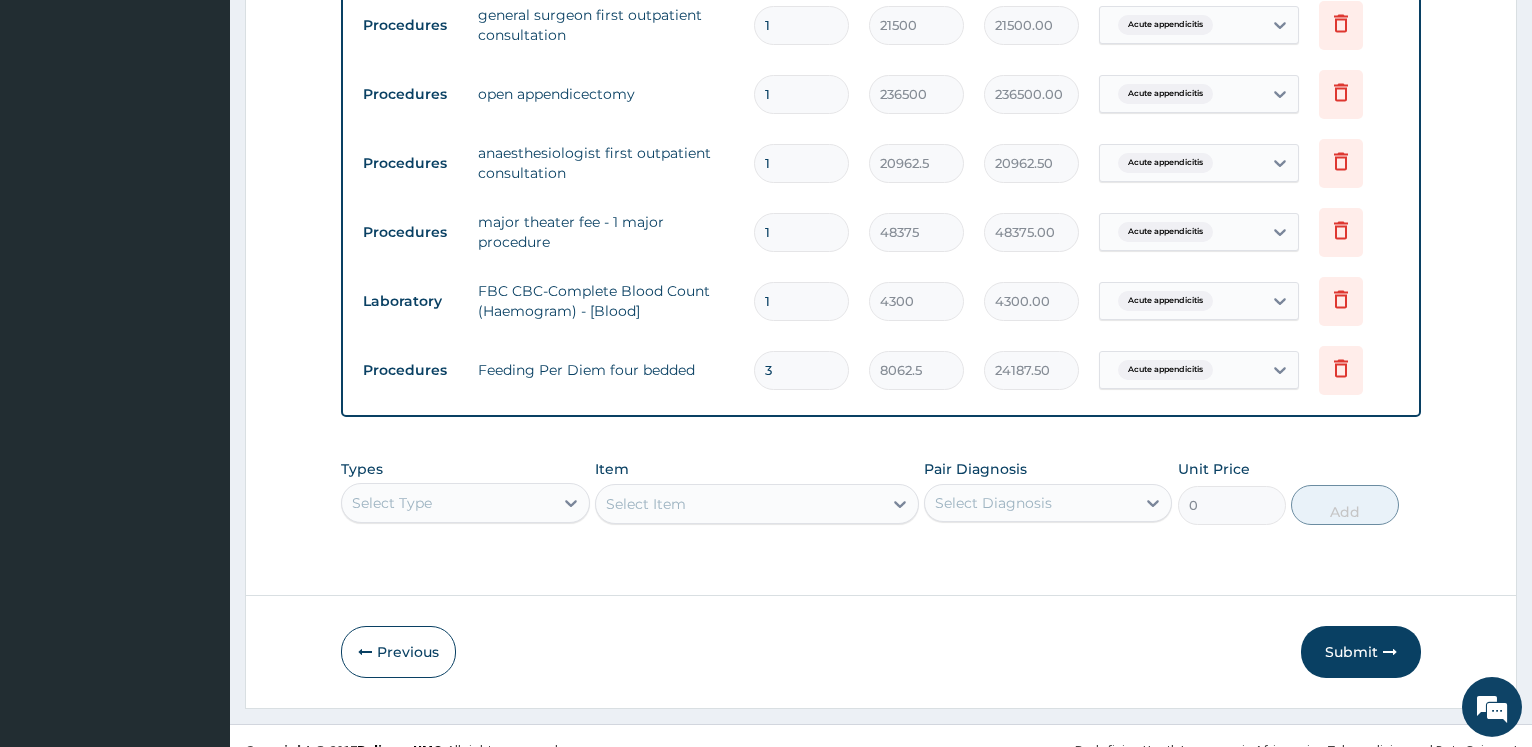 scroll, scrollTop: 1042, scrollLeft: 0, axis: vertical 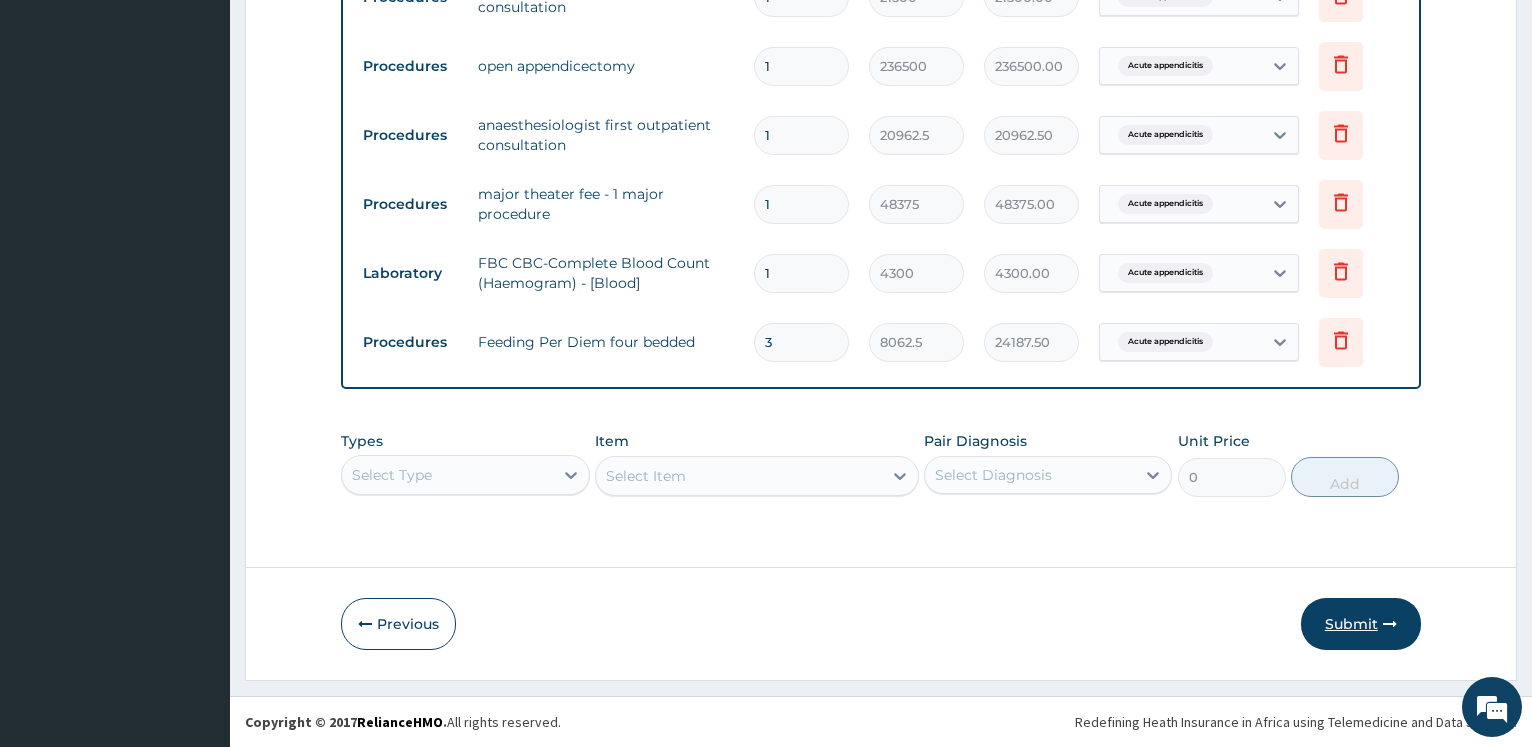 click on "Submit" at bounding box center (1361, 624) 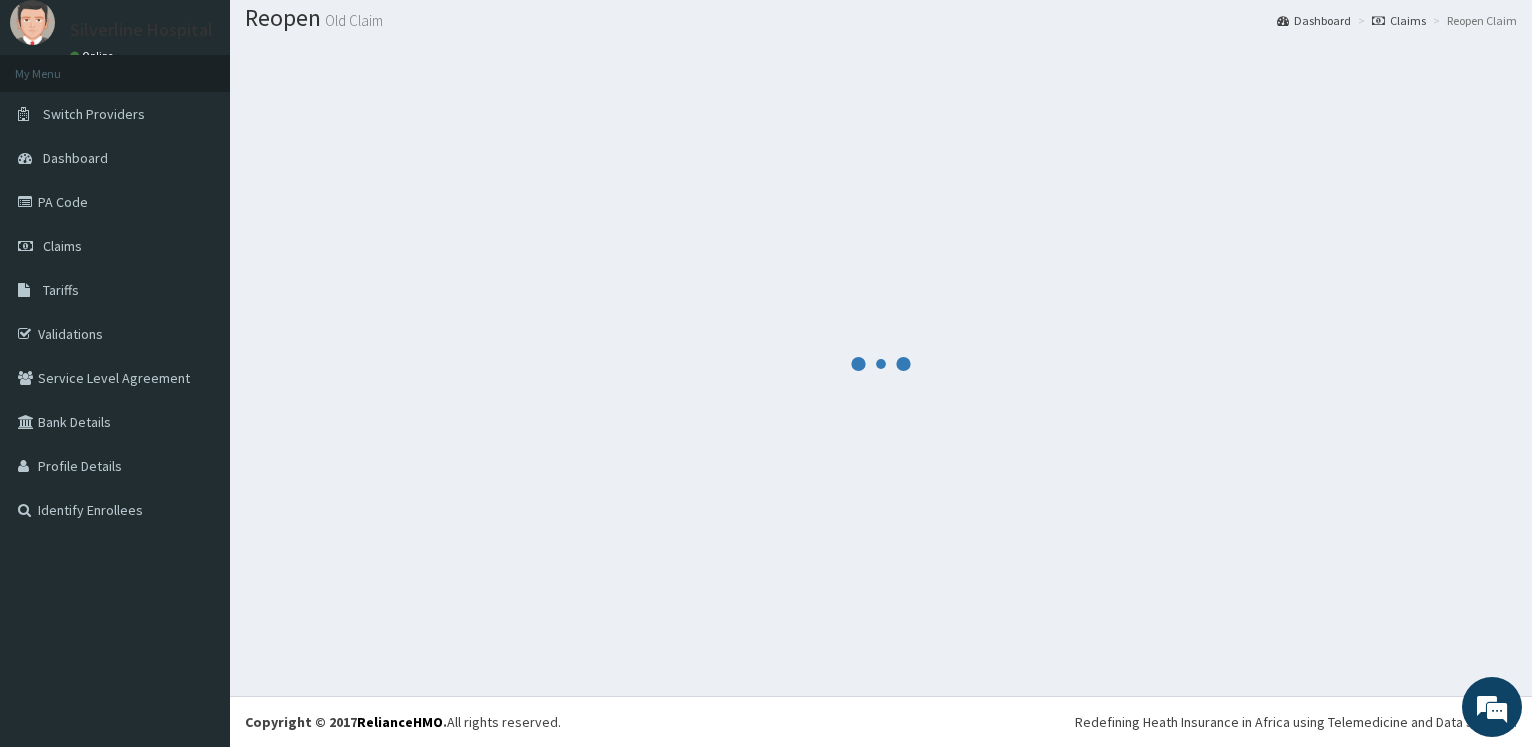 scroll, scrollTop: 60, scrollLeft: 0, axis: vertical 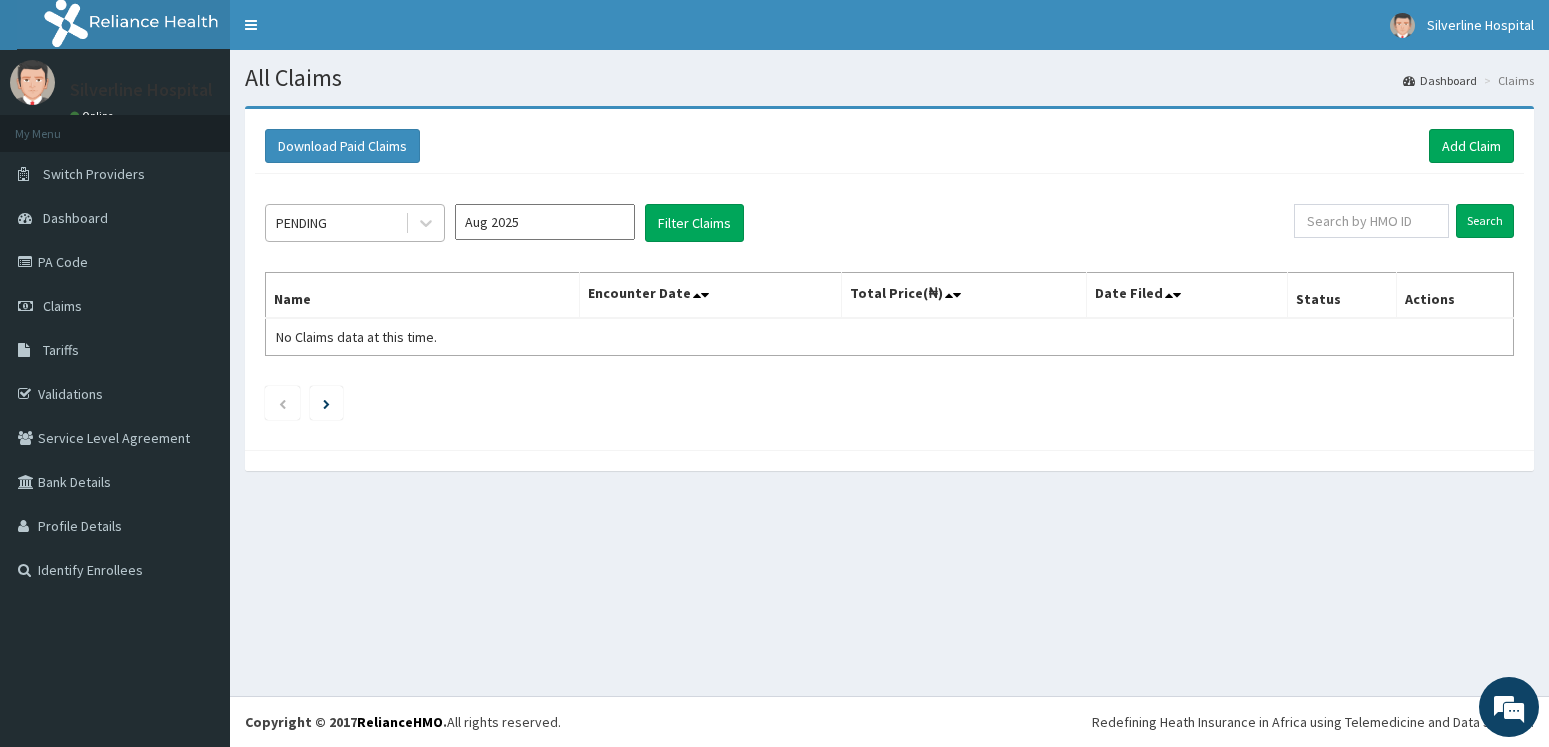 click on "PENDING" at bounding box center (335, 223) 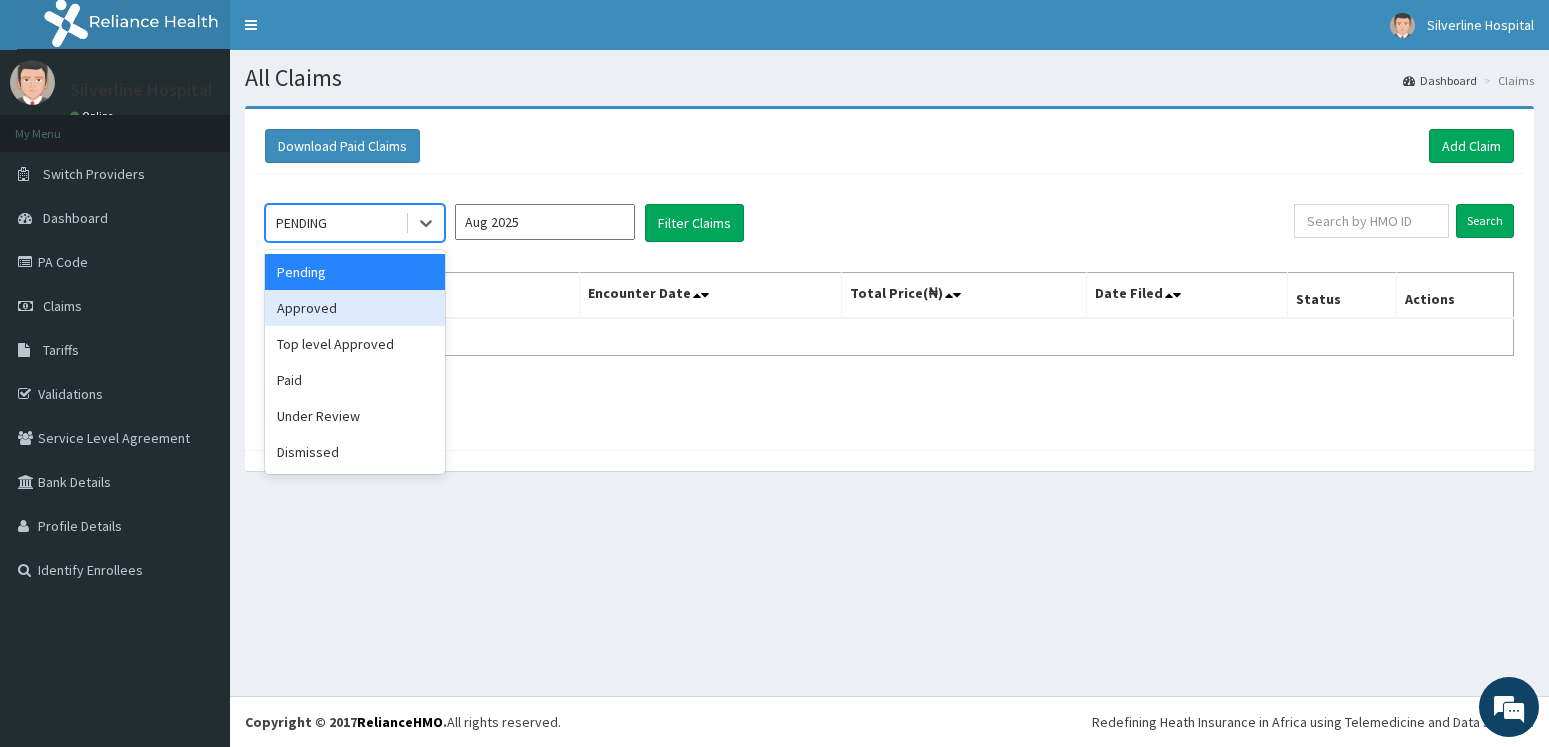 click on "Approved" at bounding box center [355, 308] 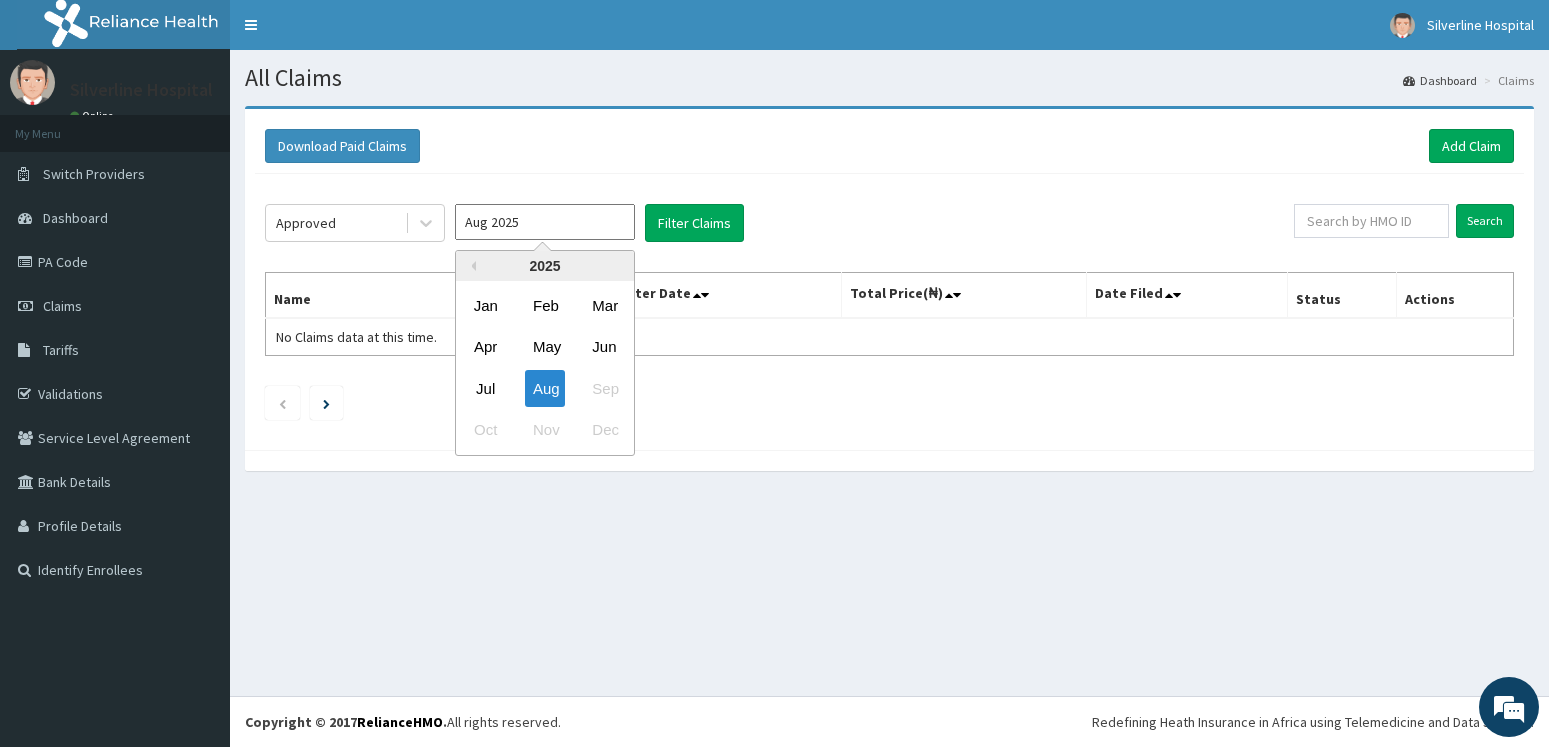 click on "Aug 2025" at bounding box center (545, 222) 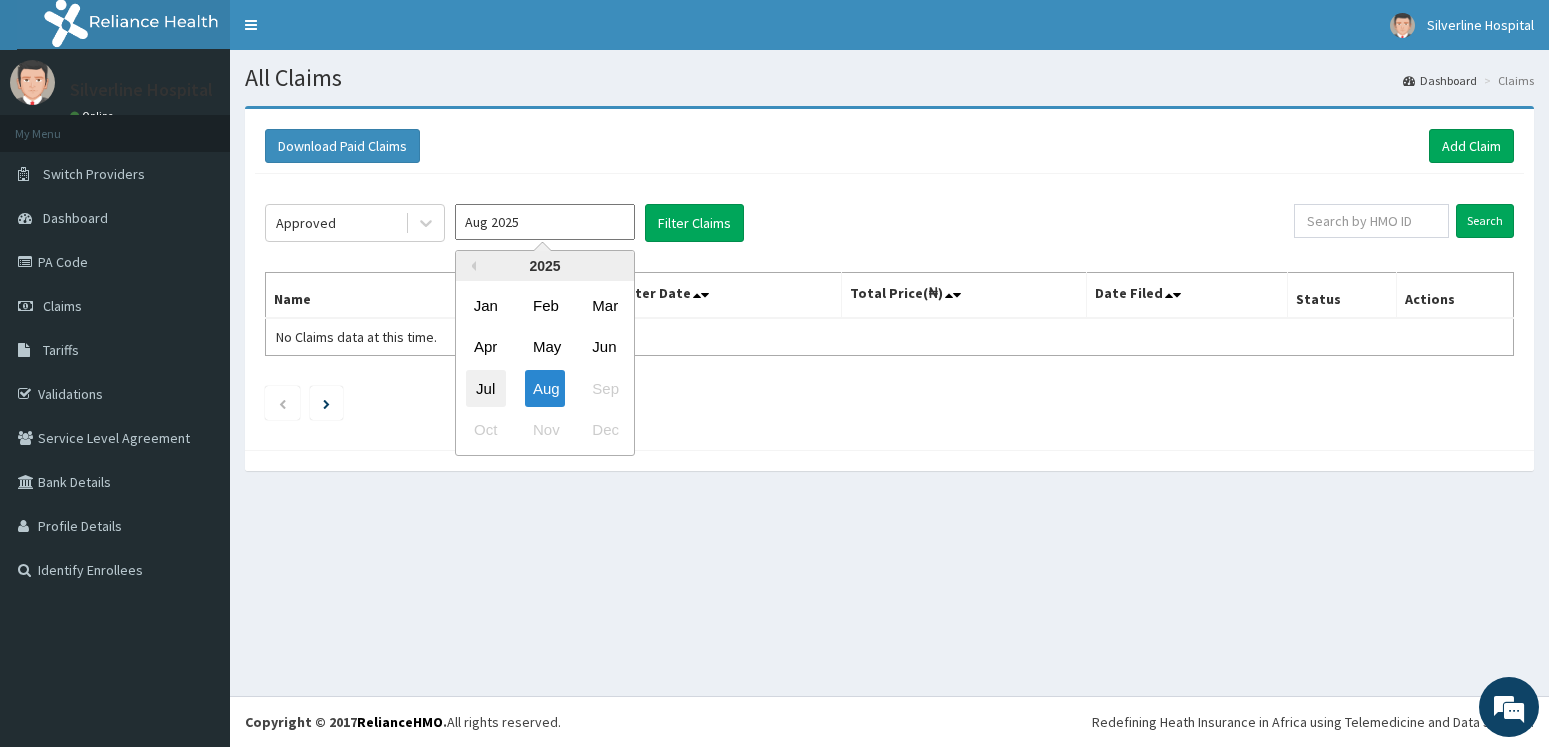 click on "Jul" at bounding box center [486, 388] 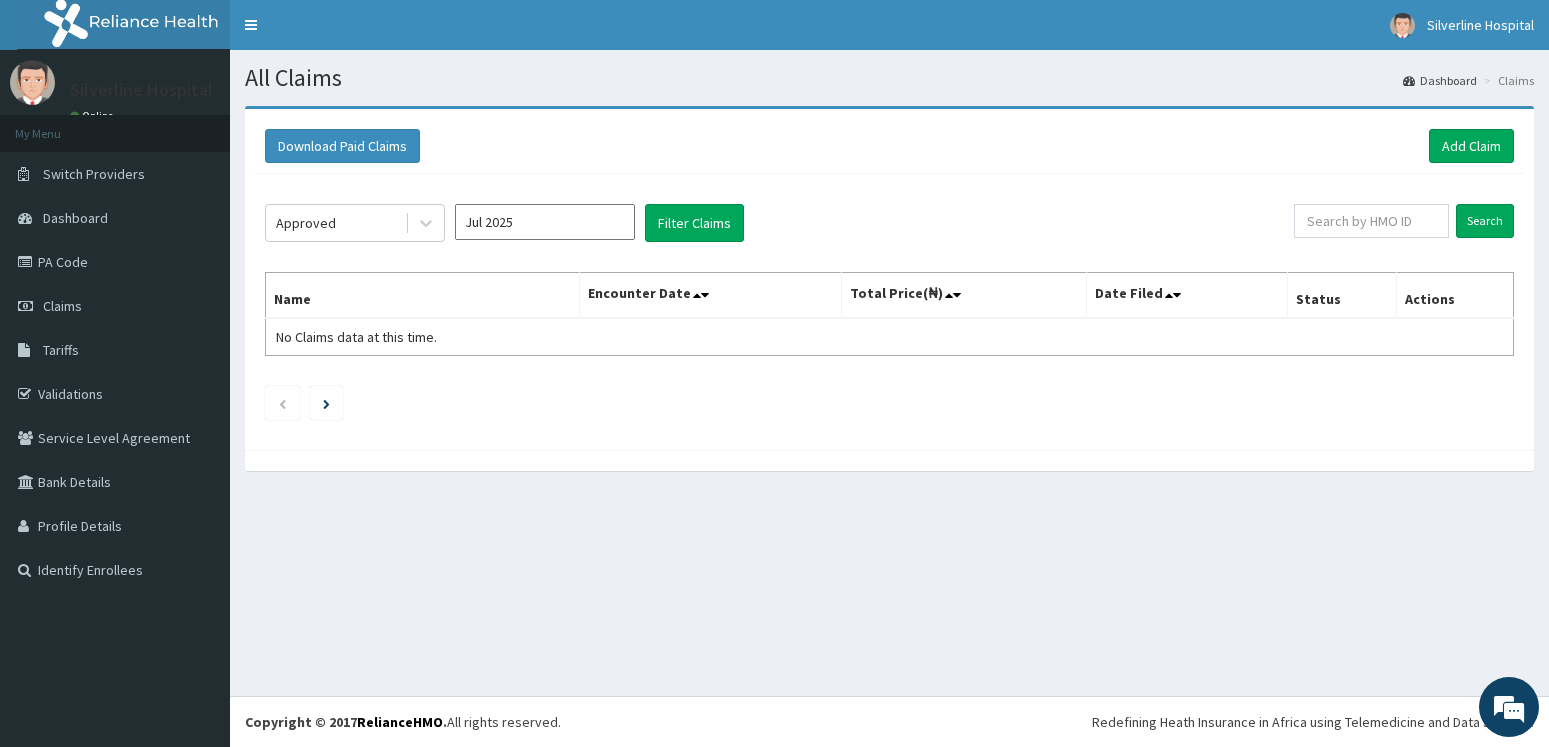 type on "Jul 2025" 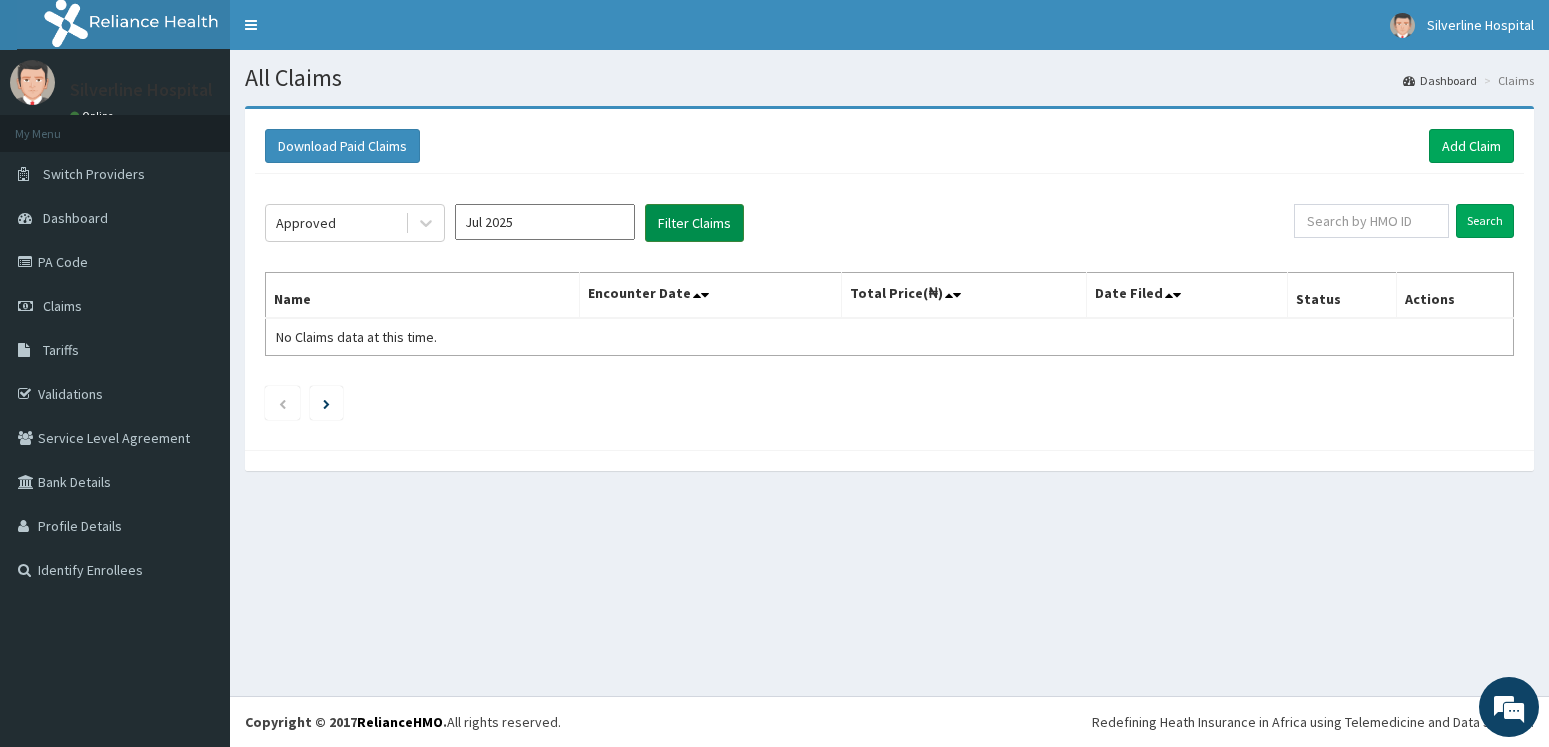 click on "Filter Claims" at bounding box center [694, 223] 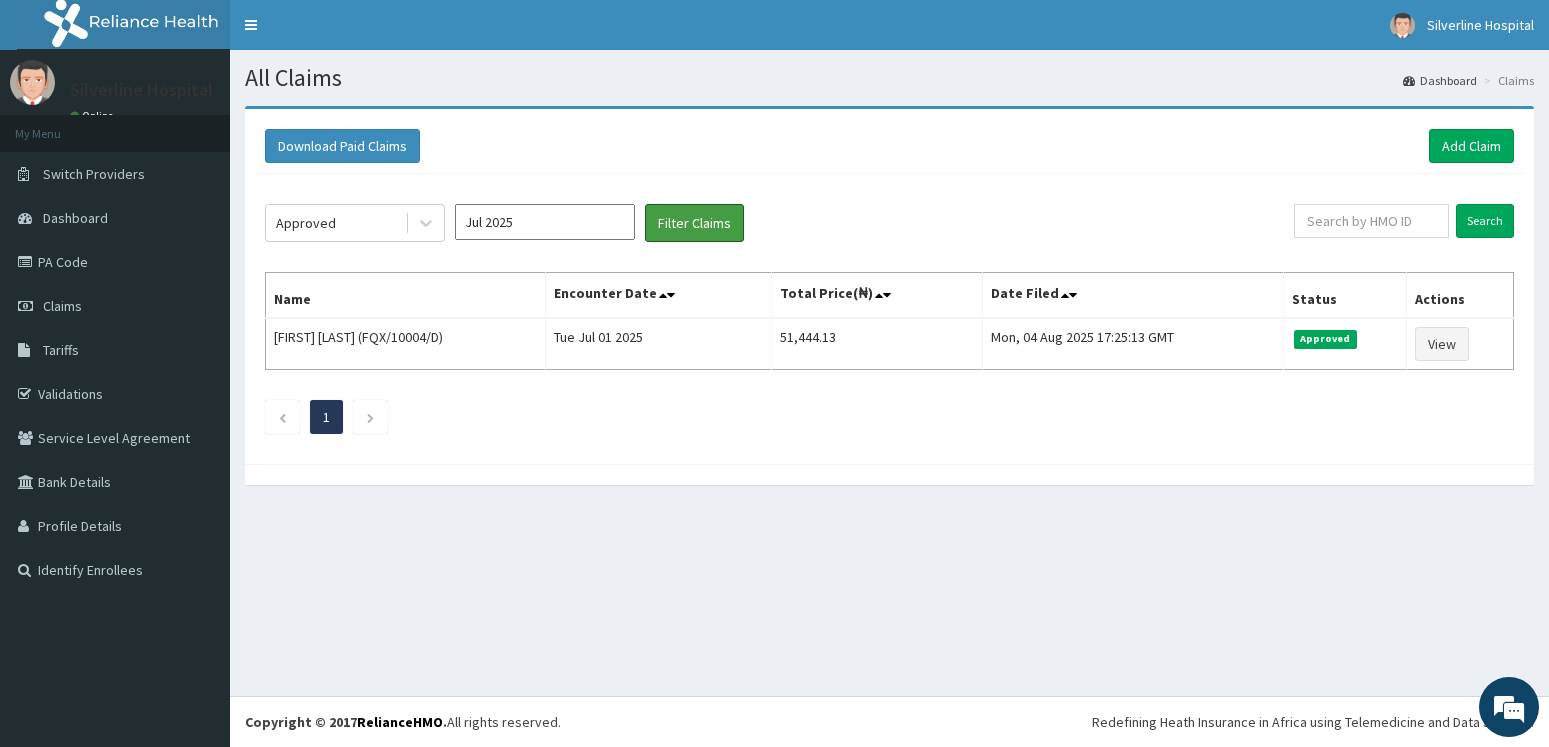 scroll, scrollTop: 0, scrollLeft: 0, axis: both 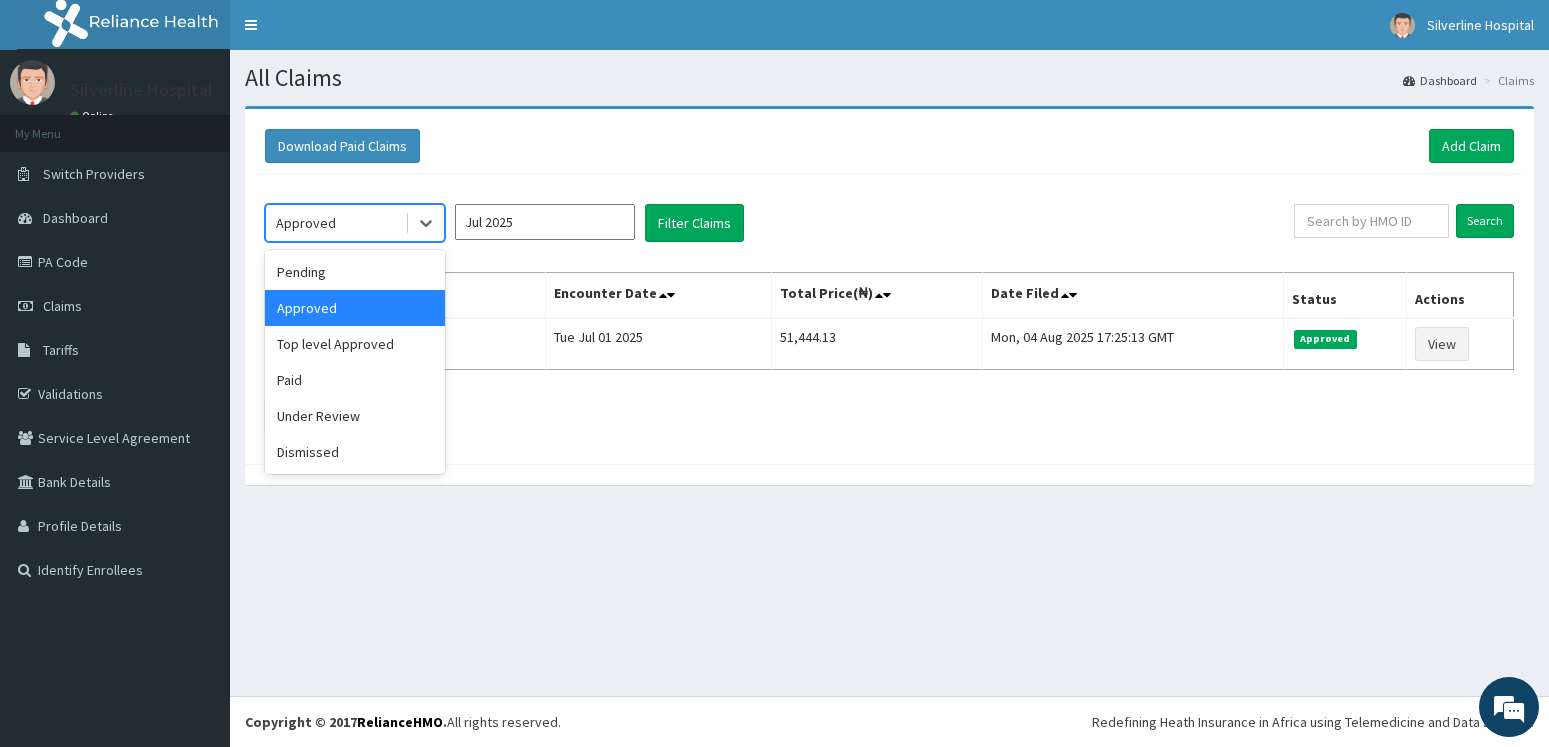 click on "Approved" at bounding box center [335, 223] 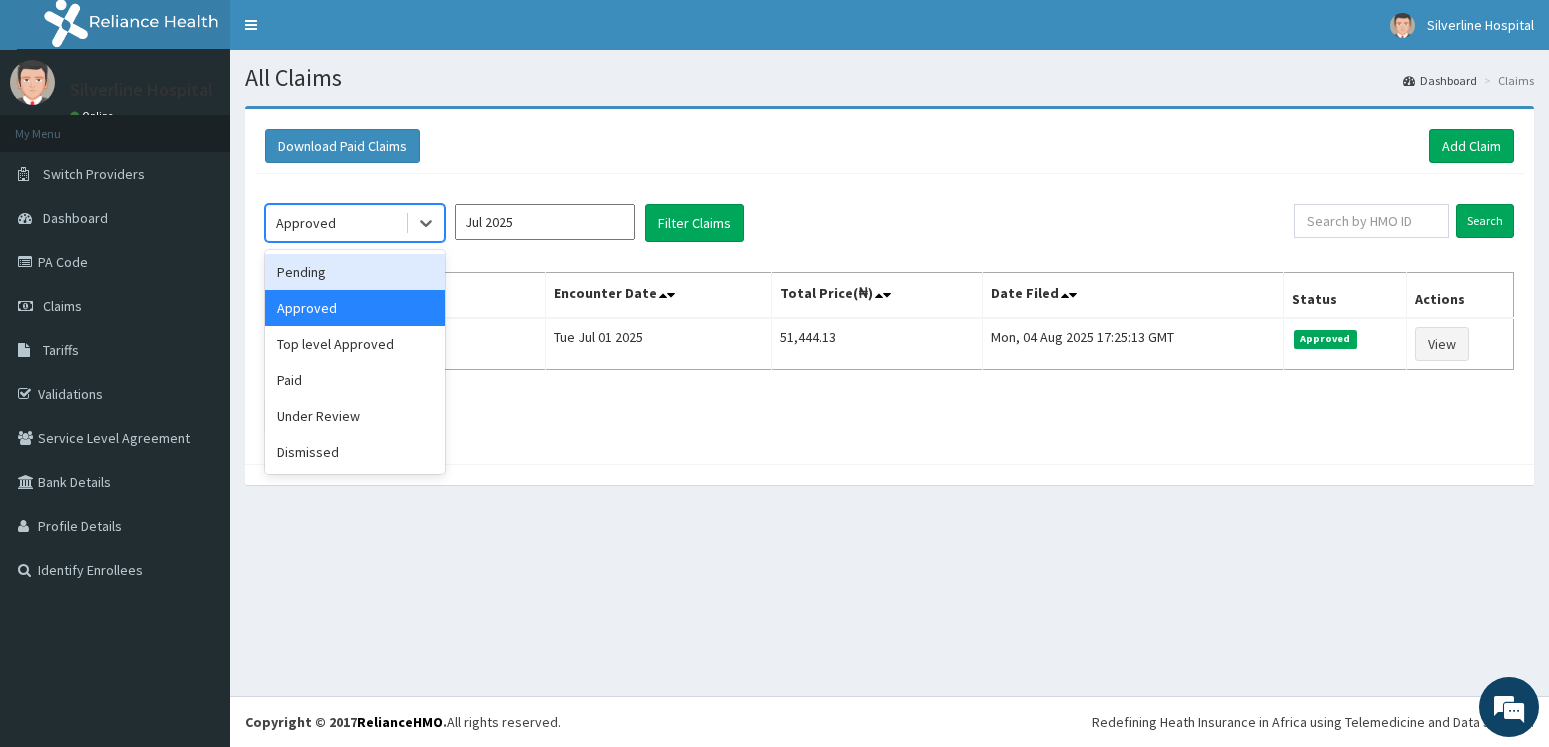 click on "Pending" at bounding box center (355, 272) 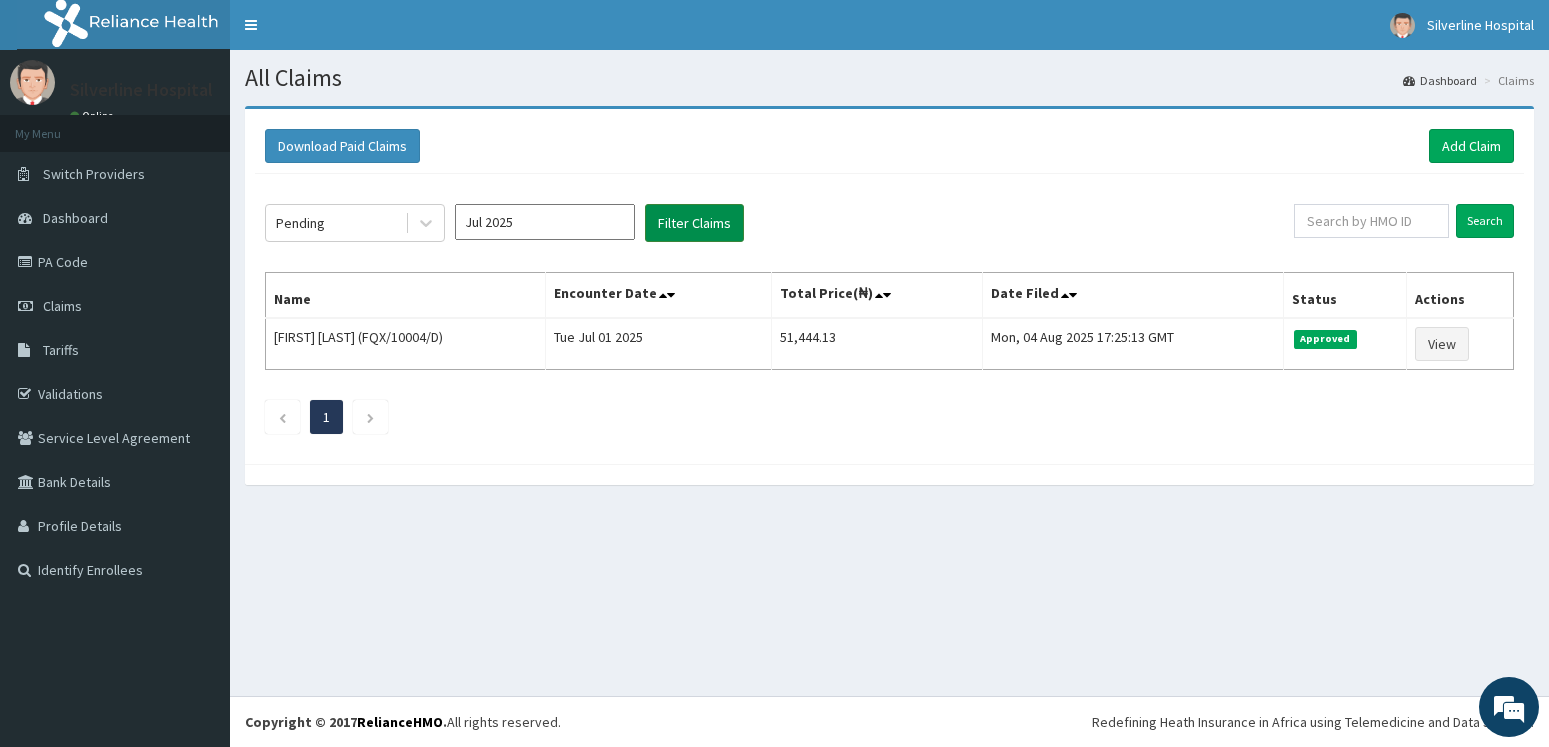 click on "Filter Claims" at bounding box center [694, 223] 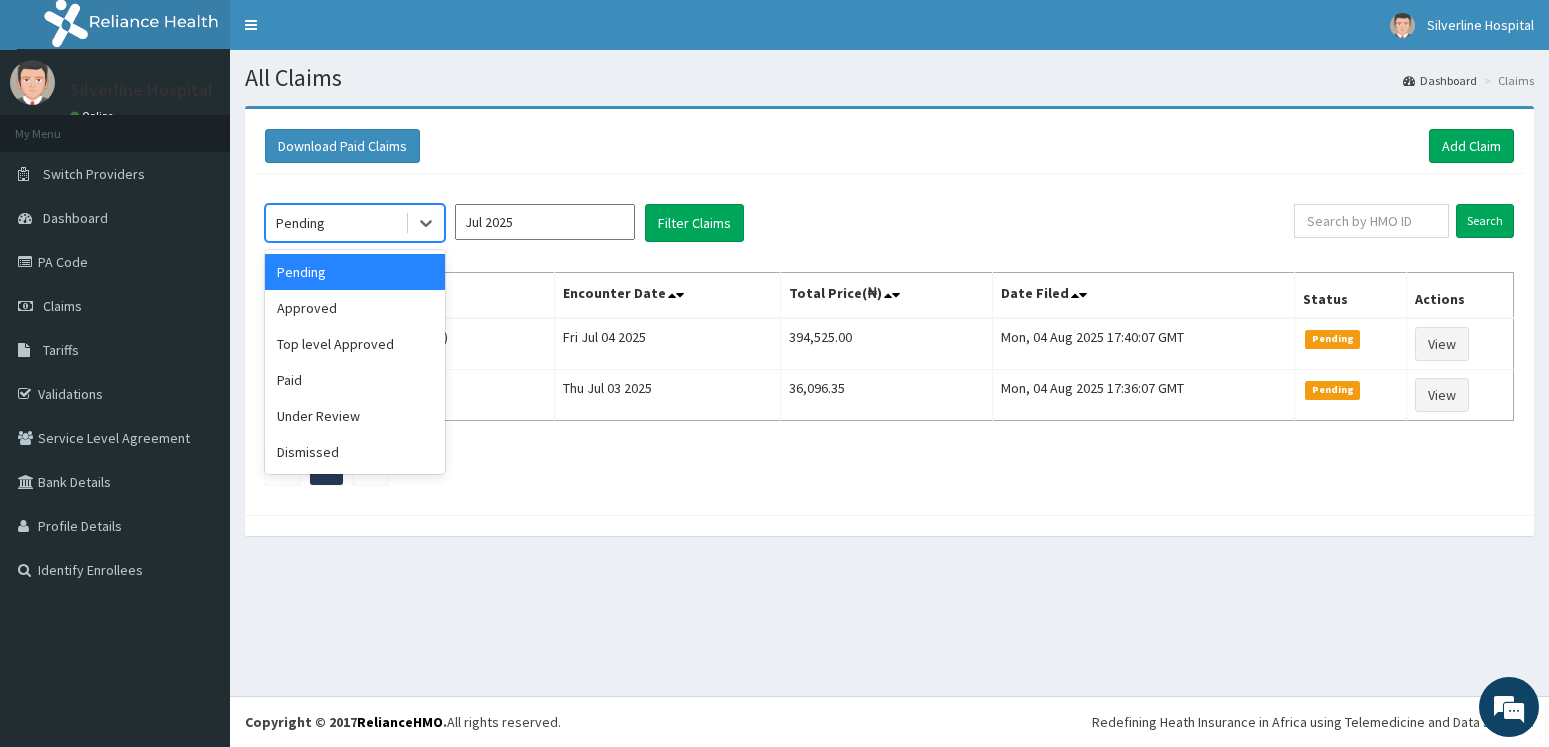 click on "Pending" at bounding box center [335, 223] 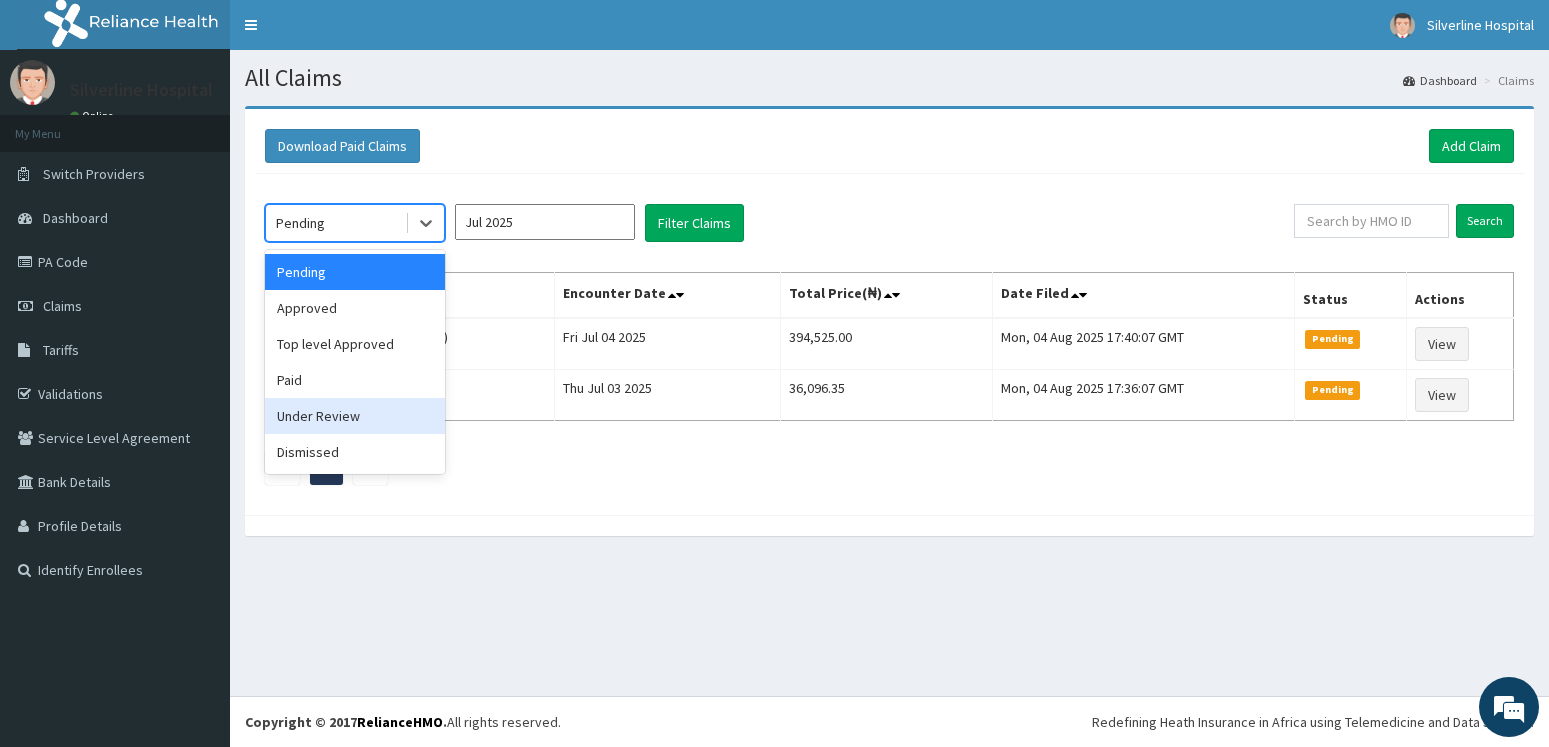 click on "Under Review" at bounding box center (355, 416) 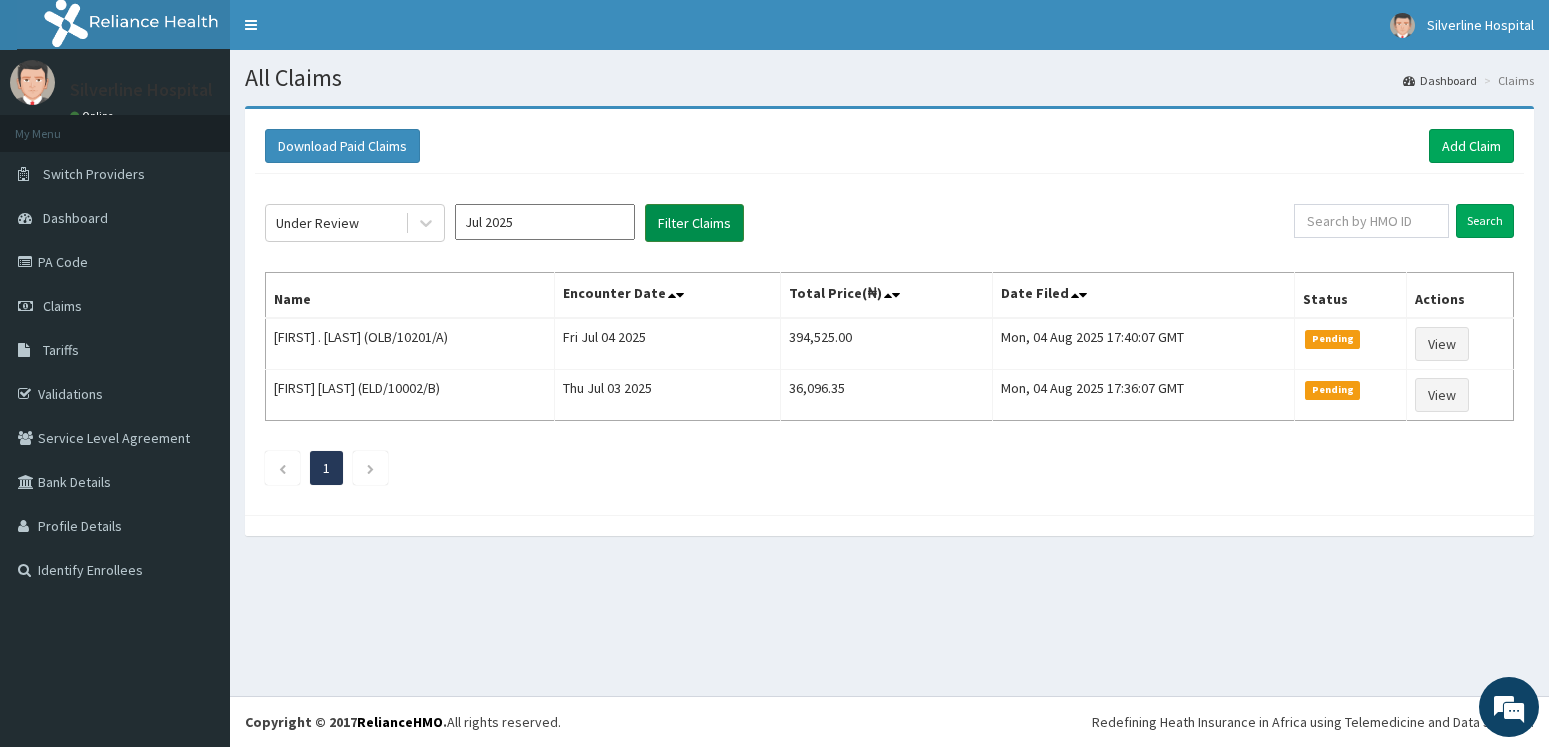 click on "Filter Claims" at bounding box center [694, 223] 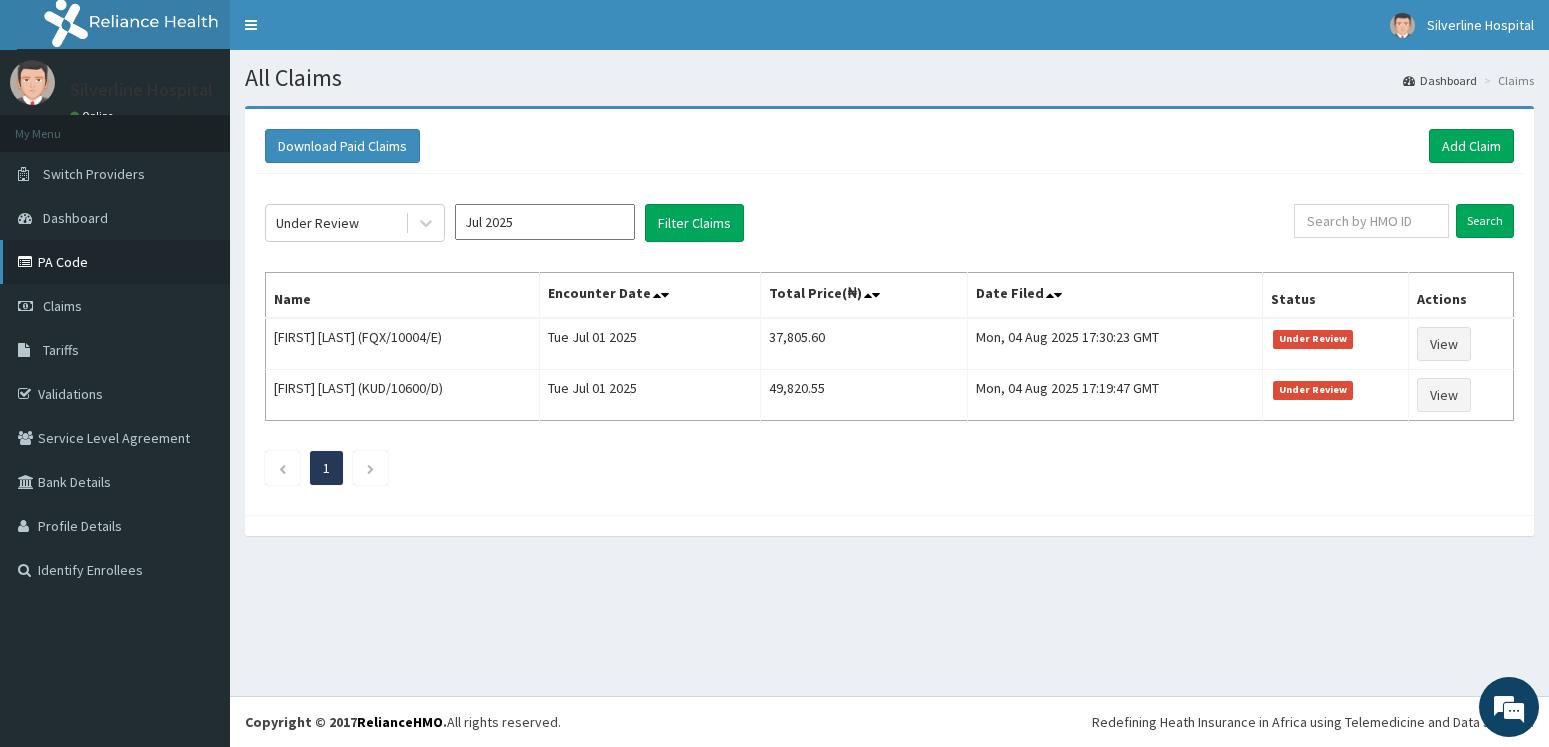 click on "PA Code" at bounding box center [115, 262] 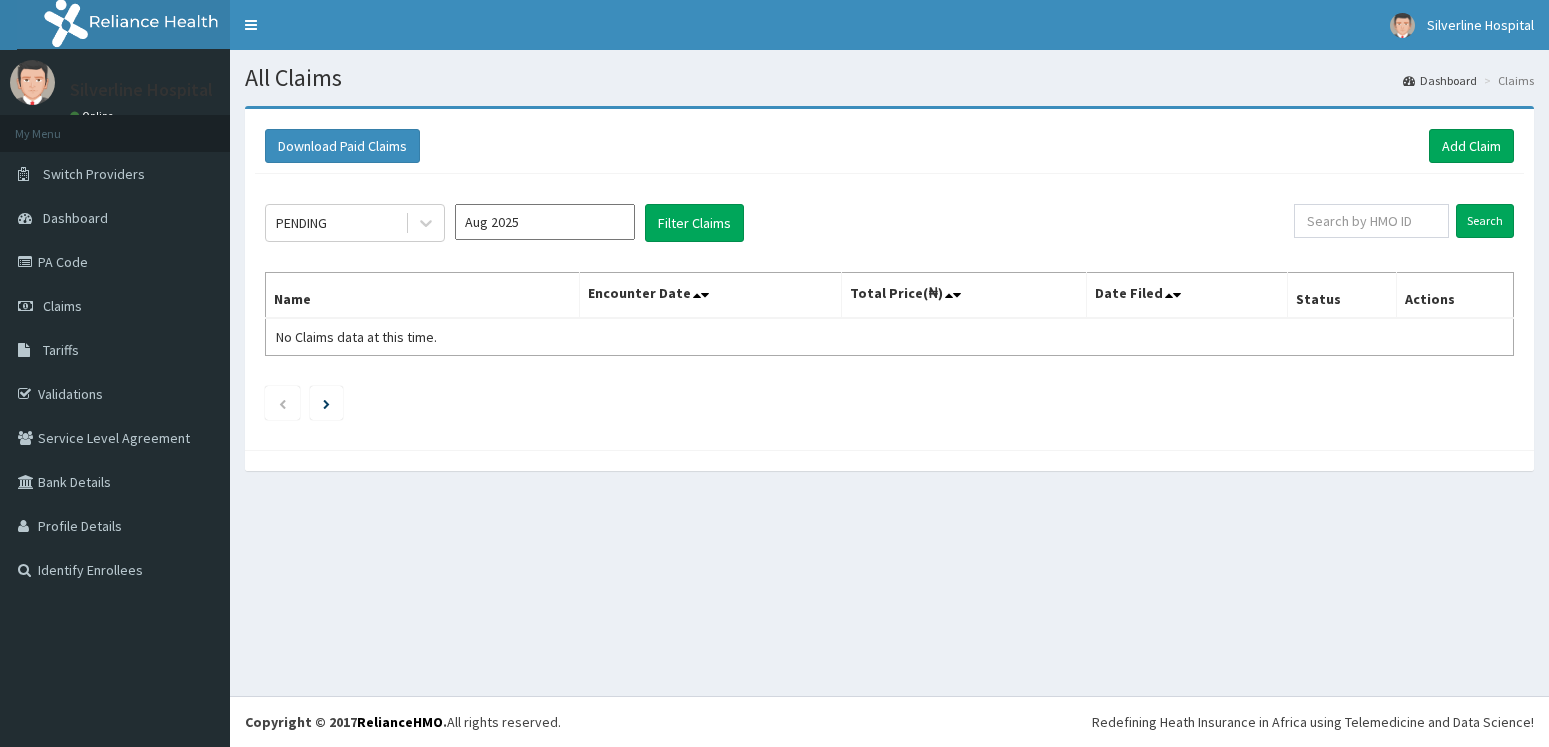 scroll, scrollTop: 0, scrollLeft: 0, axis: both 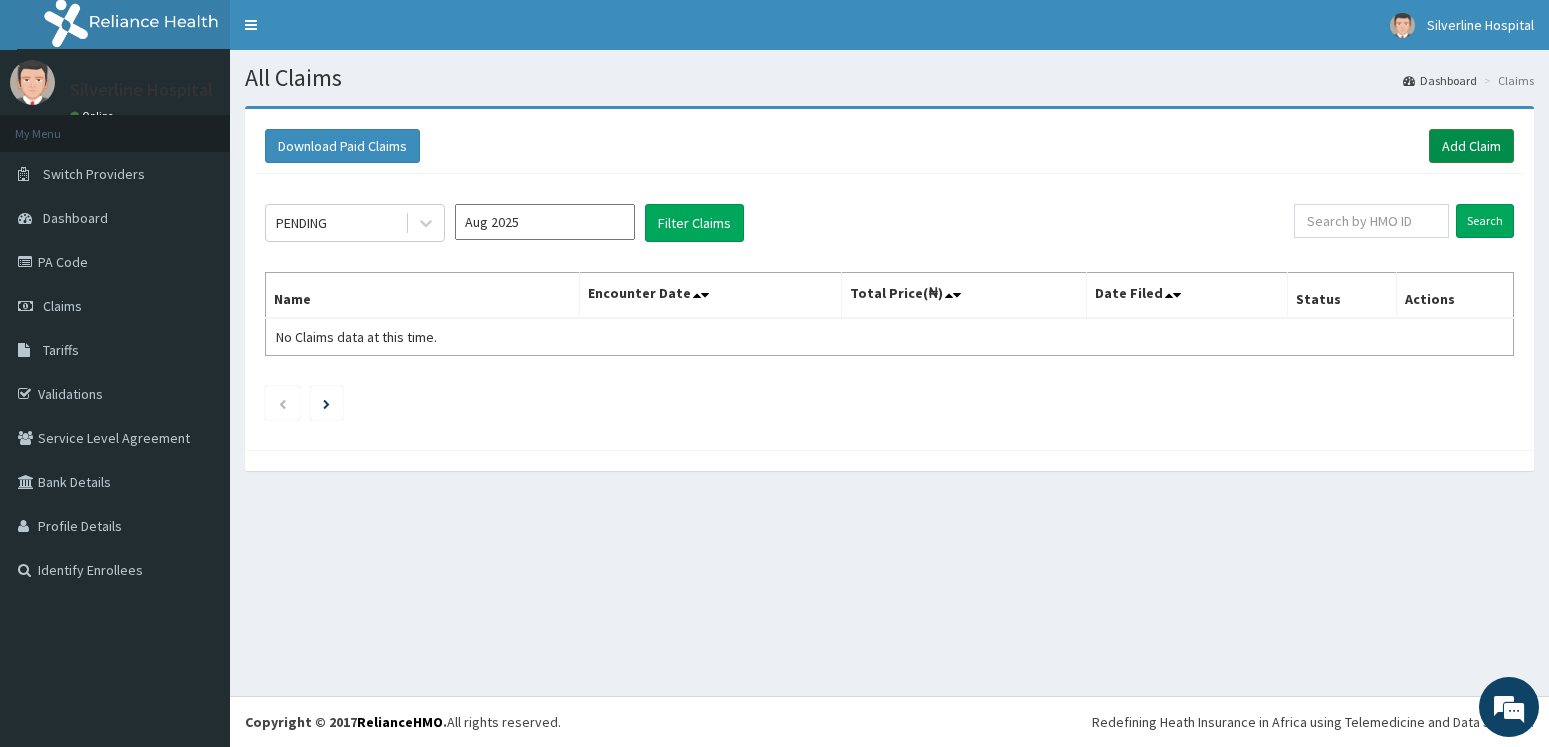 click on "Add Claim" at bounding box center [1471, 146] 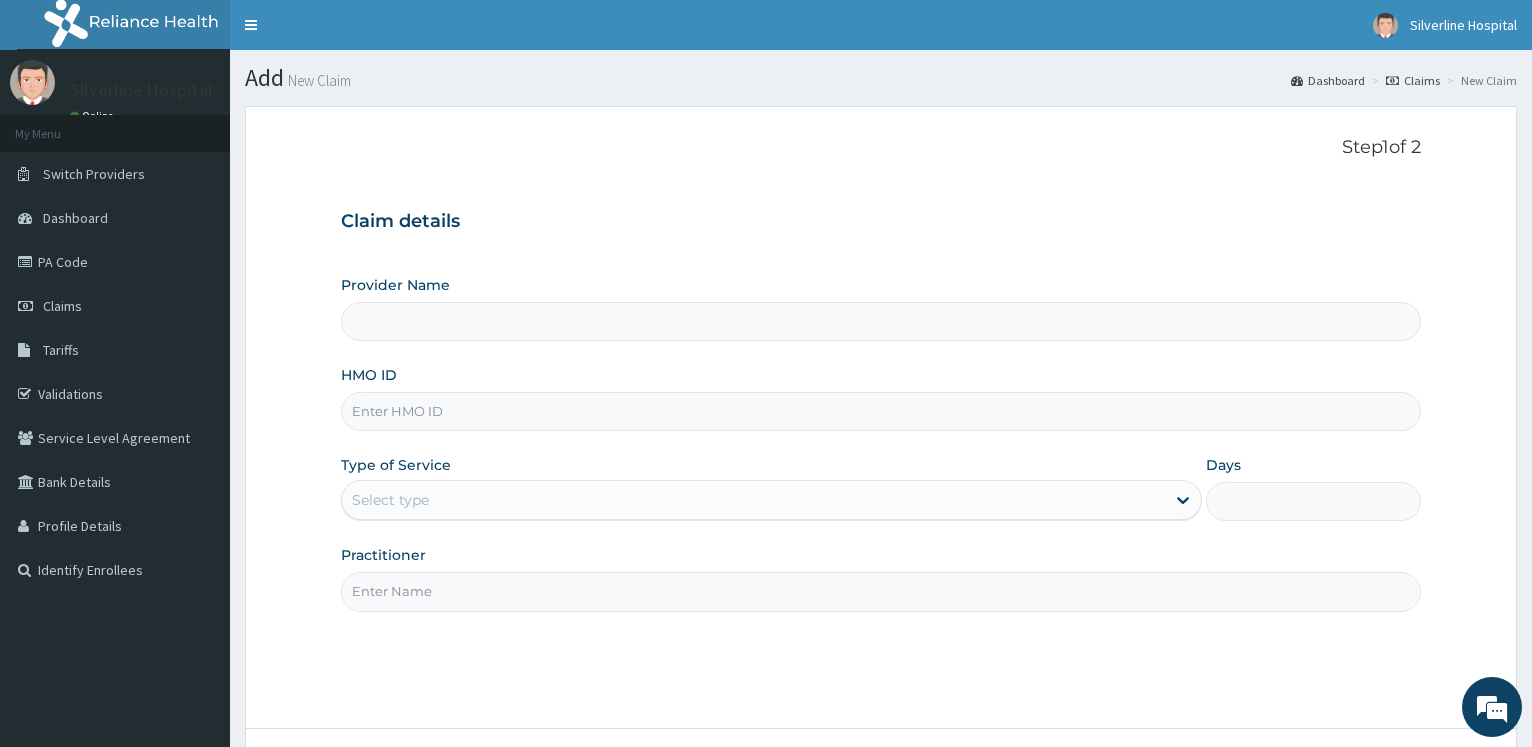 scroll, scrollTop: 0, scrollLeft: 0, axis: both 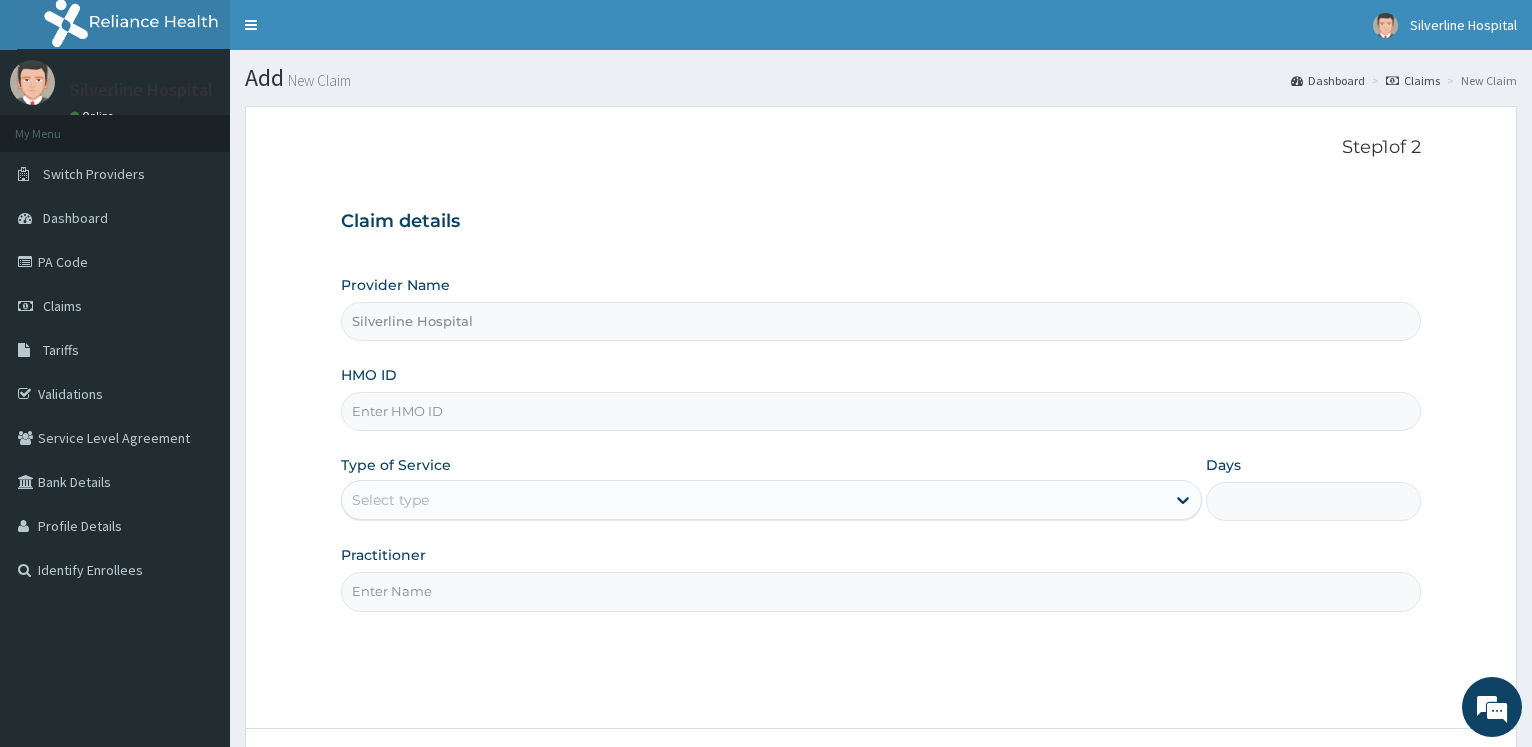 click on "HMO ID" at bounding box center [881, 411] 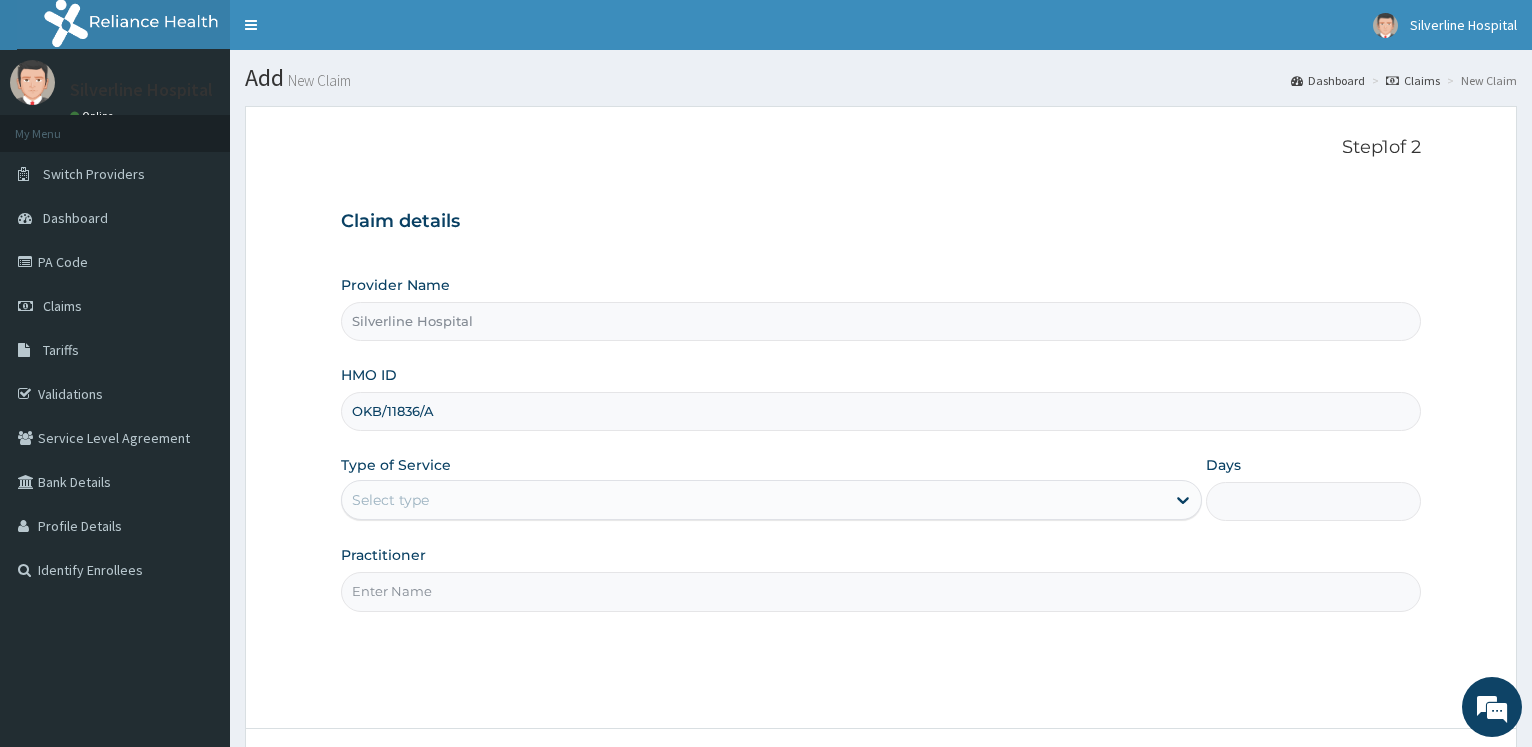 type on "OKB/11836/A" 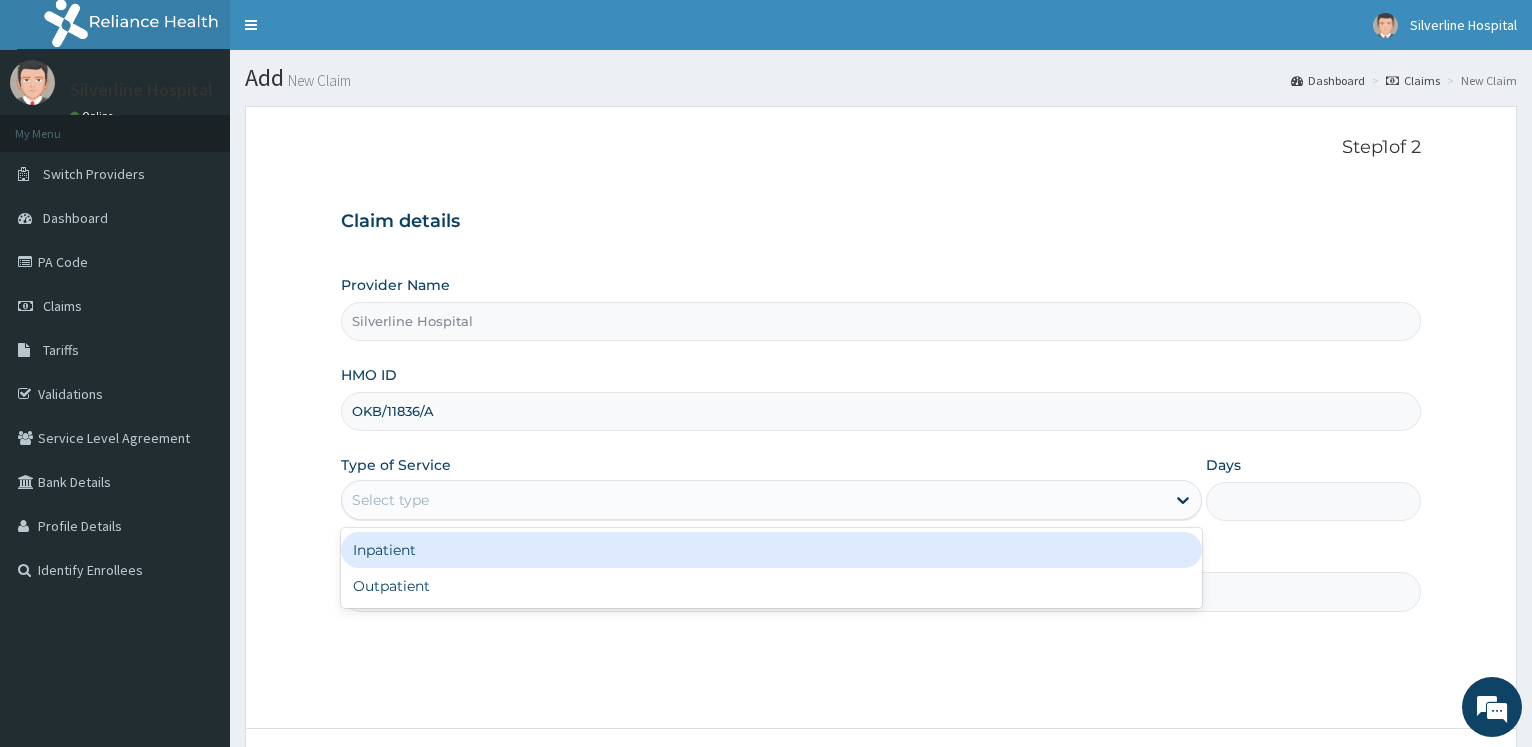 click on "Select type" at bounding box center [753, 500] 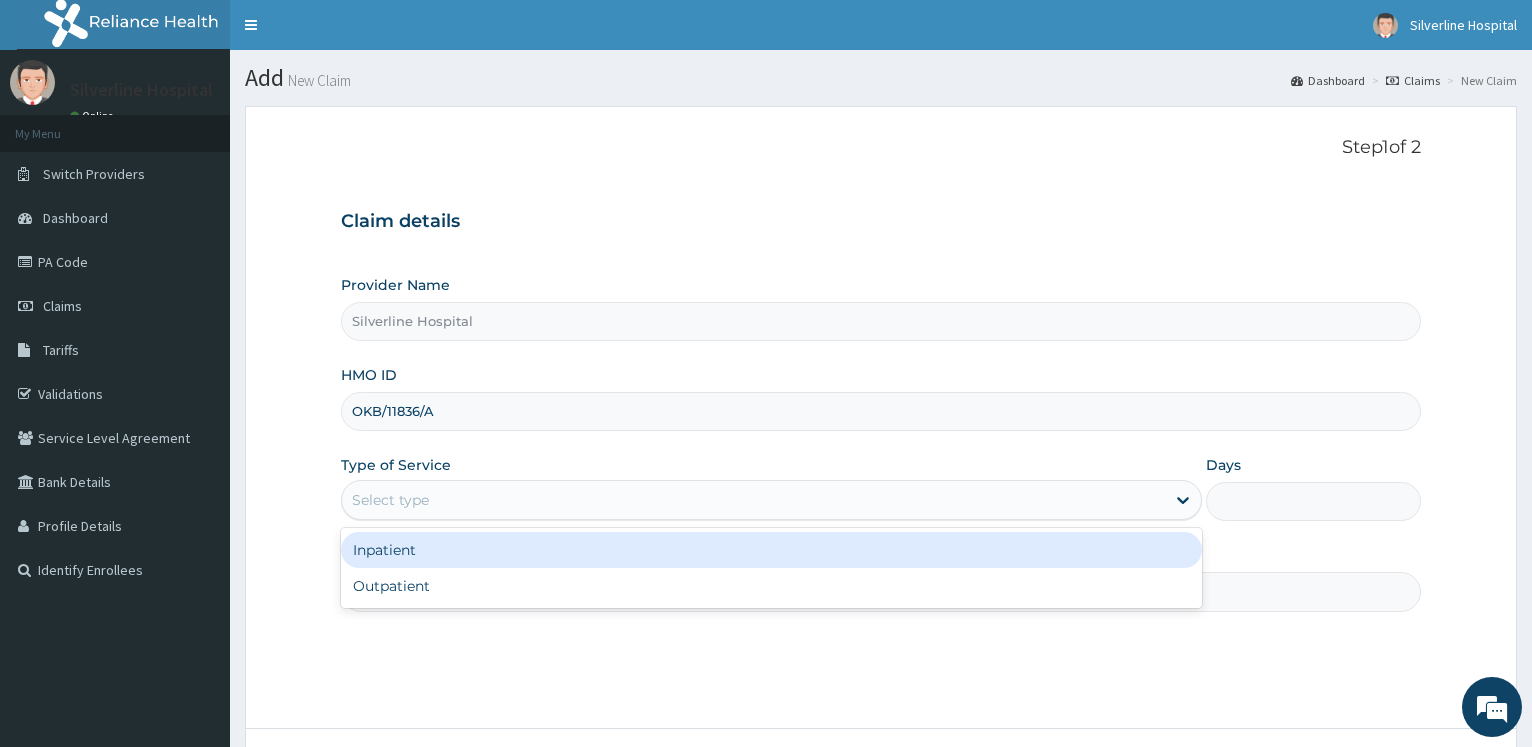 click on "Inpatient" at bounding box center (771, 550) 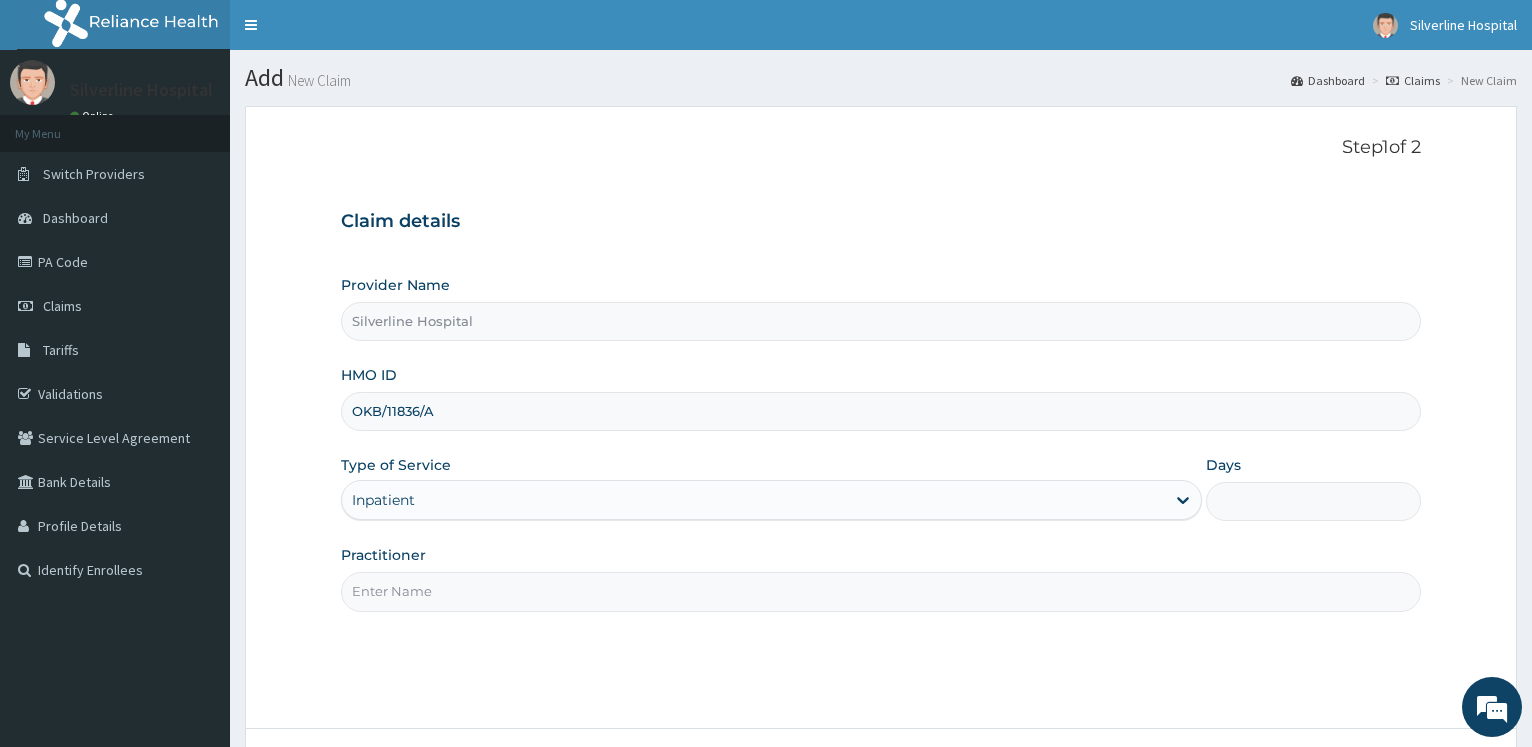 click on "Practitioner" at bounding box center [881, 591] 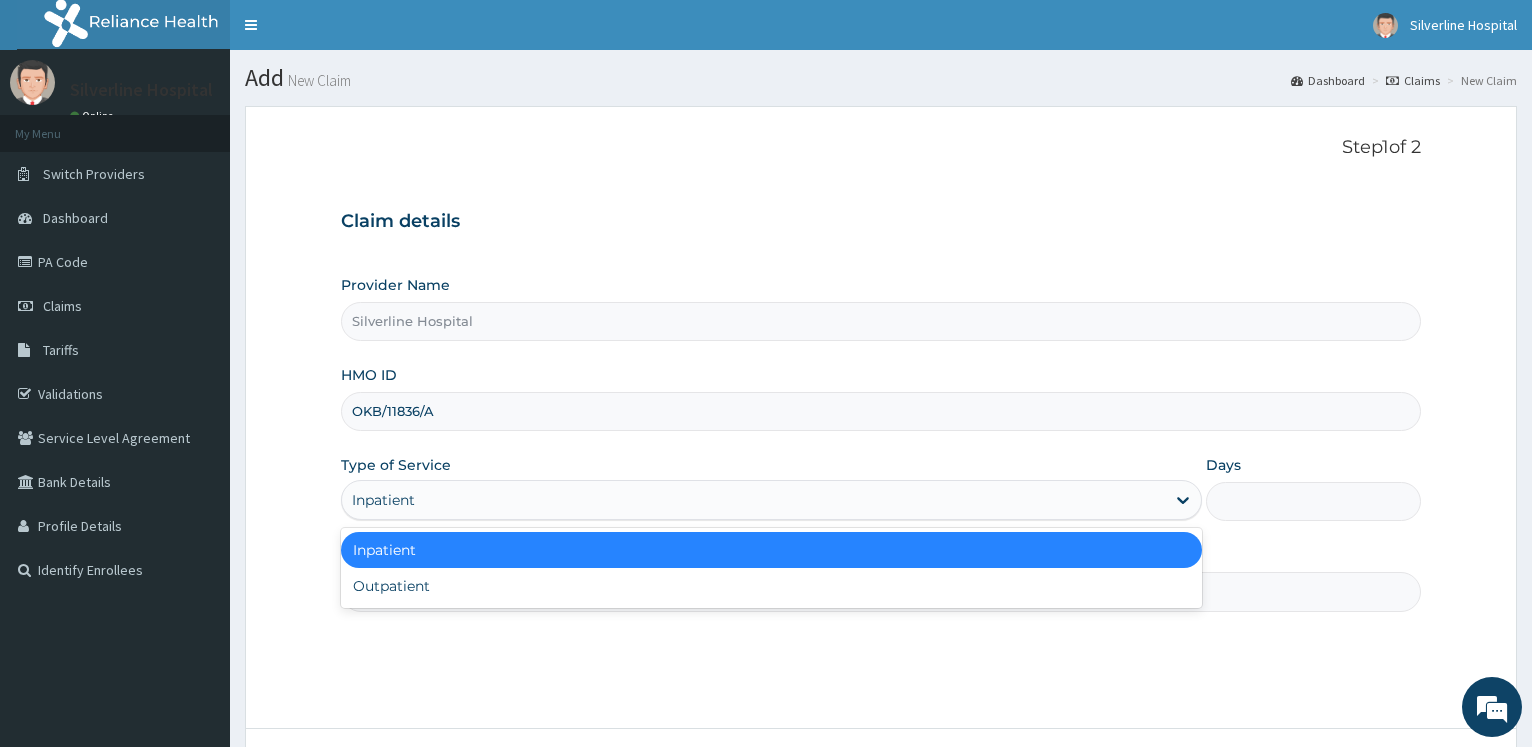 click on "Inpatient" at bounding box center [753, 500] 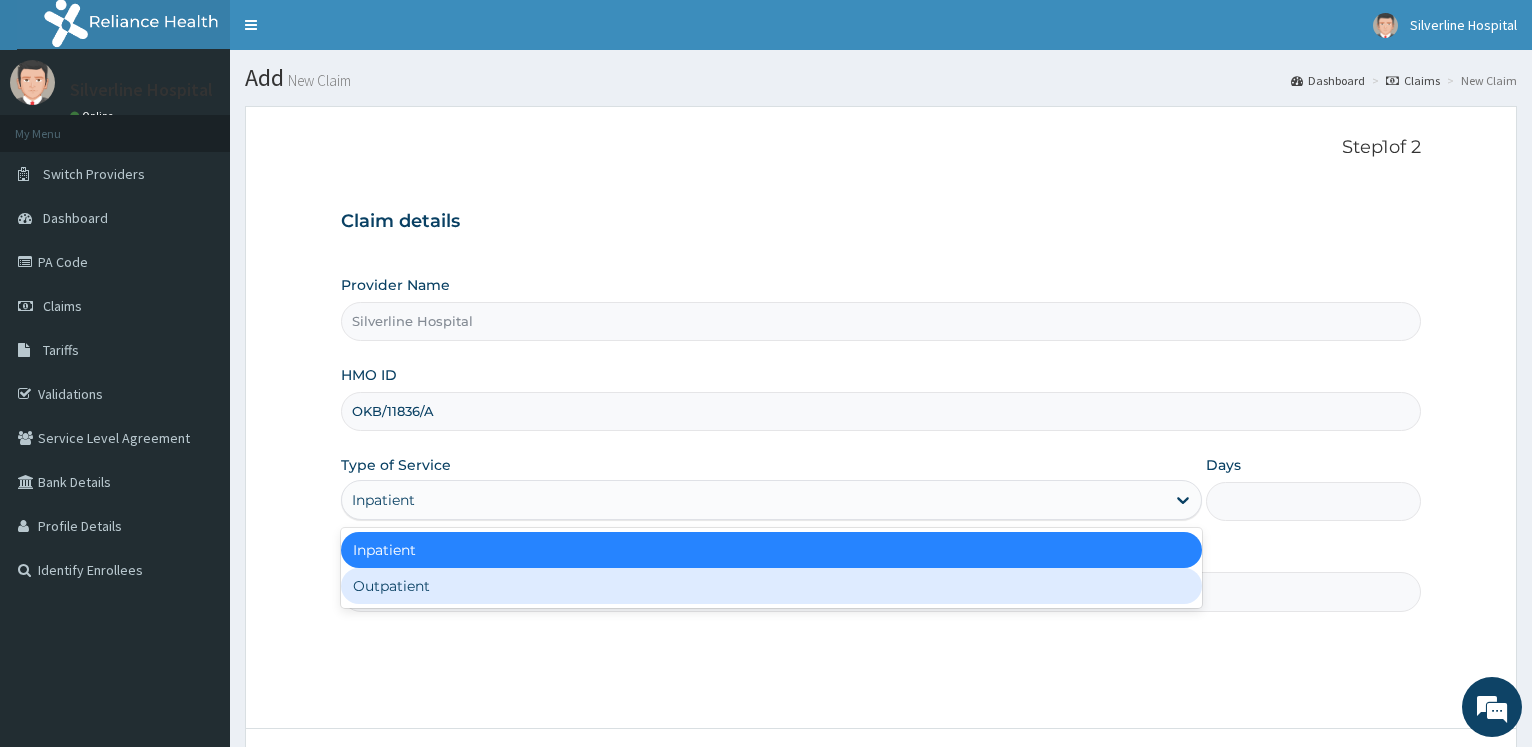 click on "Outpatient" at bounding box center (771, 586) 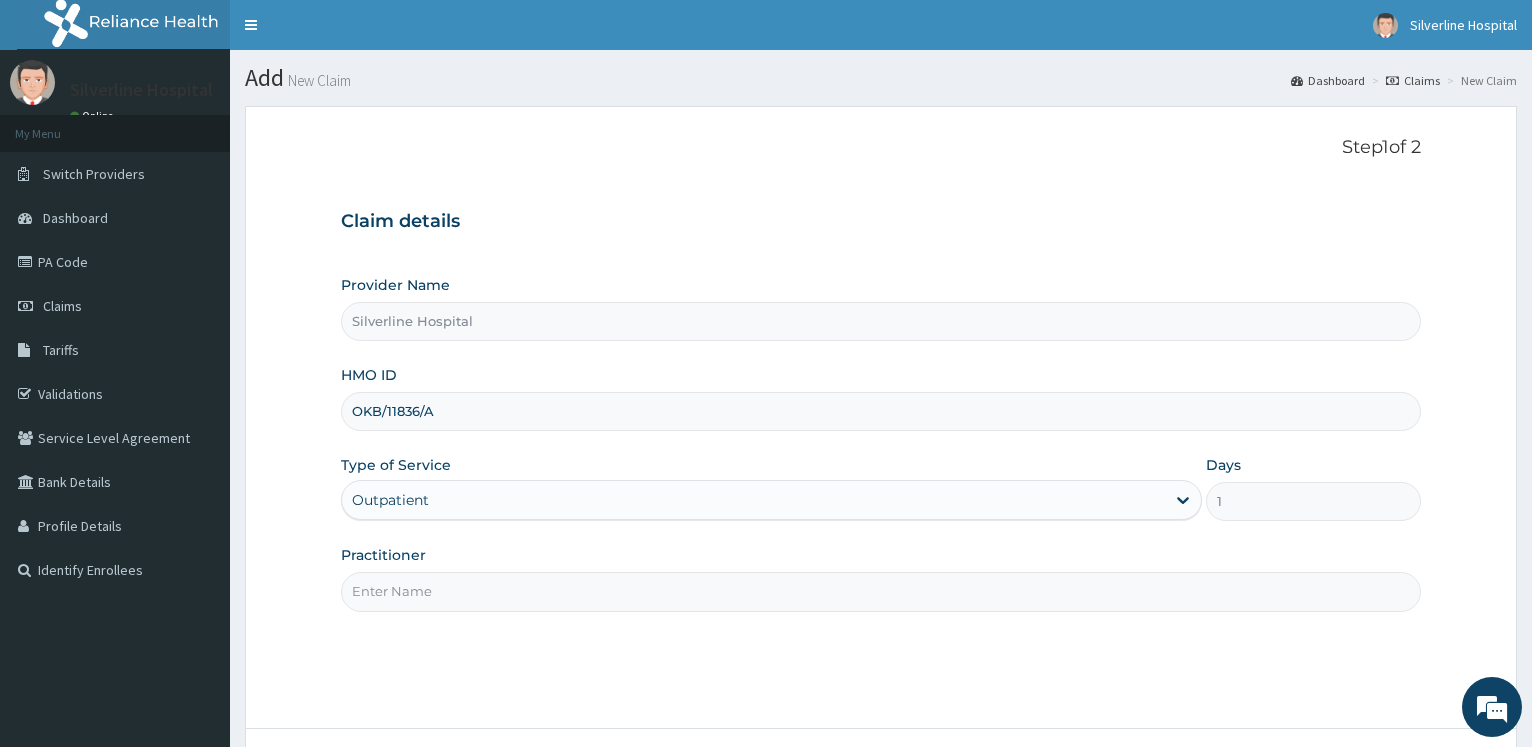 click on "Practitioner" at bounding box center [881, 591] 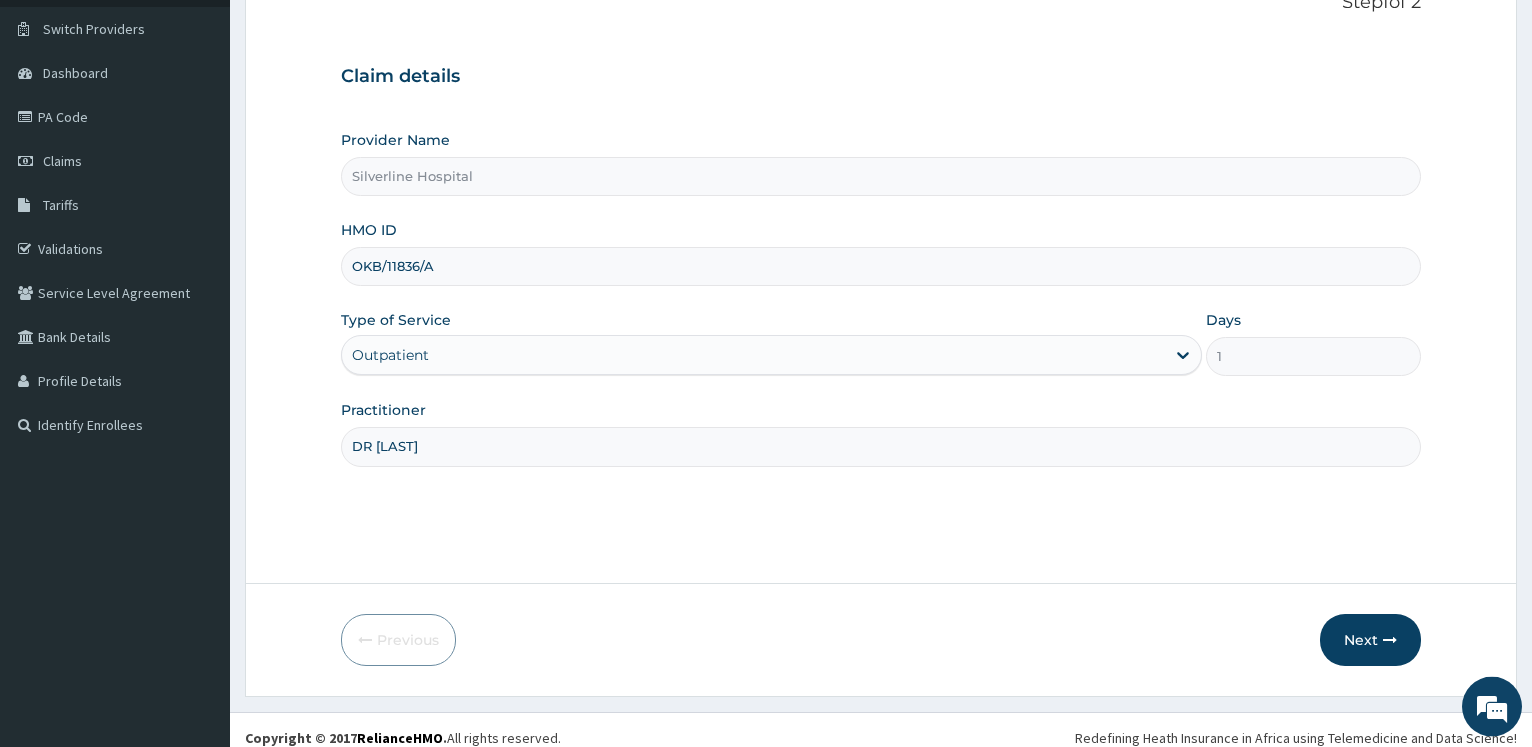 scroll, scrollTop: 161, scrollLeft: 0, axis: vertical 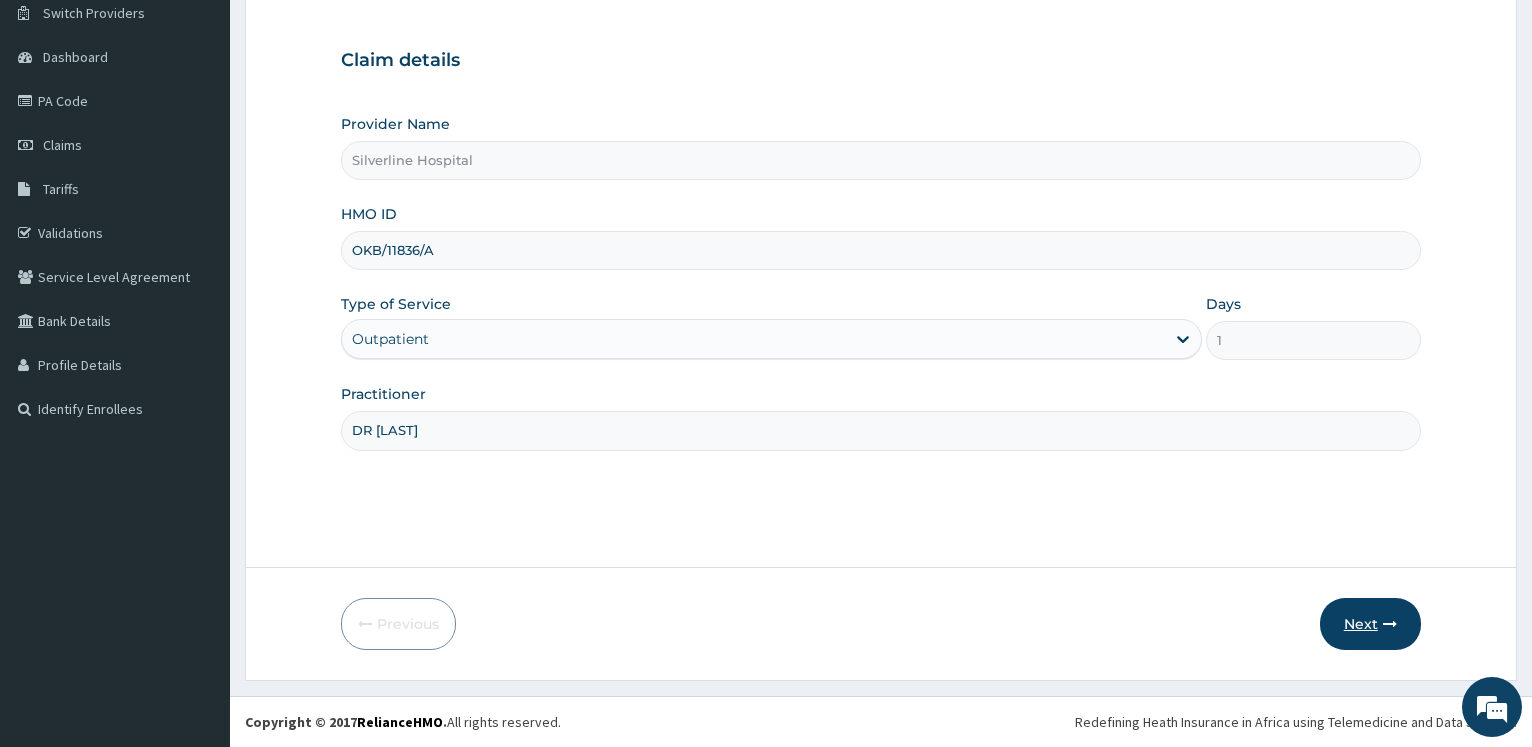 type on "DR [NAME]" 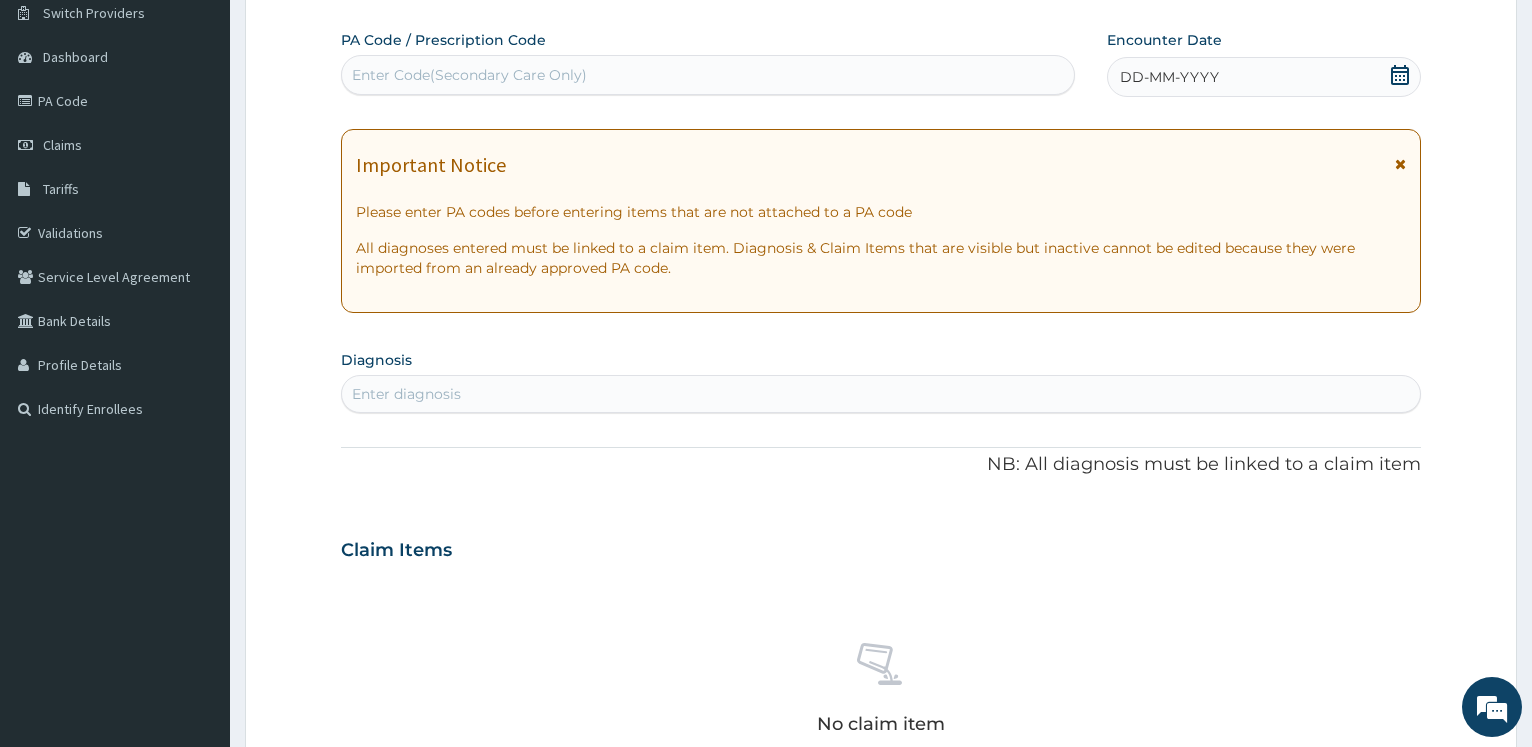click on "Enter Code(Secondary Care Only)" at bounding box center (707, 75) 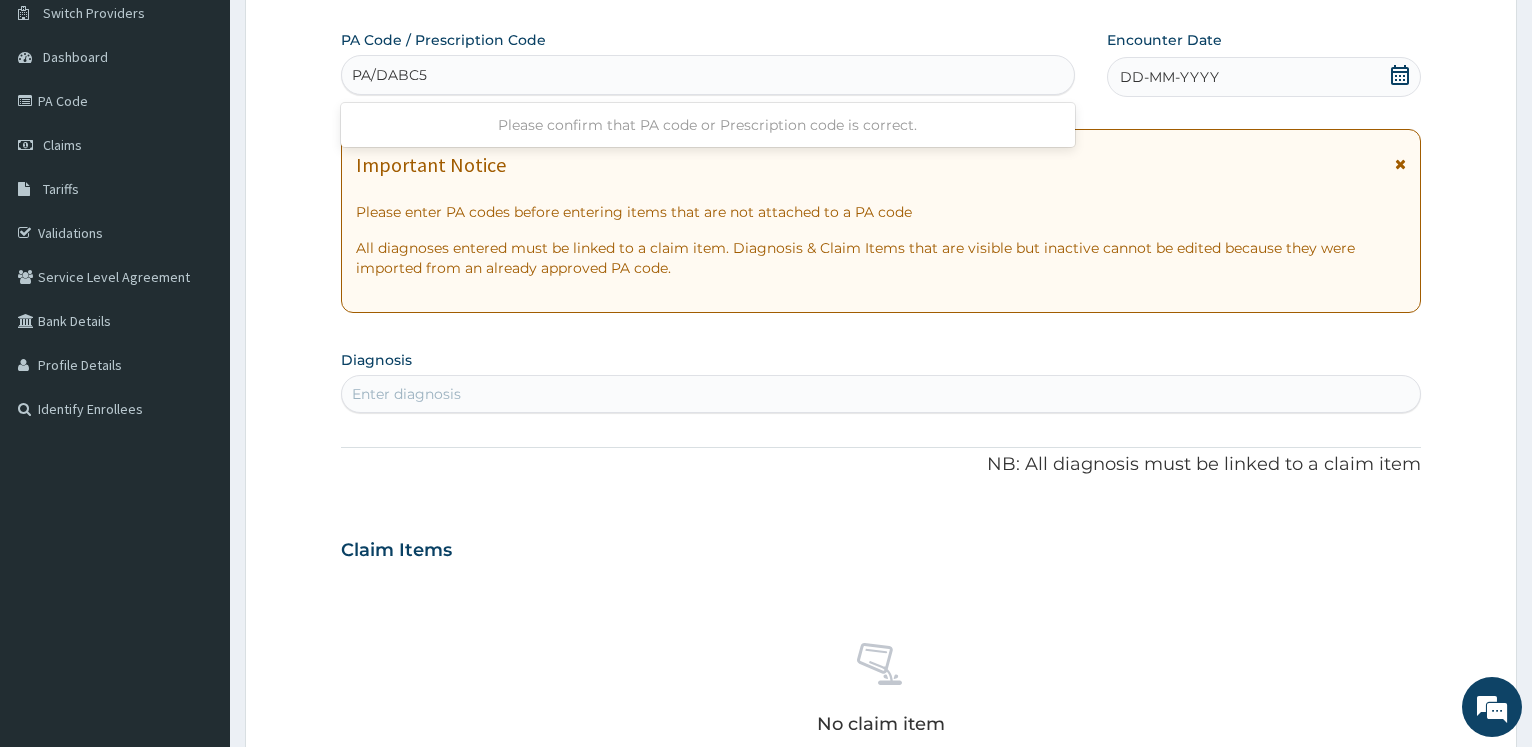type on "PA/DABC51" 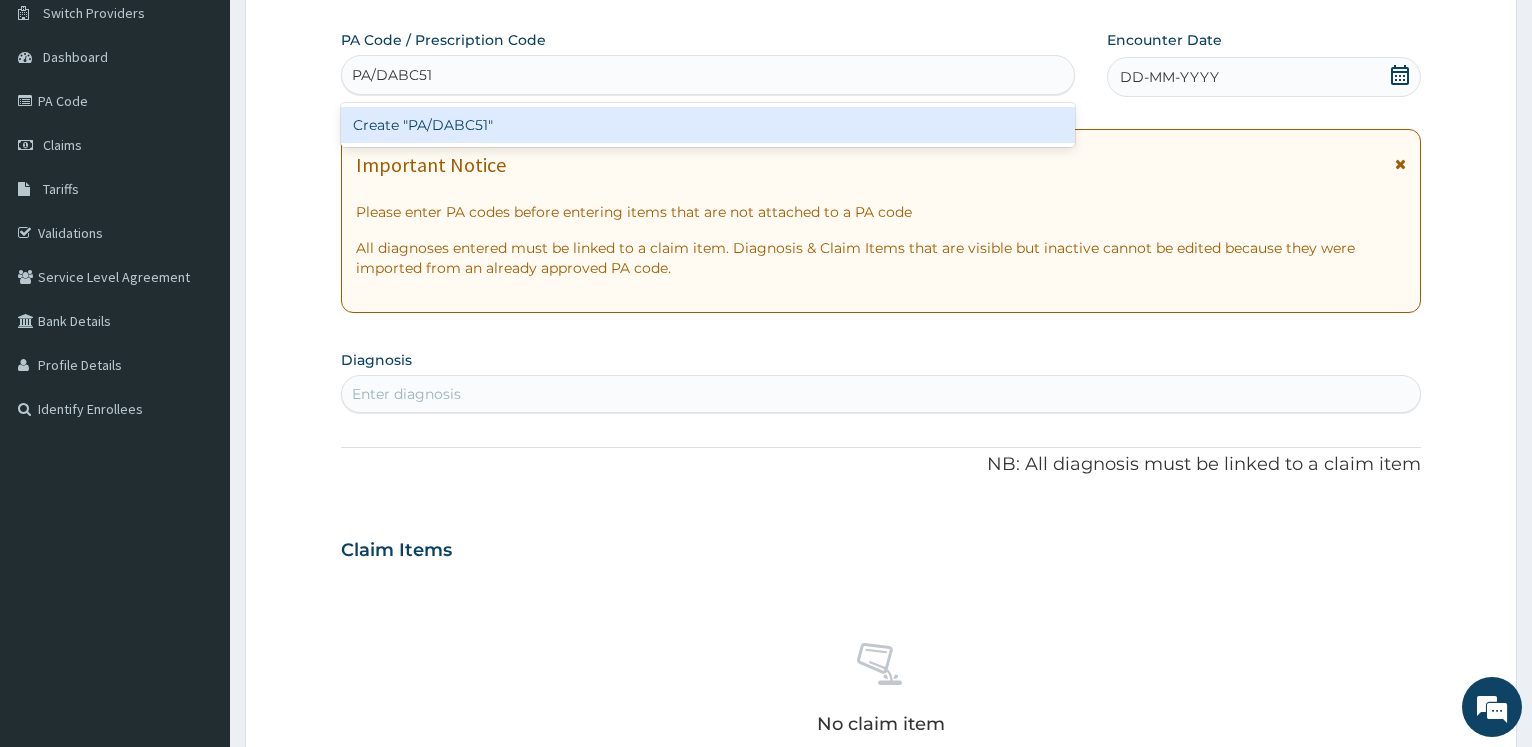 click on "Create "PA/DABC51"" at bounding box center (707, 125) 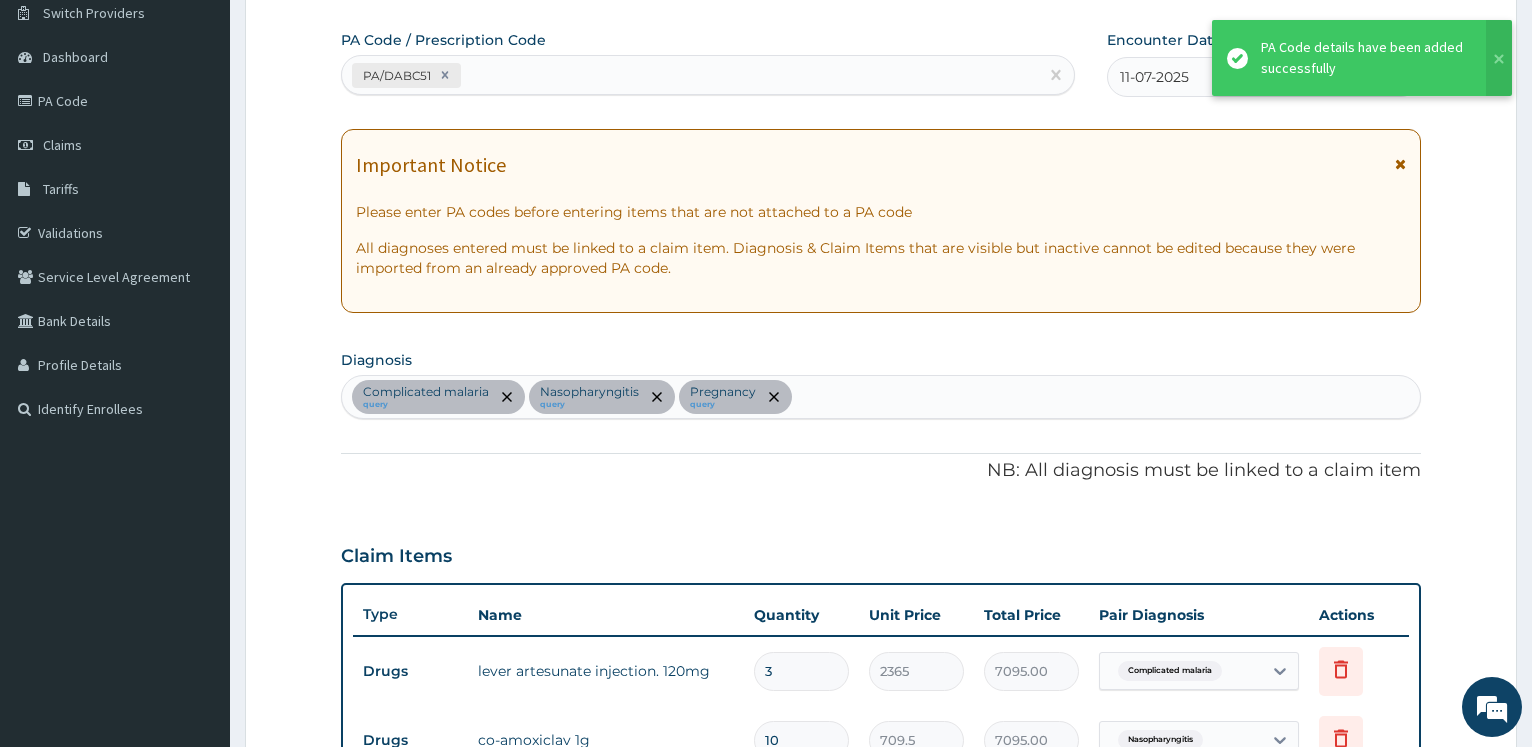 scroll, scrollTop: 666, scrollLeft: 0, axis: vertical 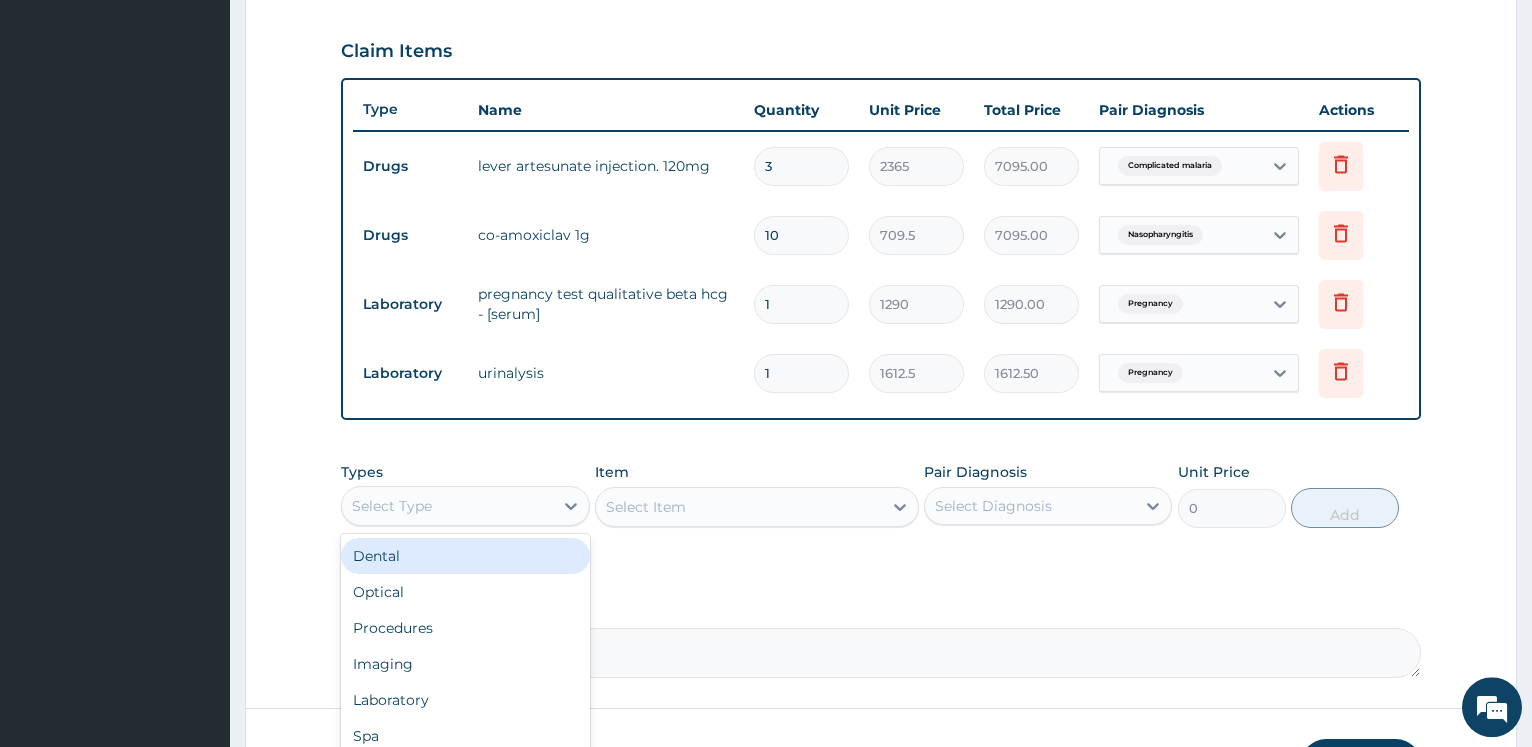 click on "Select Type" at bounding box center (447, 506) 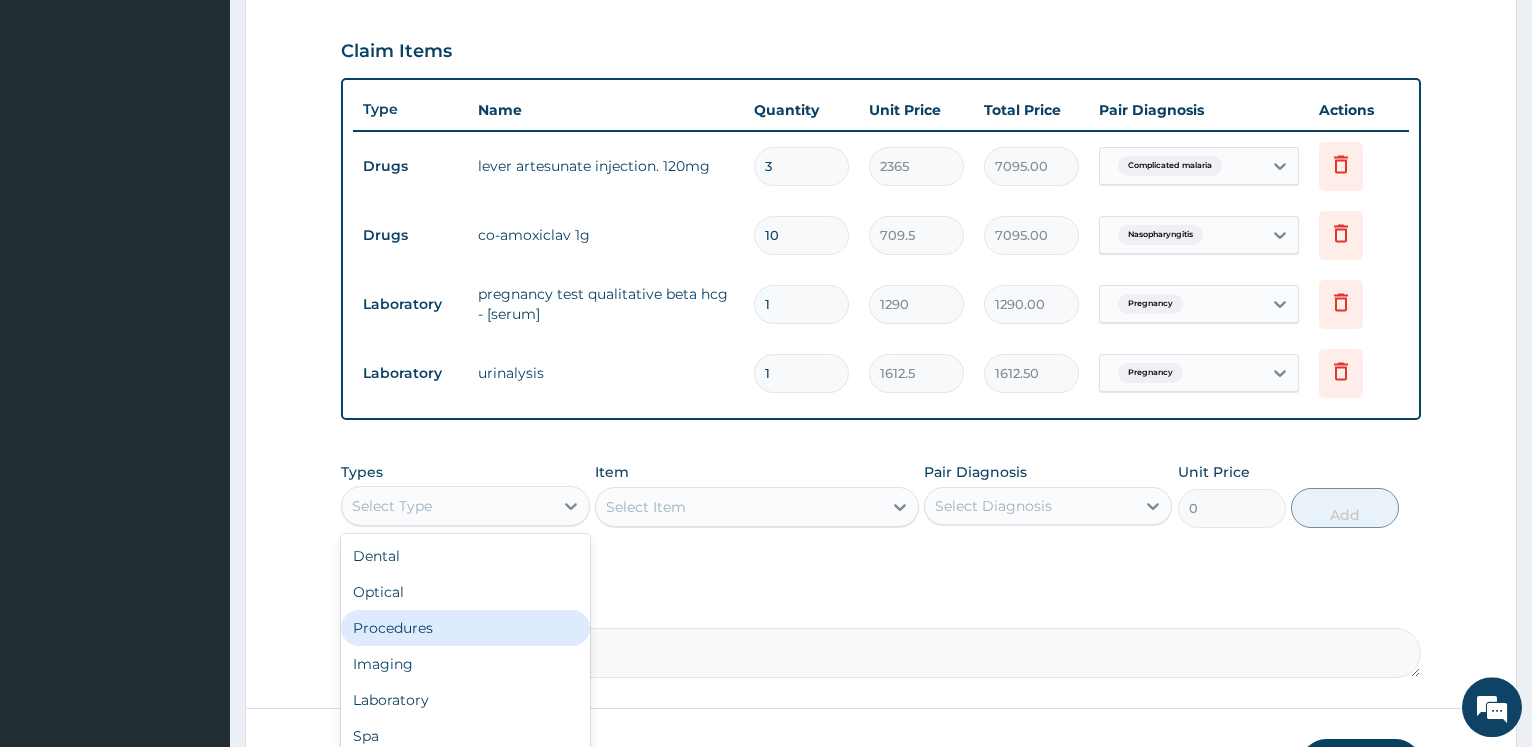 click on "Procedures" at bounding box center [465, 628] 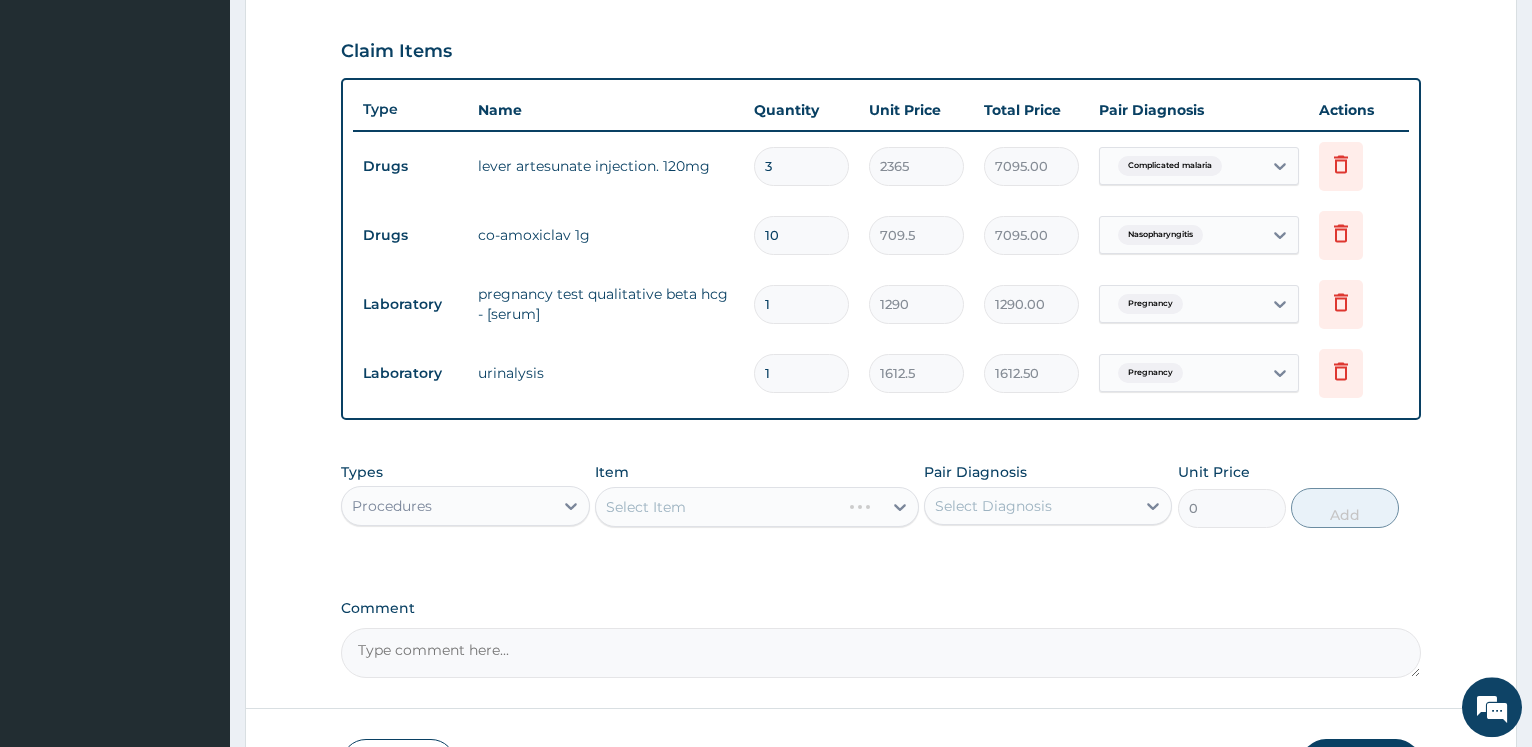 click on "Select Item" at bounding box center (757, 507) 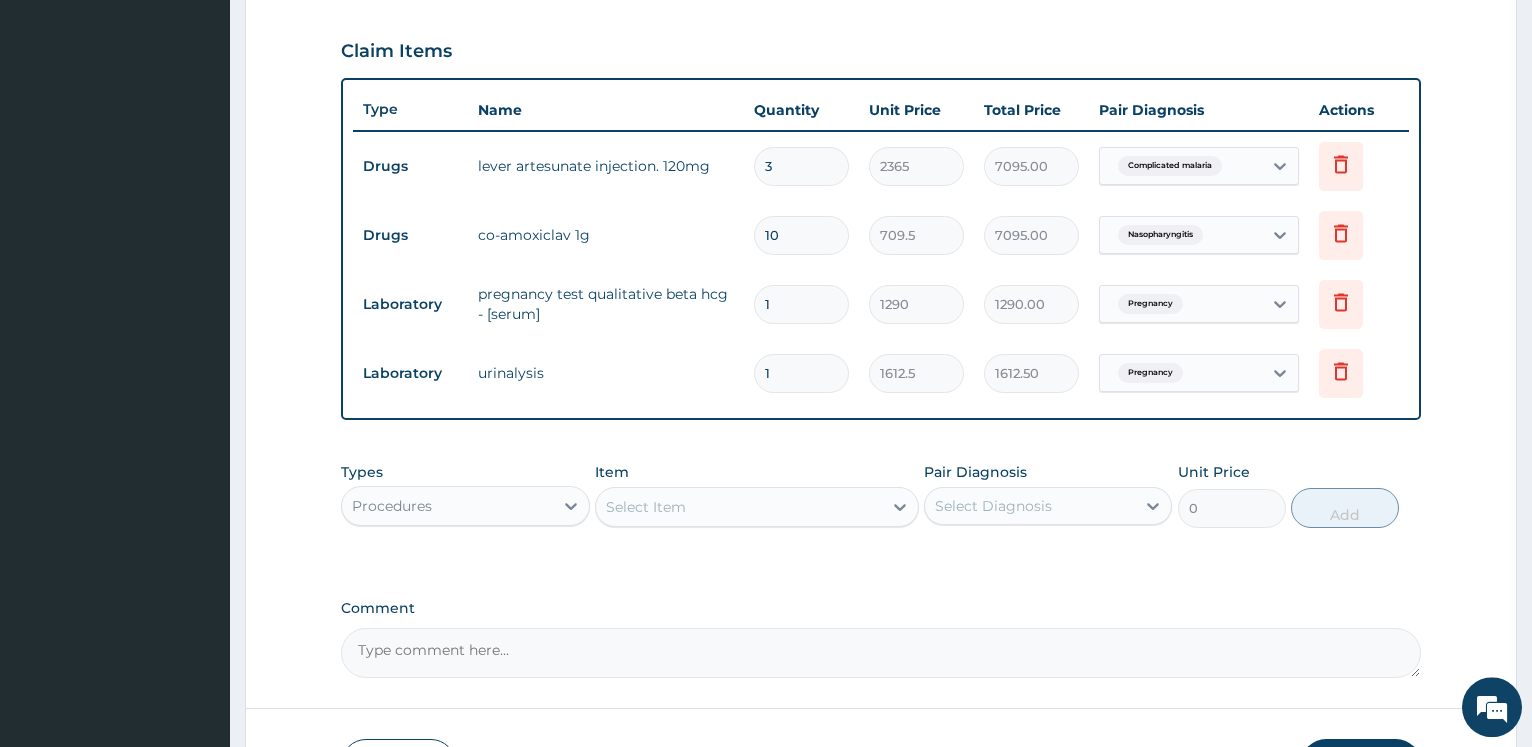 click on "Select Item" at bounding box center (757, 507) 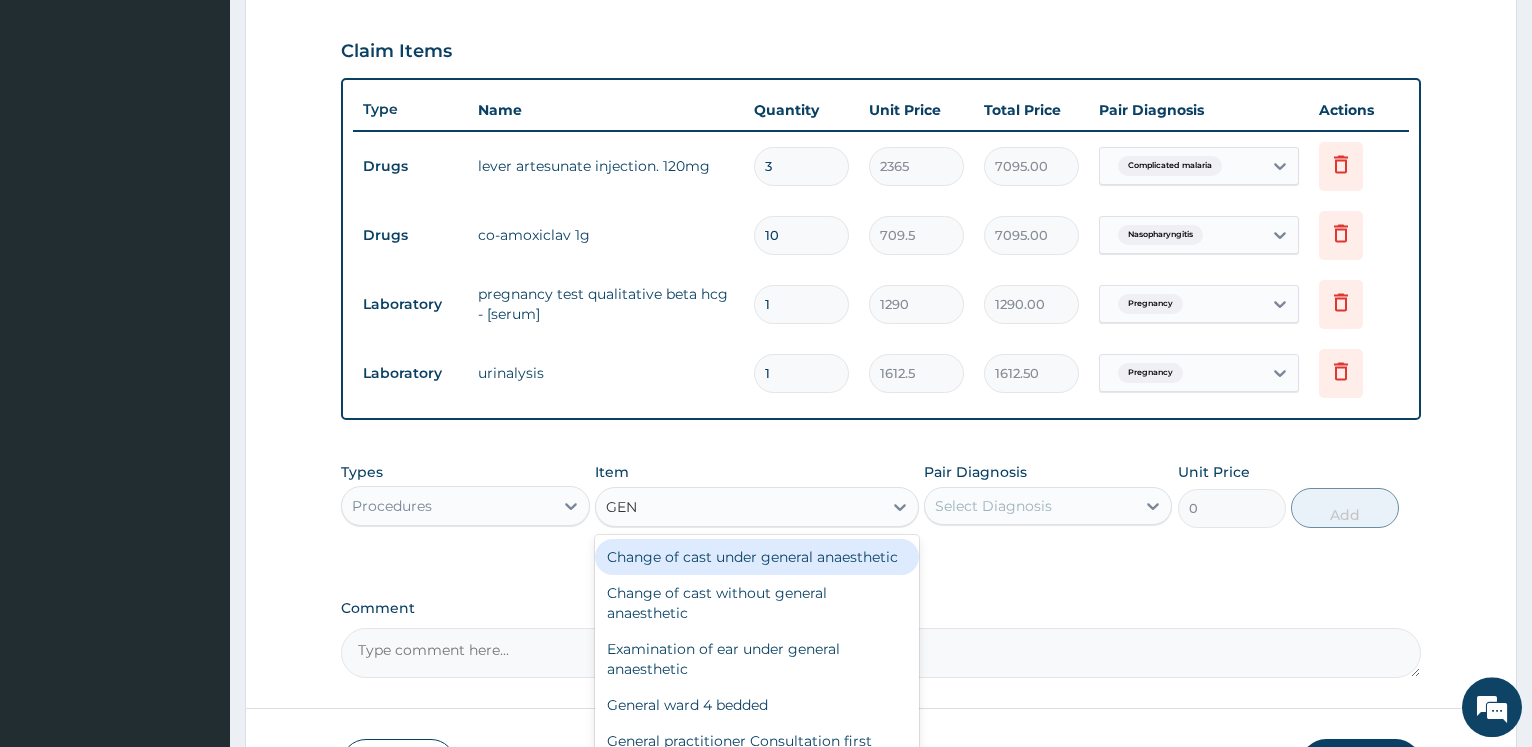 type on "GENE" 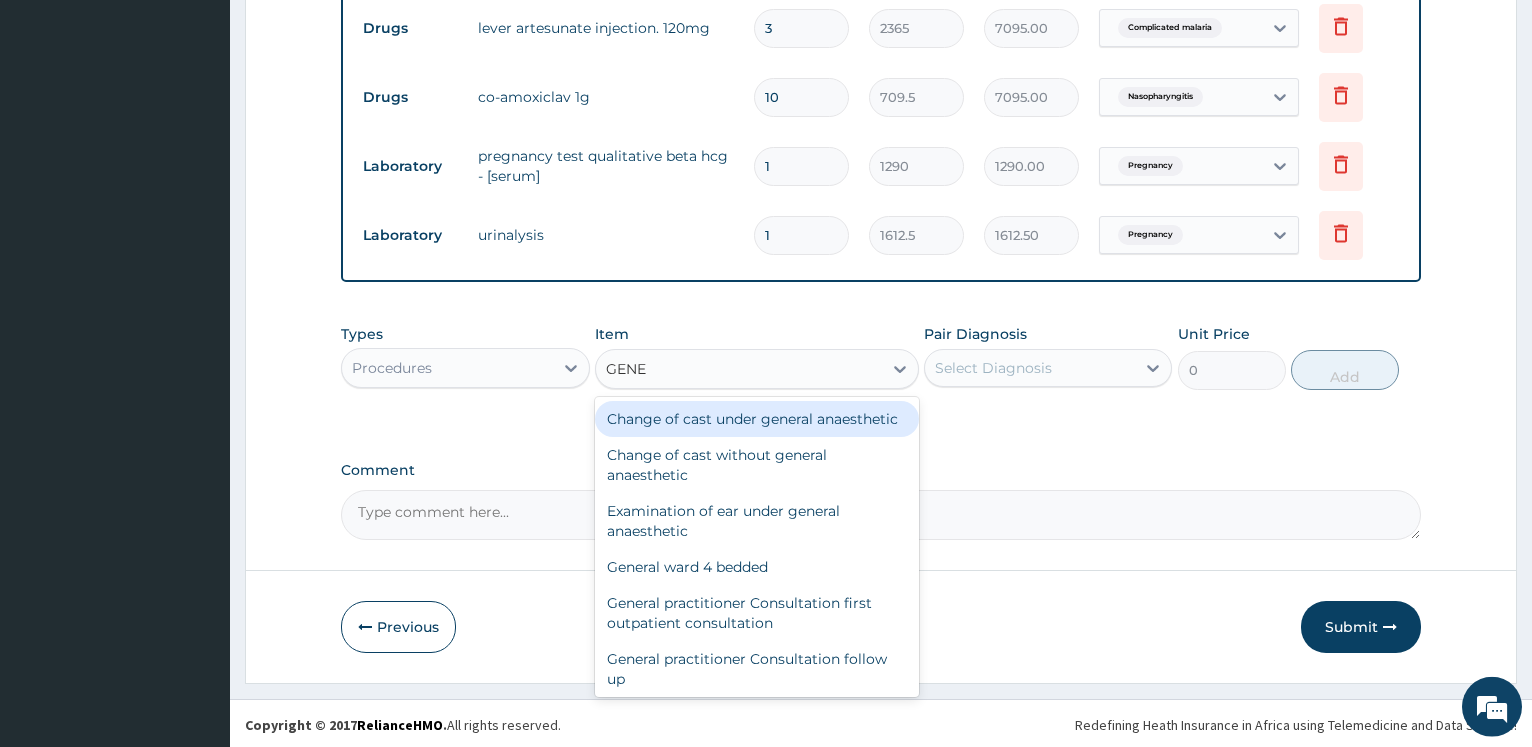 scroll, scrollTop: 807, scrollLeft: 0, axis: vertical 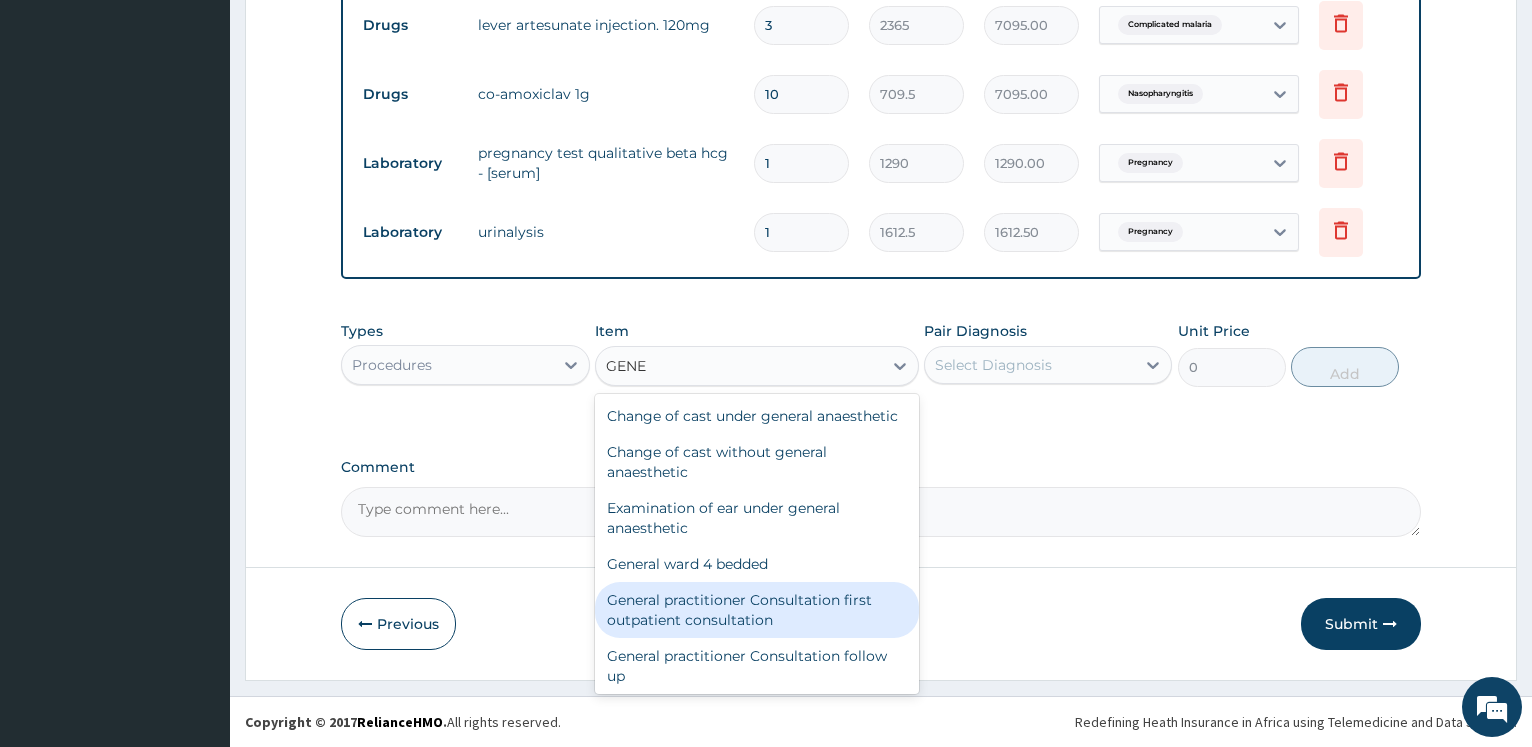 click on "General practitioner Consultation first outpatient consultation" at bounding box center [757, 610] 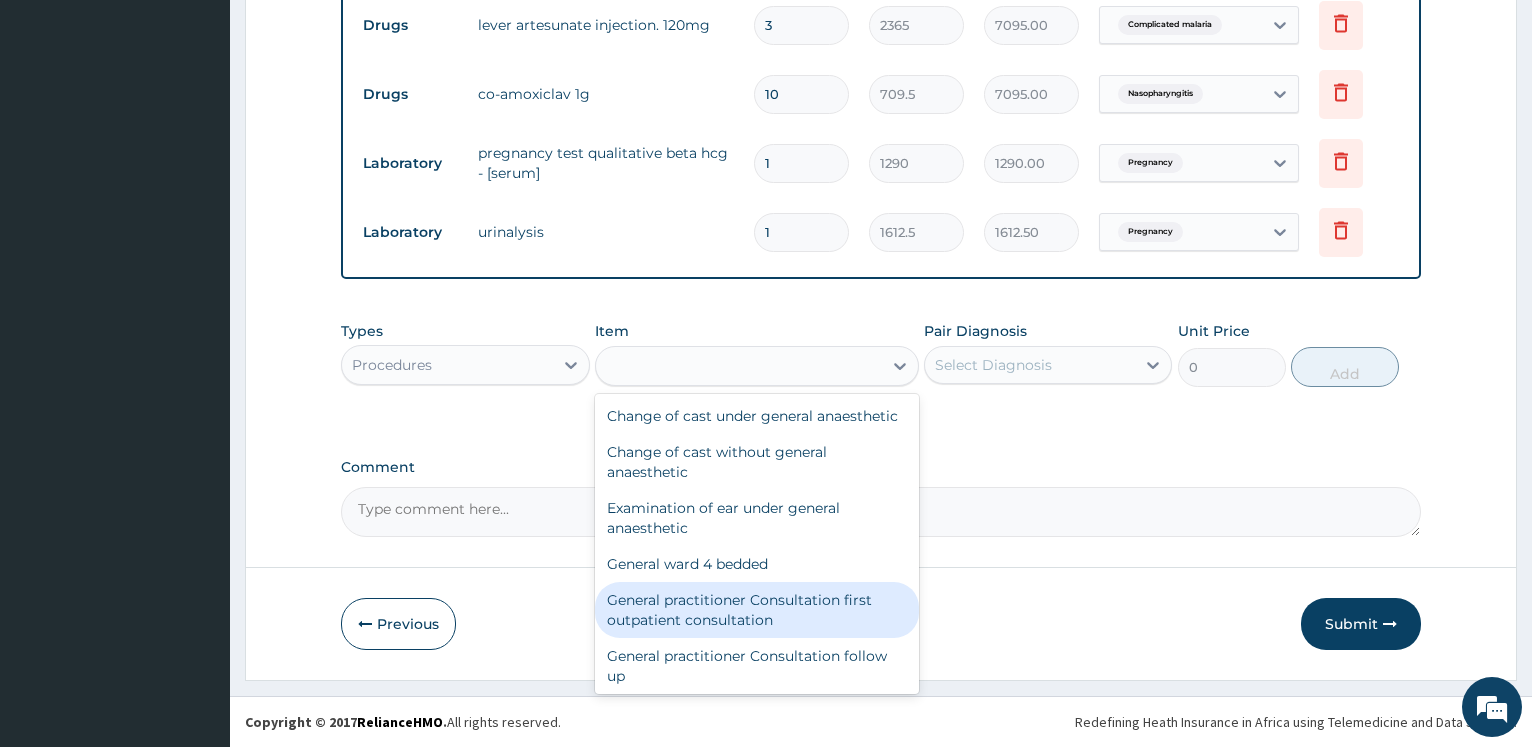 type on "3547.5" 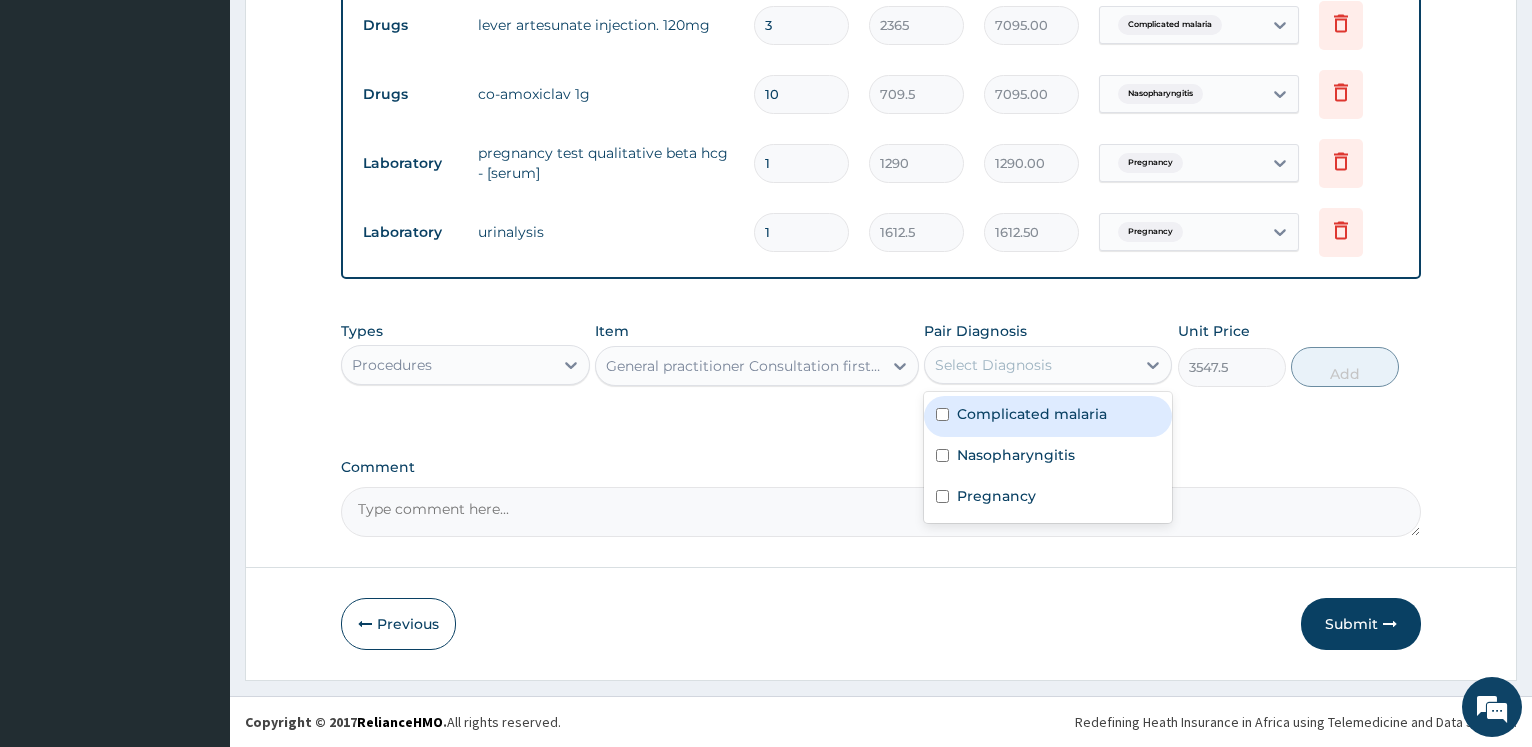 click on "Select Diagnosis" at bounding box center (1030, 365) 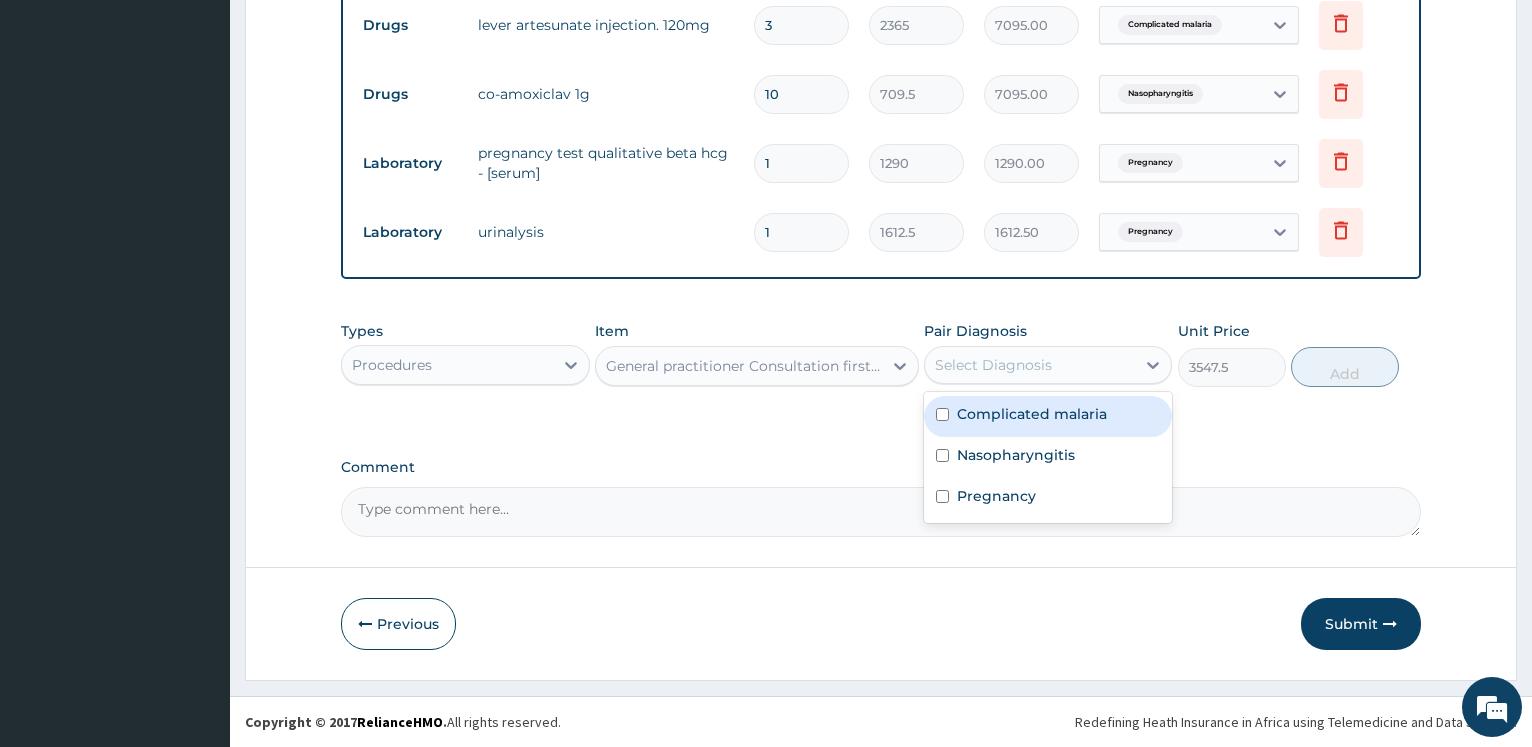 click on "Complicated malaria" at bounding box center [1032, 414] 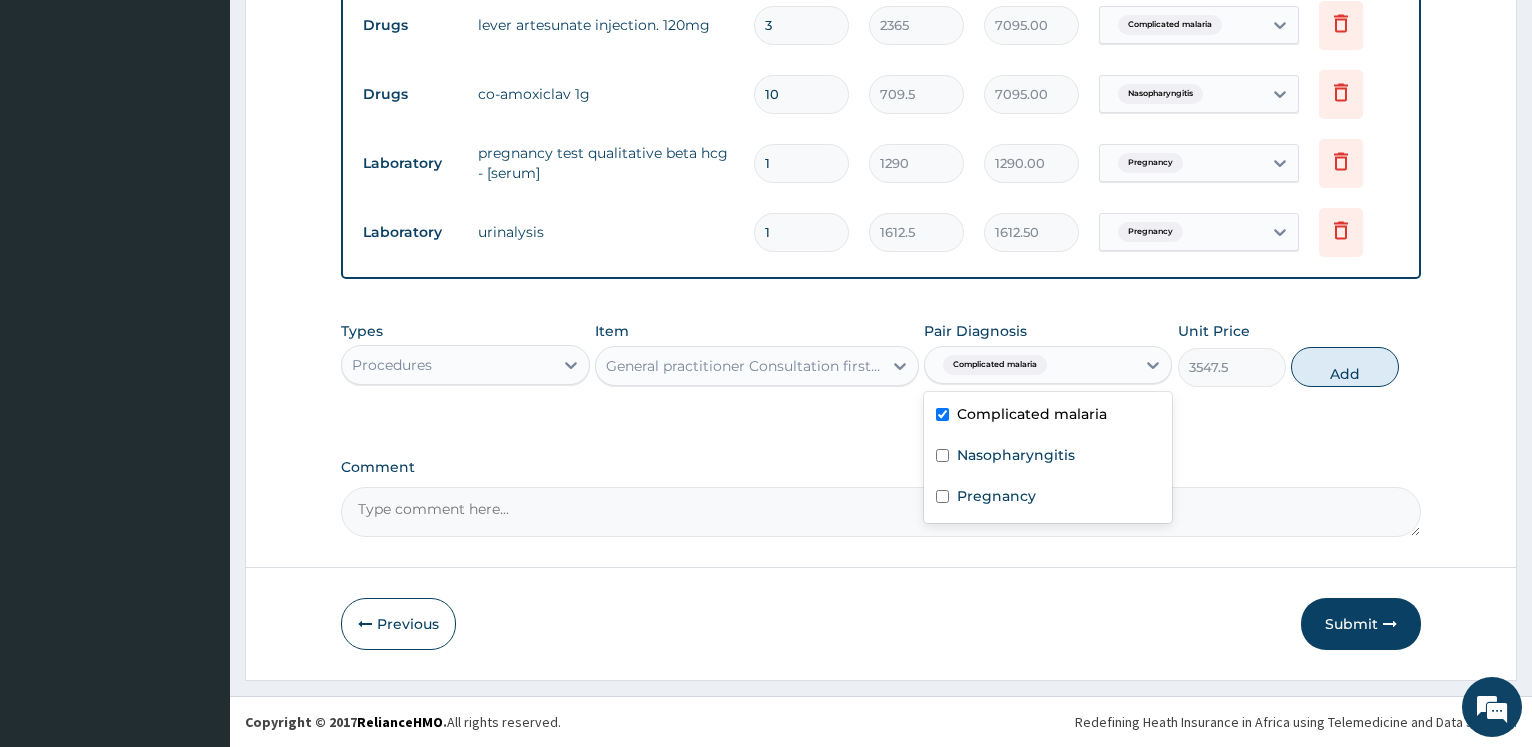 click on "Complicated malaria" at bounding box center (1032, 414) 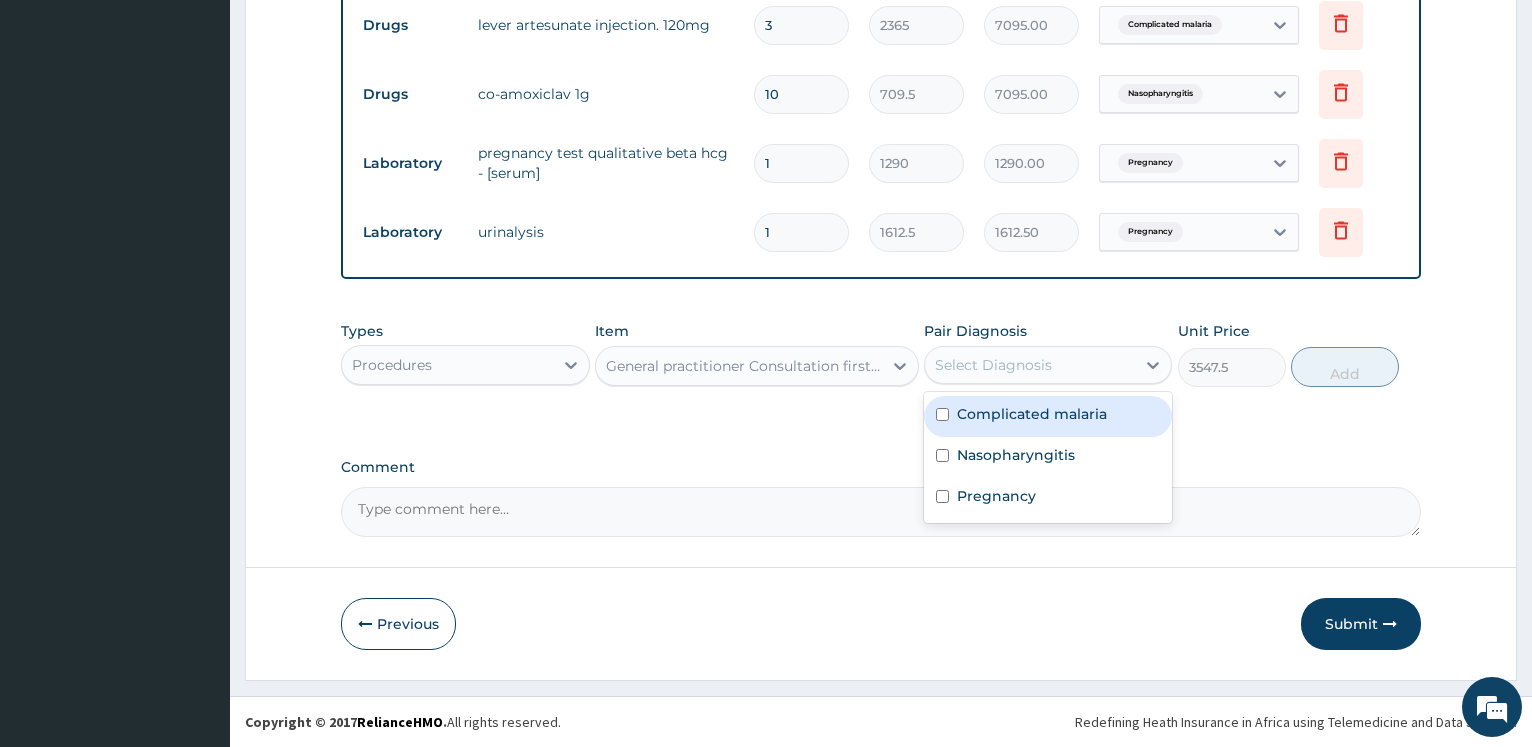 click on "Complicated malaria" at bounding box center [1032, 414] 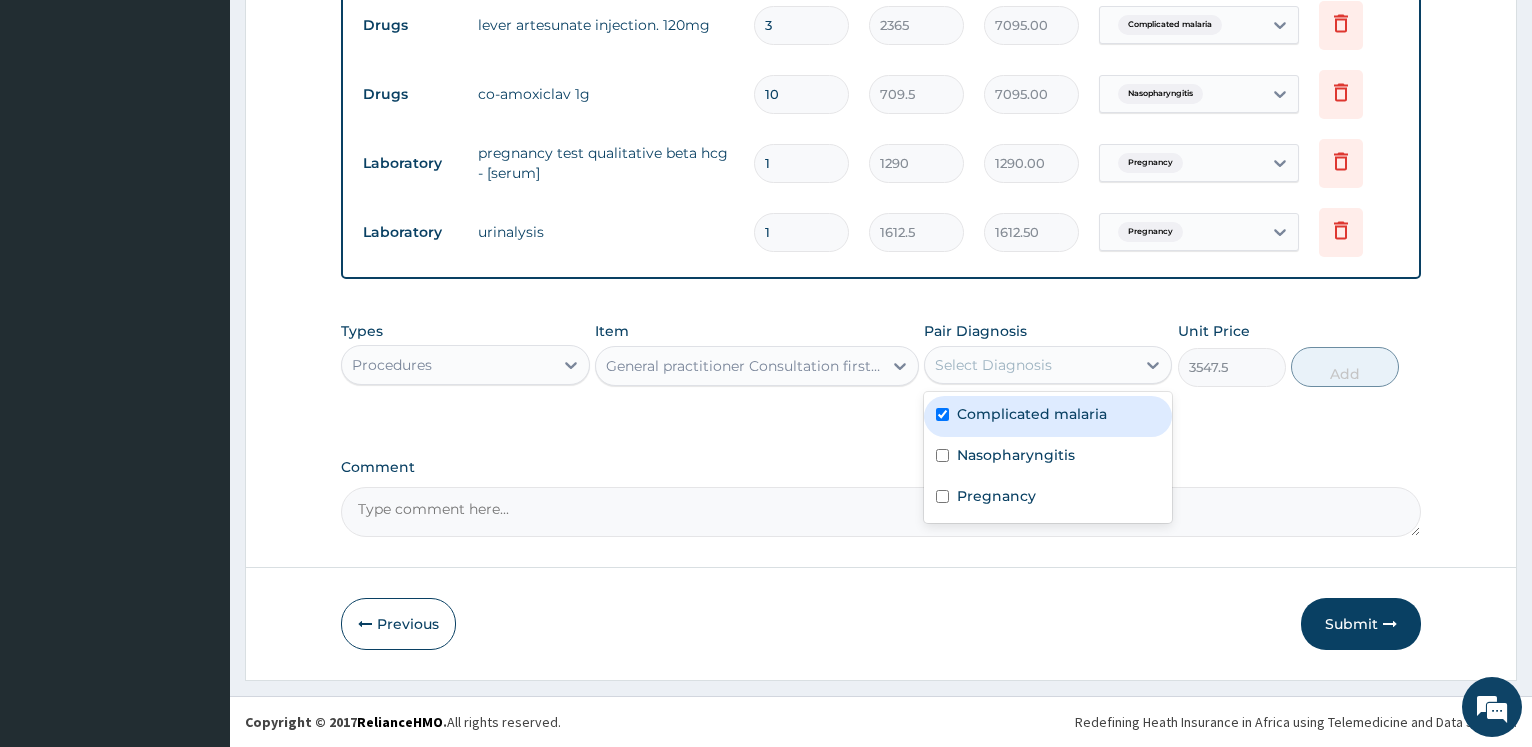 checkbox on "true" 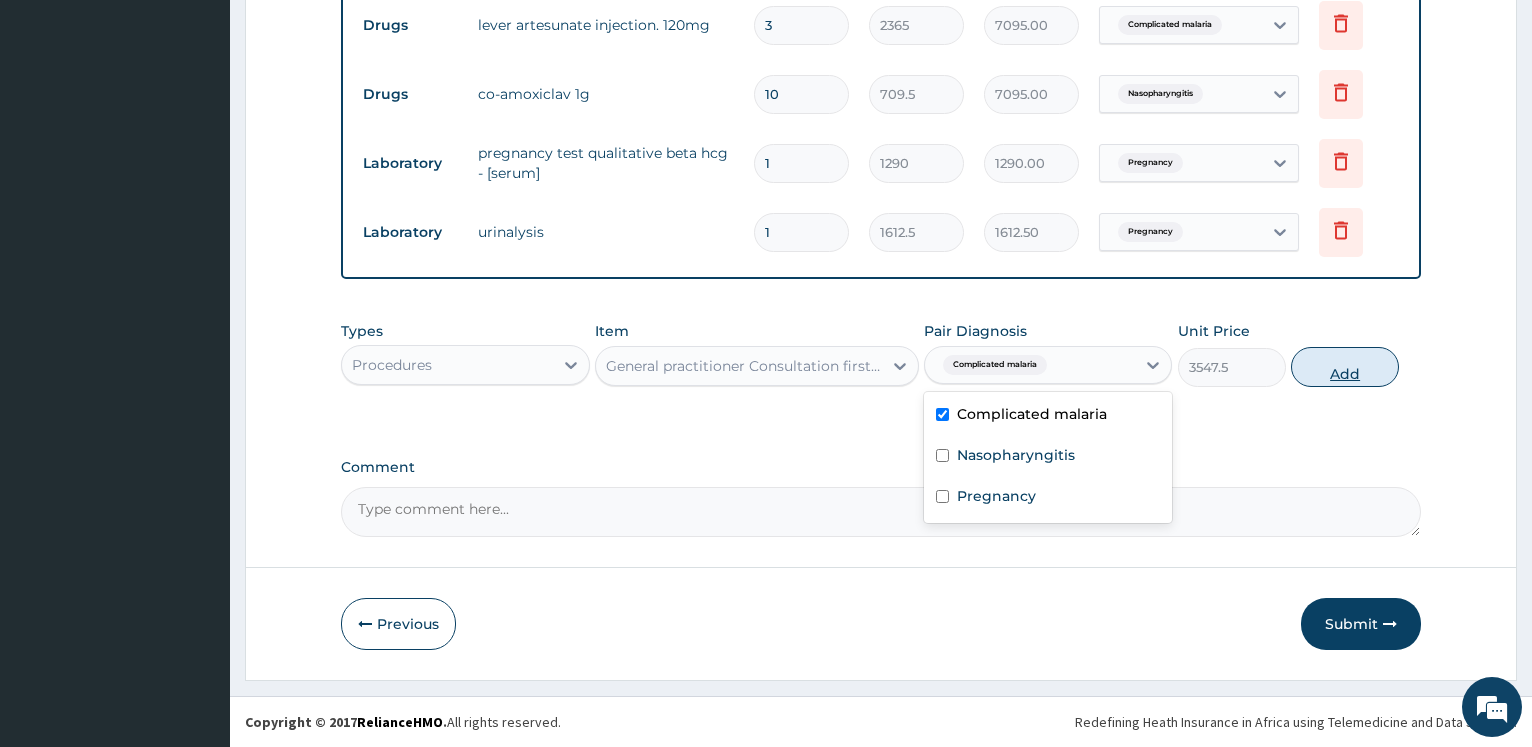 click on "Add" at bounding box center (1345, 367) 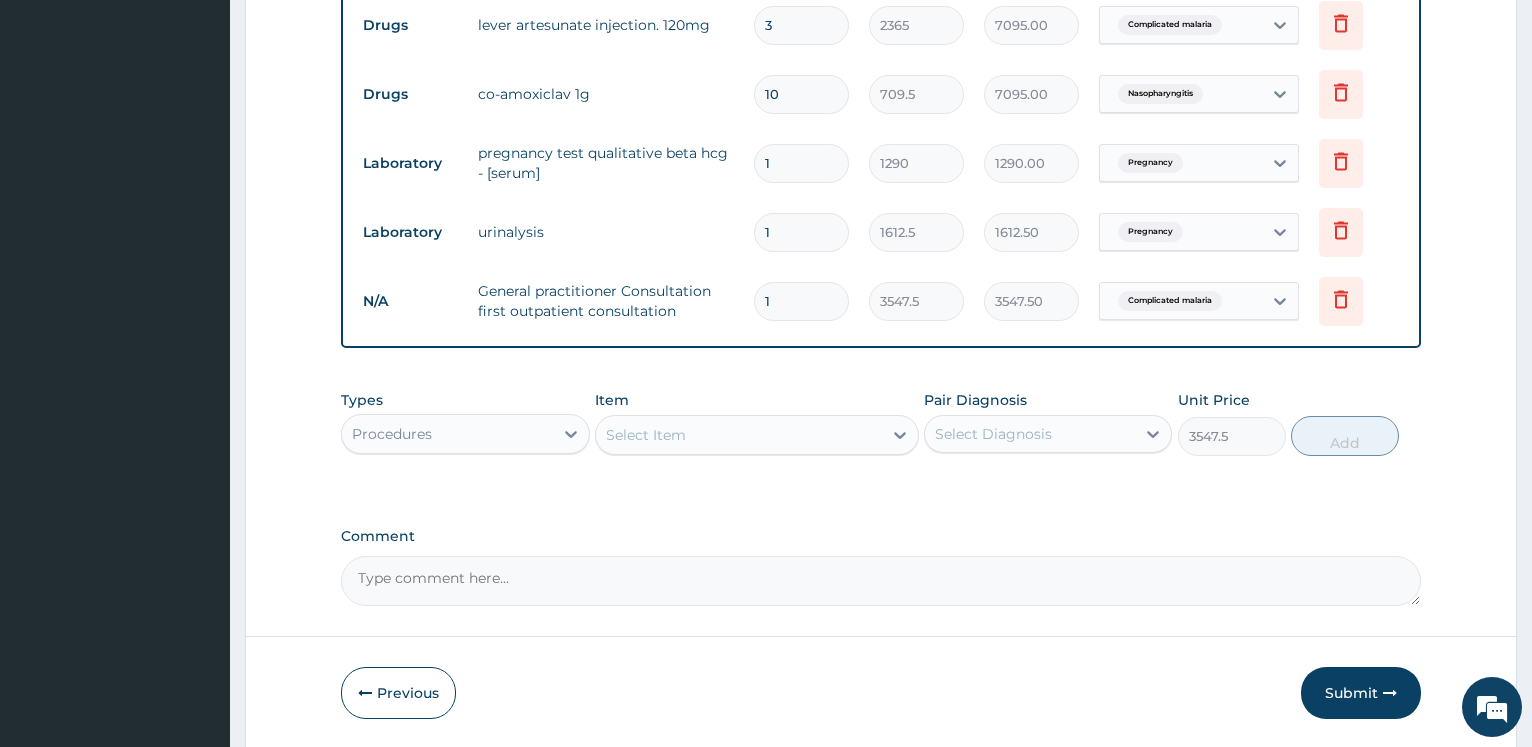 type on "0" 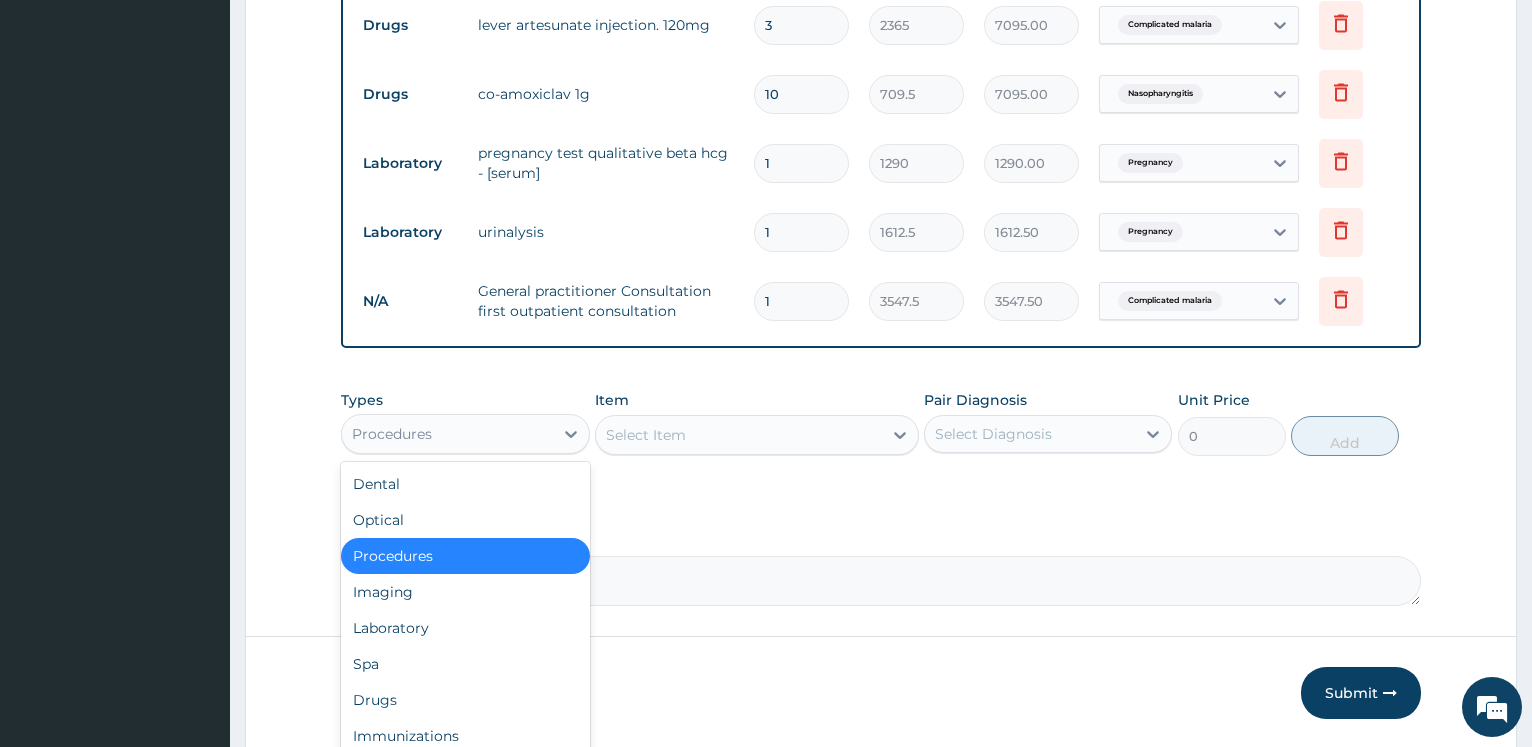 click on "Procedures" at bounding box center [465, 434] 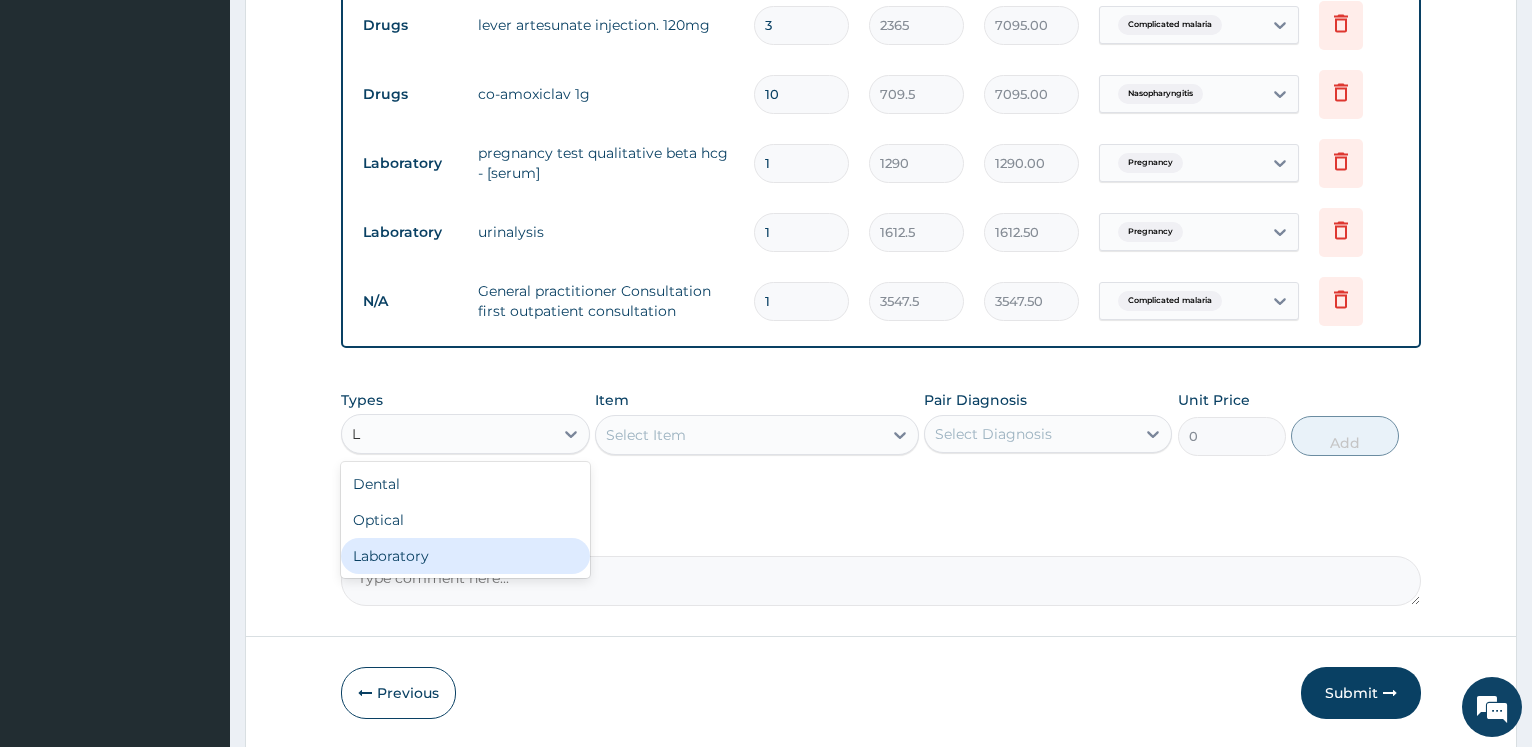 click on "Laboratory" at bounding box center (465, 556) 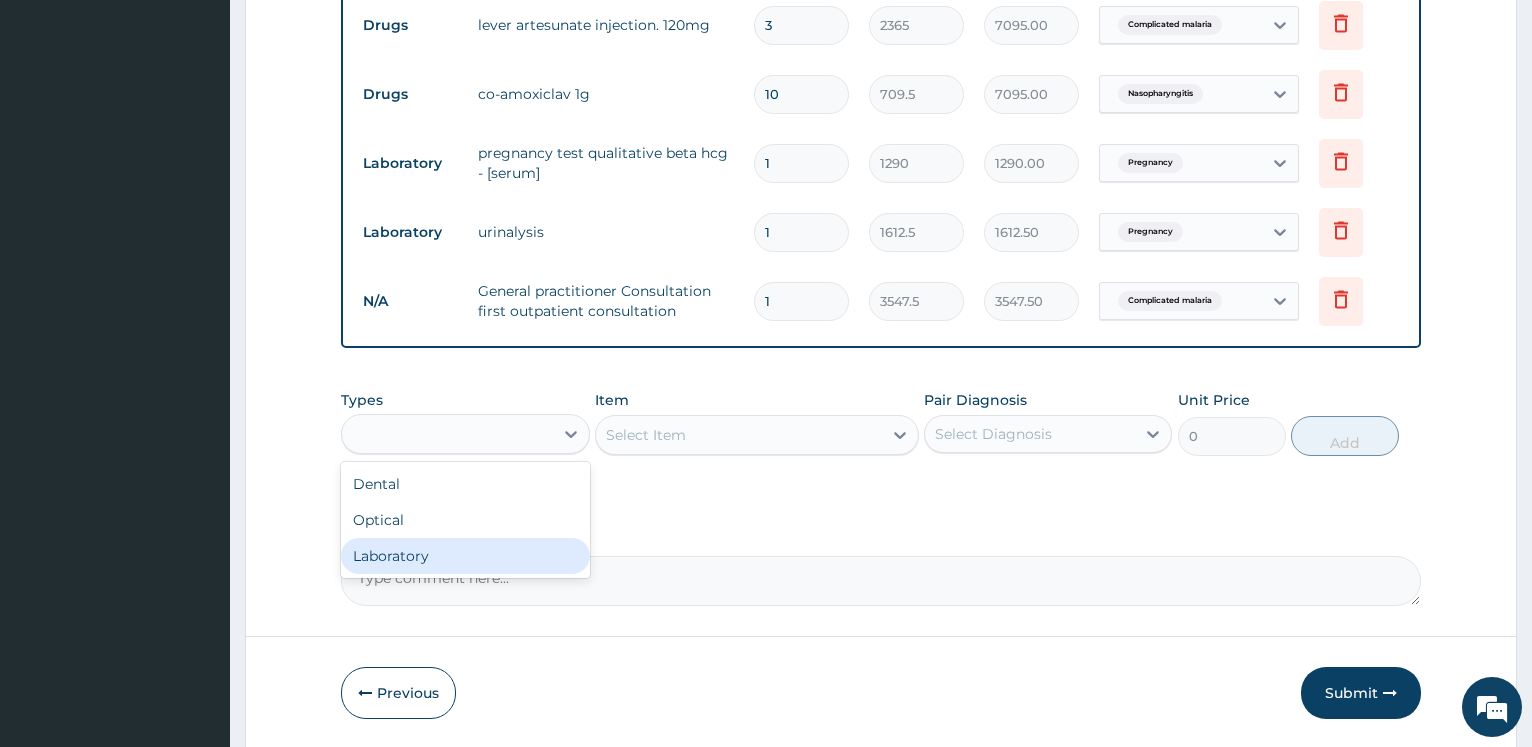 click on "Comment" at bounding box center [881, 581] 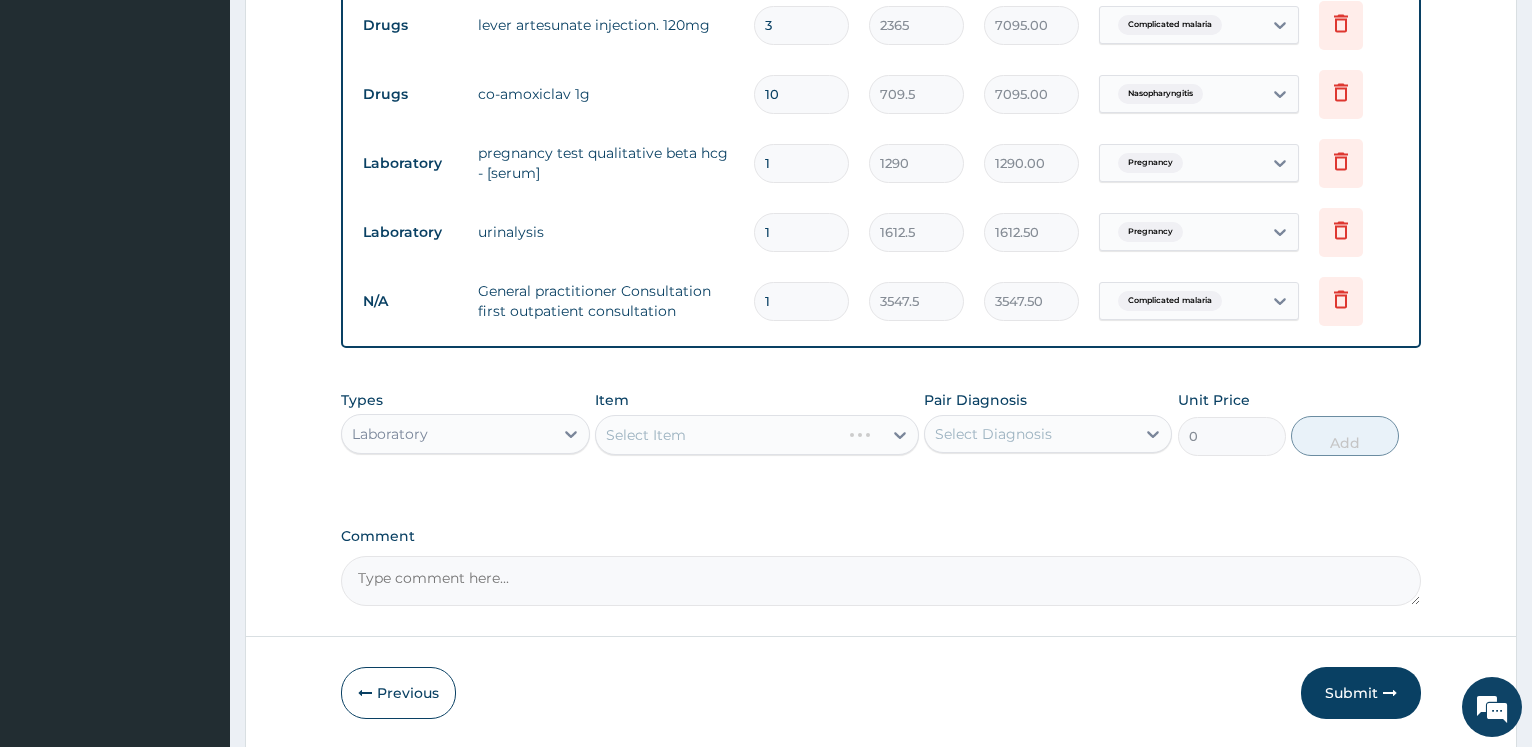 click on "Select Item" at bounding box center (757, 435) 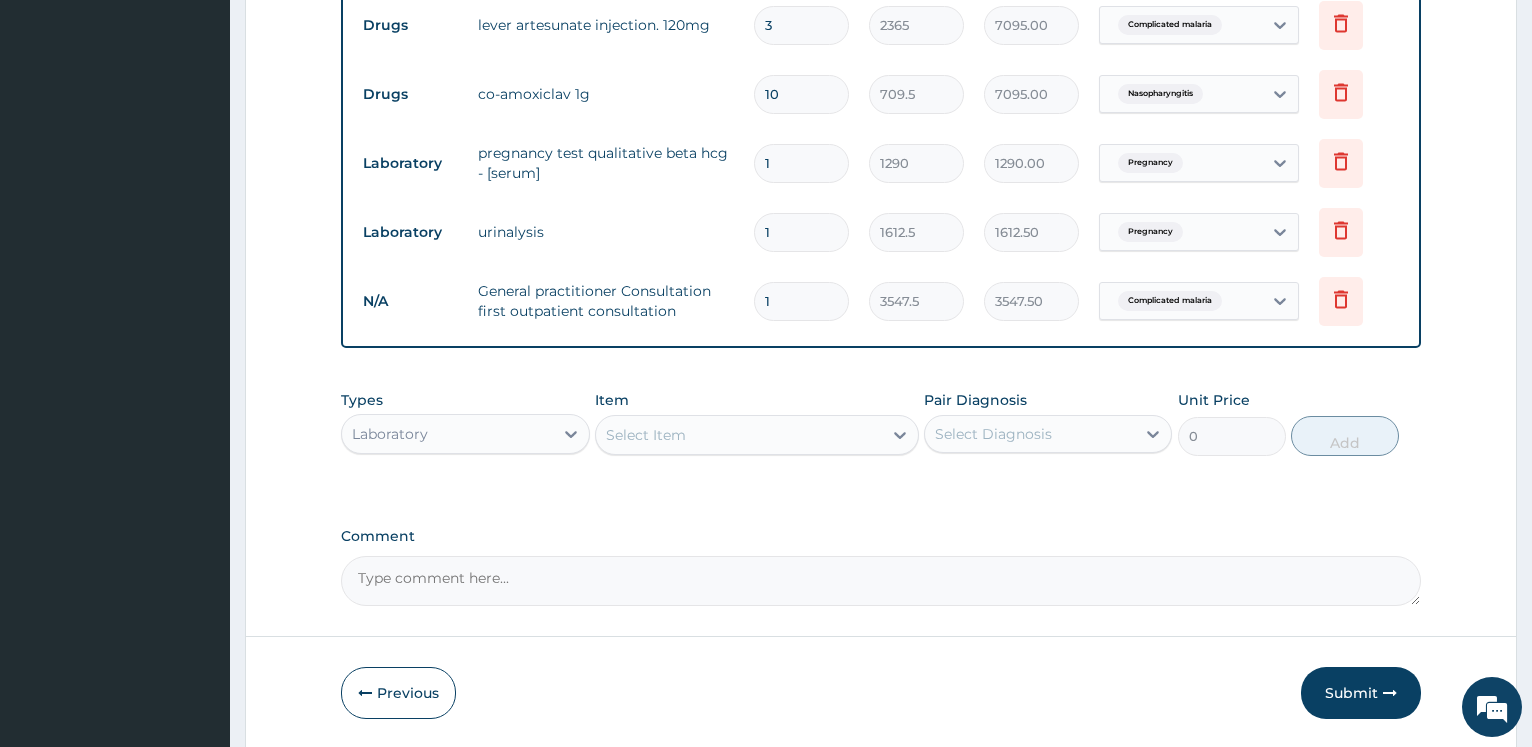 click on "Select Item" at bounding box center [739, 435] 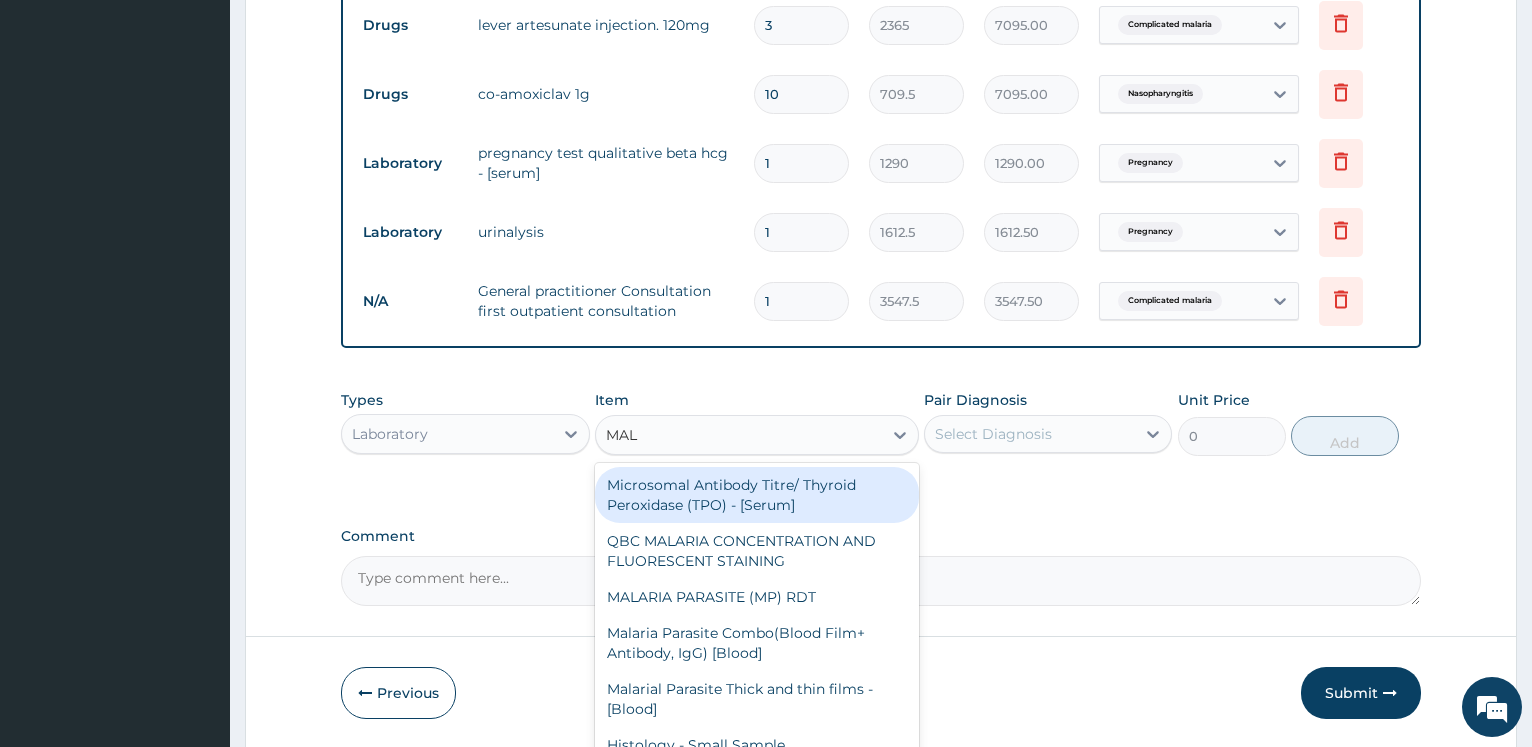 type on "MALA" 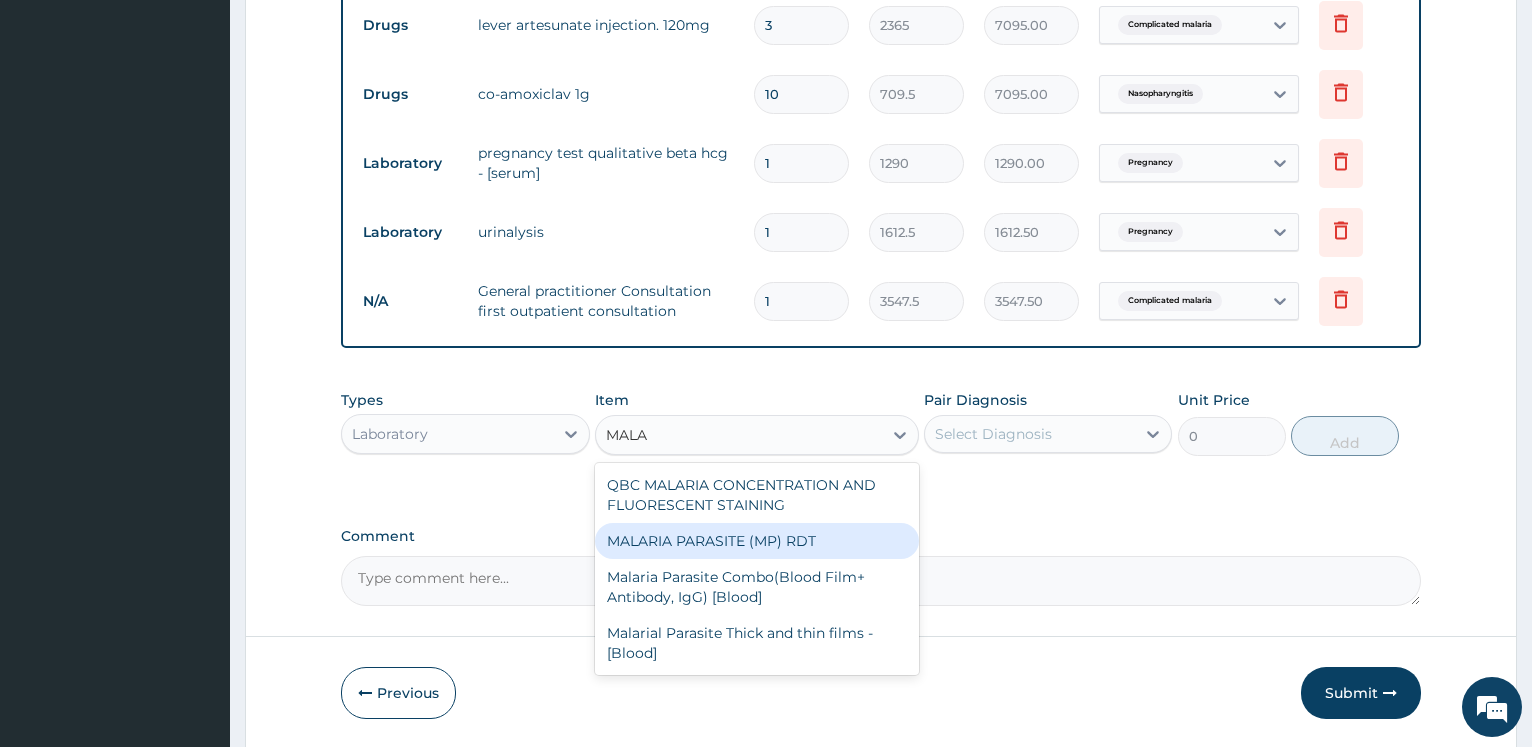 click on "MALARIA PARASITE (MP) RDT" at bounding box center (757, 541) 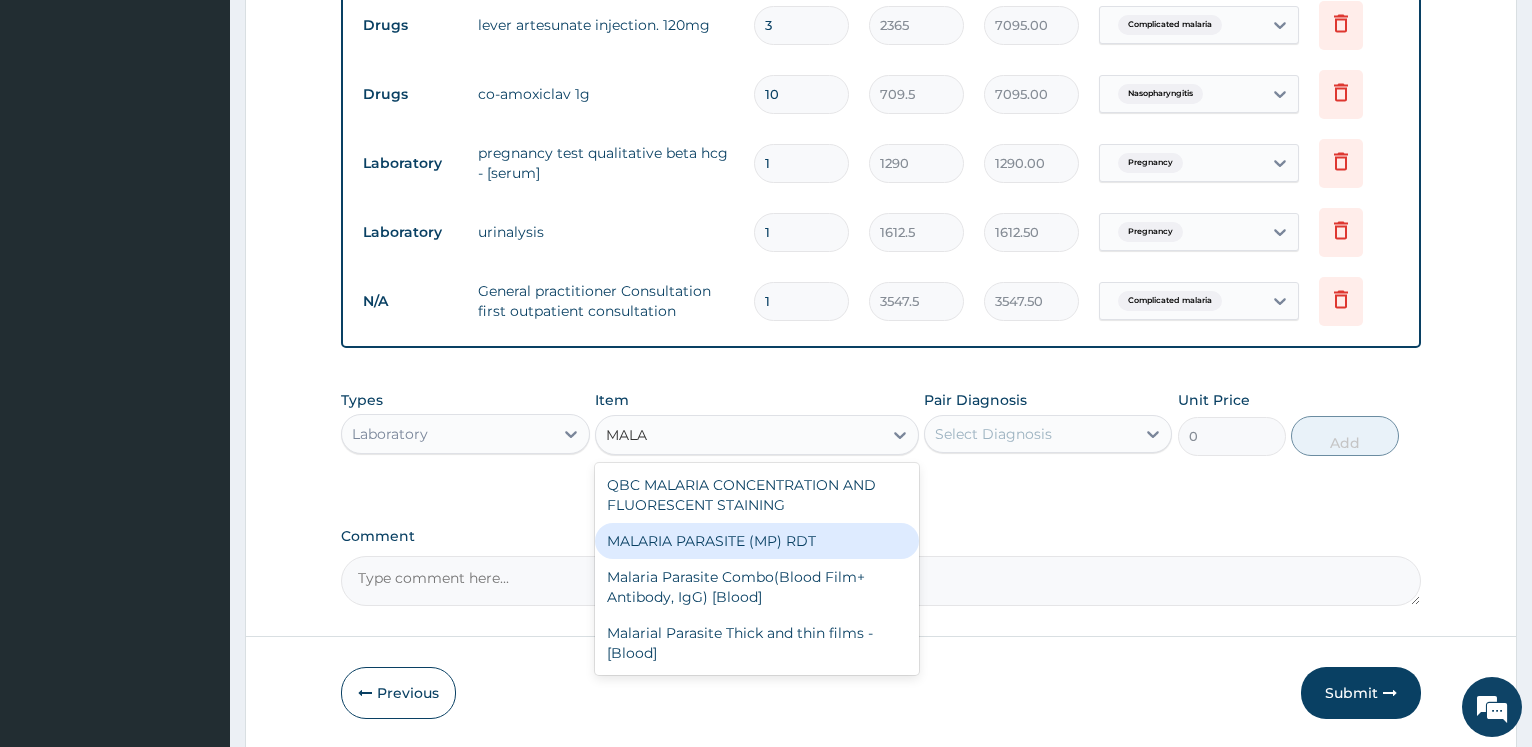 type 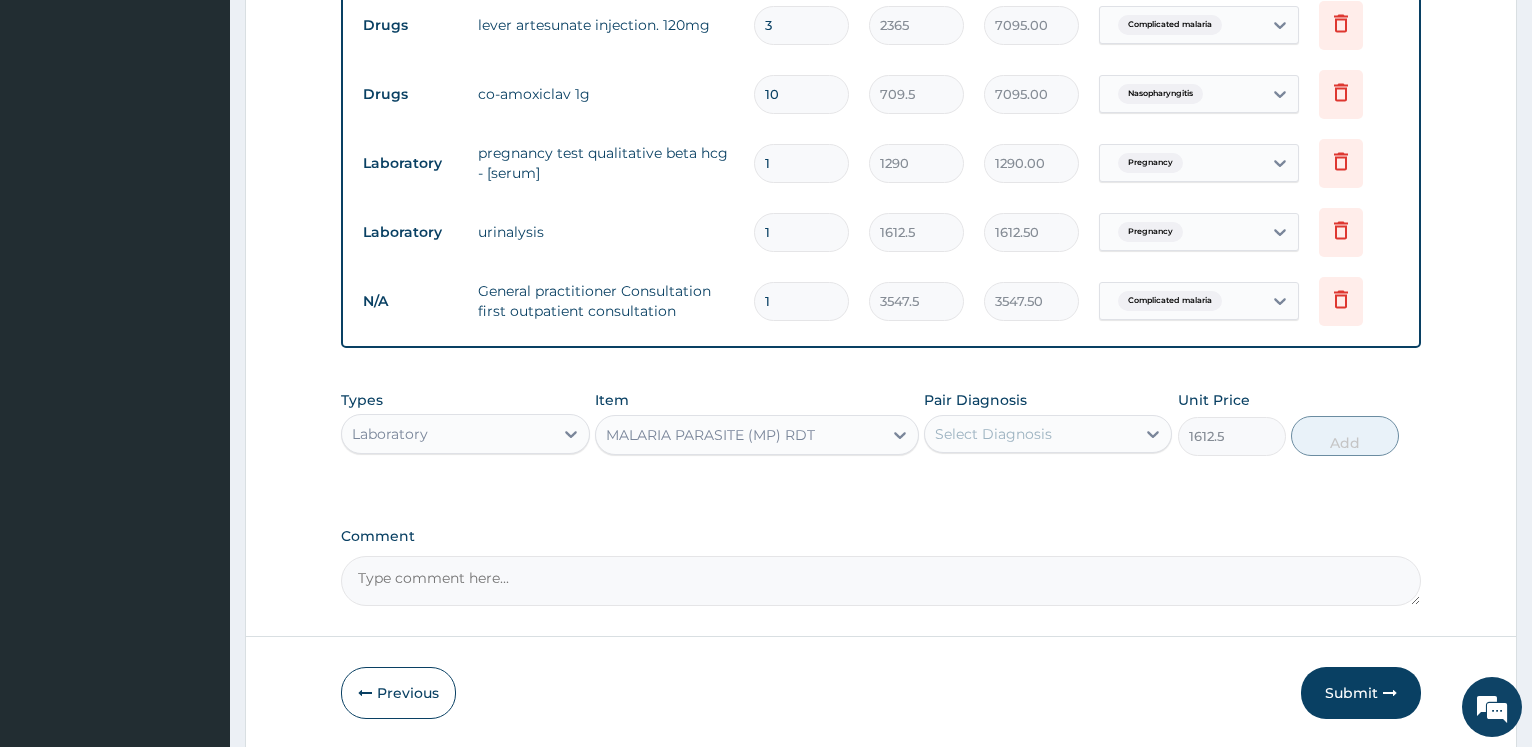 click on "Select Diagnosis" at bounding box center [993, 434] 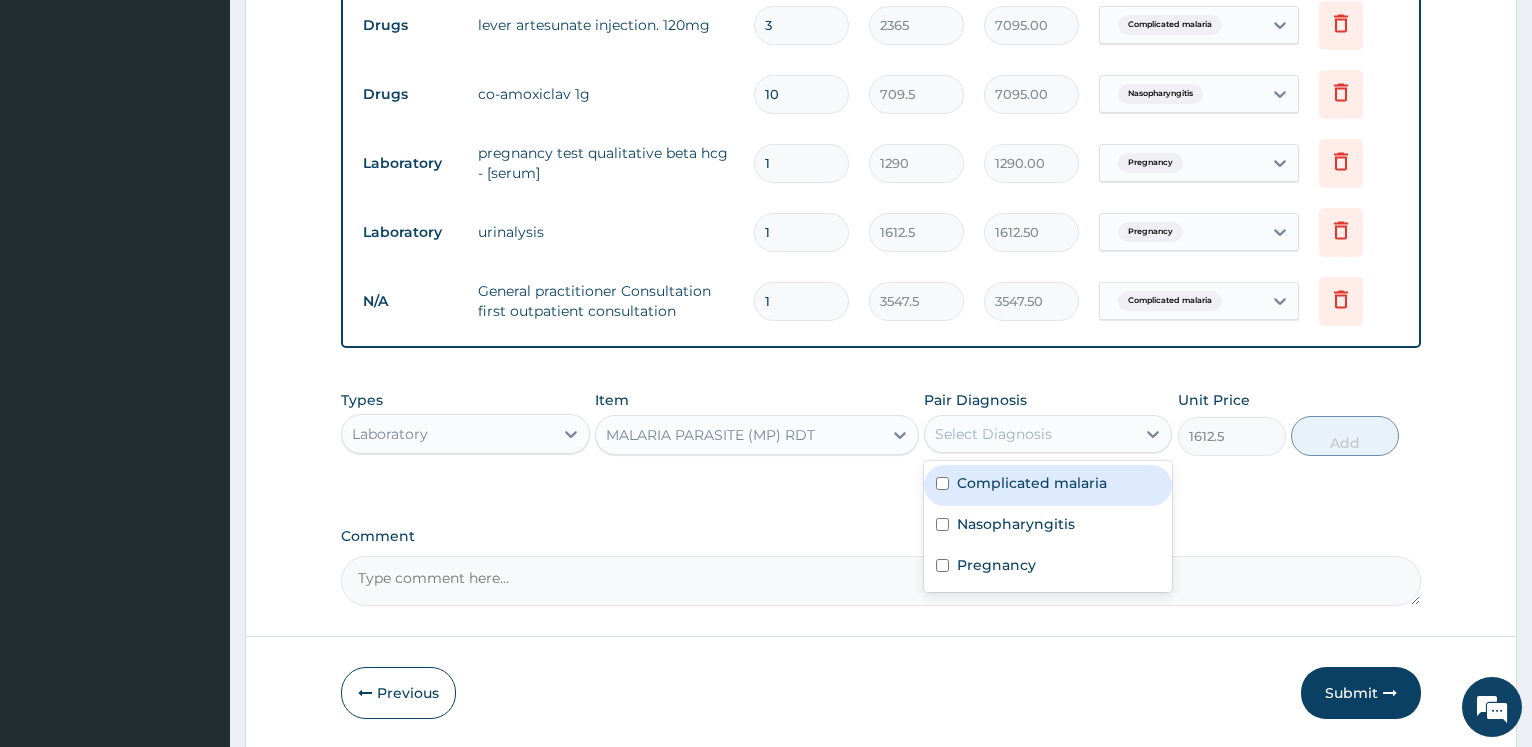click on "Complicated malaria" at bounding box center (1032, 483) 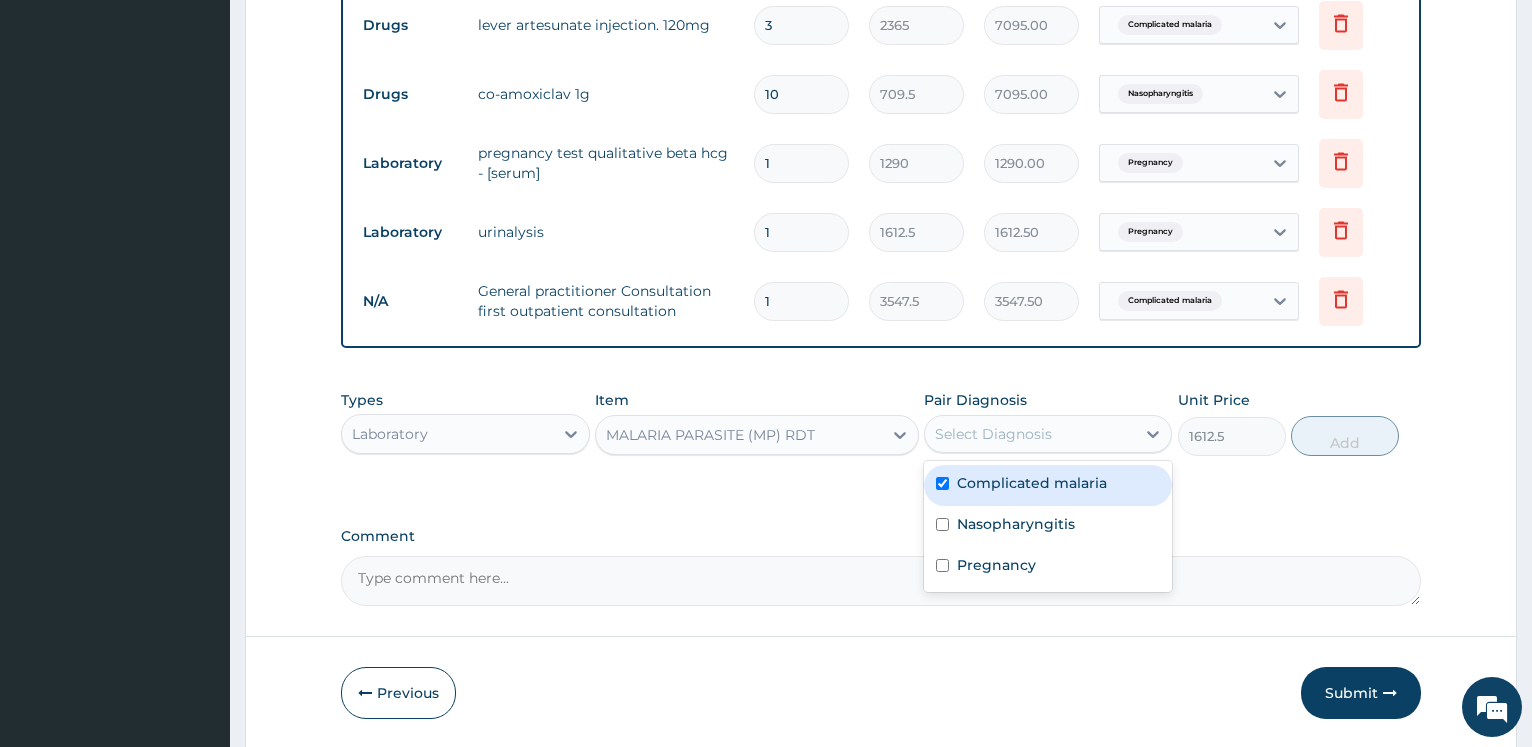 checkbox on "true" 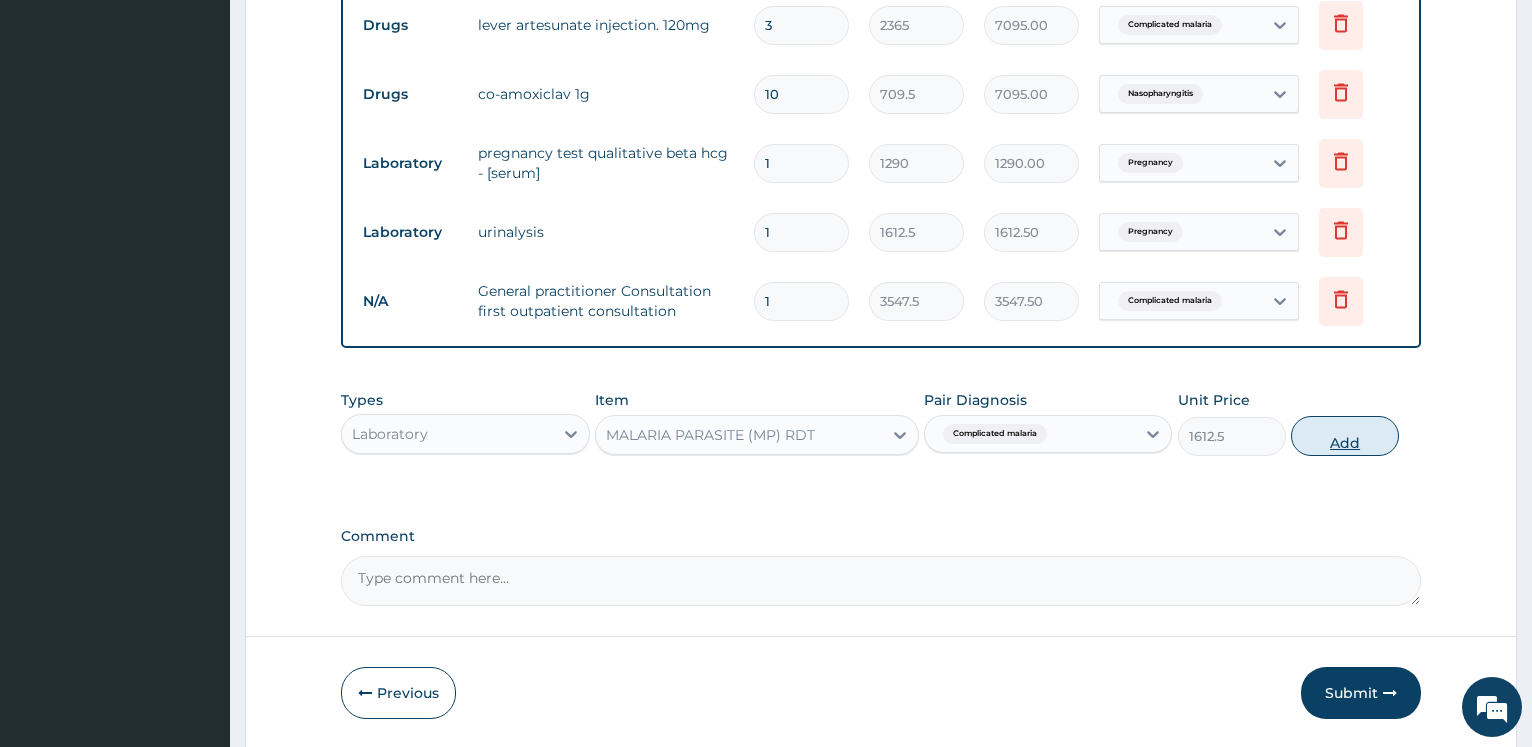 click on "Add" at bounding box center [1345, 436] 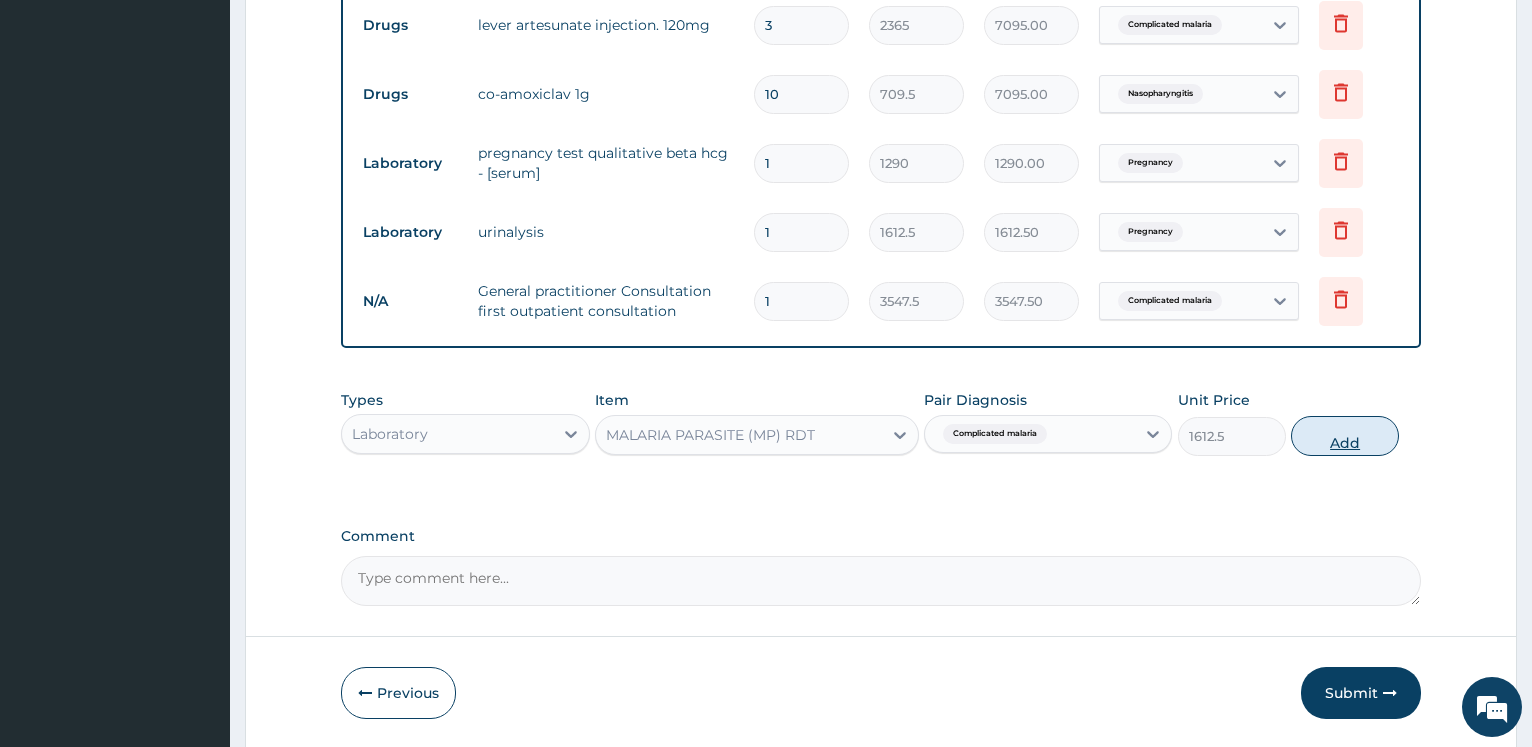 type on "0" 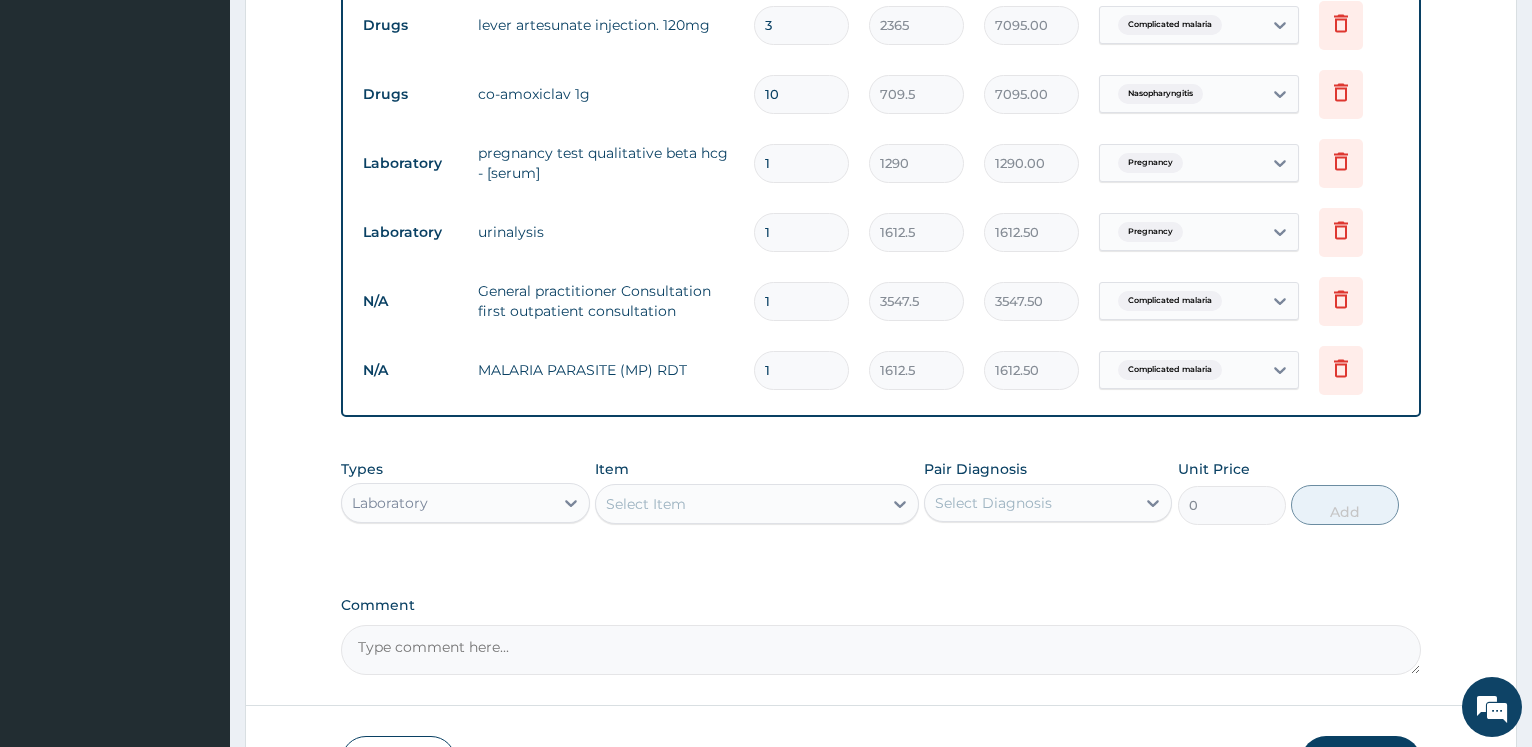 click on "Select Item" at bounding box center (739, 504) 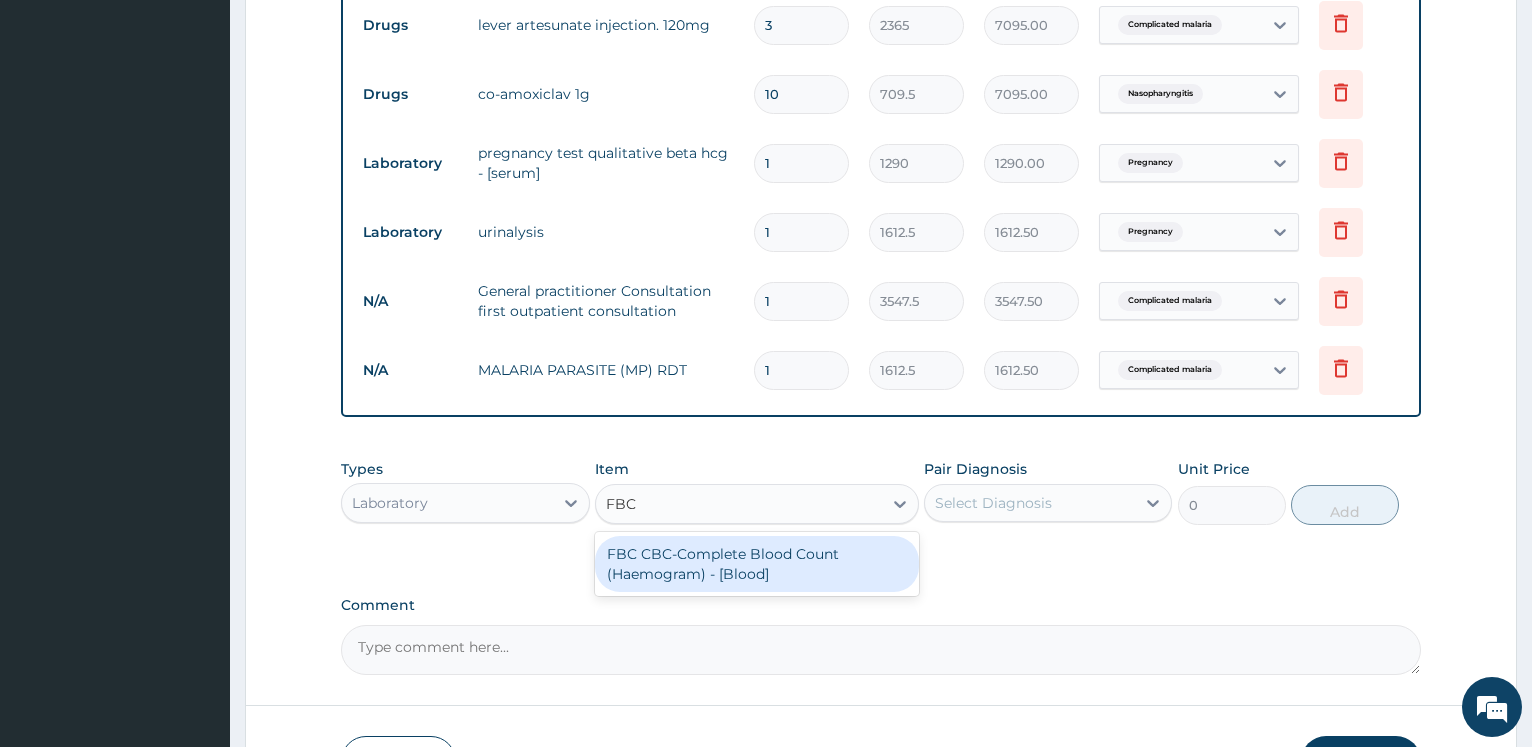 type on "FBC" 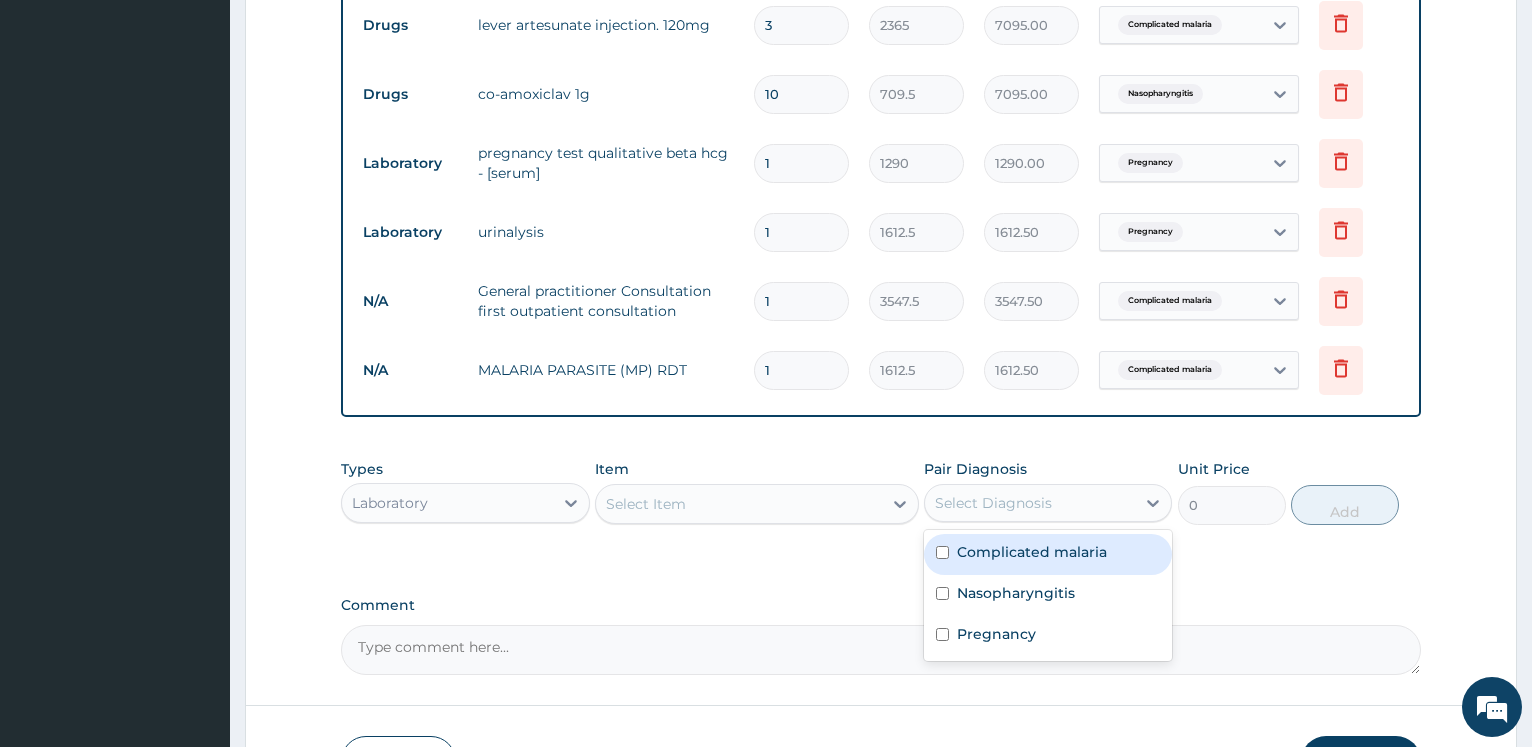 click on "Select Diagnosis" at bounding box center (1030, 503) 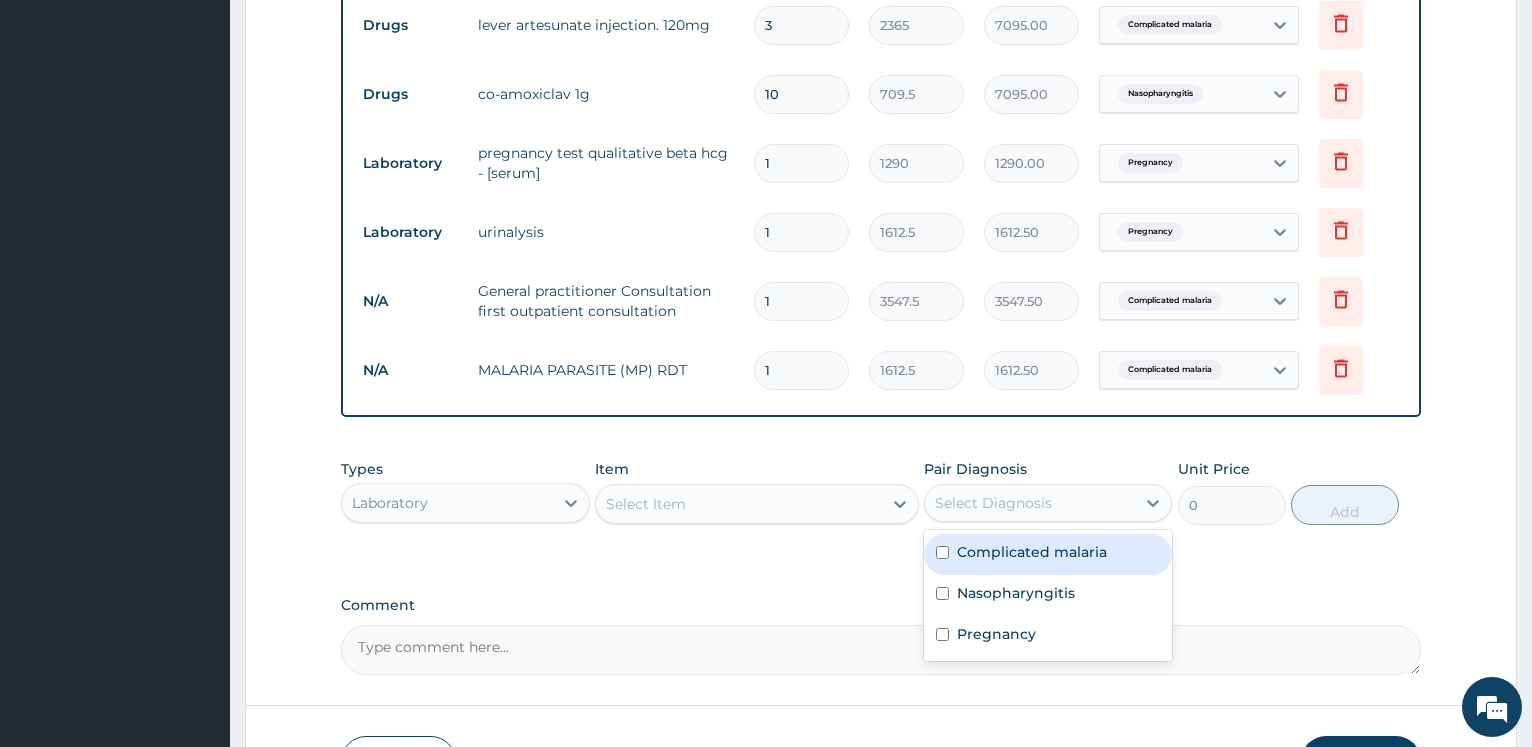 click on "Types Laboratory Item Select Item Pair Diagnosis option Complicated malaria, selected. option Complicated malaria focused, 1 of 3. 3 results available. Use Up and Down to choose options, press Enter to select the currently focused option, press Escape to exit the menu, press Tab to select the option and exit the menu. Select Diagnosis Complicated malaria Nasopharyngitis Pregnancy Unit Price 0 Add" at bounding box center (881, 492) 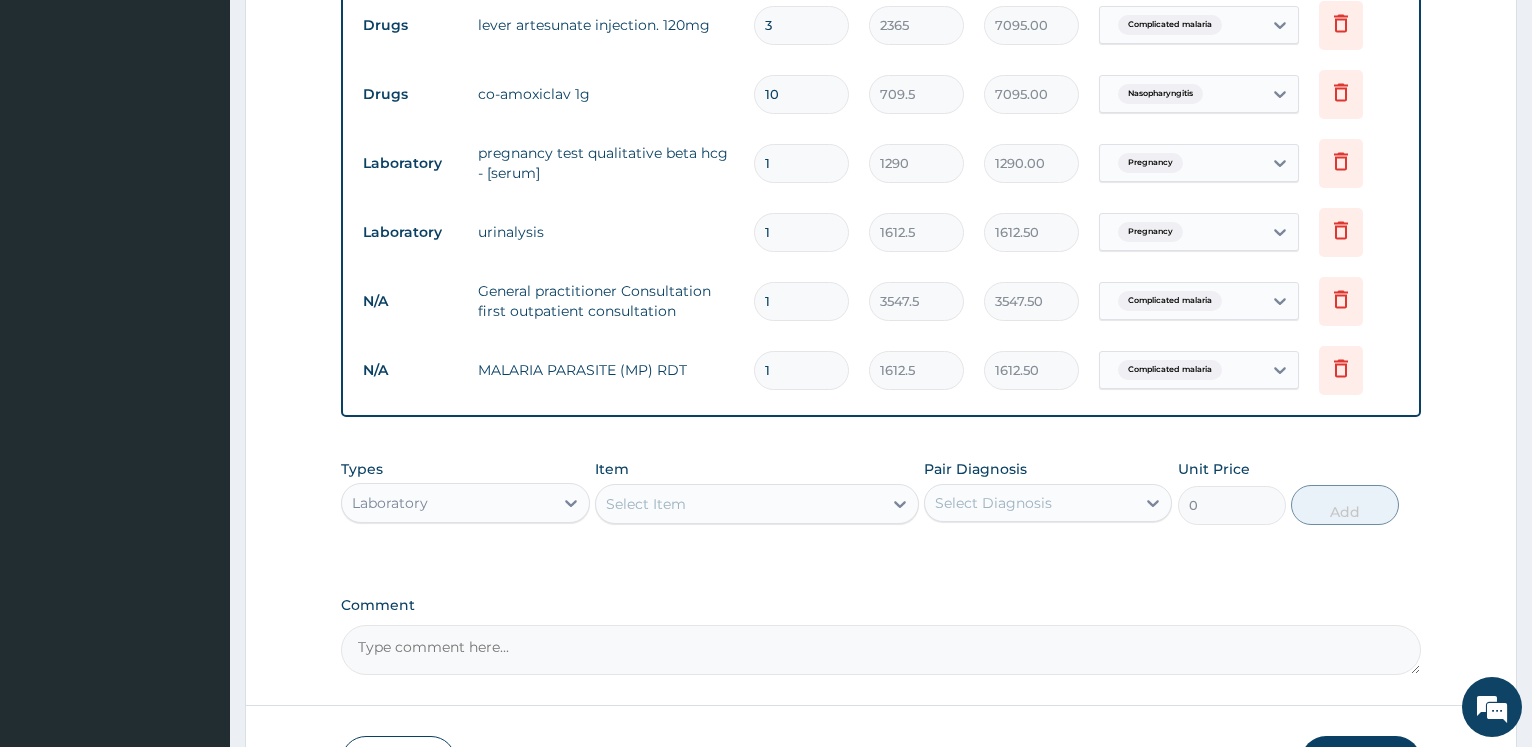 click on "Select Item" at bounding box center [739, 504] 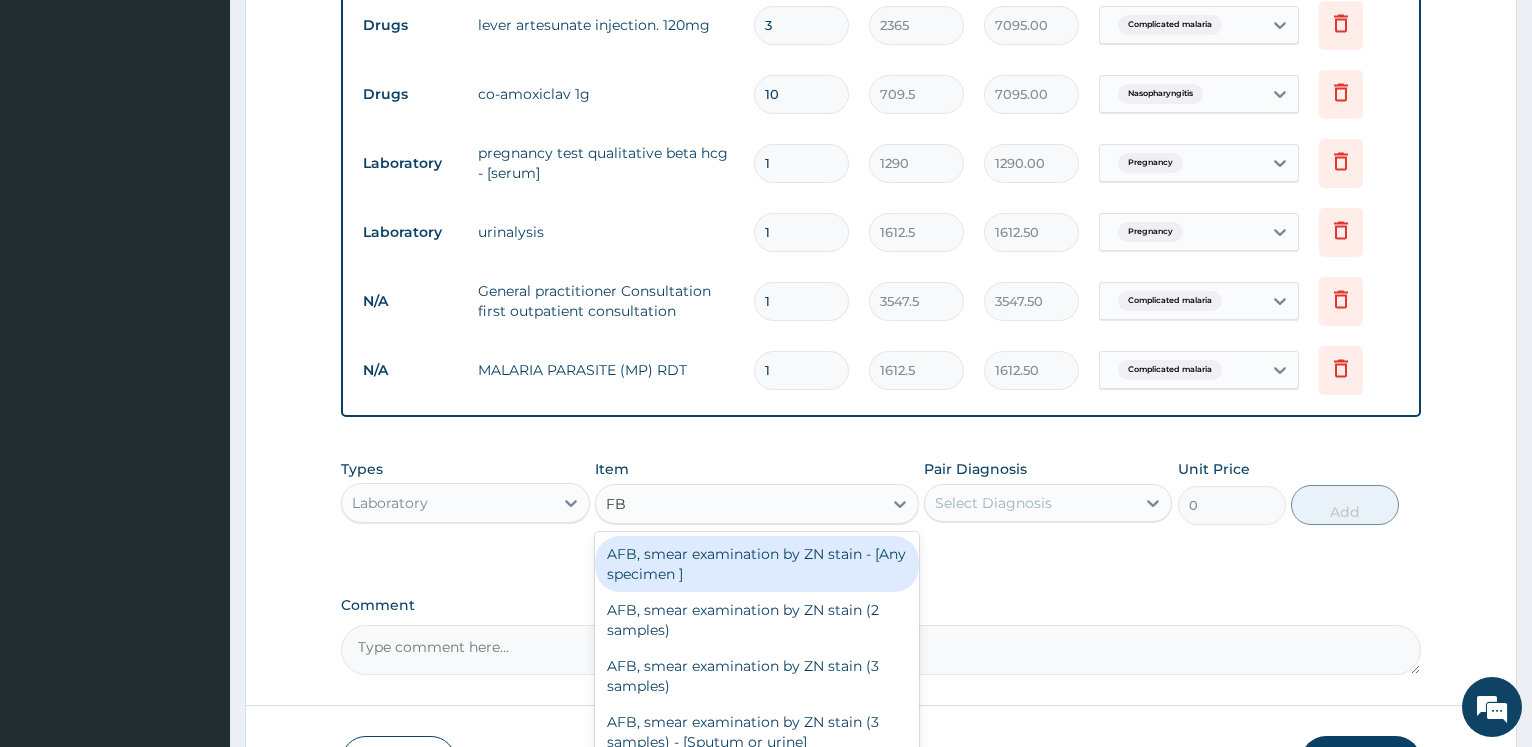 type on "FBC" 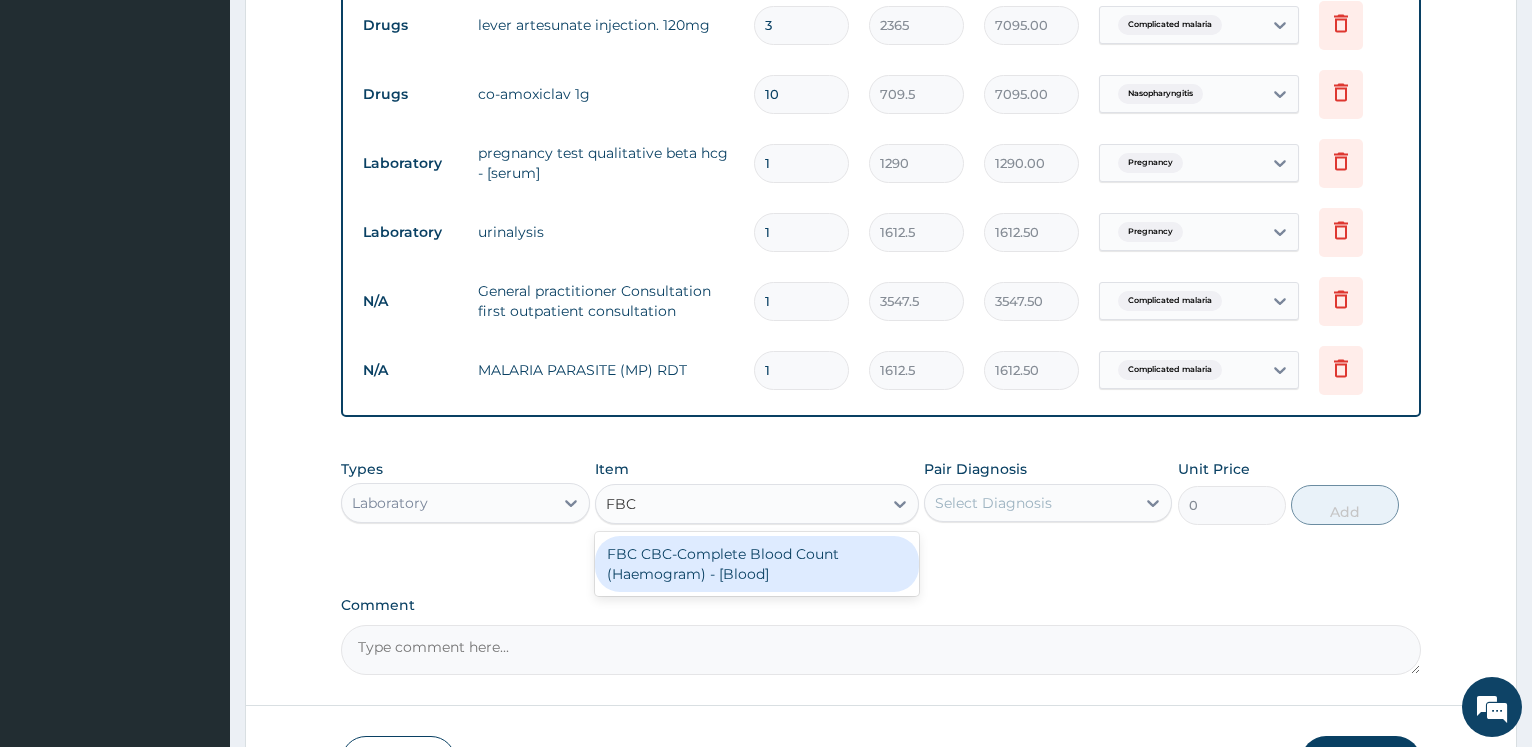 click on "FBC CBC-Complete Blood Count (Haemogram) - [Blood]" at bounding box center (757, 564) 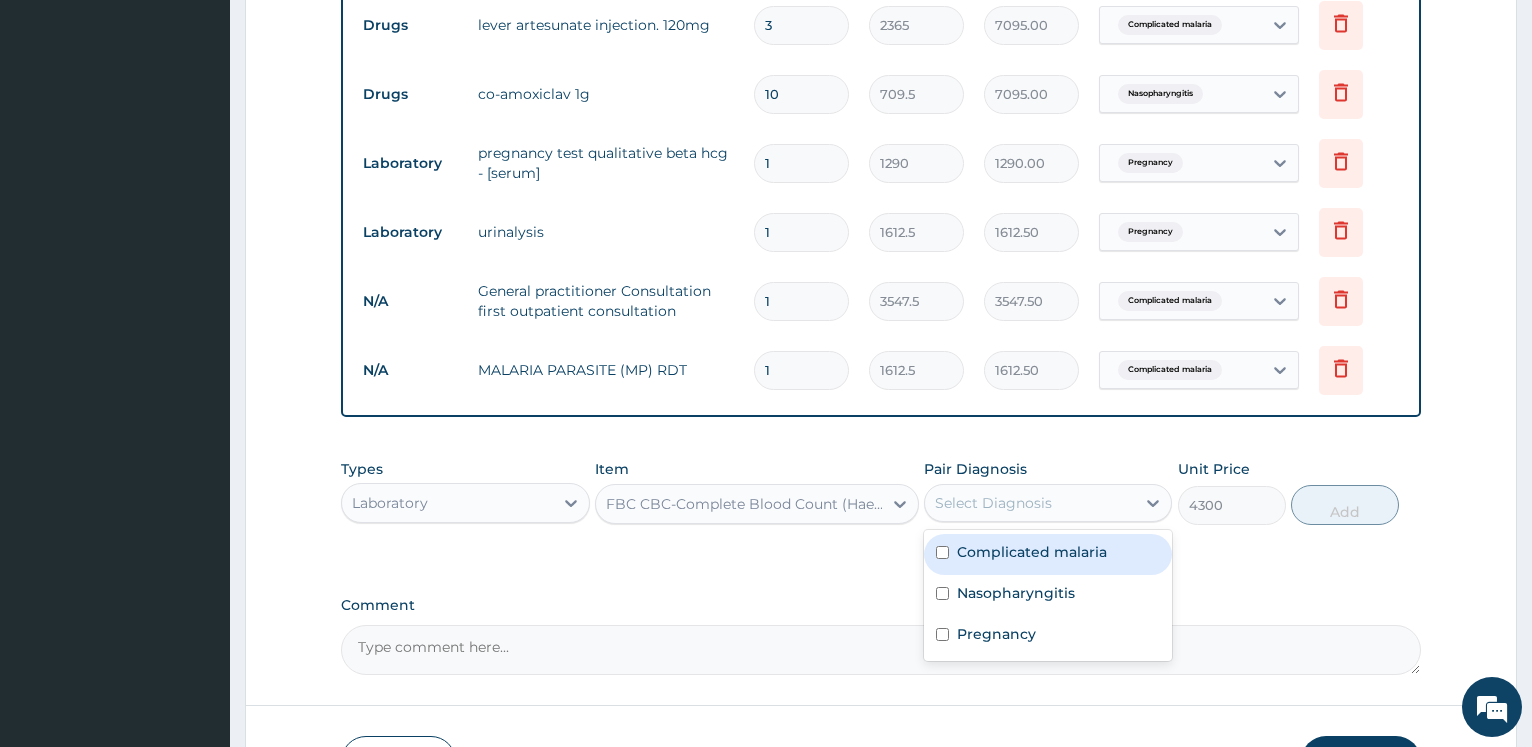 click on "Select Diagnosis" at bounding box center [993, 503] 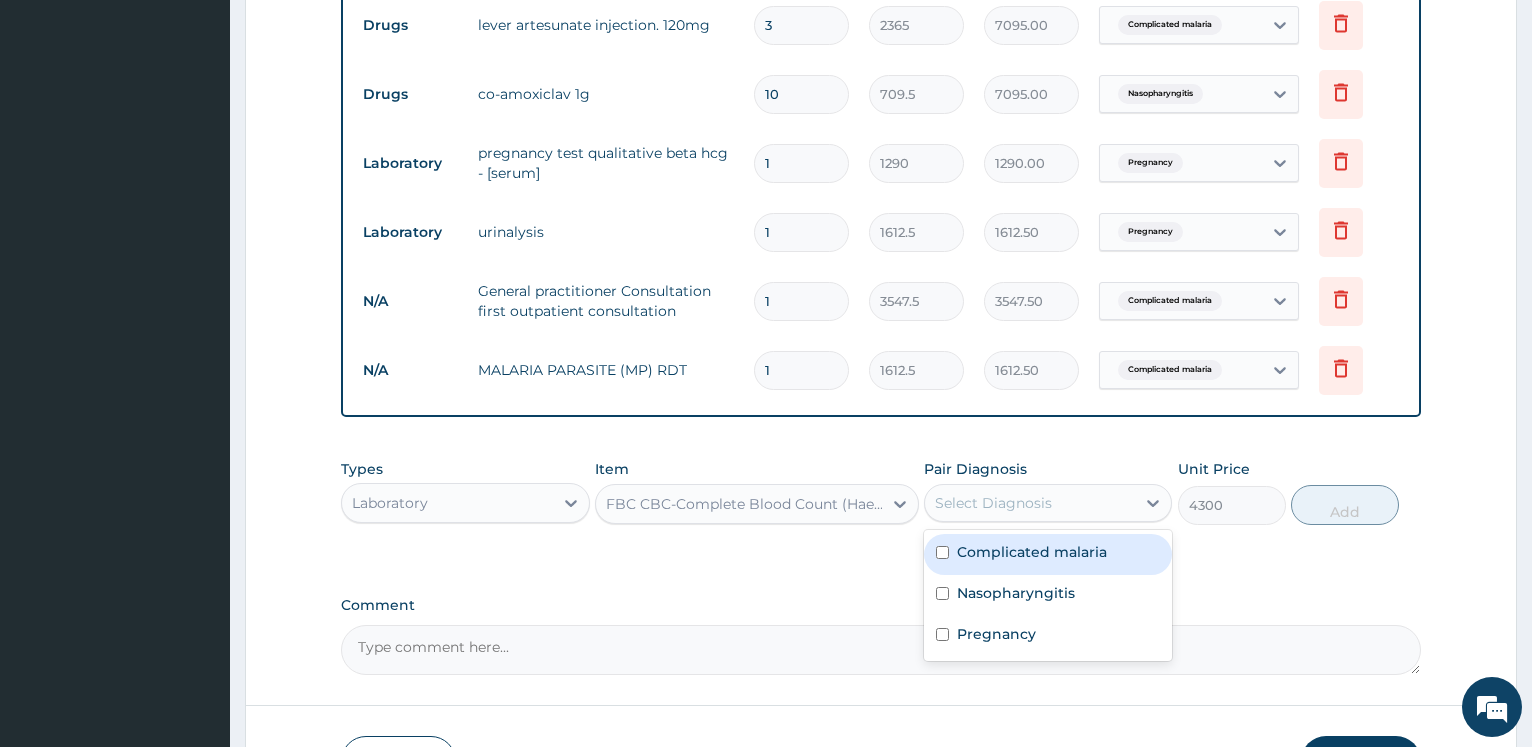 click on "Complicated malaria Nasopharyngitis Pregnancy" at bounding box center [1048, 595] 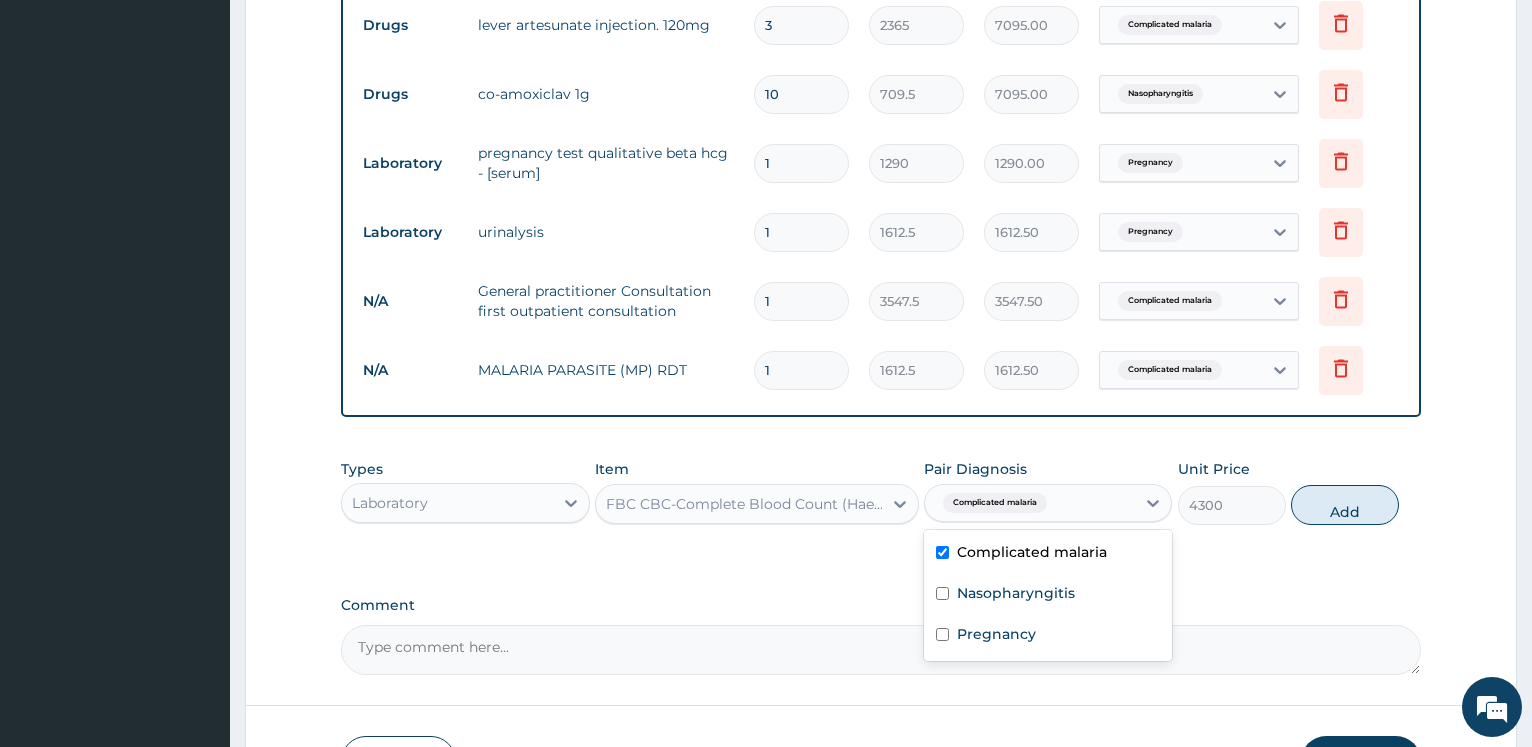checkbox on "true" 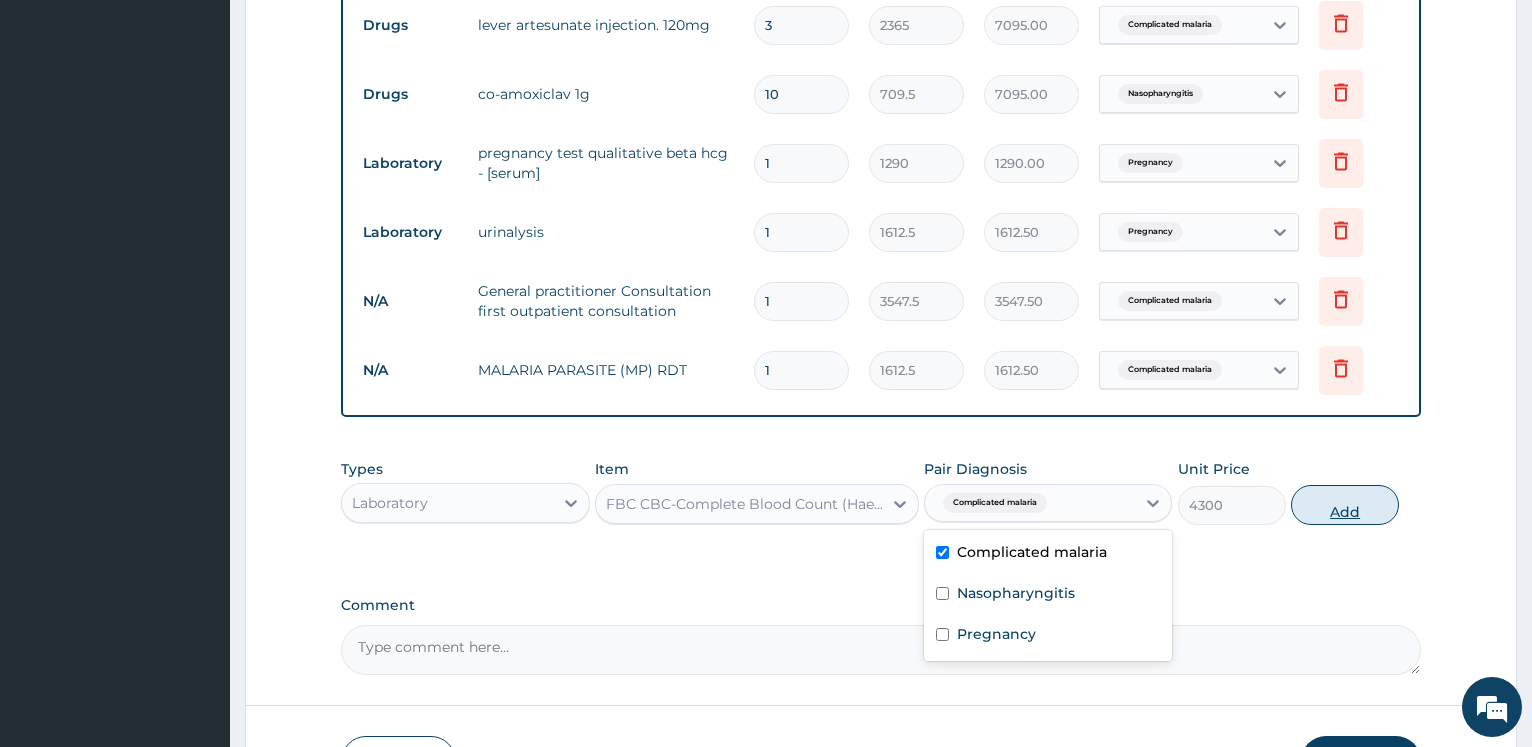 click on "Add" at bounding box center [1345, 505] 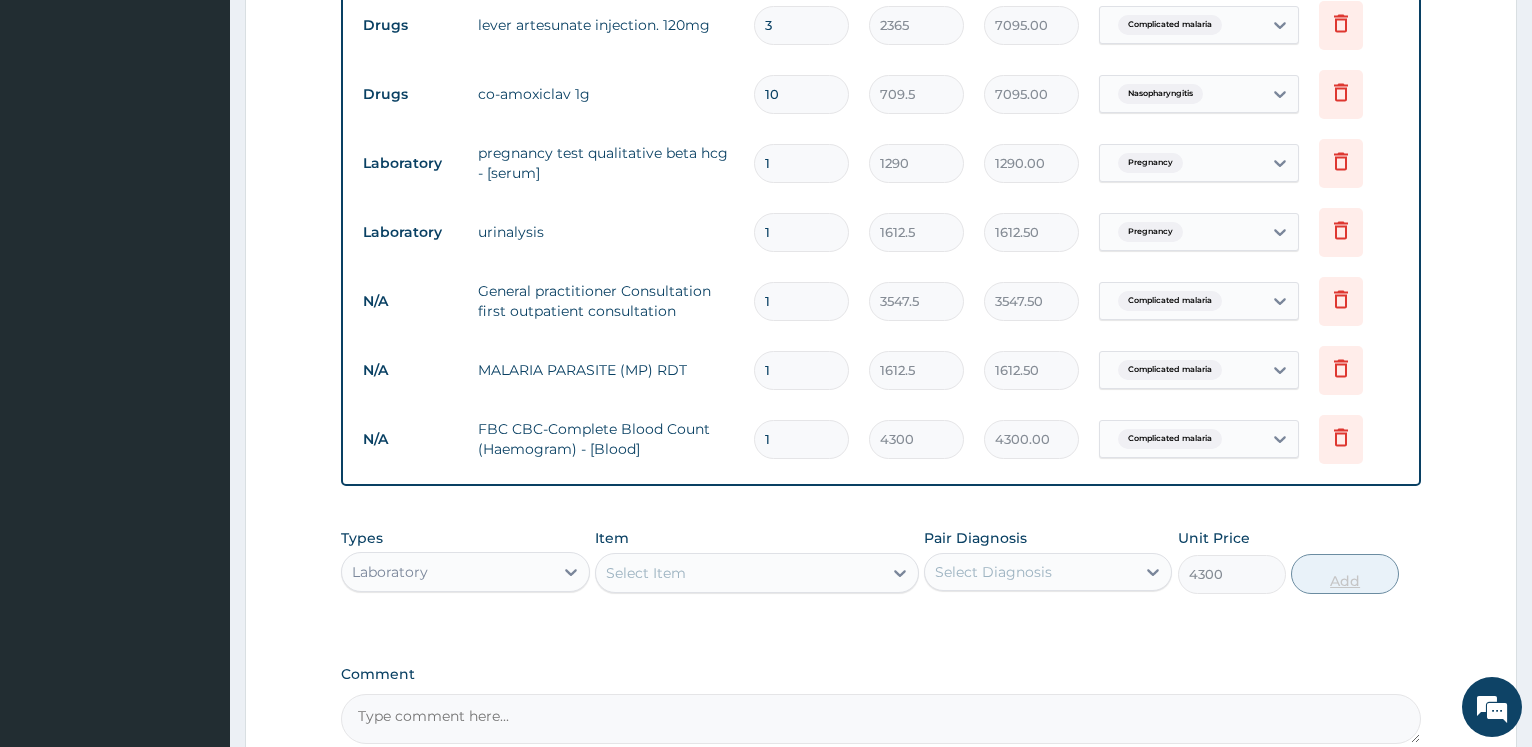 type on "0" 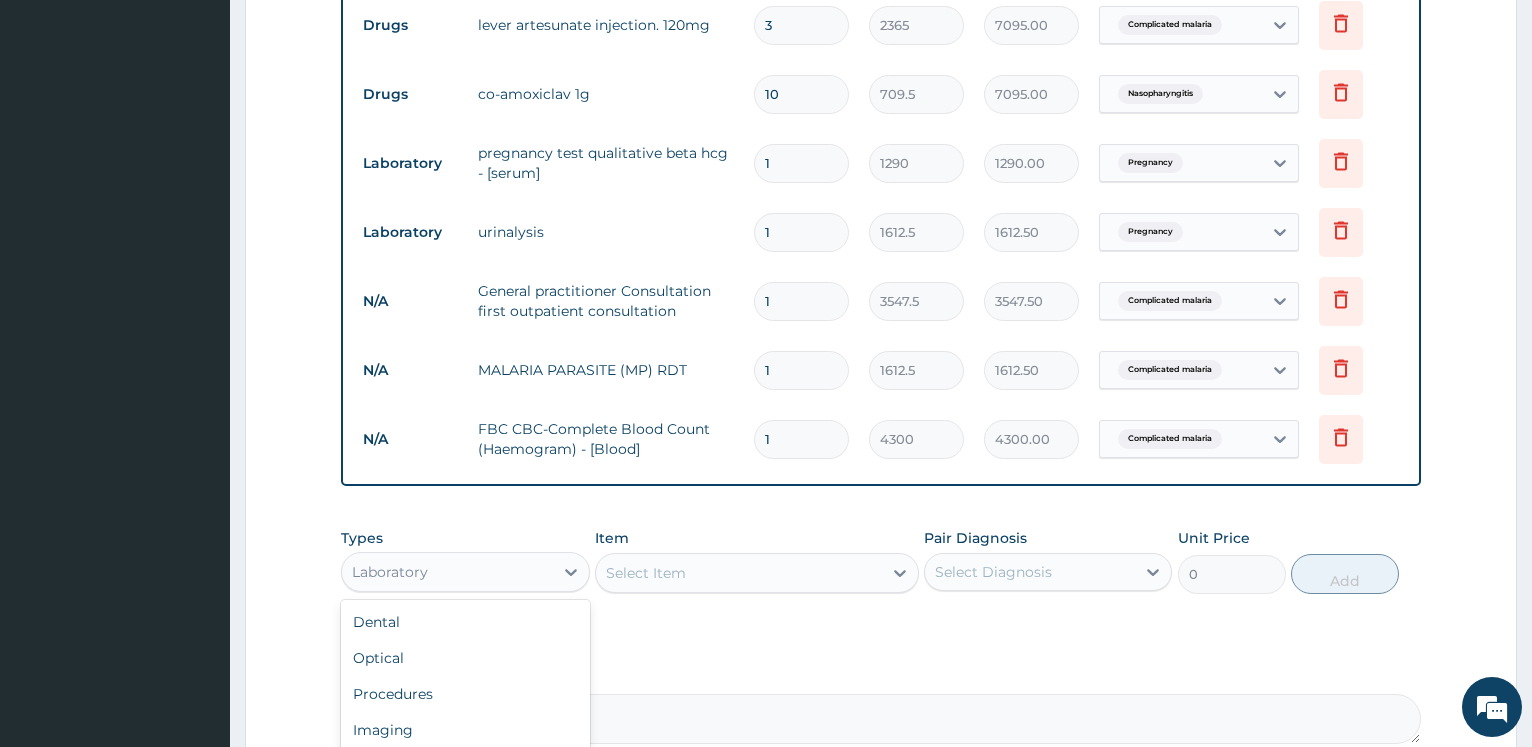 click on "Laboratory" at bounding box center [447, 572] 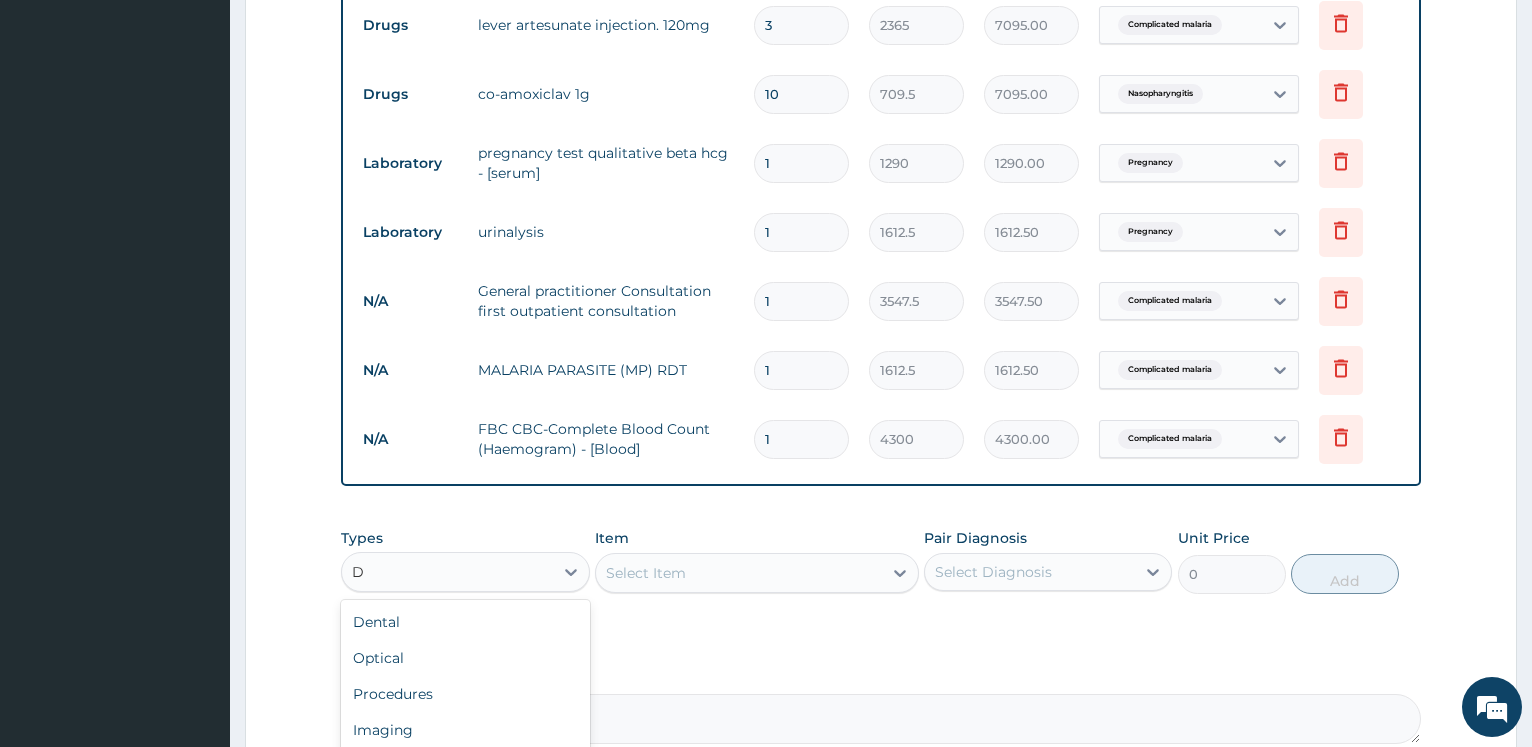 type on "DR" 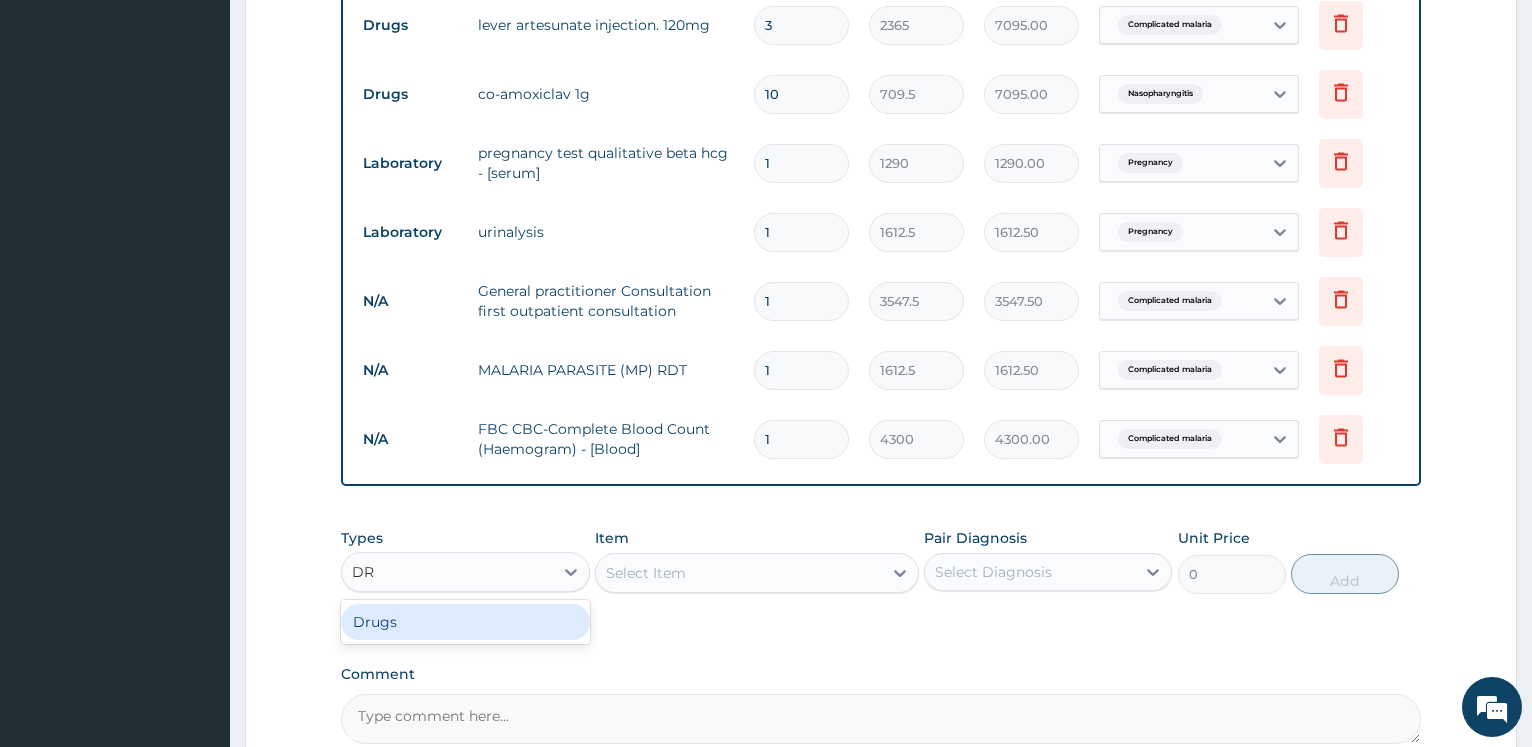click on "Drugs" at bounding box center [465, 622] 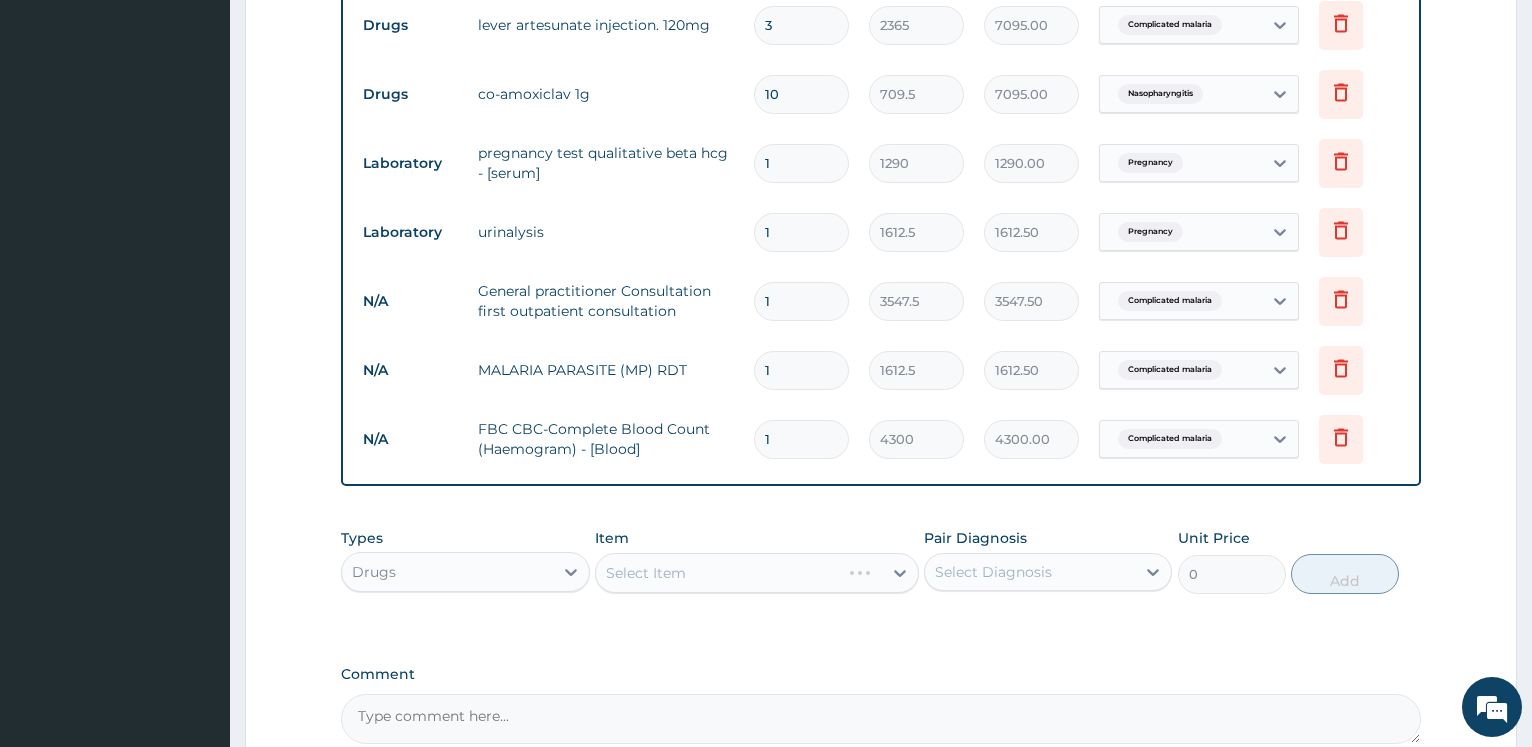type 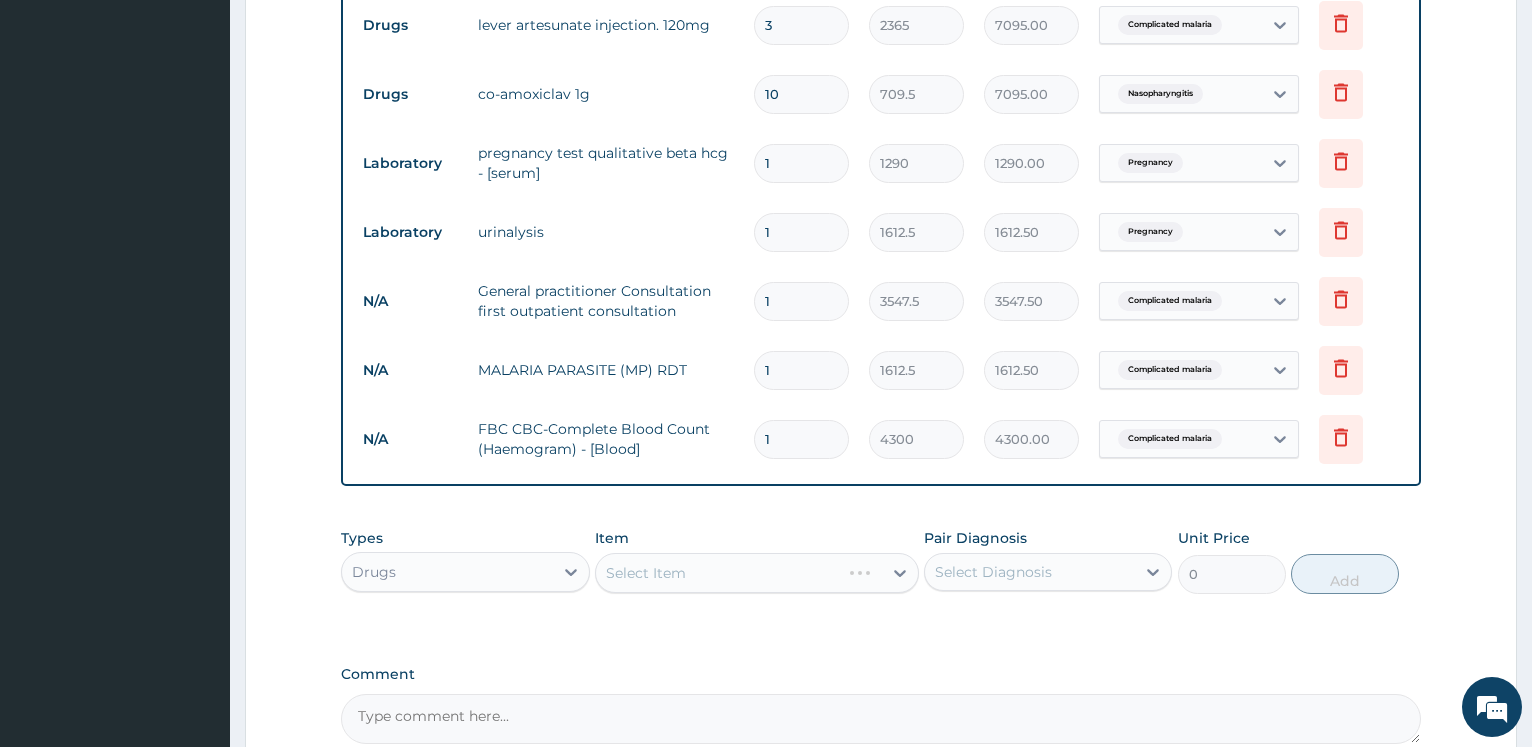 click on "Select Item" at bounding box center [757, 573] 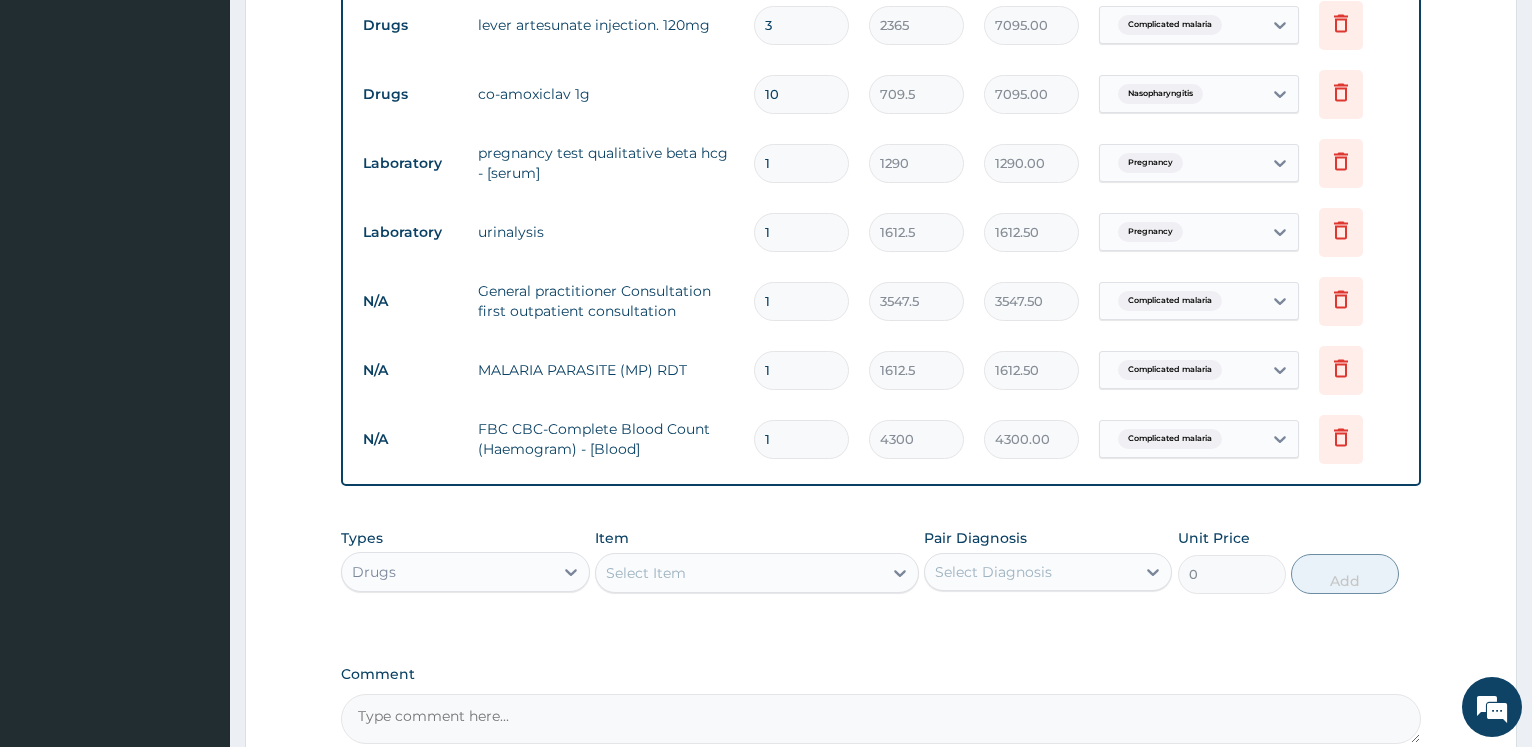 click on "Select Item" at bounding box center (739, 573) 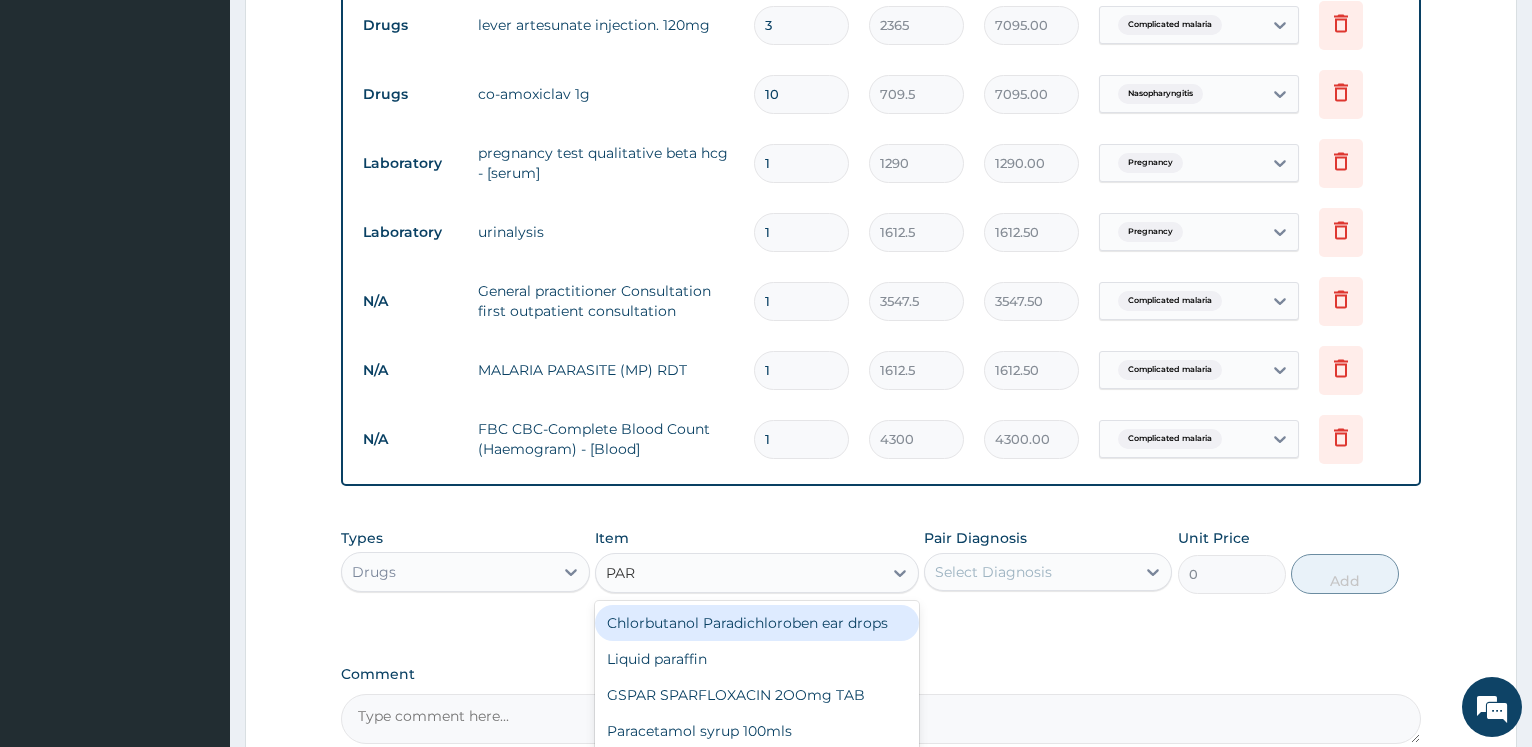 type on "PARA" 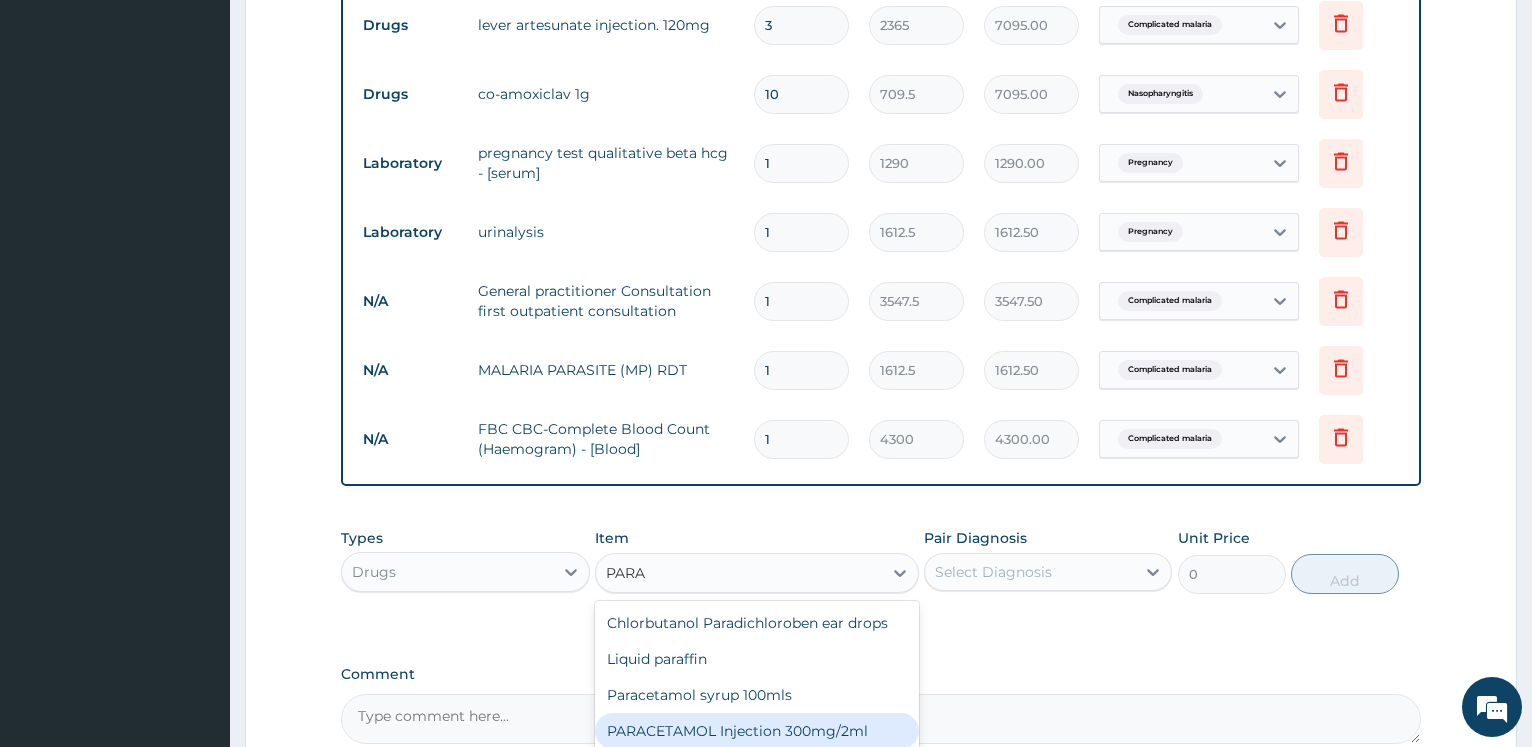 click on "PARACETAMOL Injection 300mg/2ml" at bounding box center (757, 731) 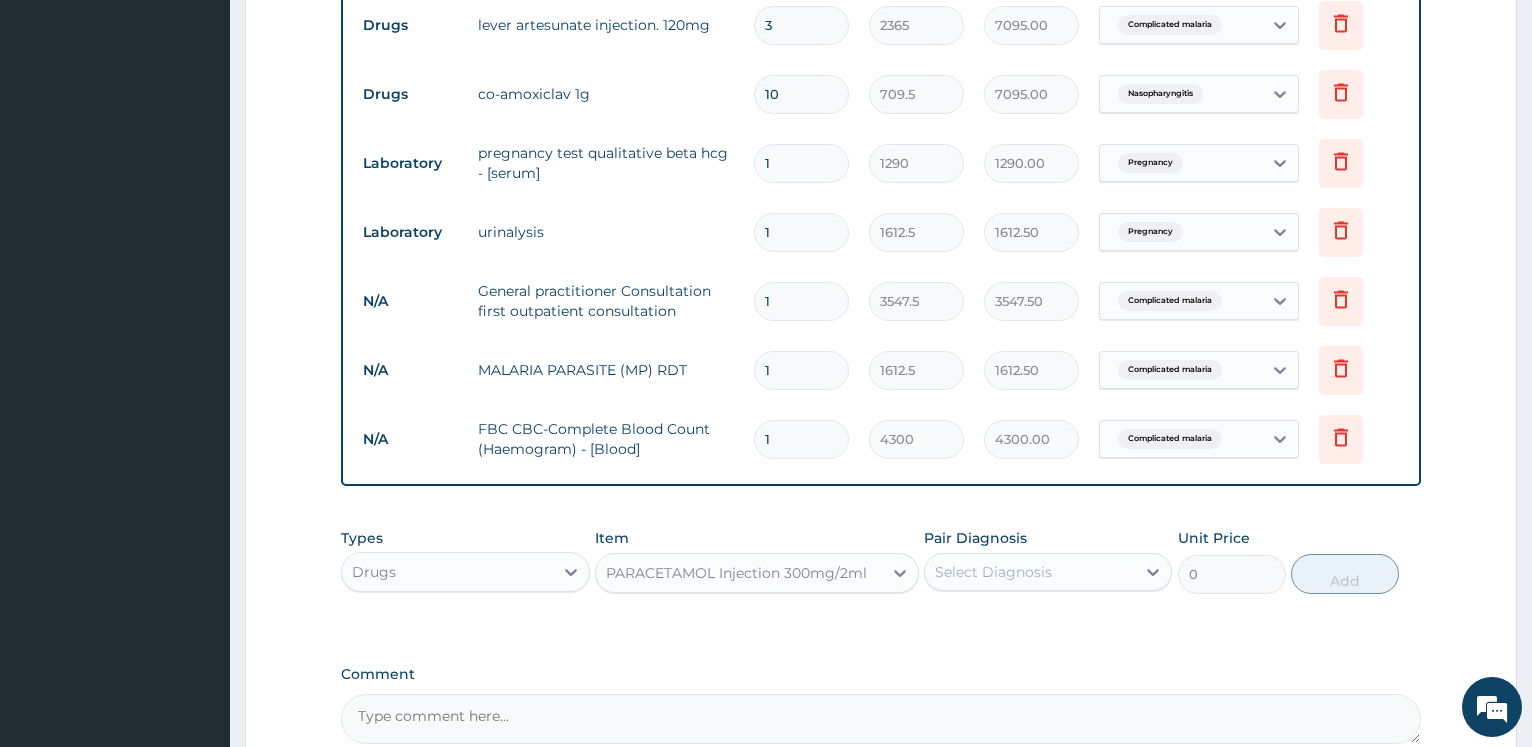 type 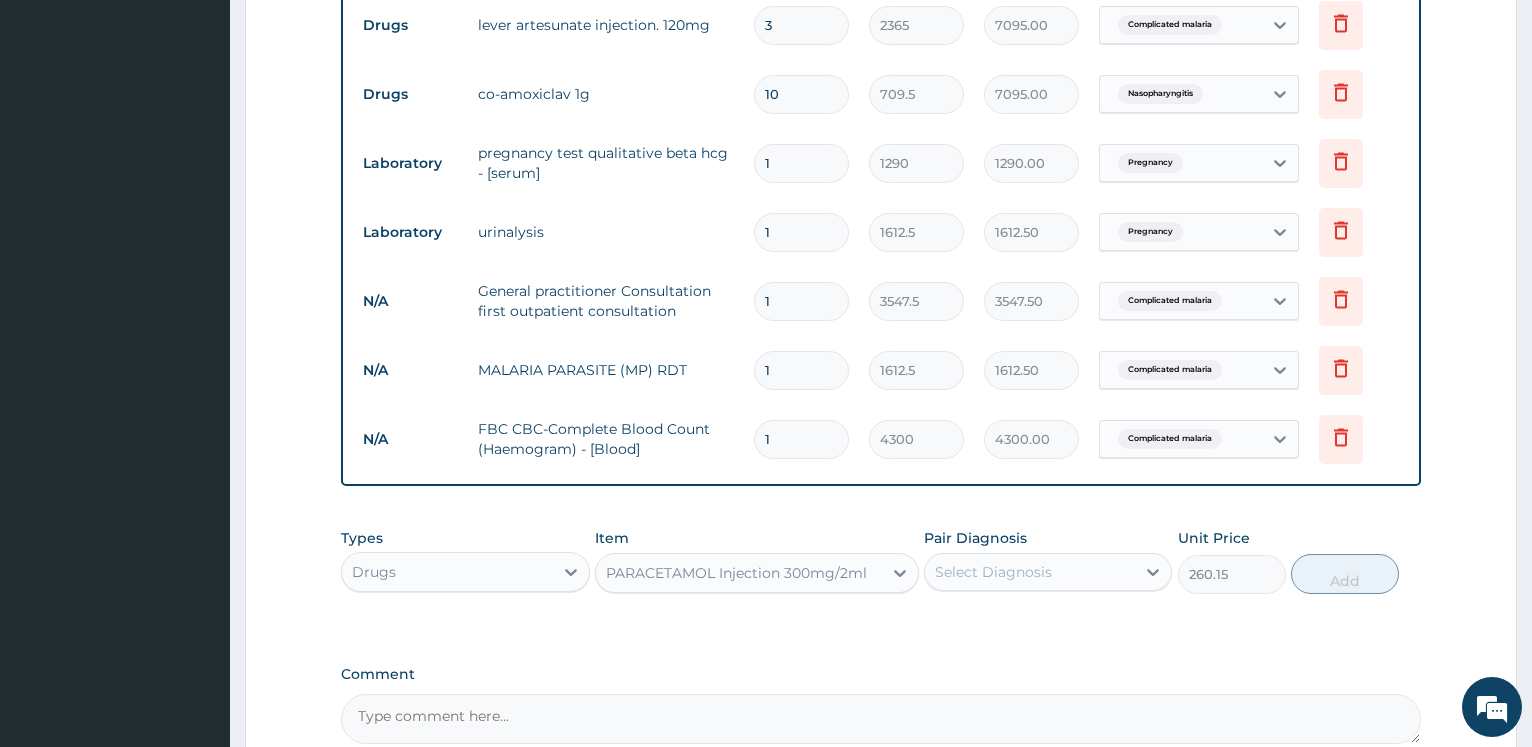 click on "Select Diagnosis" at bounding box center (1030, 572) 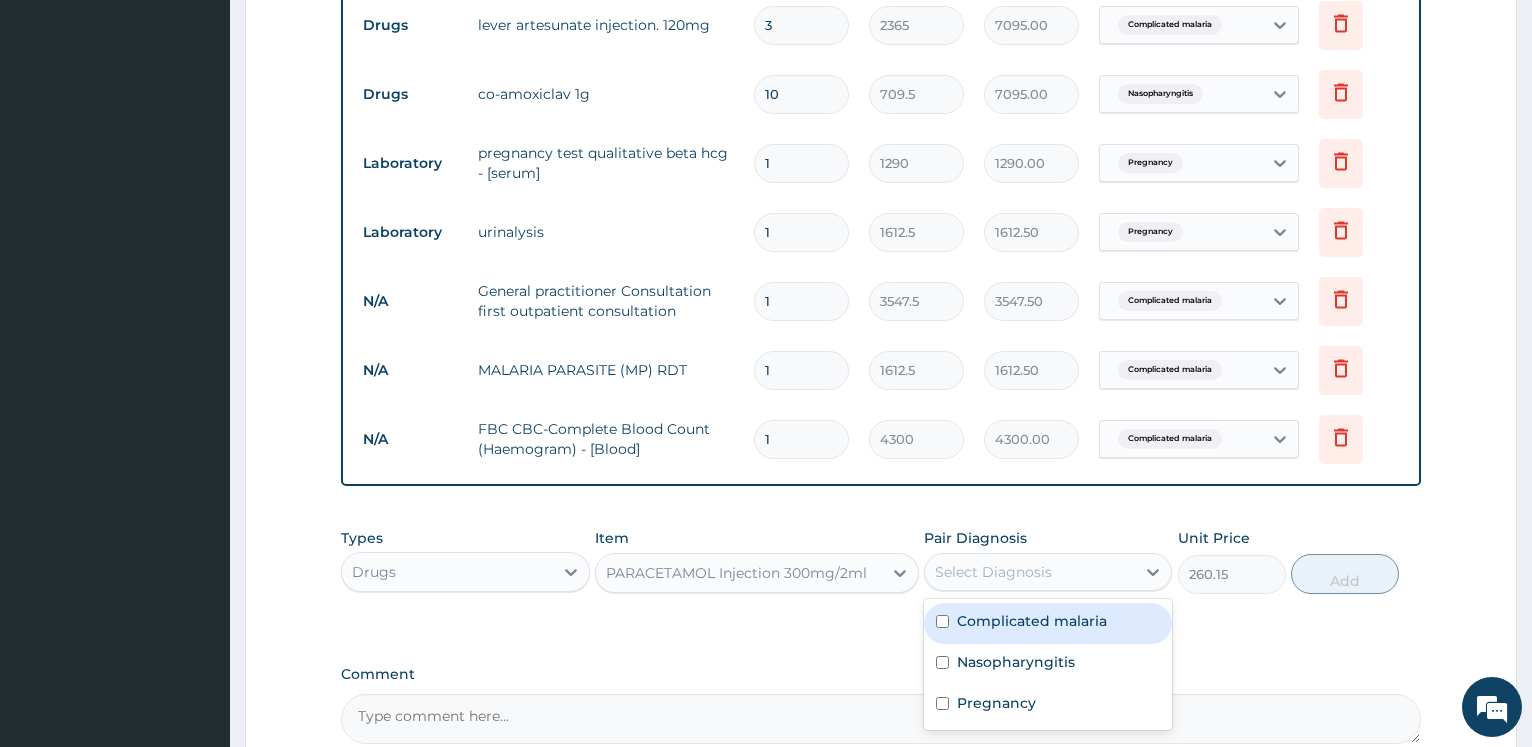 click on "Complicated malaria" at bounding box center (1032, 621) 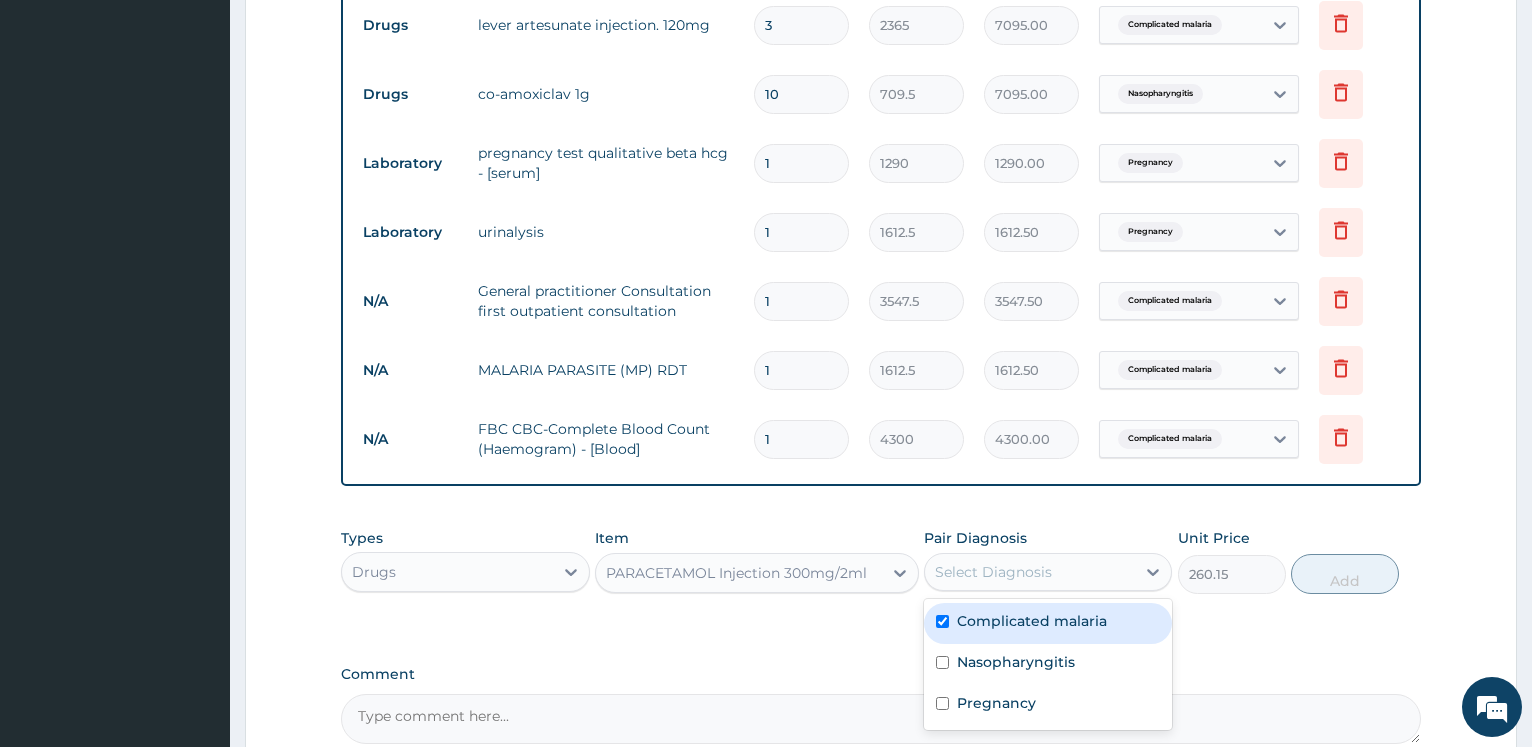 checkbox on "true" 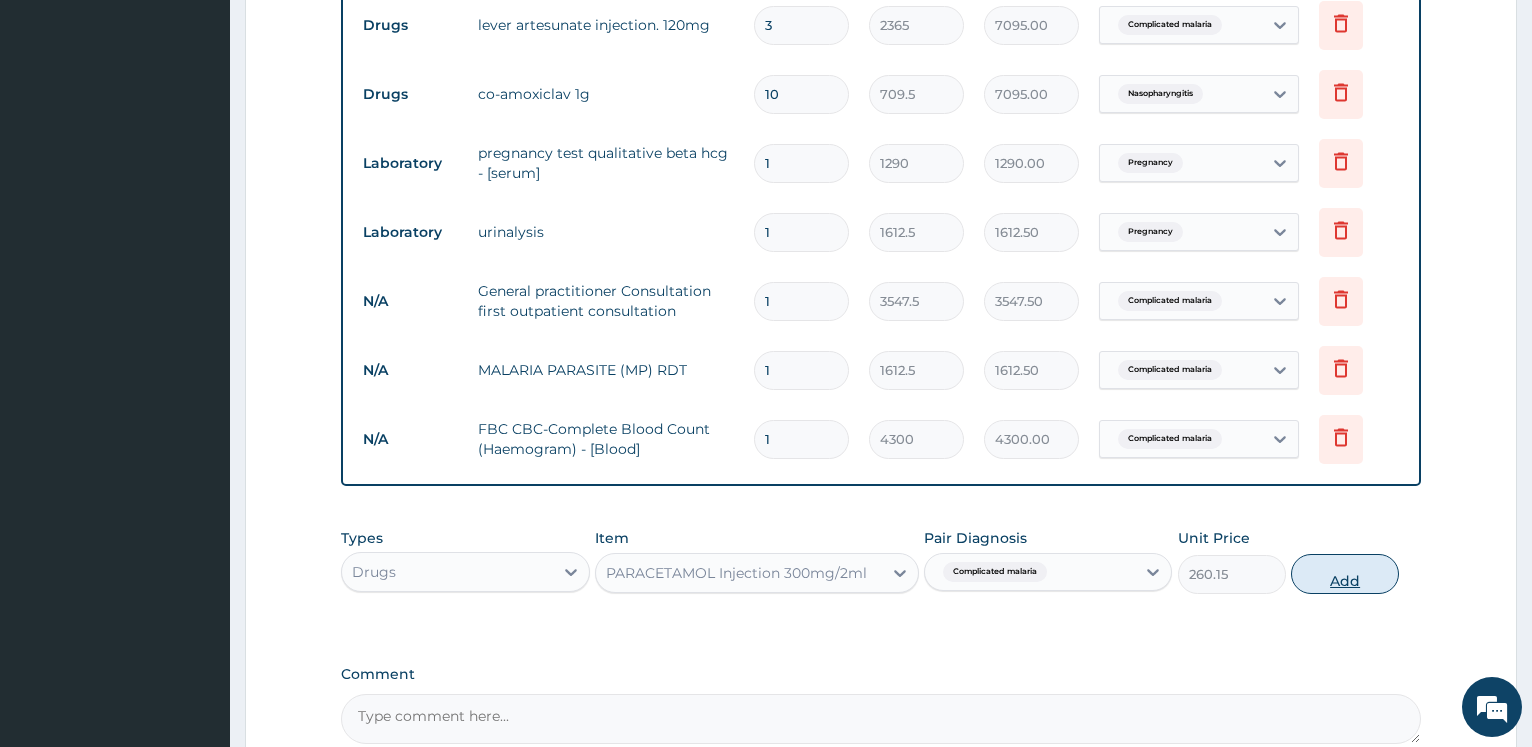 click on "Add" at bounding box center (1345, 574) 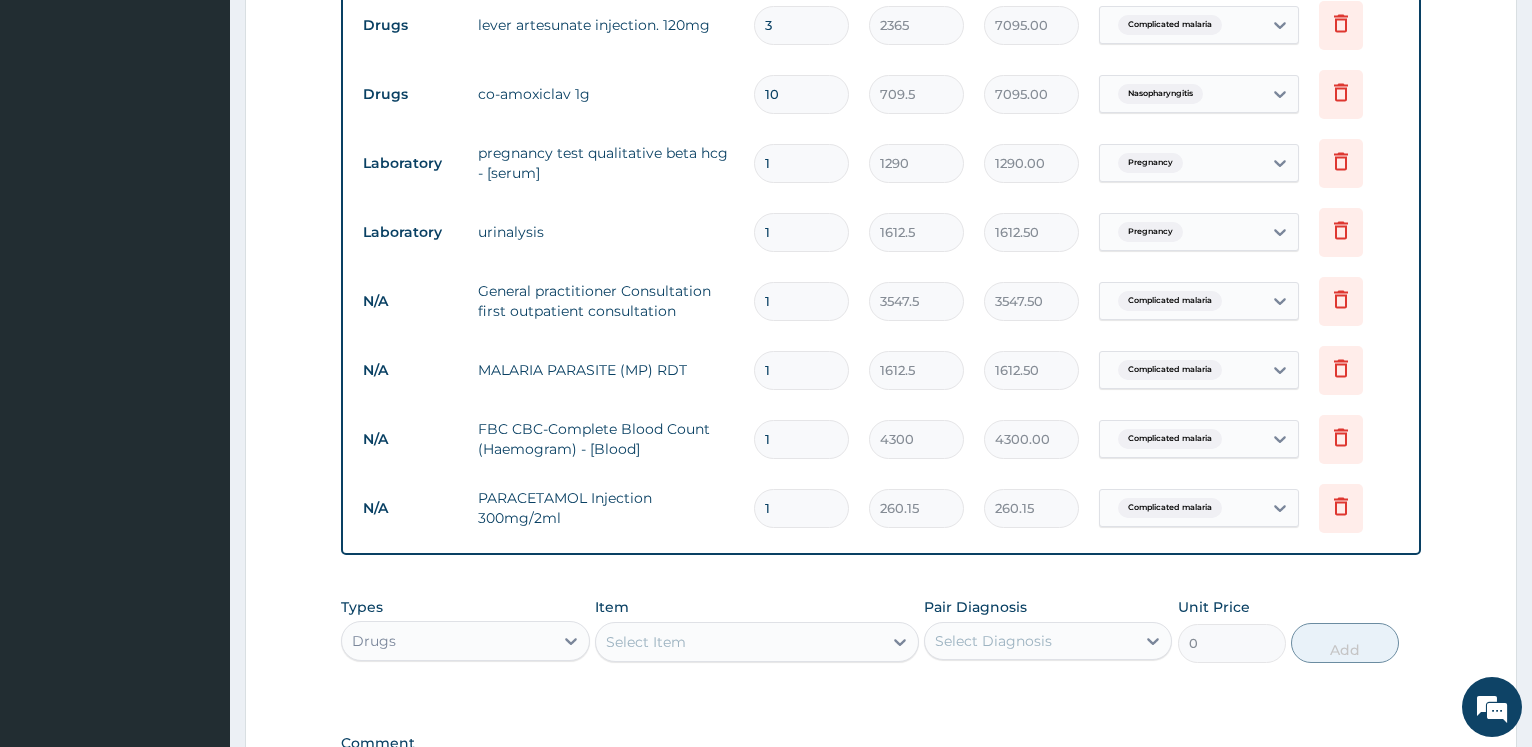 type 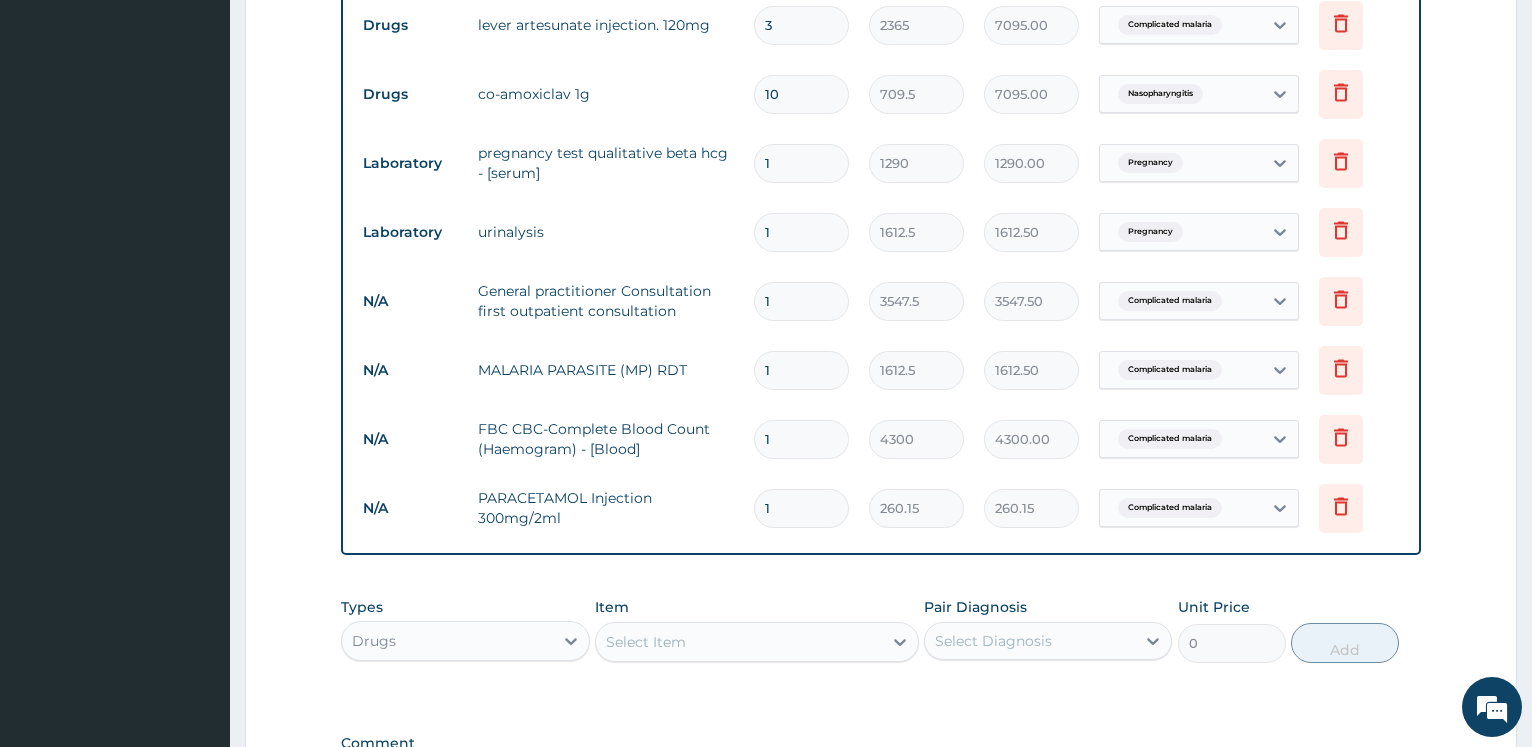 type on "0.00" 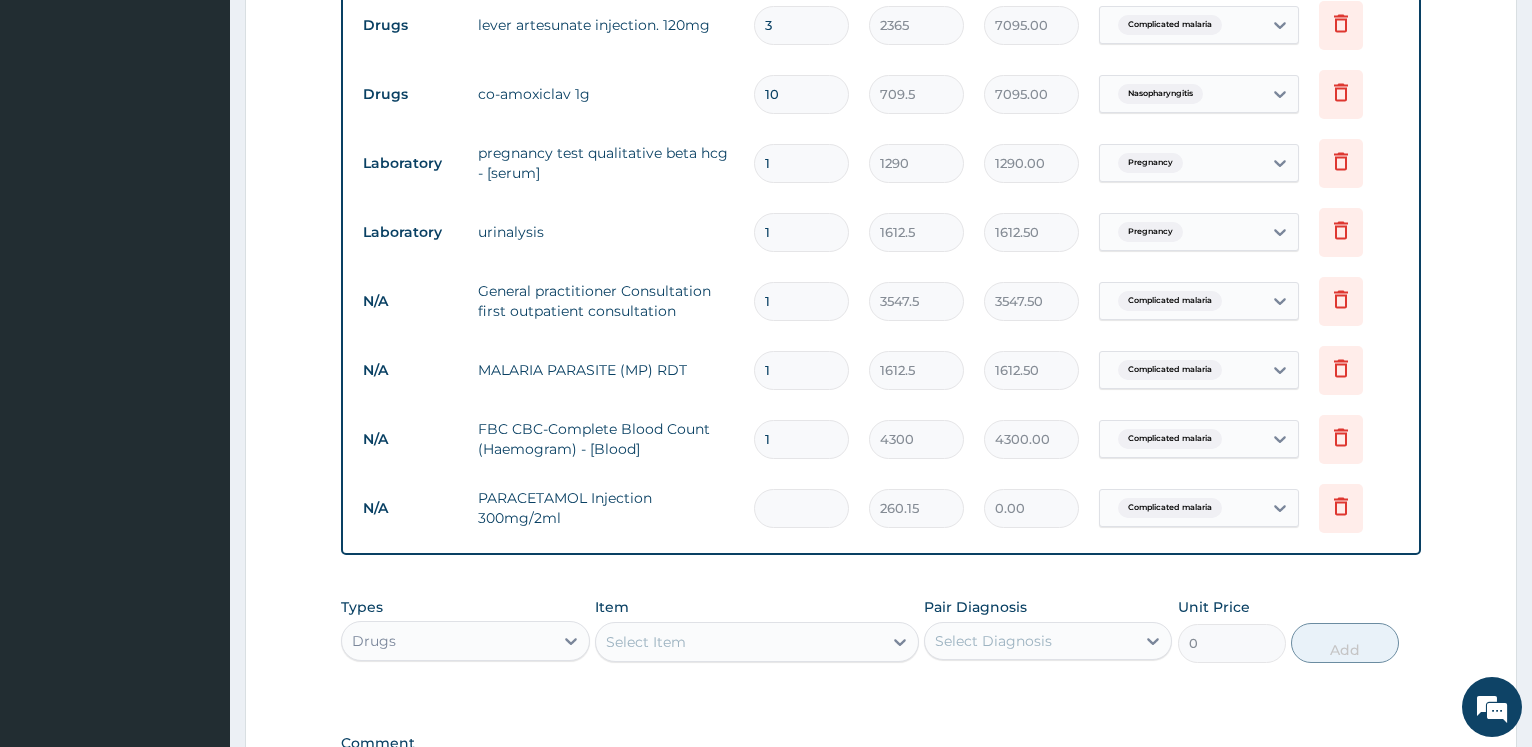 type on "6" 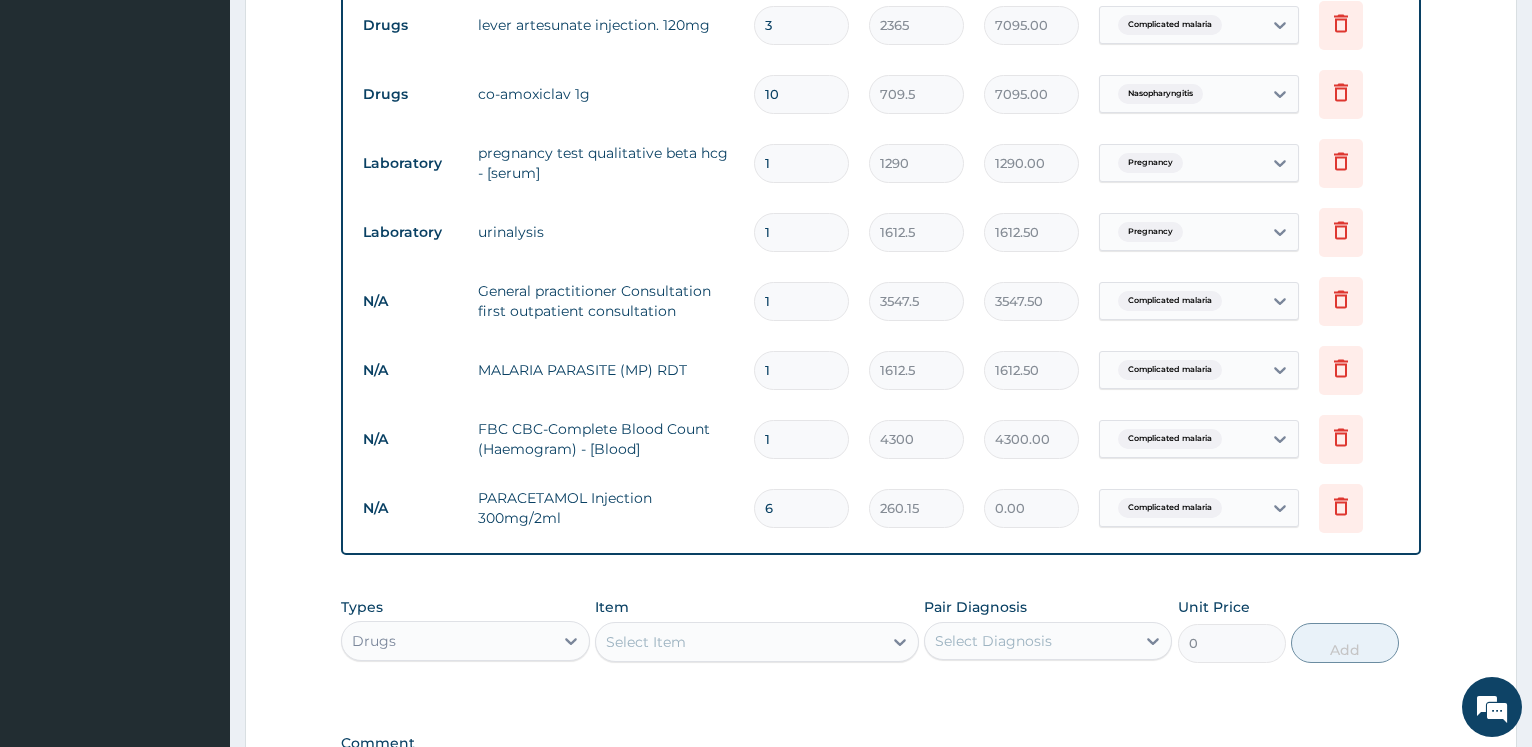 type on "1560.90" 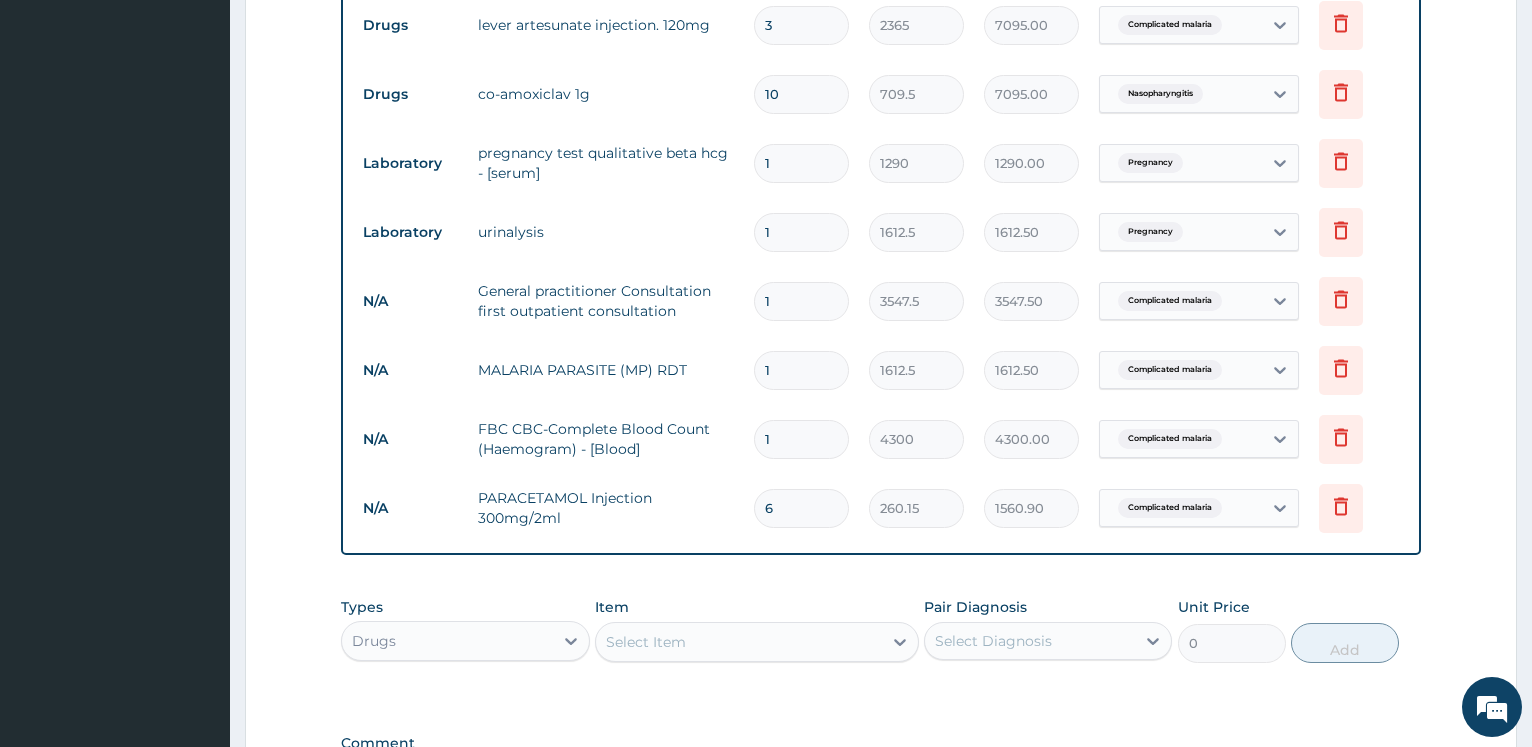 type on "6" 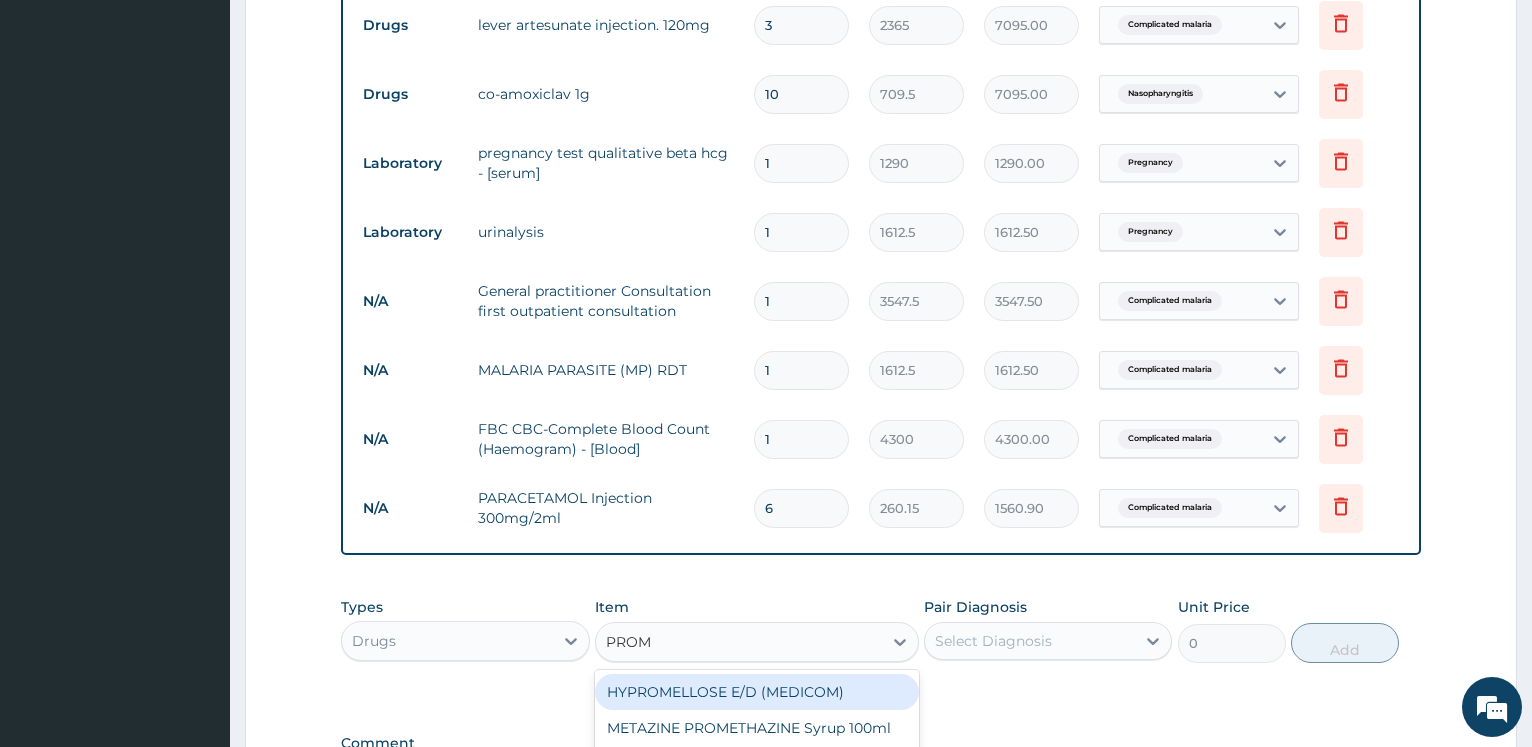 type on "PROME" 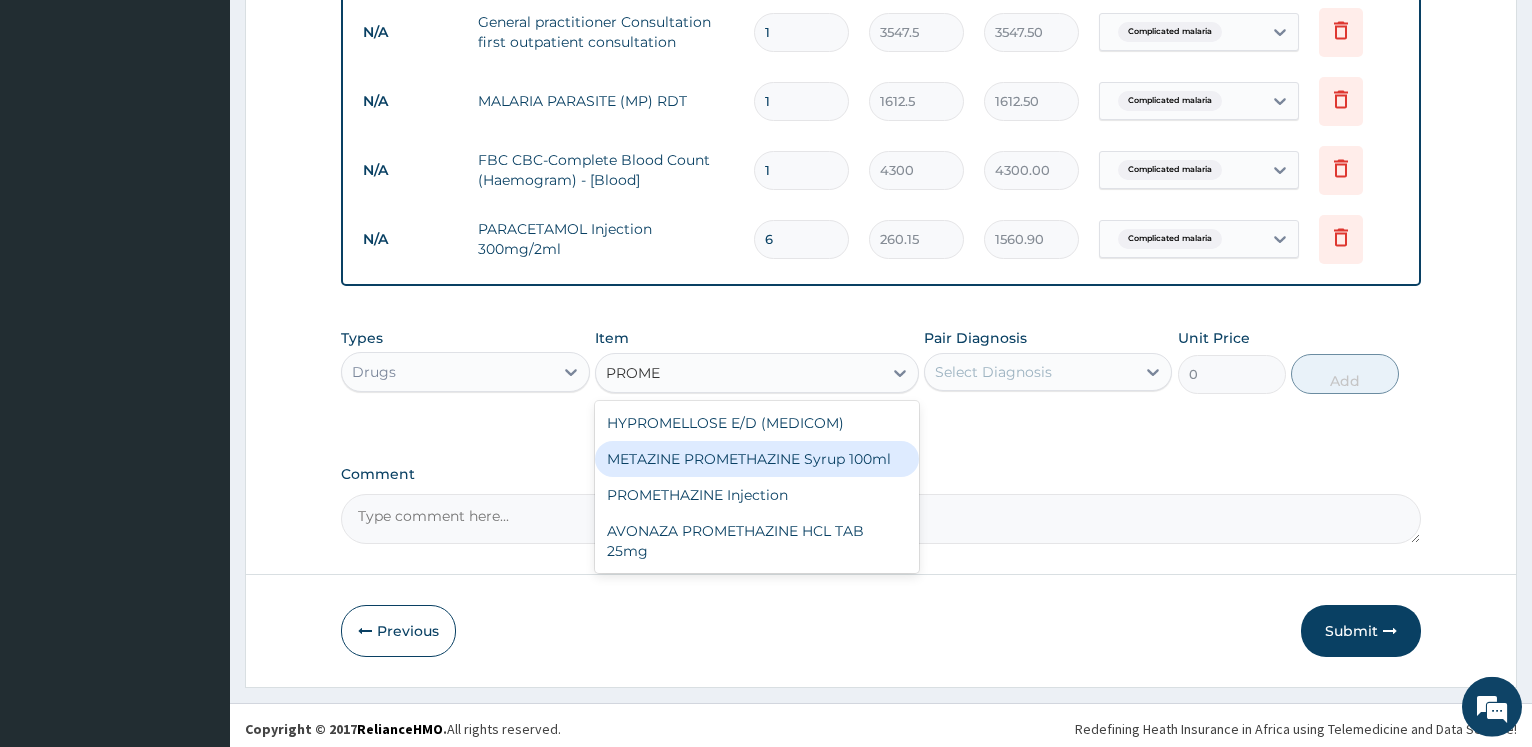 scroll, scrollTop: 1083, scrollLeft: 0, axis: vertical 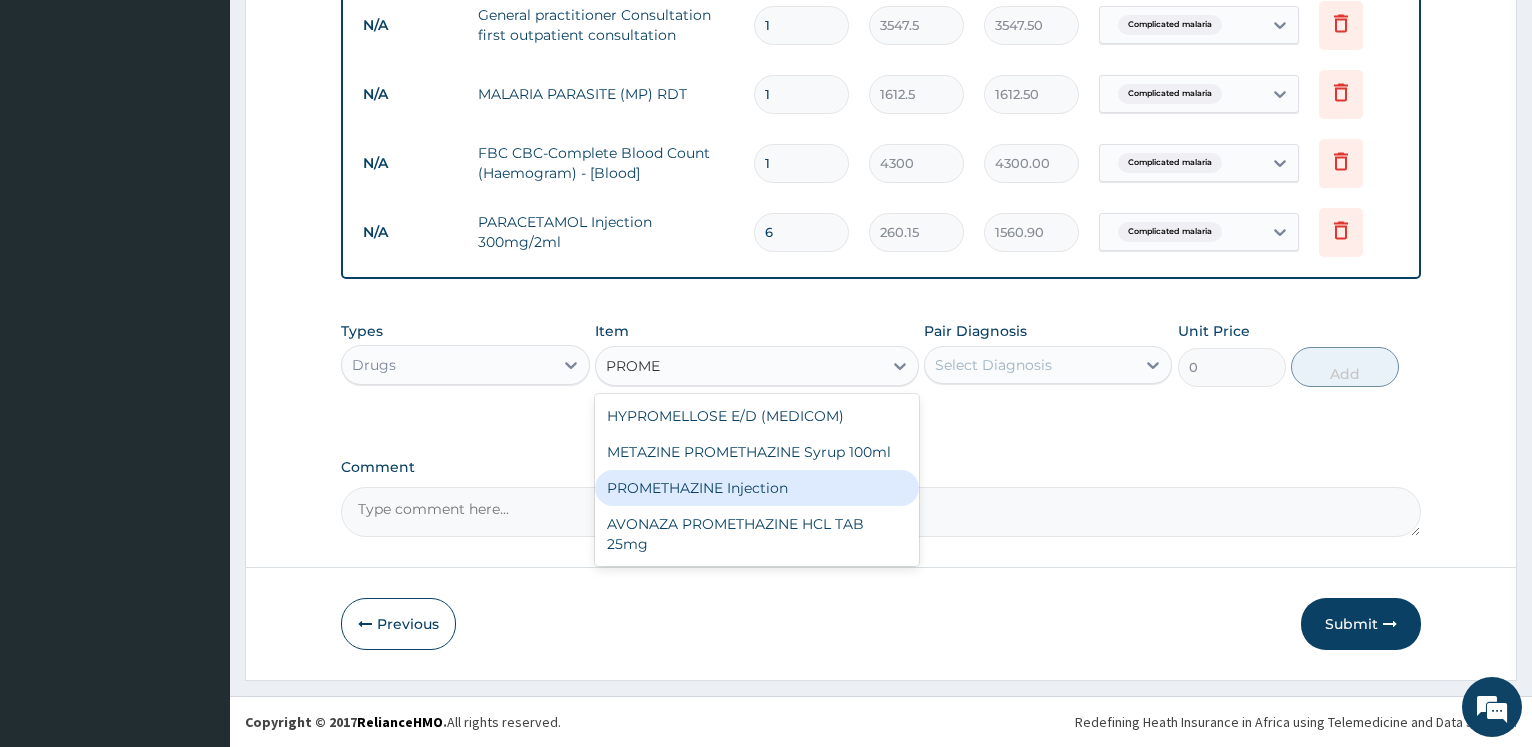 click on "PROMETHAZINE Injection" at bounding box center (757, 488) 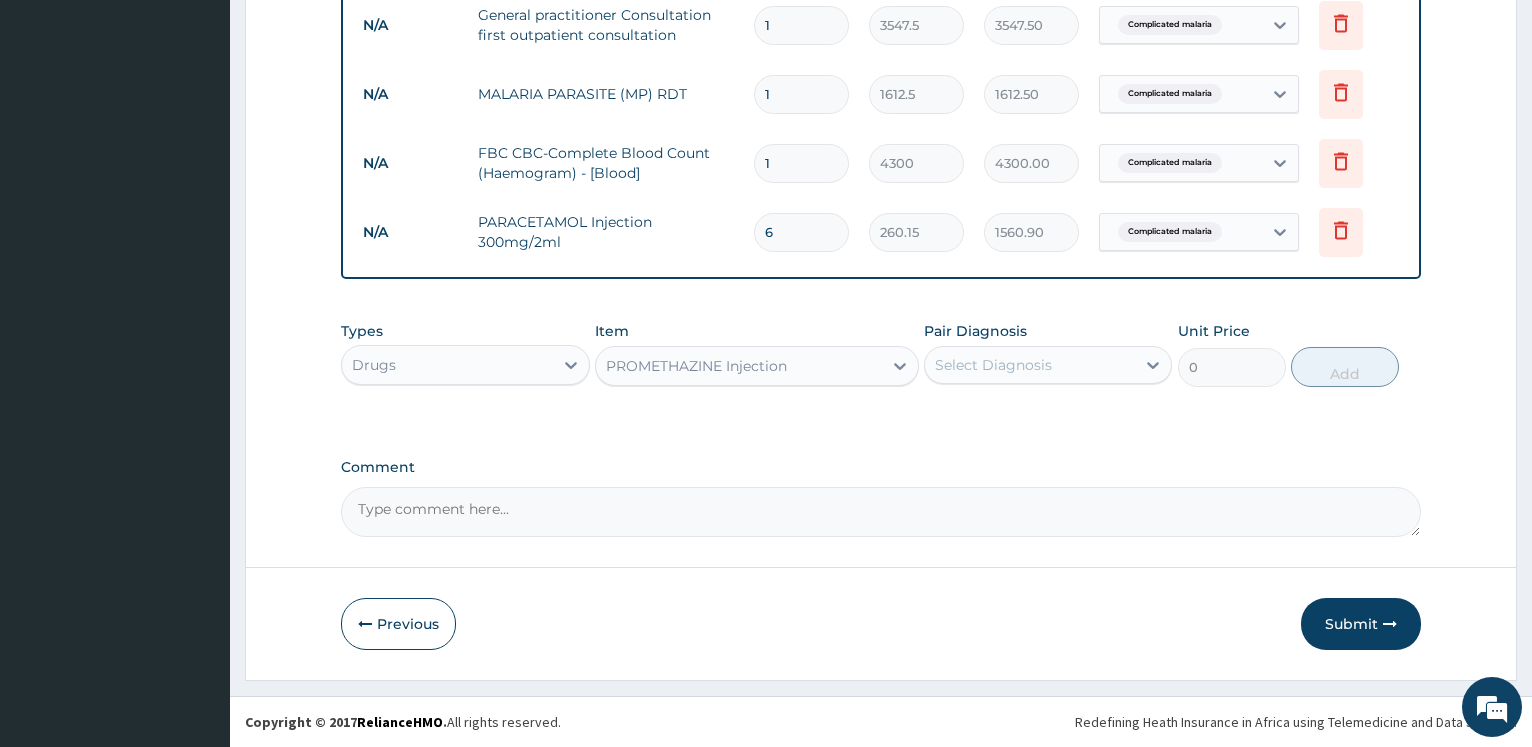 type 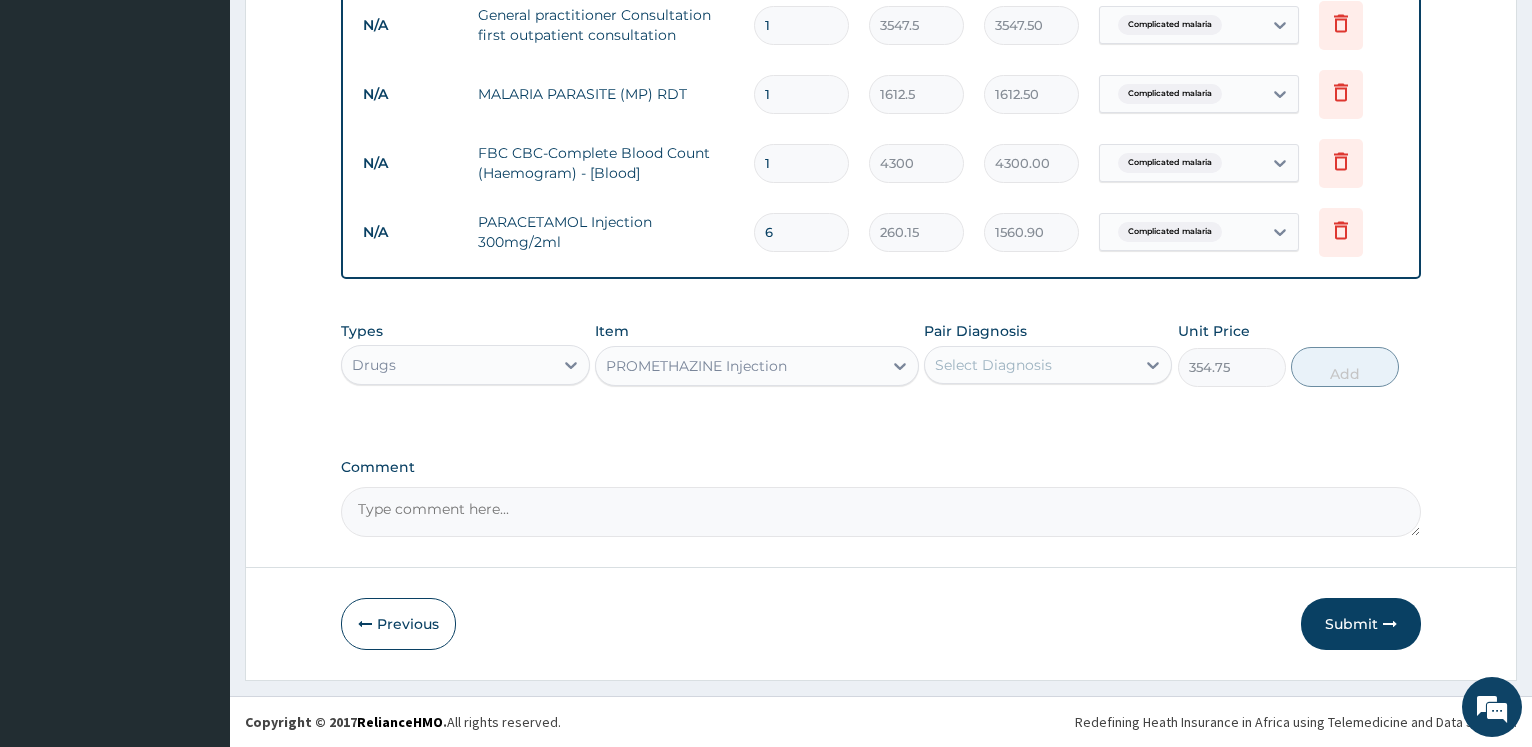 click on "Select Diagnosis" at bounding box center (993, 365) 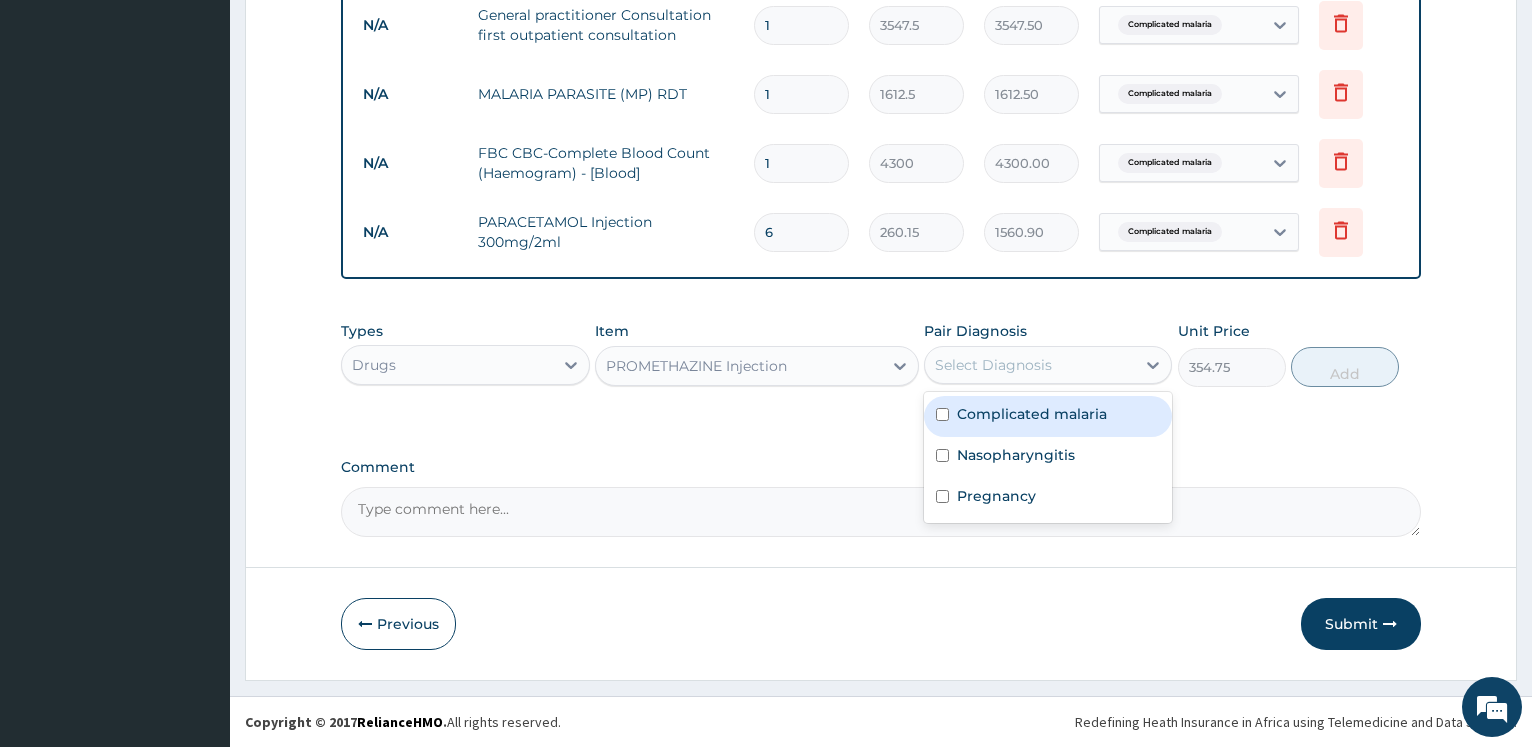 click on "Complicated malaria" at bounding box center (1032, 414) 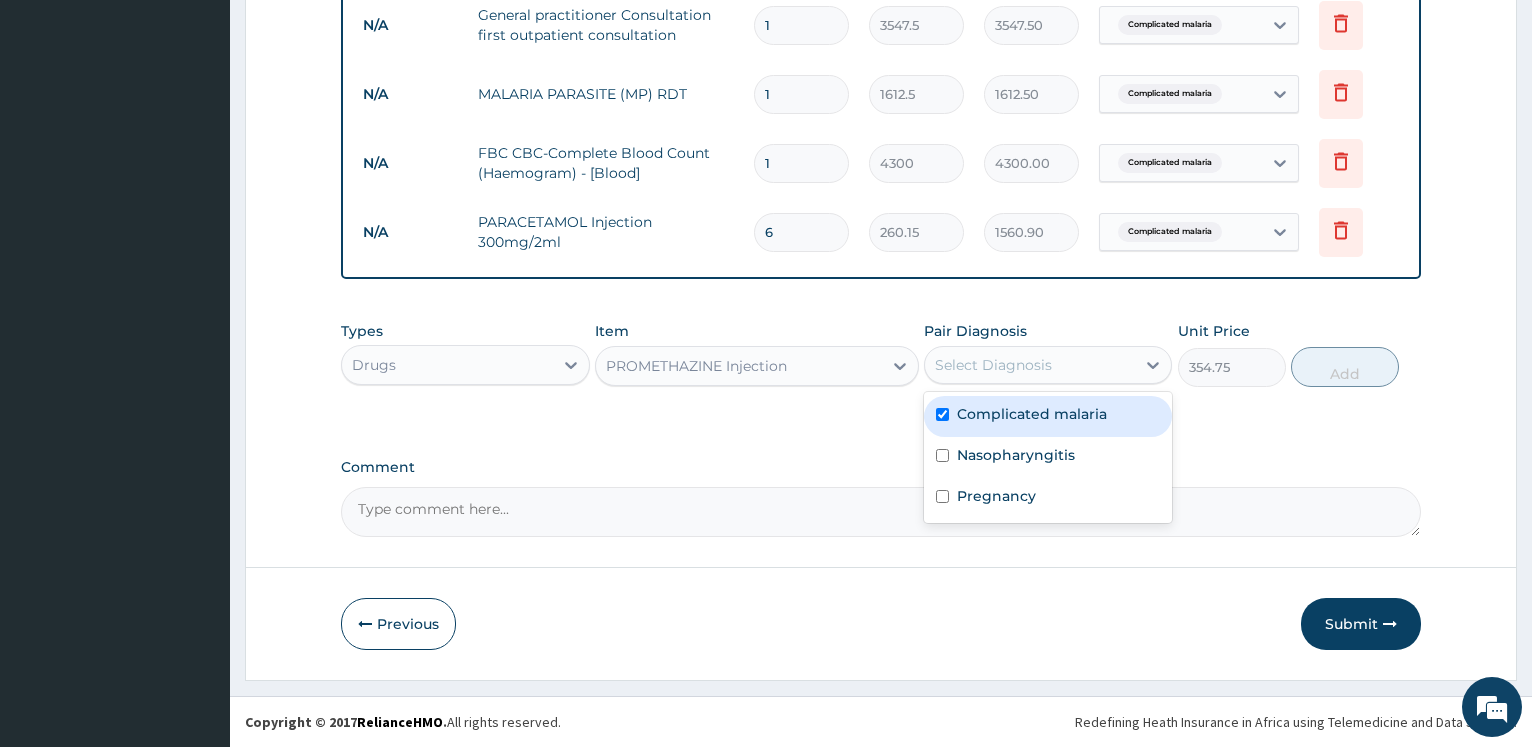 checkbox on "true" 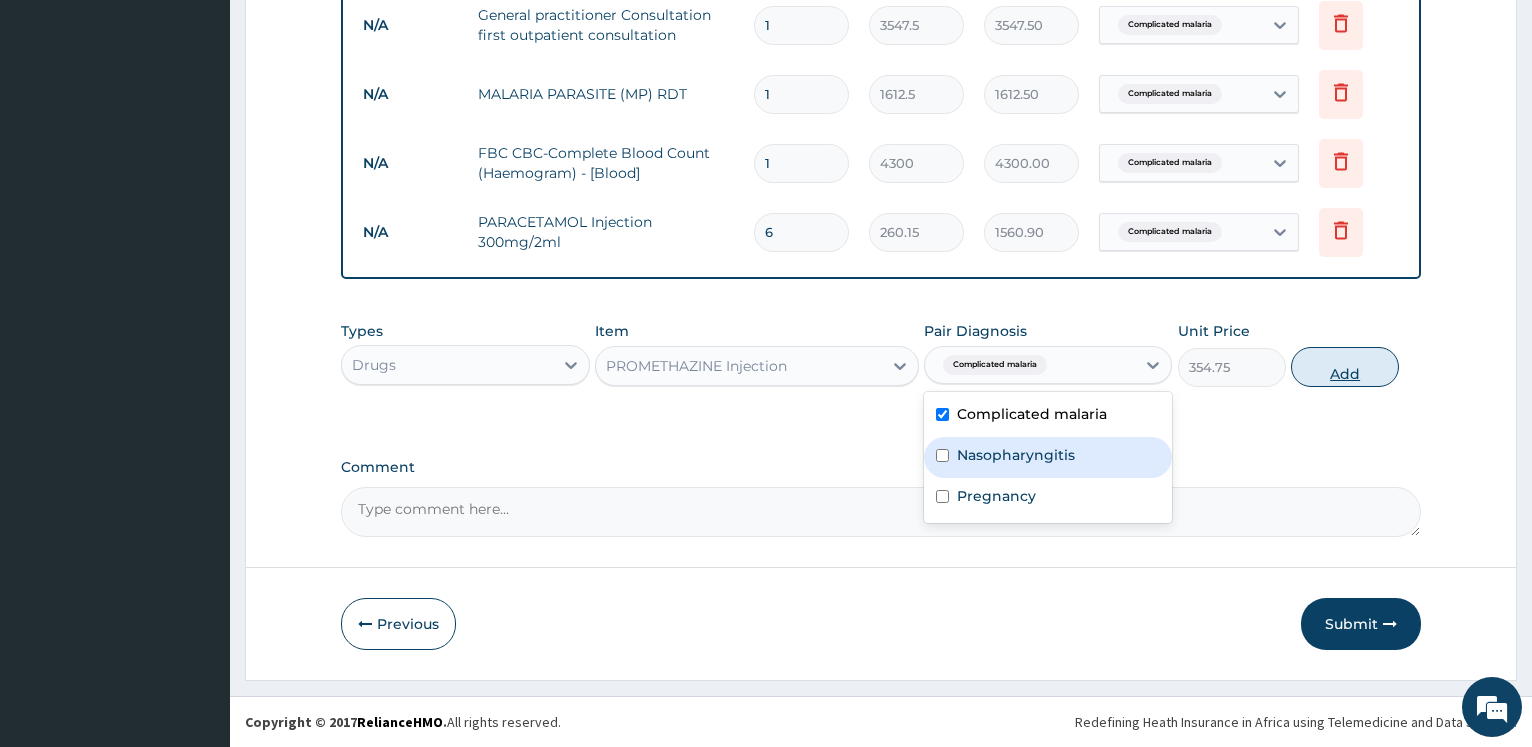 click on "Add" at bounding box center (1345, 367) 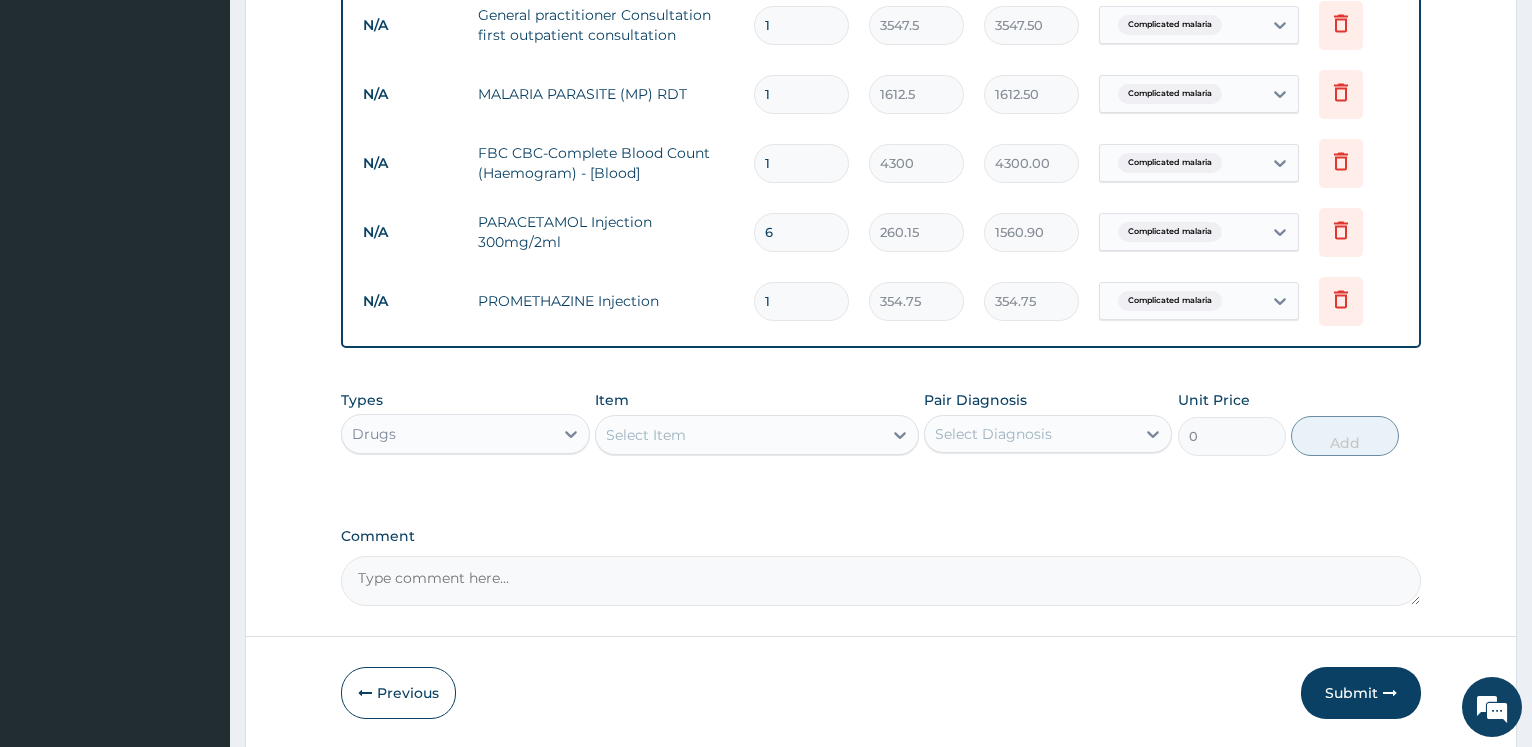 click on "1" at bounding box center [801, 301] 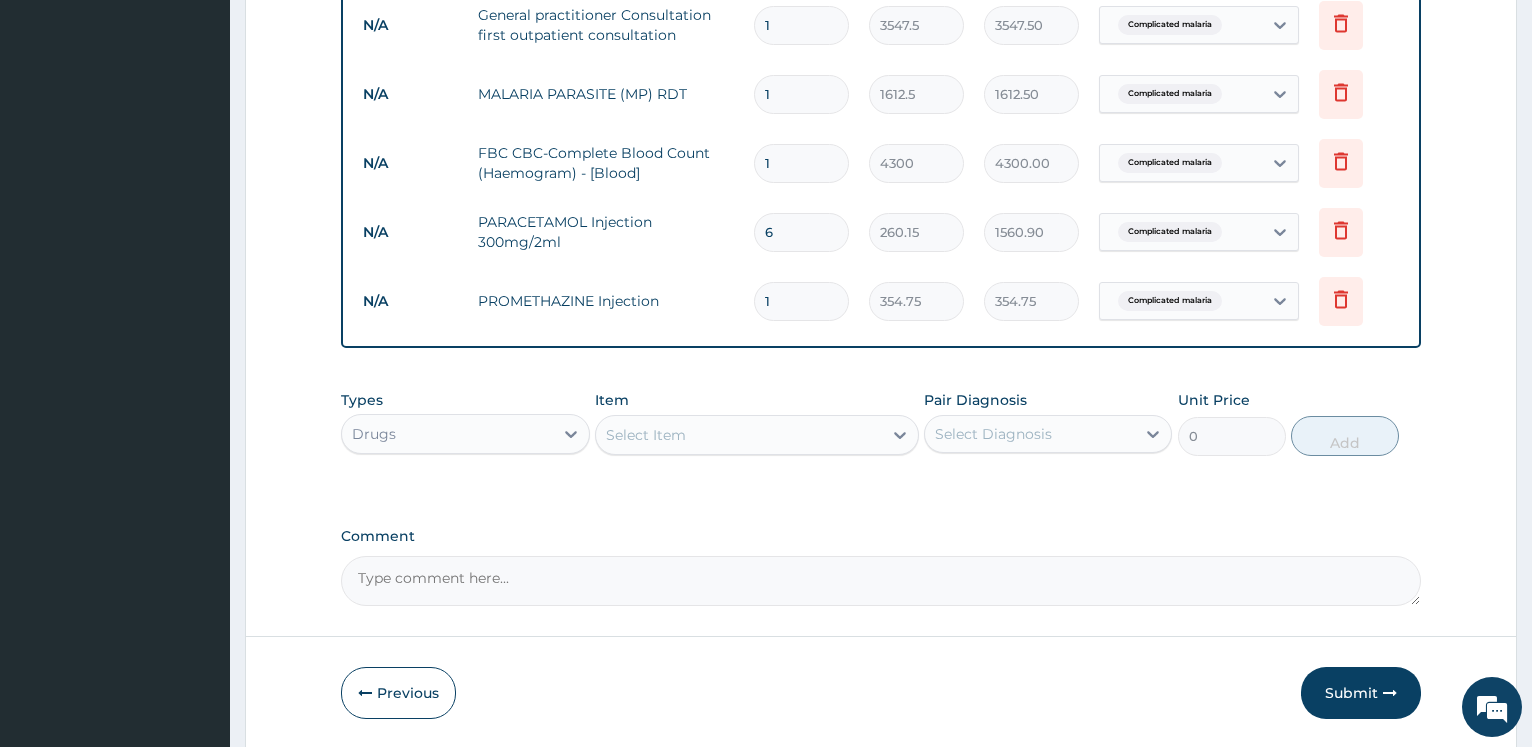 type 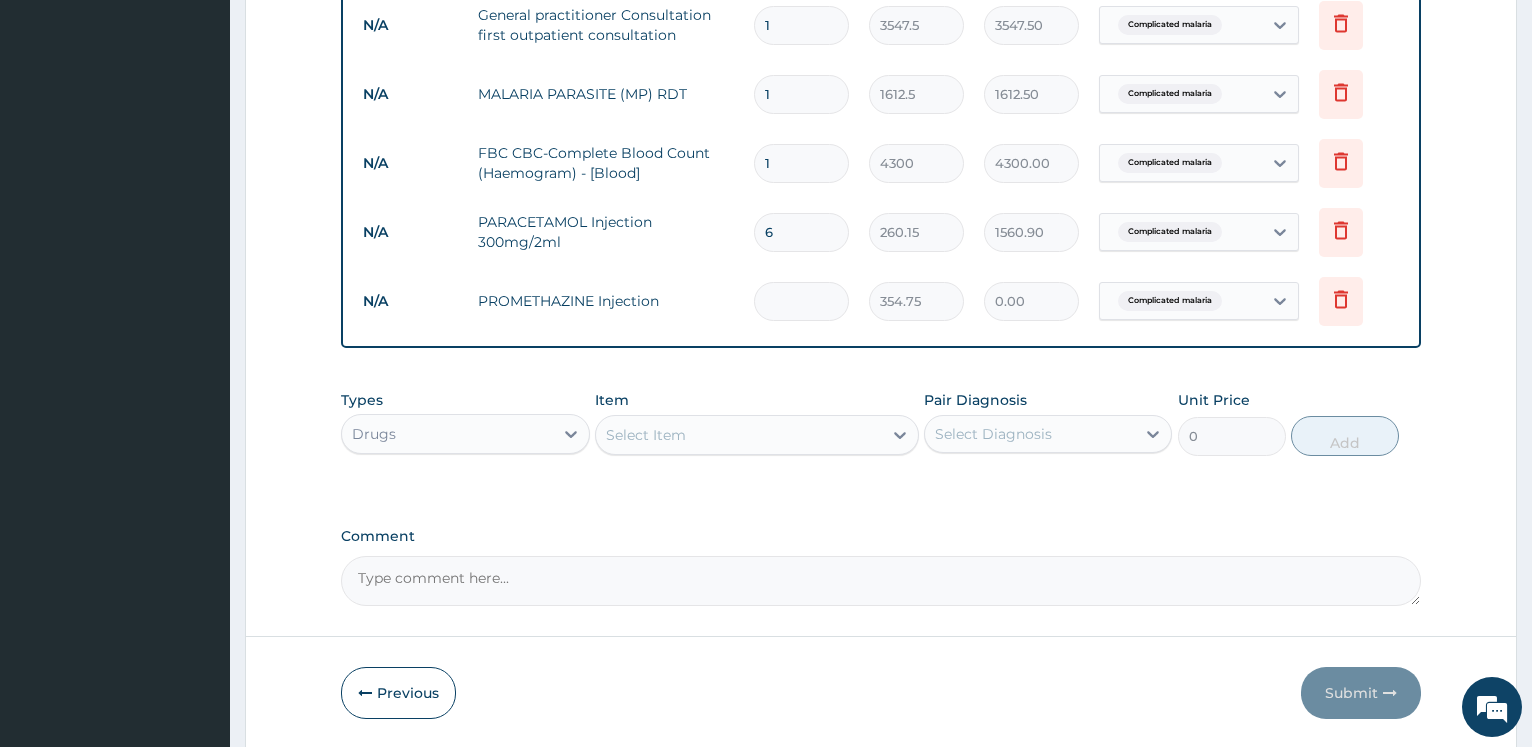 type on "3" 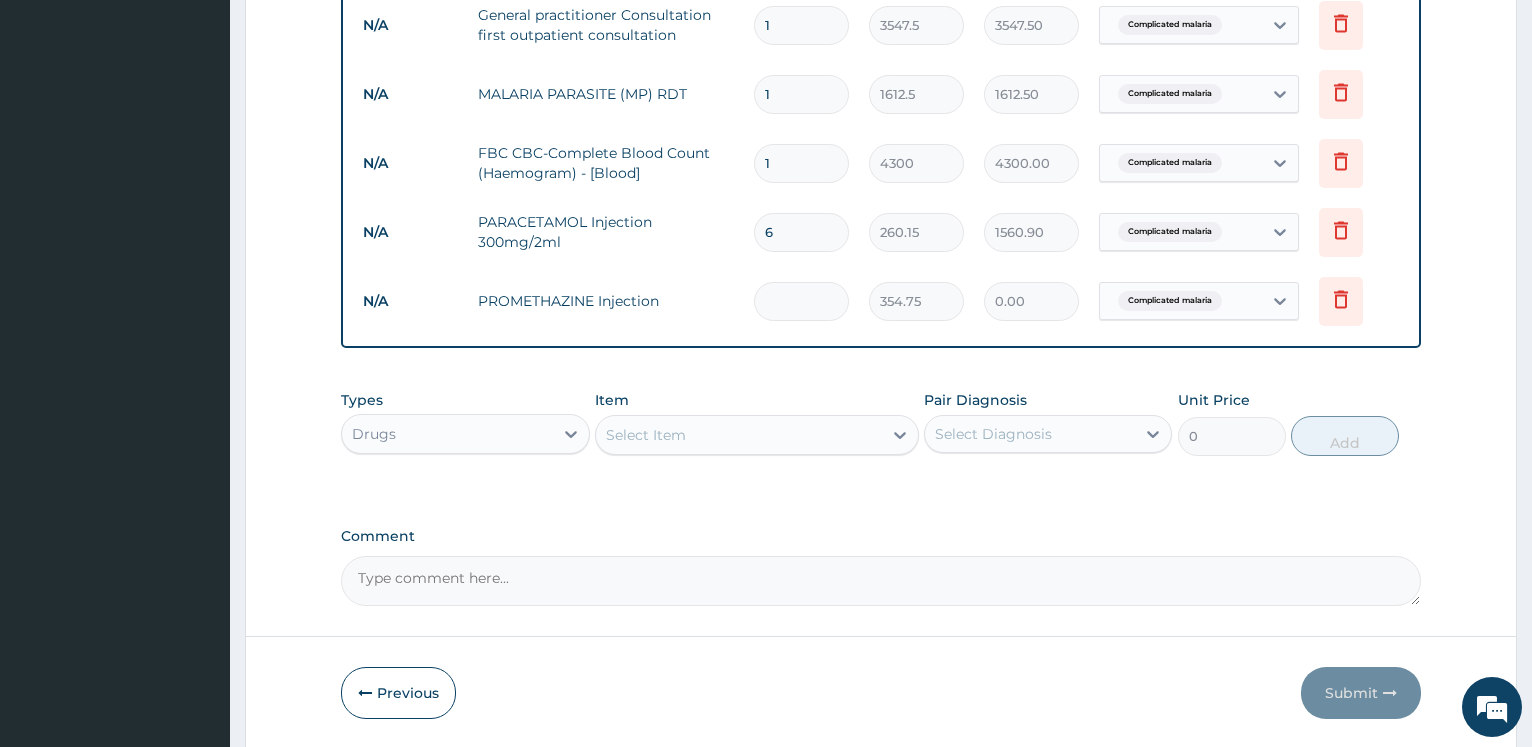 type on "1064.25" 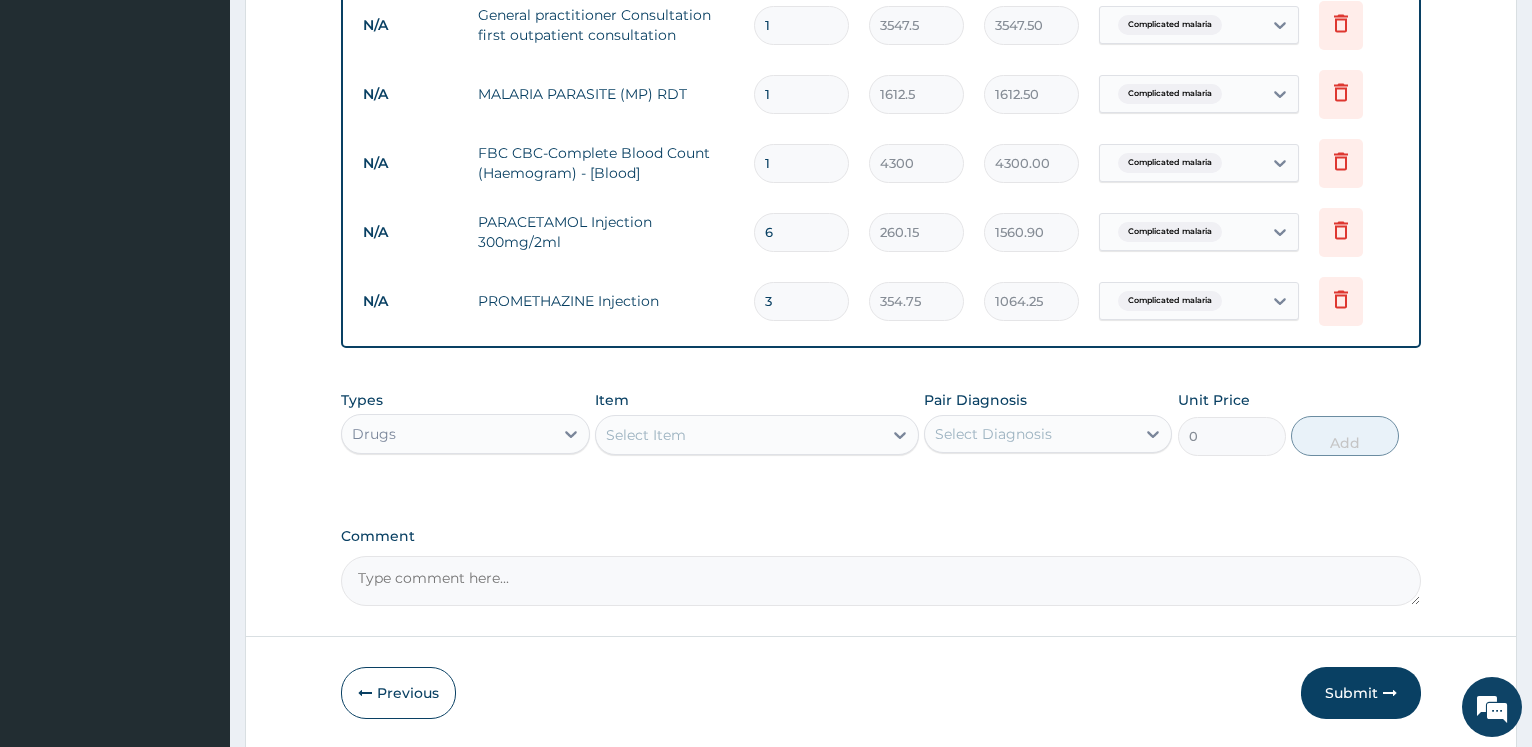 type on "3" 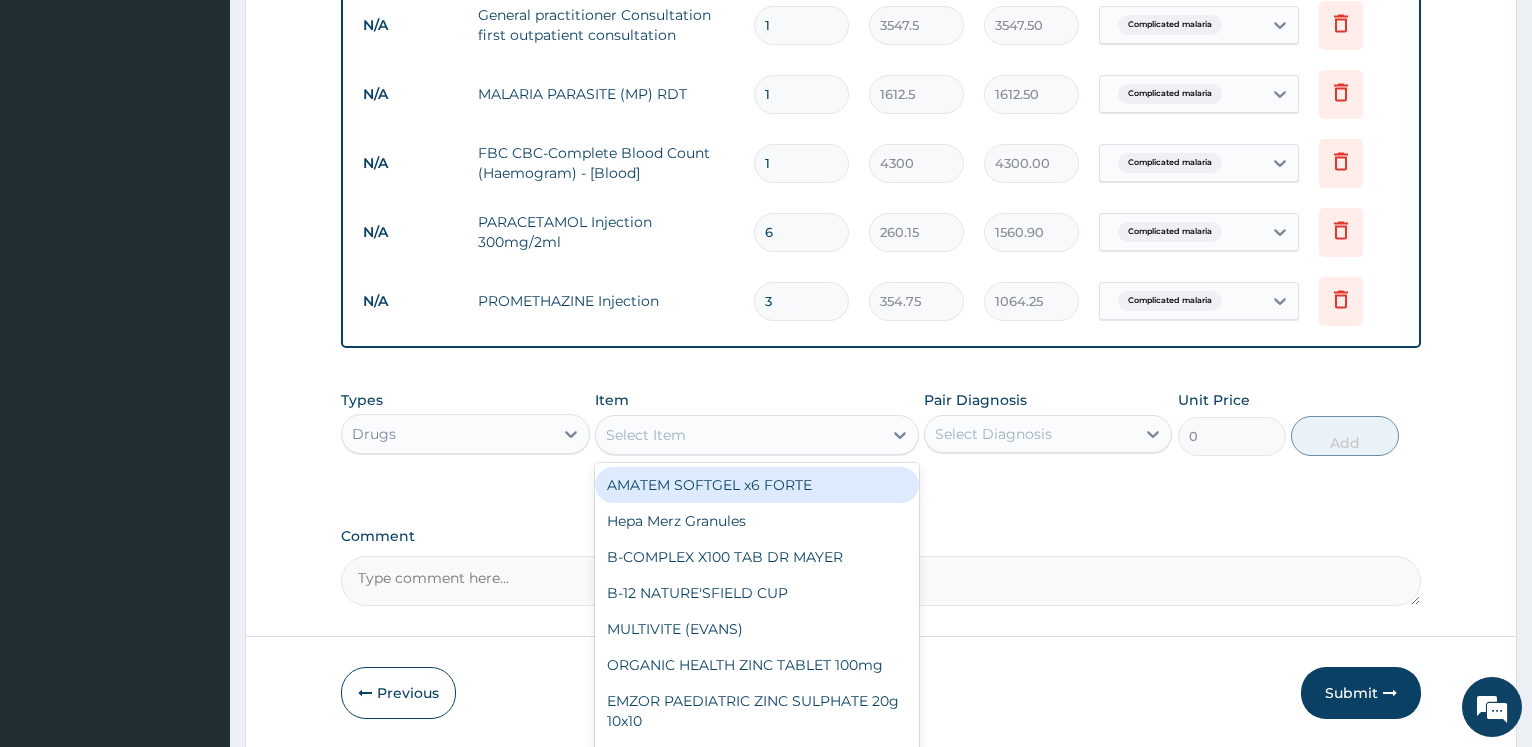 click on "Select Item" at bounding box center (739, 435) 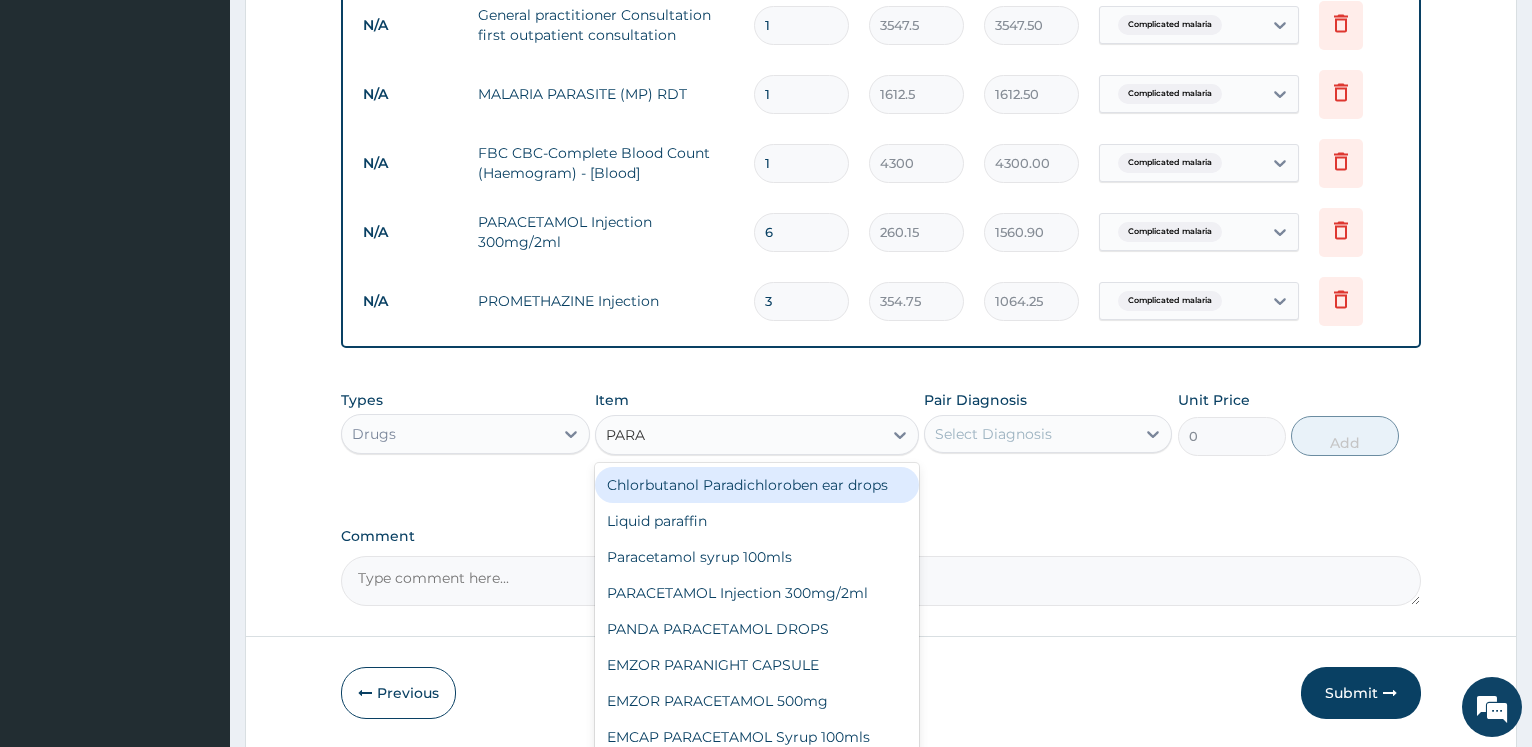 type on "PARAC" 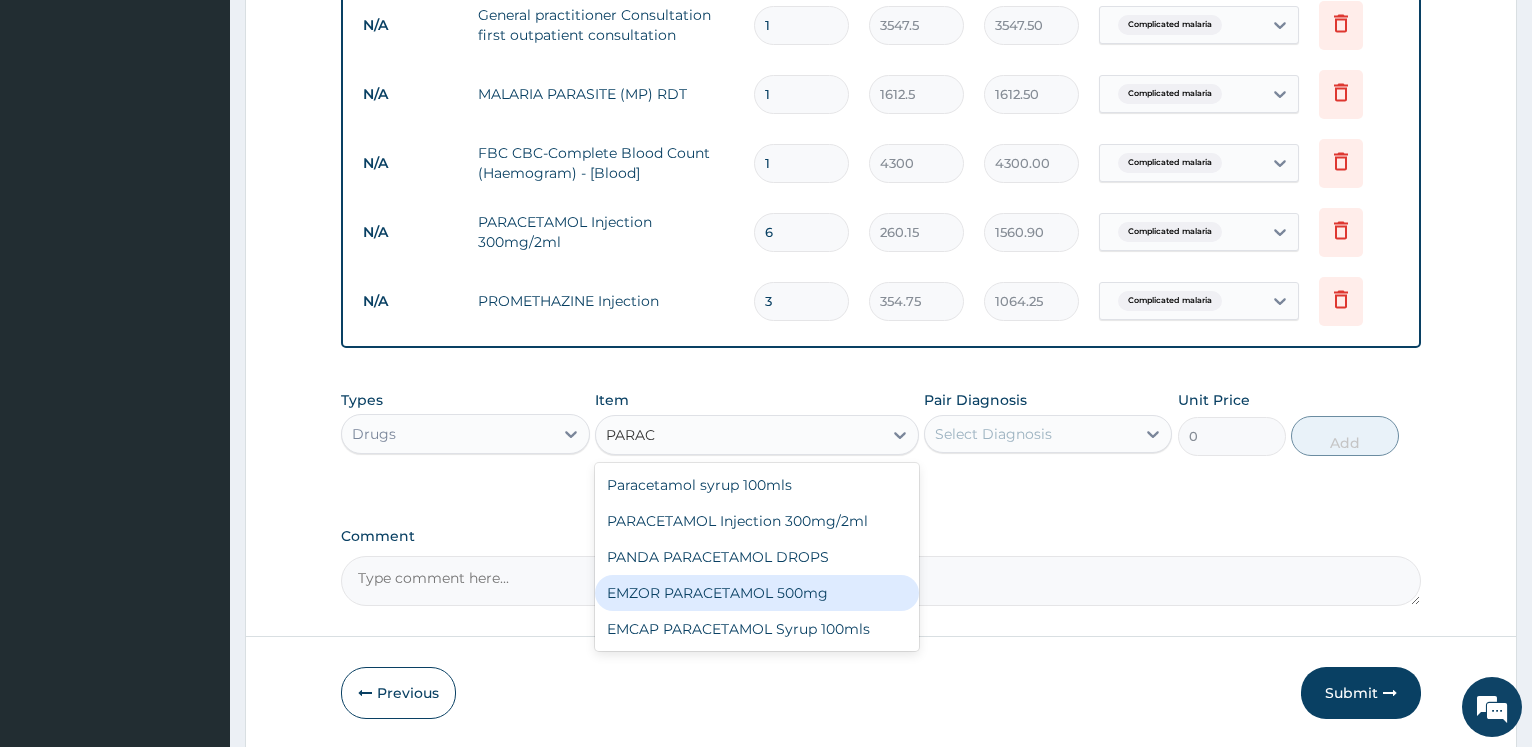 click on "EMZOR PARACETAMOL 500mg" at bounding box center (757, 593) 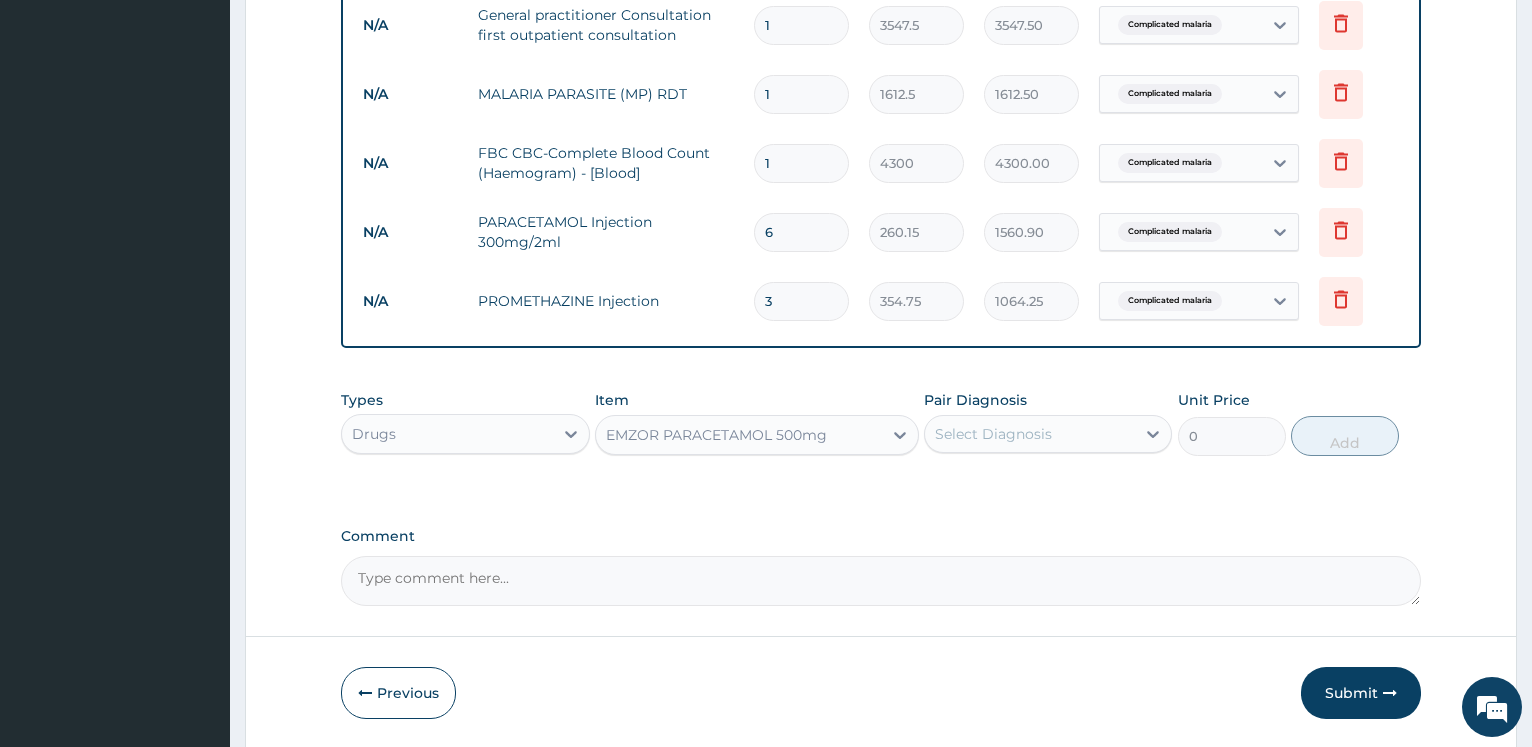 type 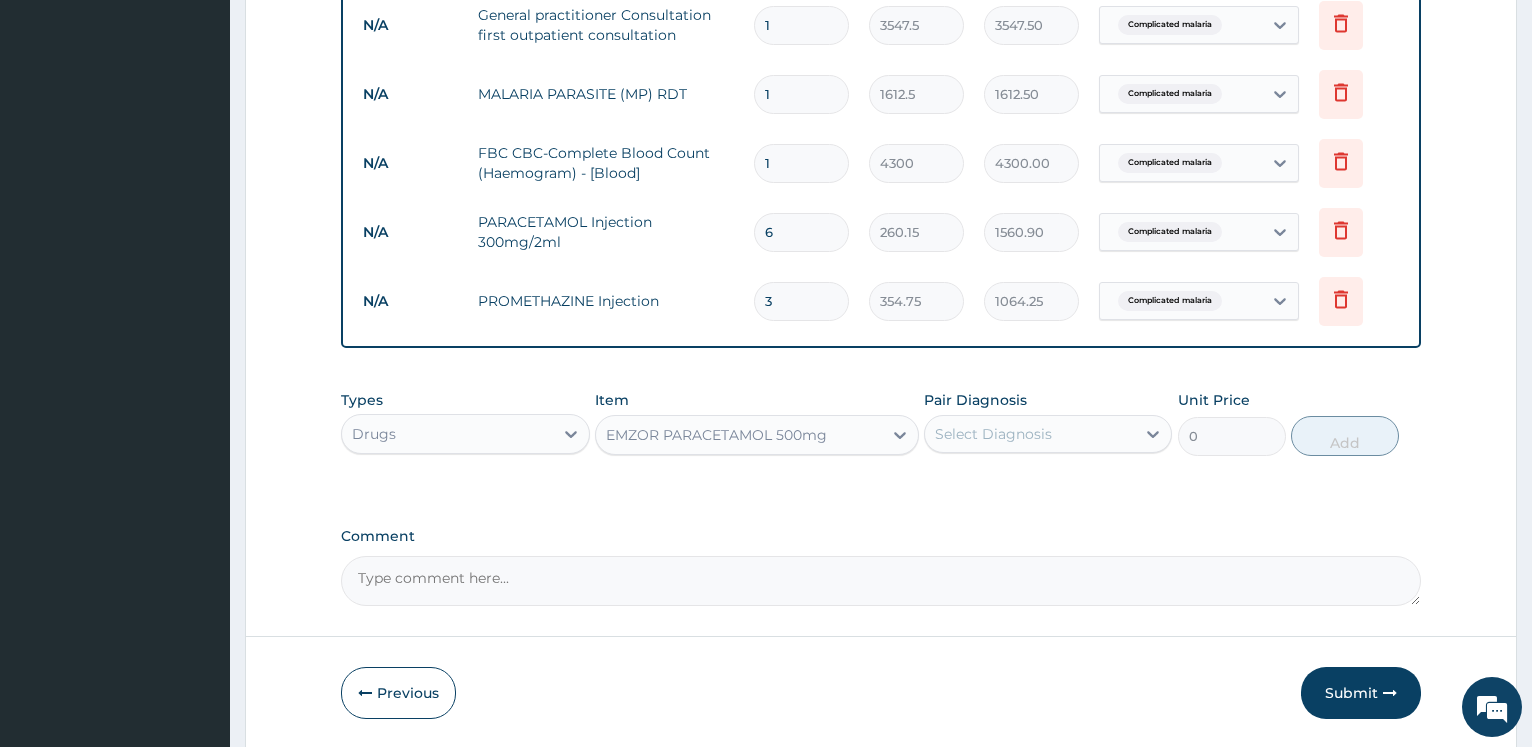 type on "23.65" 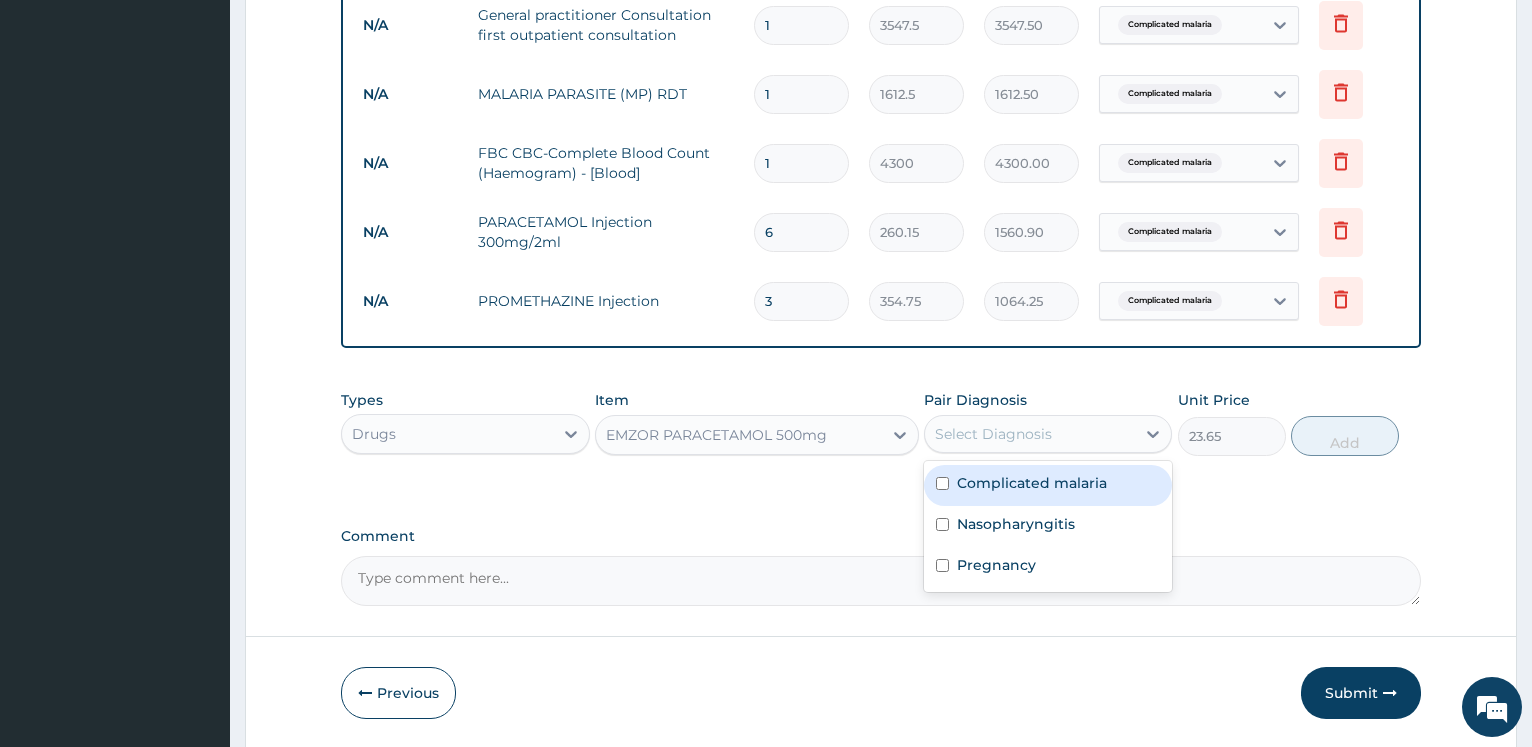 click on "Select Diagnosis" at bounding box center [993, 434] 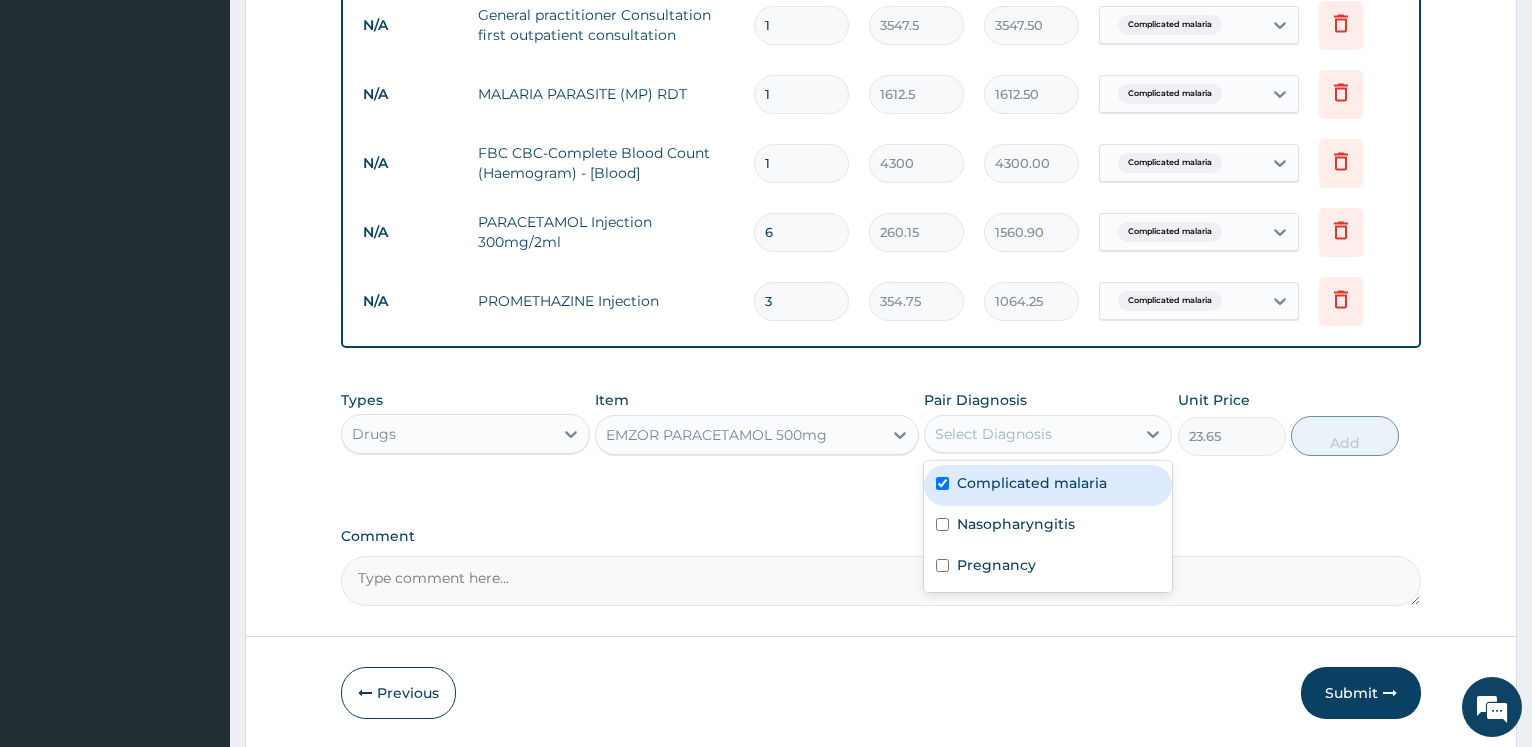 checkbox on "true" 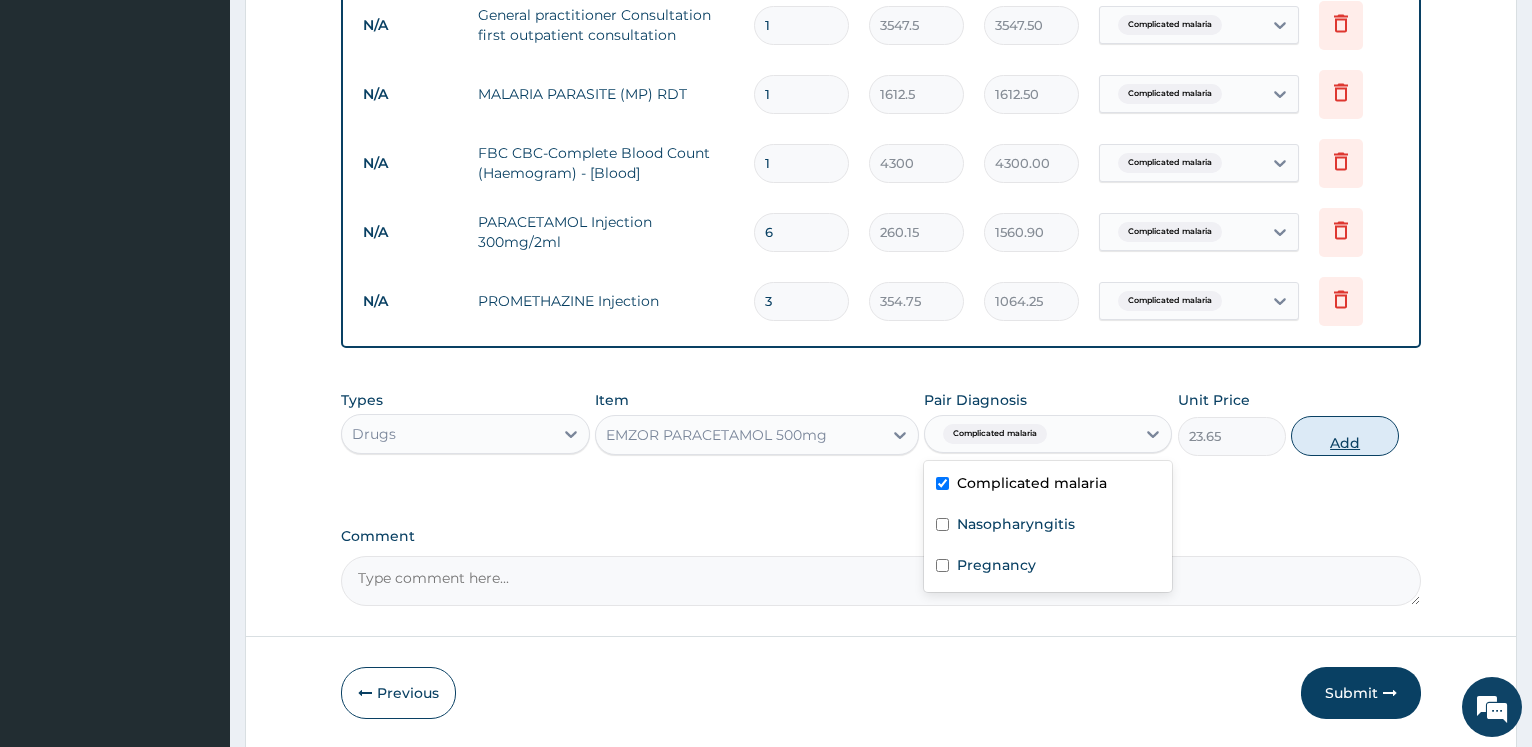 click on "Add" at bounding box center (1345, 436) 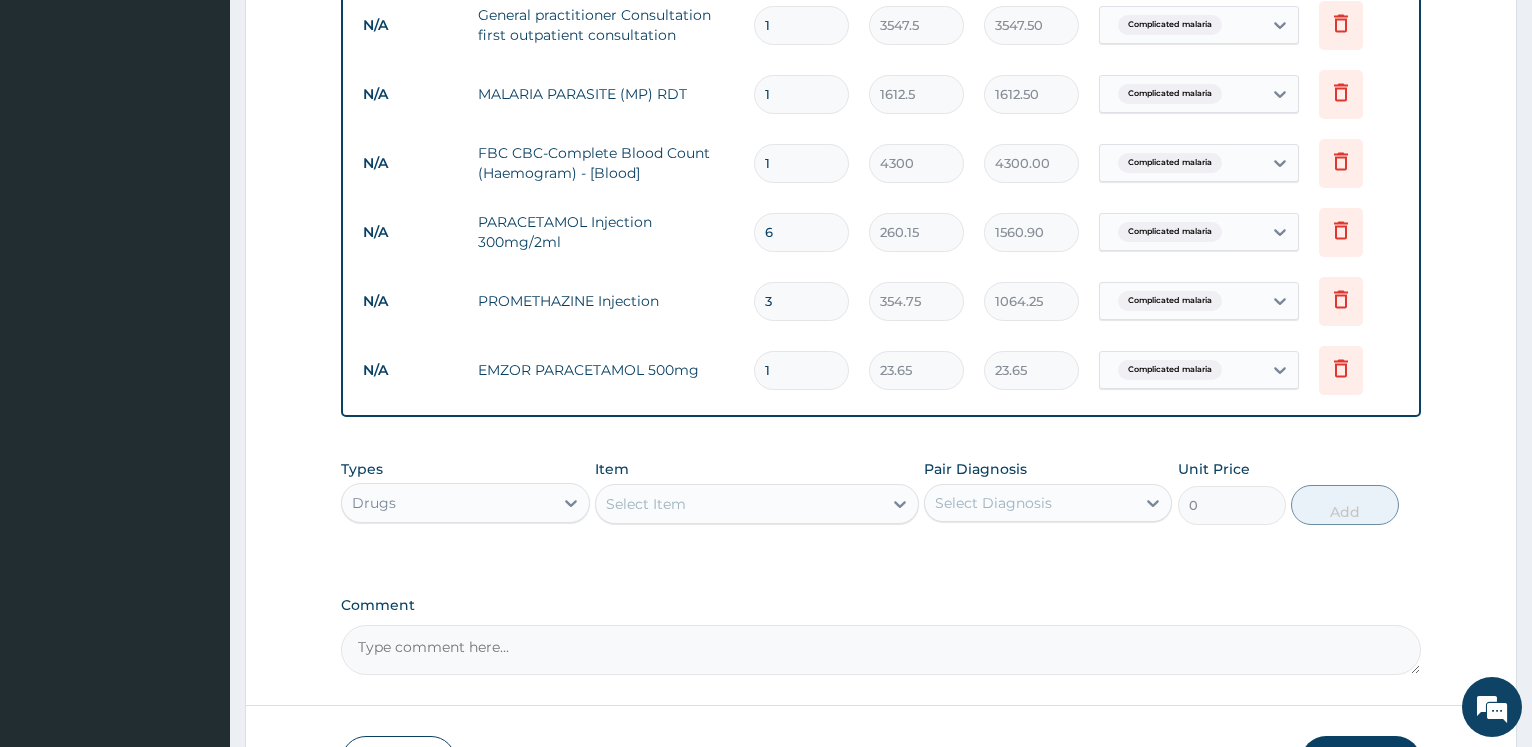type 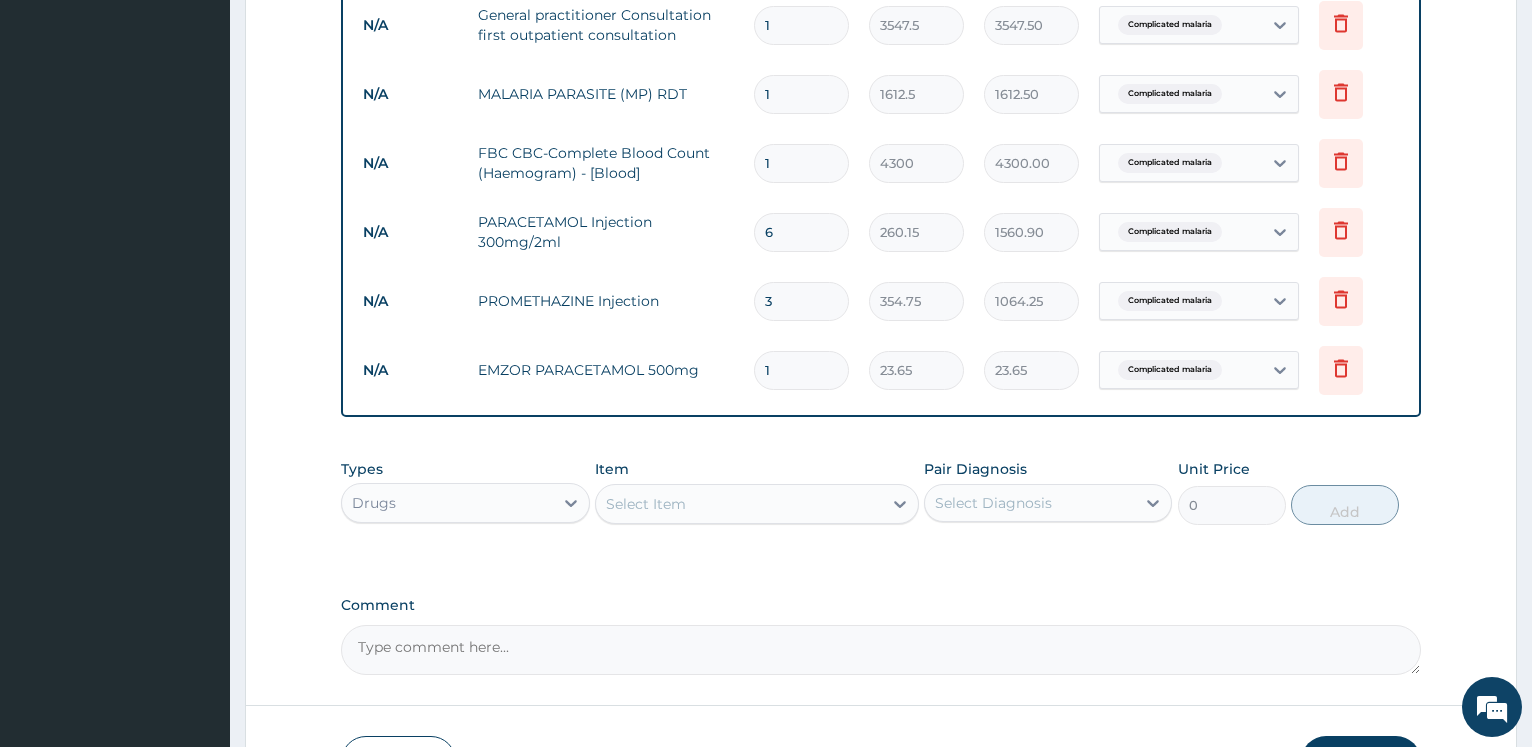 type on "0.00" 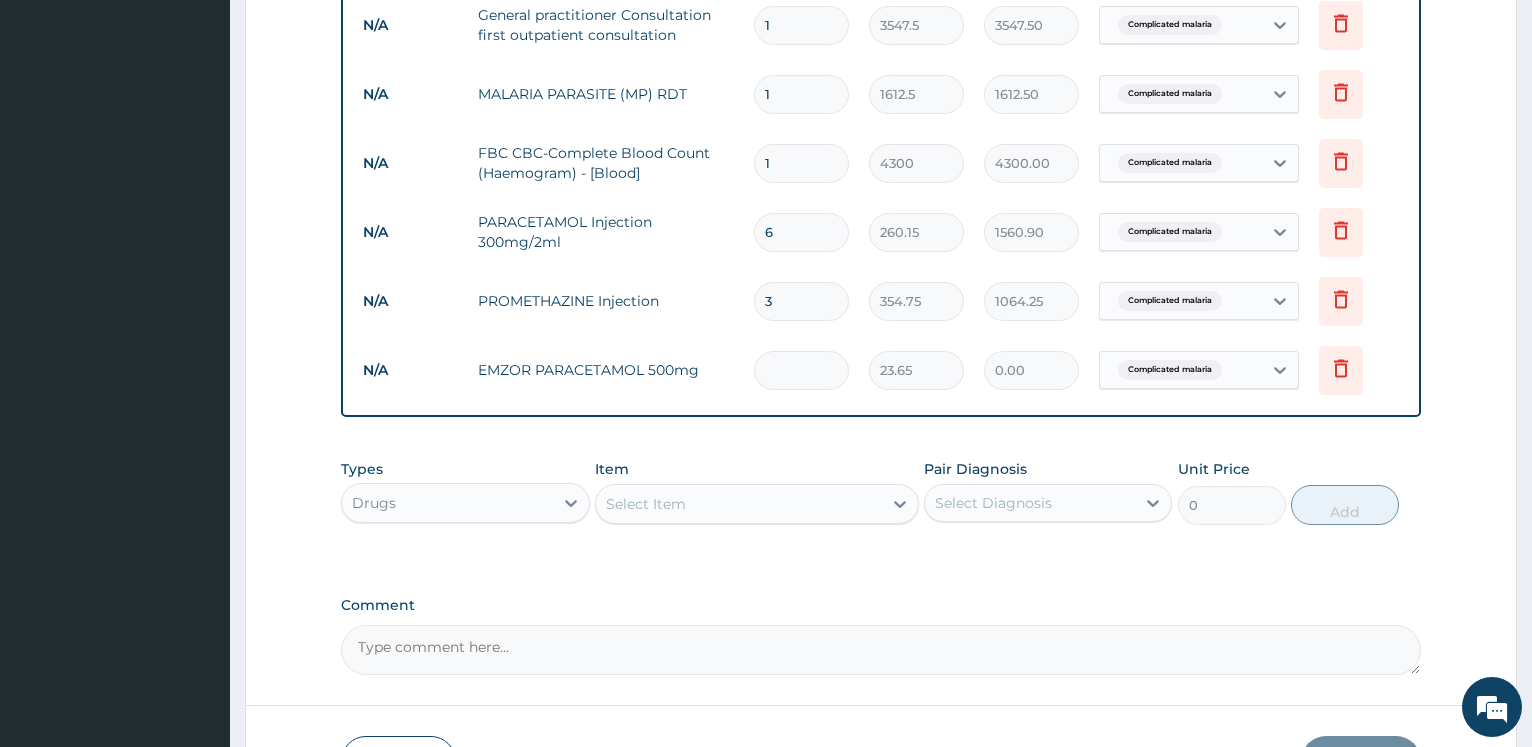type on "3" 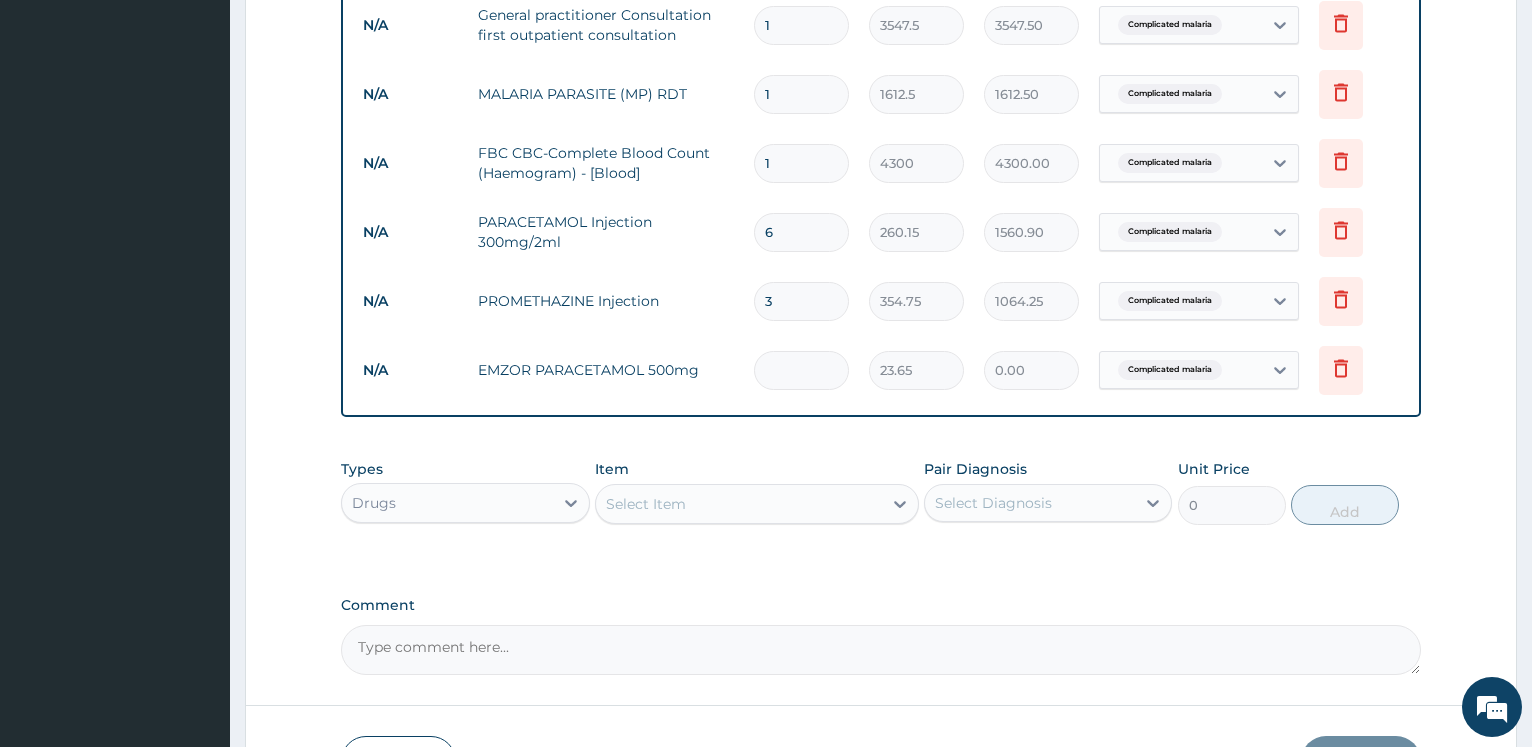 type on "70.95" 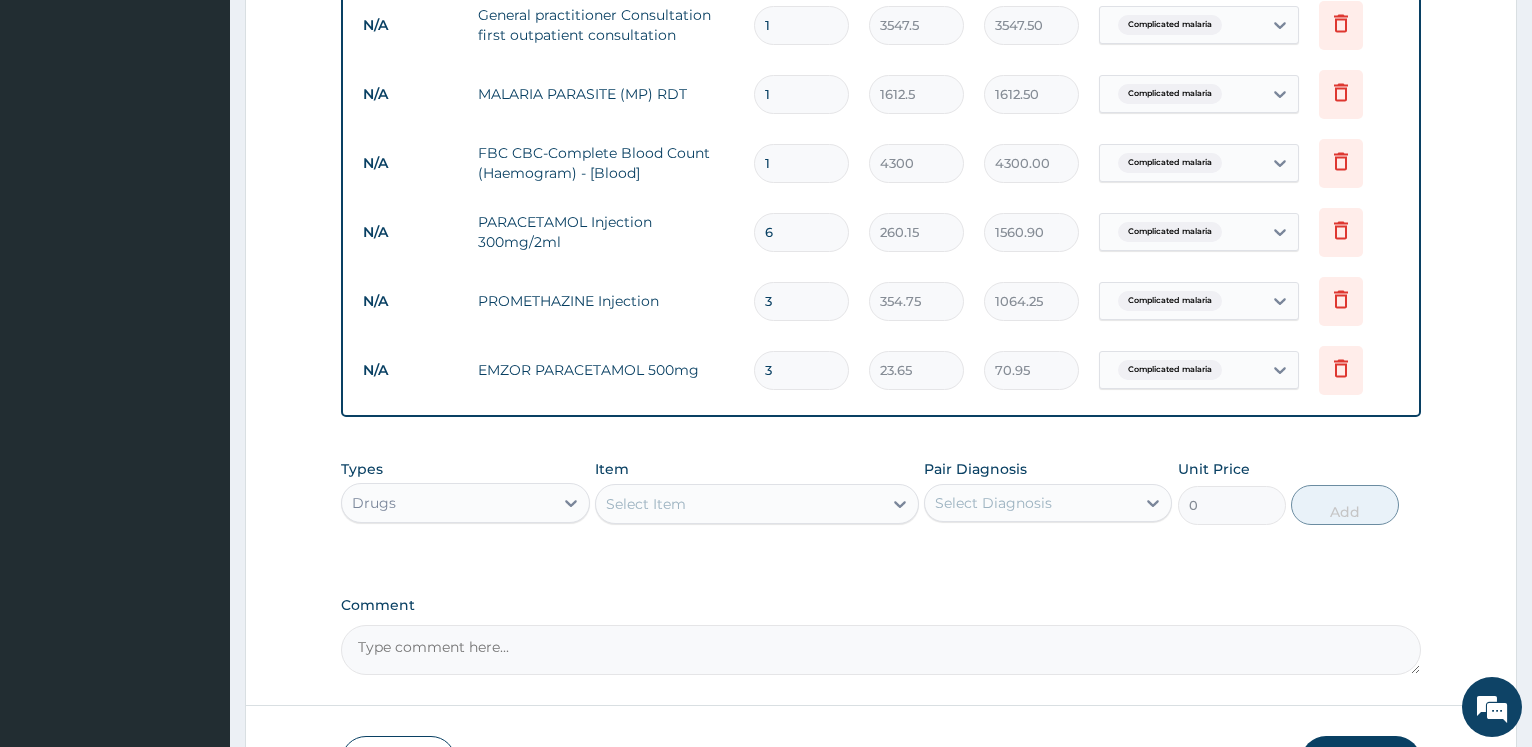 type on "30" 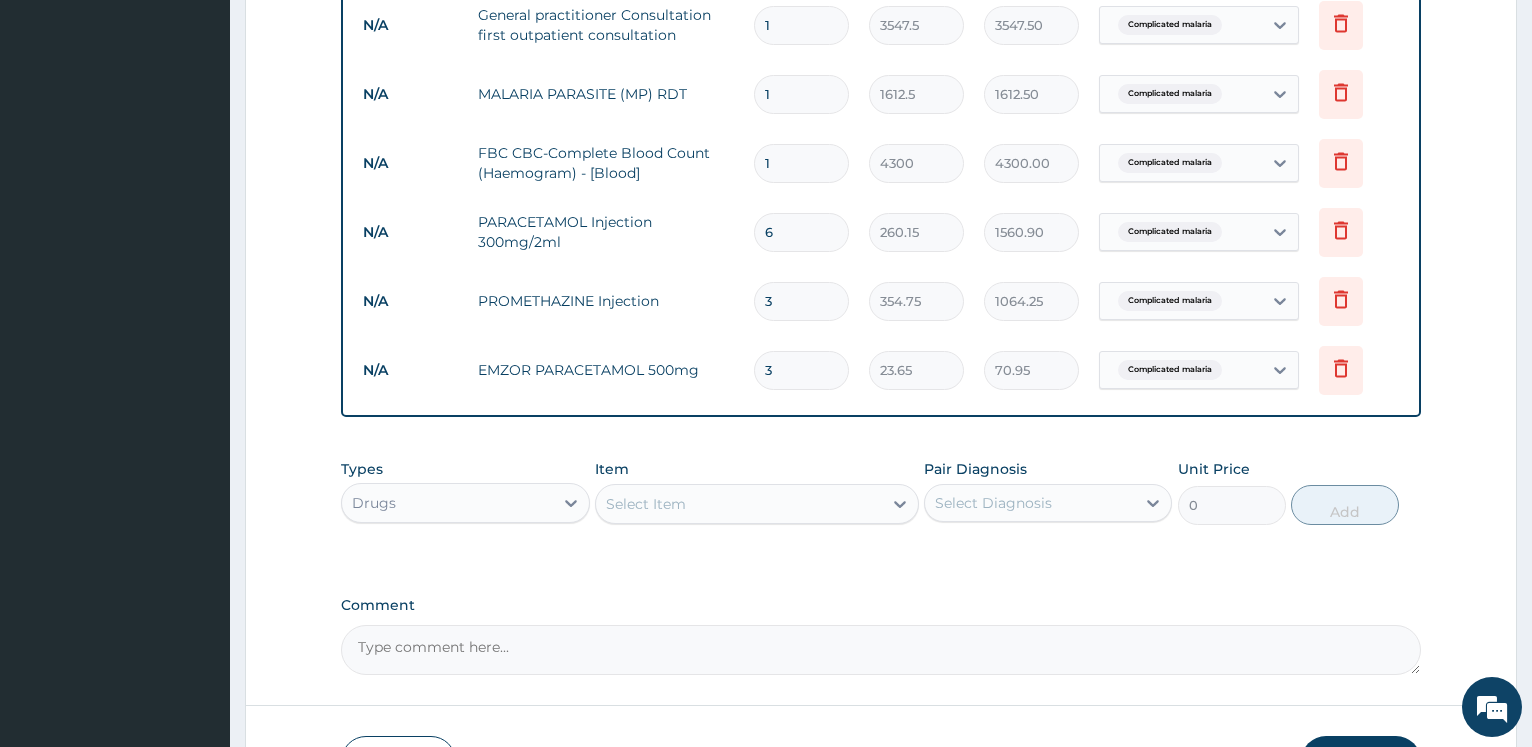 type on "709.50" 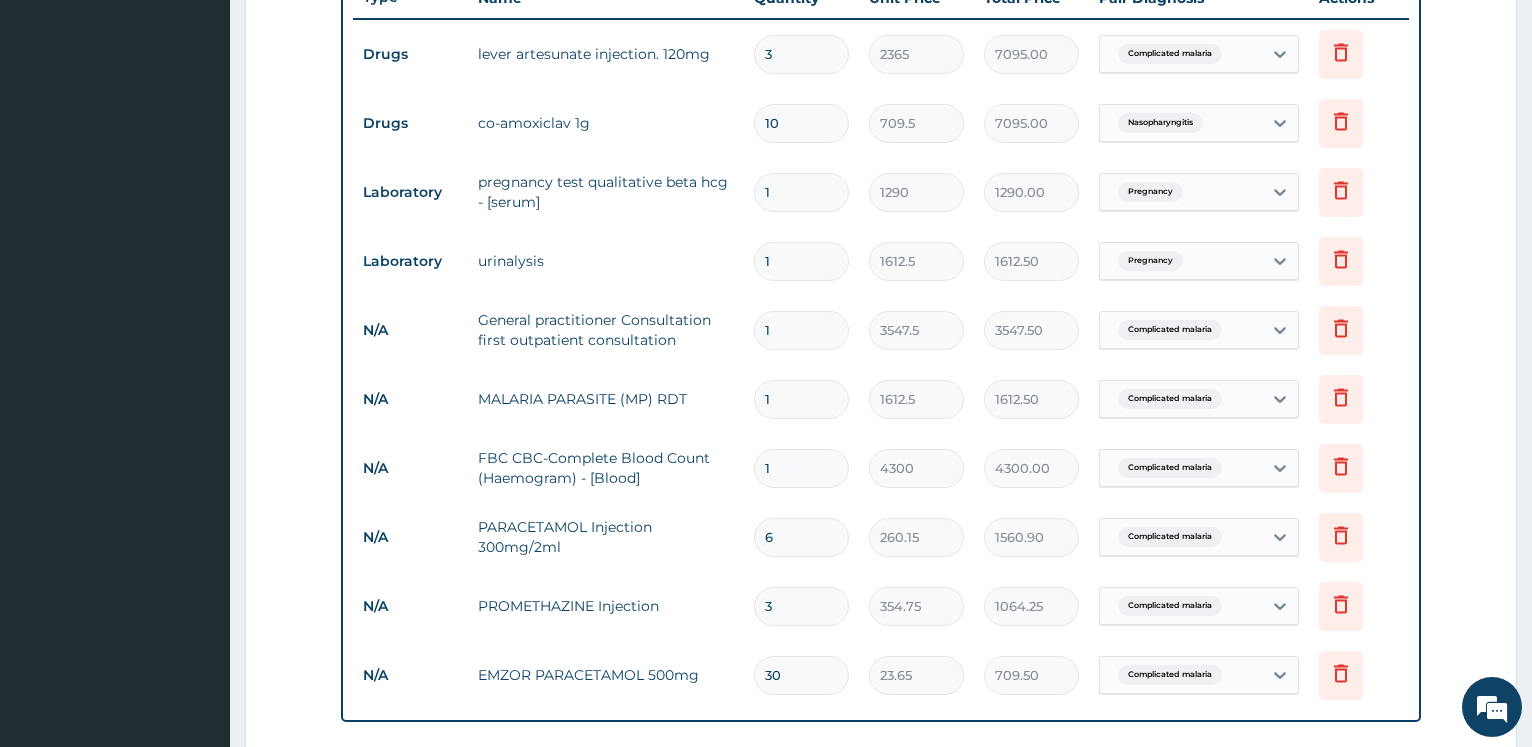 scroll, scrollTop: 777, scrollLeft: 0, axis: vertical 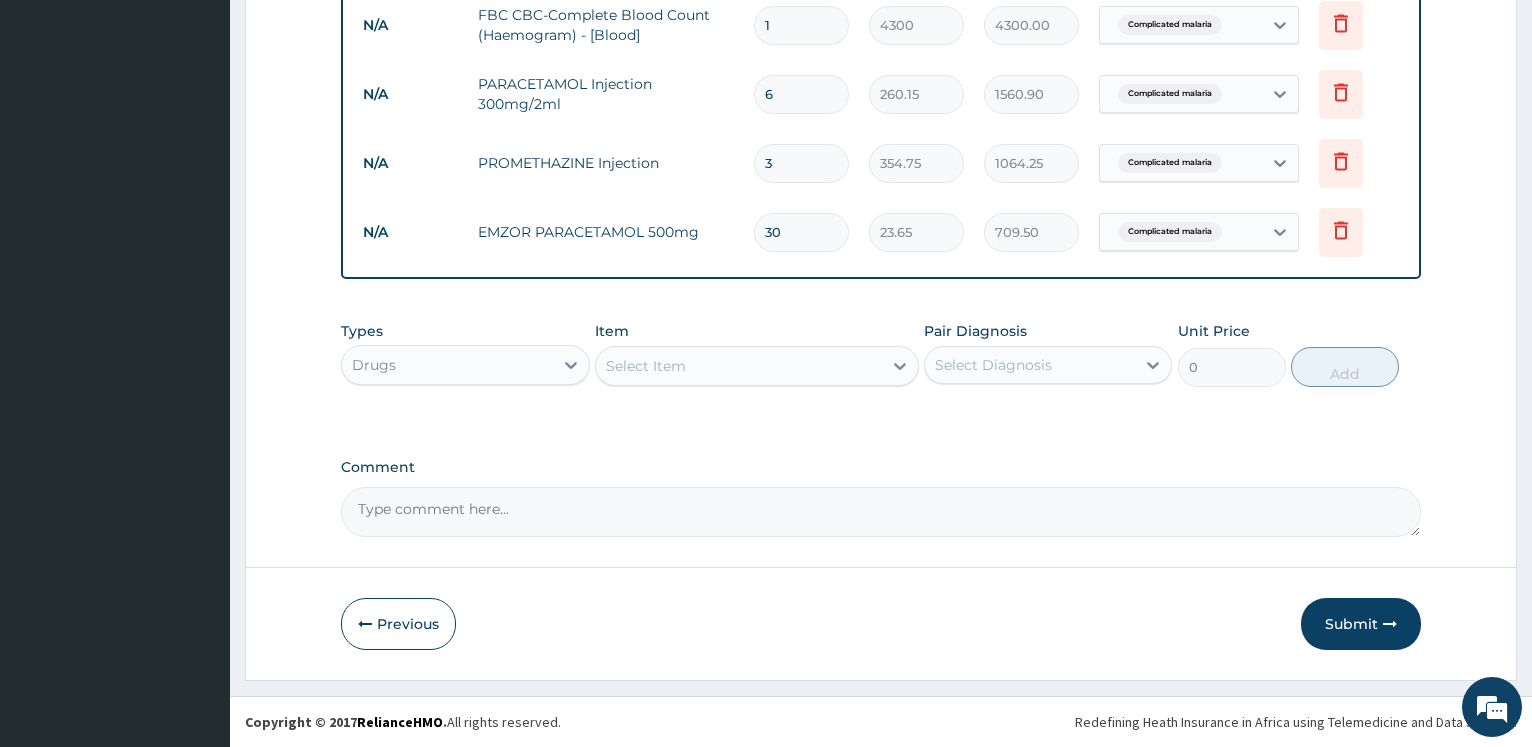 type on "30" 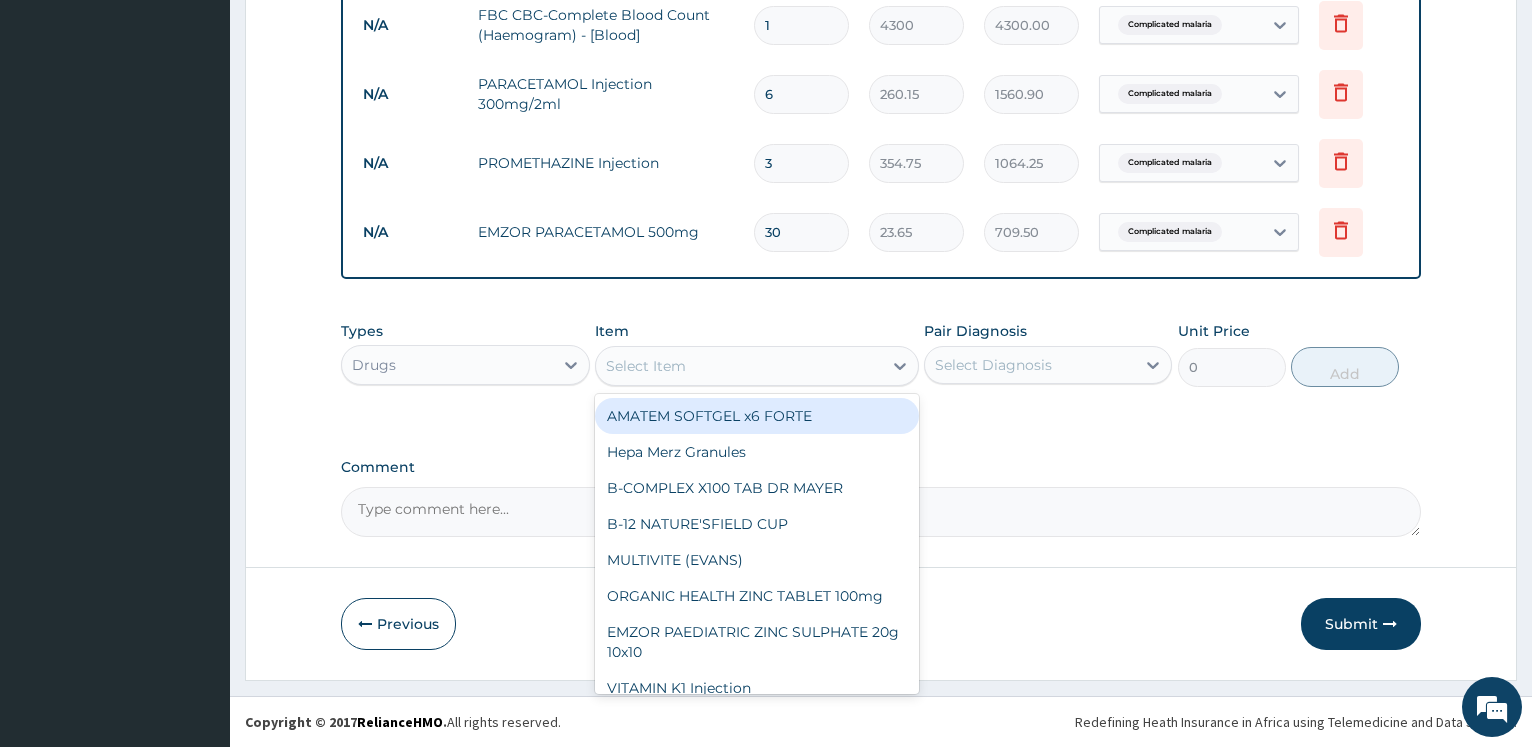 click on "Select Item" at bounding box center [757, 366] 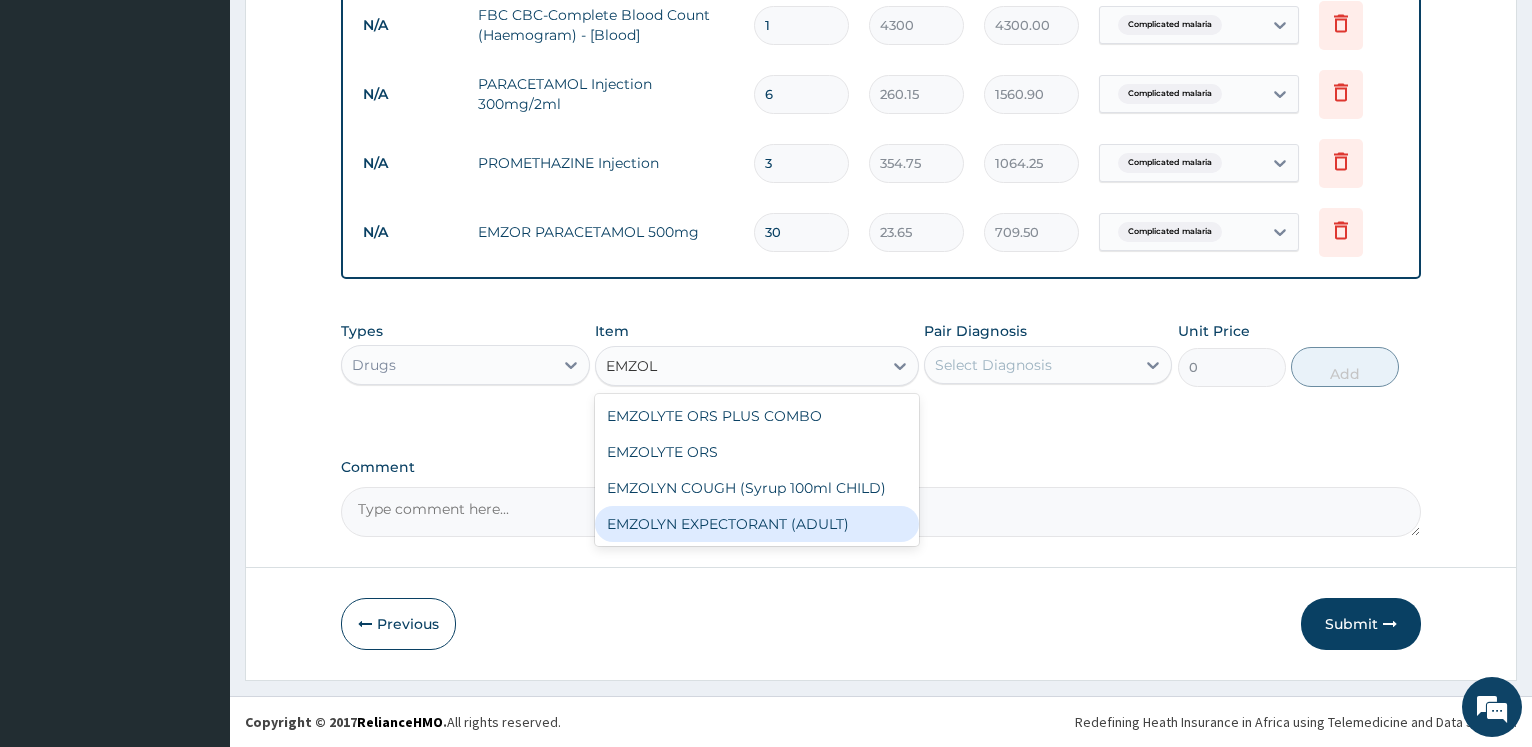 type on "EMZOL" 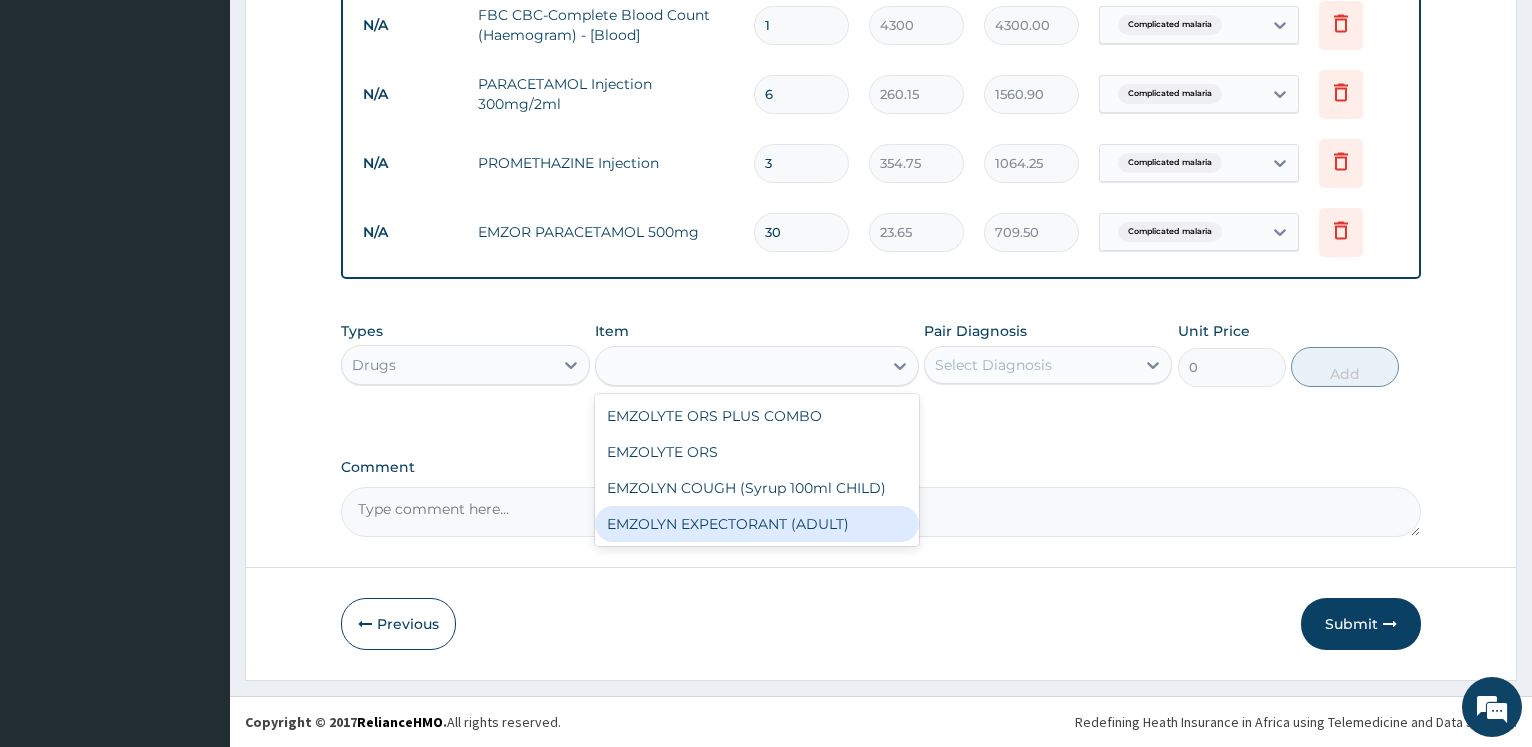 click on "Step  2  of 2 PA Code / Prescription Code PA/DABC51 Encounter Date 11-07-2025 Important Notice Please enter PA codes before entering items that are not attached to a PA code   All diagnoses entered must be linked to a claim item. Diagnosis & Claim Items that are visible but inactive cannot be edited because they were imported from an already approved PA code. Diagnosis Complicated malaria query Nasopharyngitis query Pregnancy query NB: All diagnosis must be linked to a claim item Claim Items Type Name Quantity Unit Price Total Price Pair Diagnosis Actions Drugs lever artesunate injection. 120mg 3 2365 7095.00 Complicated malaria Delete Drugs co-amoxiclav 1g 10 709.5 7095.00 Nasopharyngitis Delete Laboratory pregnancy test qualitative beta hcg - [serum] 1 1290 1290.00 Pregnancy Delete Laboratory urinalysis 1 1612.5 1612.50 Pregnancy Delete N/A General practitioner Consultation first outpatient consultation 1 3547.5 3547.50 Complicated malaria Delete N/A MALARIA PARASITE (MP) RDT 1 1612.5 1612.50 Delete N/A 1 6" at bounding box center [881, -218] 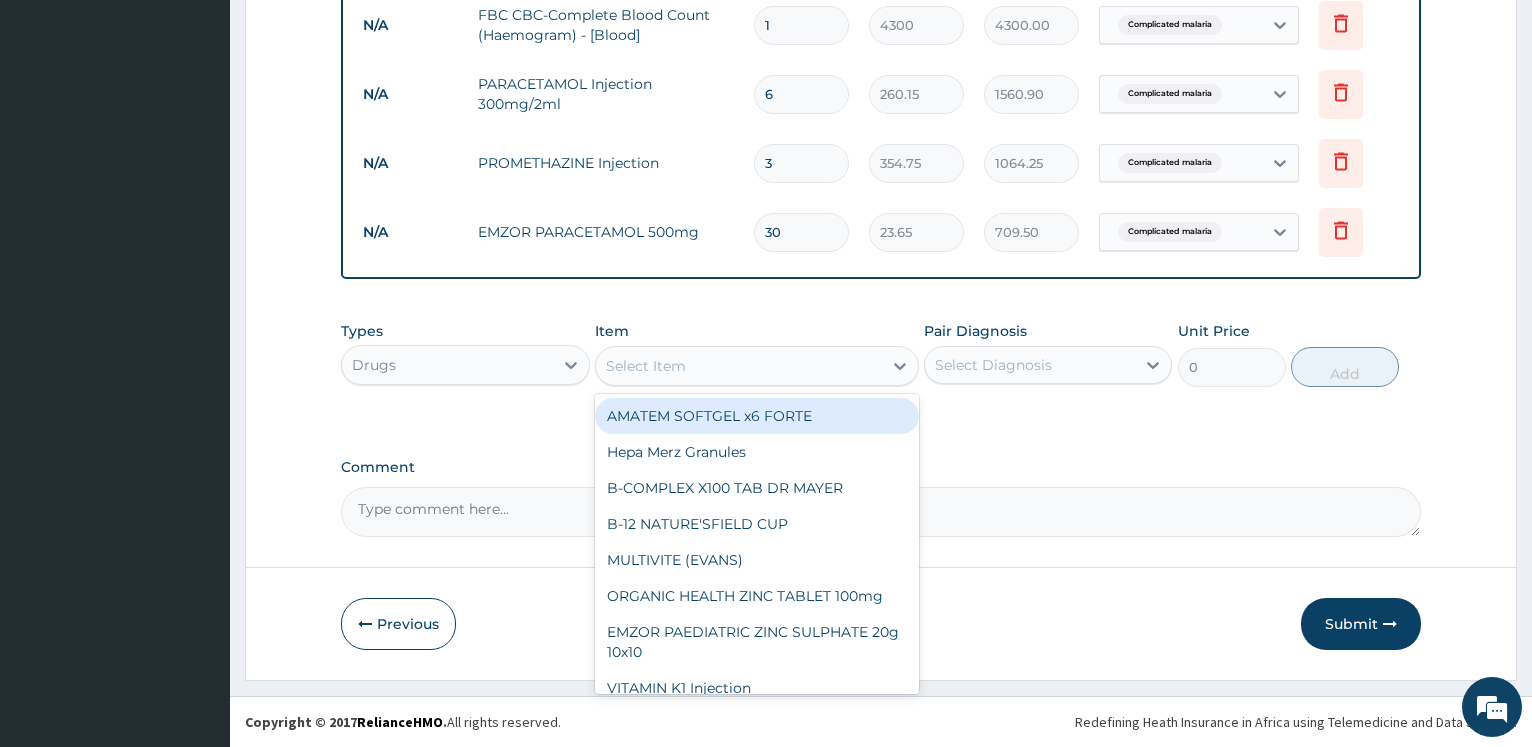 click on "Select Item" at bounding box center (739, 366) 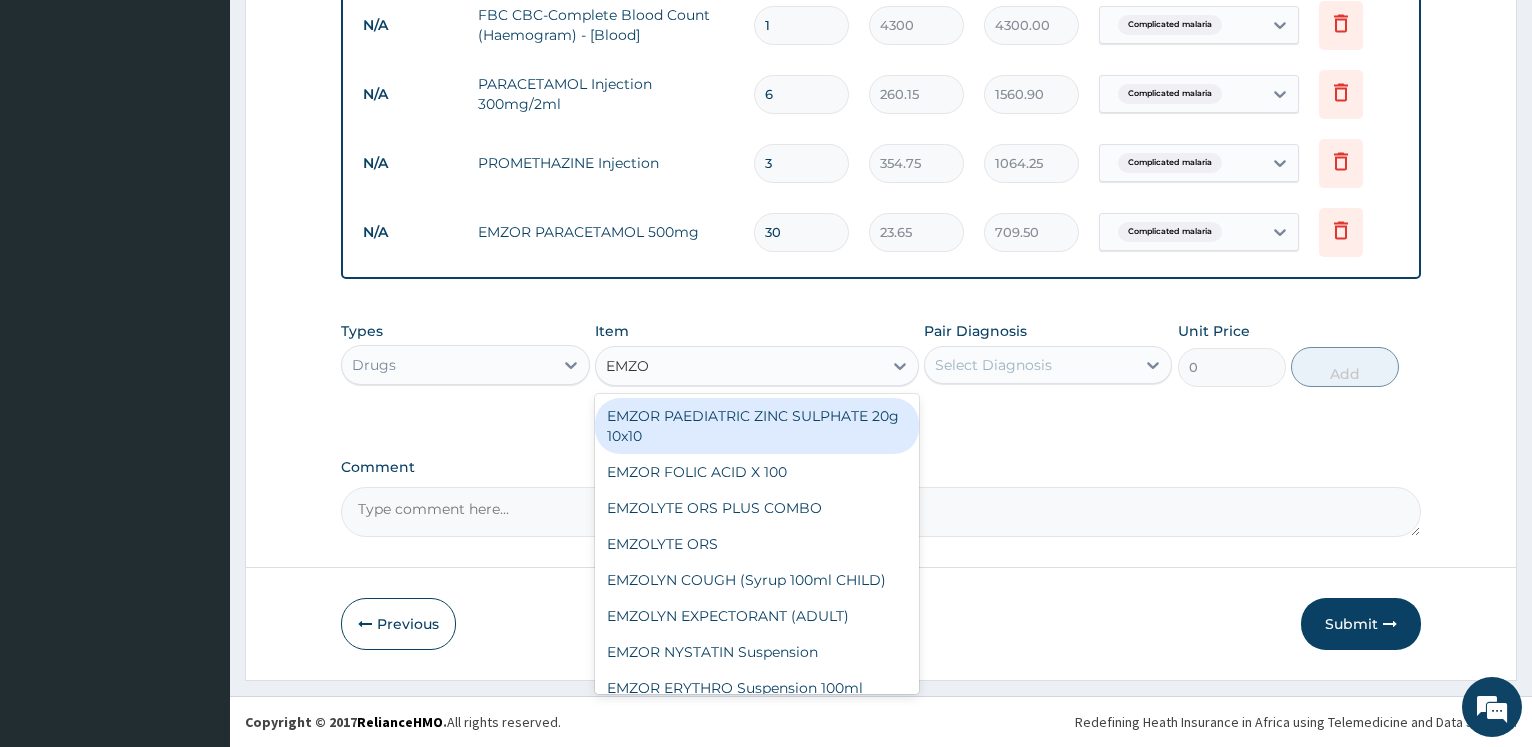 type on "EMZOL" 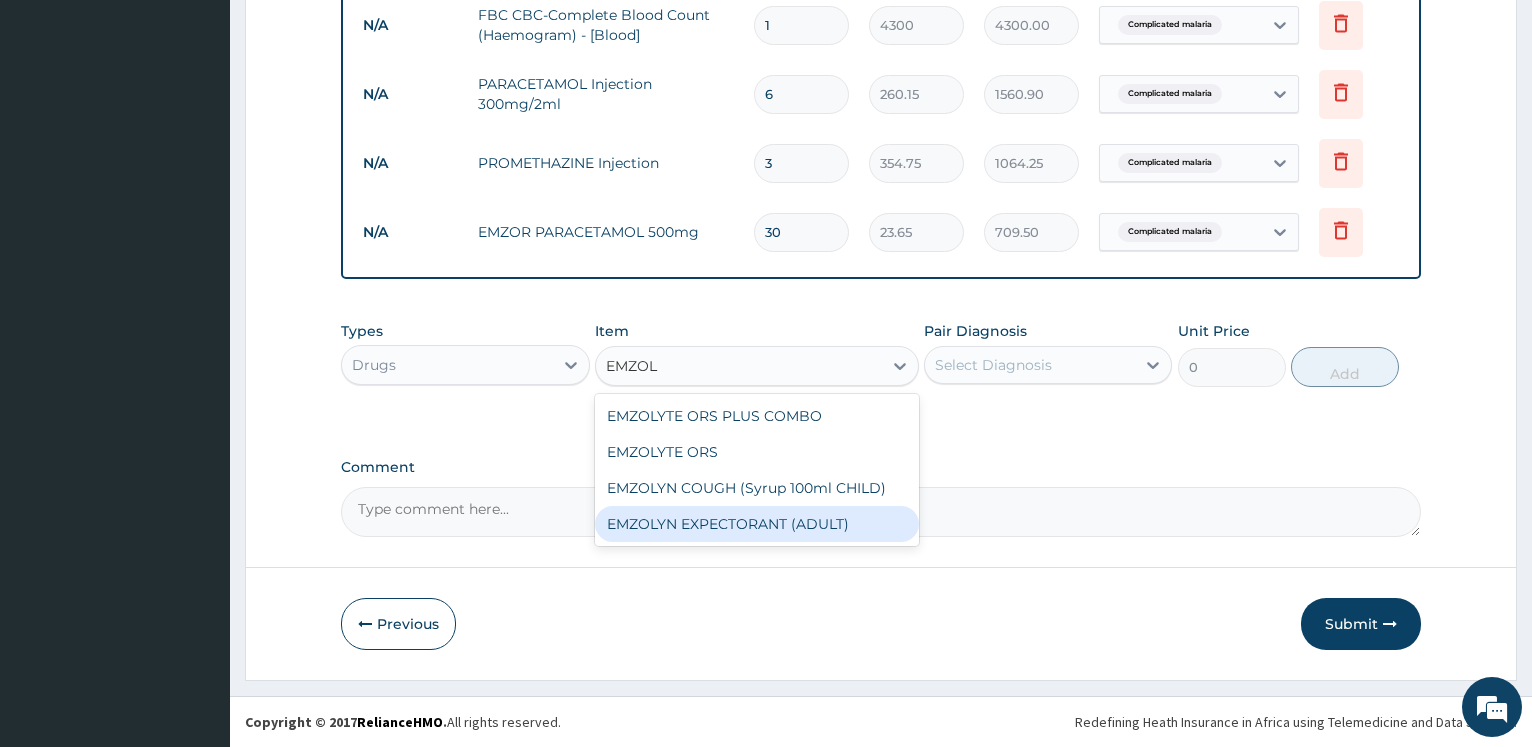 click on "EMZOLYN EXPECTORANT (ADULT)" at bounding box center [757, 524] 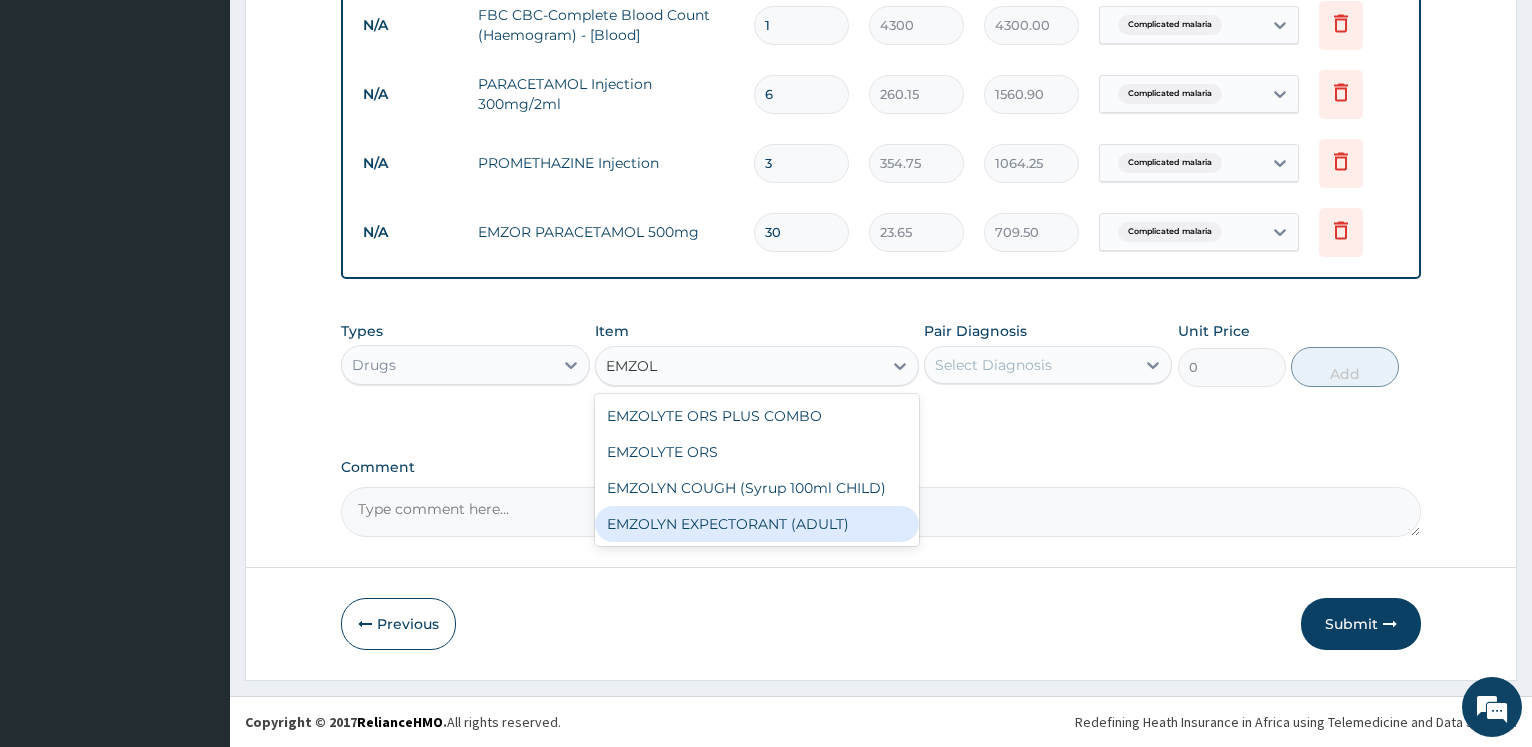 type 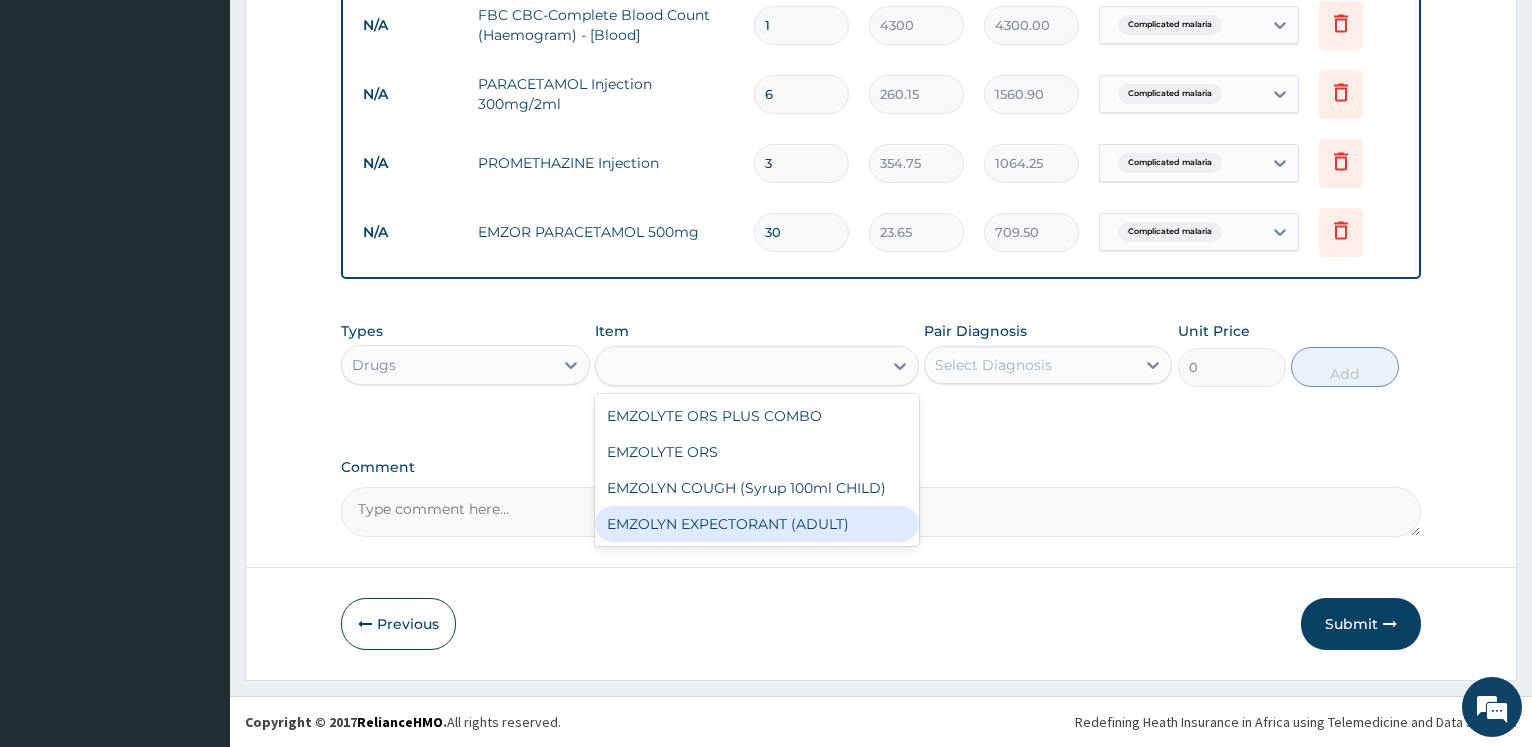 type on "1182.5" 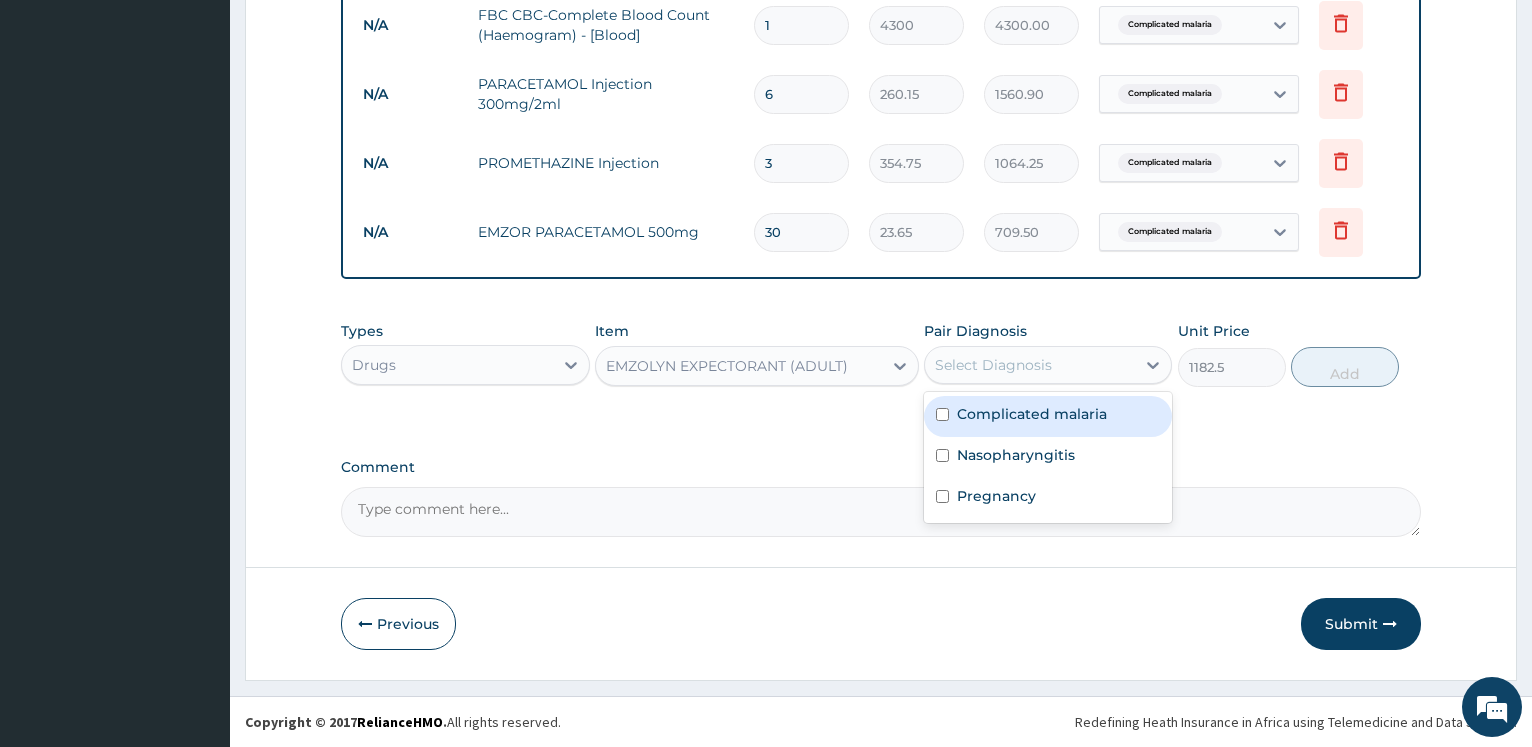 click on "Select Diagnosis" at bounding box center [993, 365] 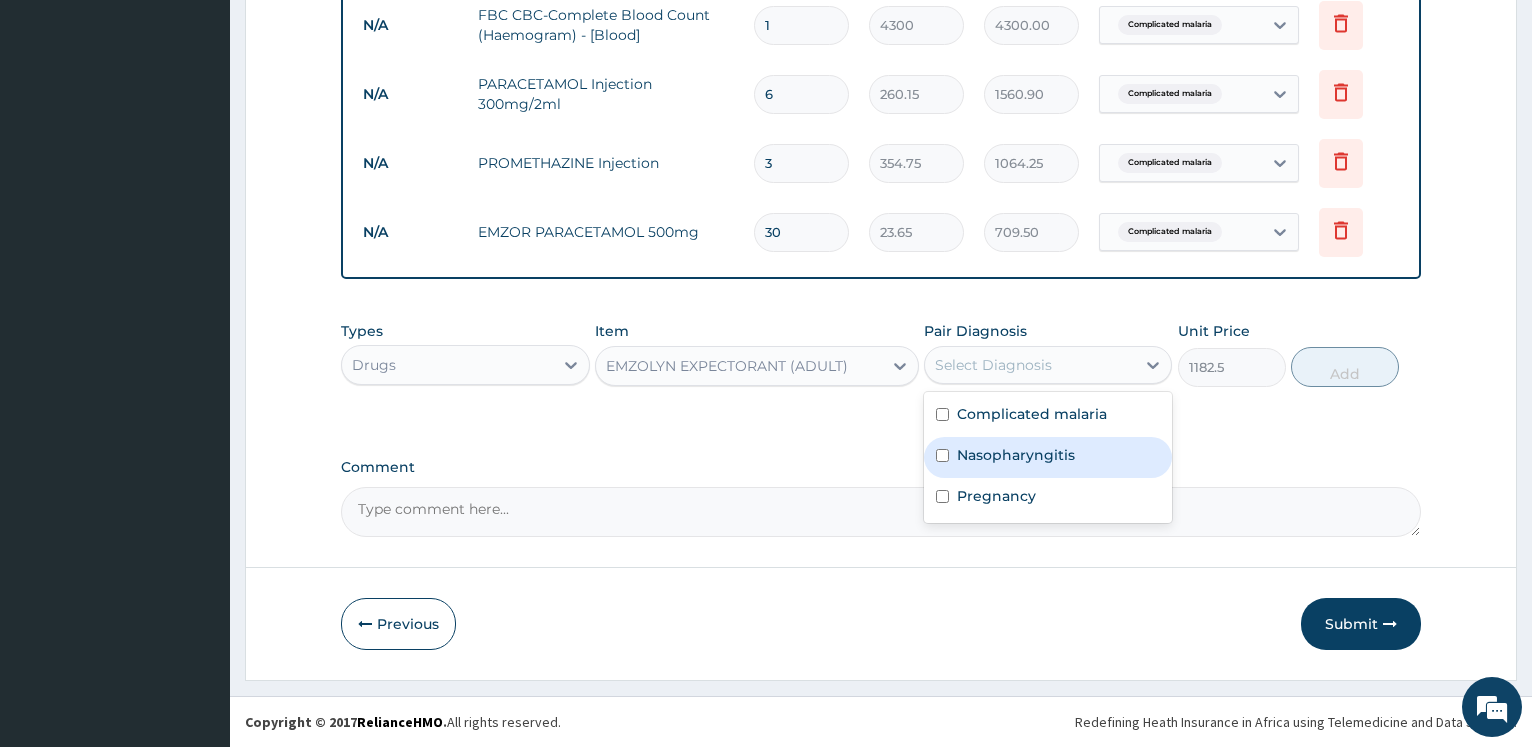 click on "Nasopharyngitis" at bounding box center [1016, 455] 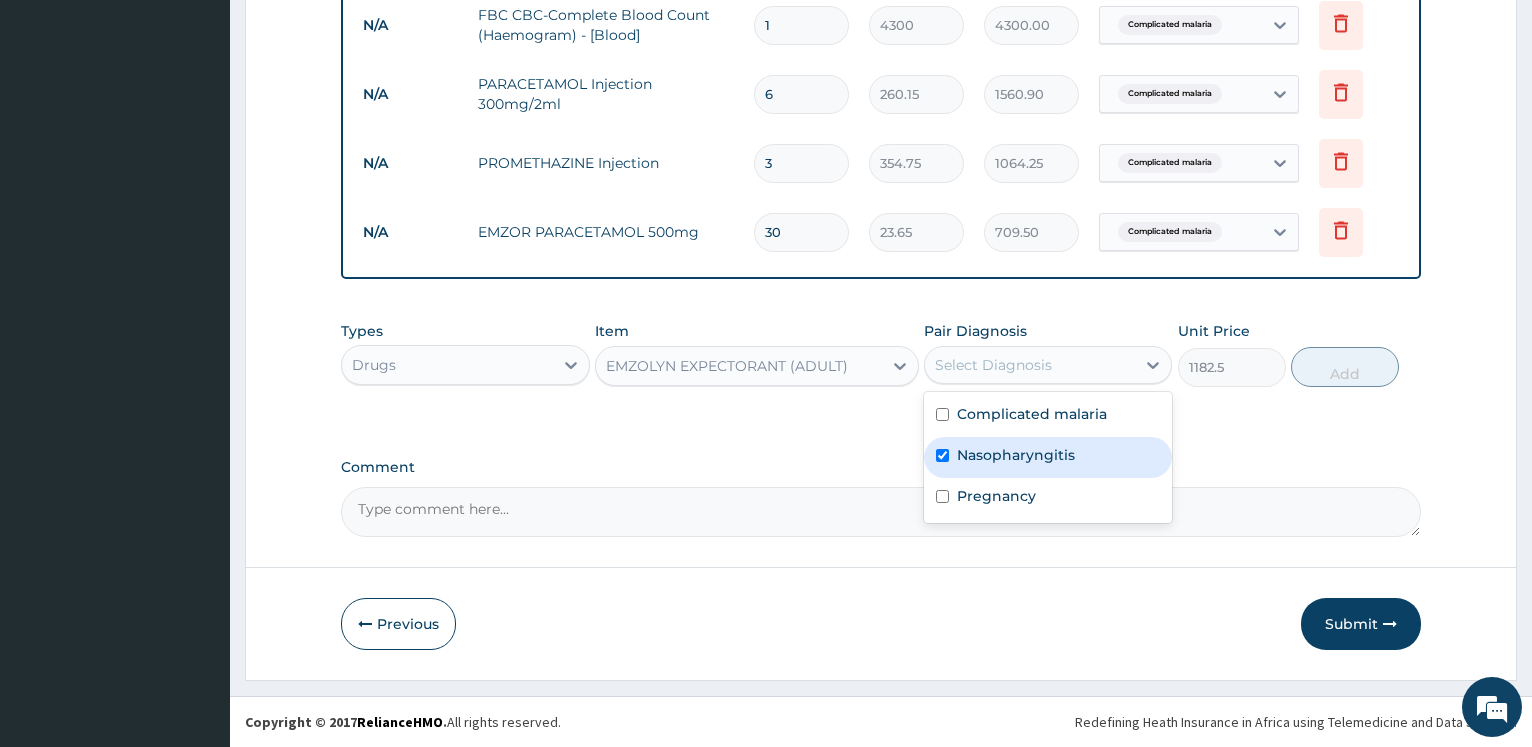 checkbox on "true" 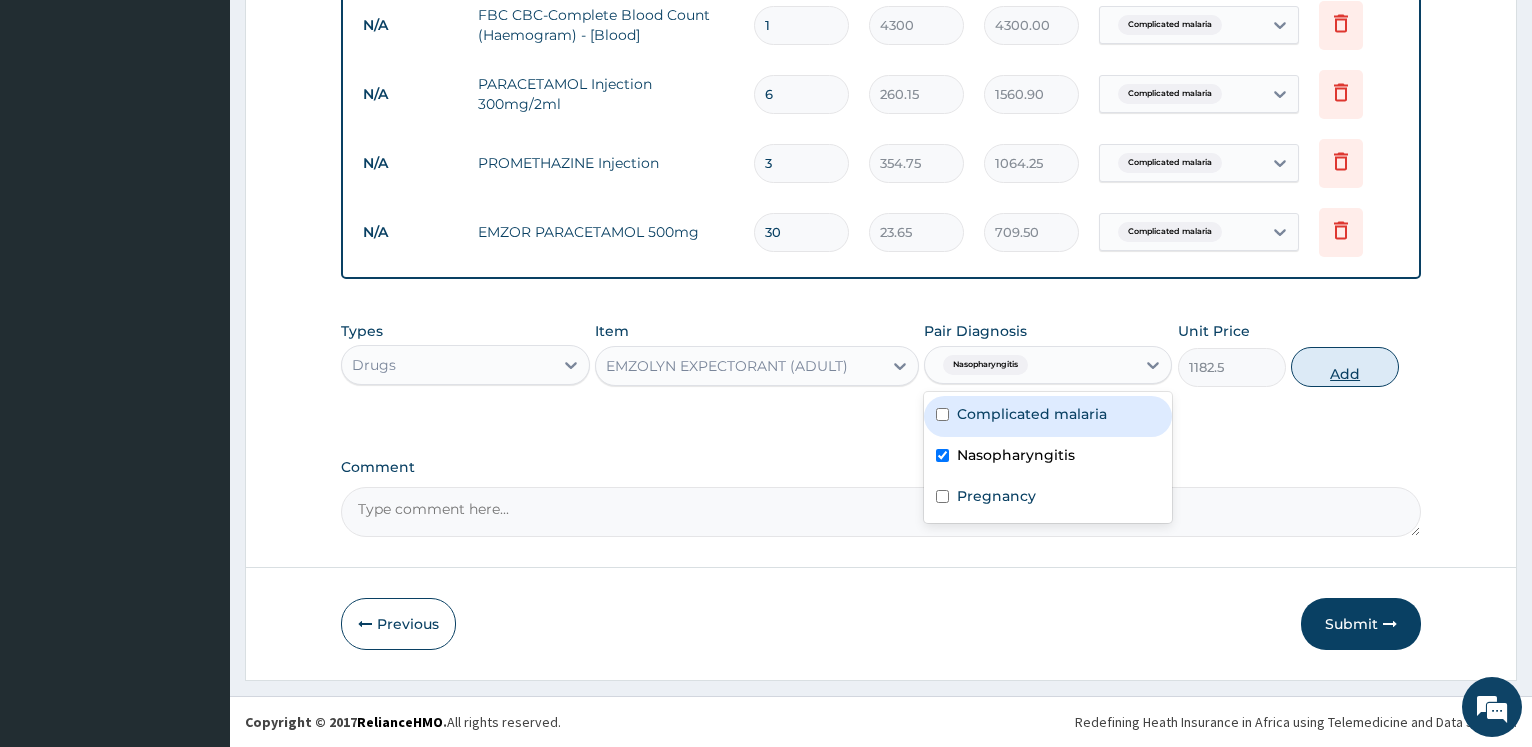 click on "Add" at bounding box center (1345, 367) 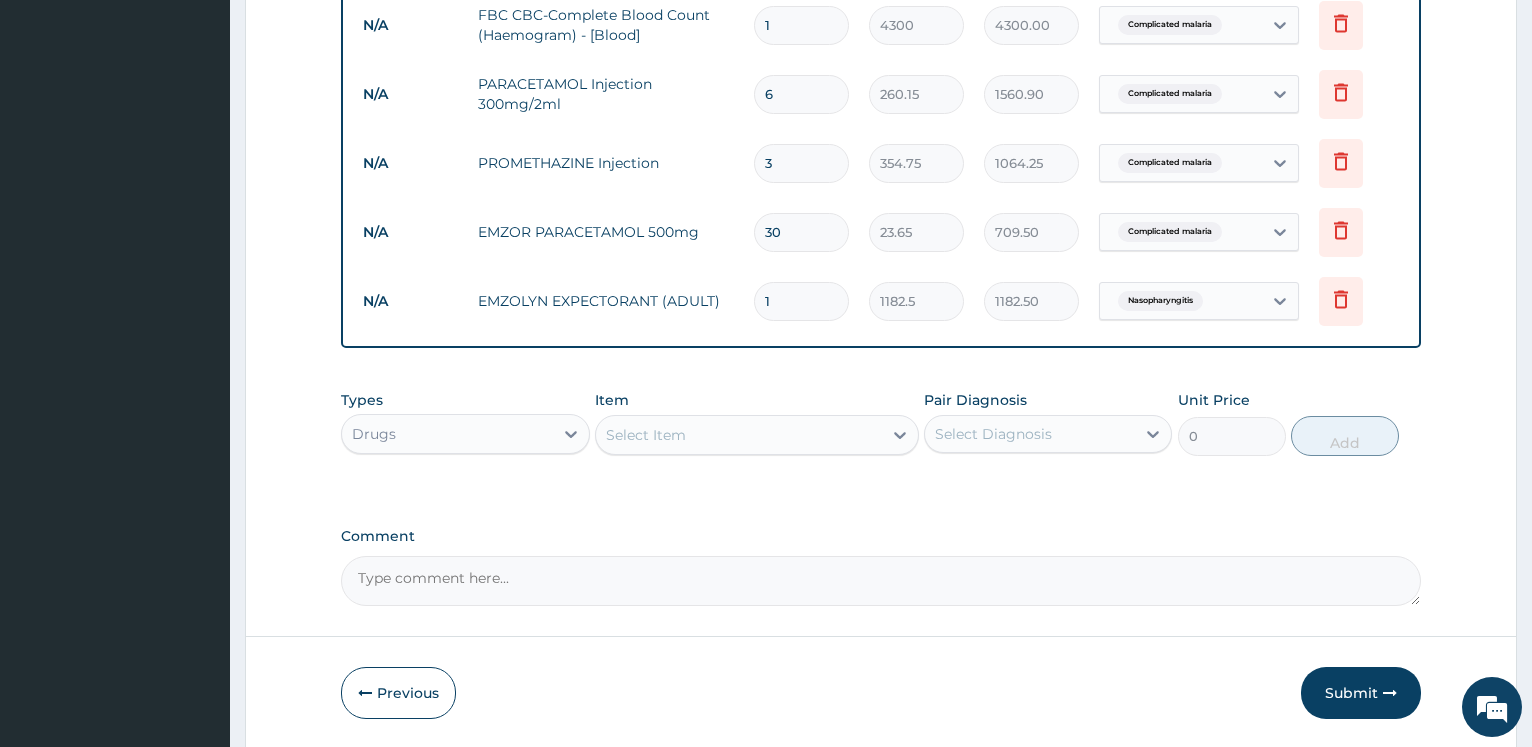 click on "Select Item" at bounding box center (739, 435) 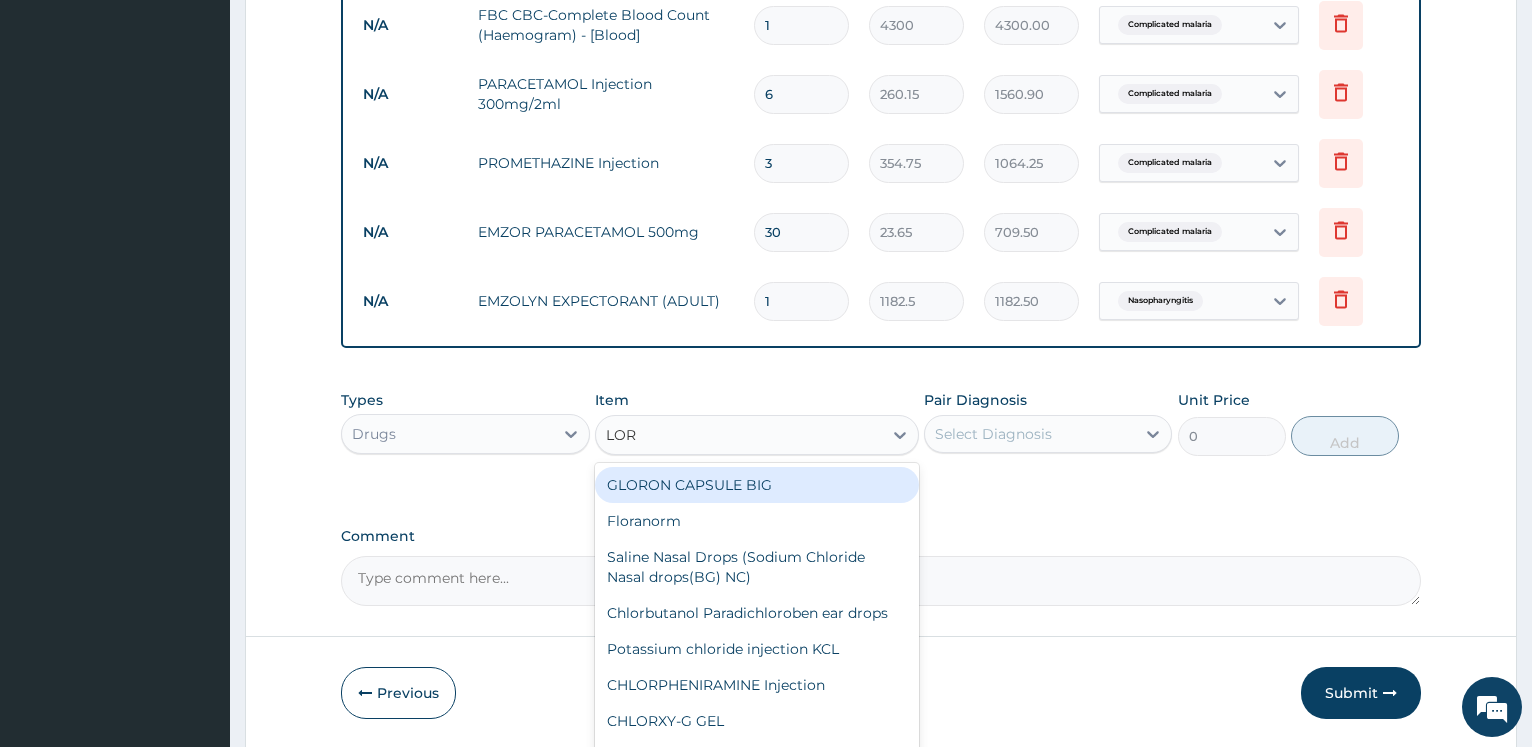 type on "LORA" 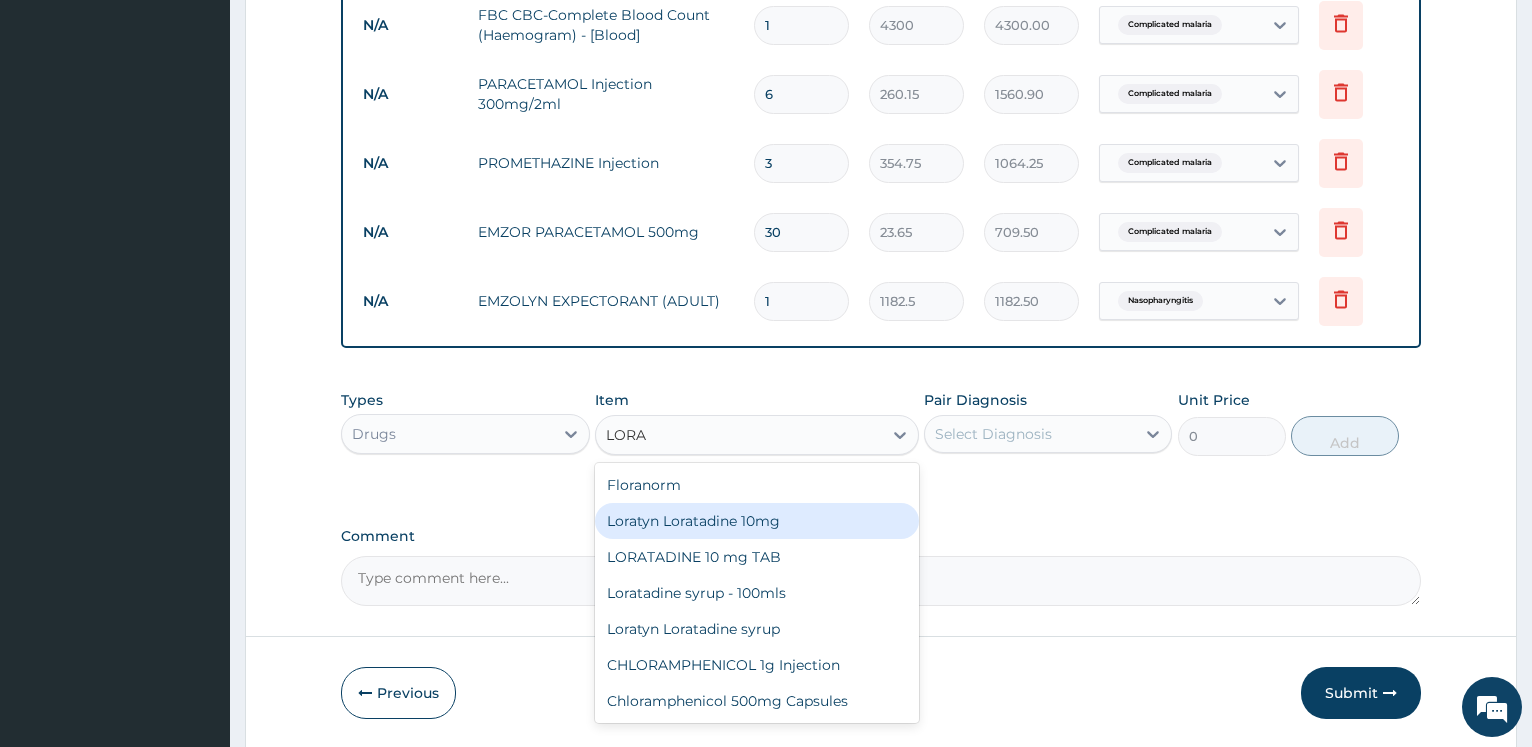click on "Loratyn Loratadine 10mg" at bounding box center (757, 521) 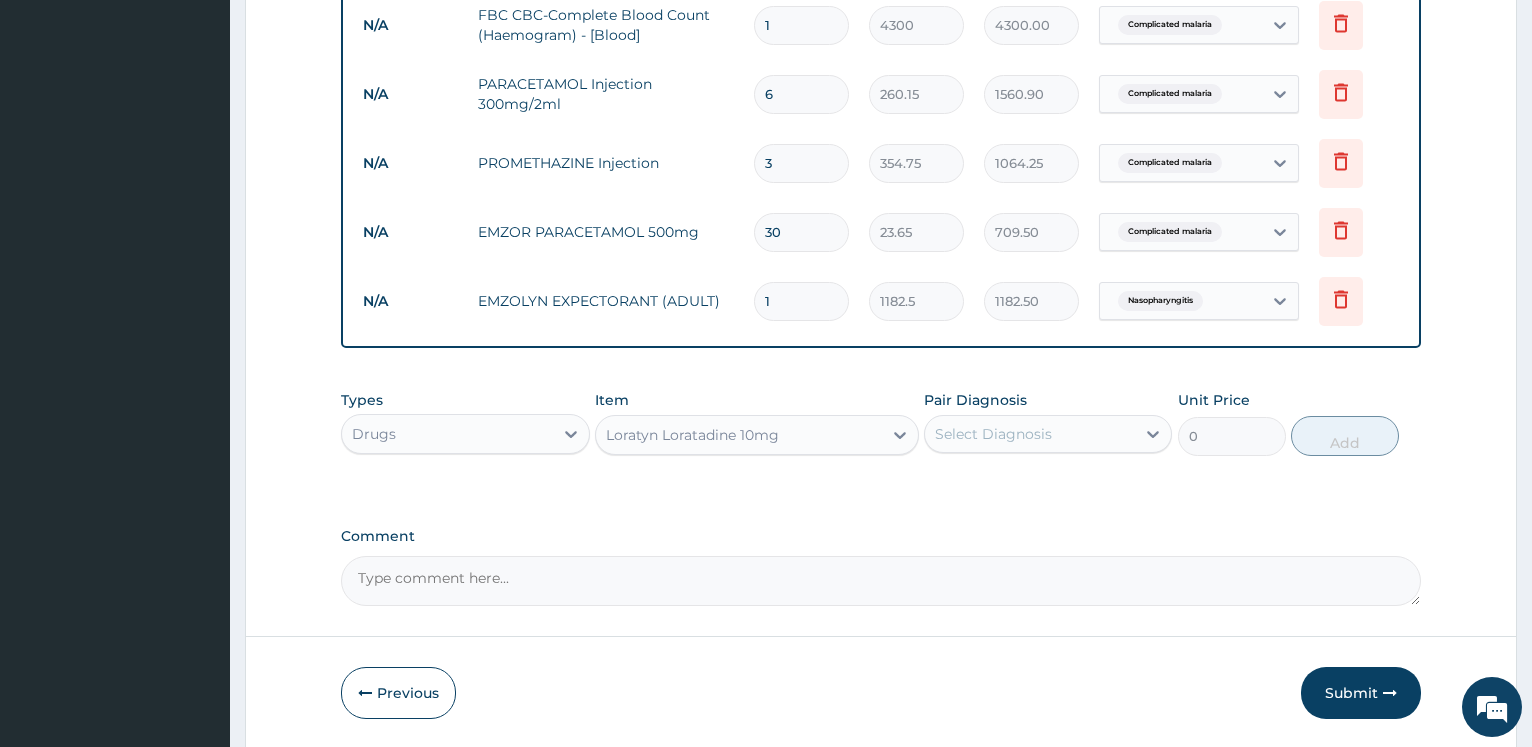 type 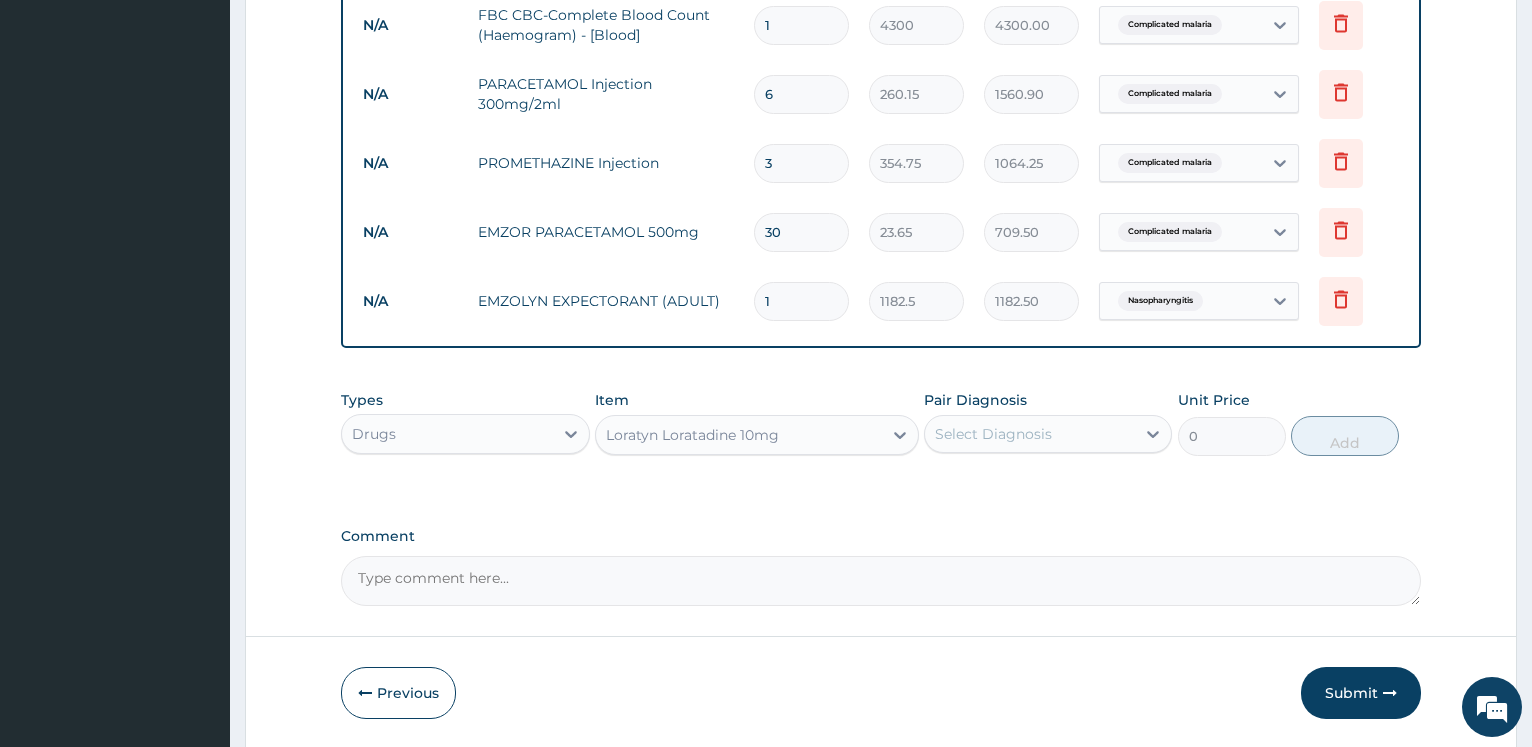 type on "88.6875" 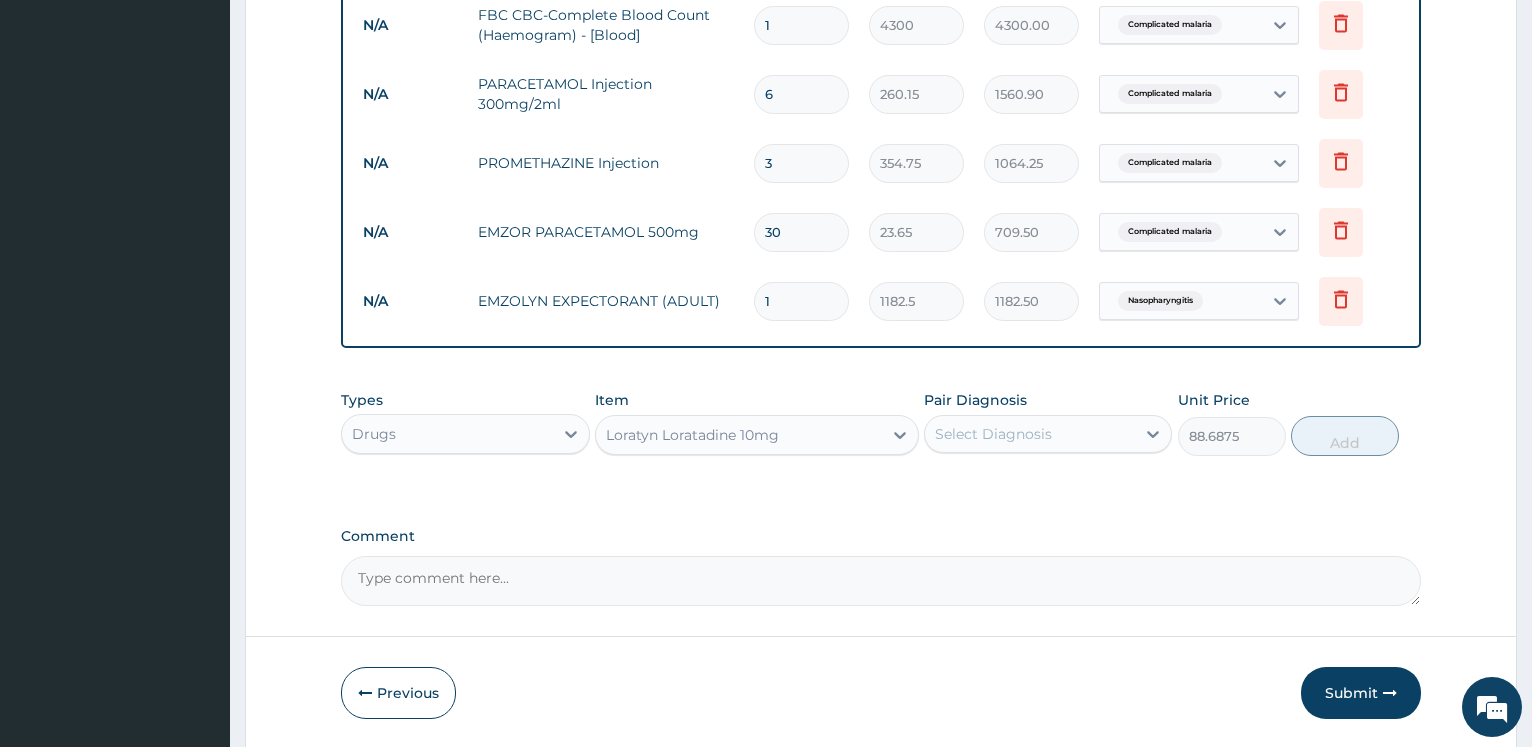 click on "Select Diagnosis" at bounding box center [1030, 434] 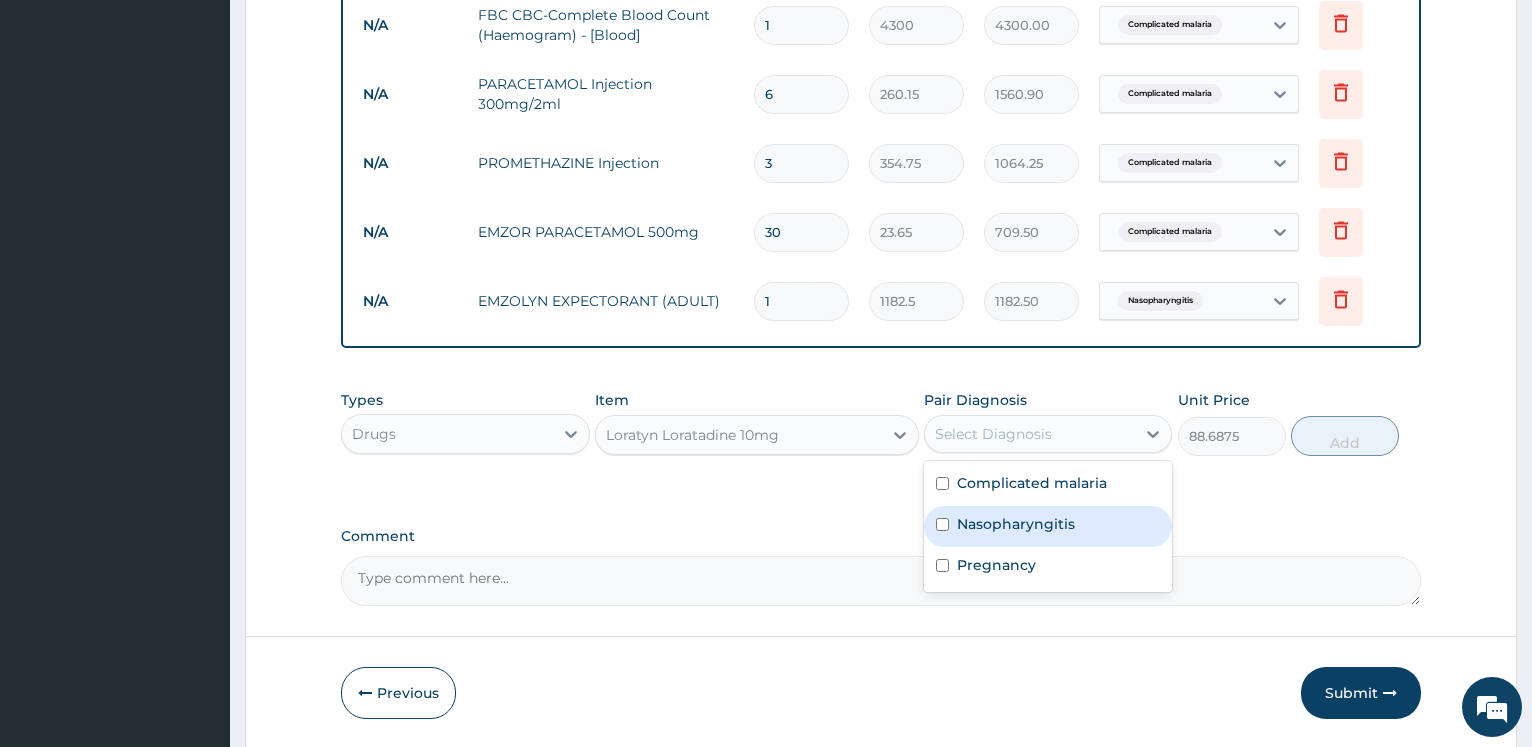 click on "Nasopharyngitis" at bounding box center [1016, 524] 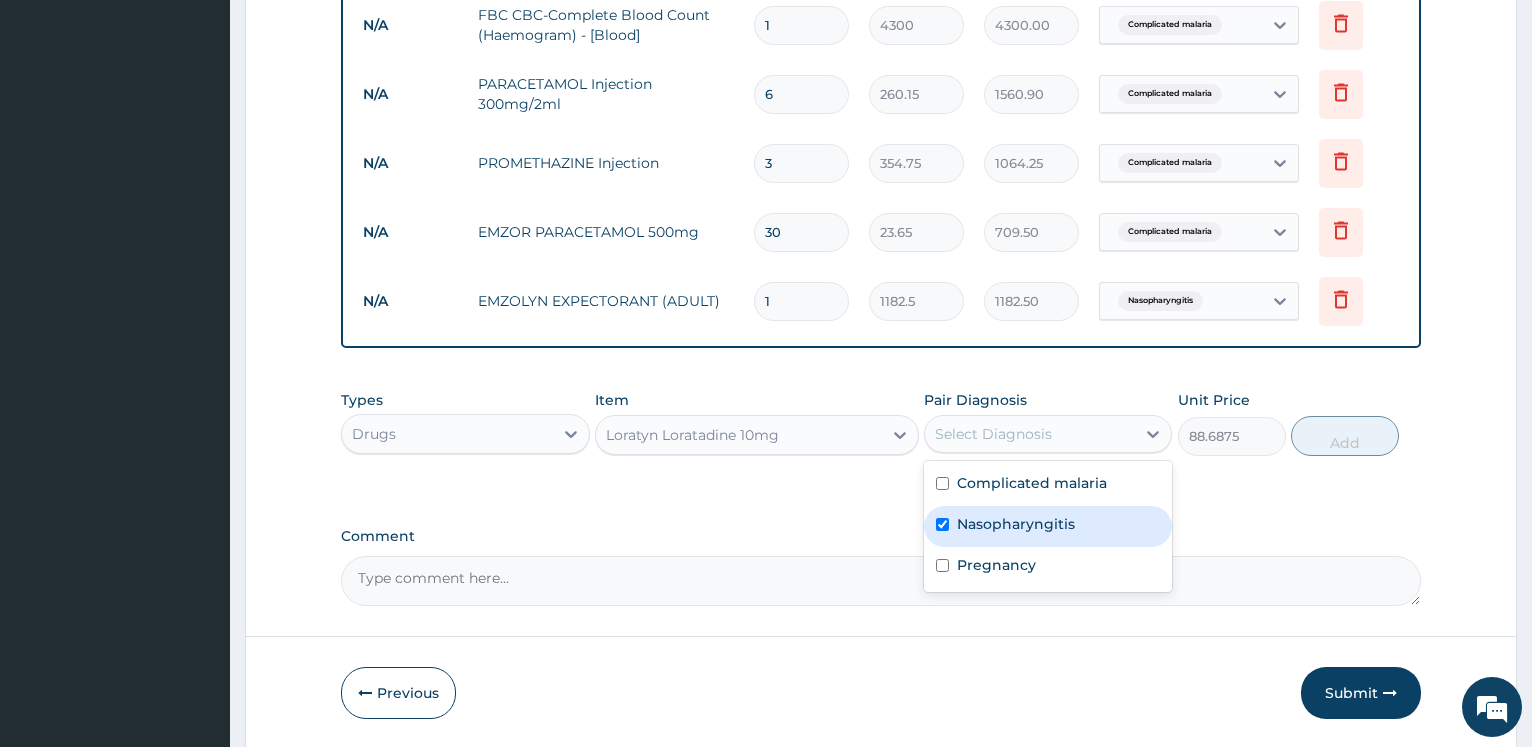 checkbox on "true" 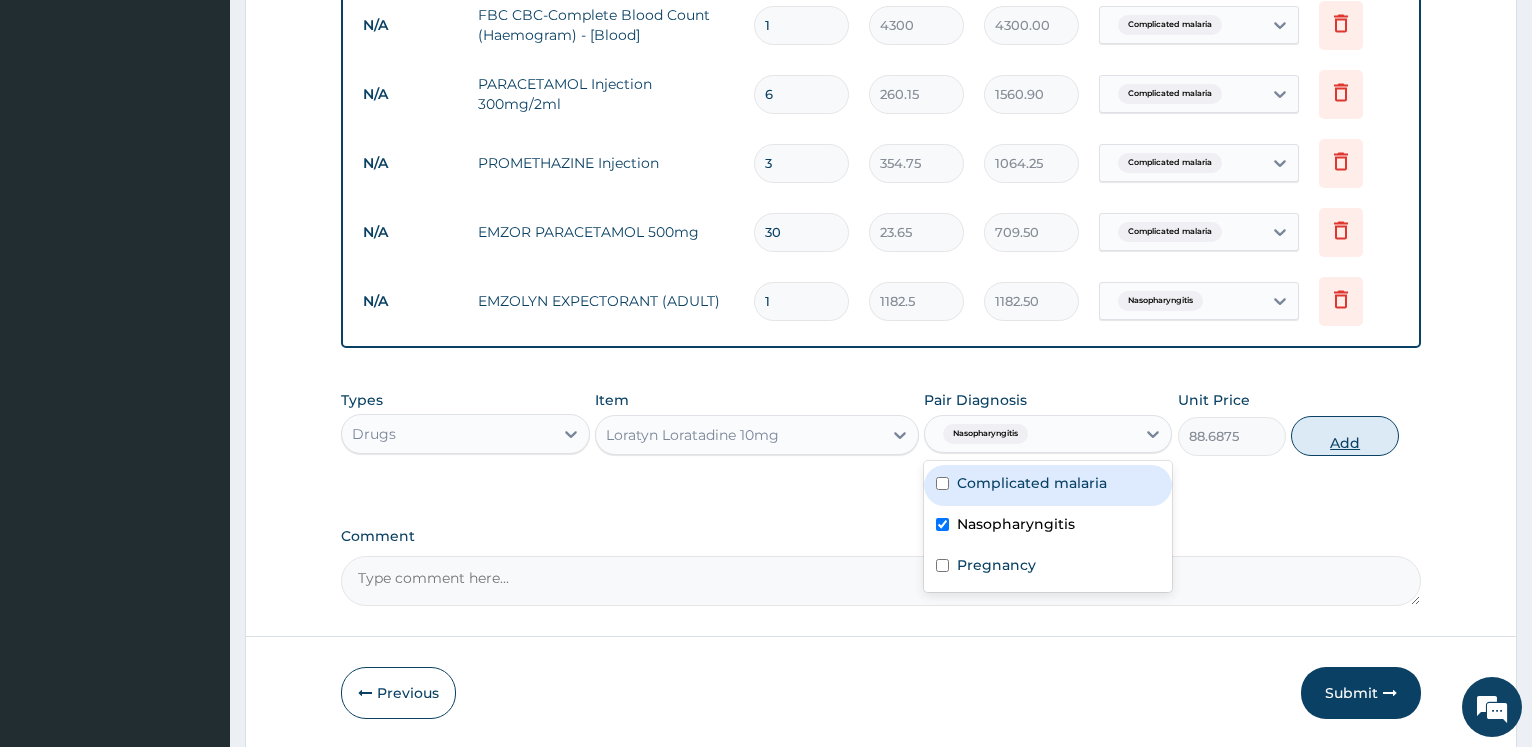 click on "Add" at bounding box center [1345, 436] 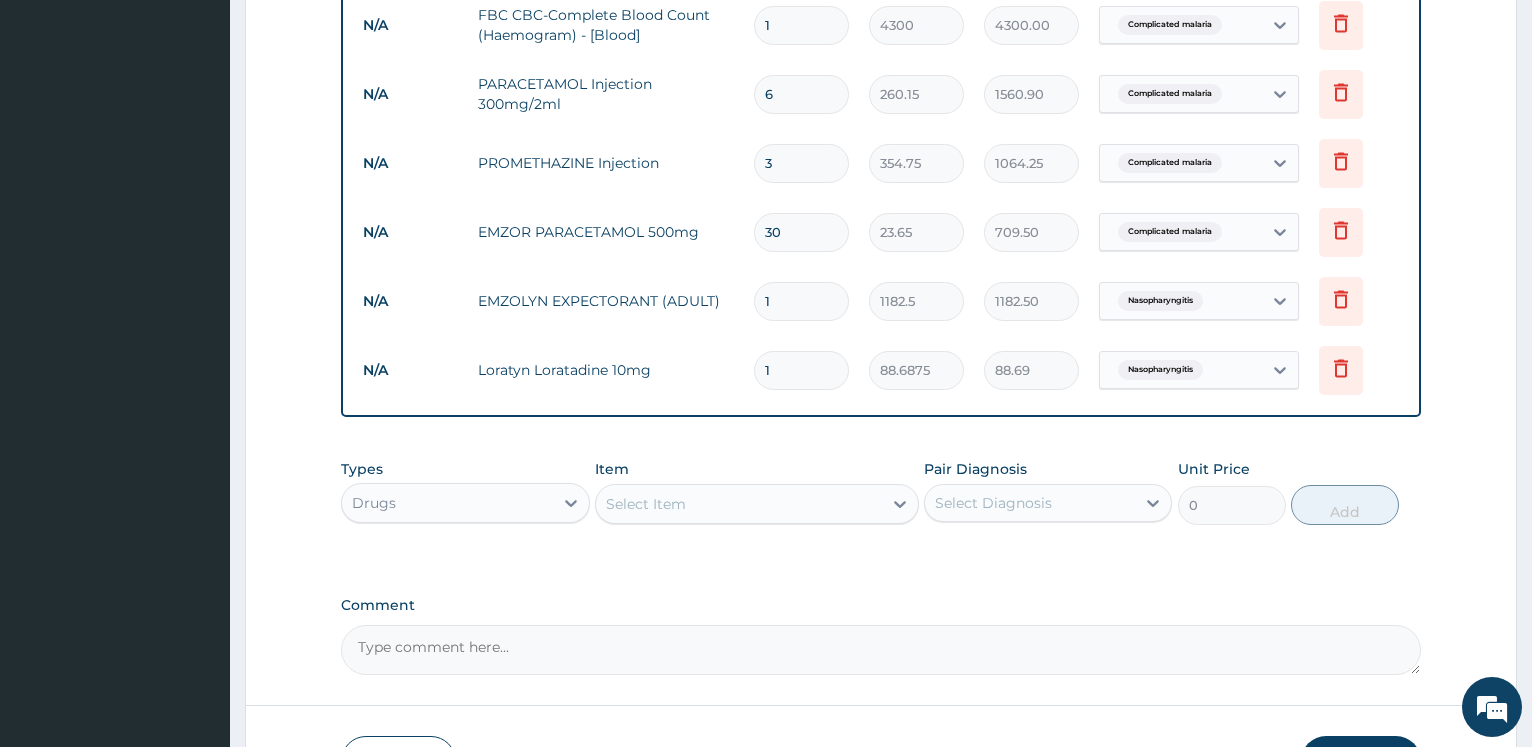 type 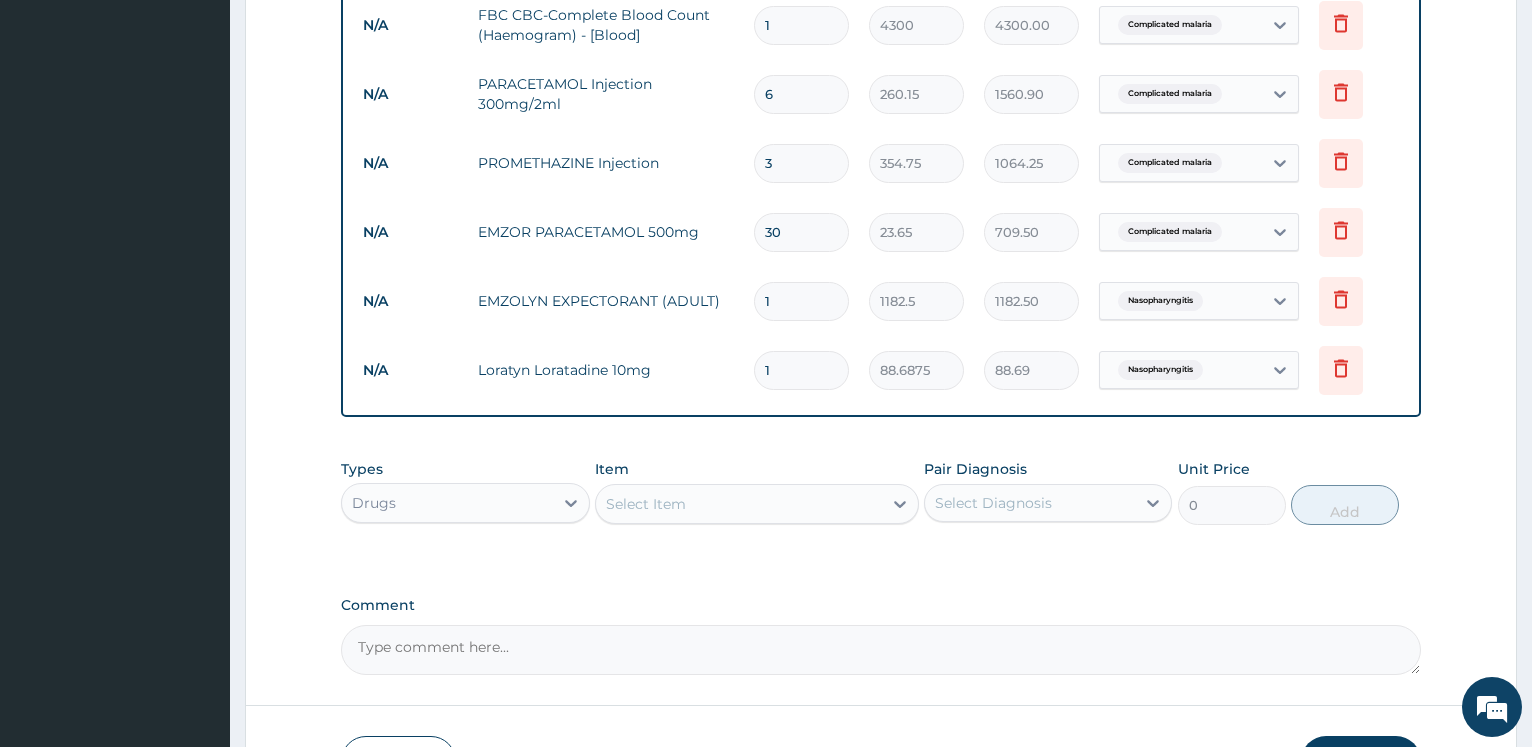 type on "0.00" 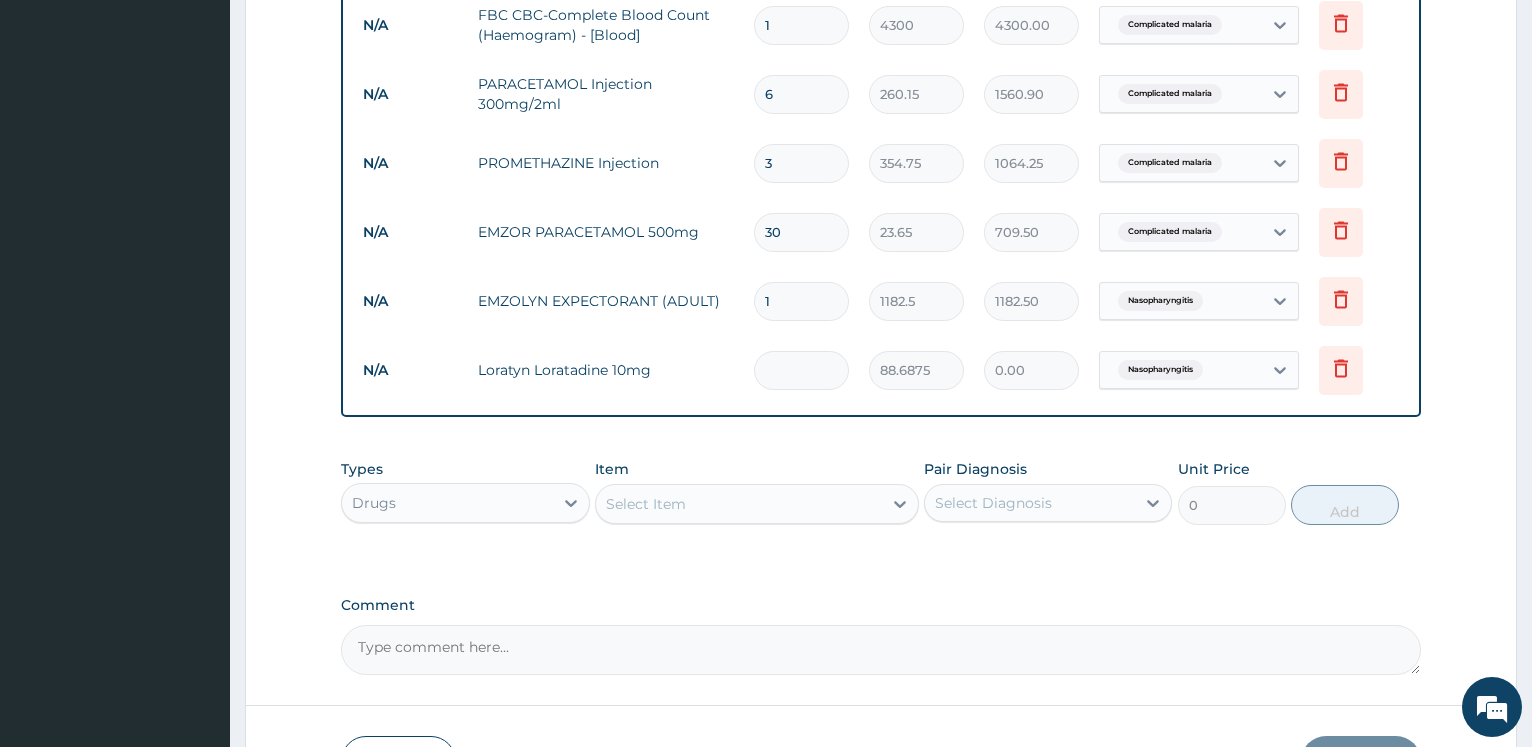 type on "5" 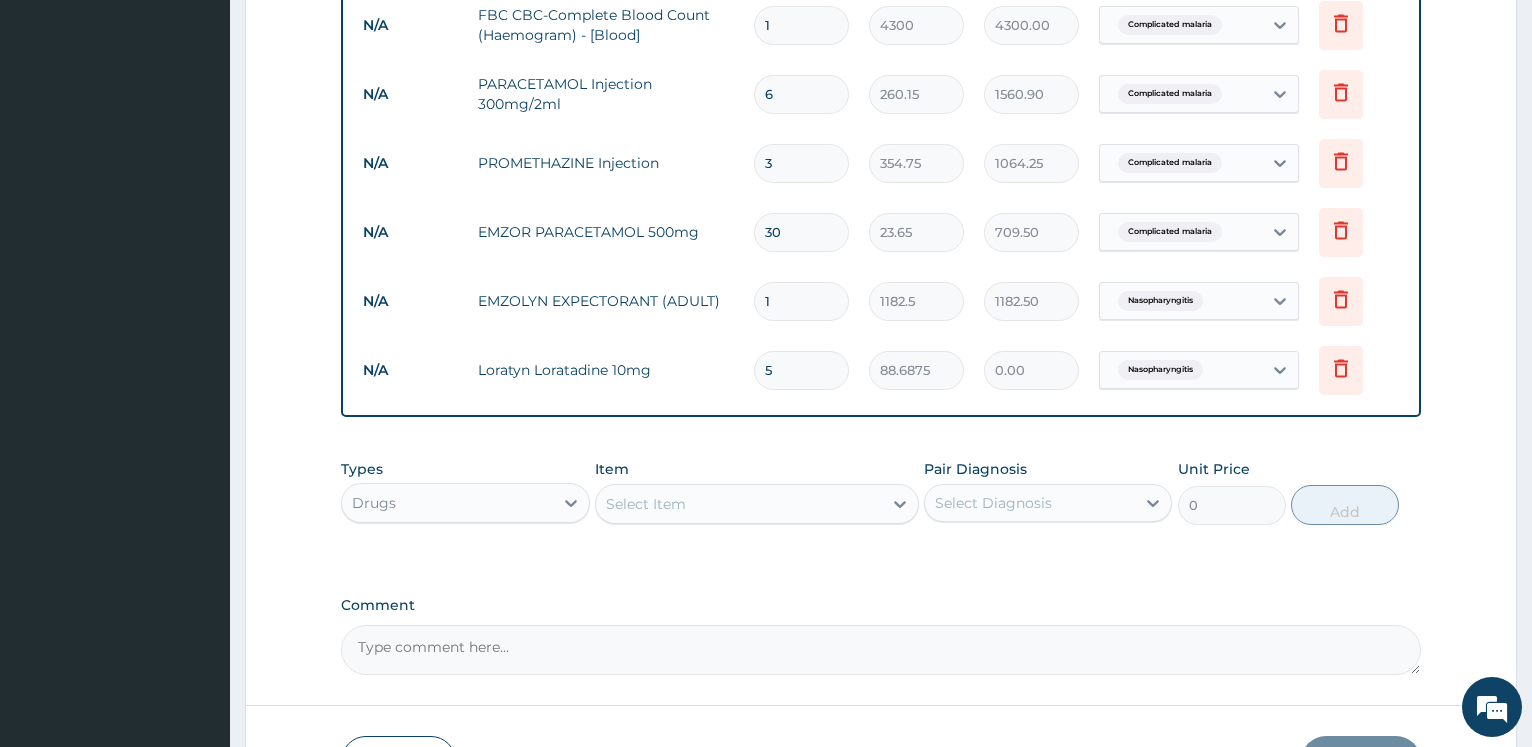 type on "443.44" 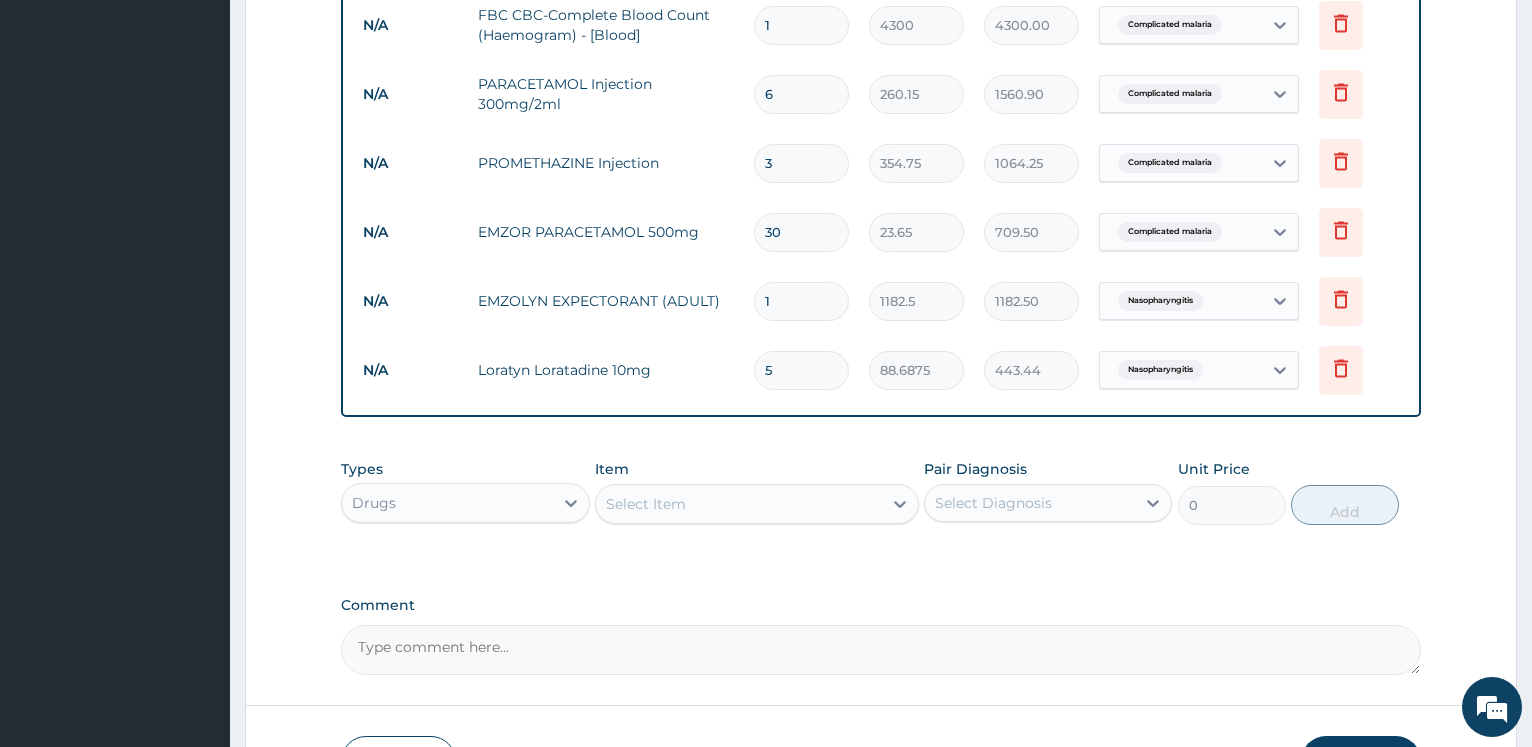 scroll, scrollTop: 508, scrollLeft: 0, axis: vertical 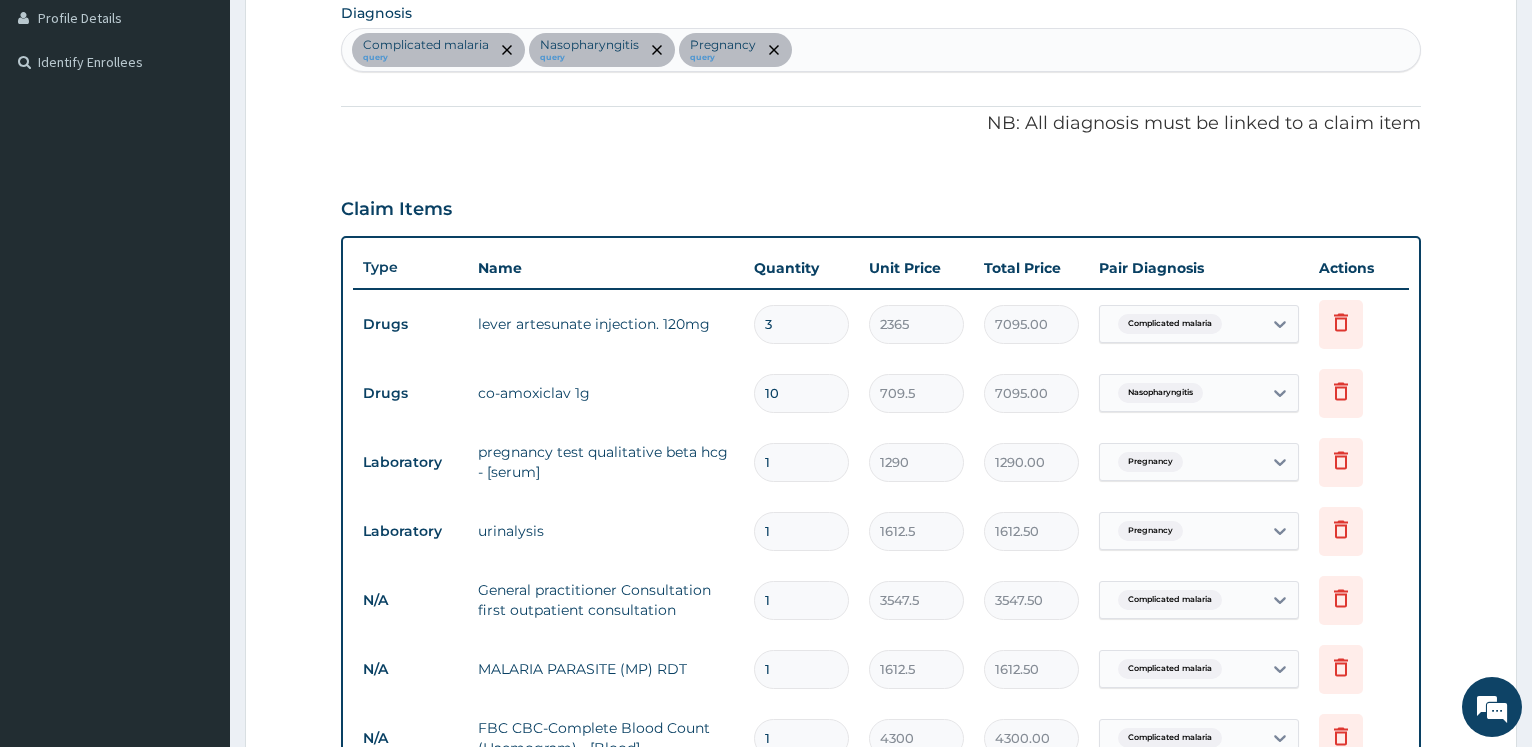 type on "5" 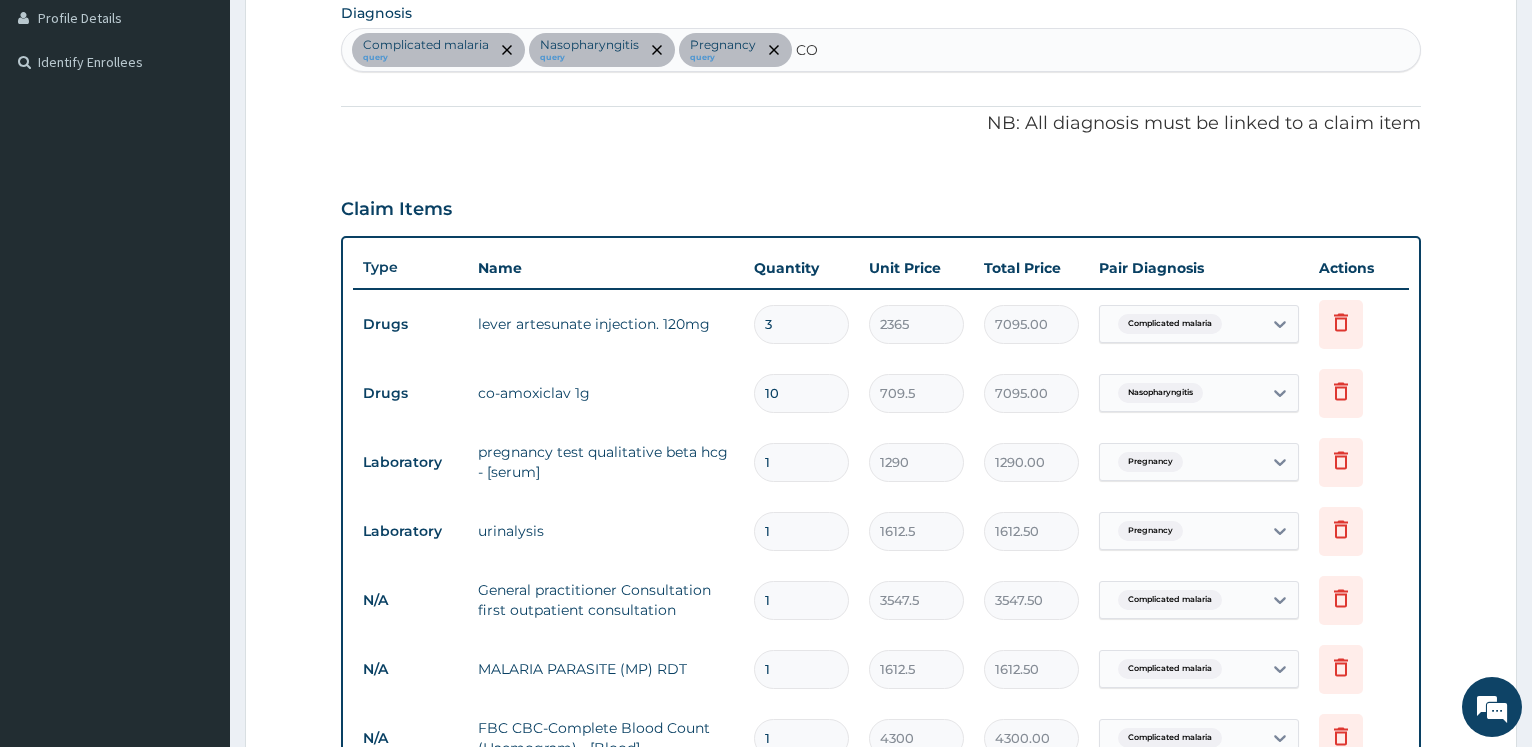 type on "COU" 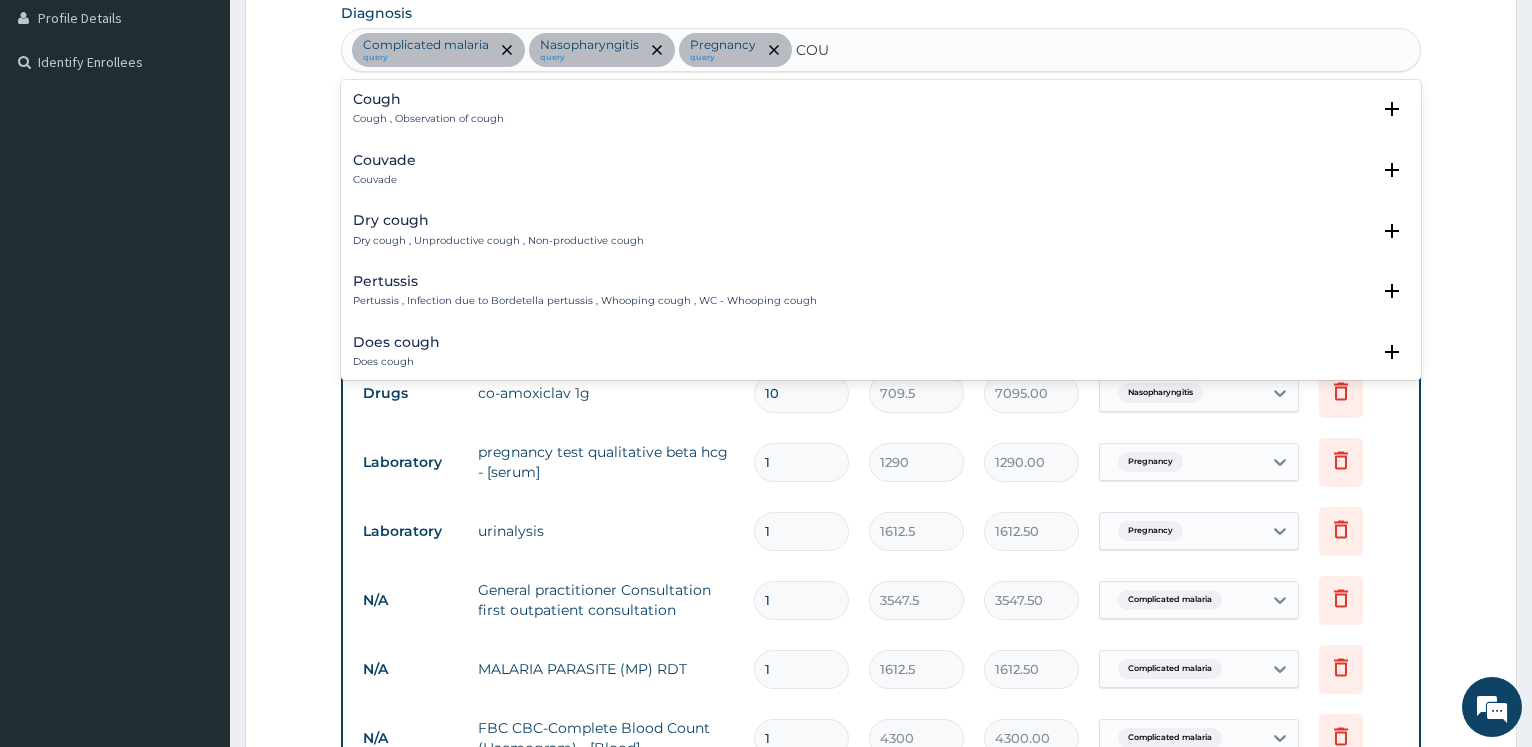 click on "Cough , Observation of cough" at bounding box center [428, 119] 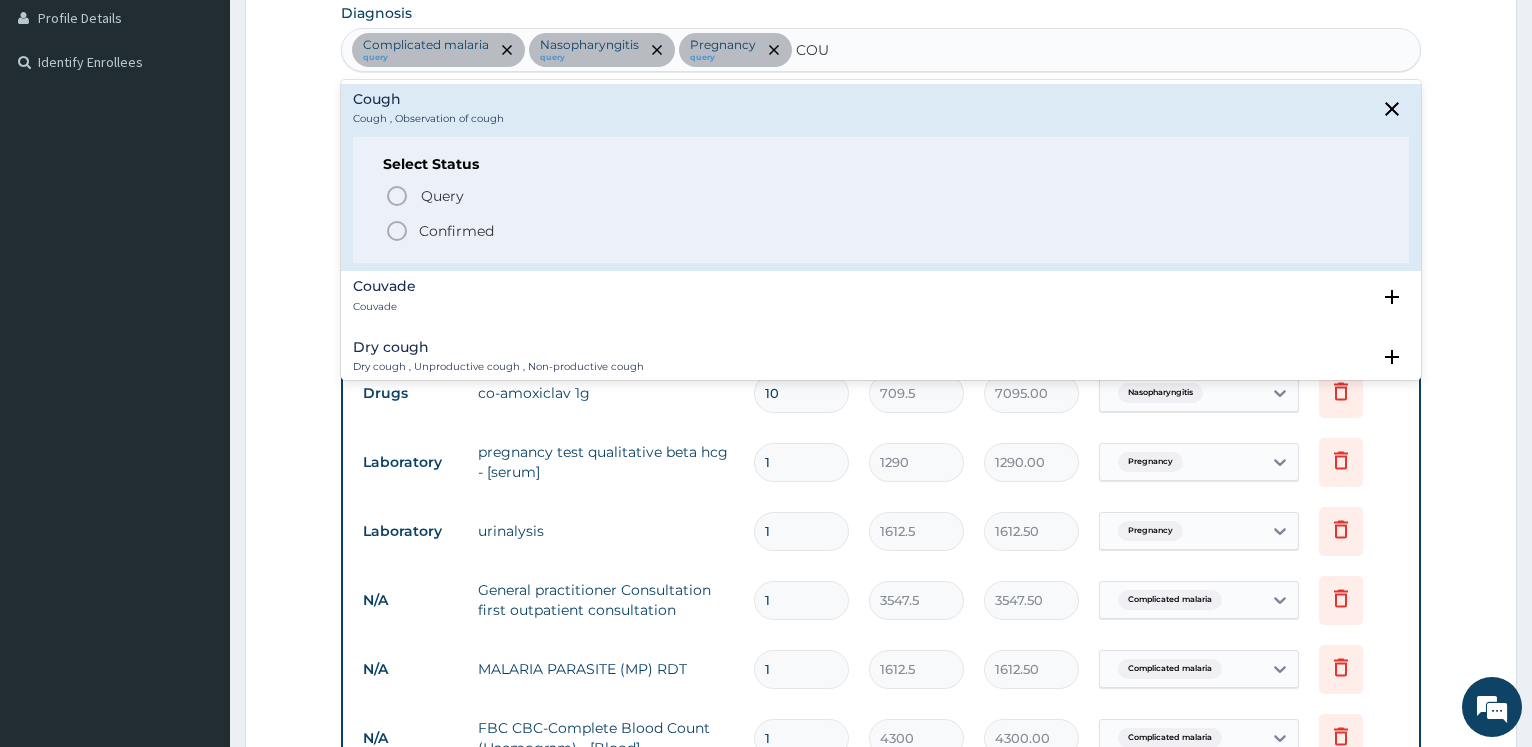 click on "Confirmed" at bounding box center (456, 231) 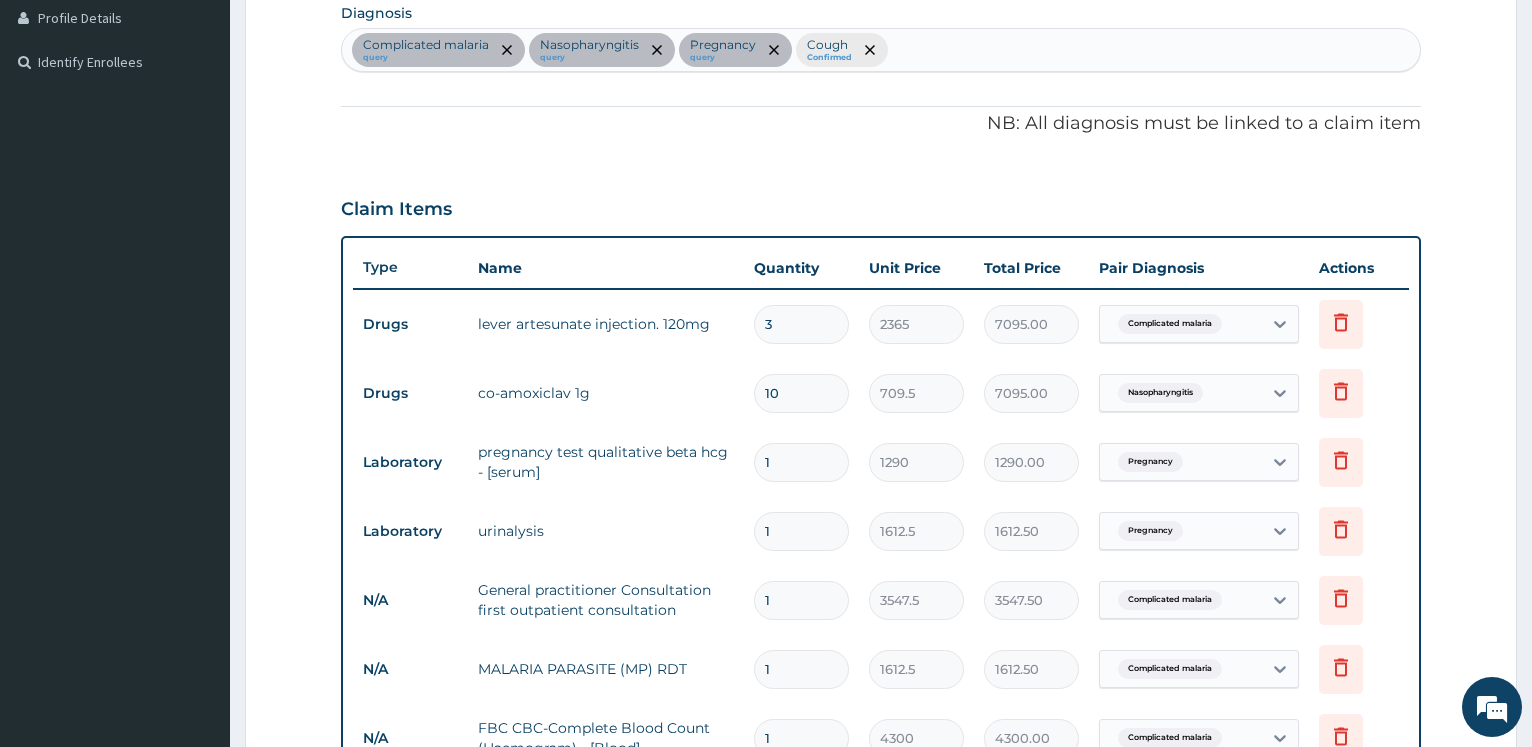 scroll, scrollTop: 1221, scrollLeft: 0, axis: vertical 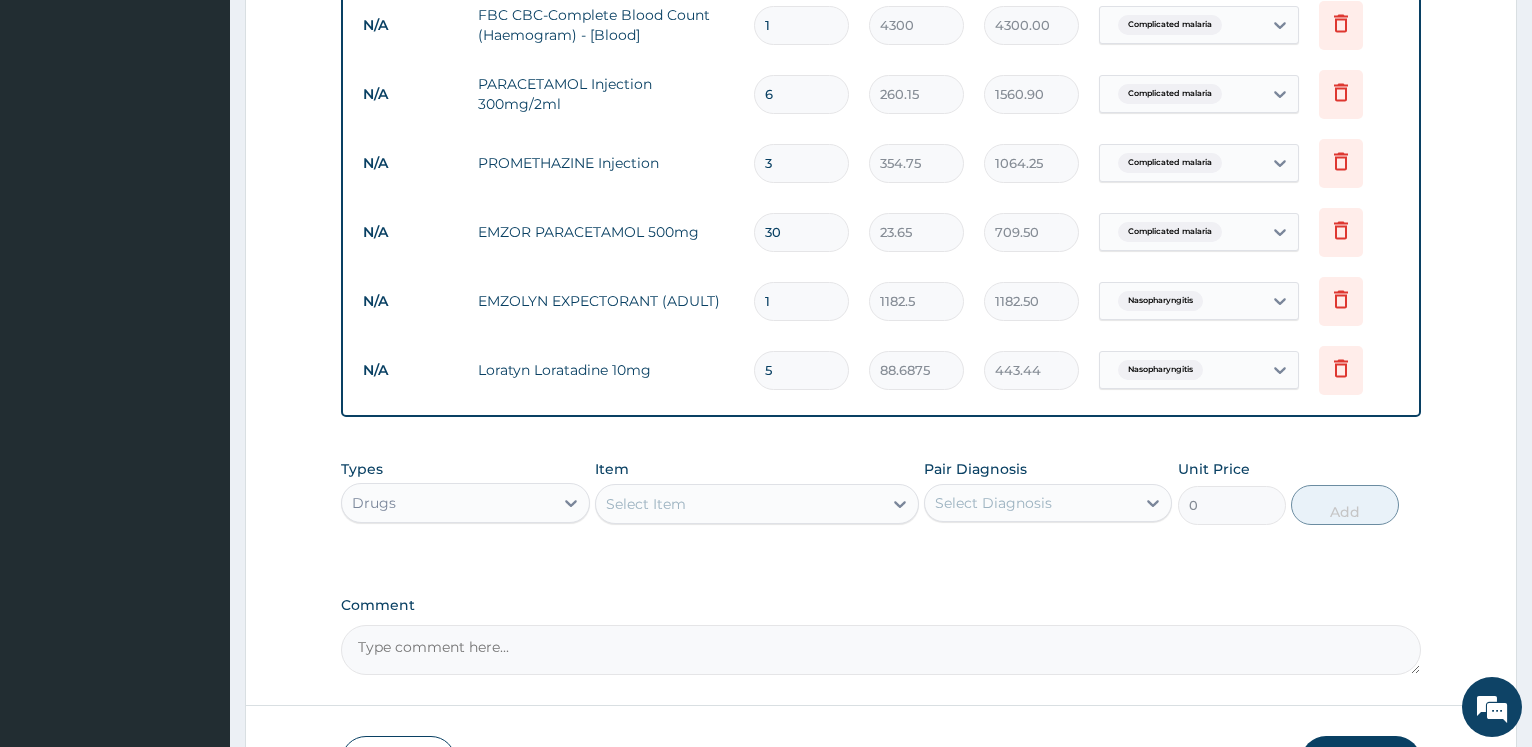 click on "Nasopharyngitis" at bounding box center [1181, 301] 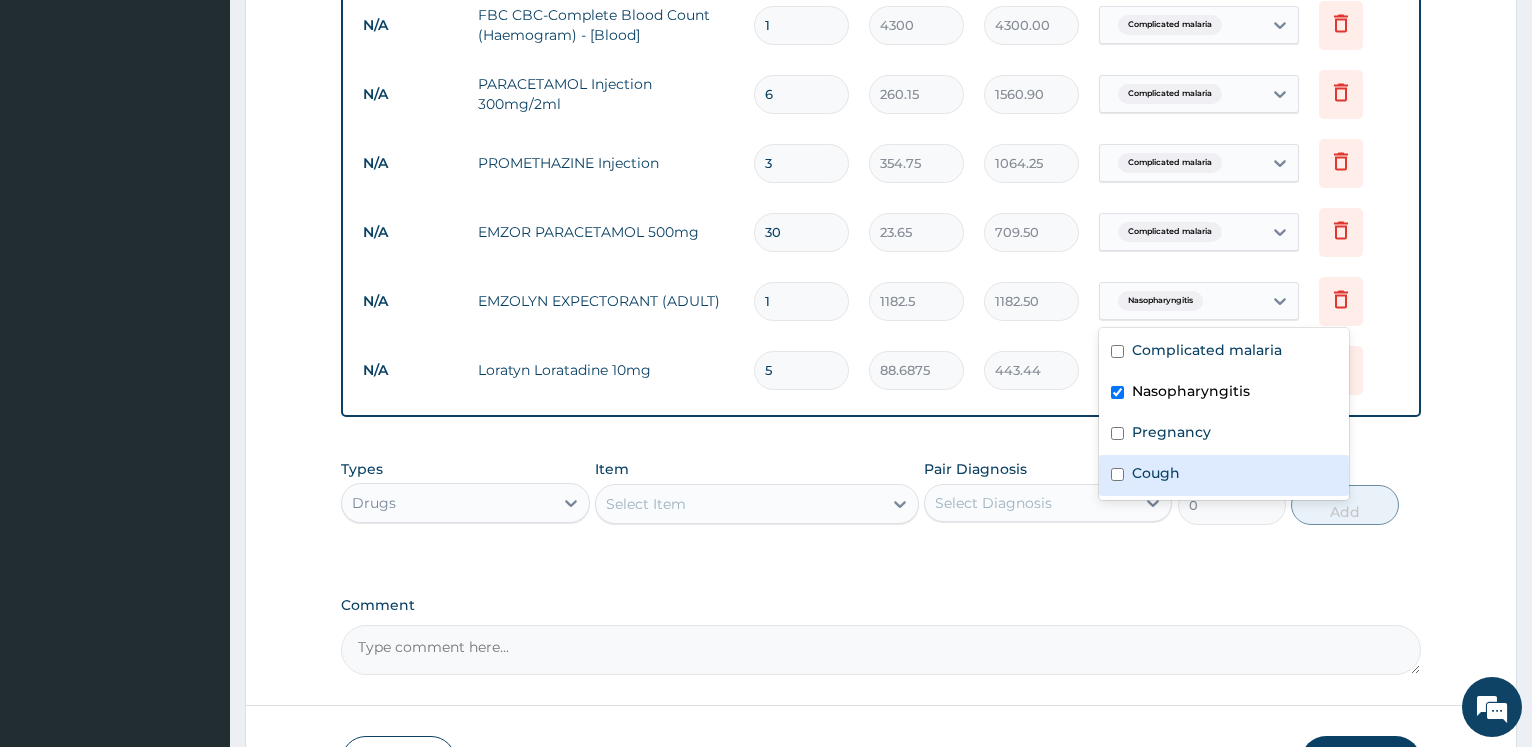 click on "Cough" at bounding box center [1156, 473] 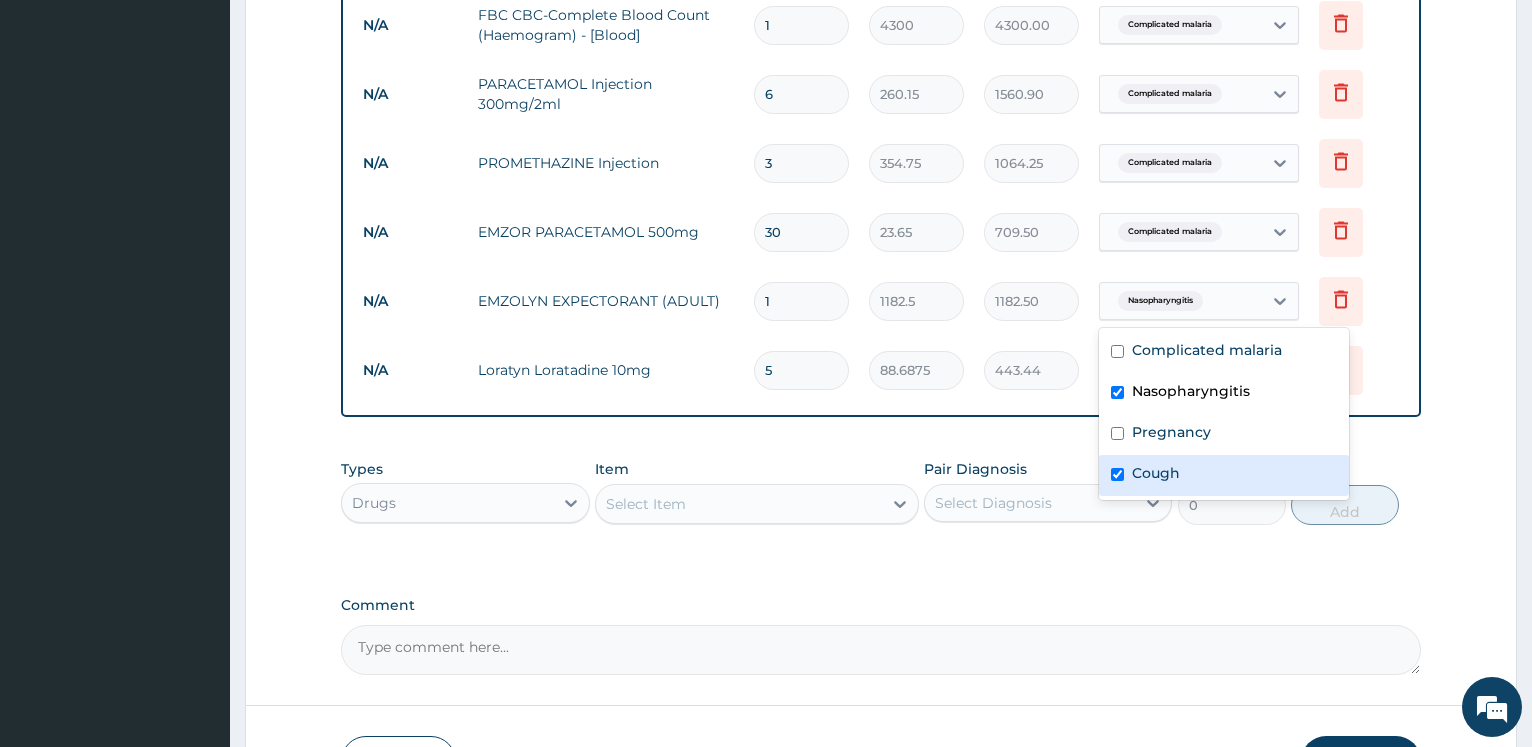 checkbox on "true" 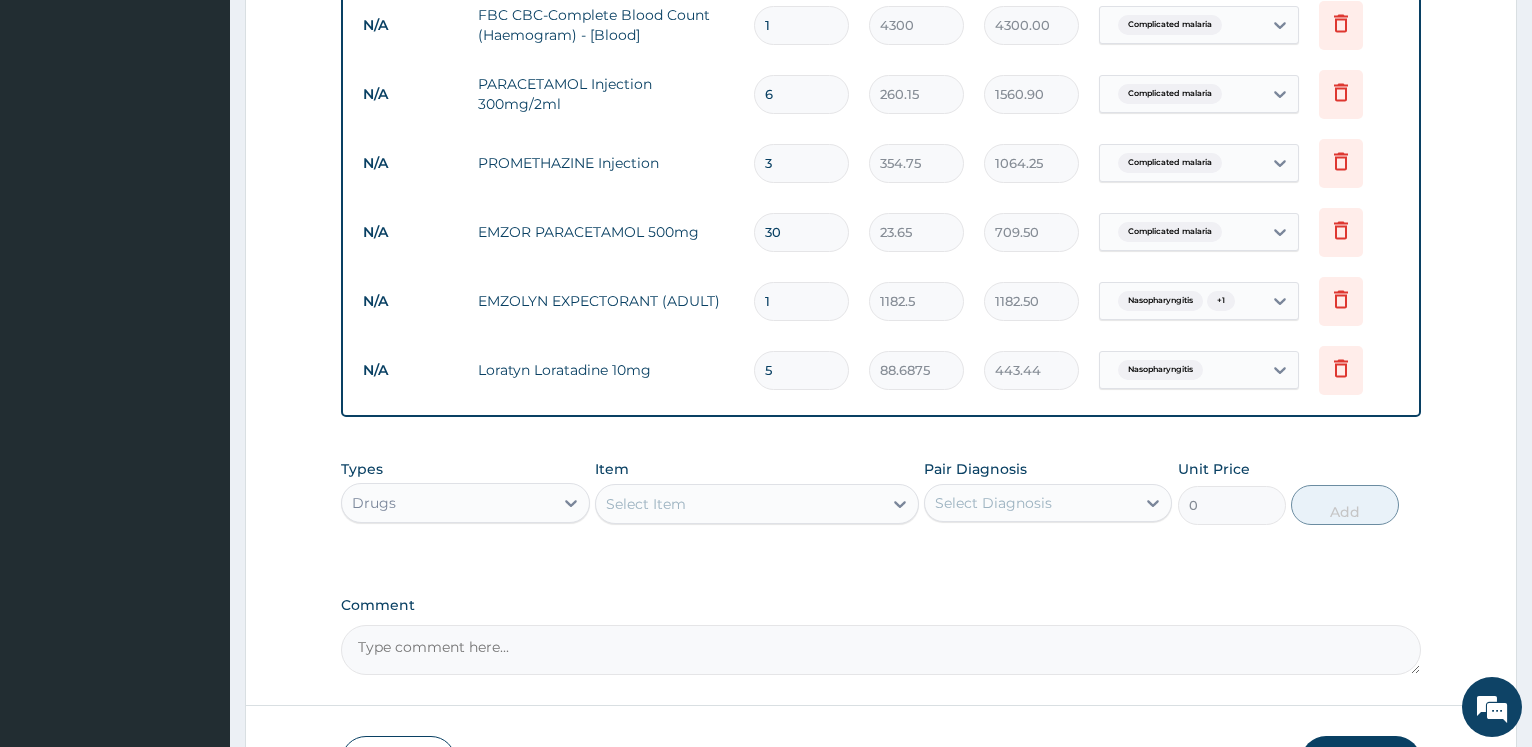 click on "Types Drugs Item Select Item Pair Diagnosis Select Diagnosis Unit Price 0 Add" at bounding box center (881, 492) 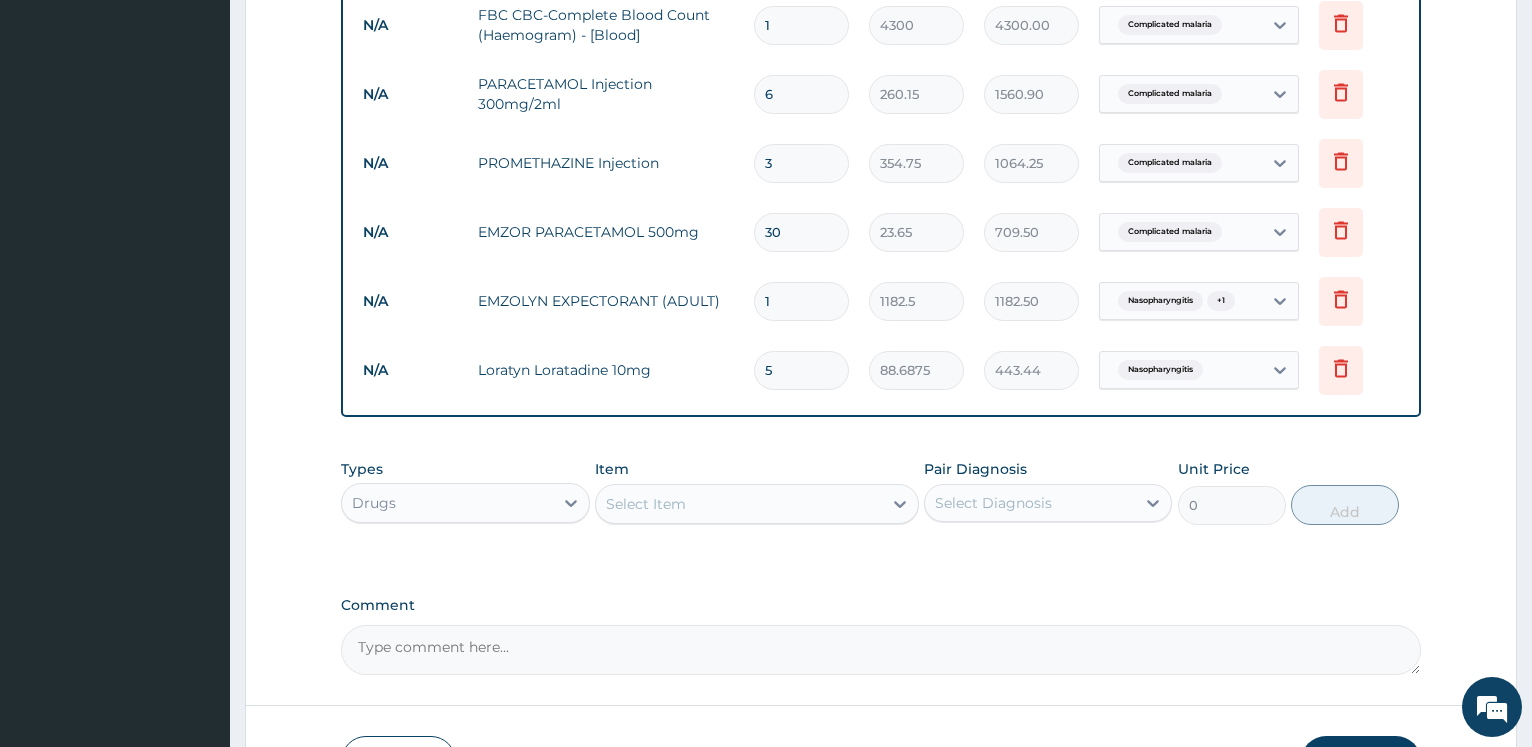 click on "Nasopharyngitis" at bounding box center (1181, 370) 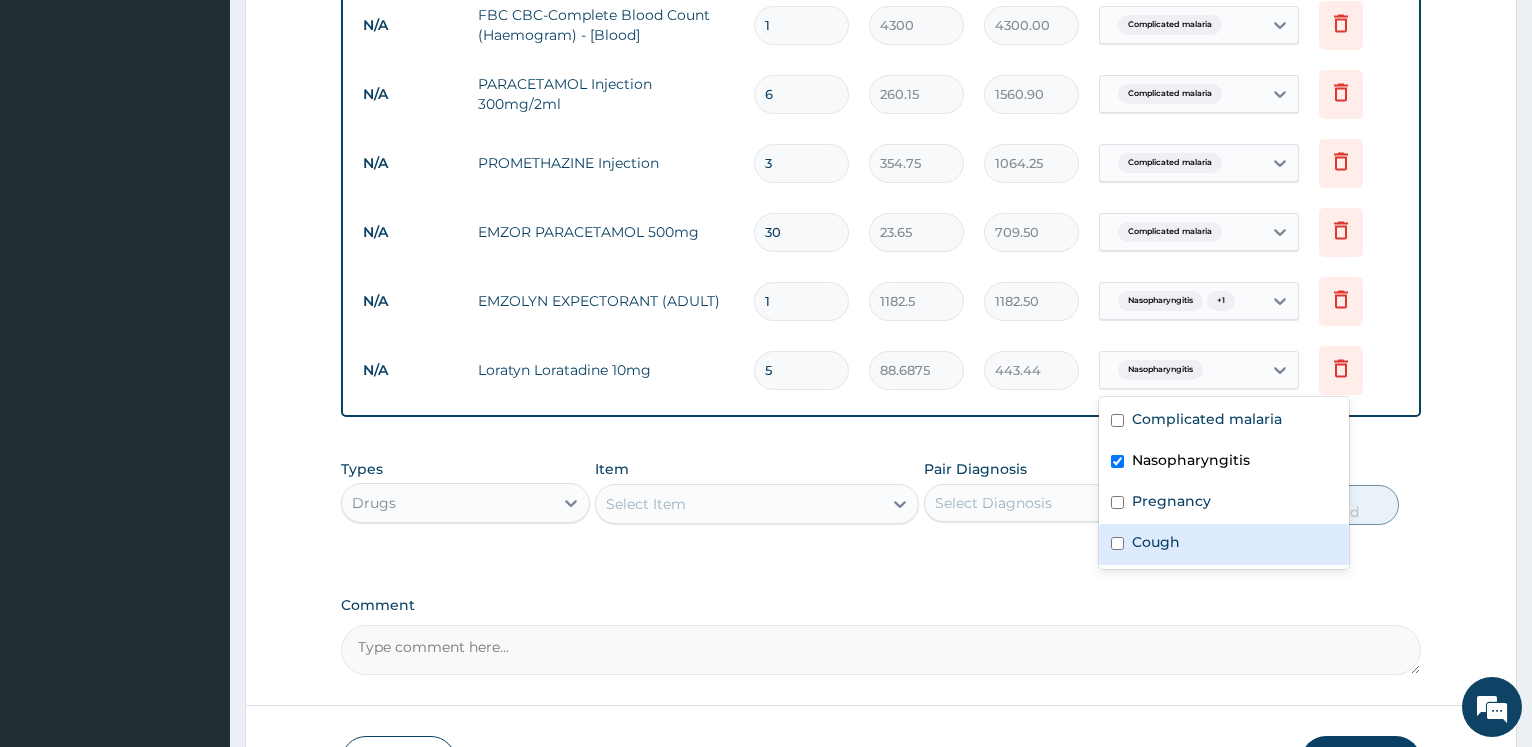 click on "Cough" at bounding box center [1224, 544] 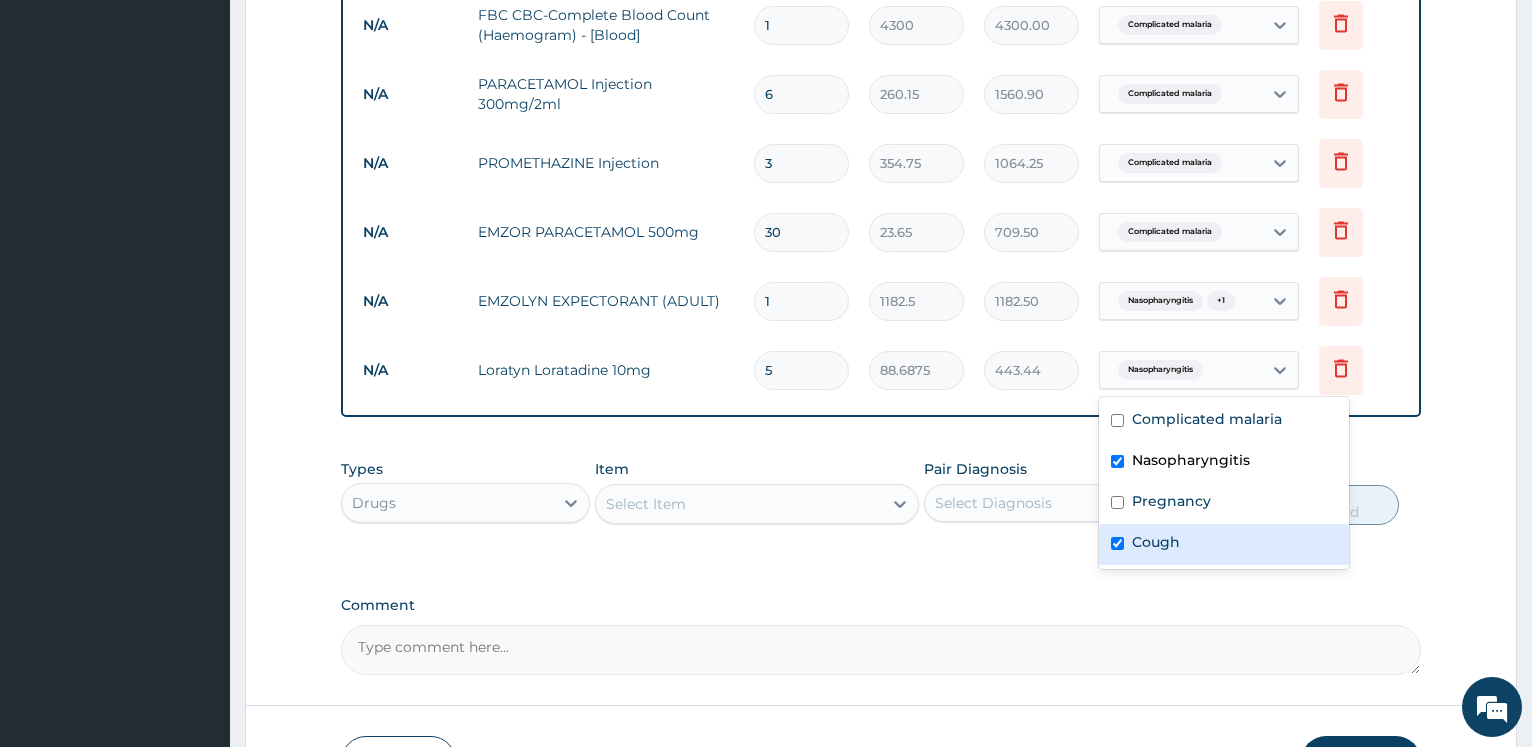 checkbox on "true" 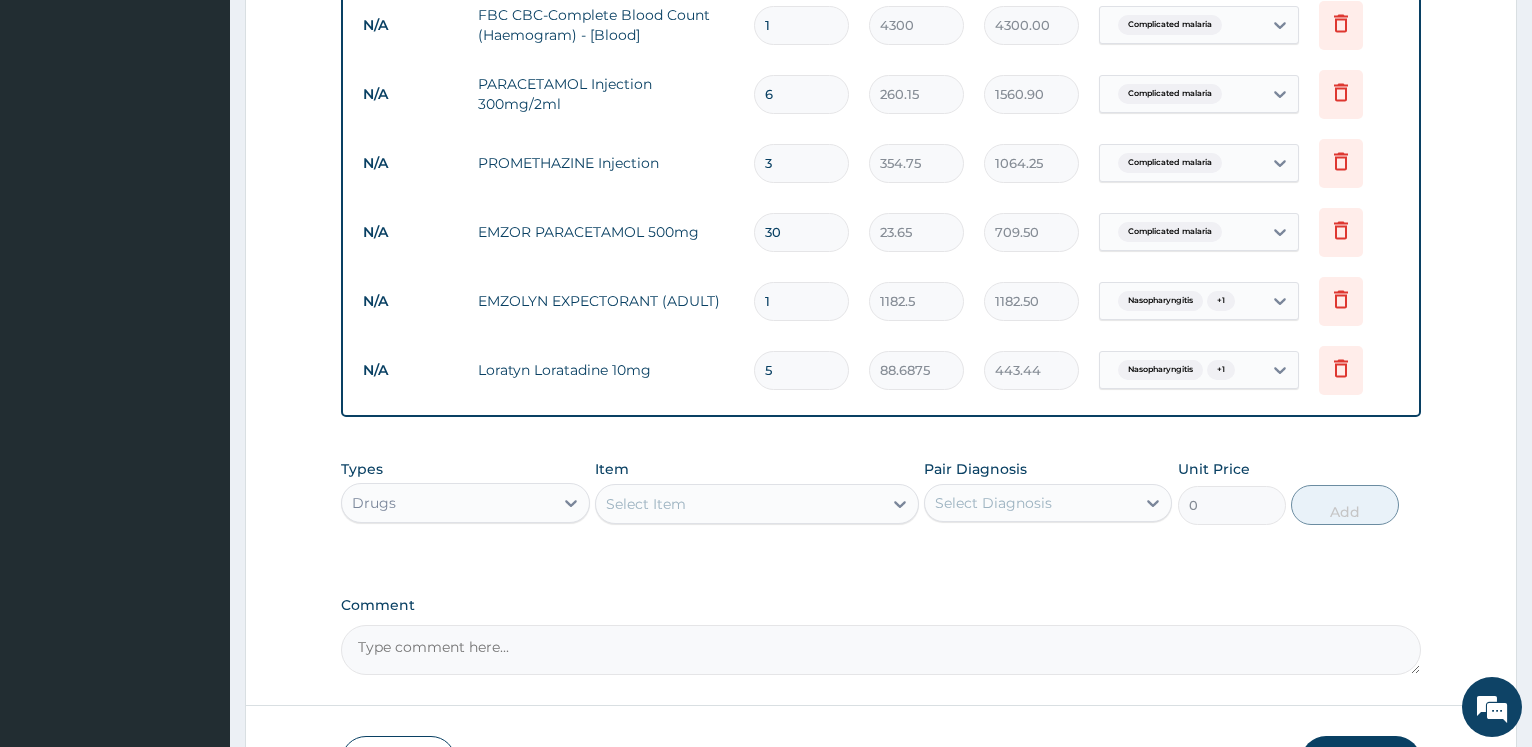 scroll, scrollTop: 508, scrollLeft: 0, axis: vertical 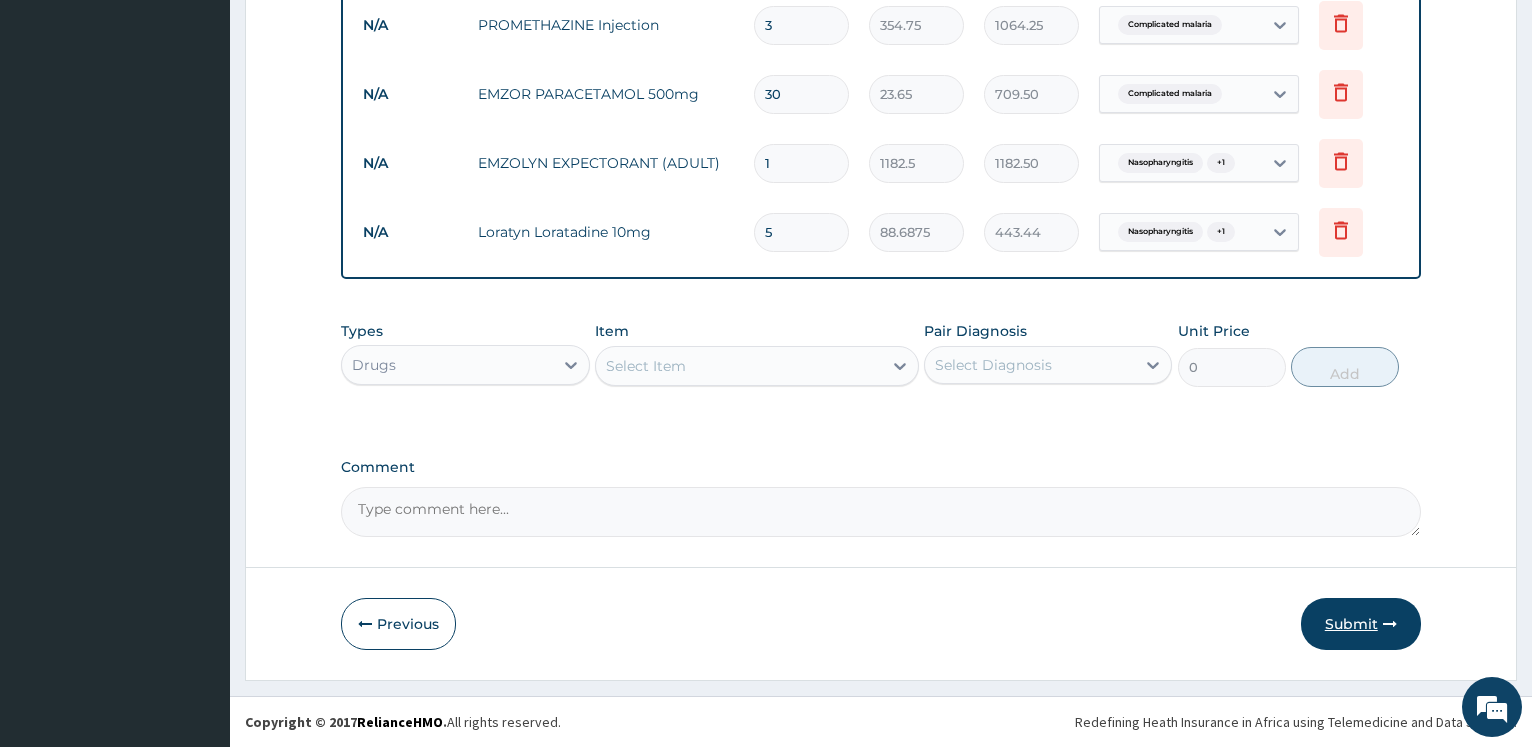 click on "Submit" at bounding box center [1361, 624] 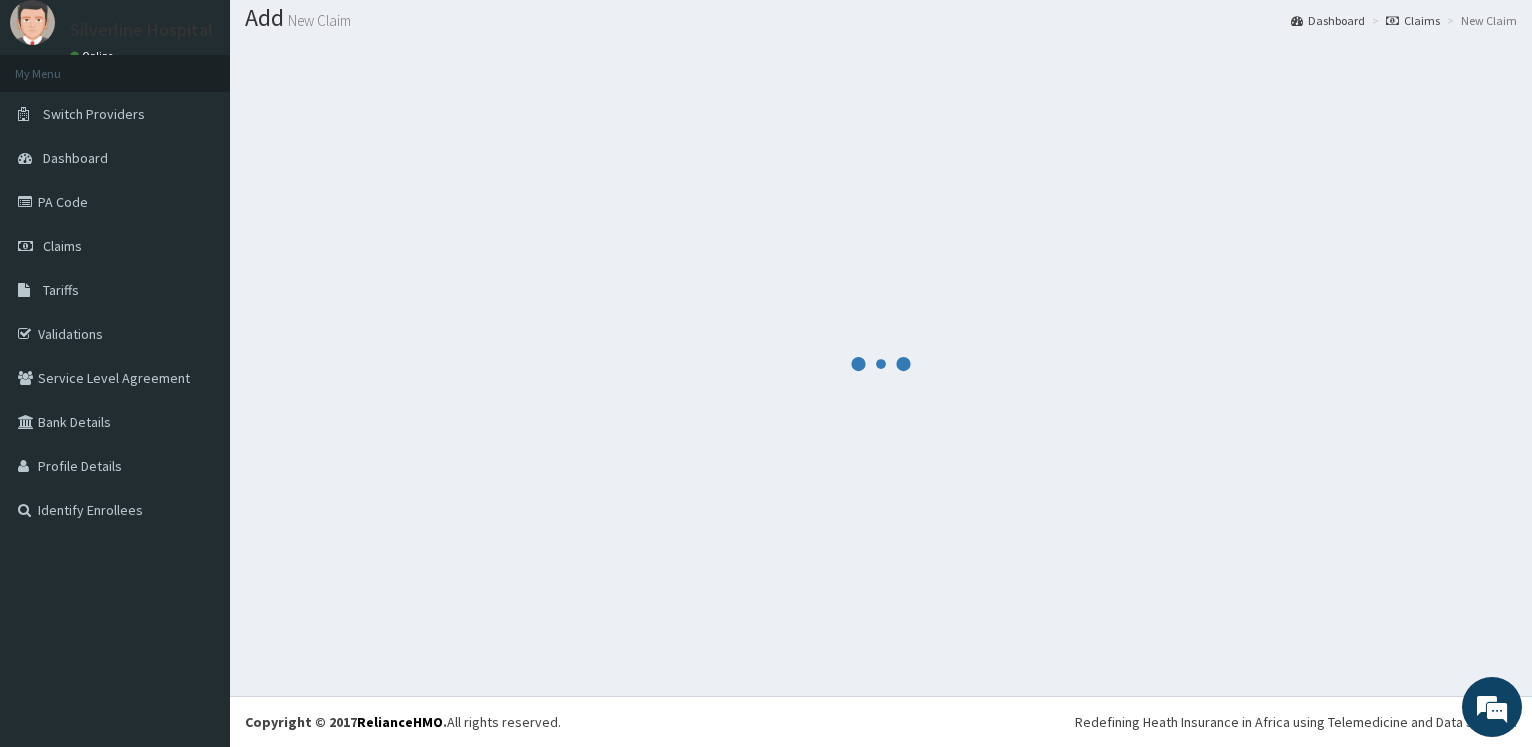 scroll, scrollTop: 60, scrollLeft: 0, axis: vertical 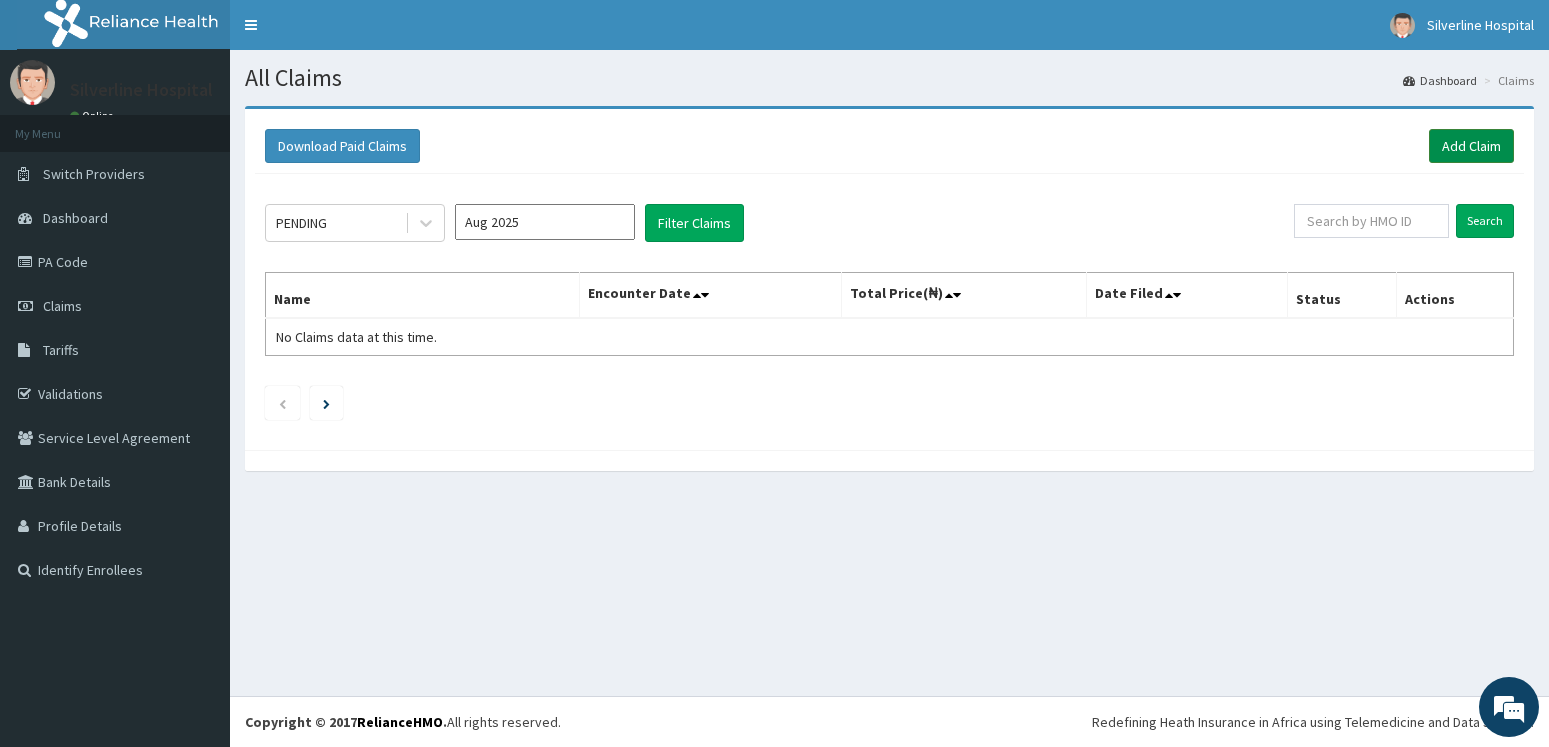 click on "Add Claim" at bounding box center (1471, 146) 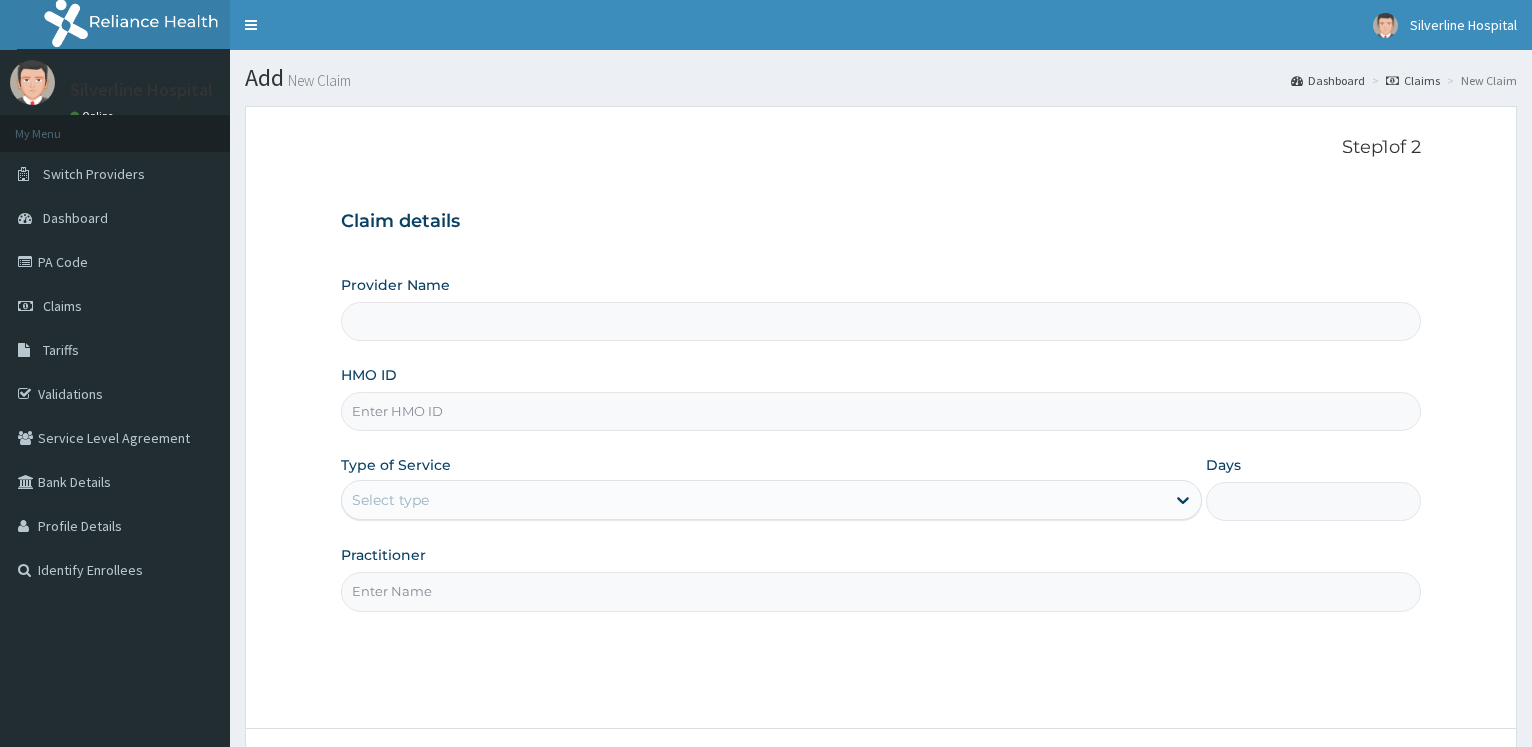 scroll, scrollTop: 0, scrollLeft: 0, axis: both 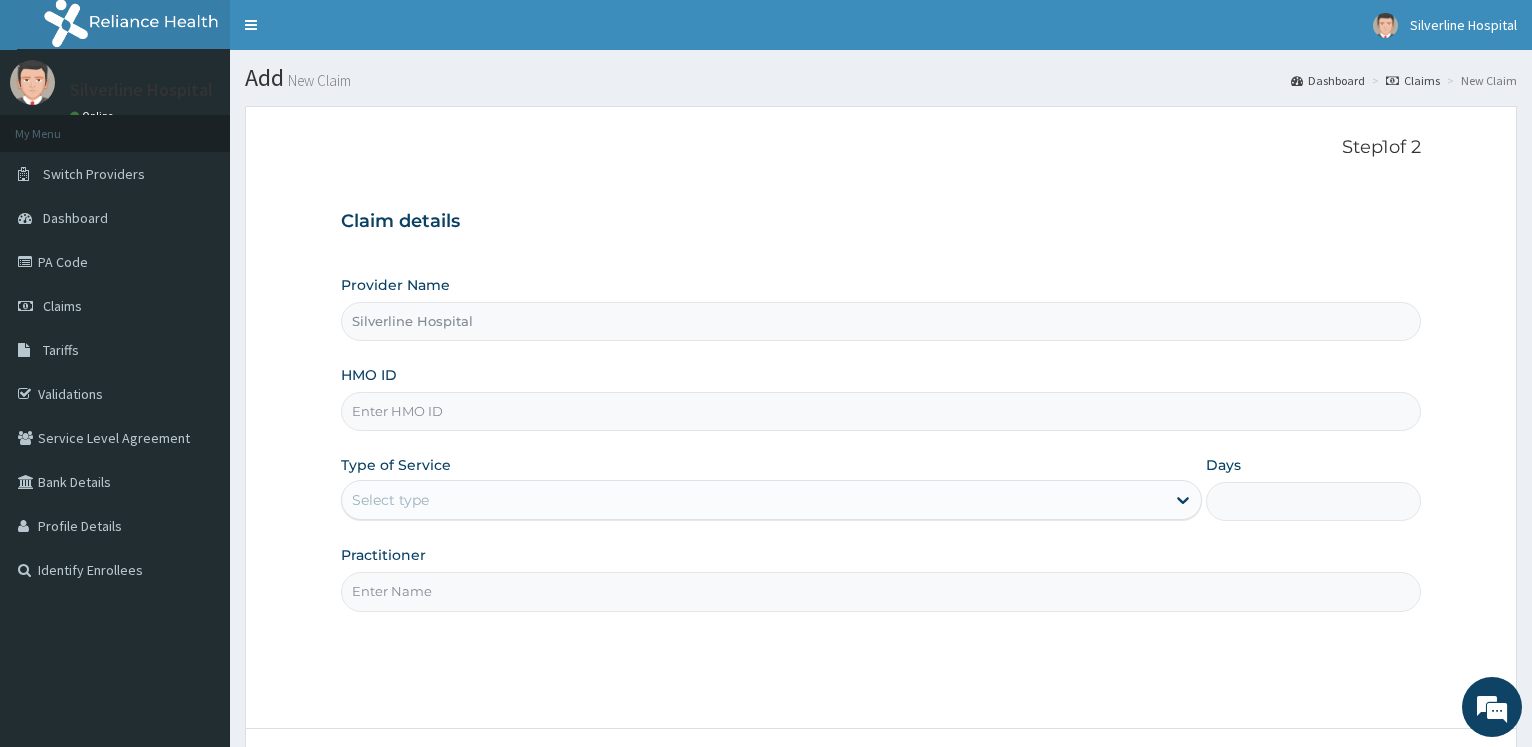 type on "Silverline Hospital" 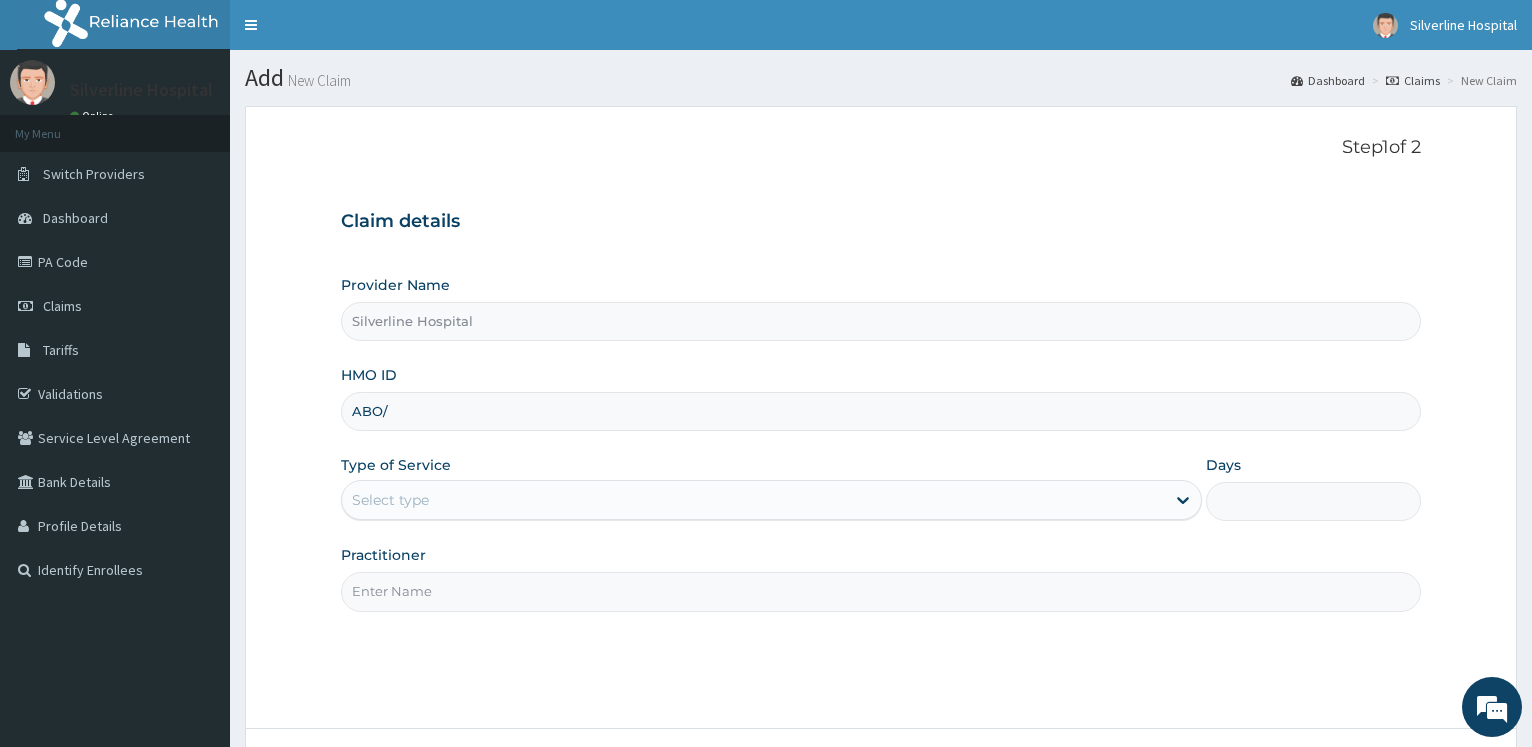 click on "Provider Name Silverline Hospital HMO ID ABO/ Type of Service Select type Days Practitioner" at bounding box center [881, 443] 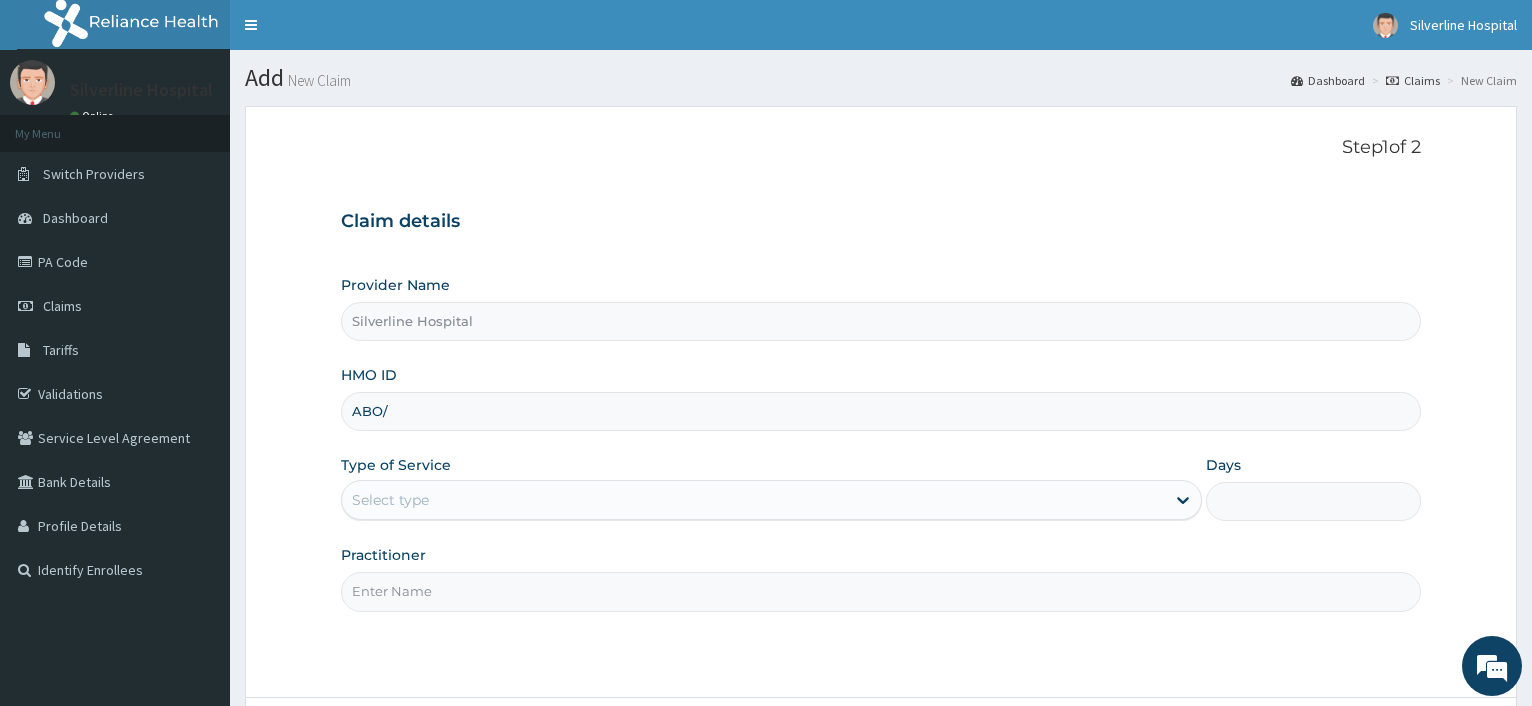 click on "ABO/" at bounding box center [881, 411] 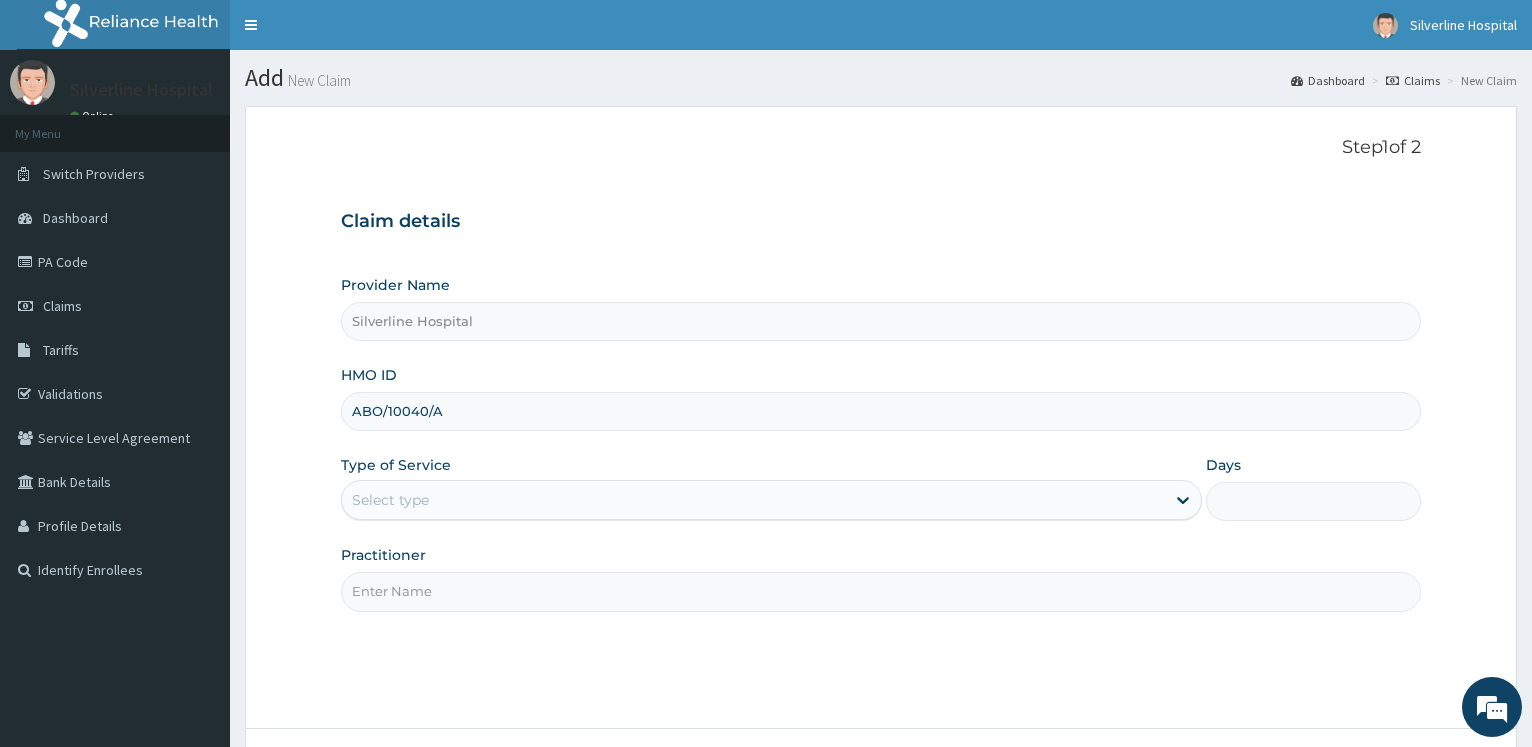 type on "ABO/10040/A" 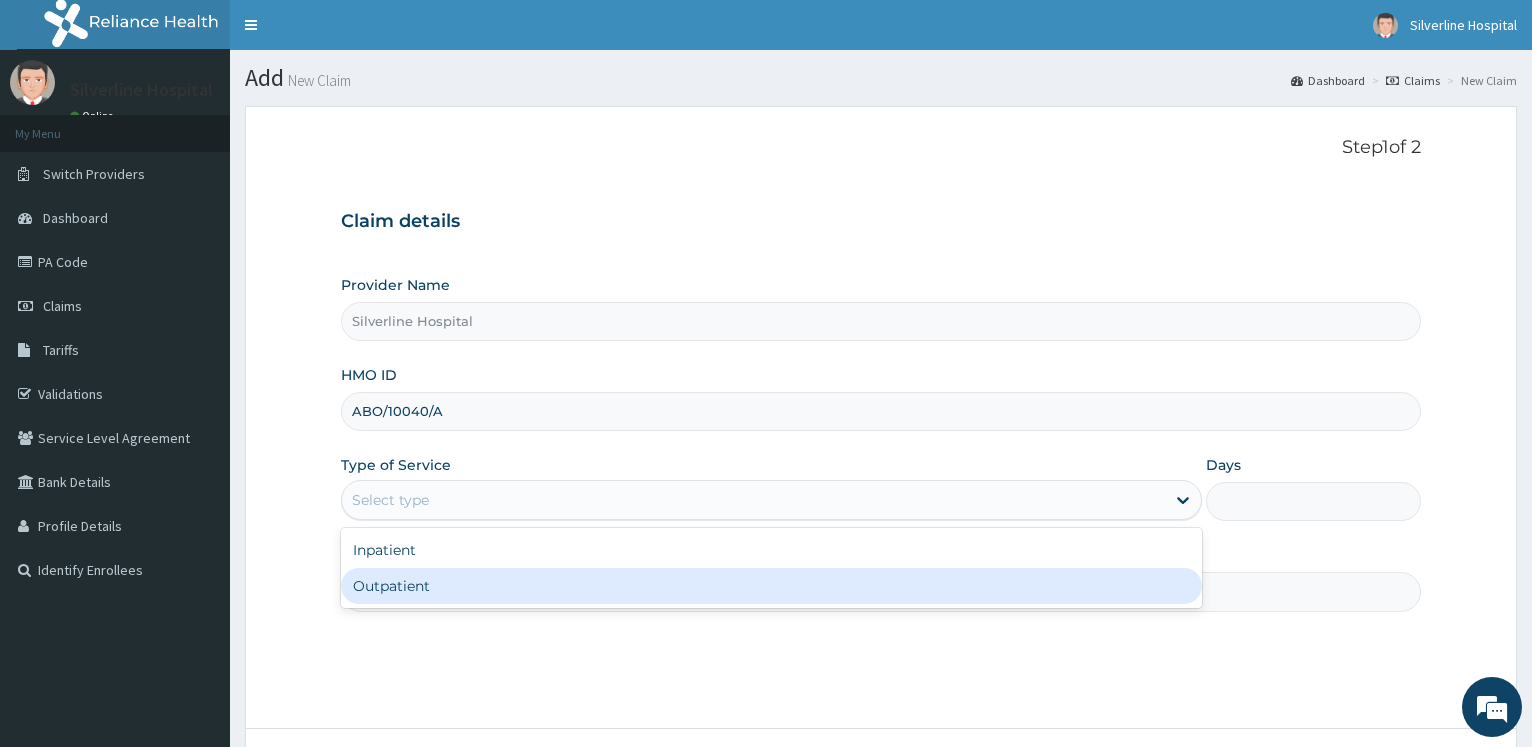 click on "Outpatient" at bounding box center (771, 586) 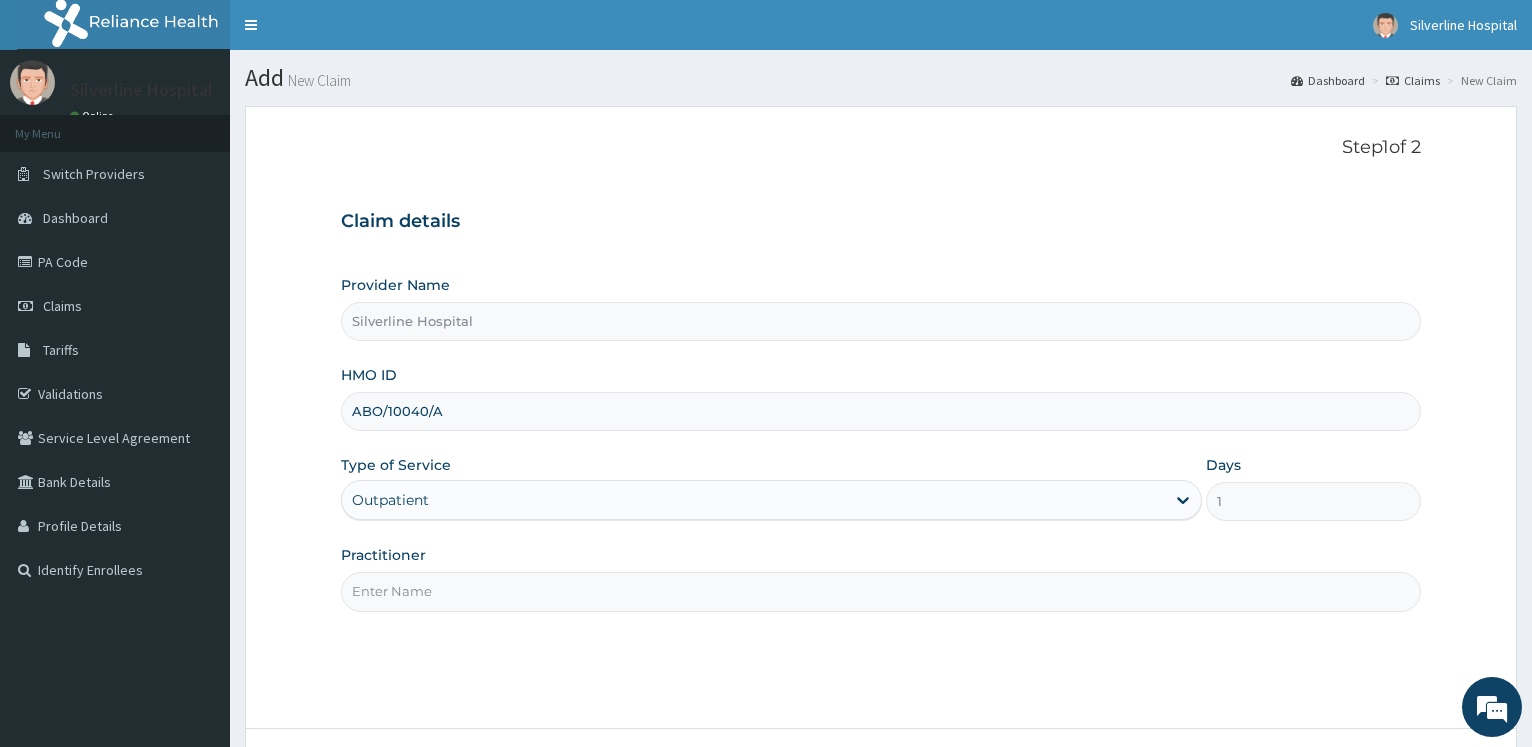 click on "Practitioner" at bounding box center (881, 591) 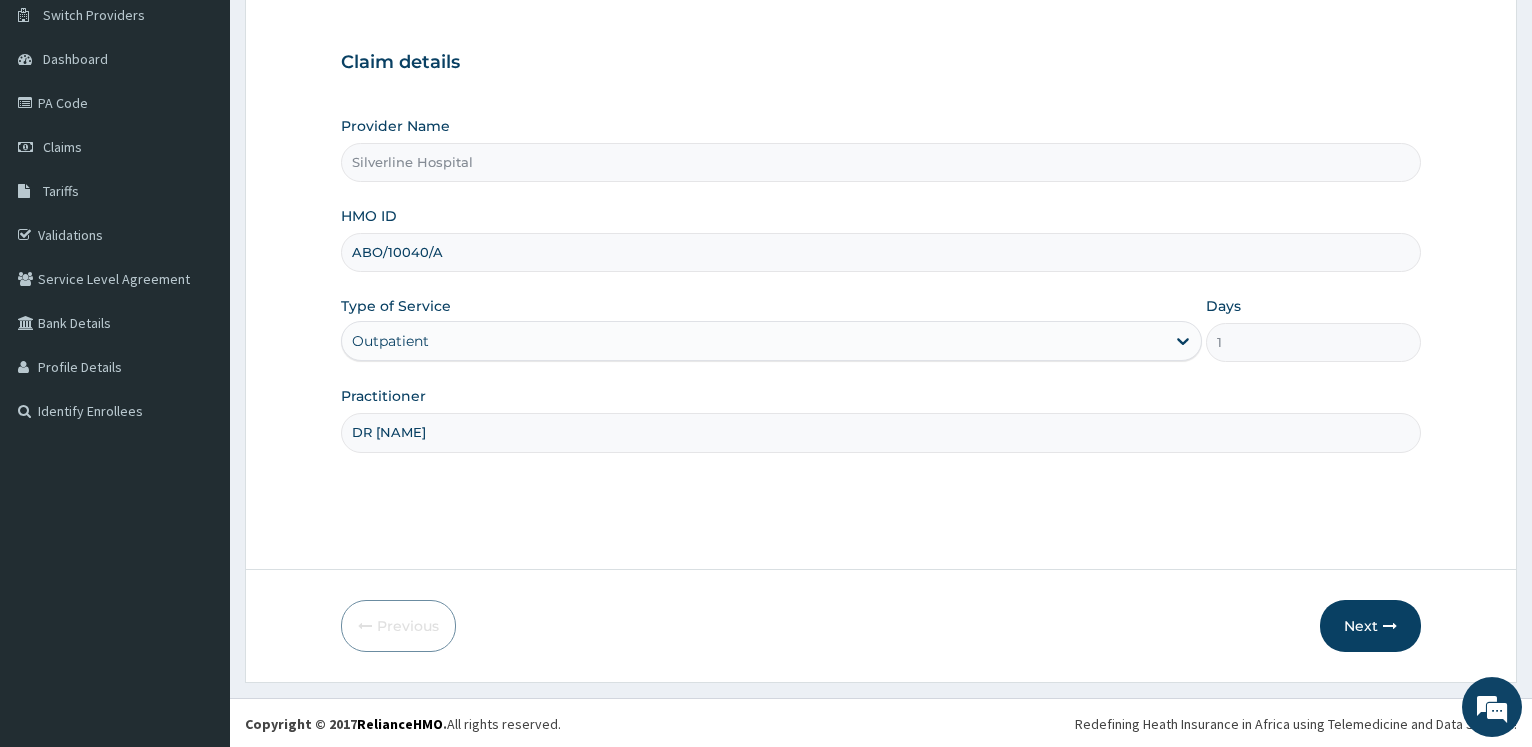 scroll, scrollTop: 161, scrollLeft: 0, axis: vertical 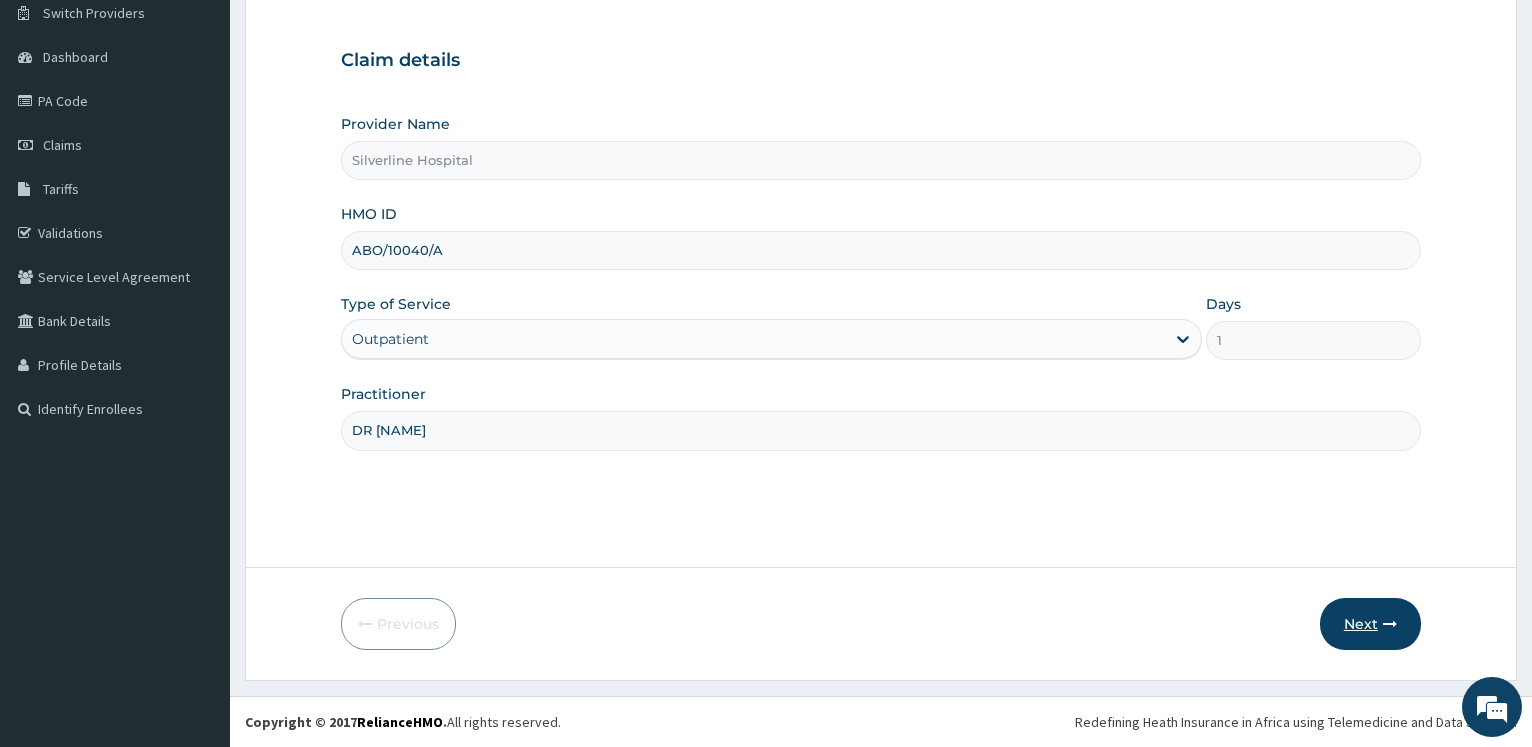 type on "DR [NAME]" 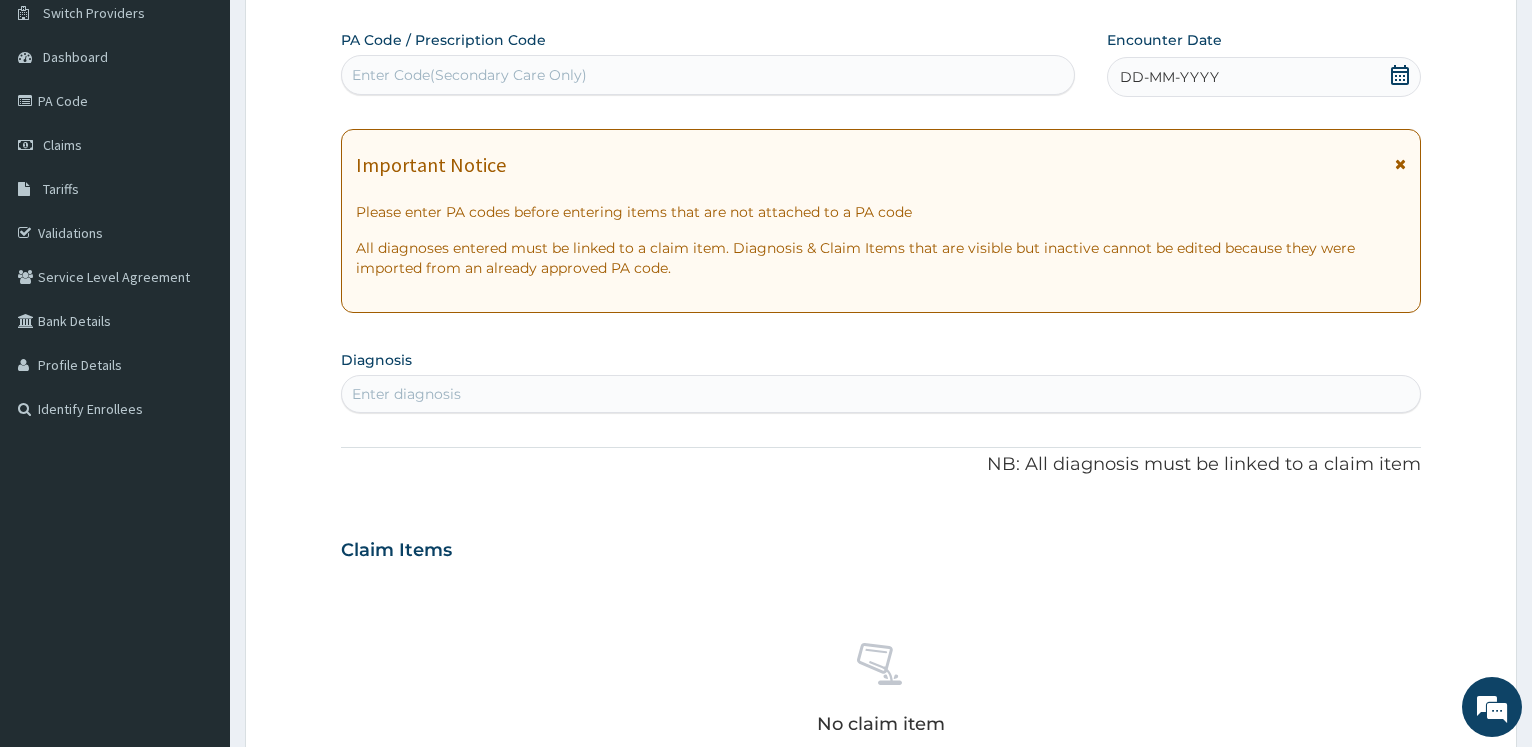 click on "Enter Code(Secondary Care Only)" at bounding box center (707, 75) 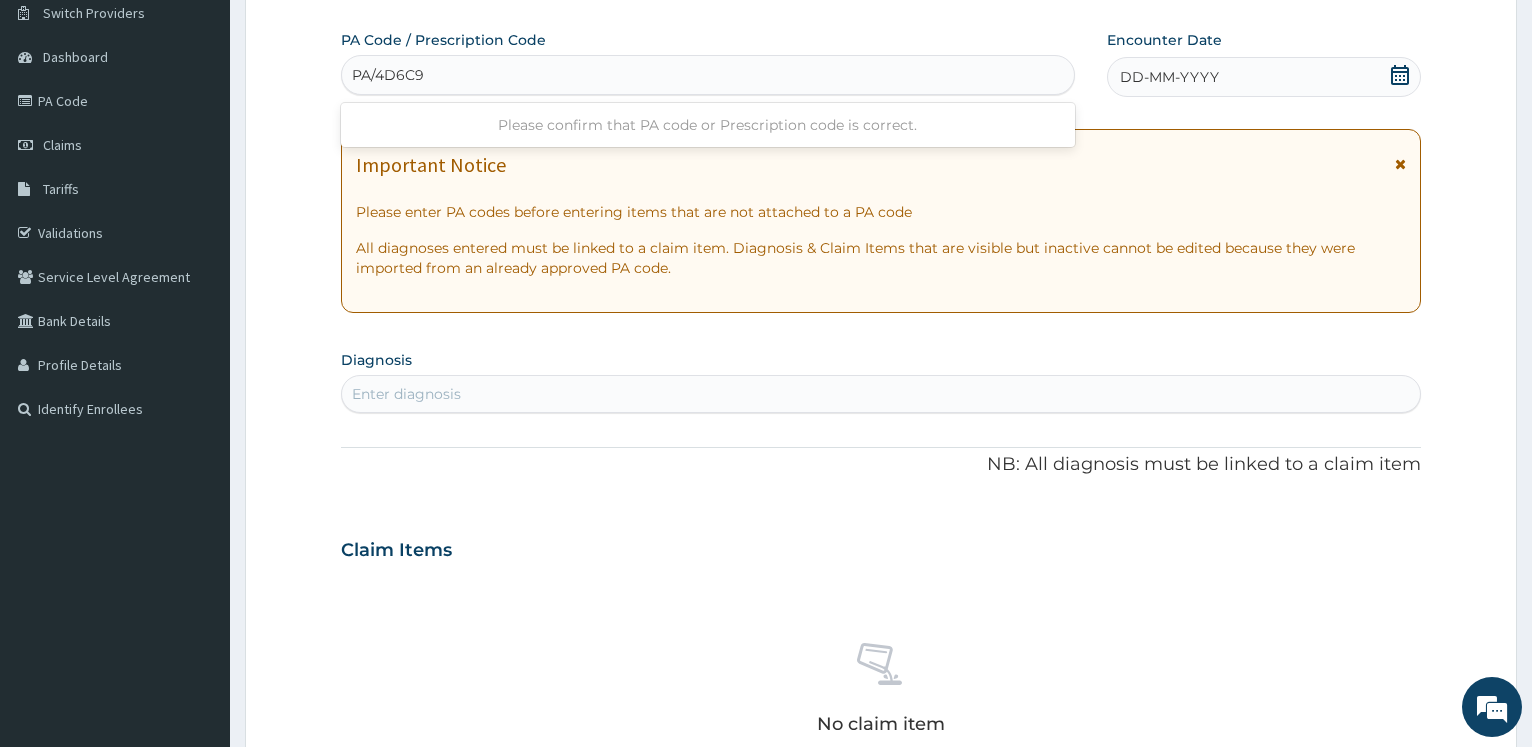type on "PA/4D6C9B" 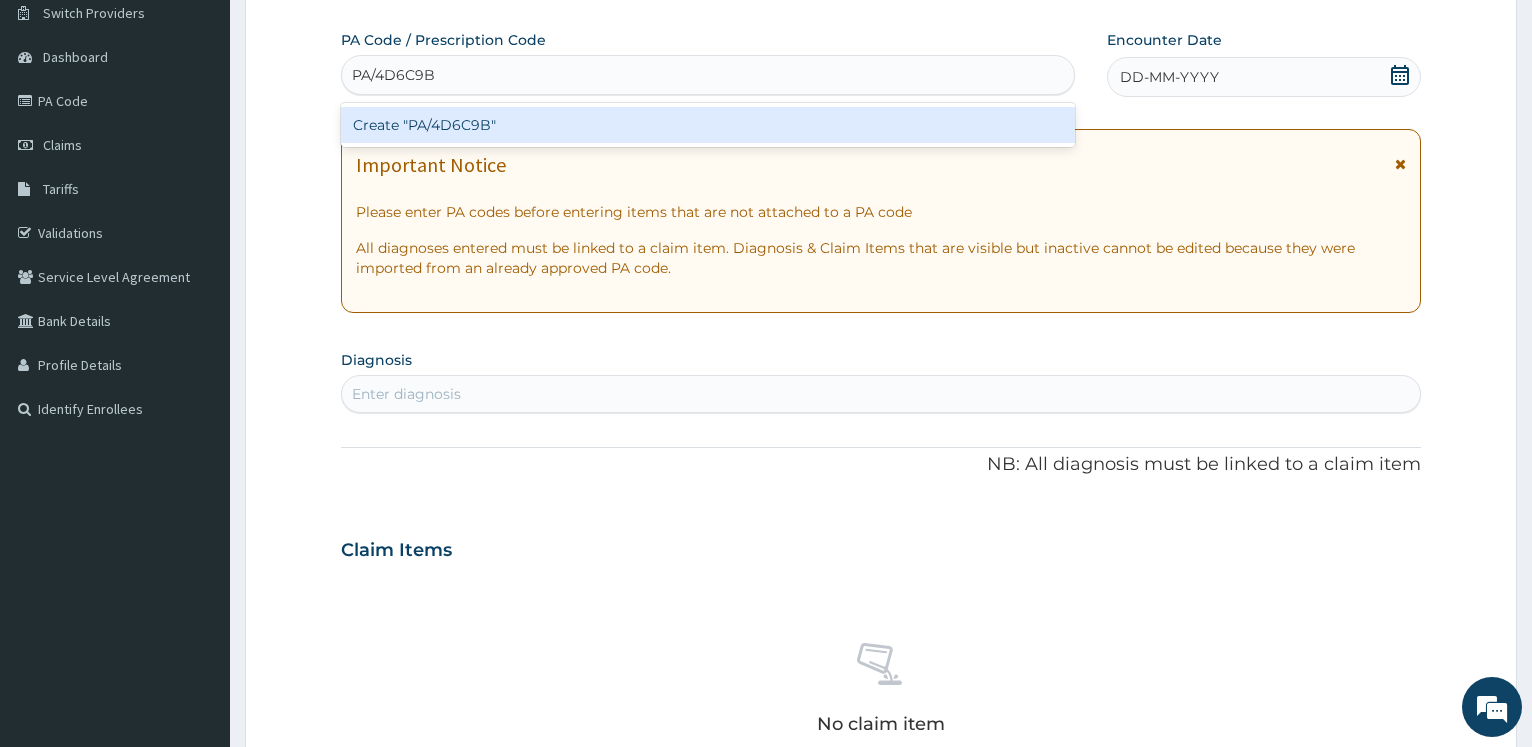 click on "Create "PA/4D6C9B"" at bounding box center (707, 125) 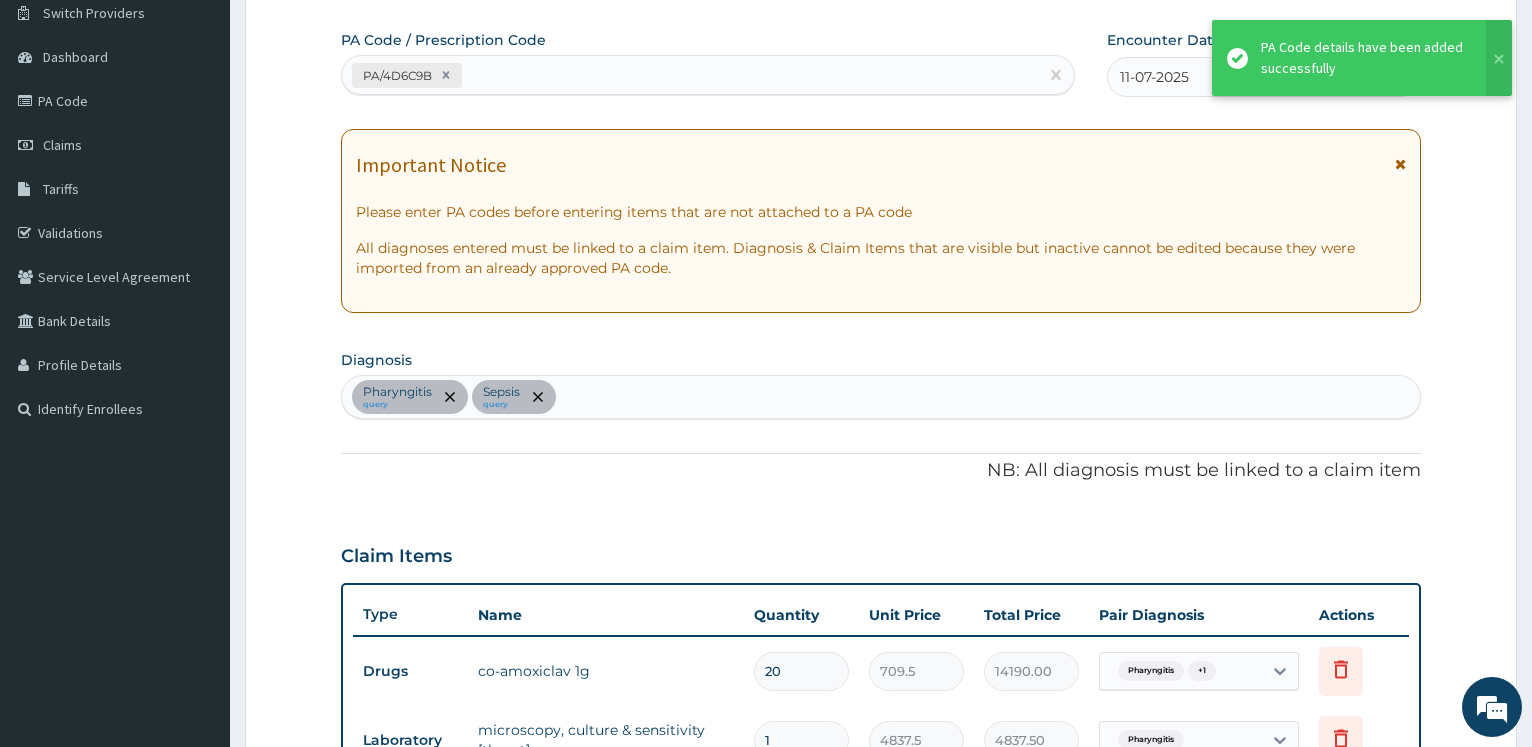 scroll, scrollTop: 162, scrollLeft: 0, axis: vertical 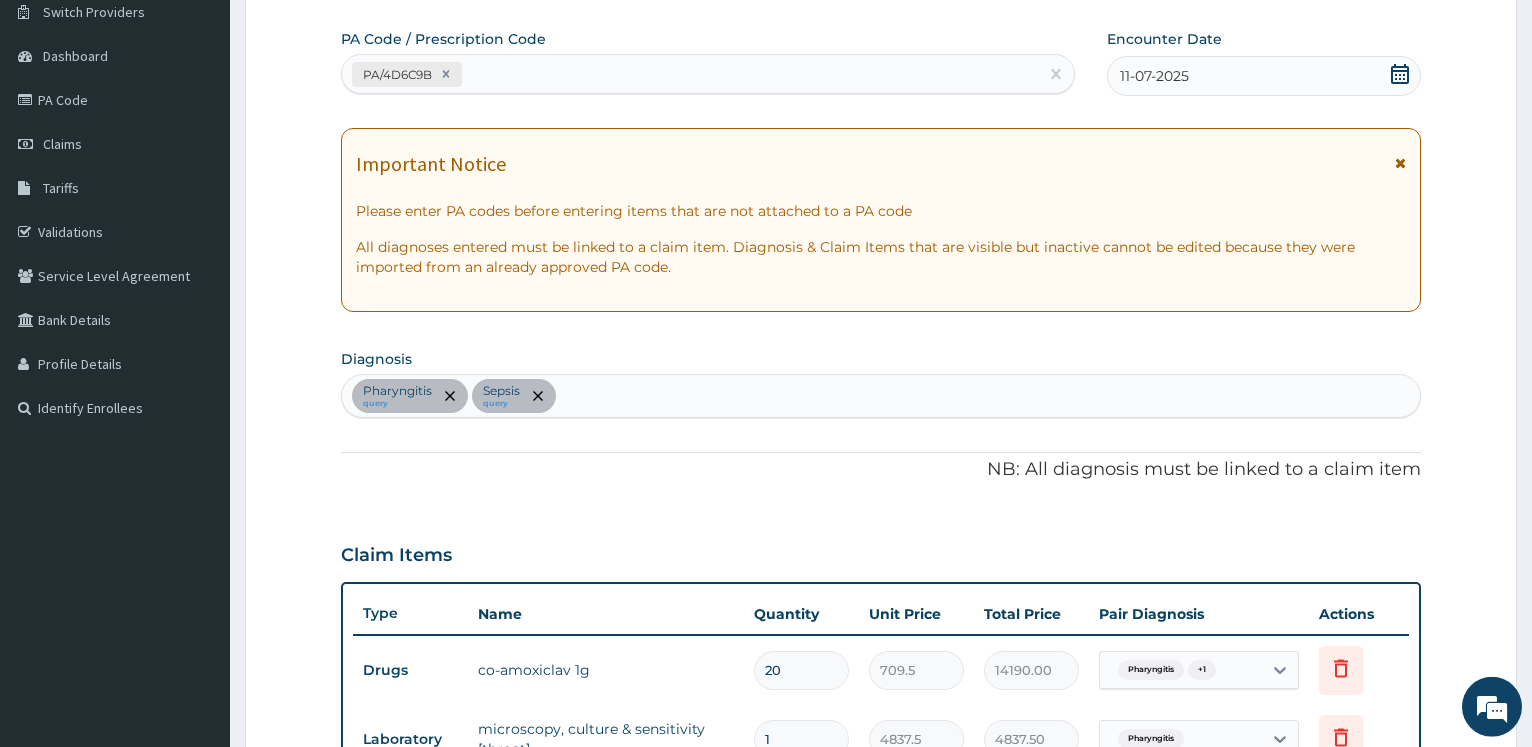 click on "Pharyngitis query Sepsis query" at bounding box center [881, 396] 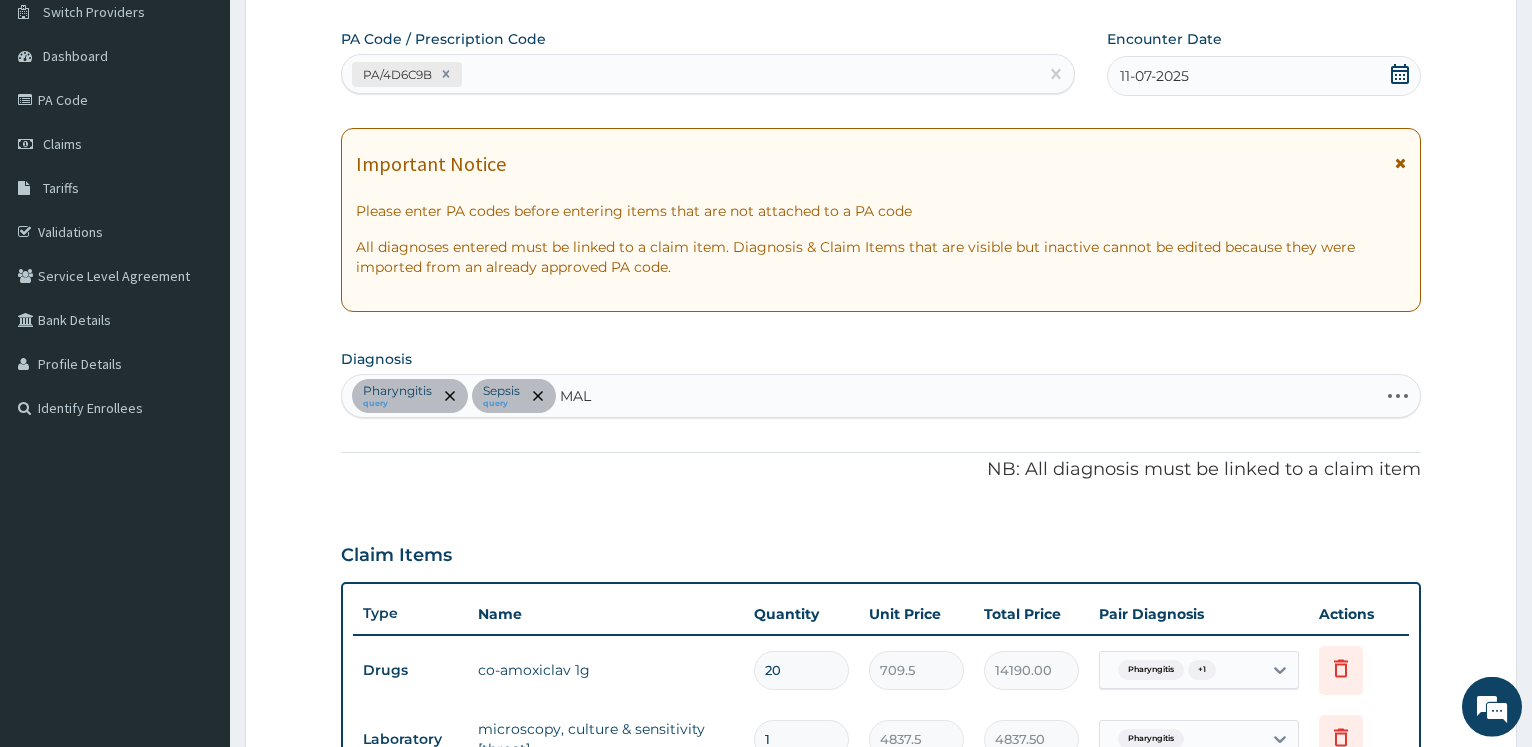 type on "MALA" 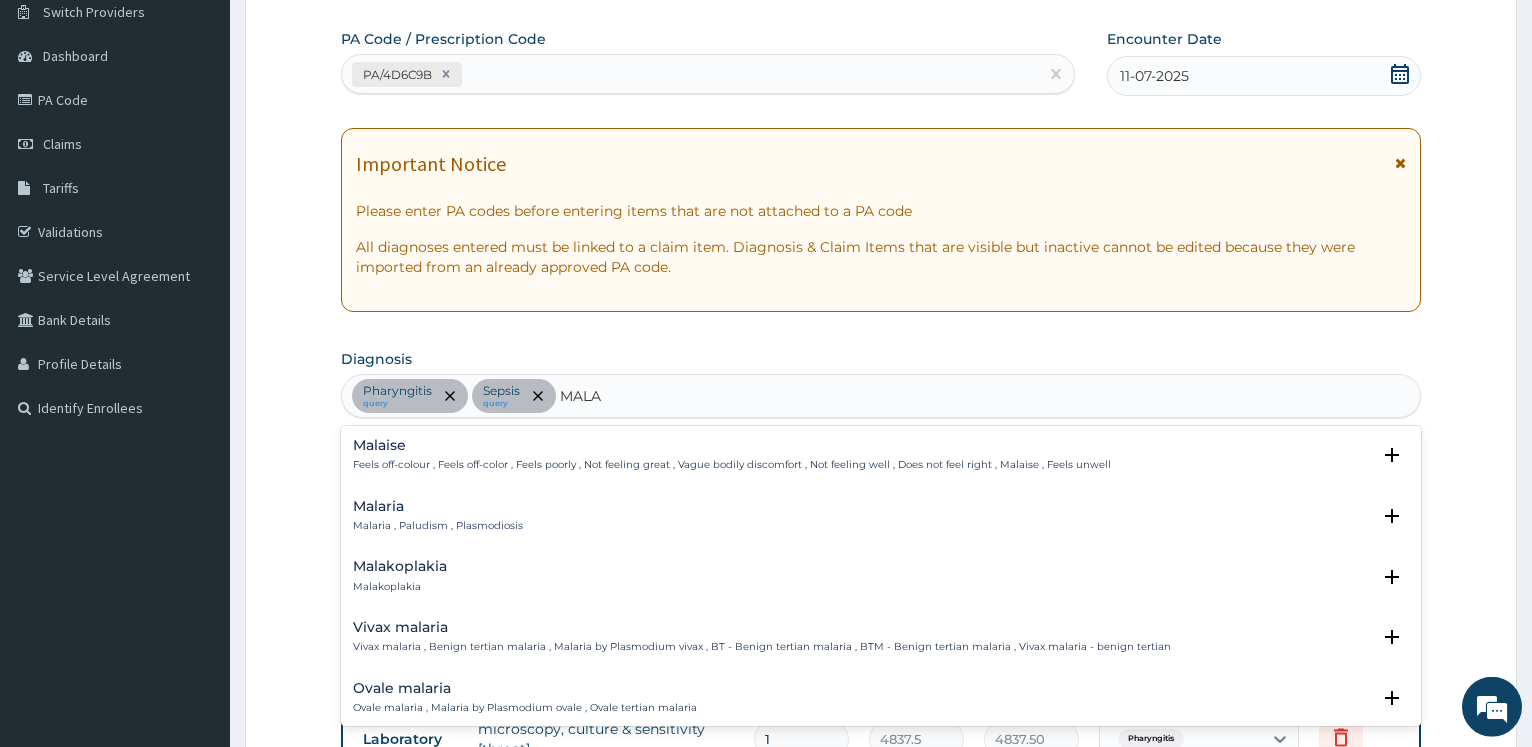 click on "Malaria" at bounding box center [438, 506] 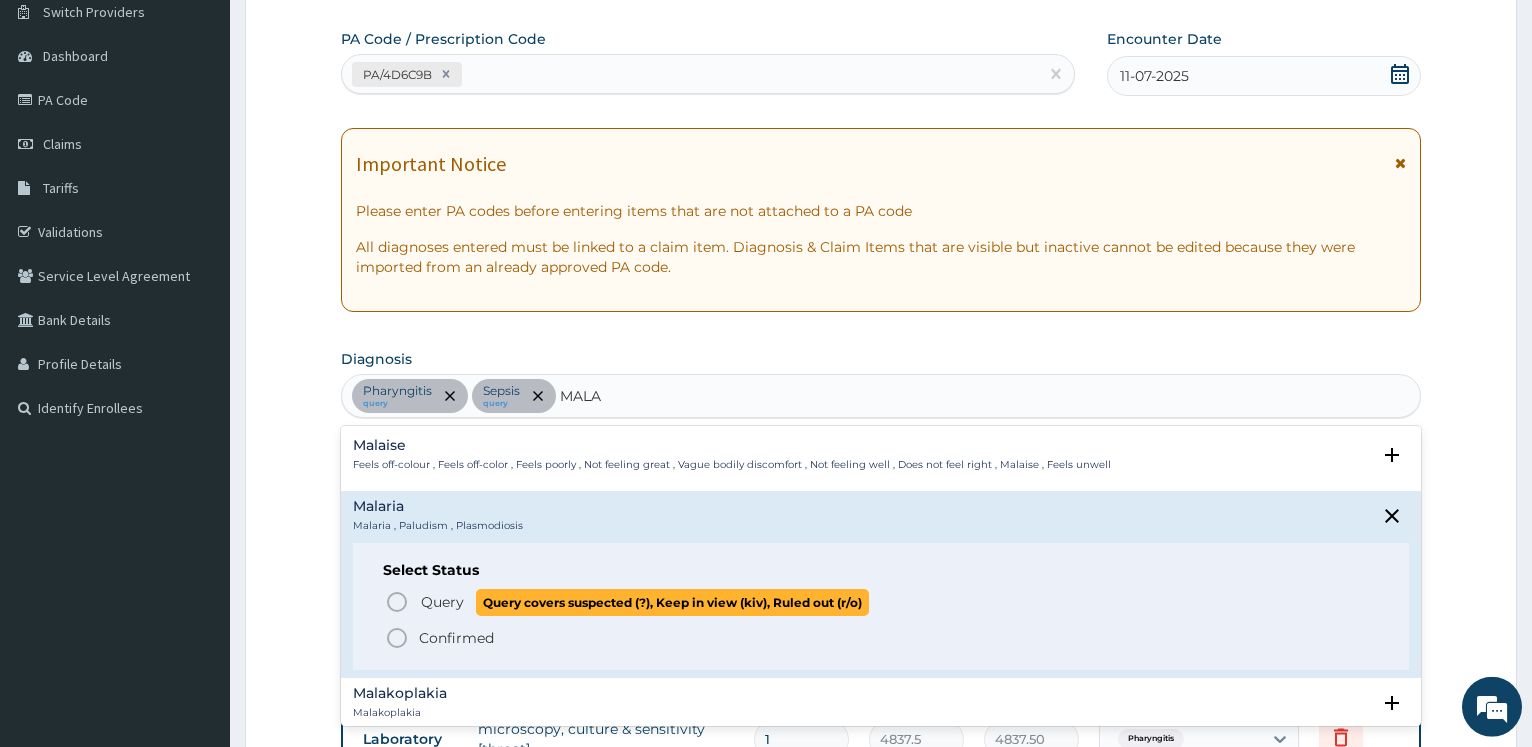 click on "Query" at bounding box center (442, 602) 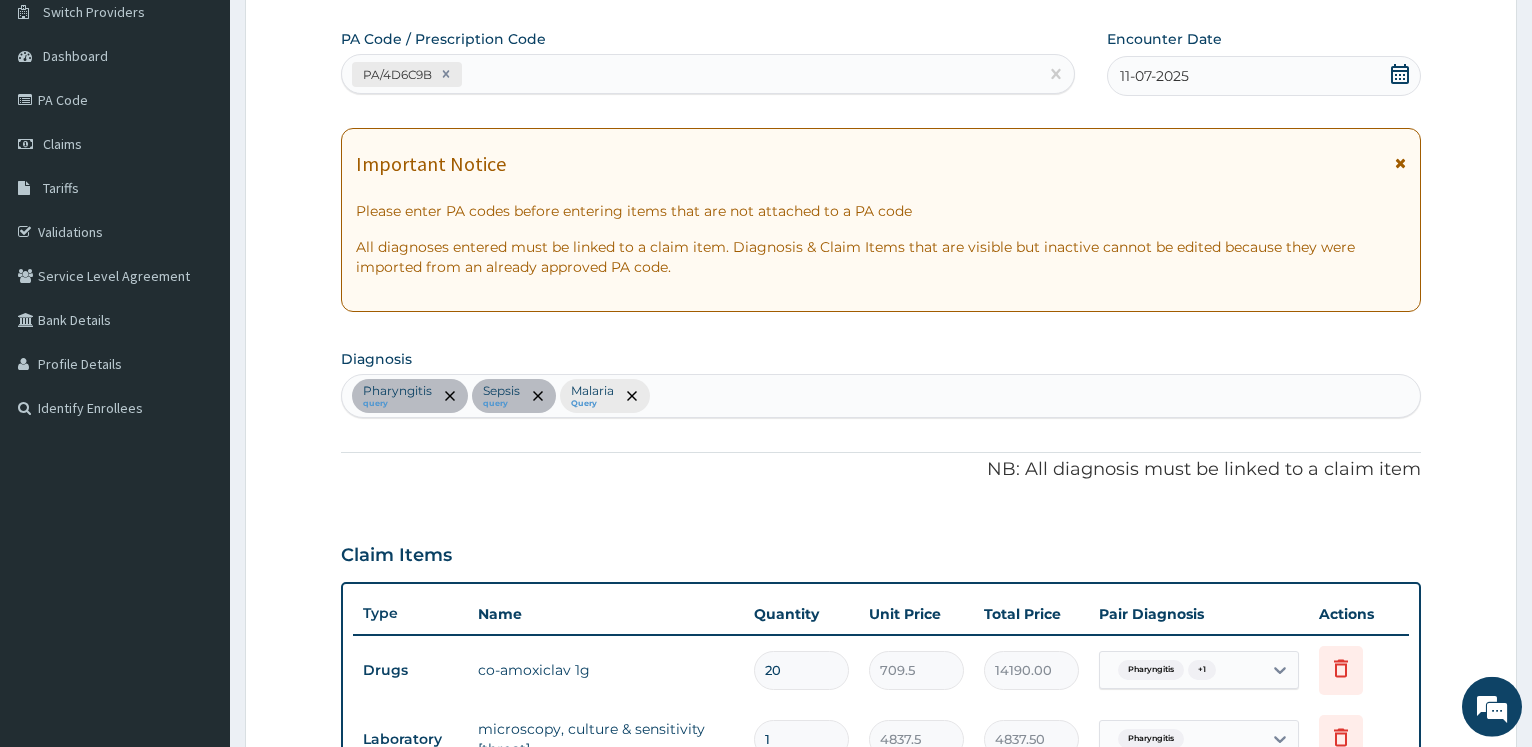 click on "Type" at bounding box center (410, 613) 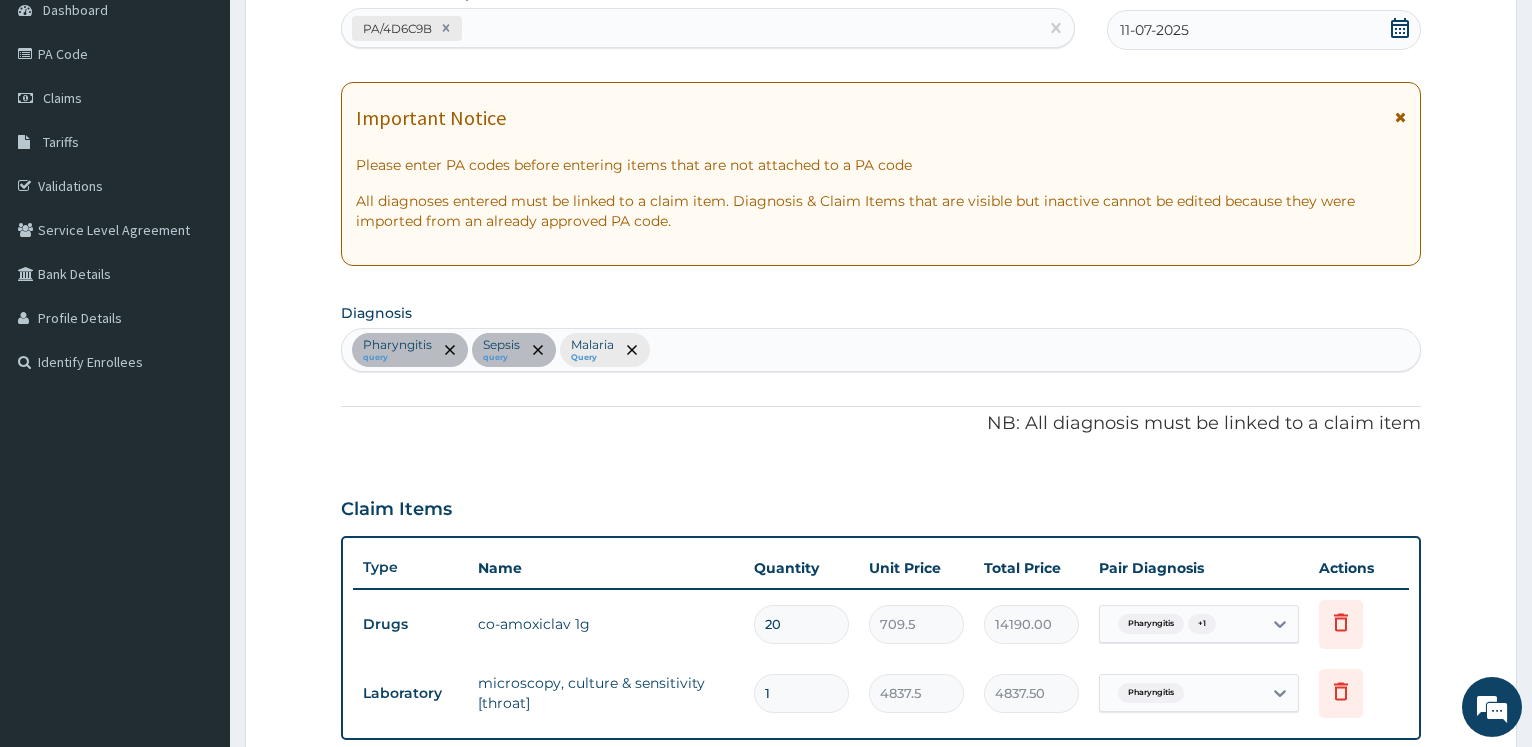 scroll, scrollTop: 213, scrollLeft: 0, axis: vertical 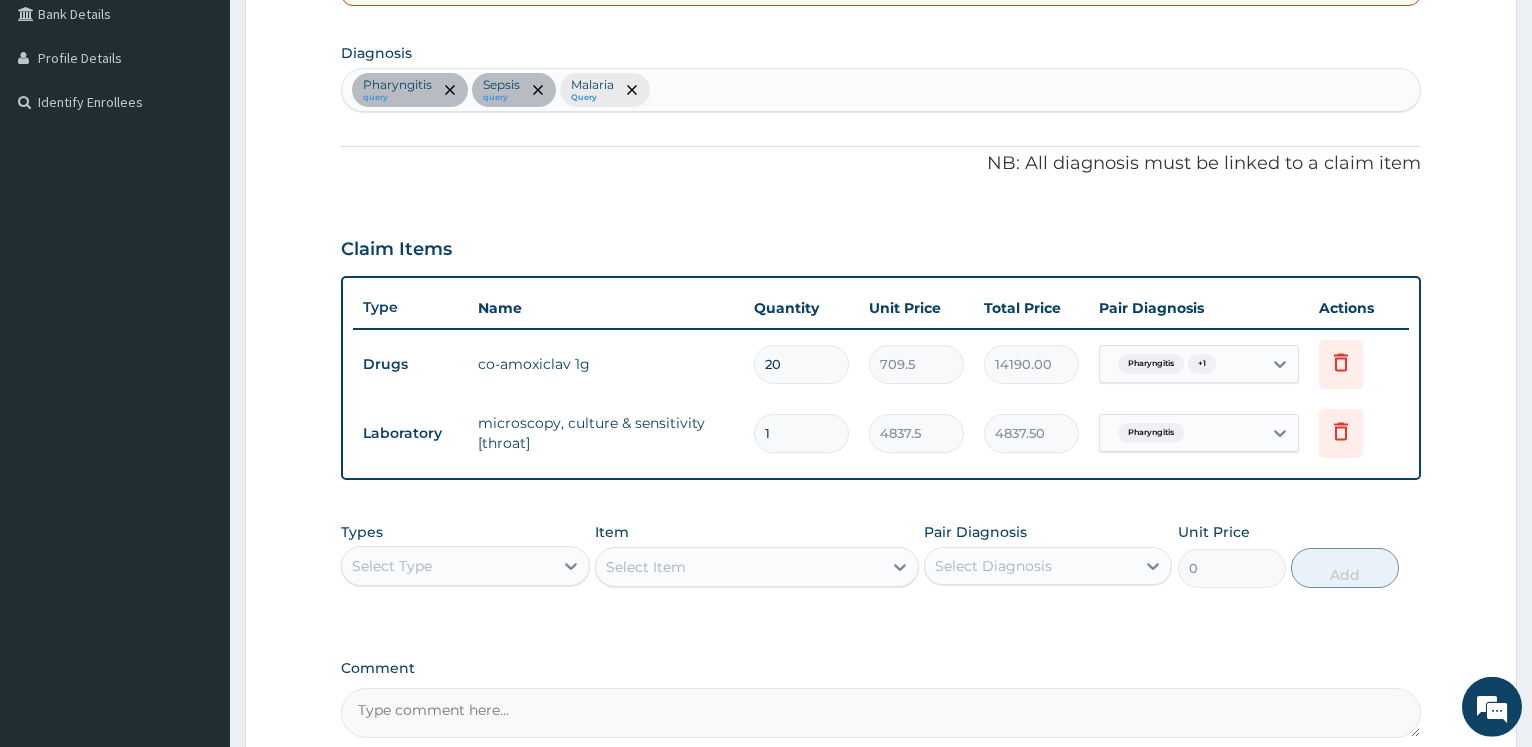click on "Select Type" at bounding box center (447, 566) 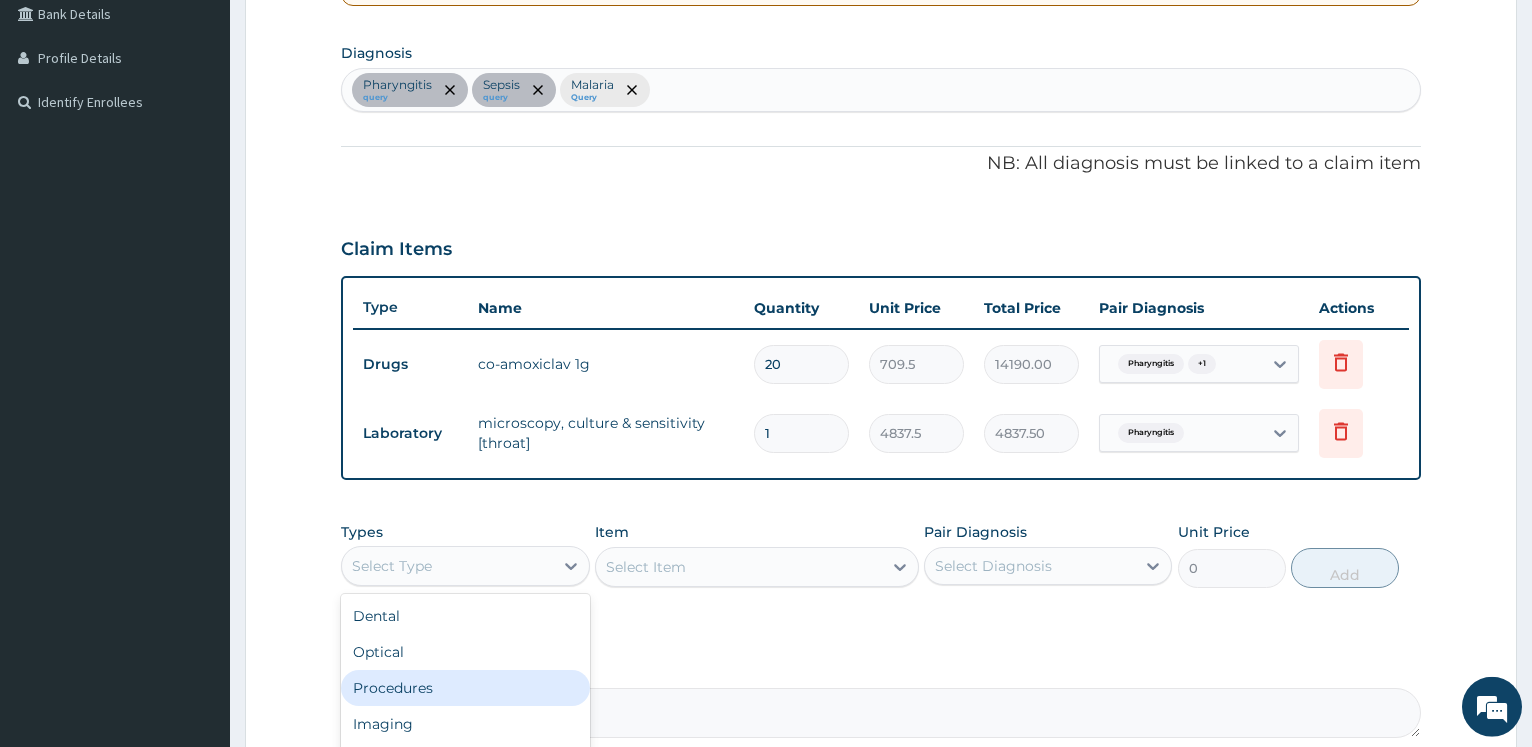 click on "Procedures" at bounding box center (465, 688) 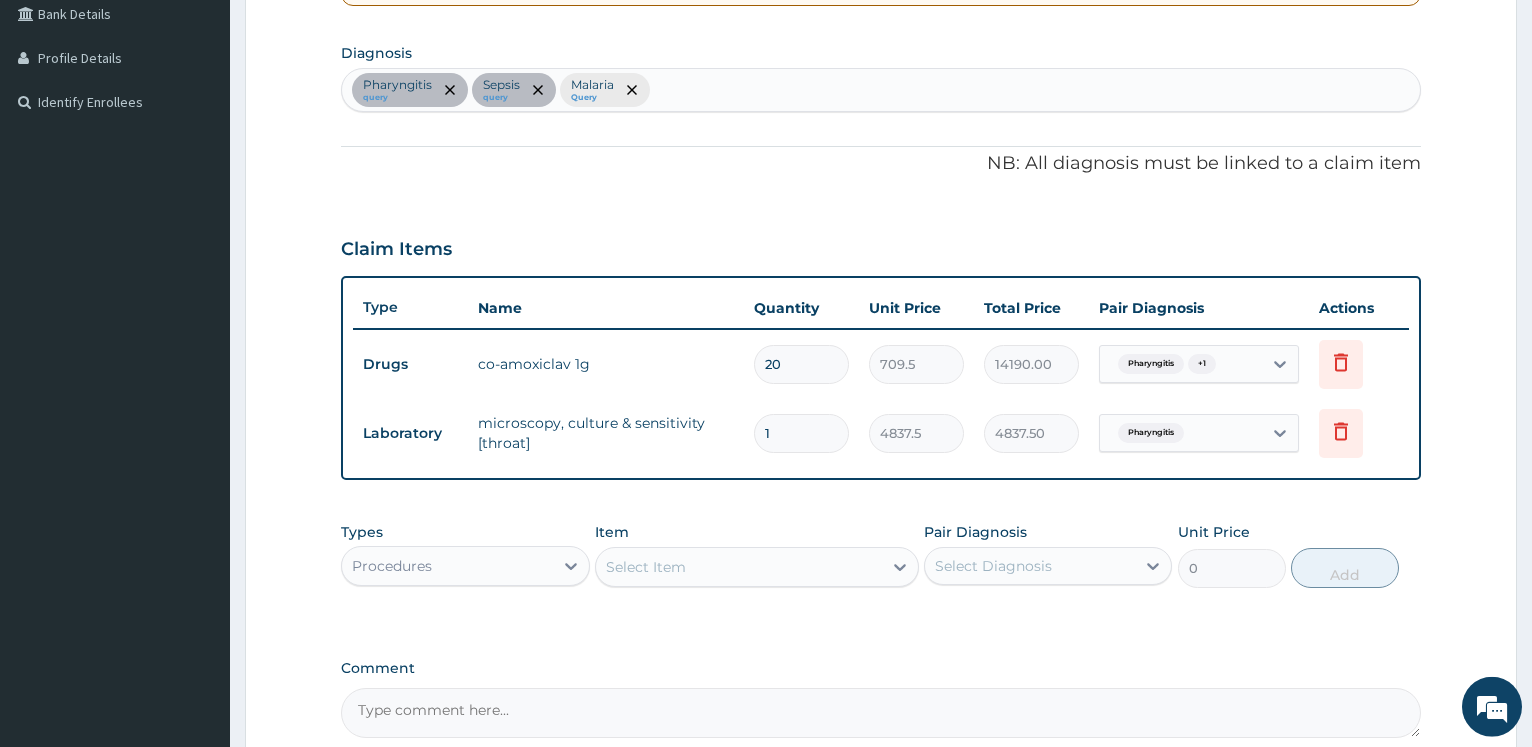 click on "Select Item" at bounding box center [646, 567] 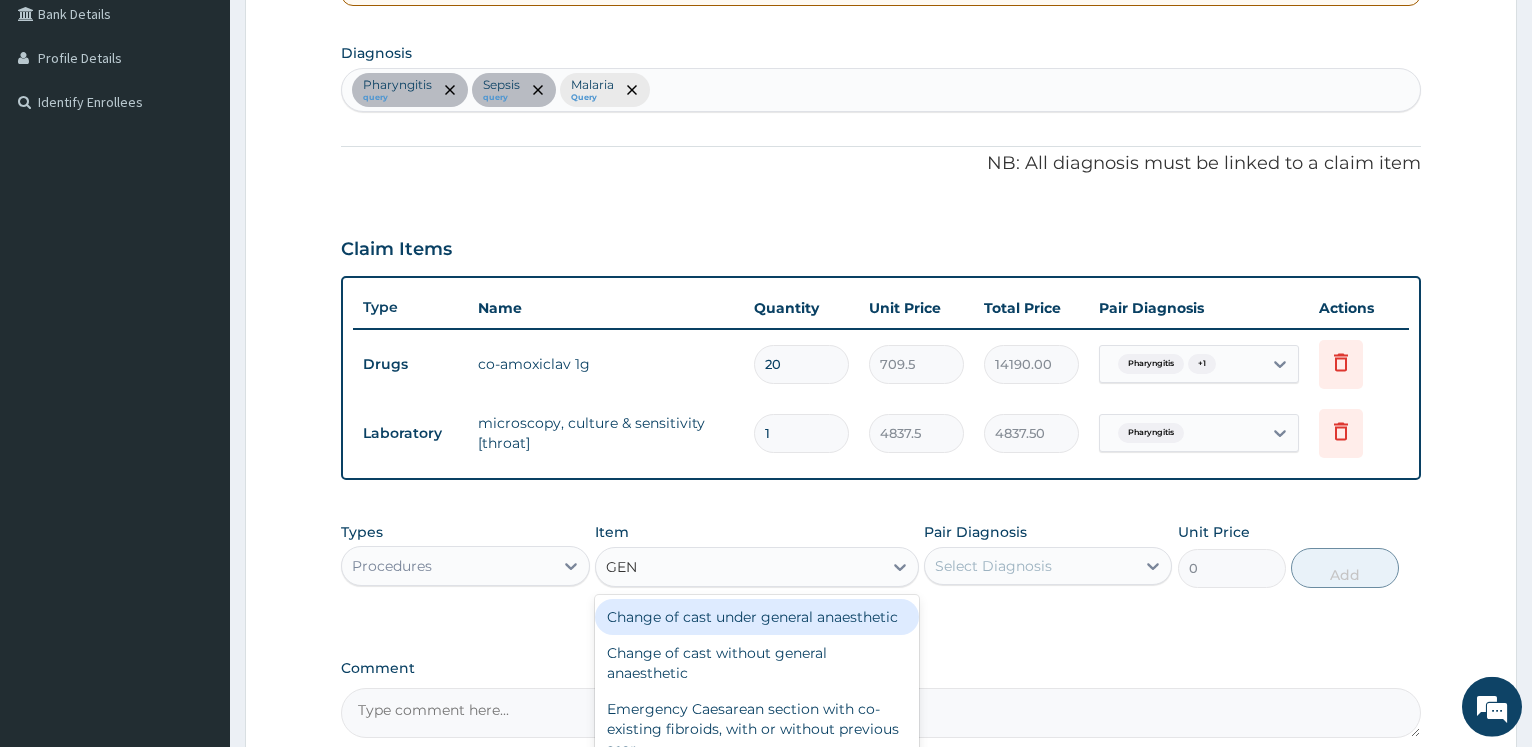 type on "GENE" 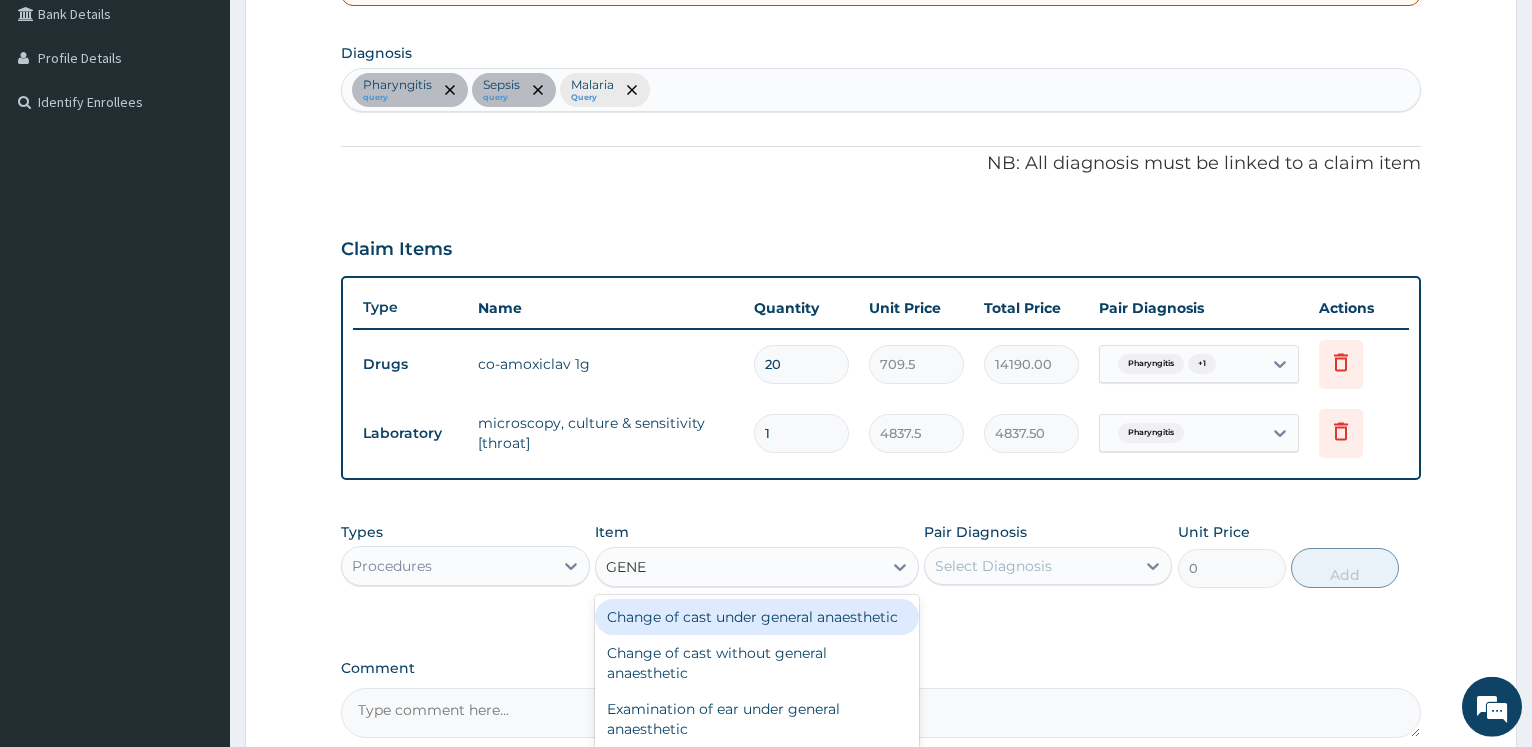 scroll, scrollTop: 669, scrollLeft: 0, axis: vertical 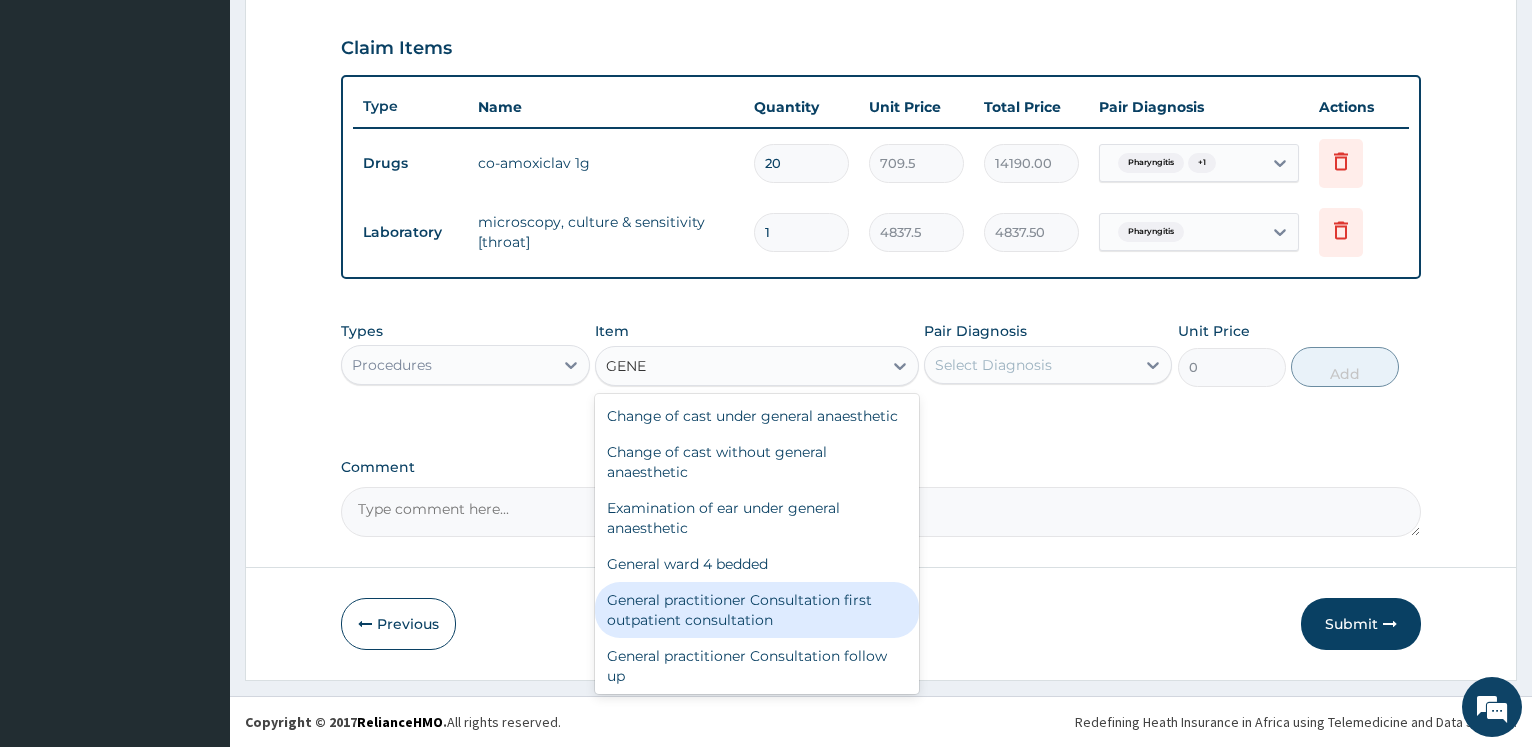 click on "General practitioner Consultation first outpatient consultation" at bounding box center [757, 610] 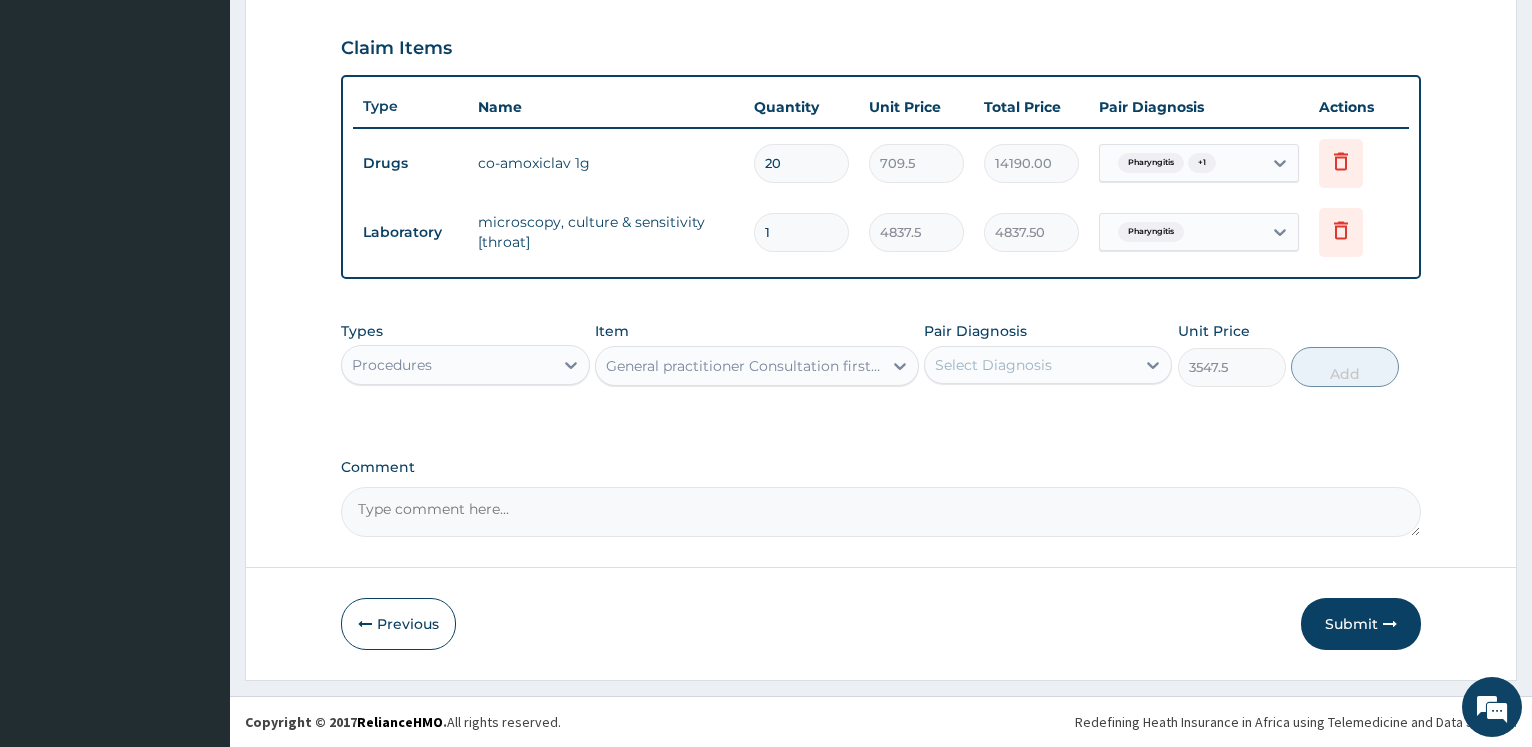 type 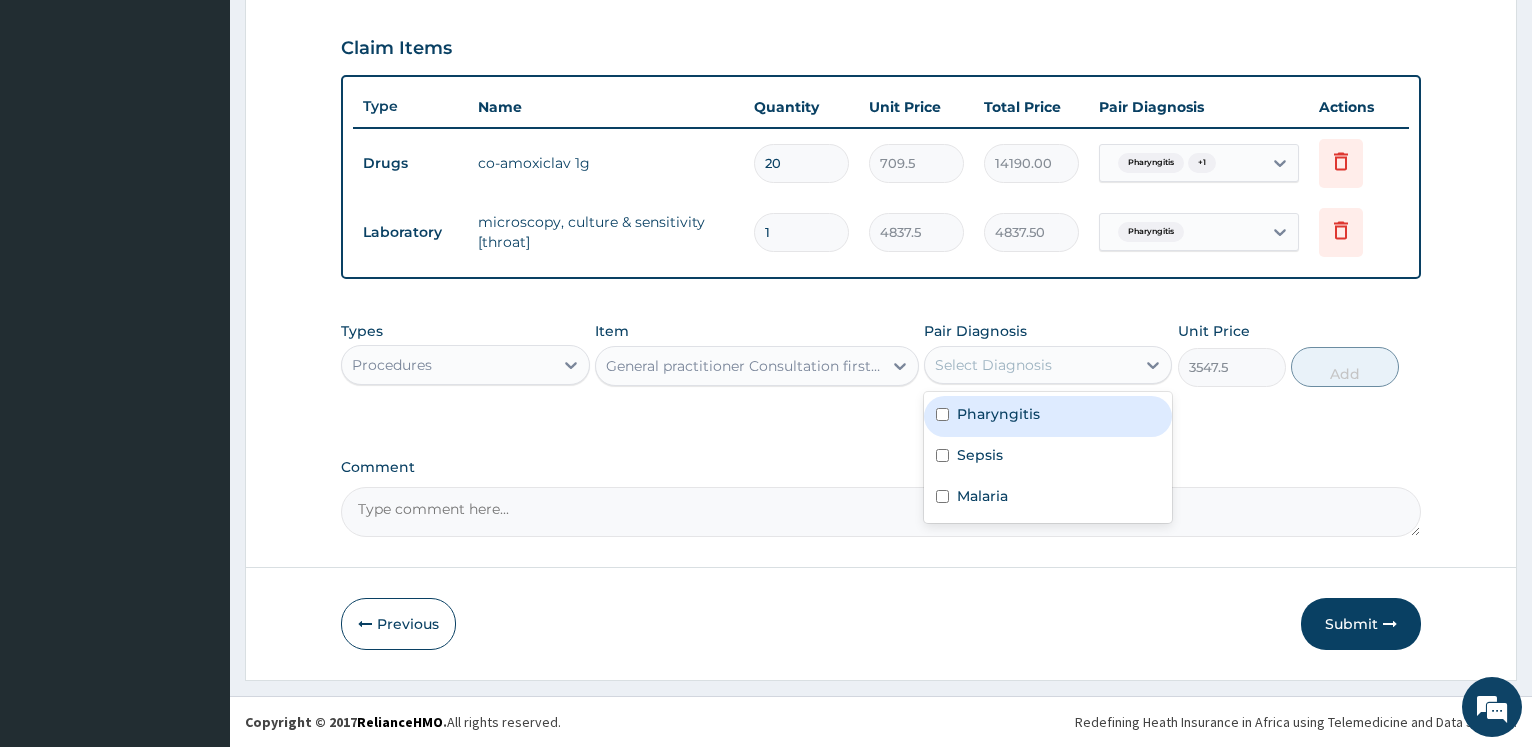 click on "Select Diagnosis" at bounding box center [993, 365] 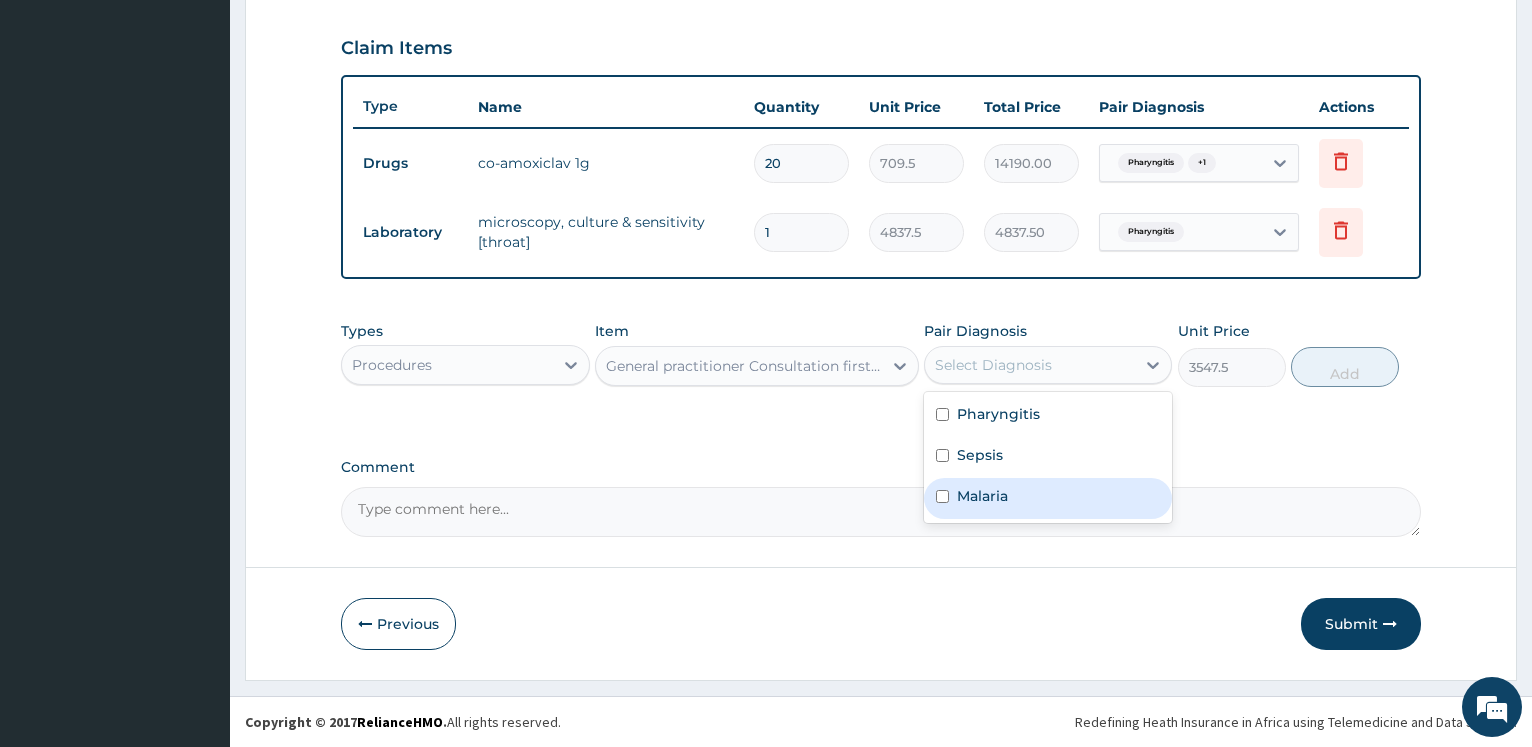 click on "Malaria" at bounding box center (1048, 498) 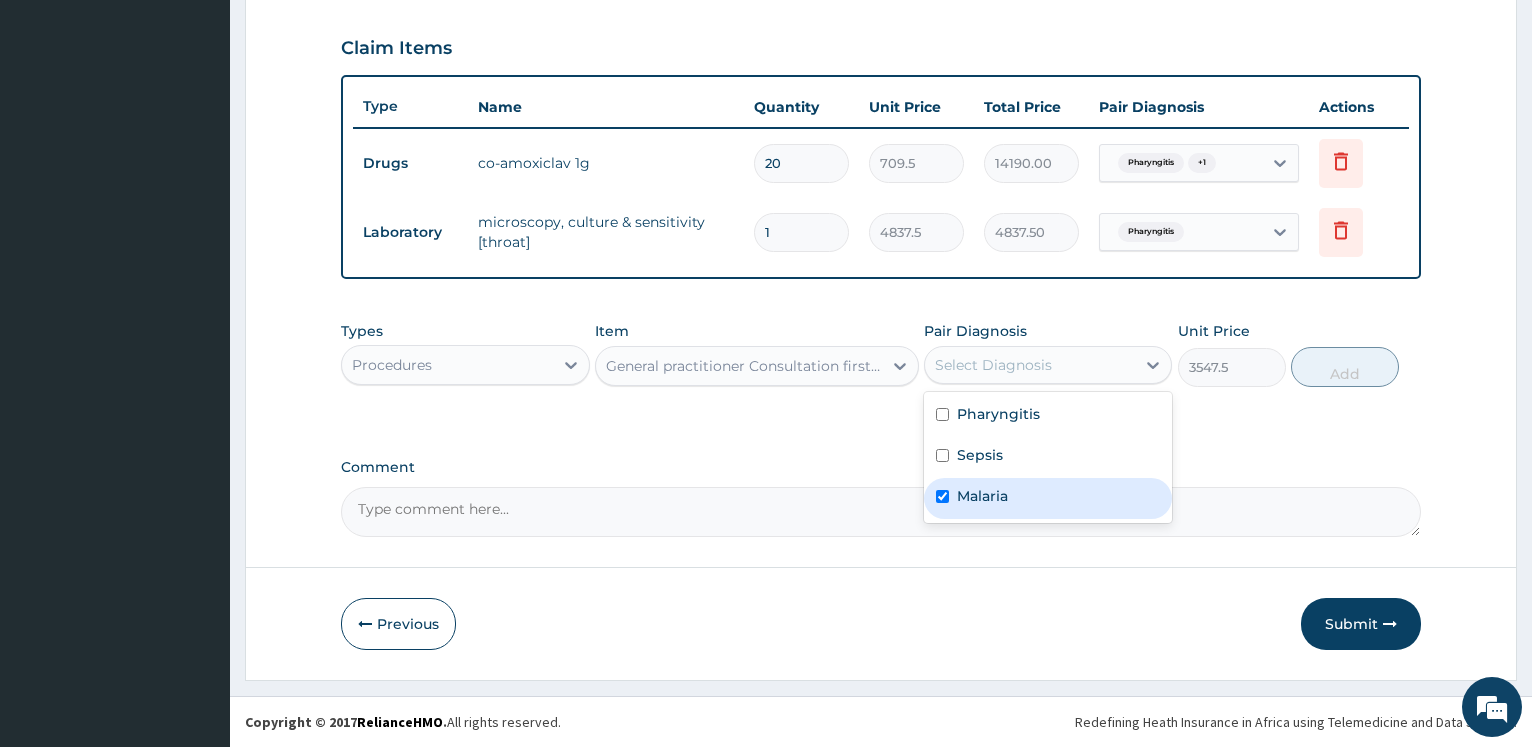 checkbox on "true" 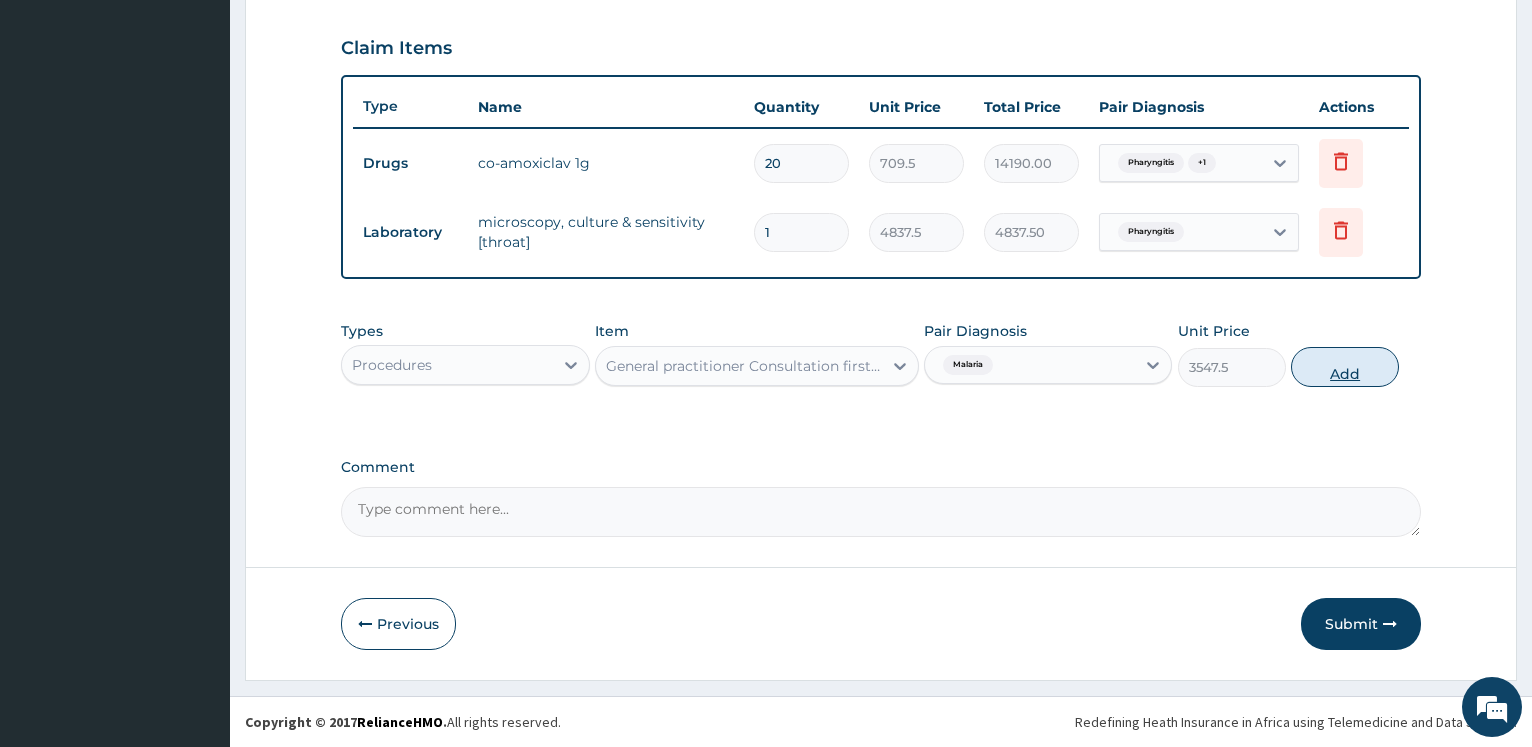 click on "Add" at bounding box center (1345, 367) 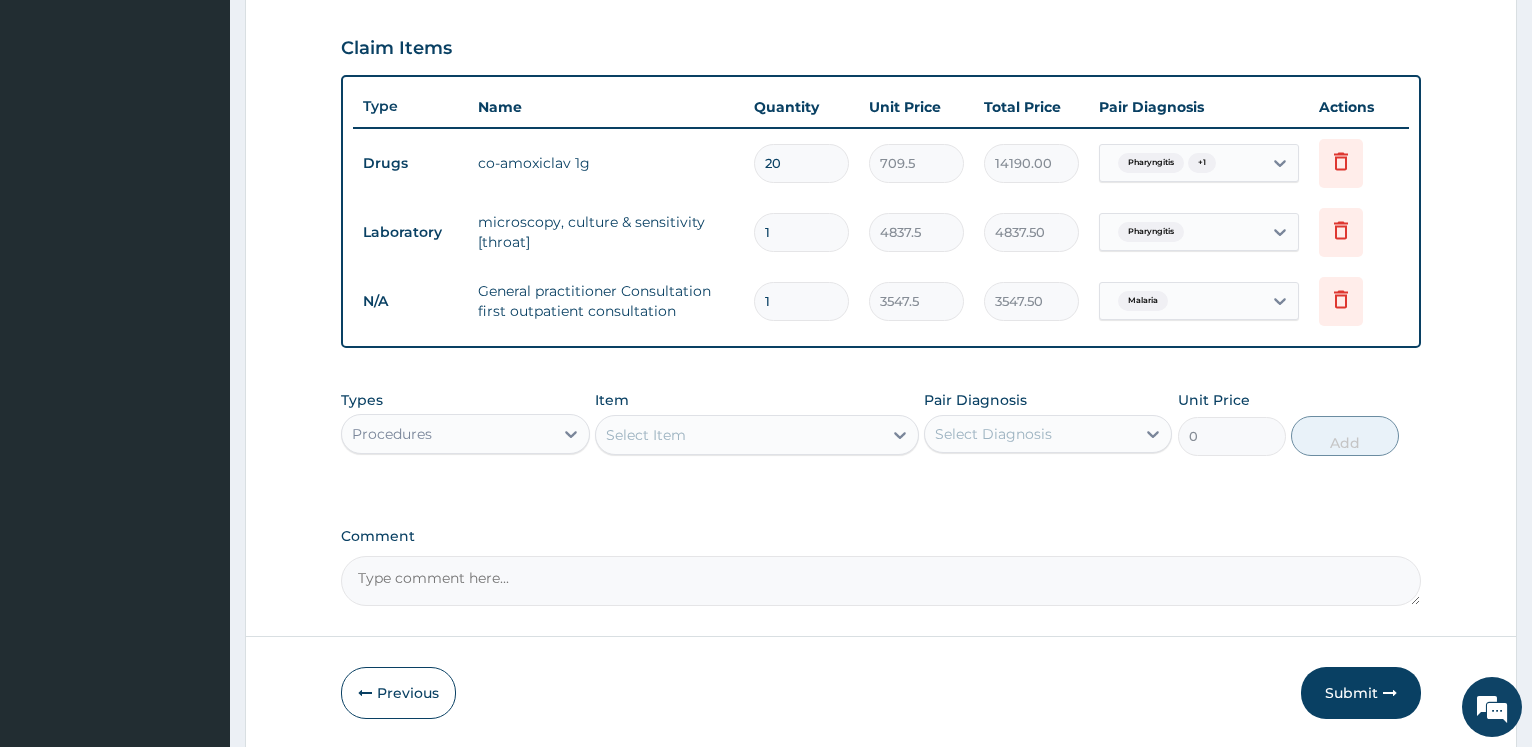 click on "Procedures" at bounding box center [392, 434] 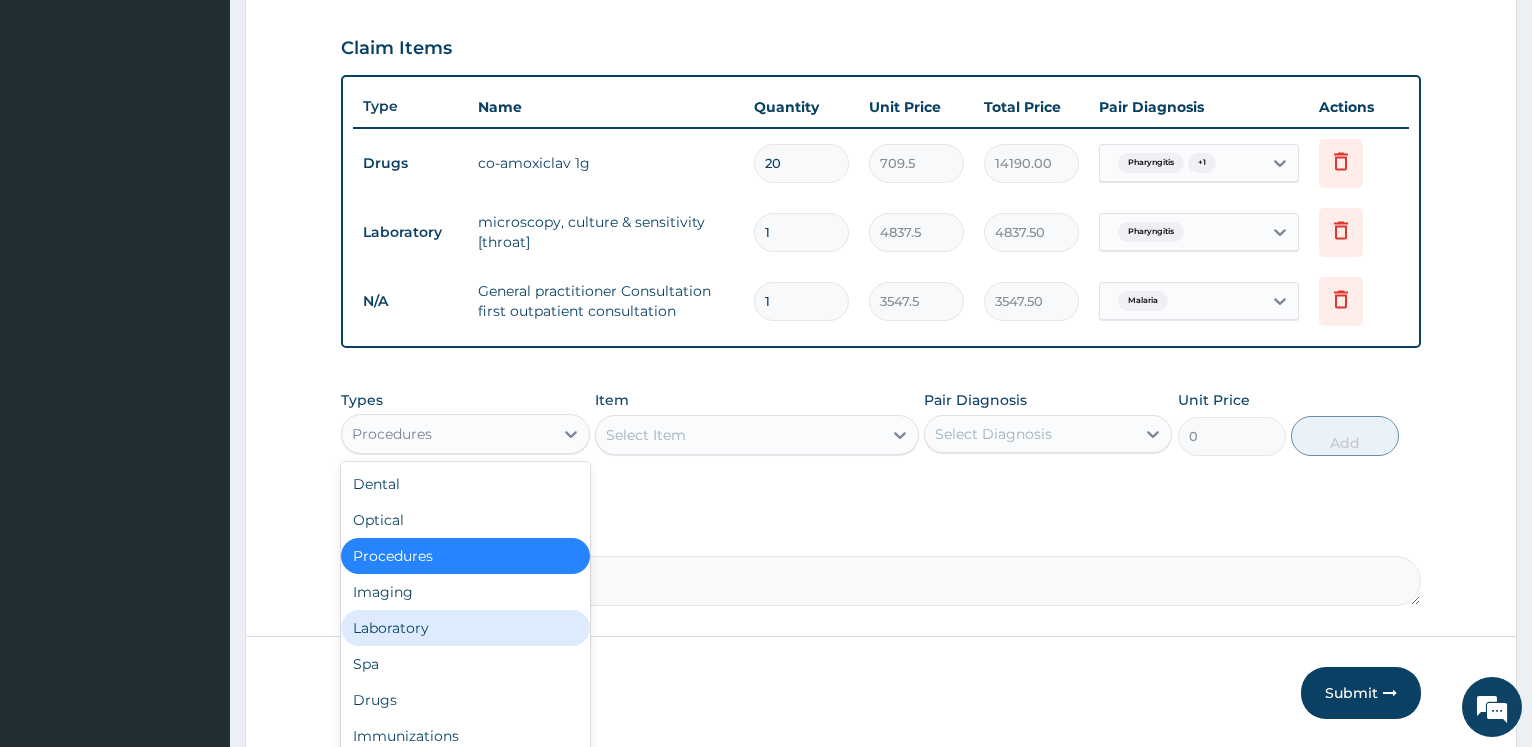 click on "Laboratory" at bounding box center (465, 628) 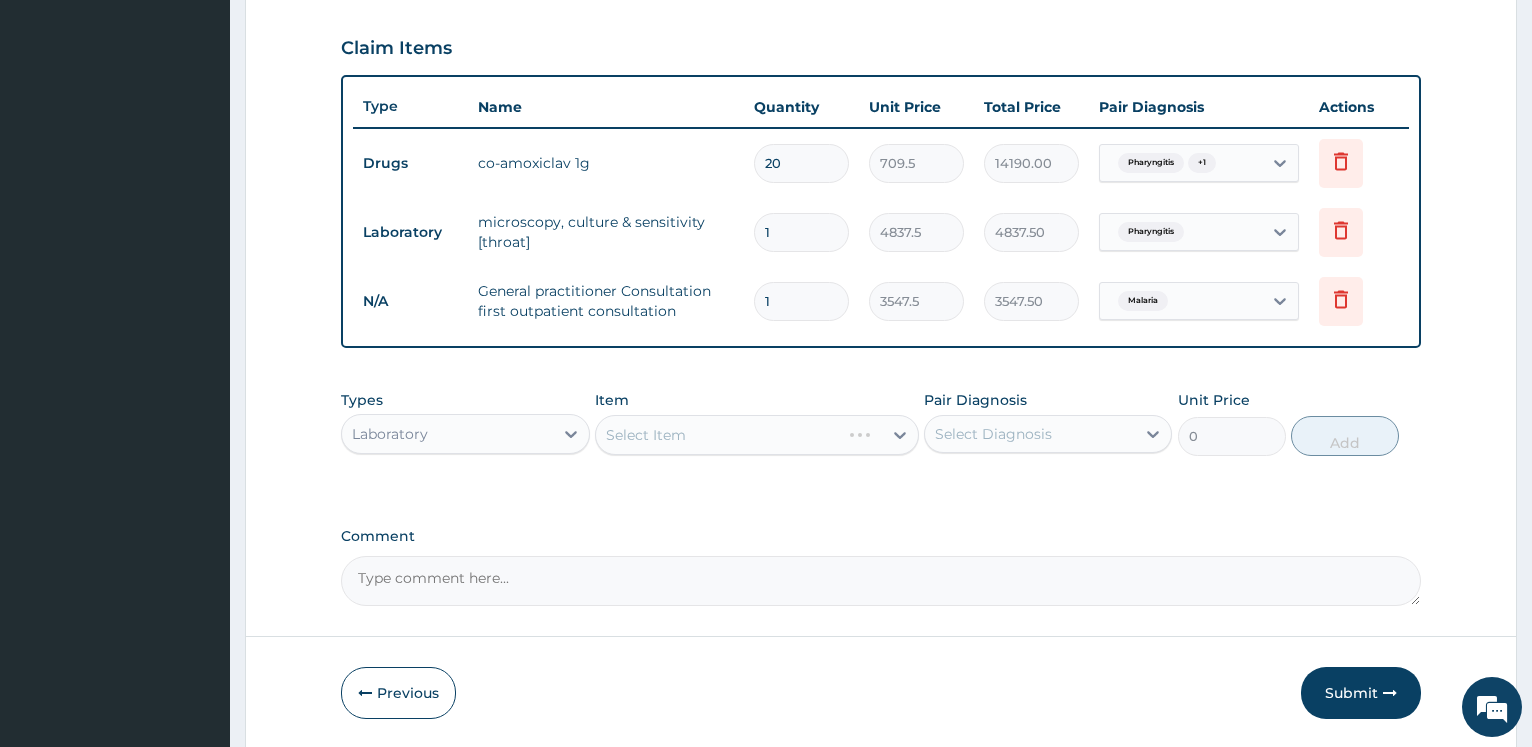 click on "Select Item" at bounding box center [757, 435] 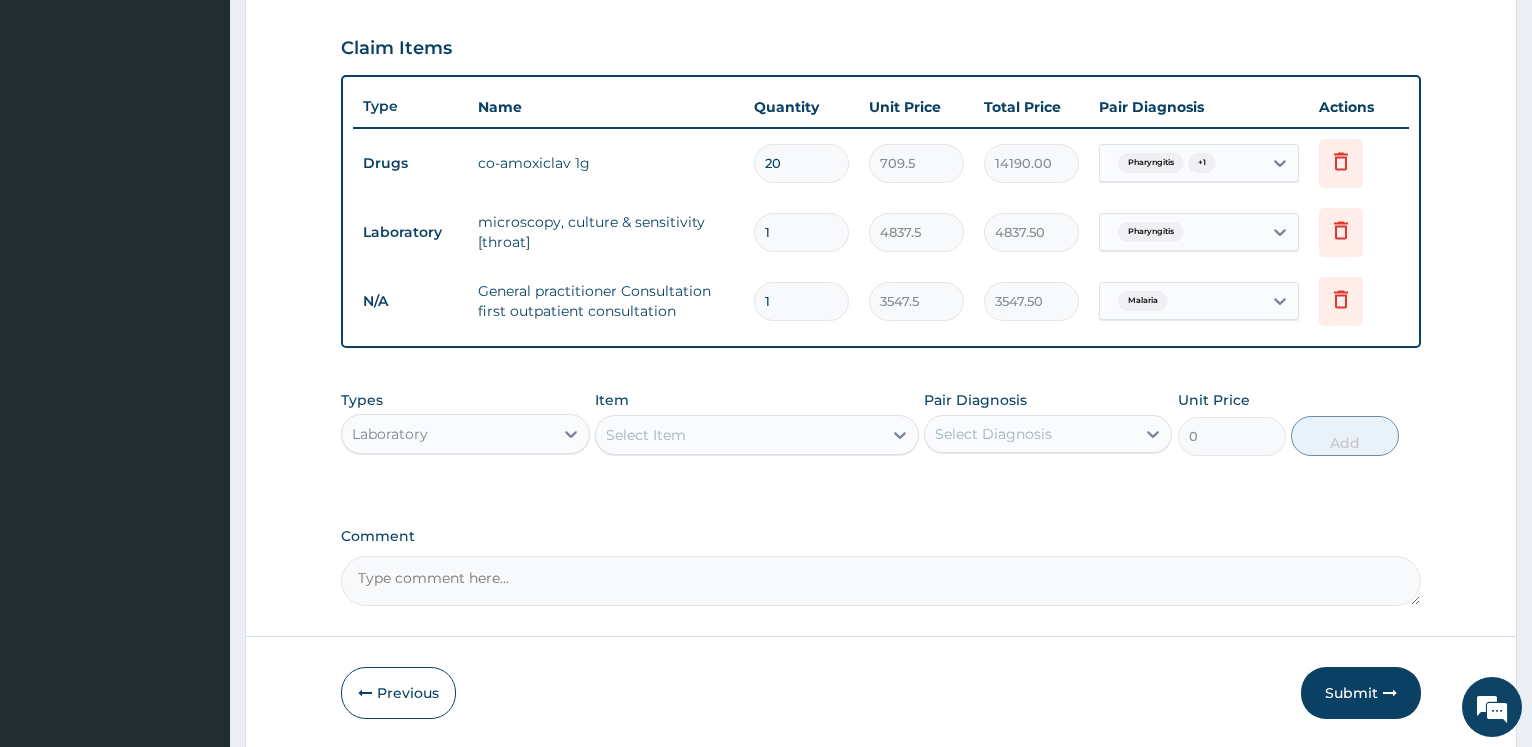 click on "Select Item" at bounding box center (739, 435) 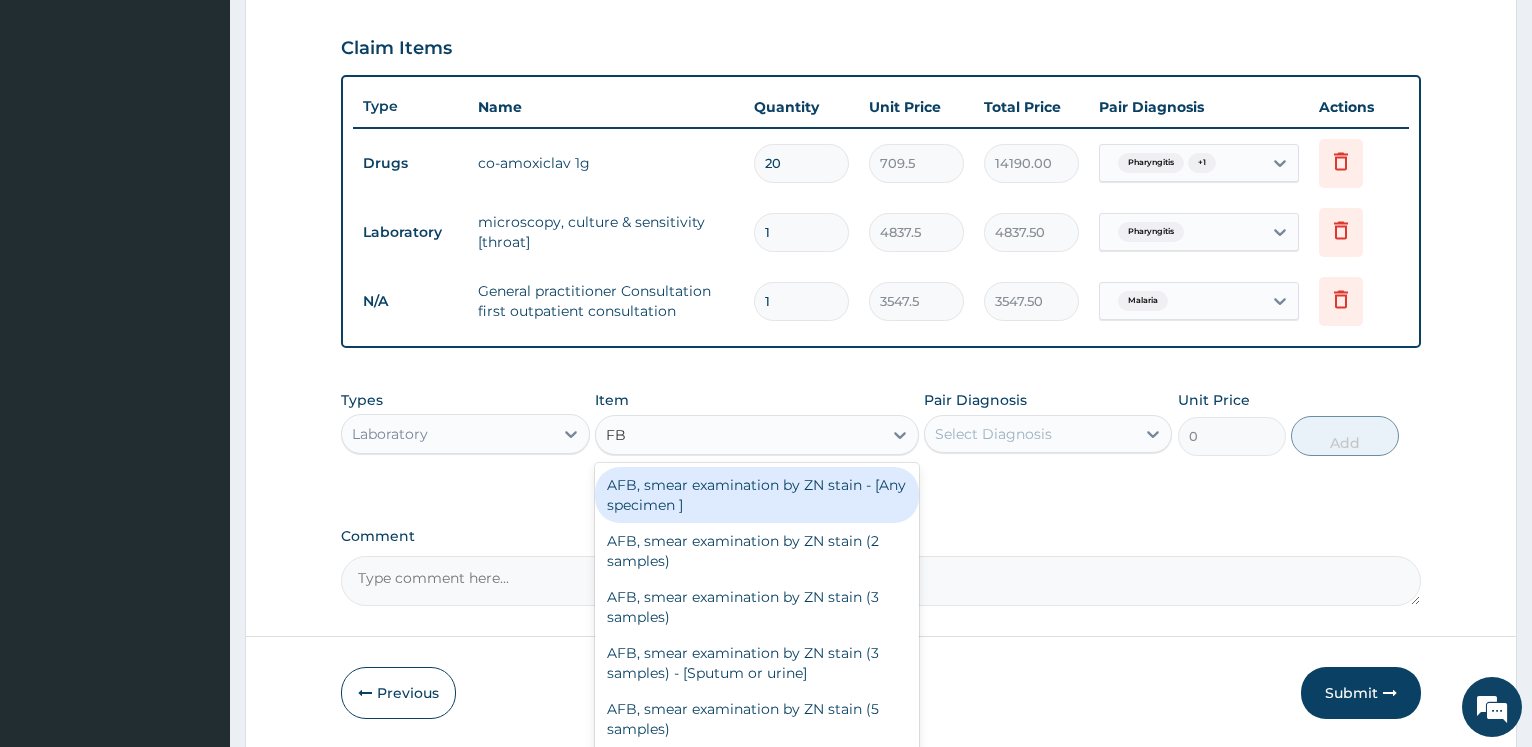type on "FBC" 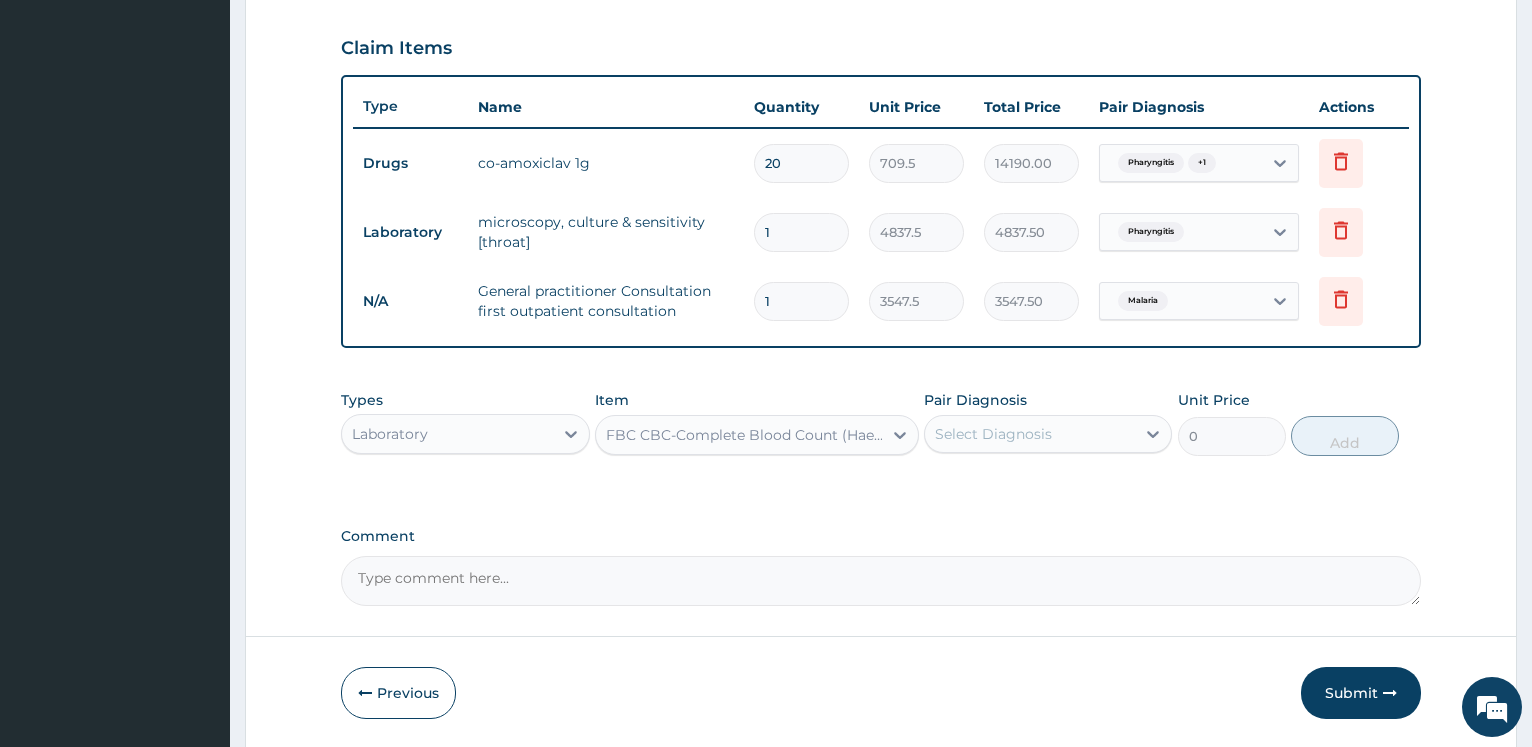 type 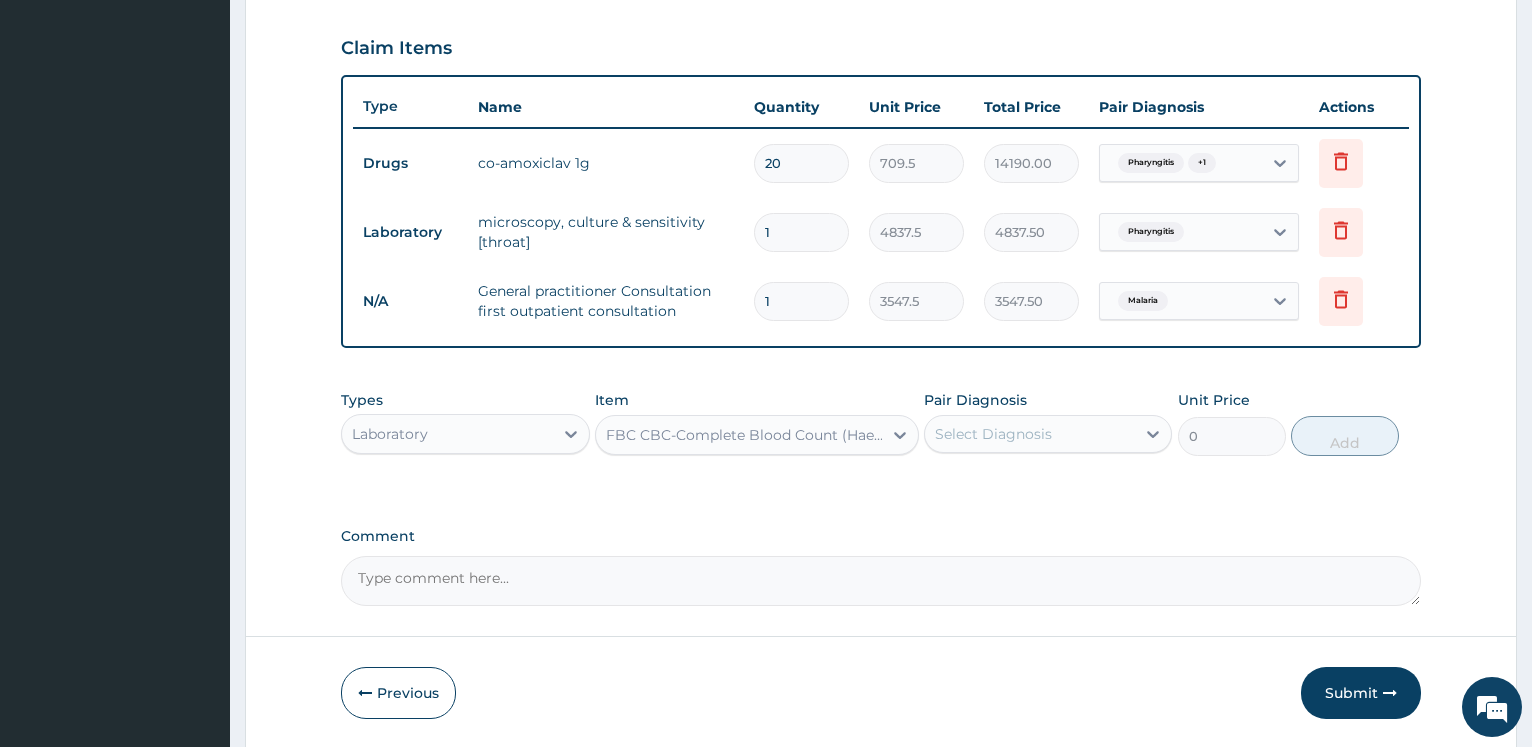 type on "4300" 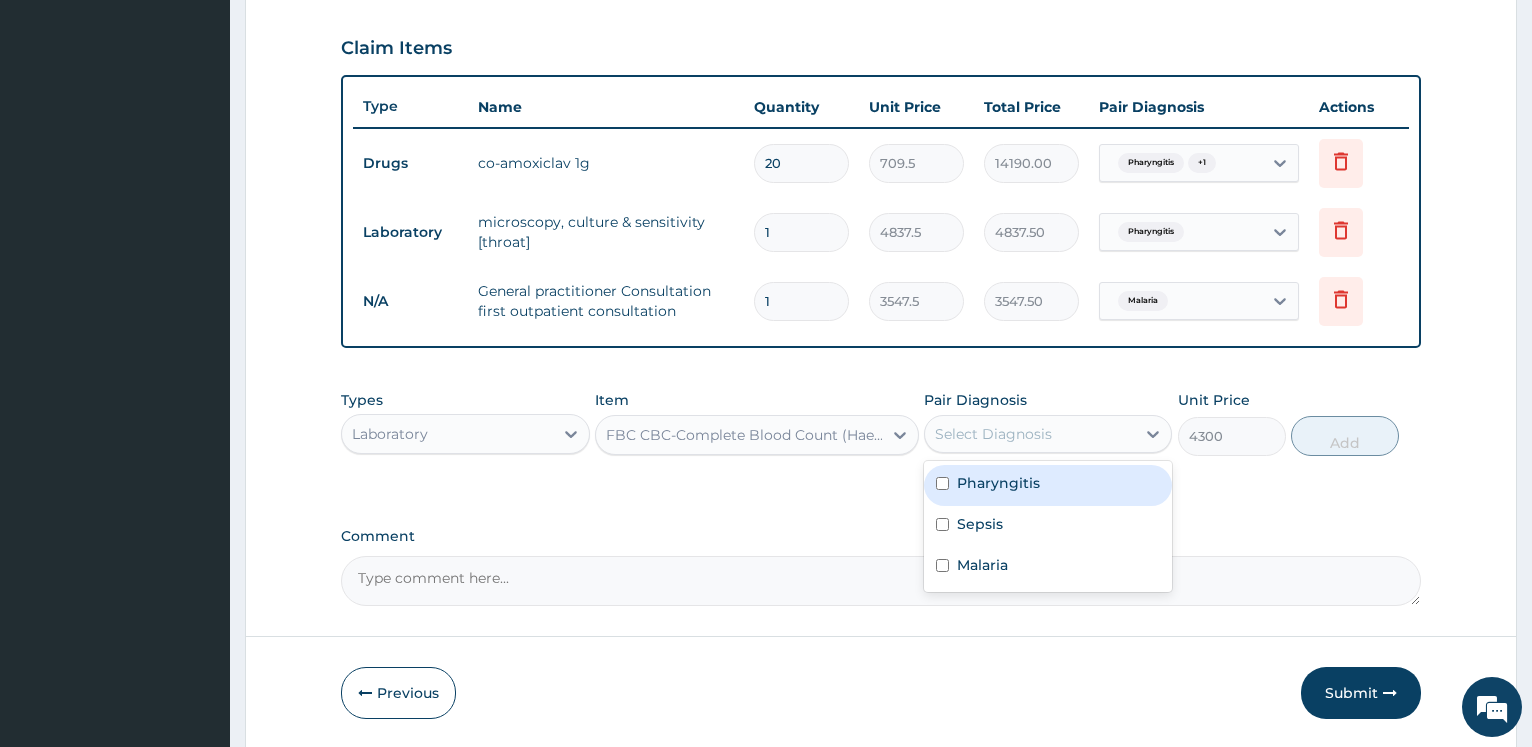 click on "Select Diagnosis" at bounding box center [1030, 434] 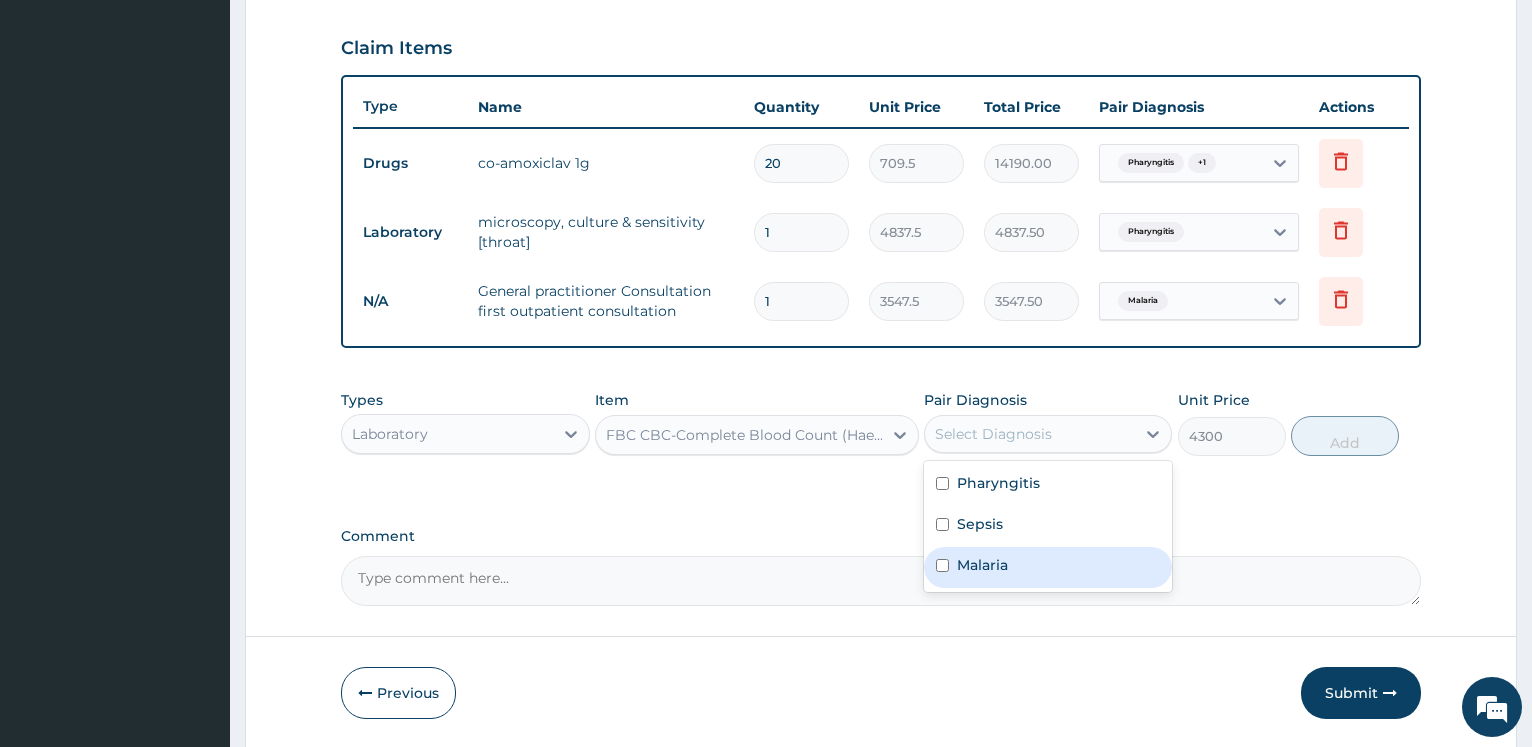 click on "Malaria" at bounding box center (982, 565) 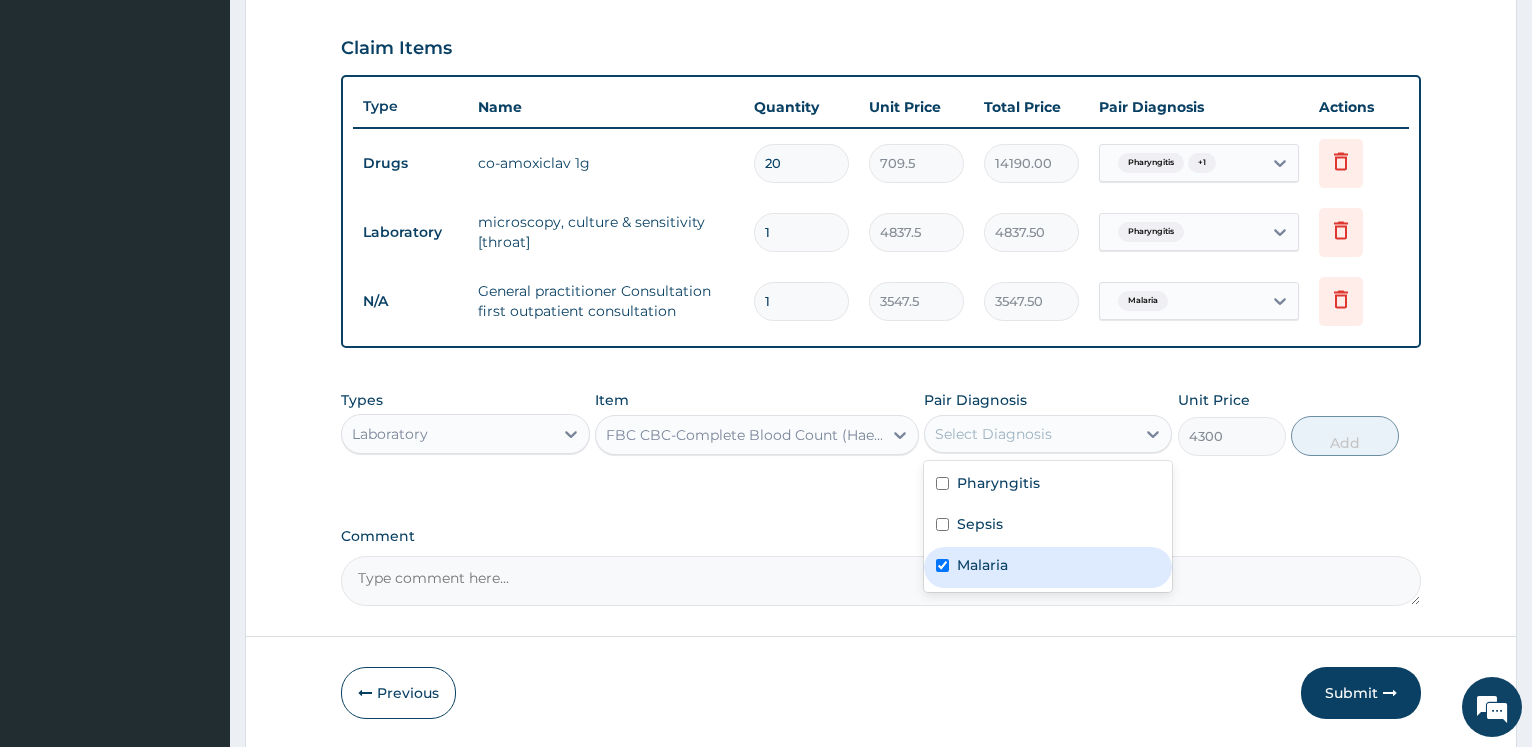 checkbox on "true" 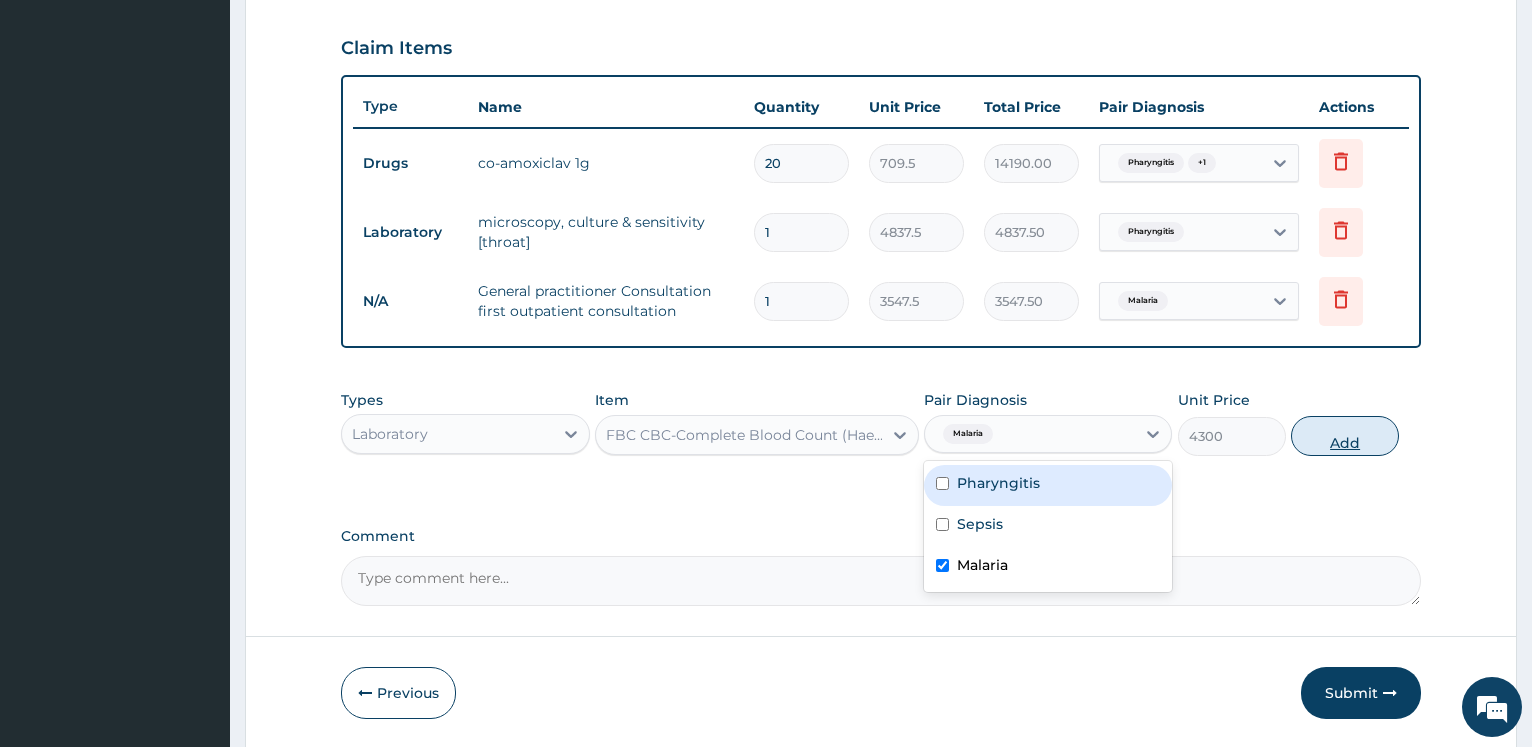 click on "Add" at bounding box center [1345, 436] 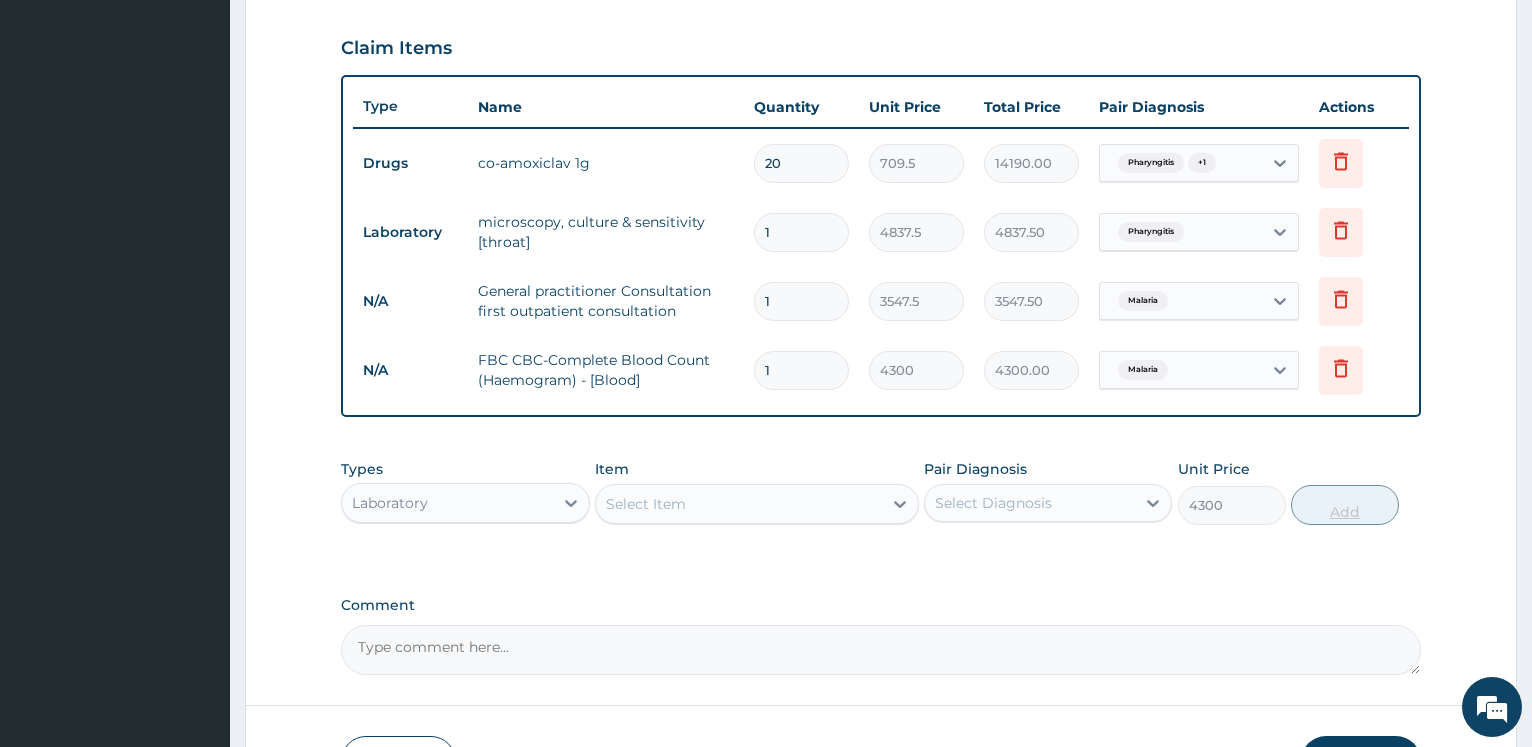type on "0" 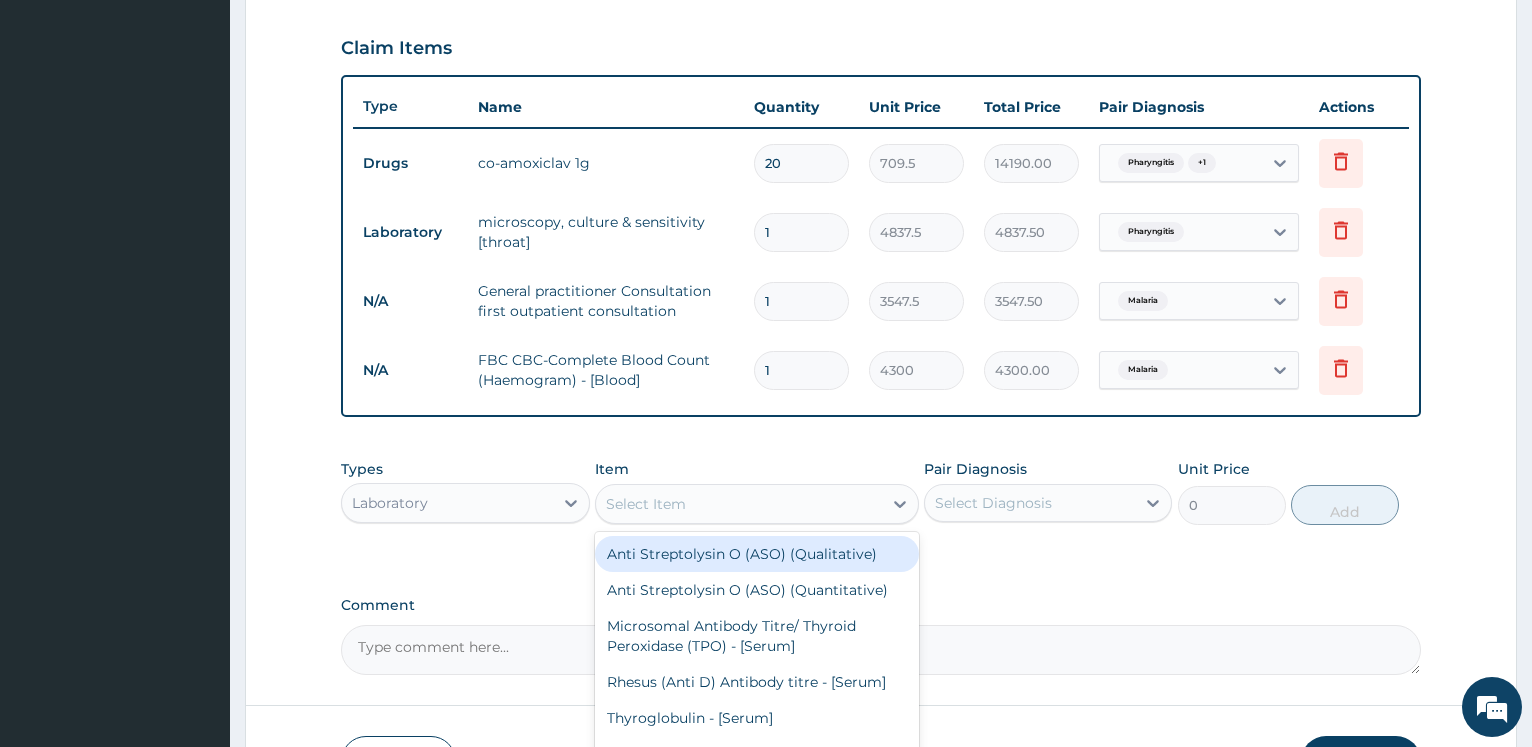 click on "Select Item" at bounding box center [739, 504] 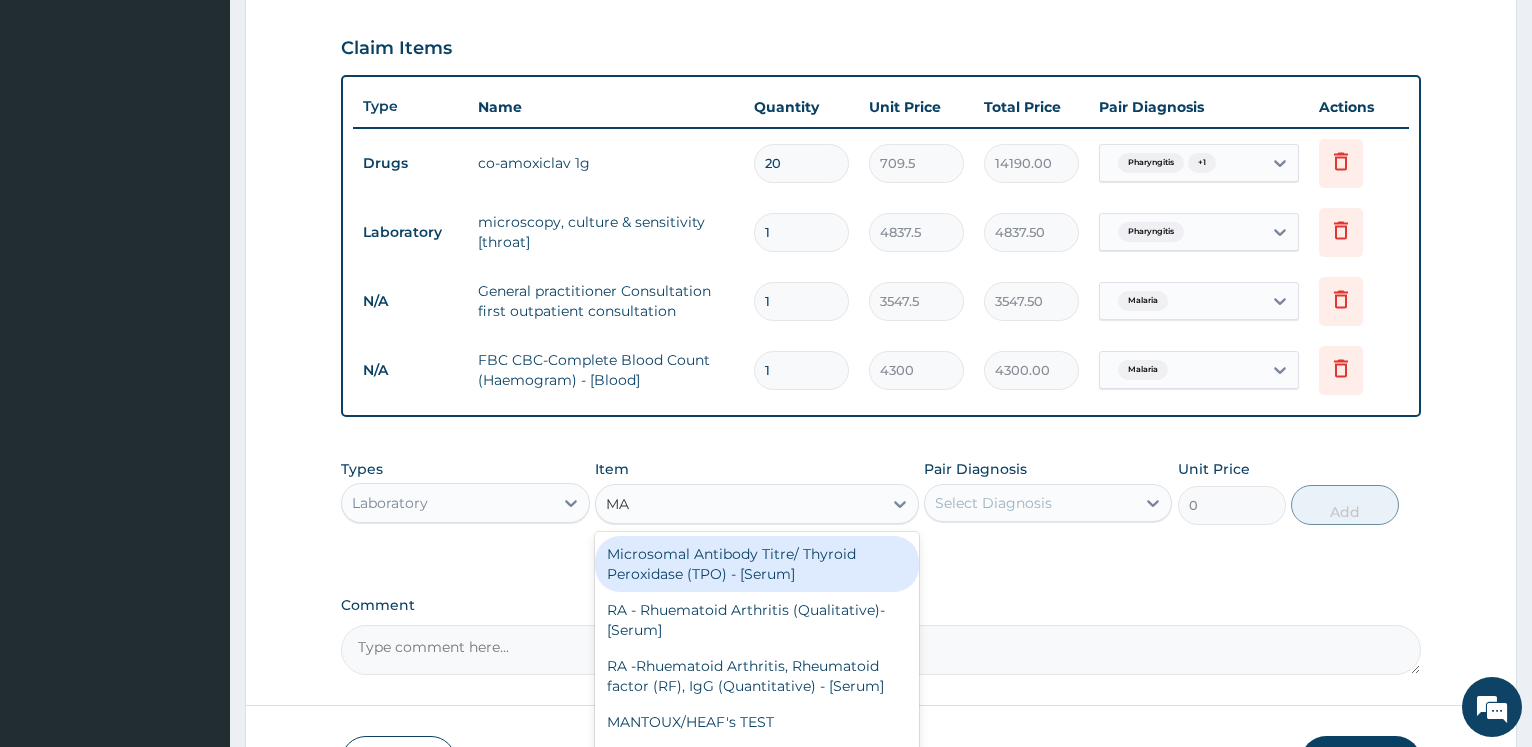 type on "MAL" 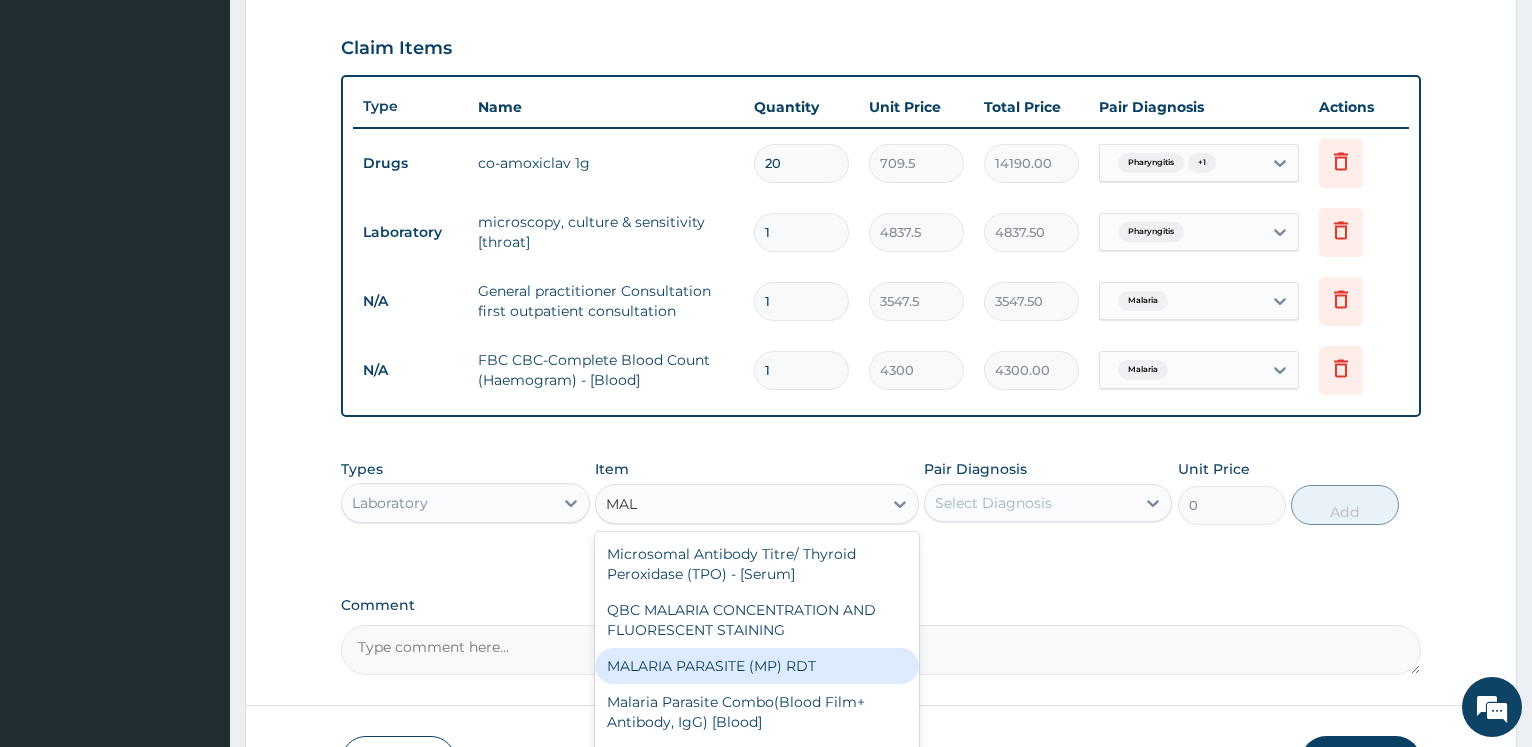 click on "MALARIA PARASITE (MP) RDT" at bounding box center [757, 666] 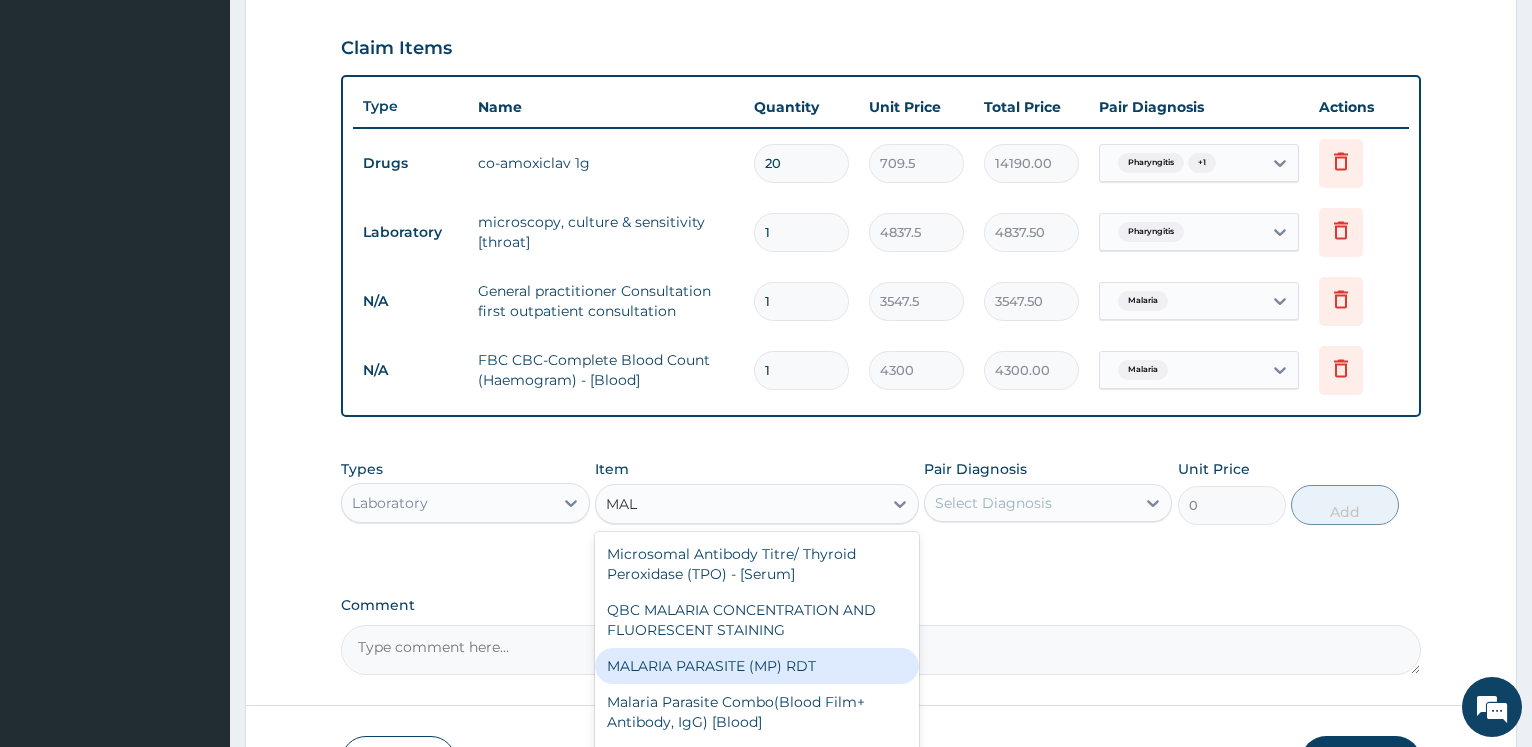 type 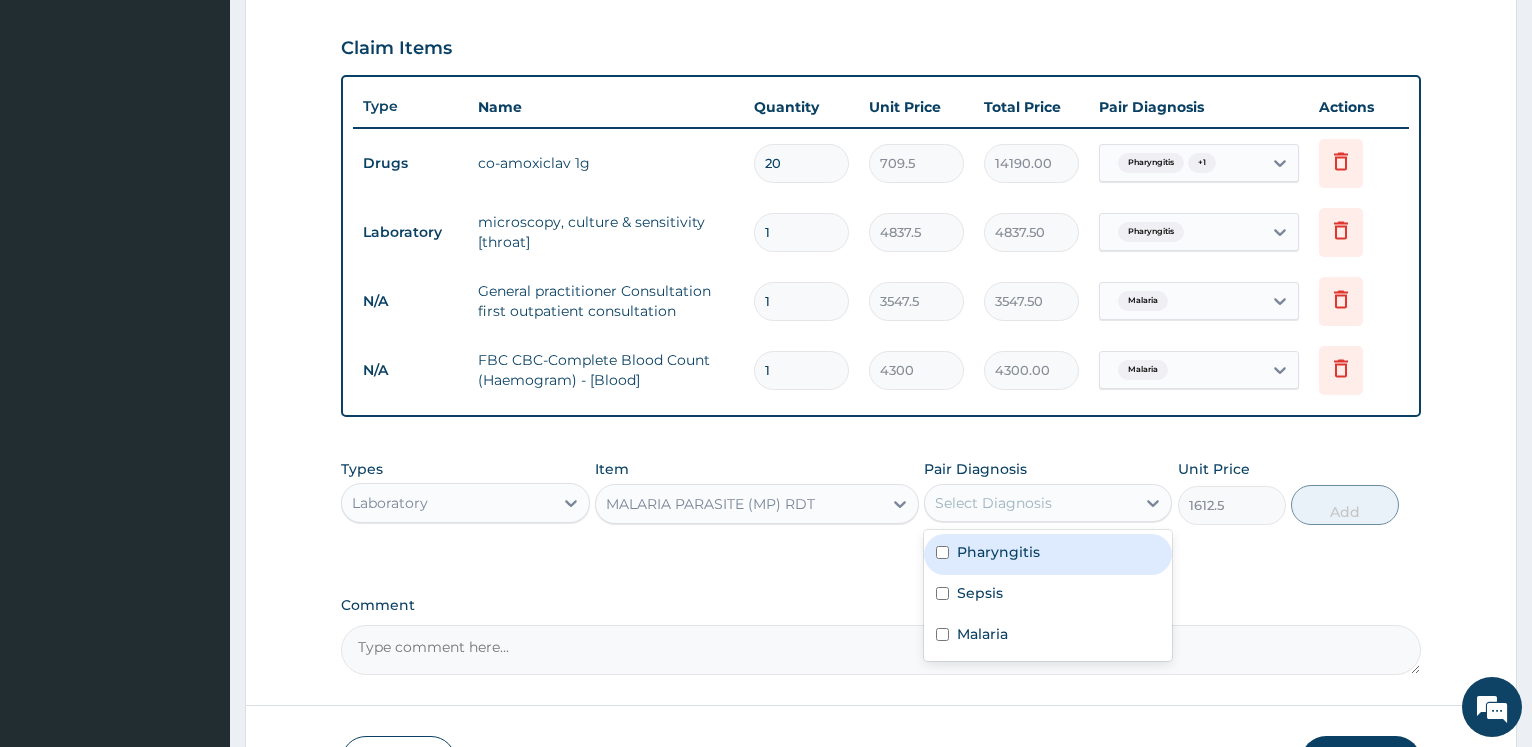 click on "Select Diagnosis" at bounding box center [1030, 503] 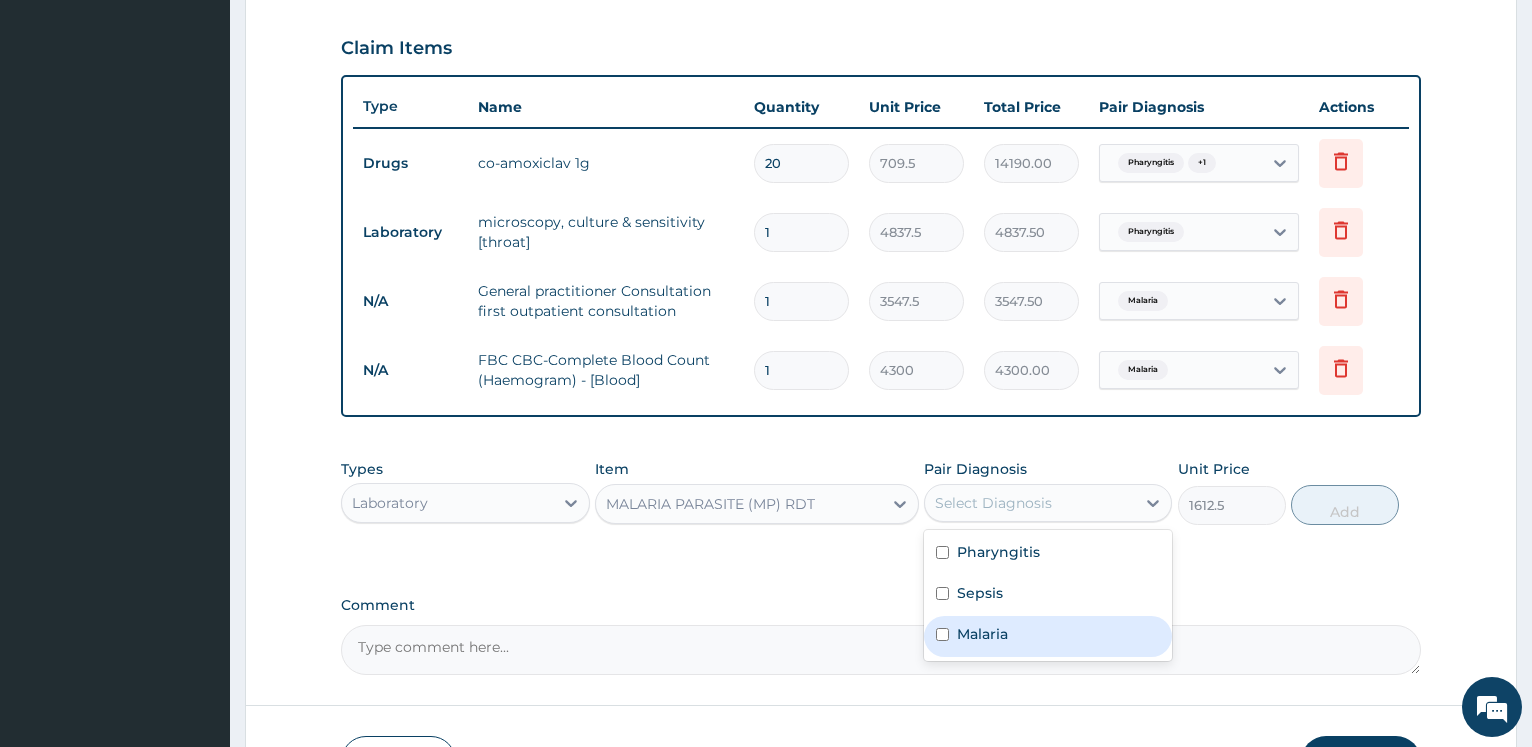 click on "Malaria" at bounding box center [1048, 636] 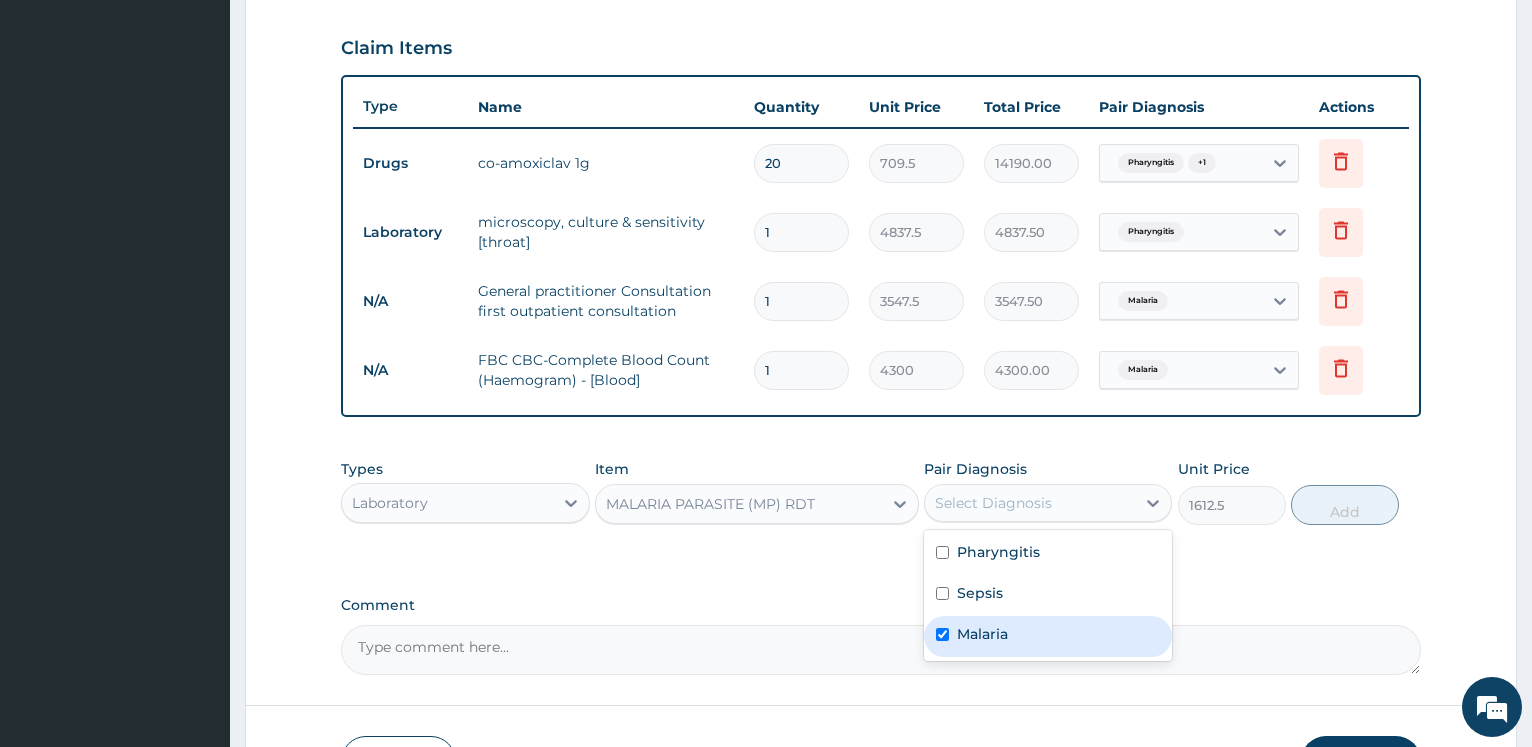 checkbox on "true" 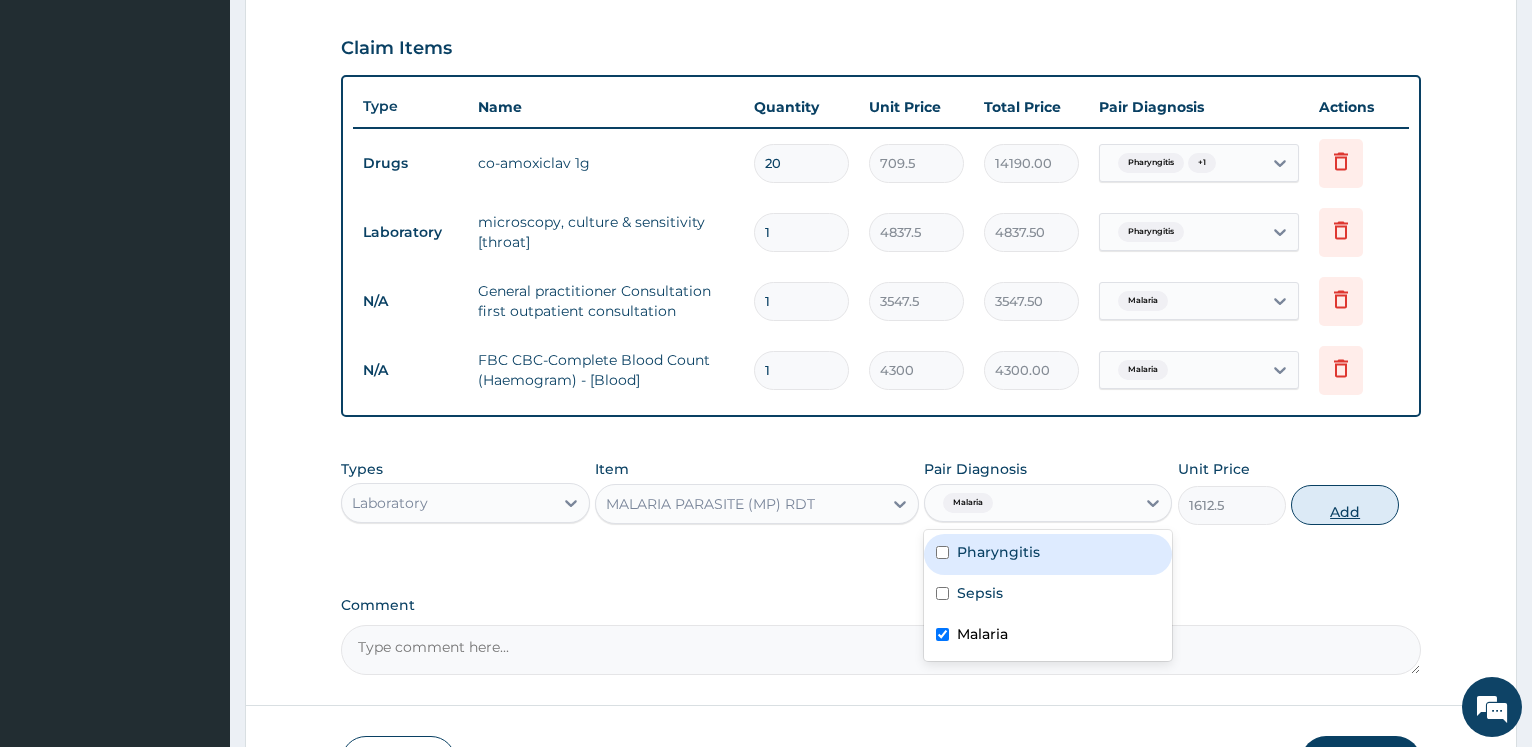 click on "Add" at bounding box center [1345, 505] 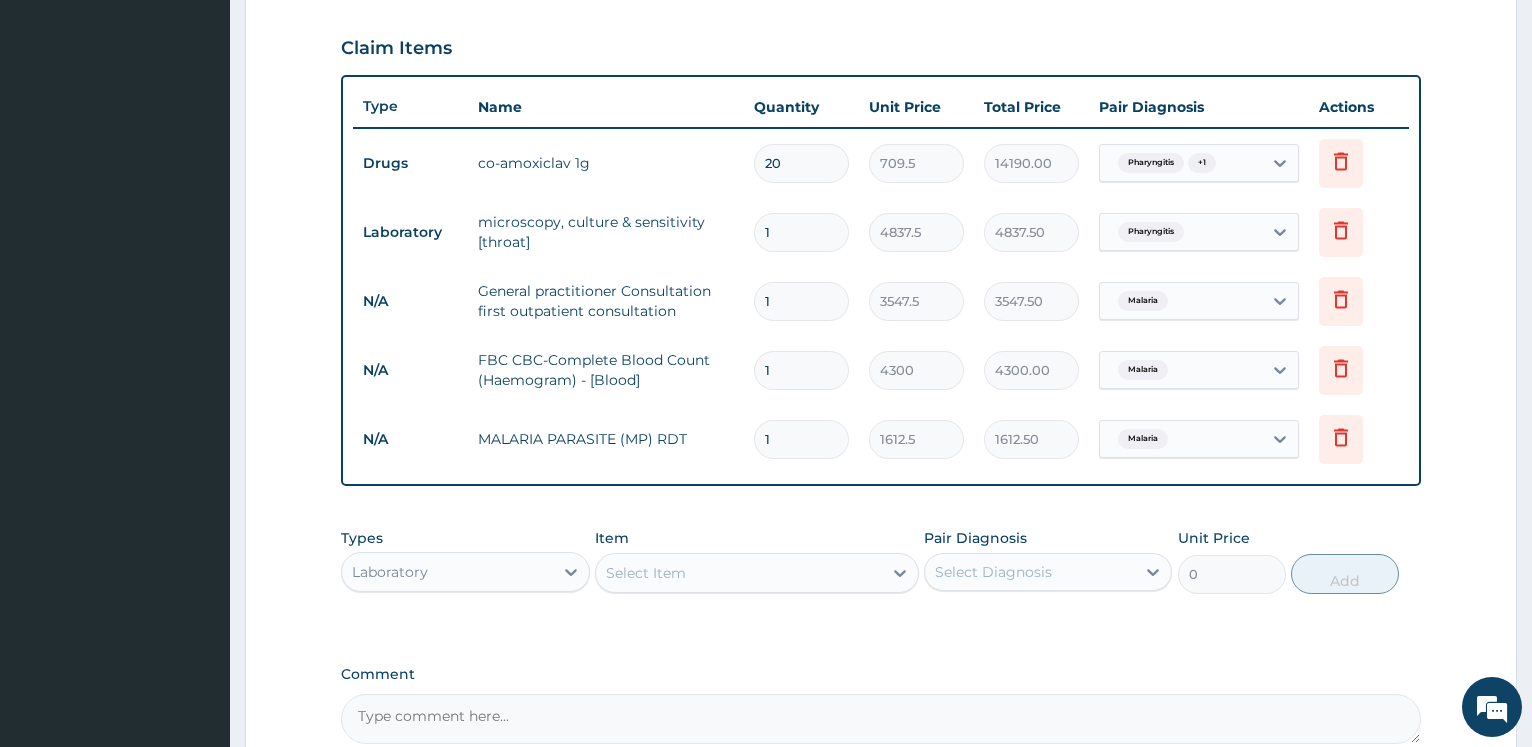 click on "Laboratory" at bounding box center [447, 572] 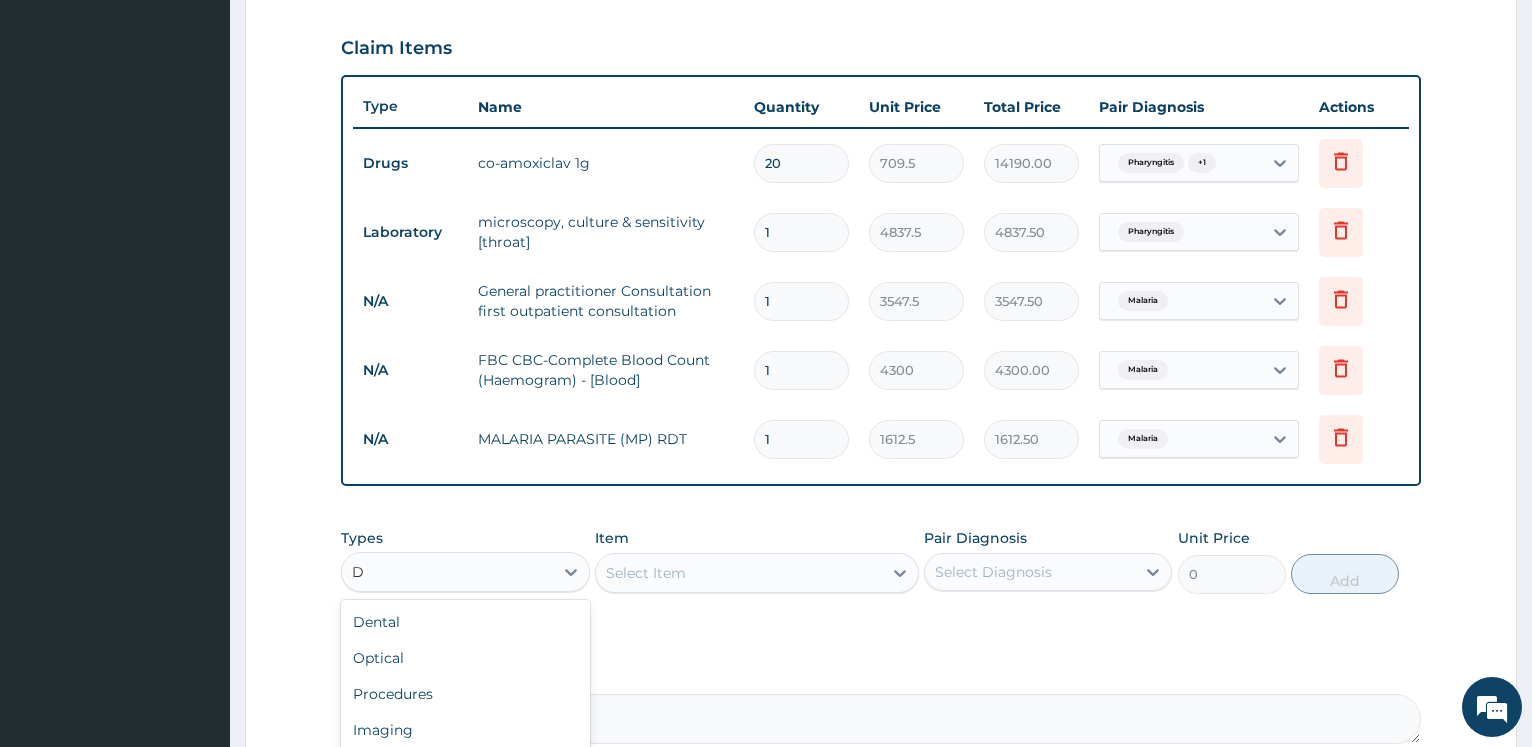 type on "DR" 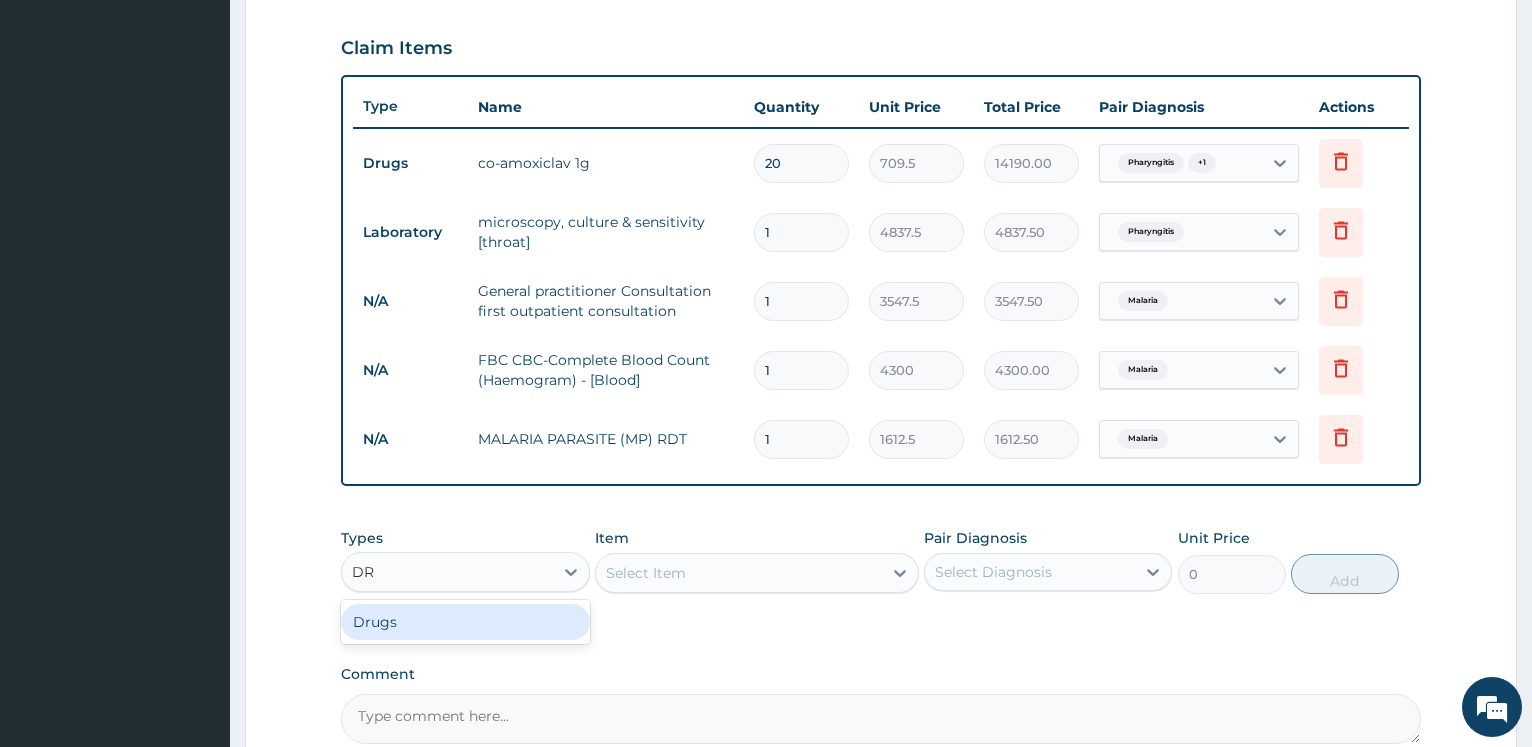 click on "Drugs" at bounding box center (465, 622) 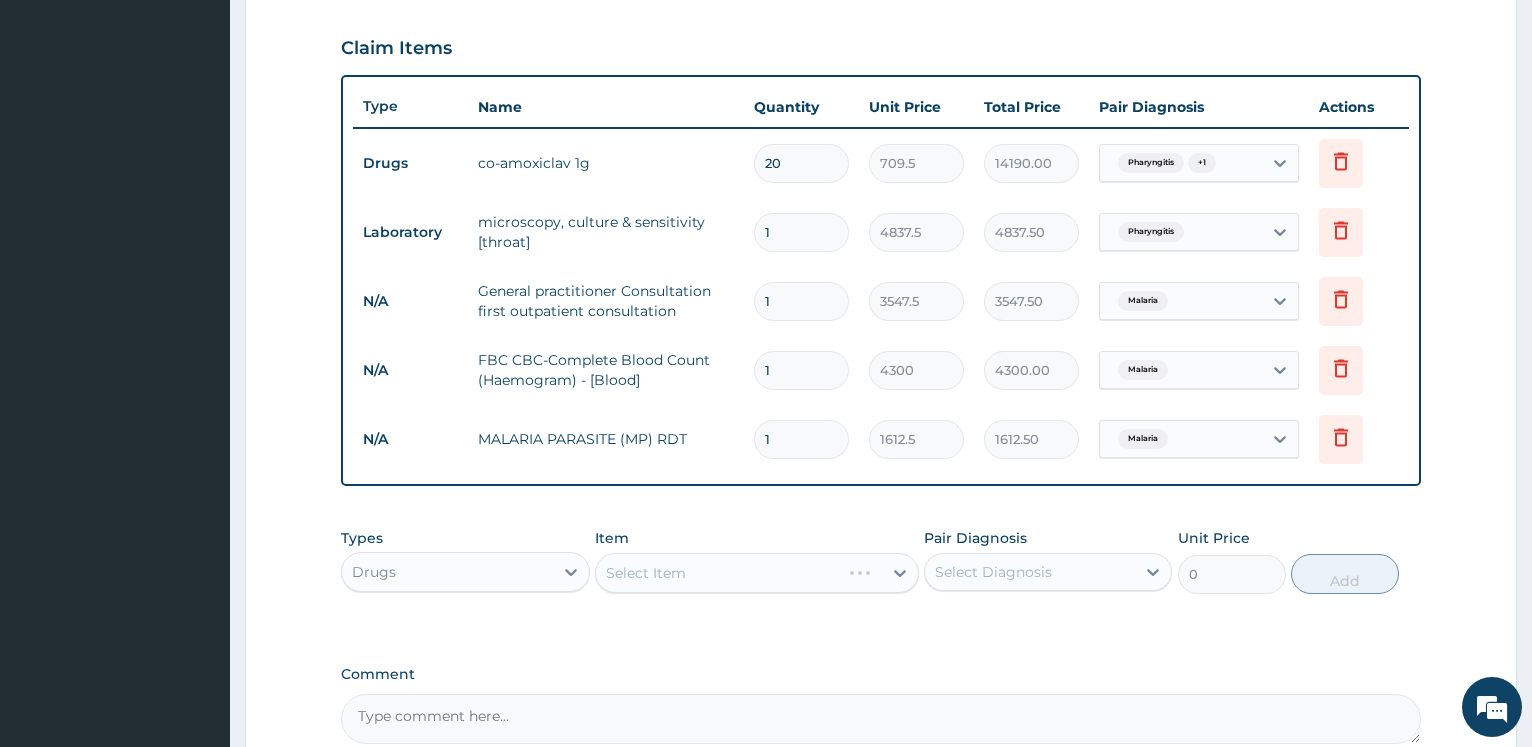 click on "Select Item" at bounding box center (757, 573) 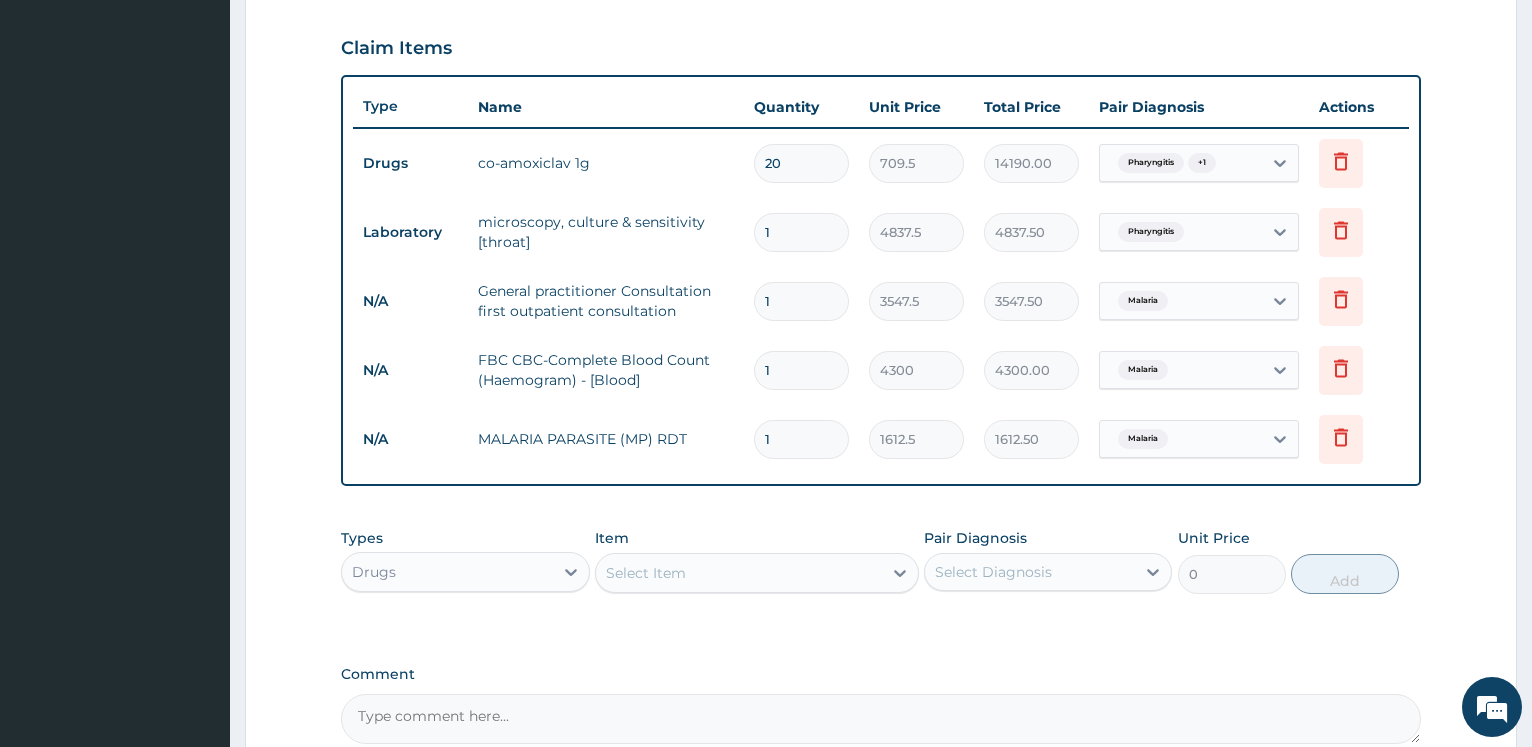 click on "Select Item" at bounding box center [646, 573] 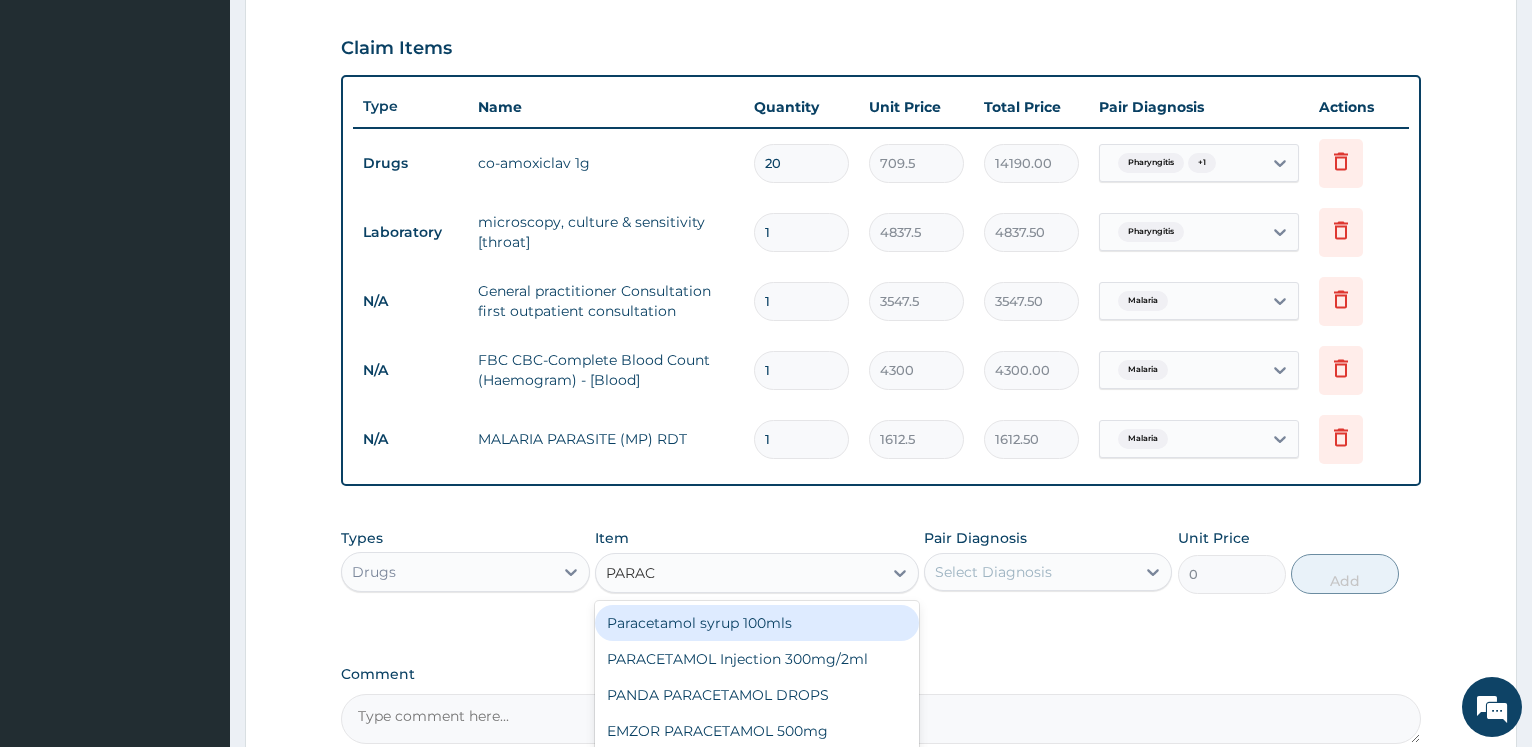 type on "PARACE" 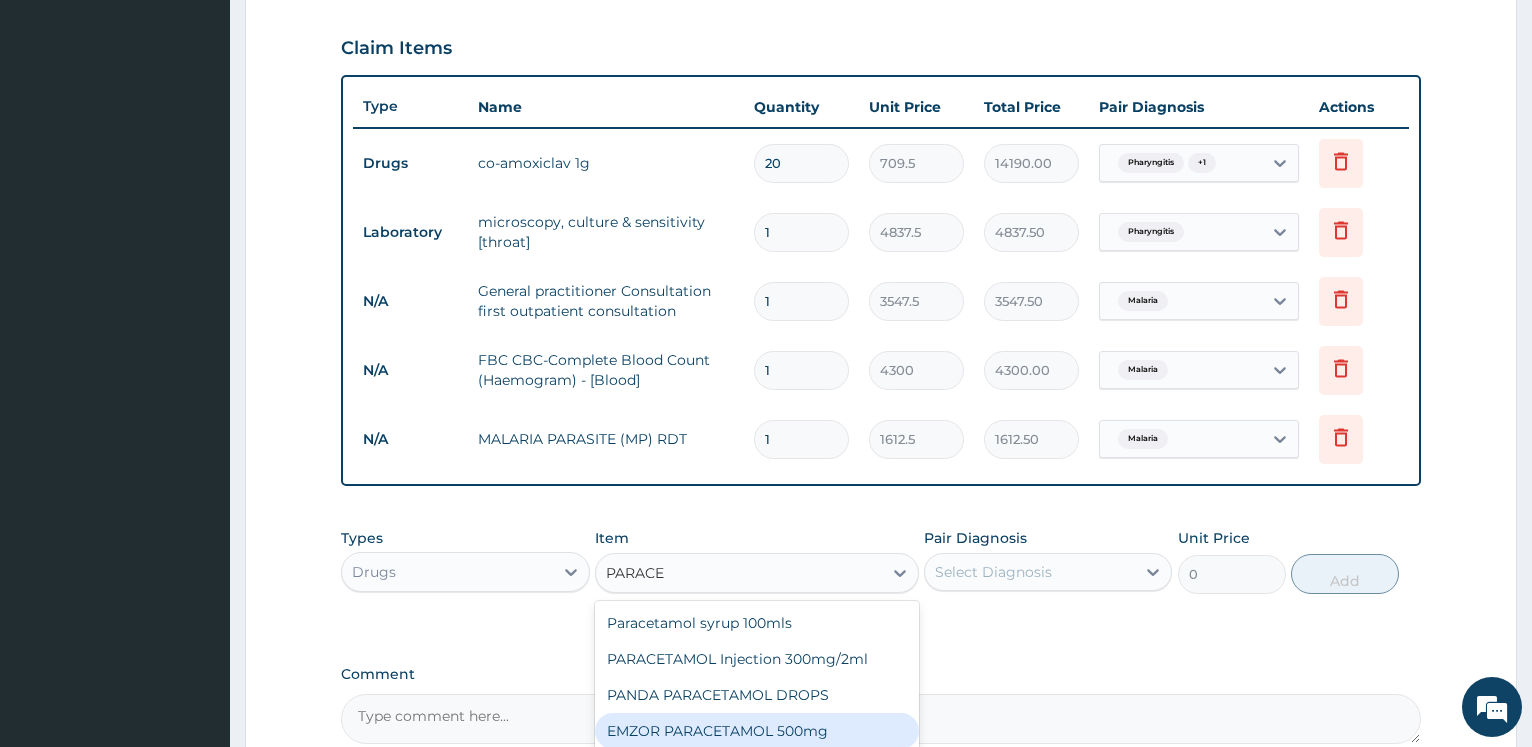 click on "EMZOR PARACETAMOL 500mg" at bounding box center (757, 731) 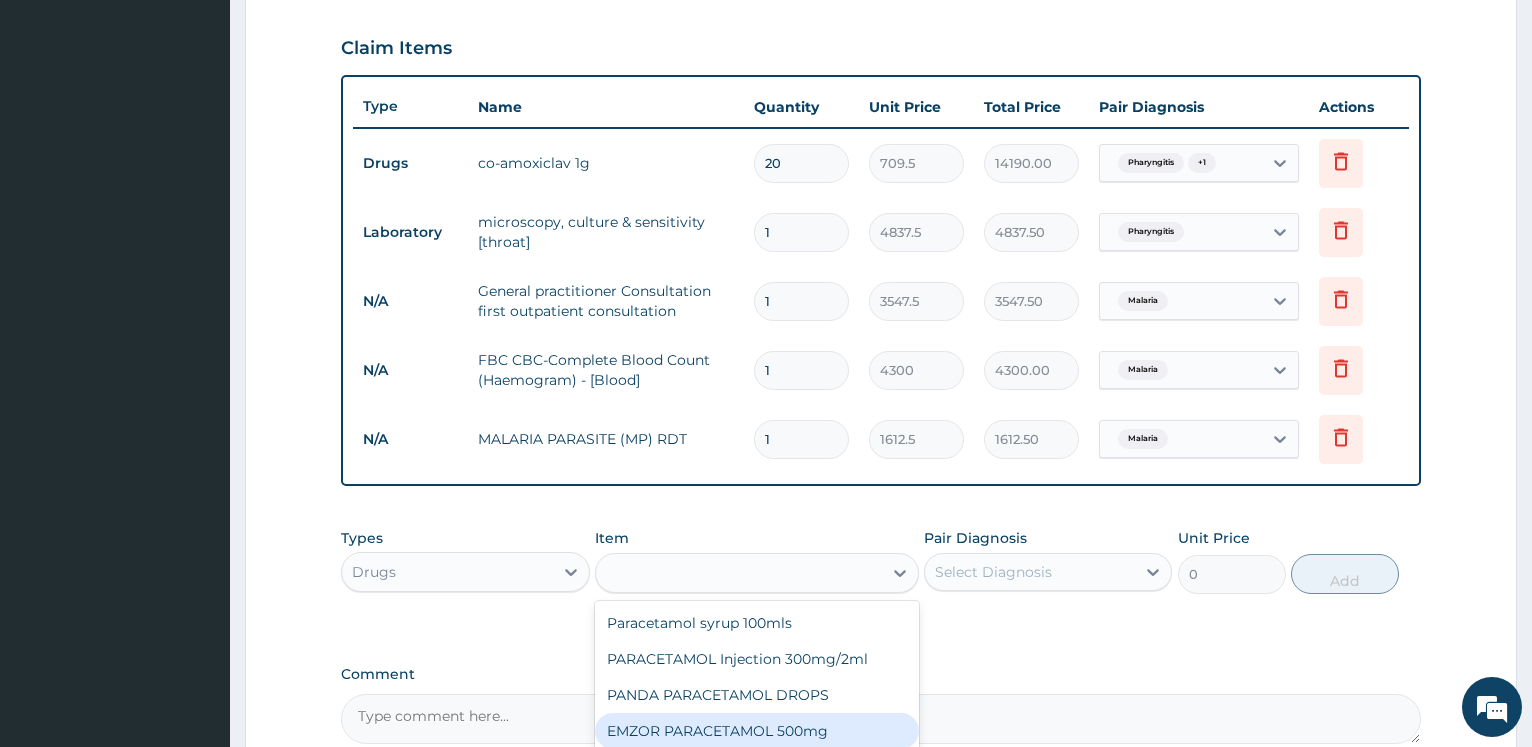 type on "23.65" 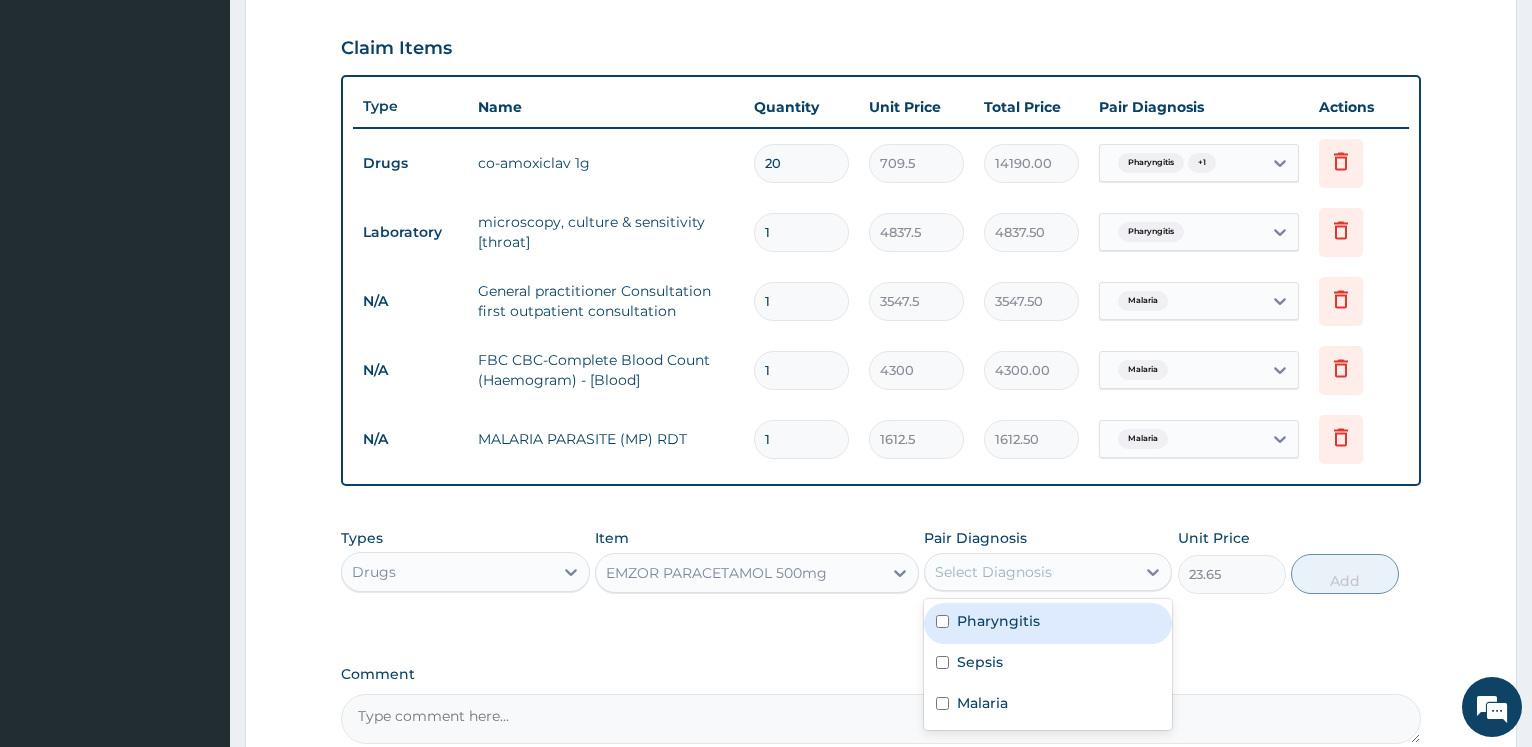 click on "Select Diagnosis" at bounding box center [993, 572] 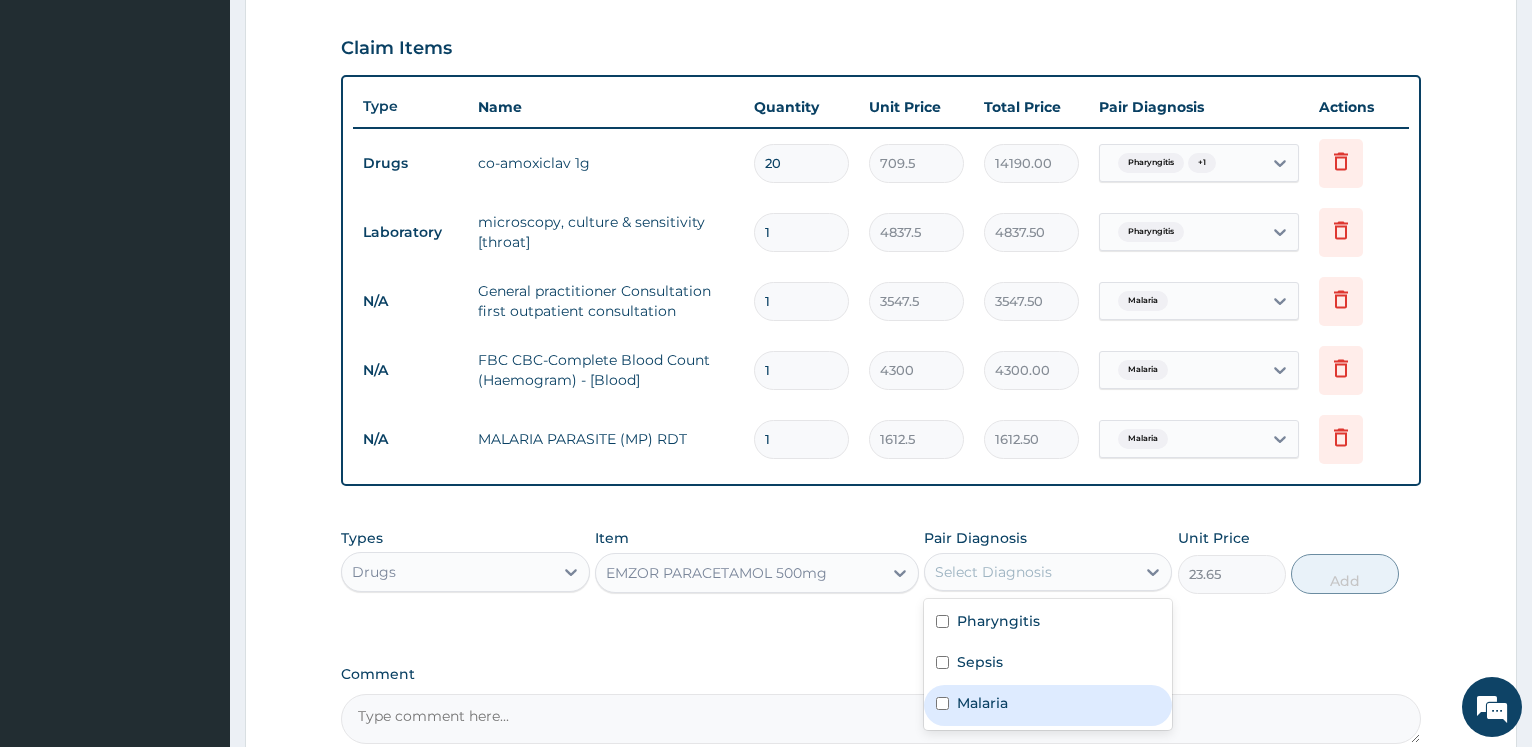 click on "Malaria" at bounding box center (982, 703) 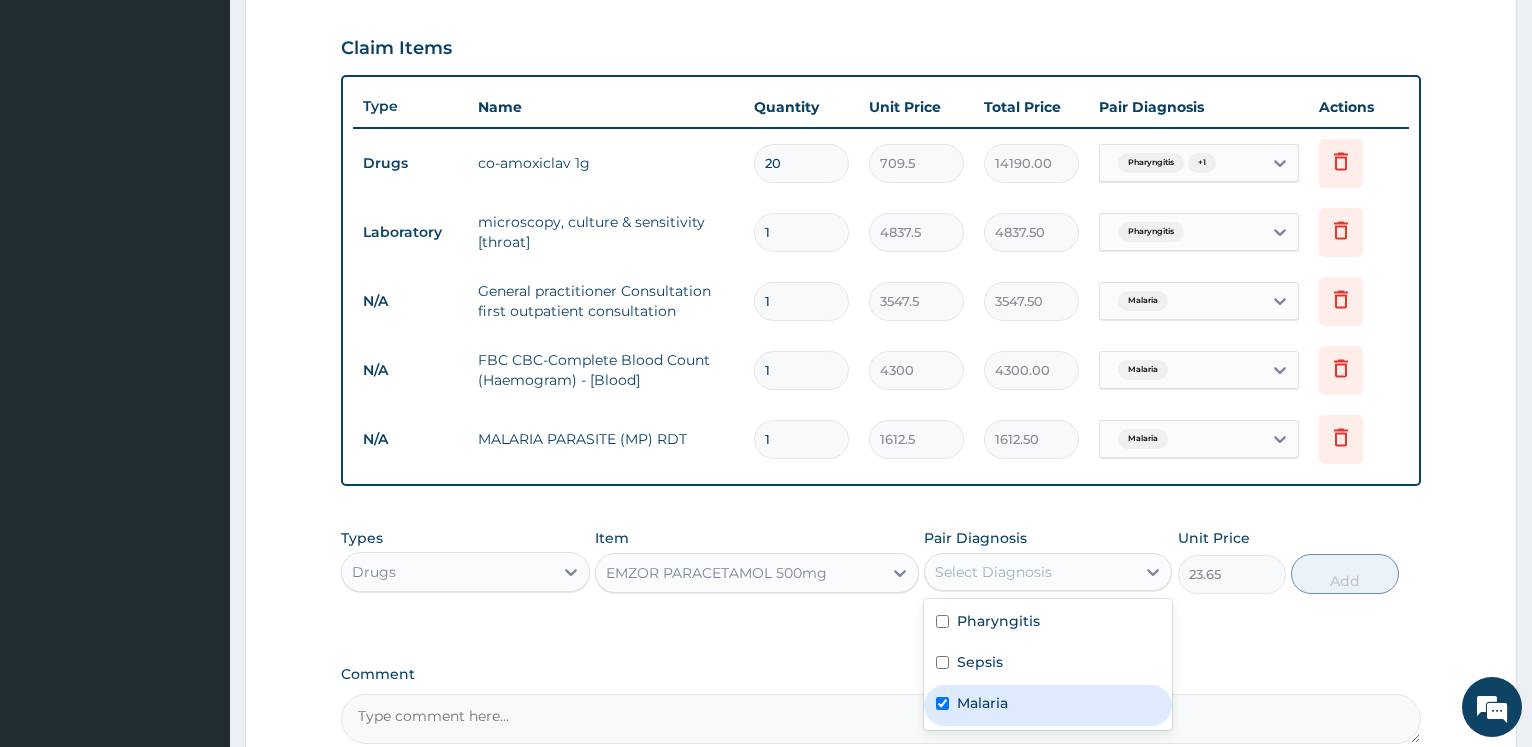 checkbox on "true" 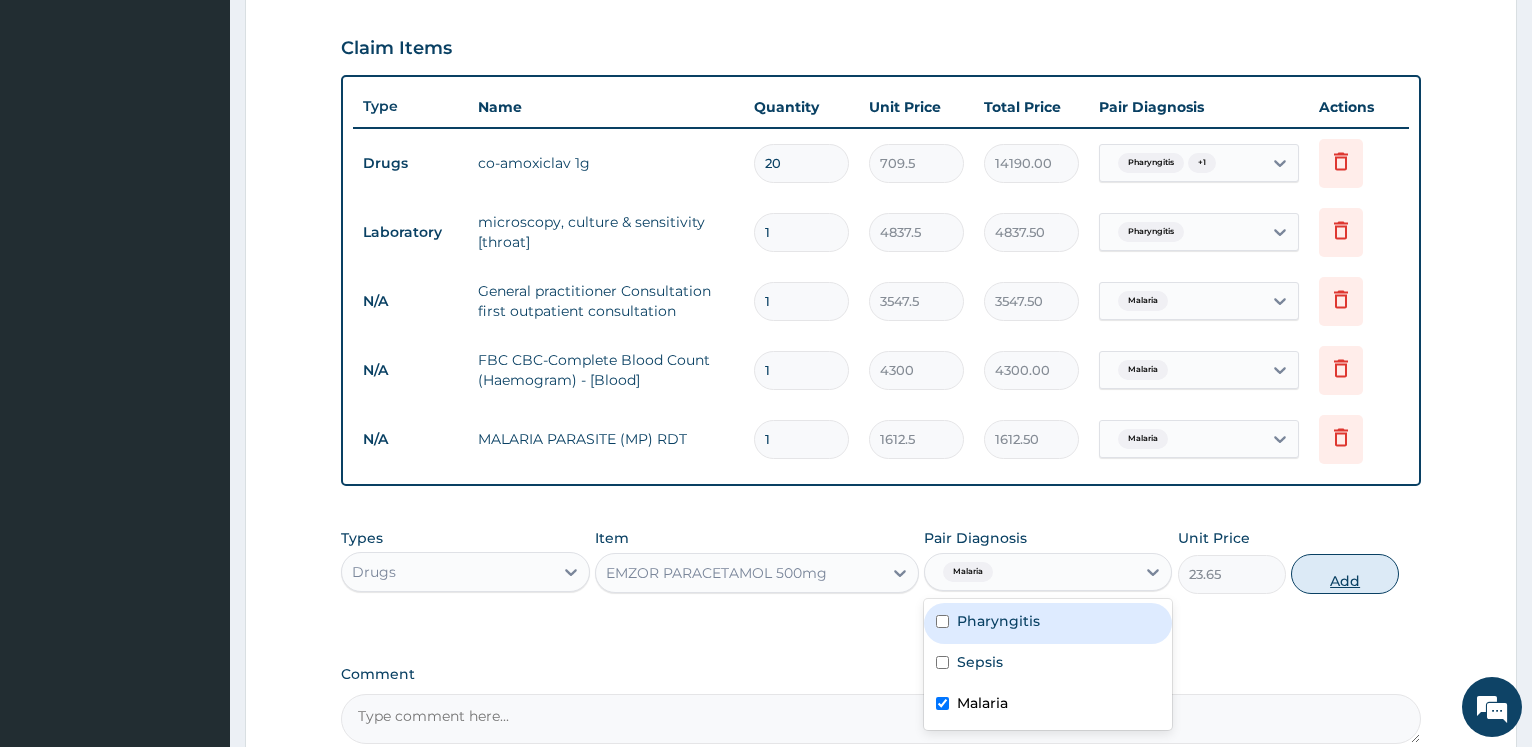 click on "Add" at bounding box center [1345, 574] 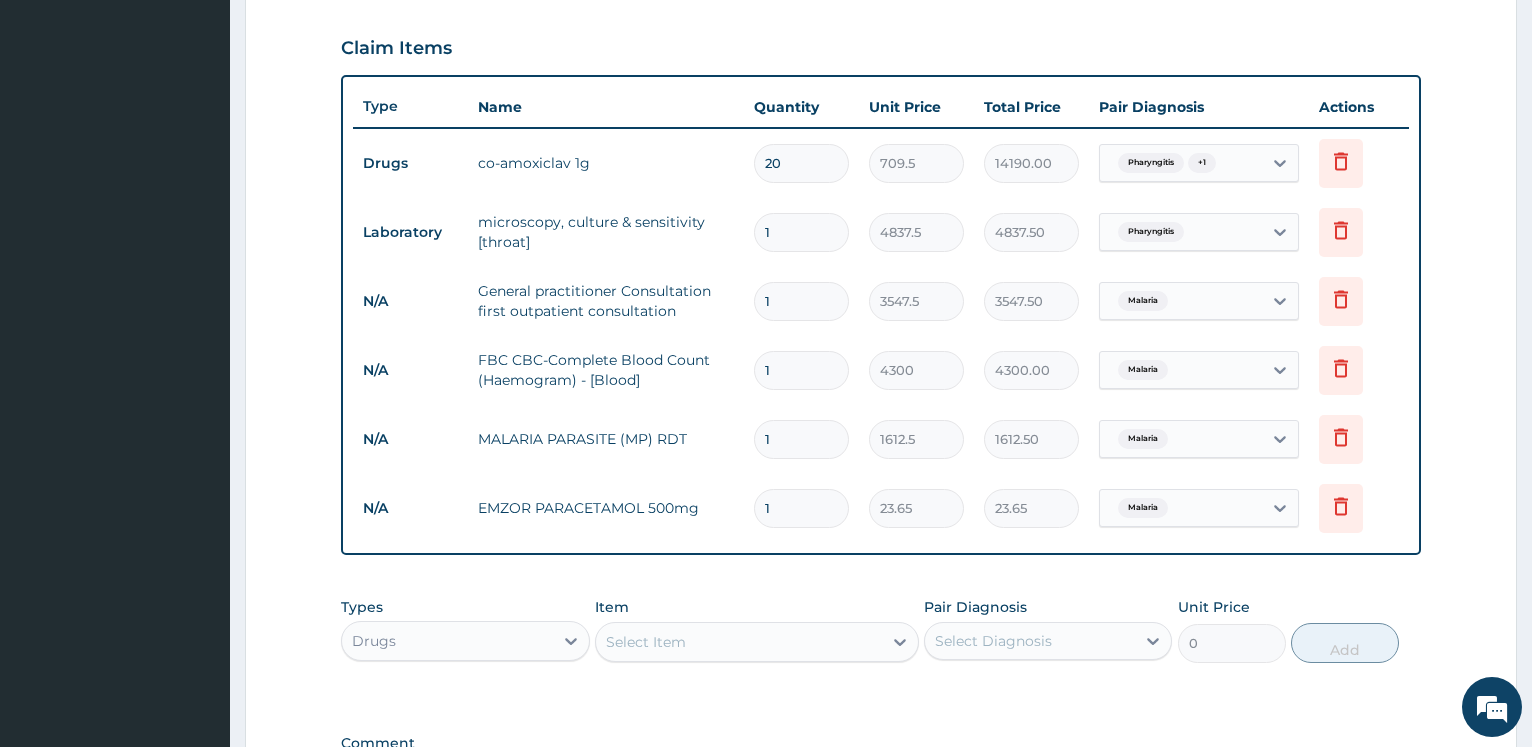 type 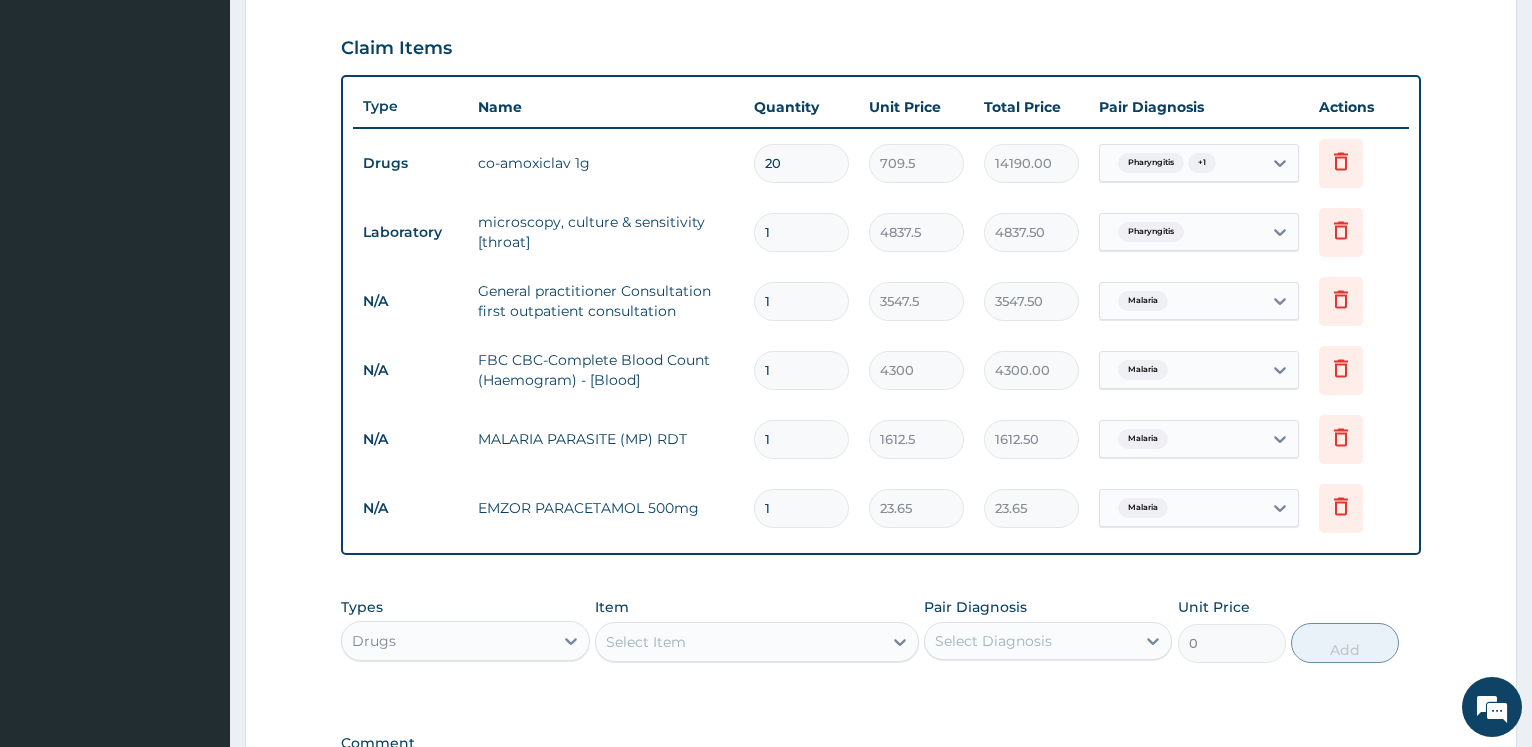 type on "0.00" 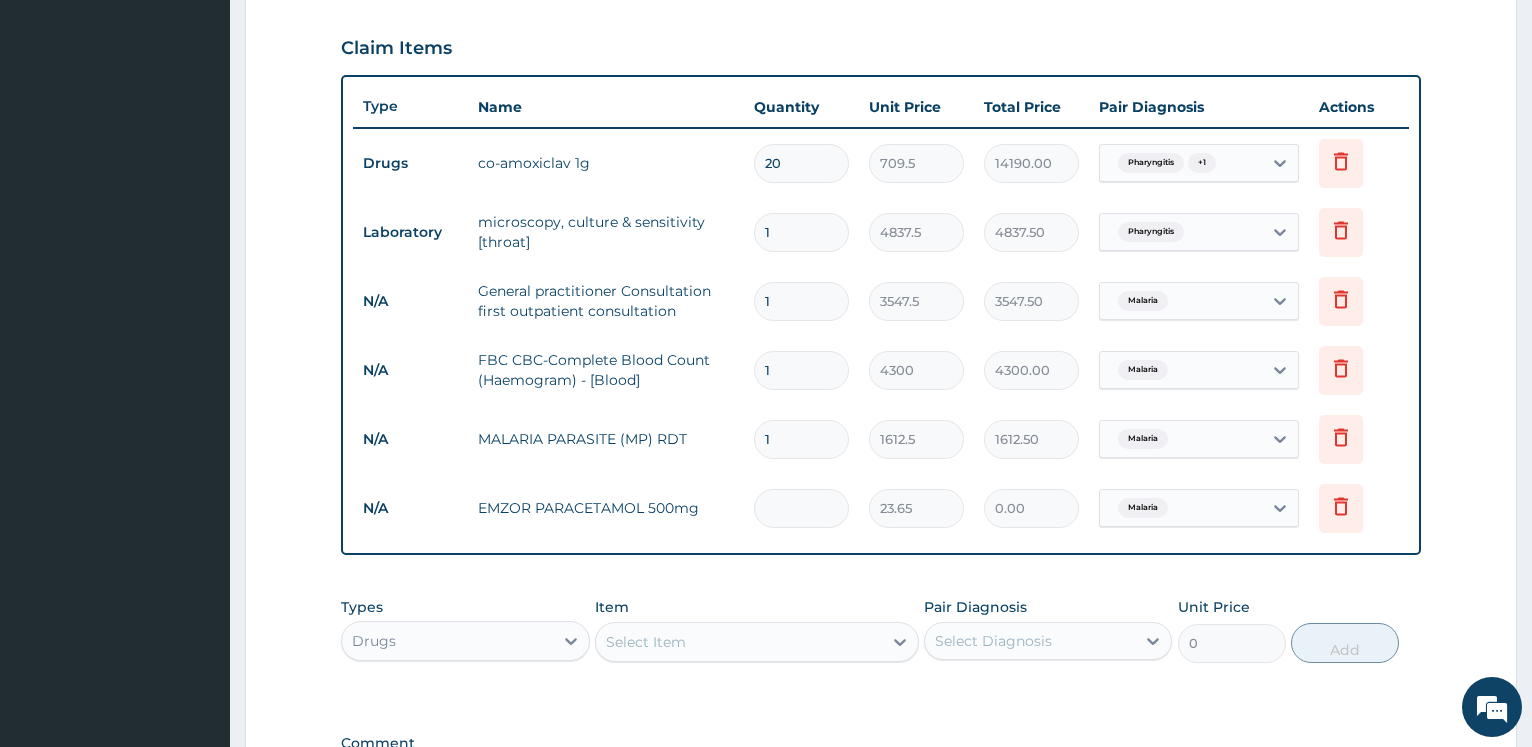 type on "3" 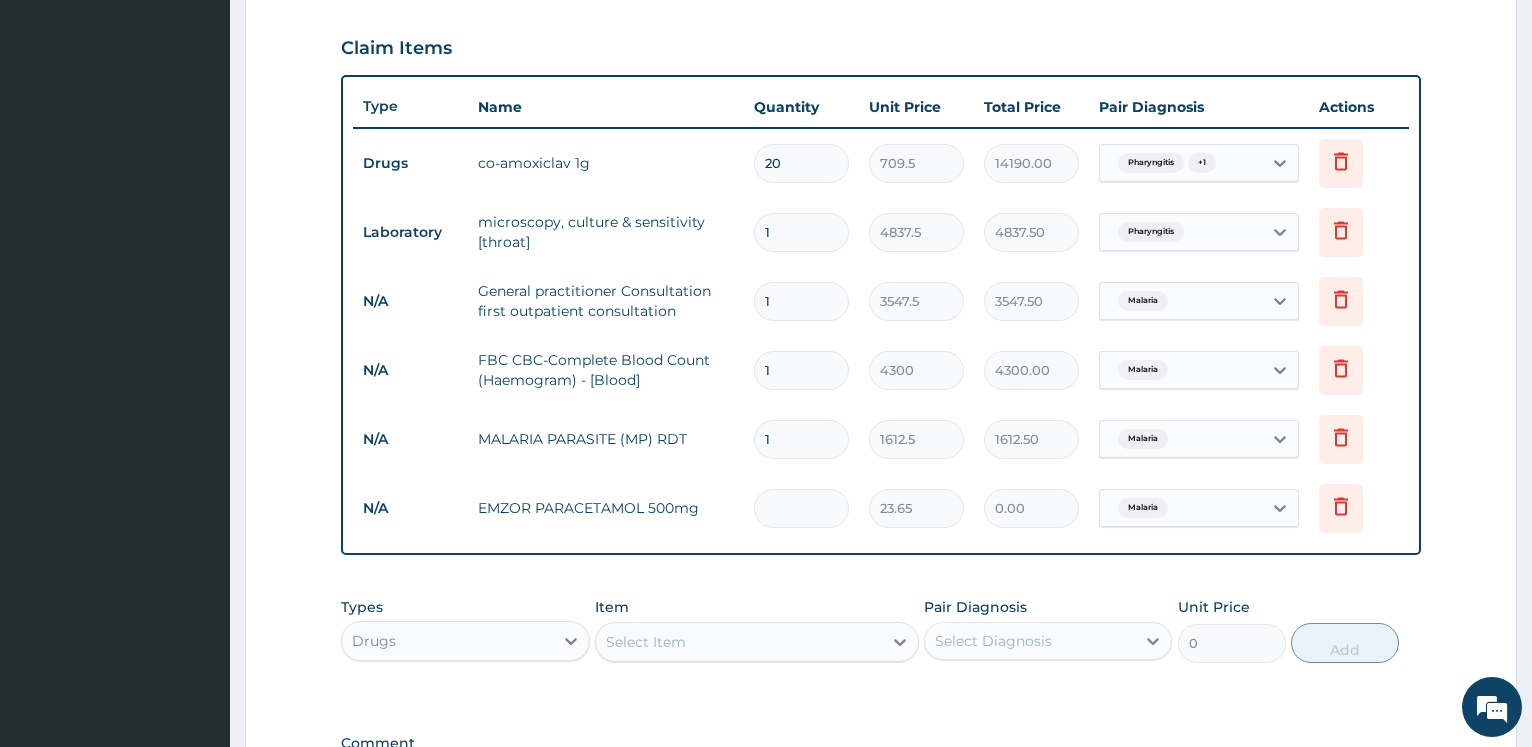 type on "70.95" 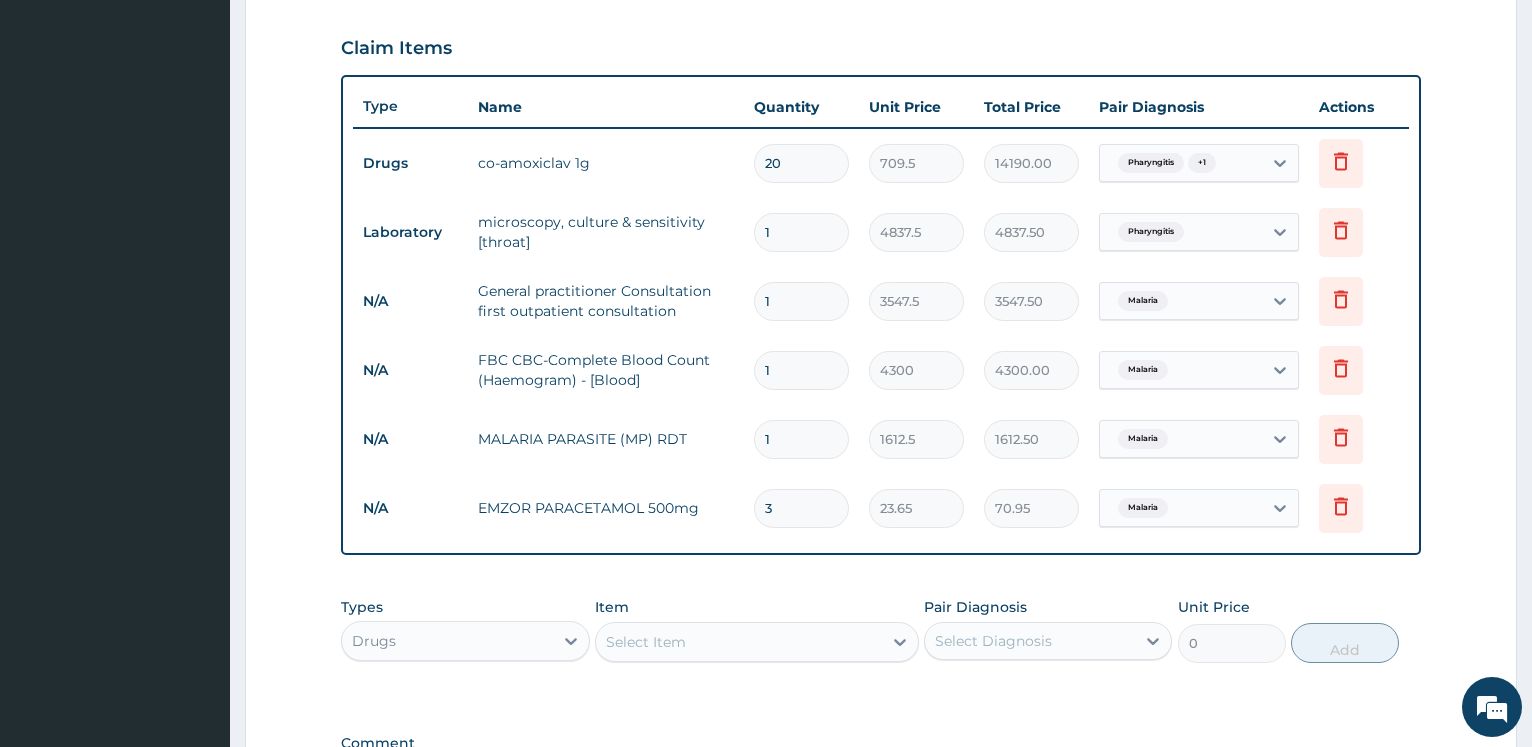 type on "30" 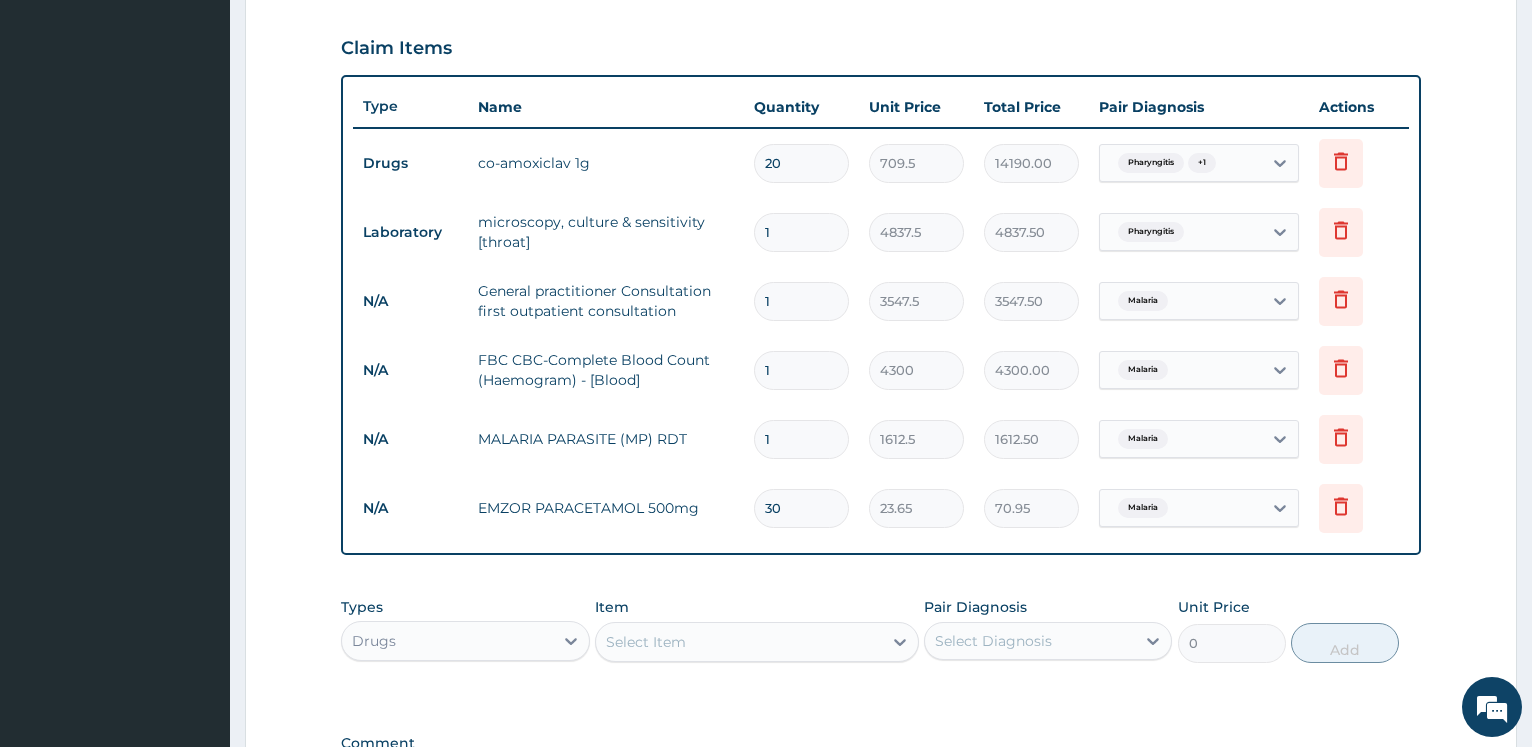 type on "709.50" 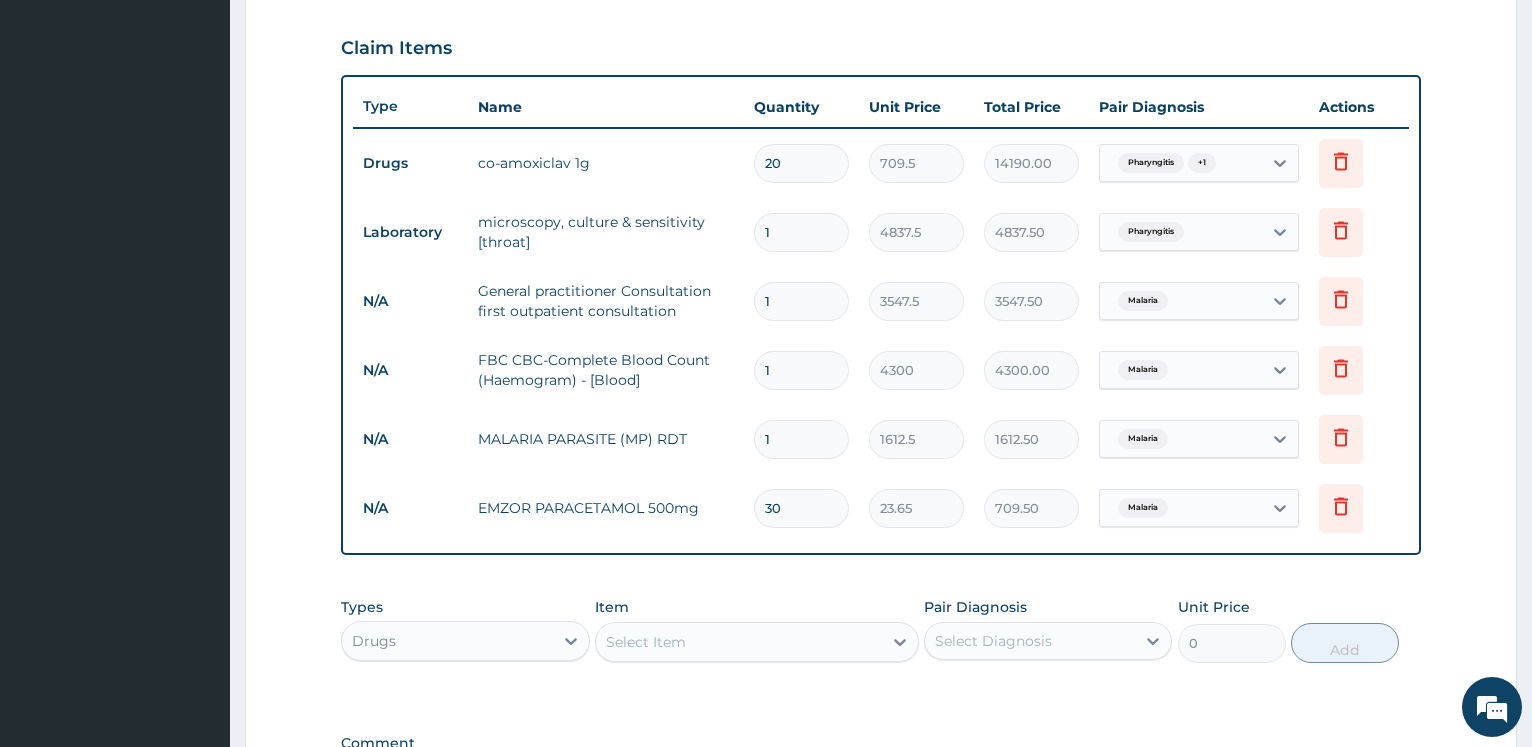 type on "30" 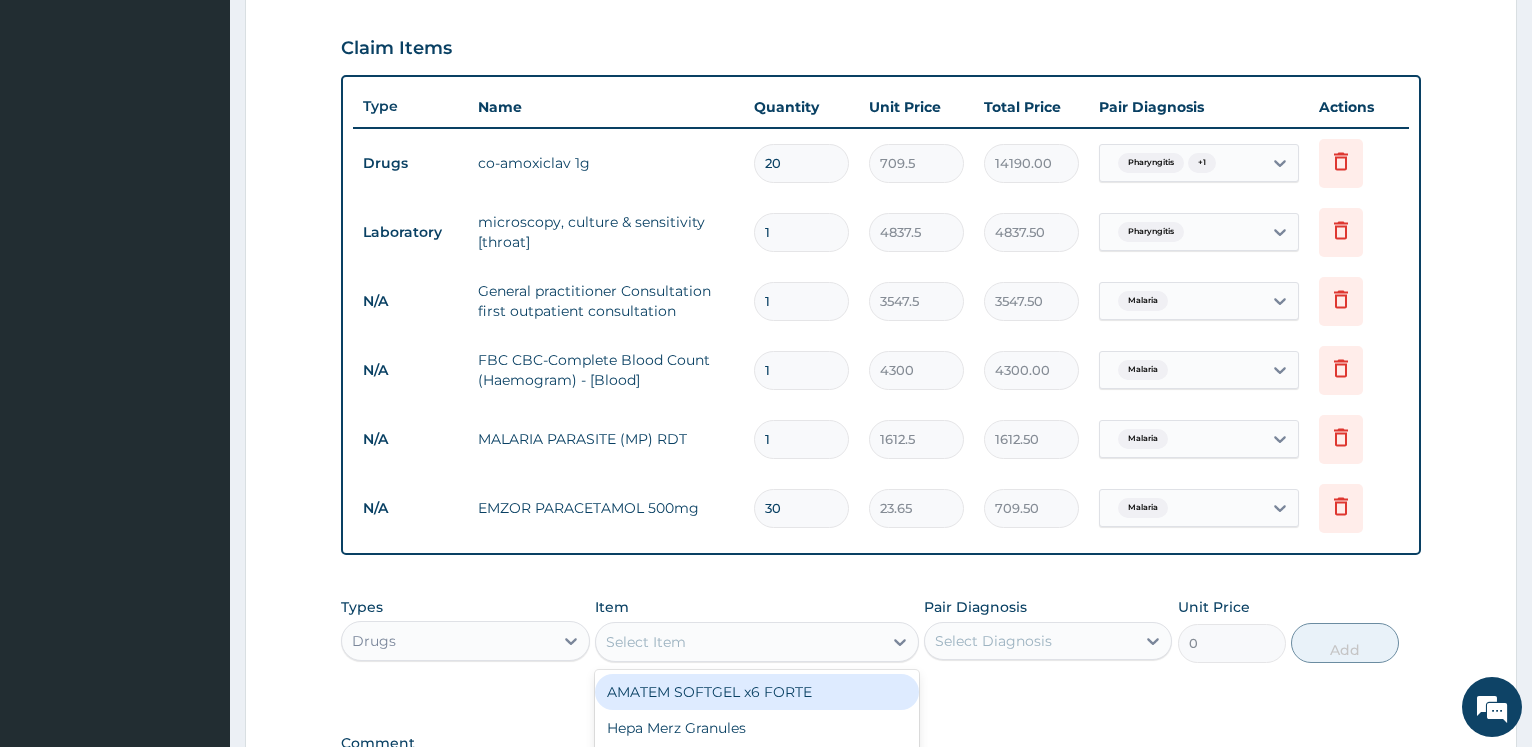 click on "Select Item" at bounding box center (739, 642) 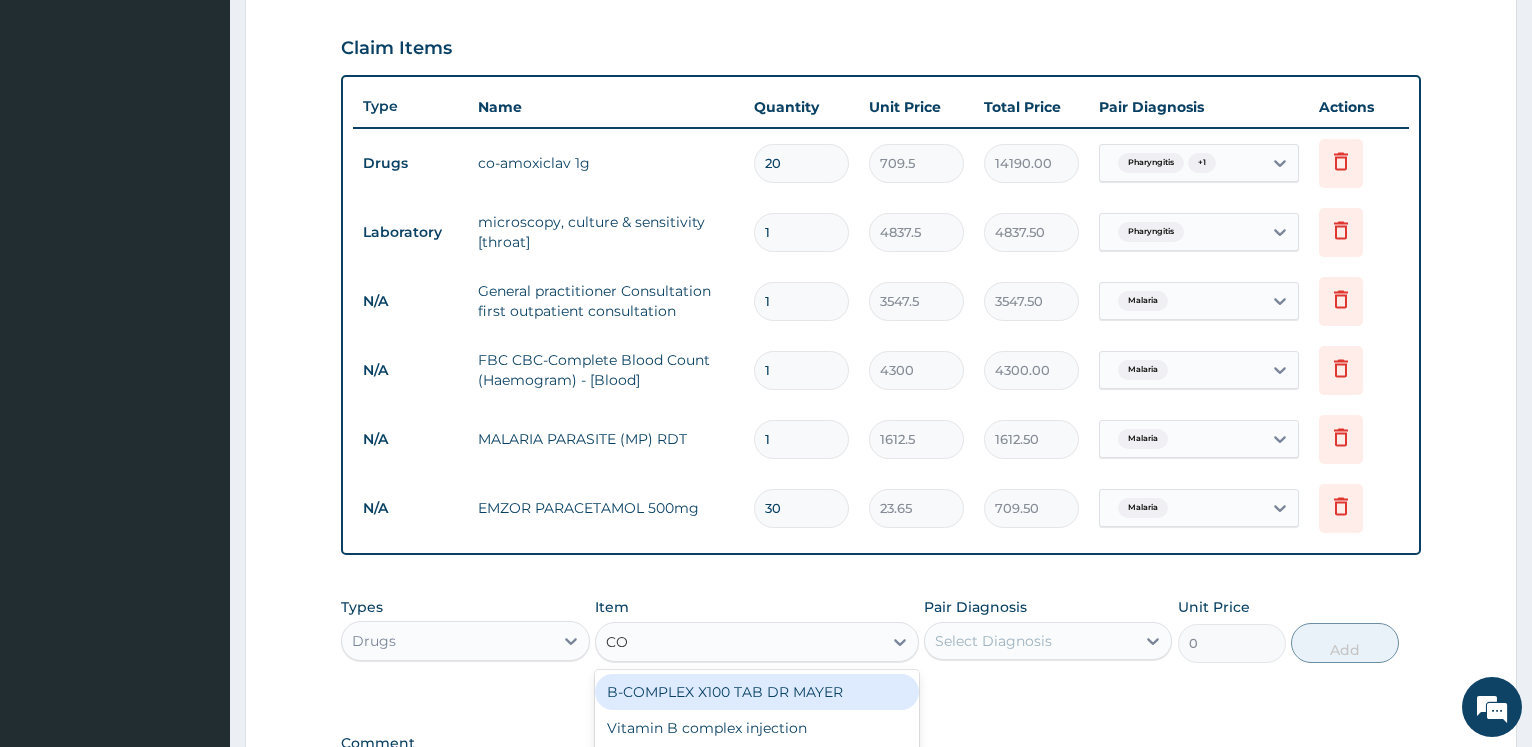 type on "COA" 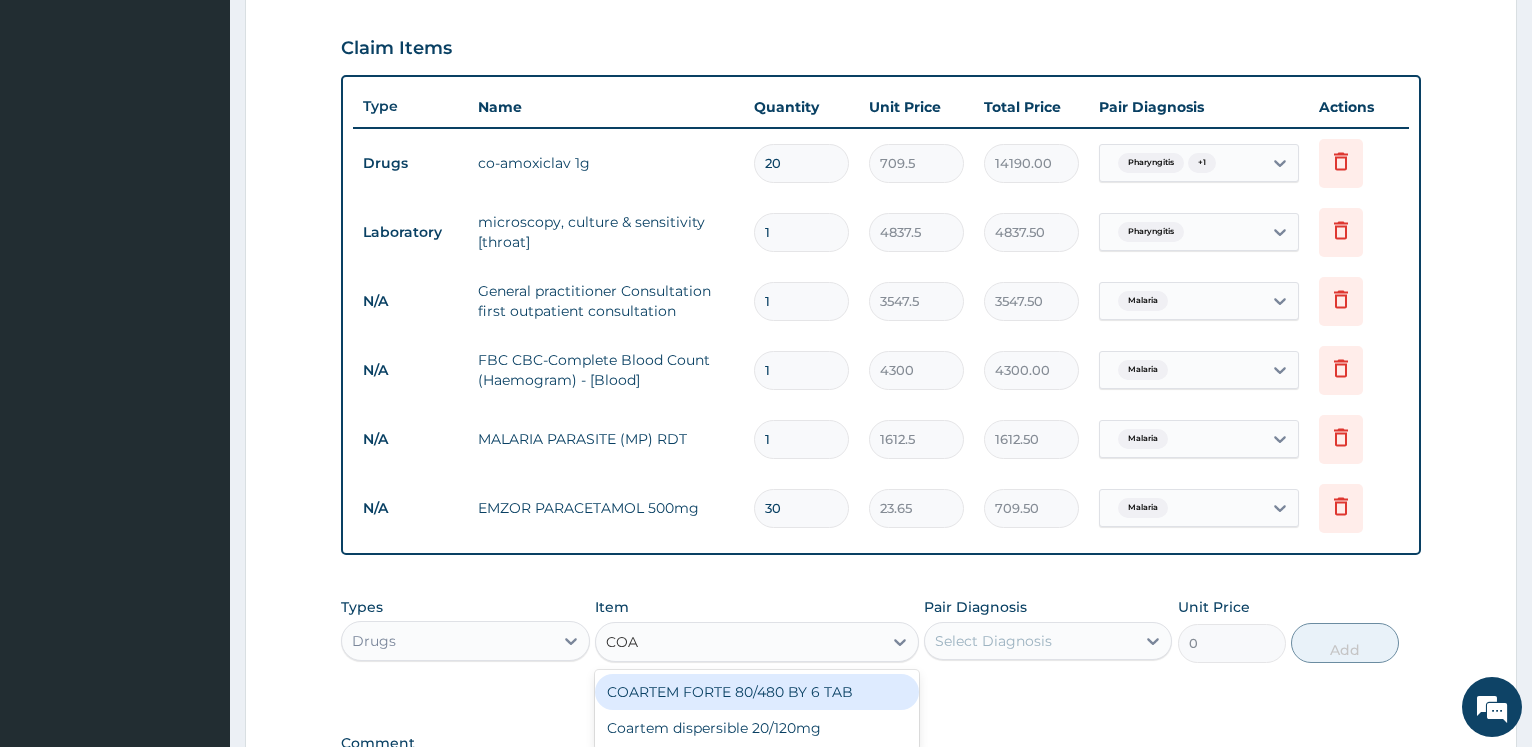 click on "COARTEM FORTE 80/480 BY 6 TAB" at bounding box center [757, 692] 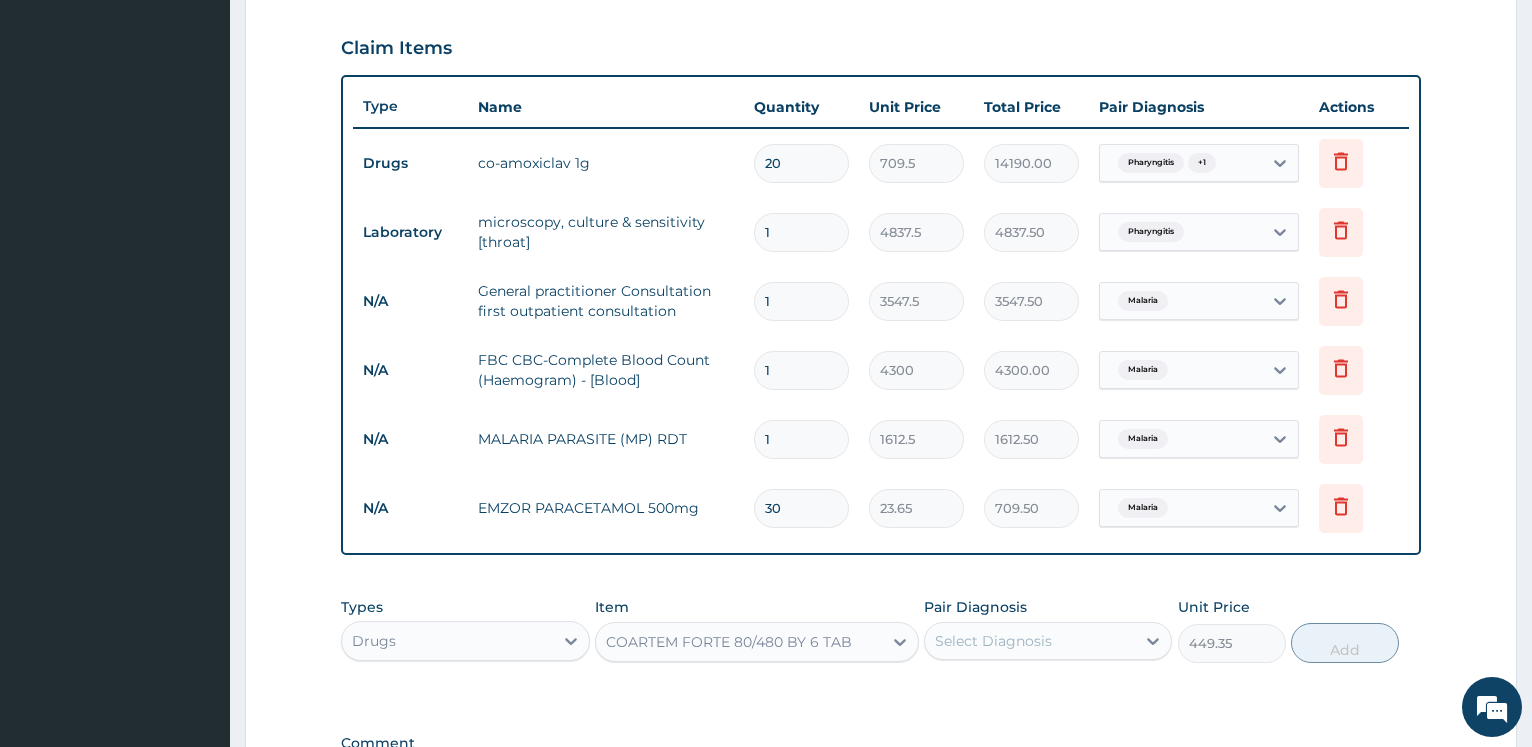click on "Select Diagnosis" at bounding box center (993, 641) 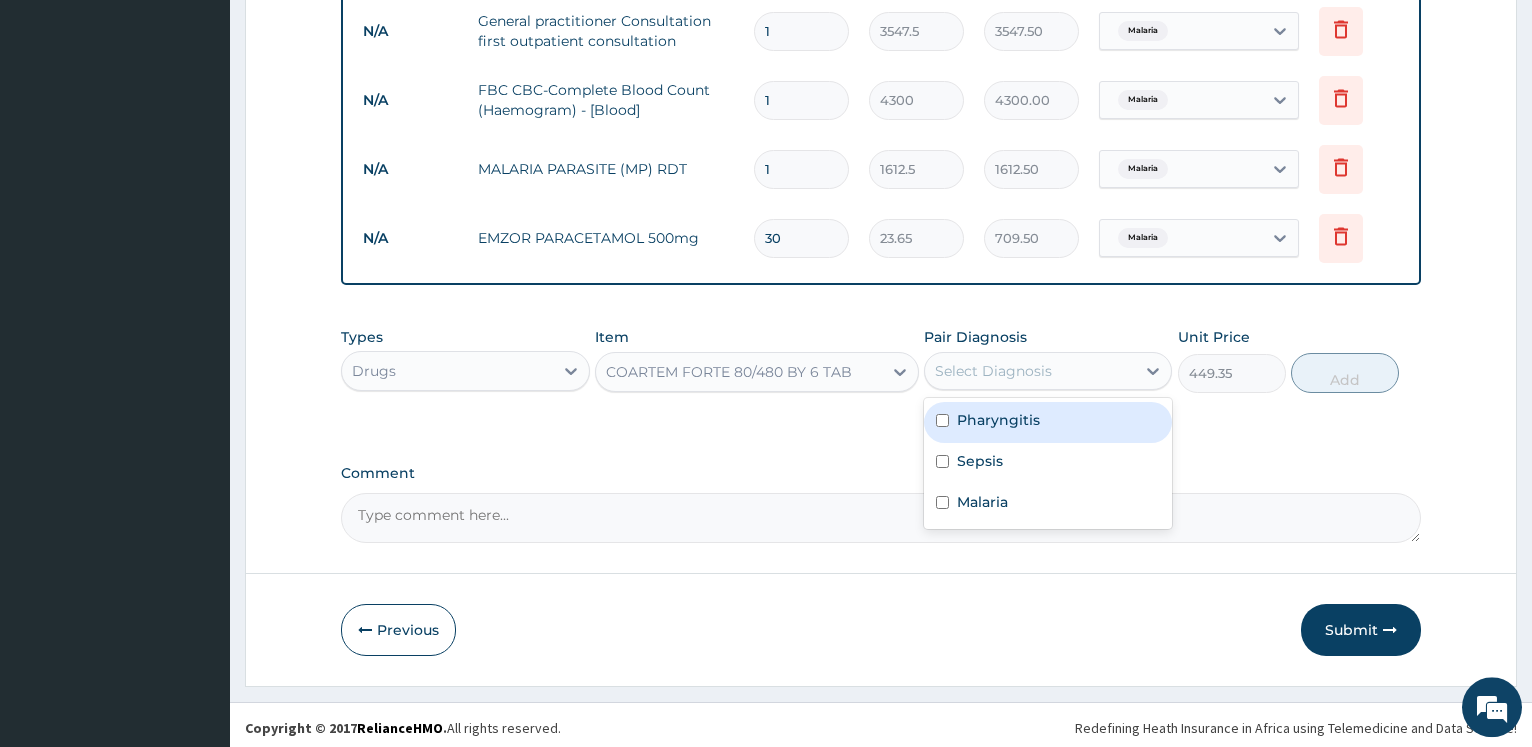 scroll, scrollTop: 945, scrollLeft: 0, axis: vertical 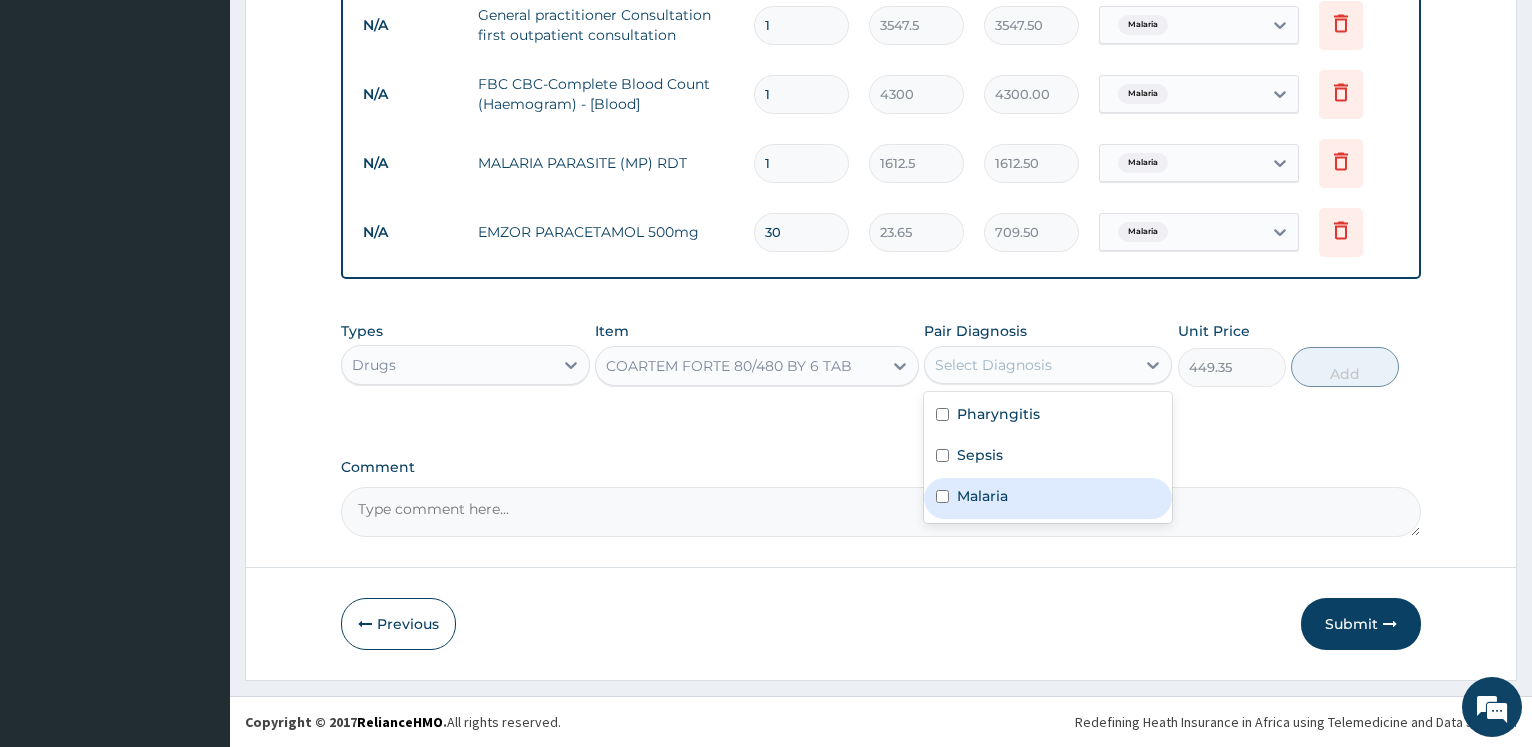 click on "Malaria" at bounding box center [1048, 498] 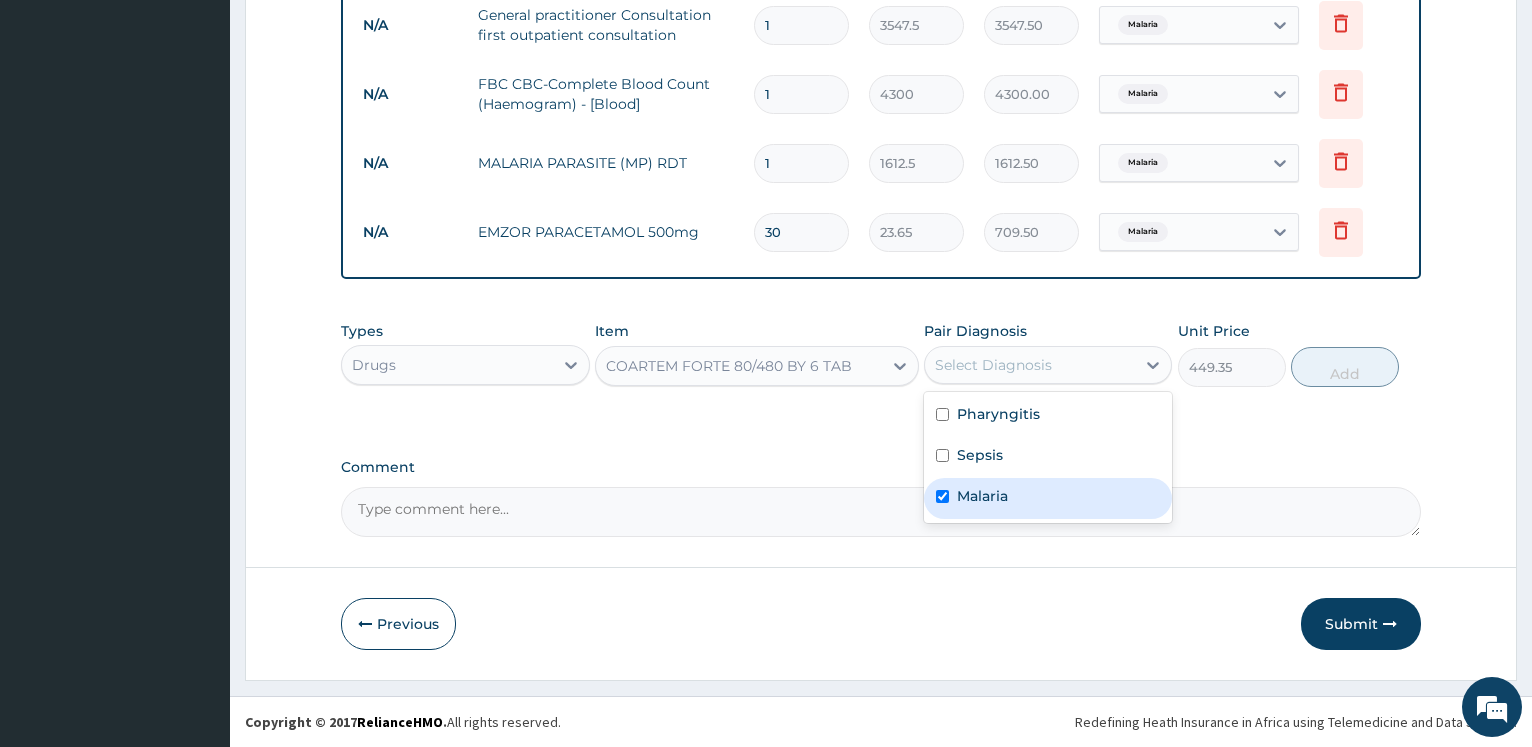 checkbox on "true" 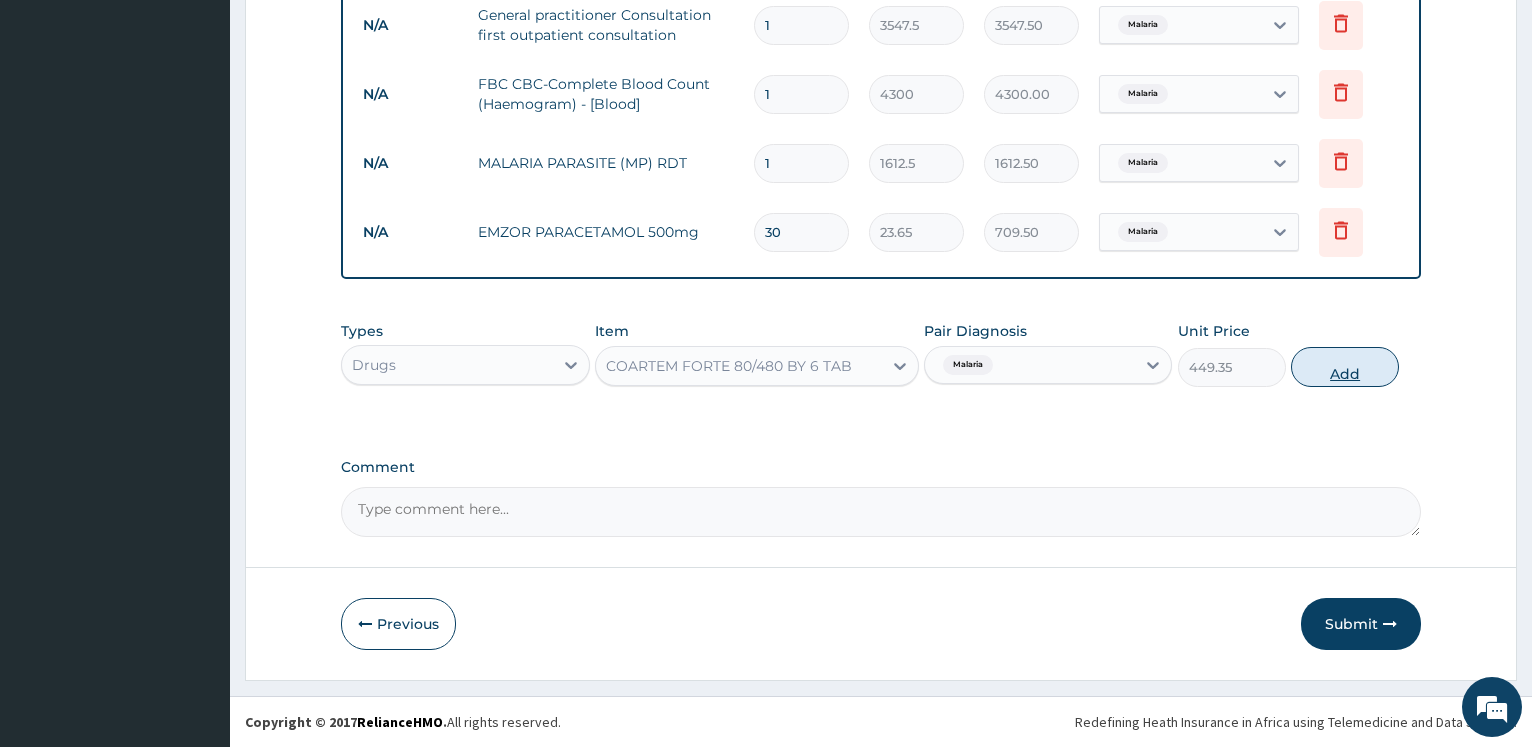 click on "Add" at bounding box center (1345, 367) 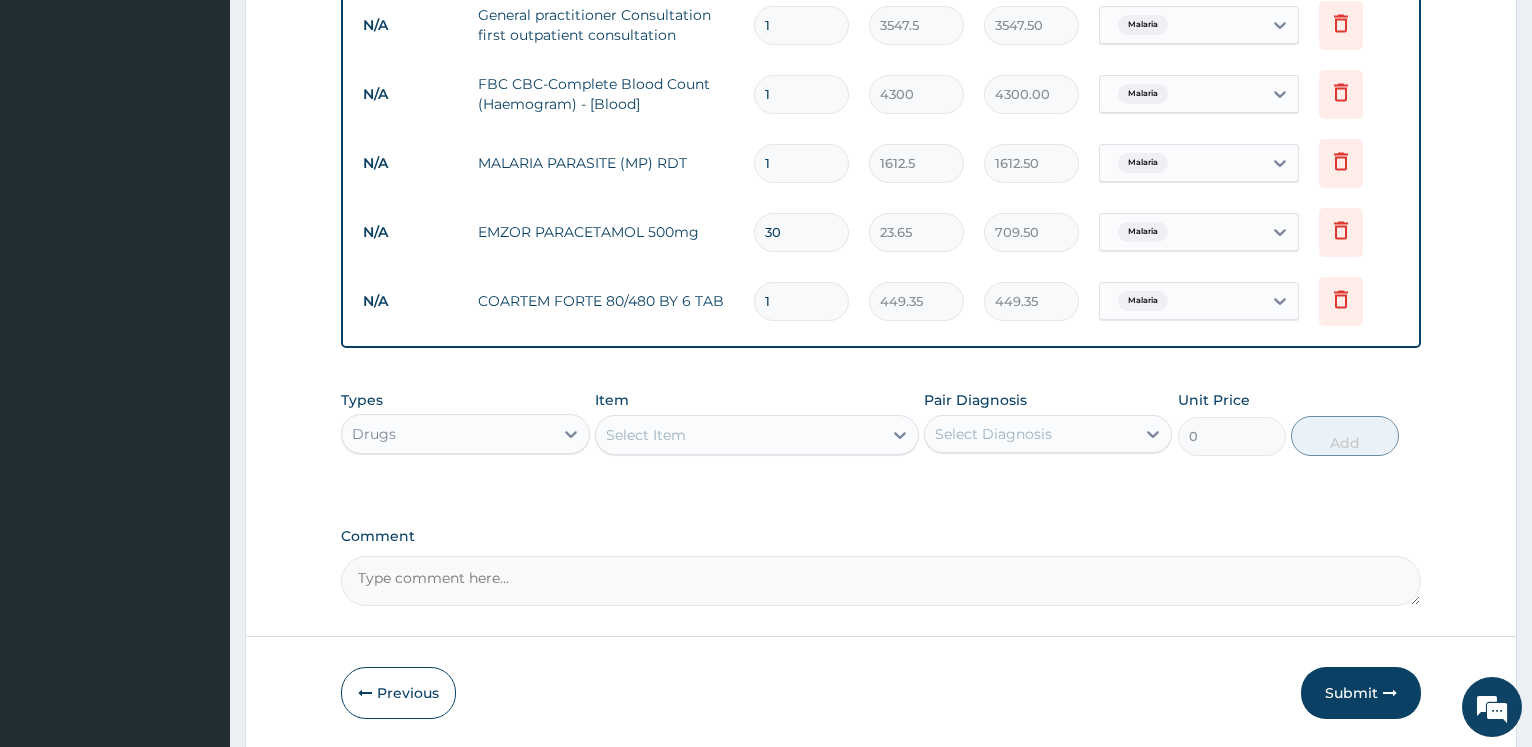 type 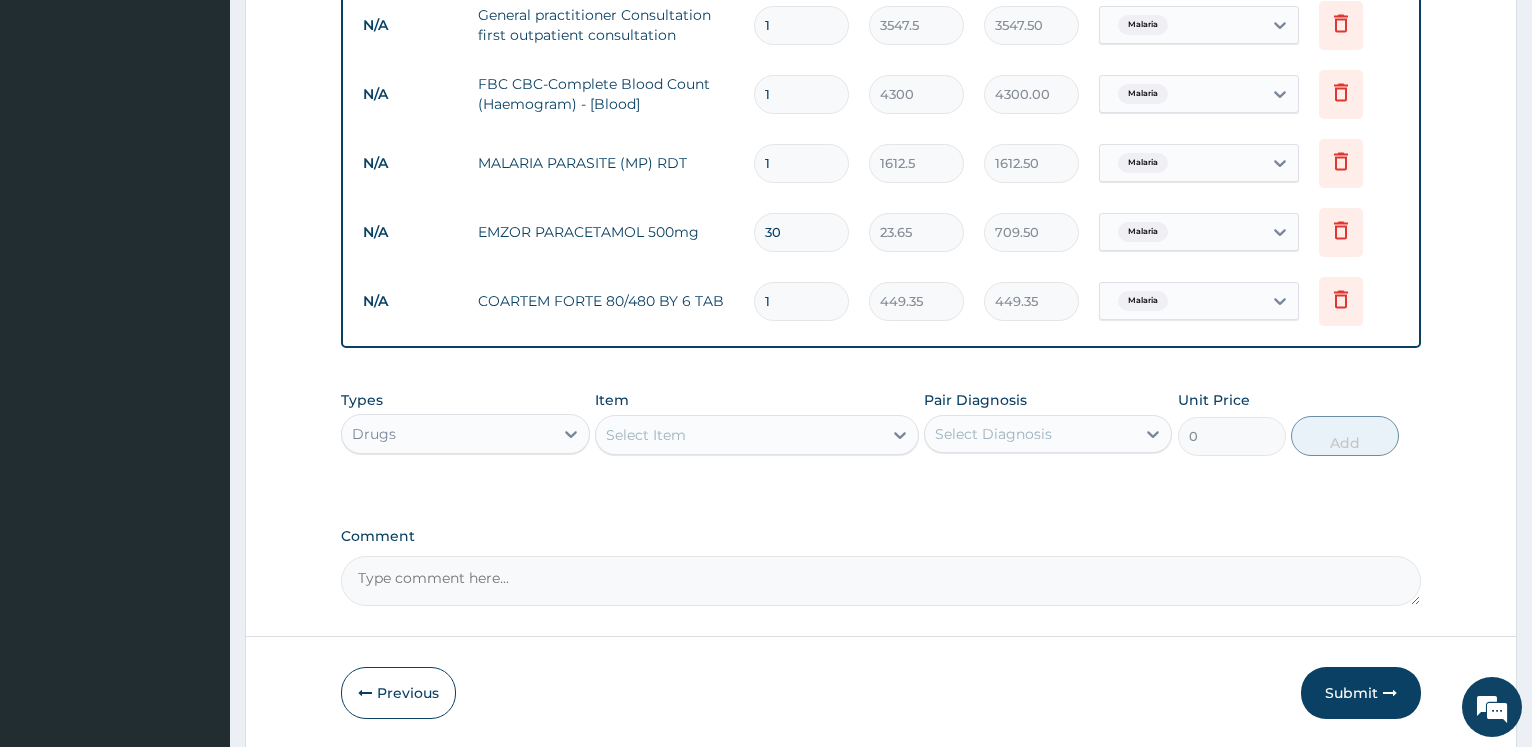 type on "0.00" 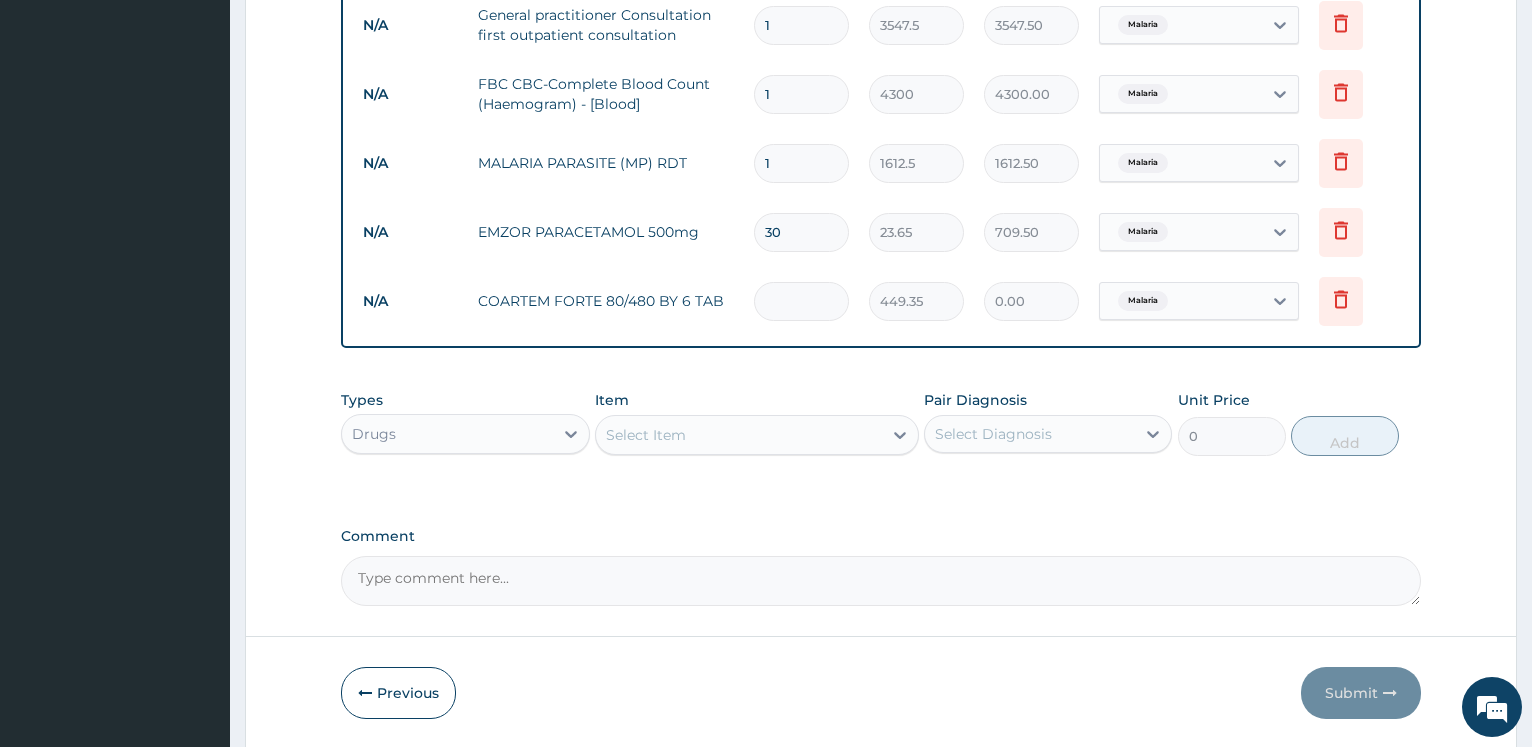 type on "6" 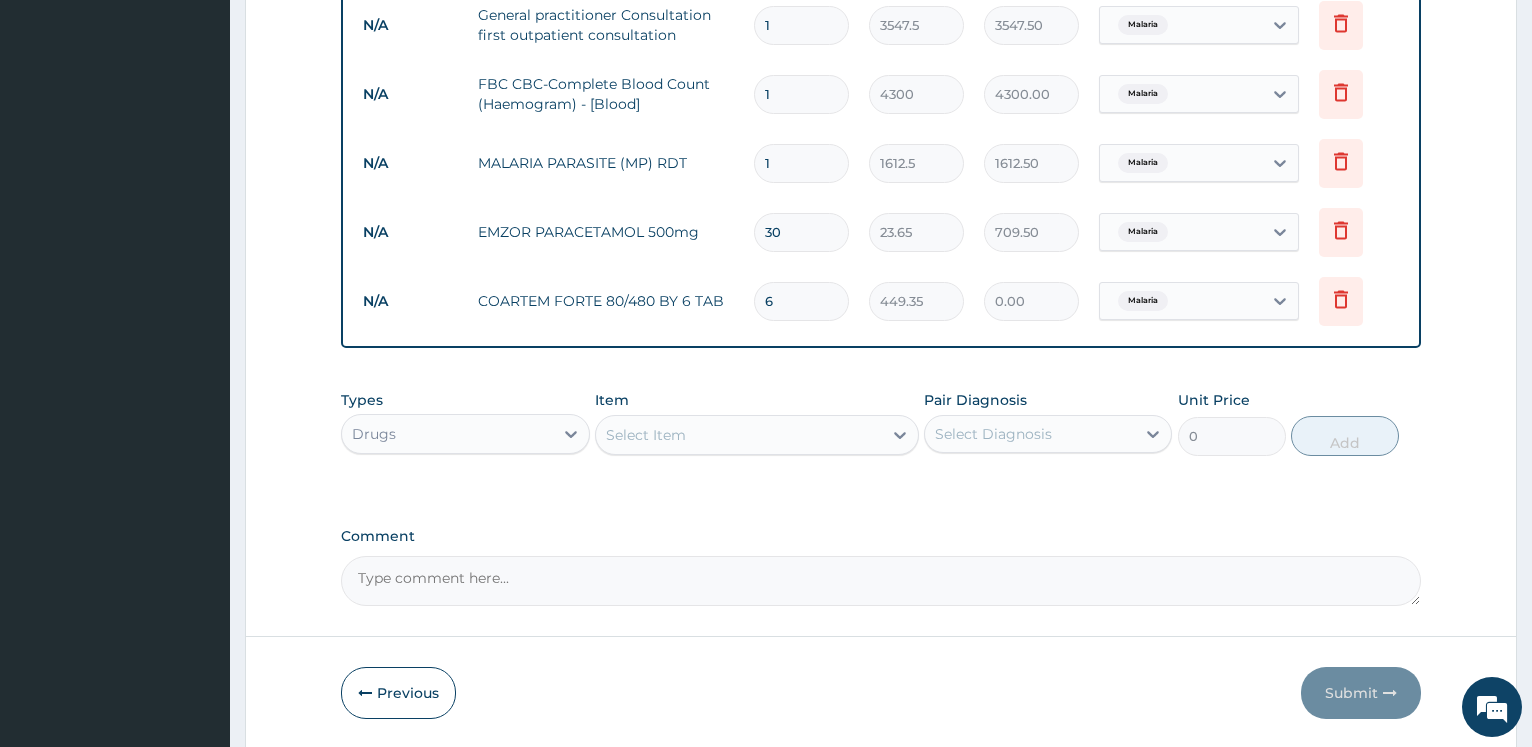 type on "2696.10" 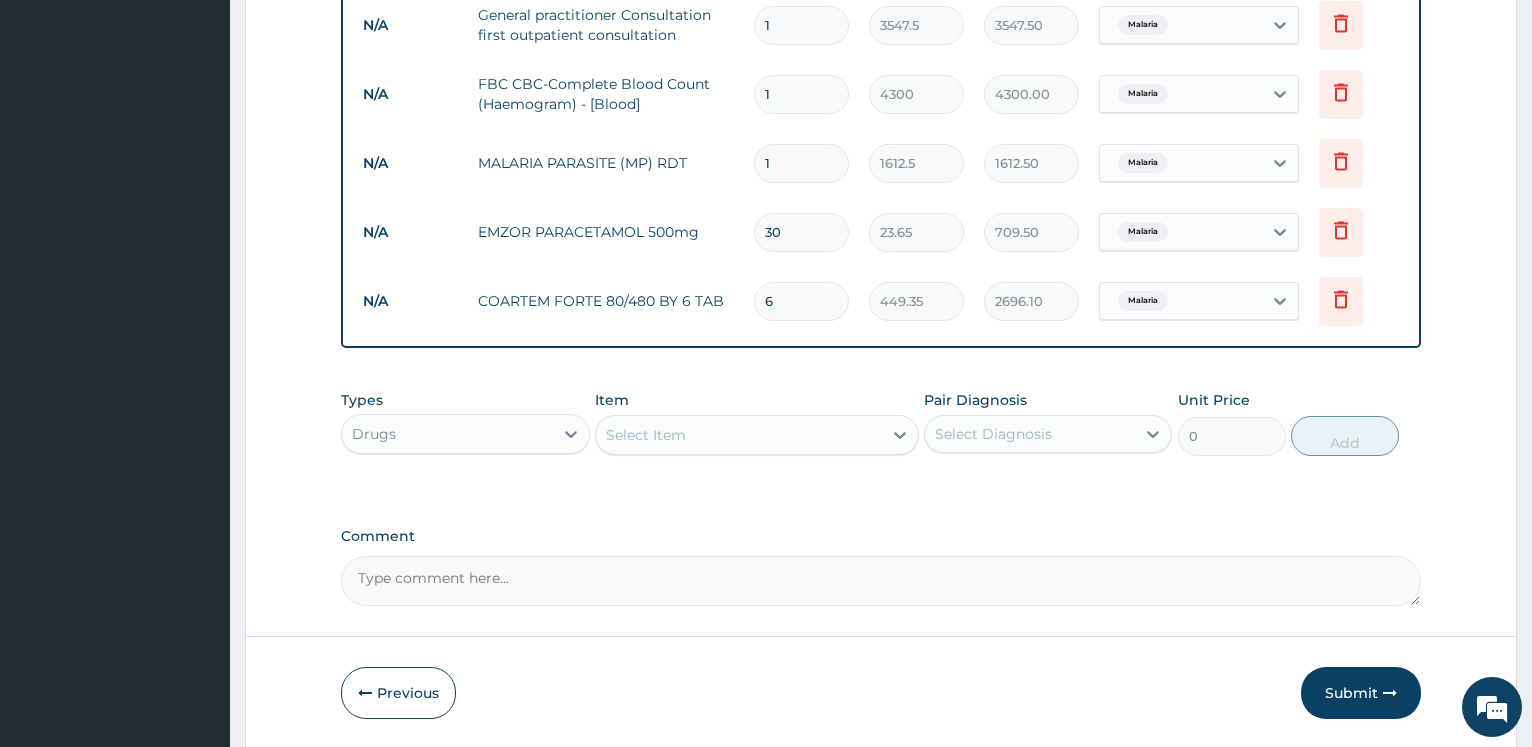 type on "6" 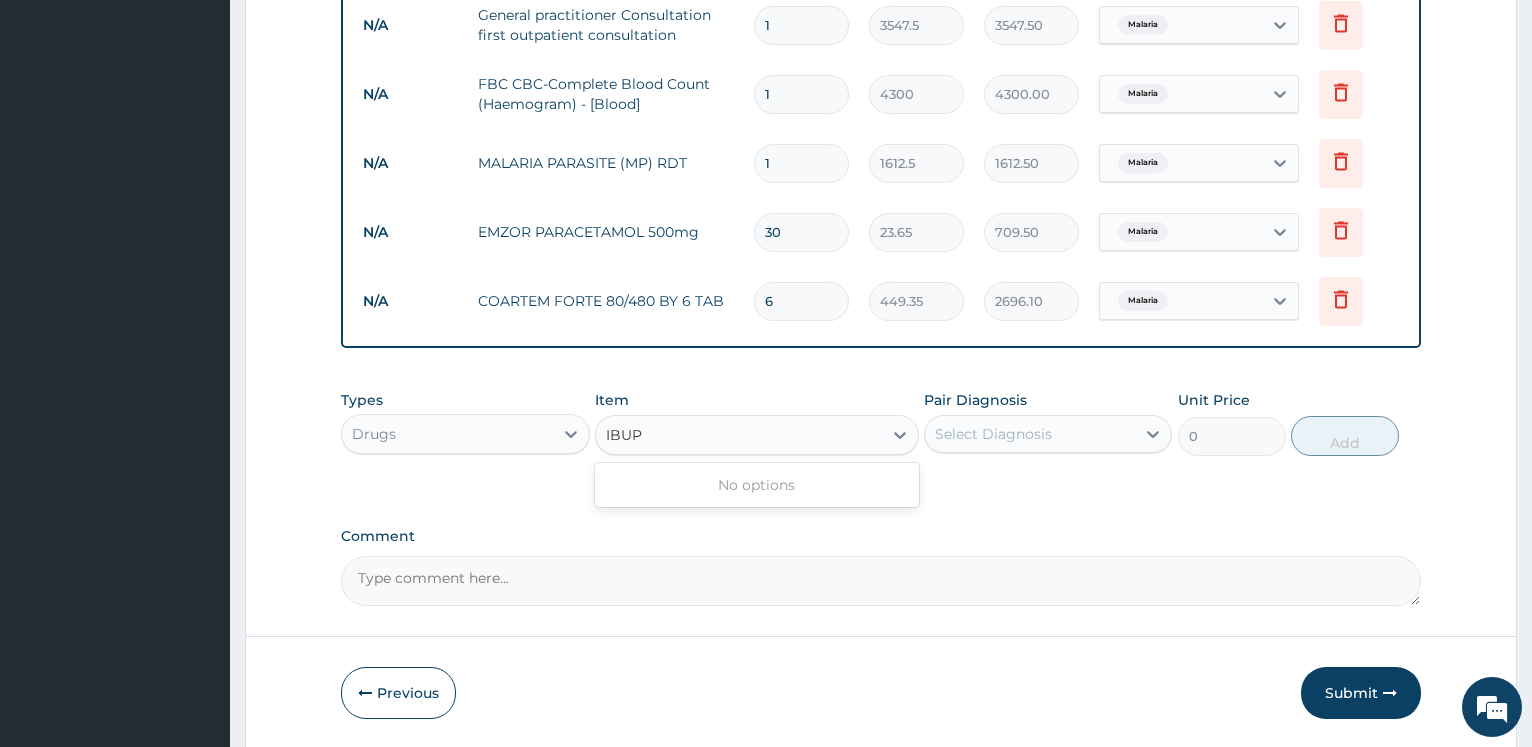 type on "IBU" 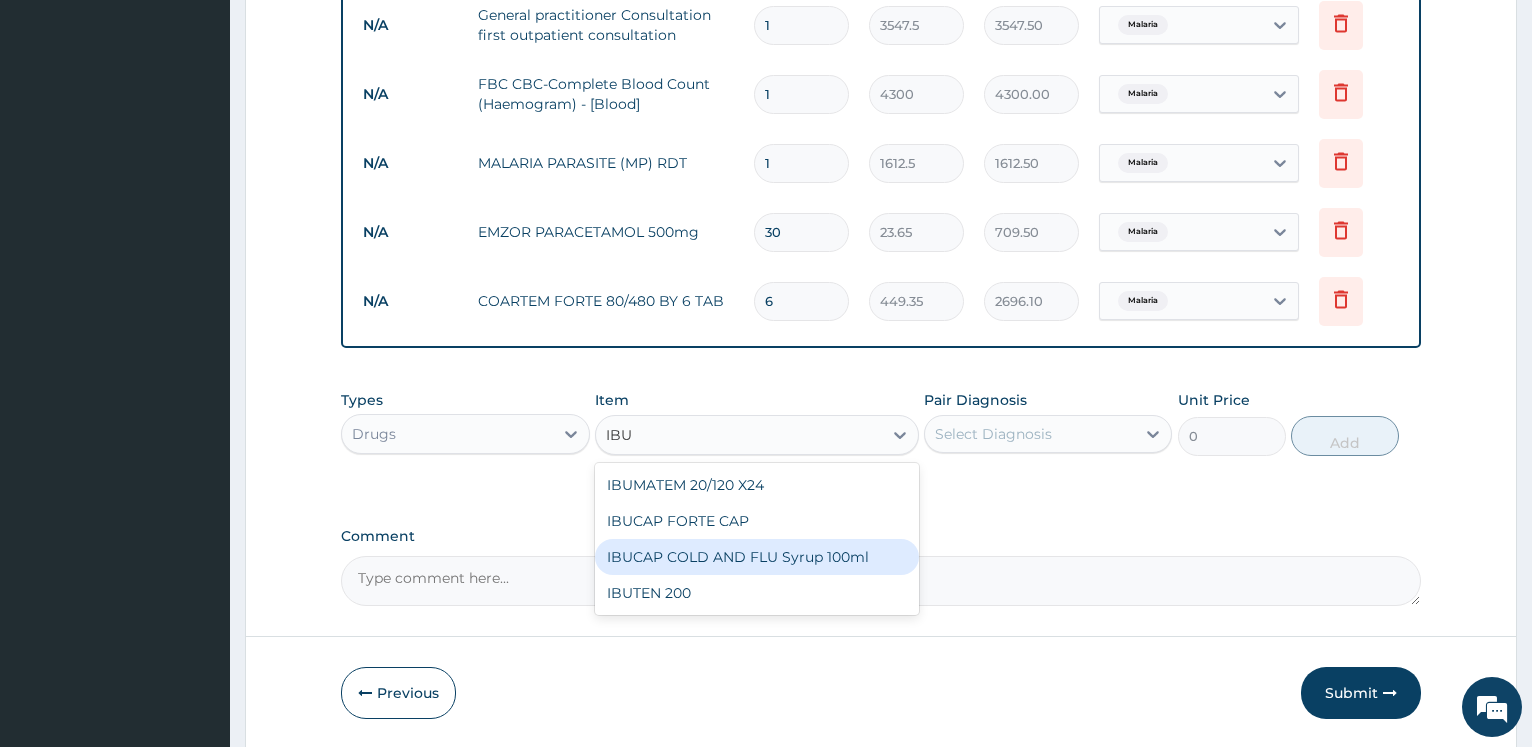 click on "IBUCAP COLD AND FLU Syrup 100ml" at bounding box center (757, 557) 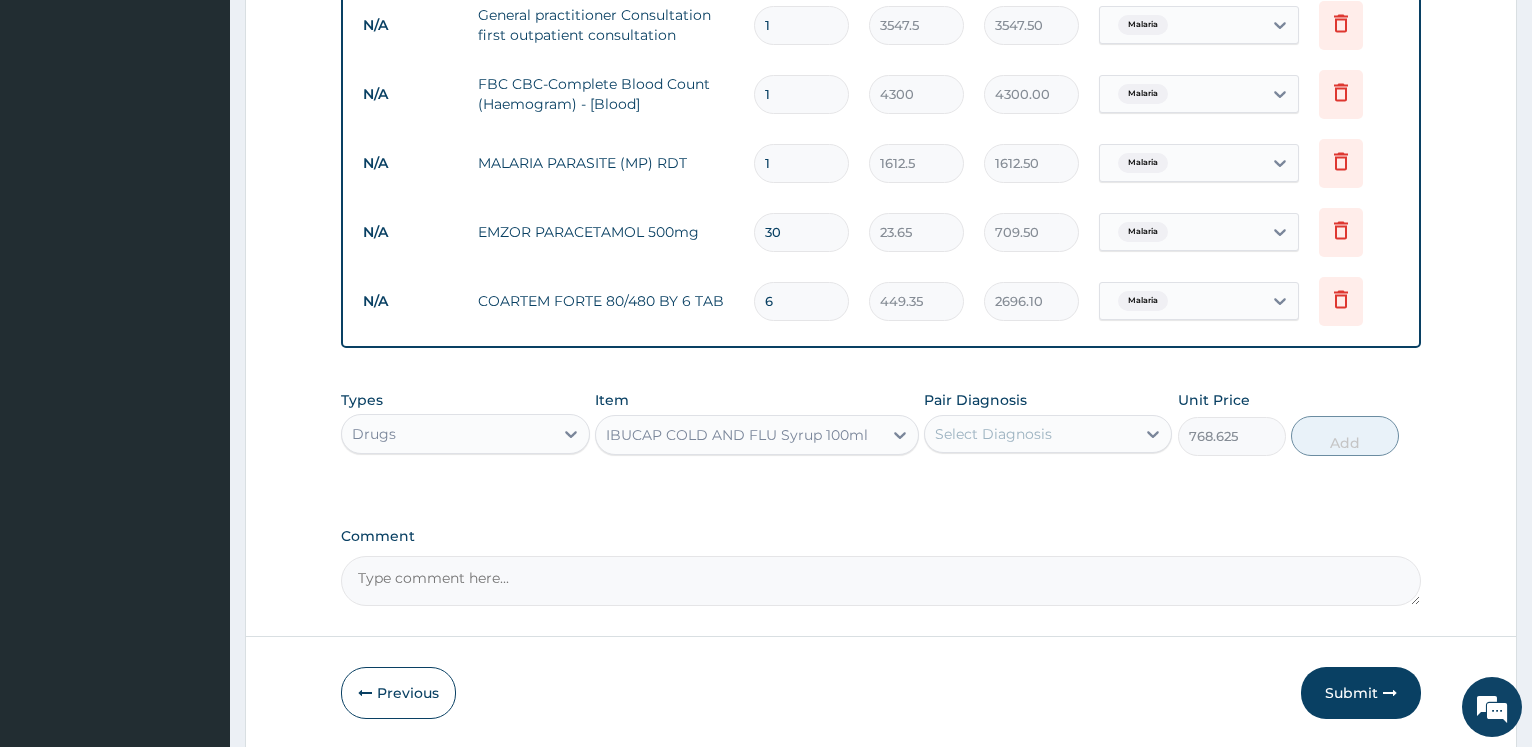 click on "IBUCAP COLD AND FLU Syrup 100ml" at bounding box center [737, 435] 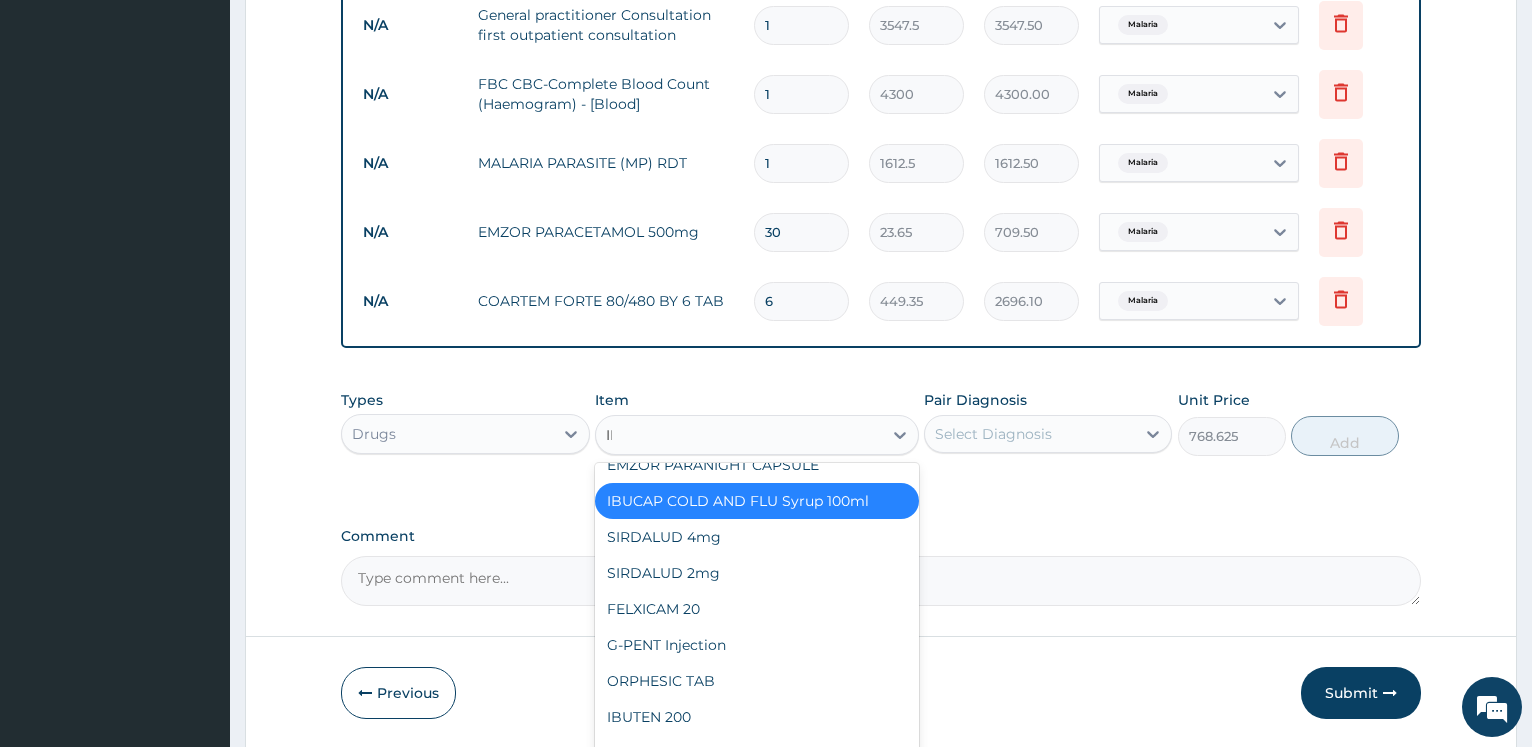 scroll, scrollTop: 176, scrollLeft: 0, axis: vertical 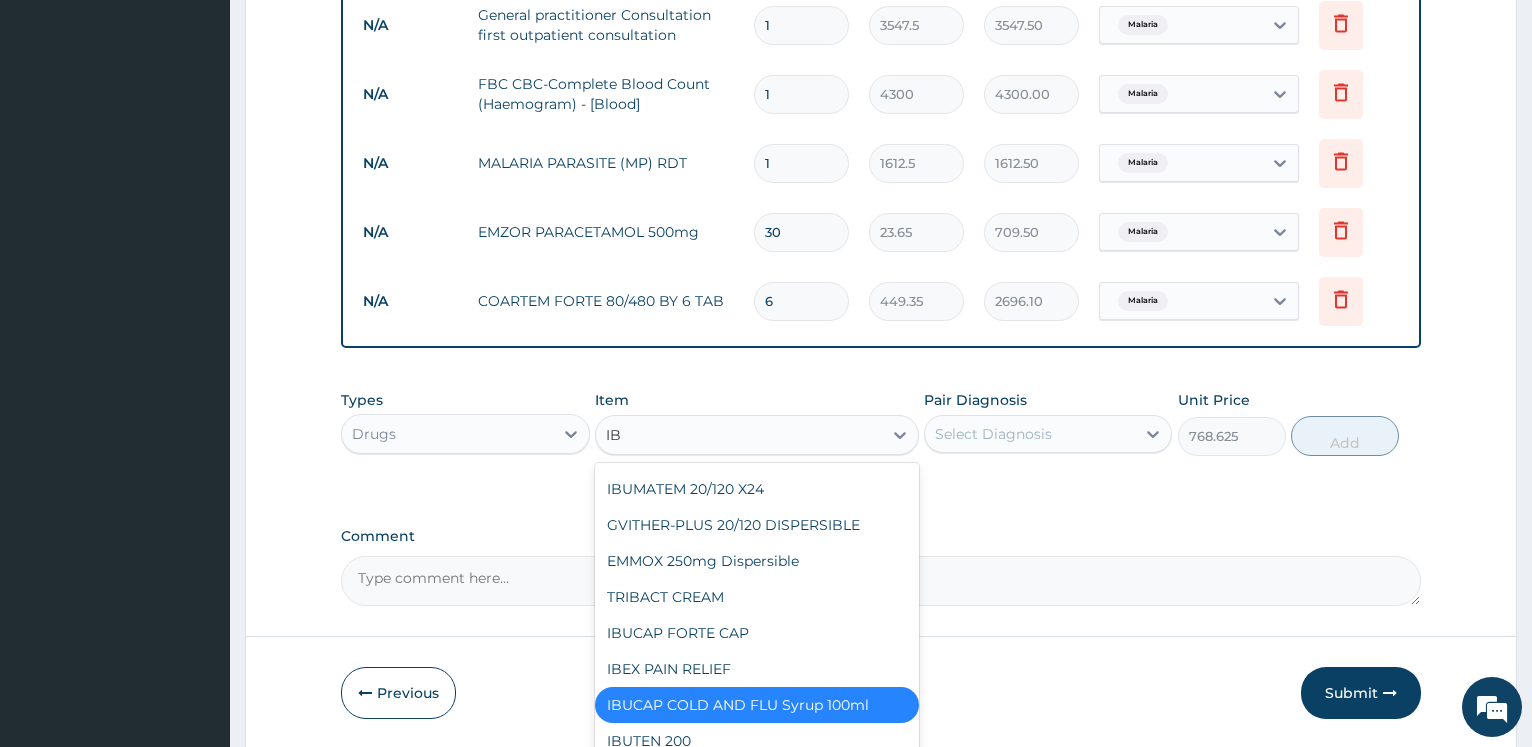 type on "IBU" 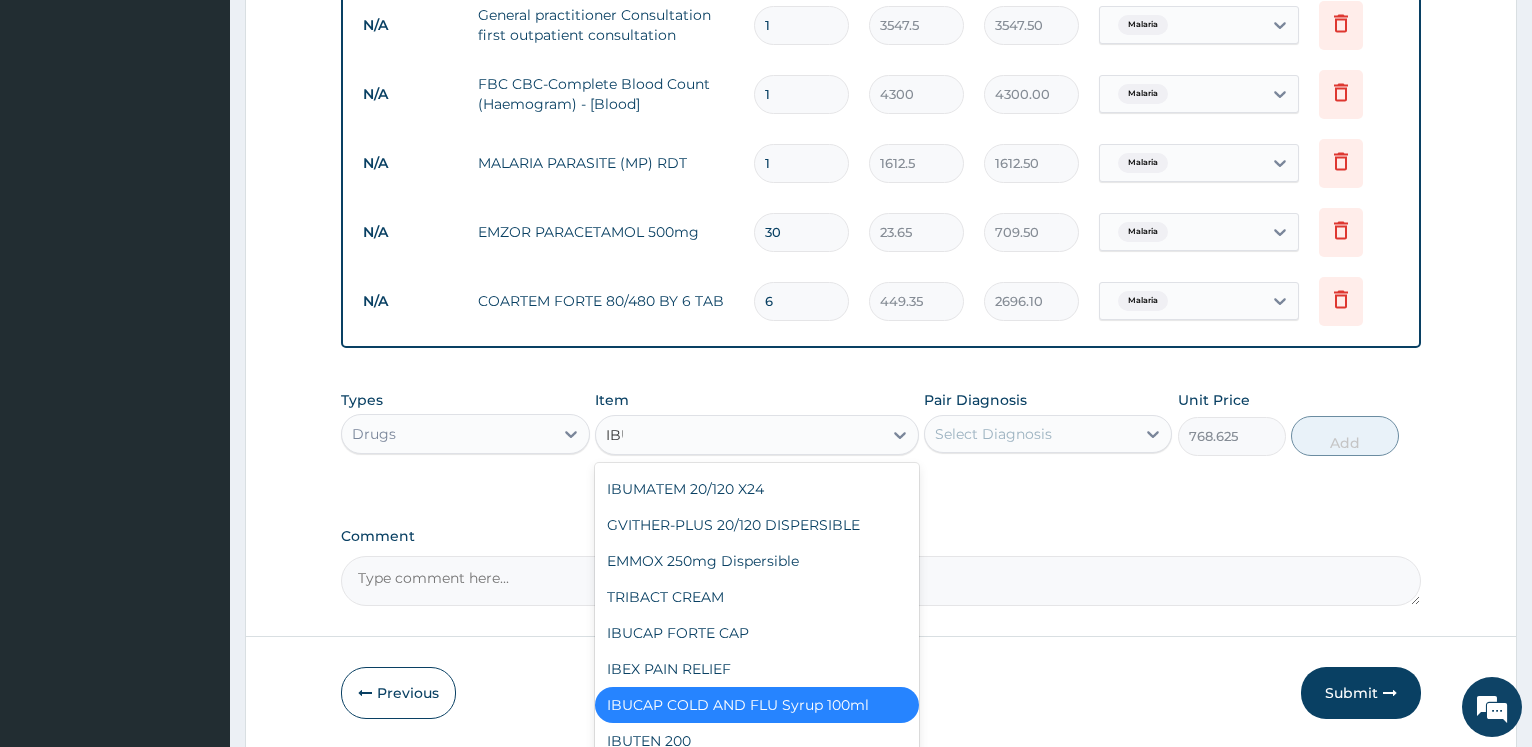scroll, scrollTop: 0, scrollLeft: 0, axis: both 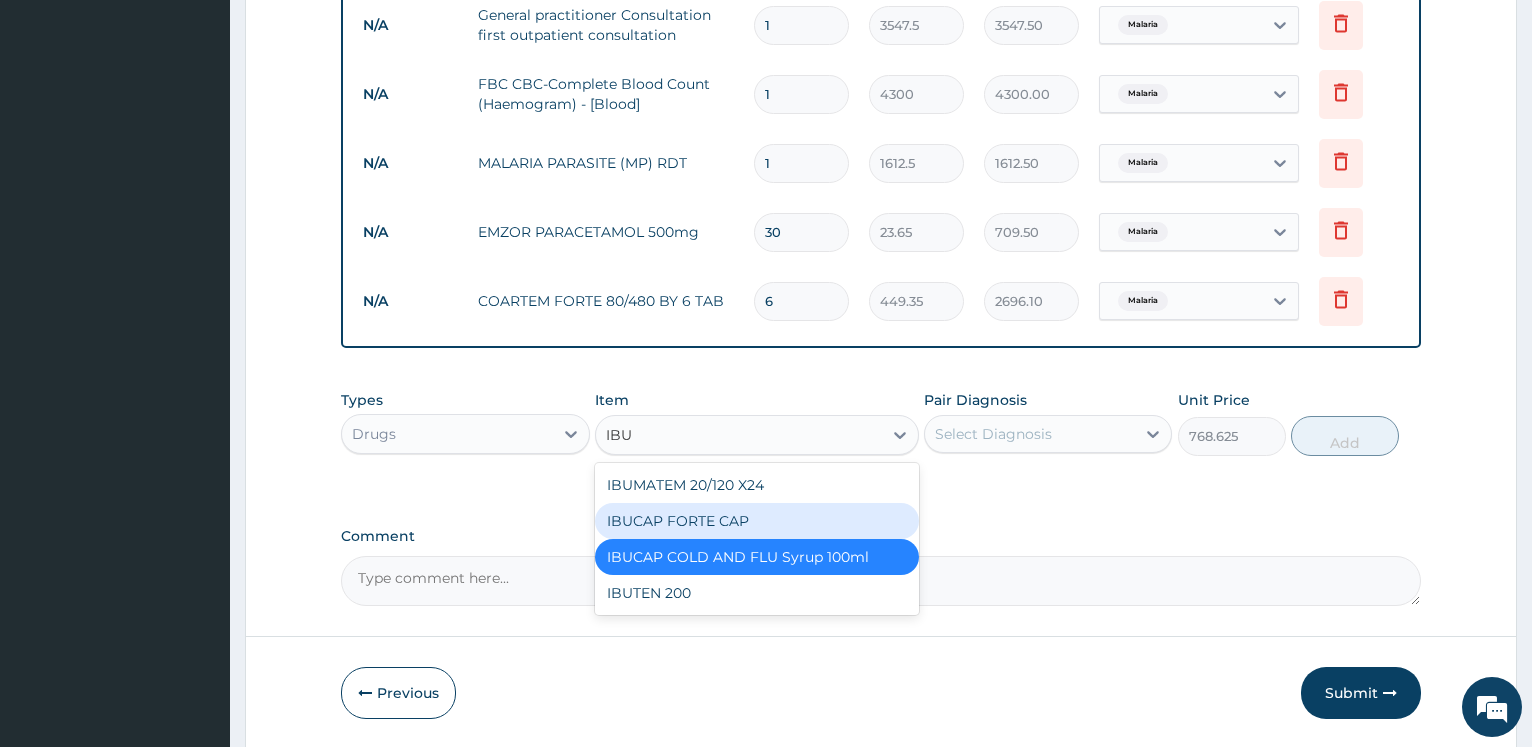click on "IBUCAP FORTE CAP" at bounding box center [757, 521] 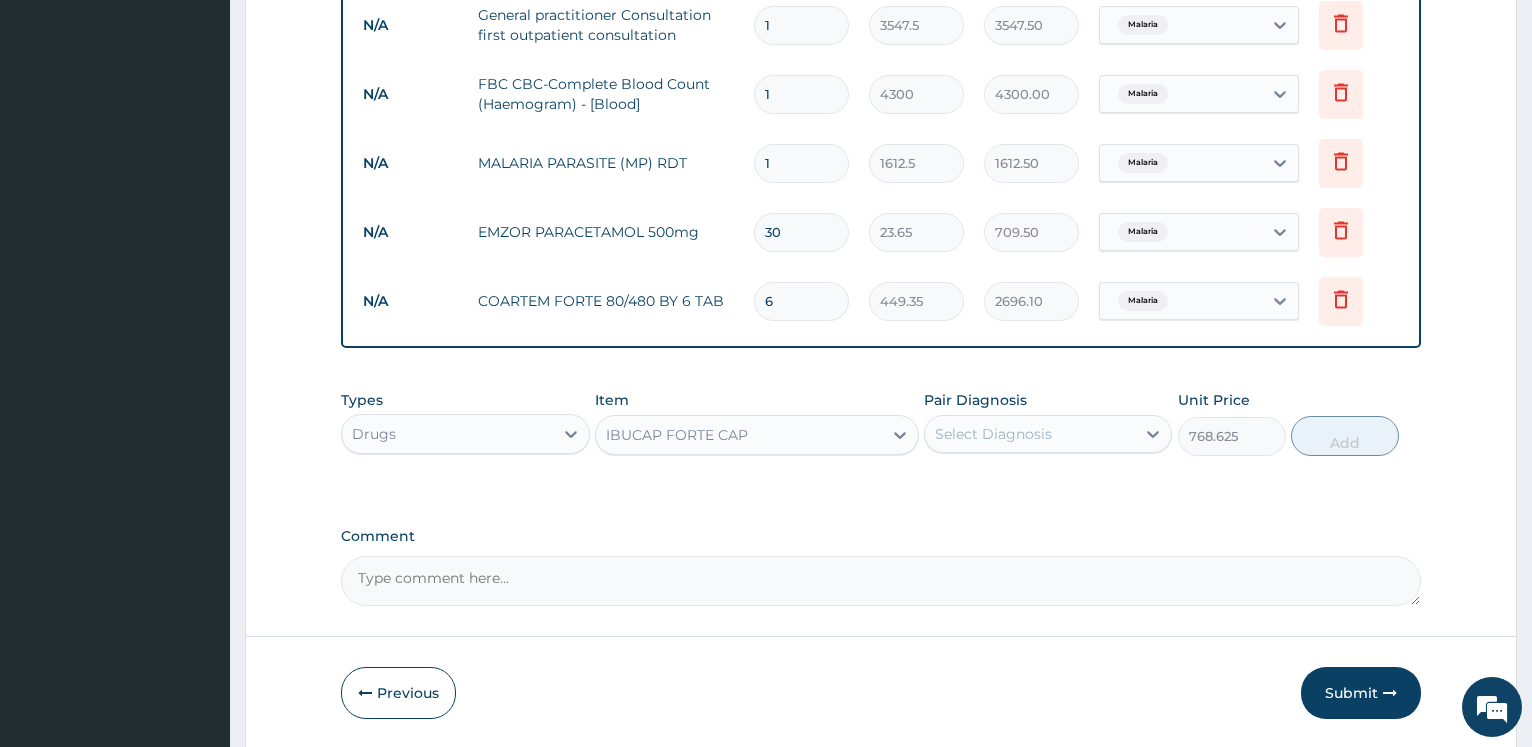 type 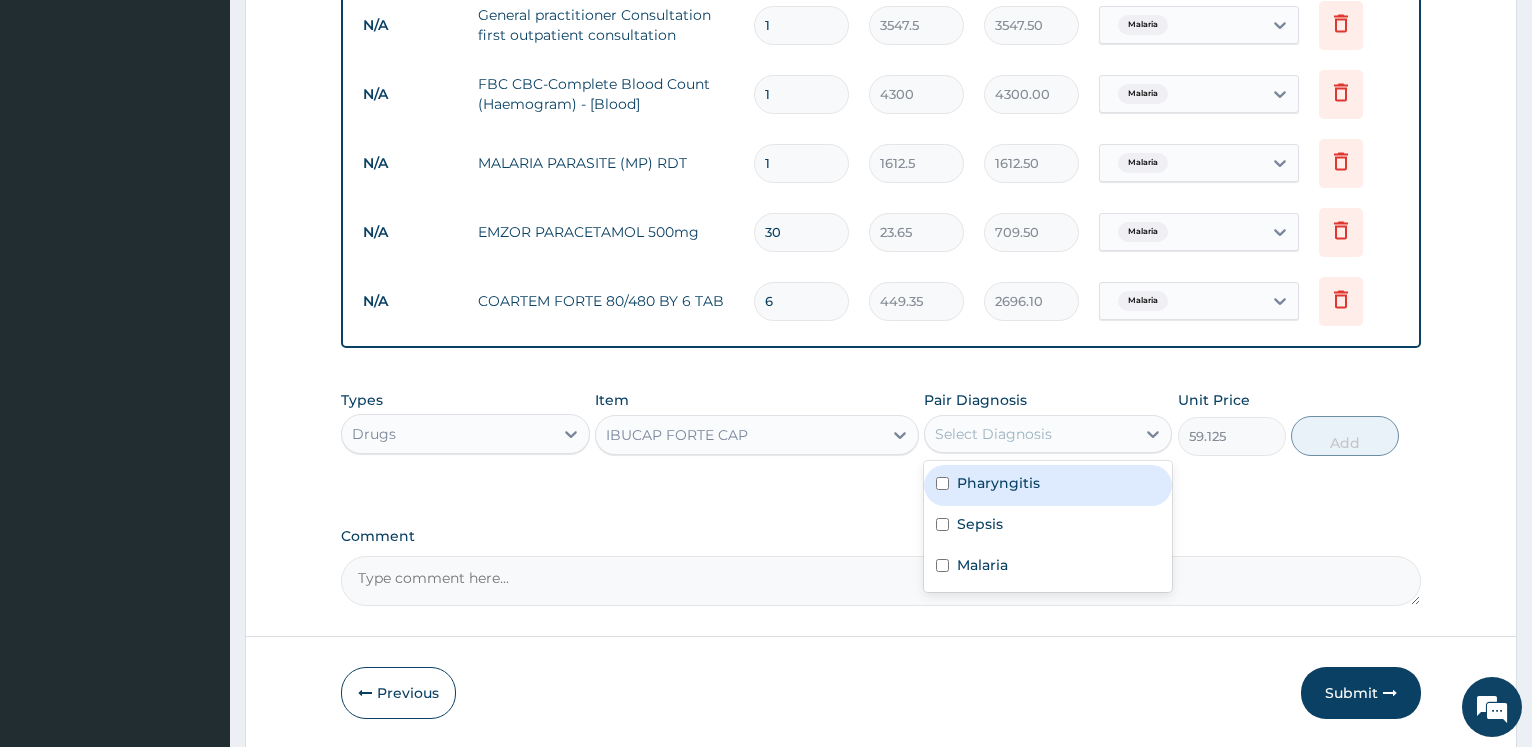 click on "Select Diagnosis" at bounding box center (993, 434) 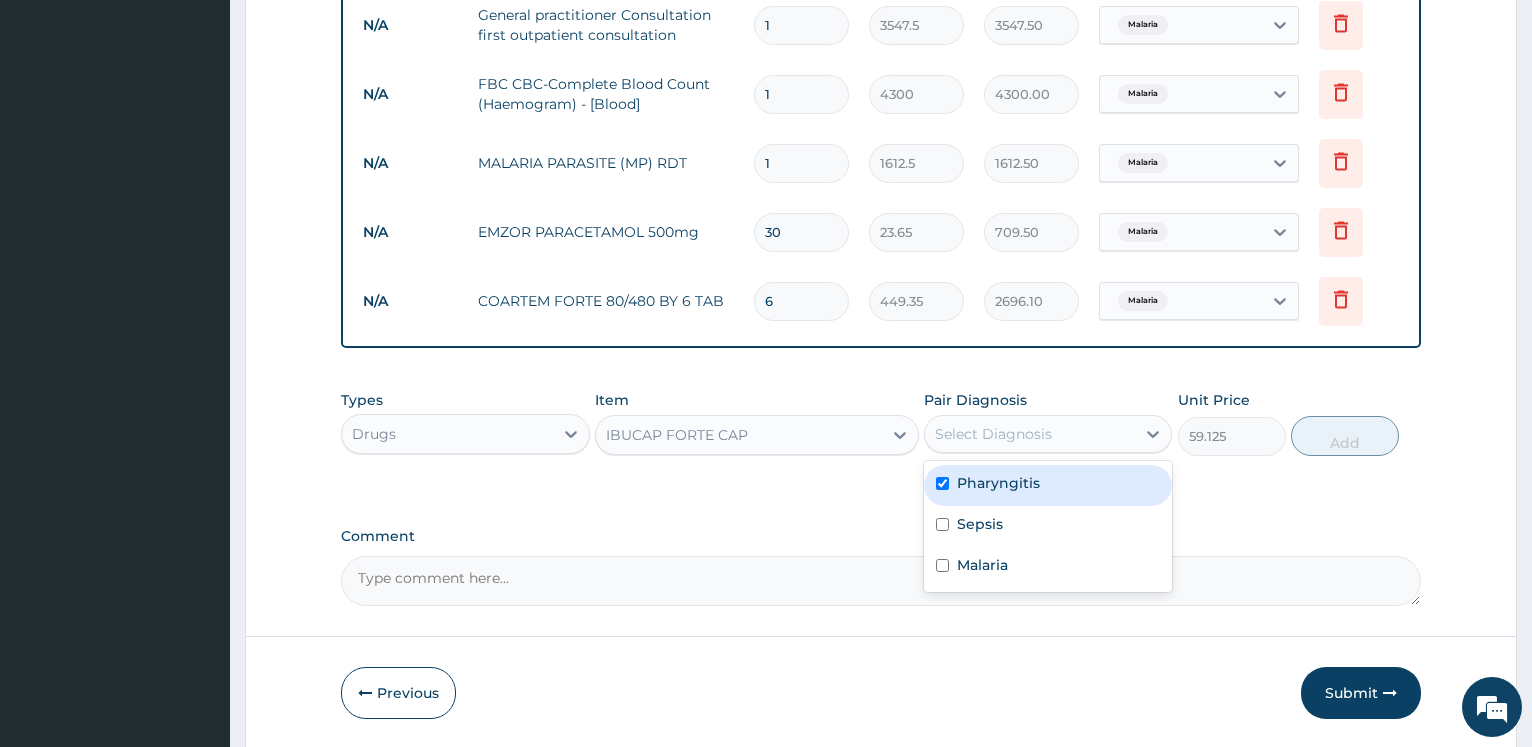 checkbox on "true" 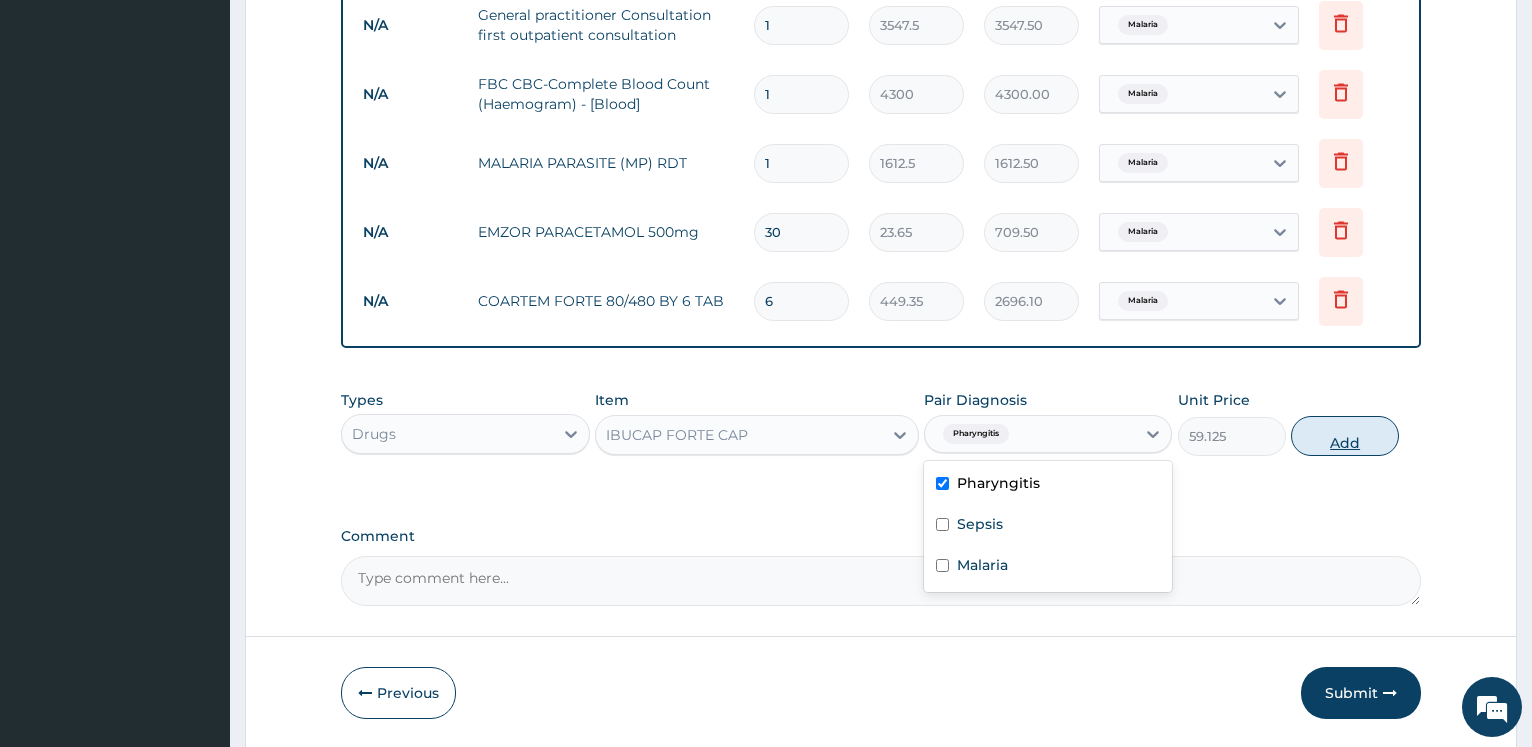 click on "Add" at bounding box center [1345, 436] 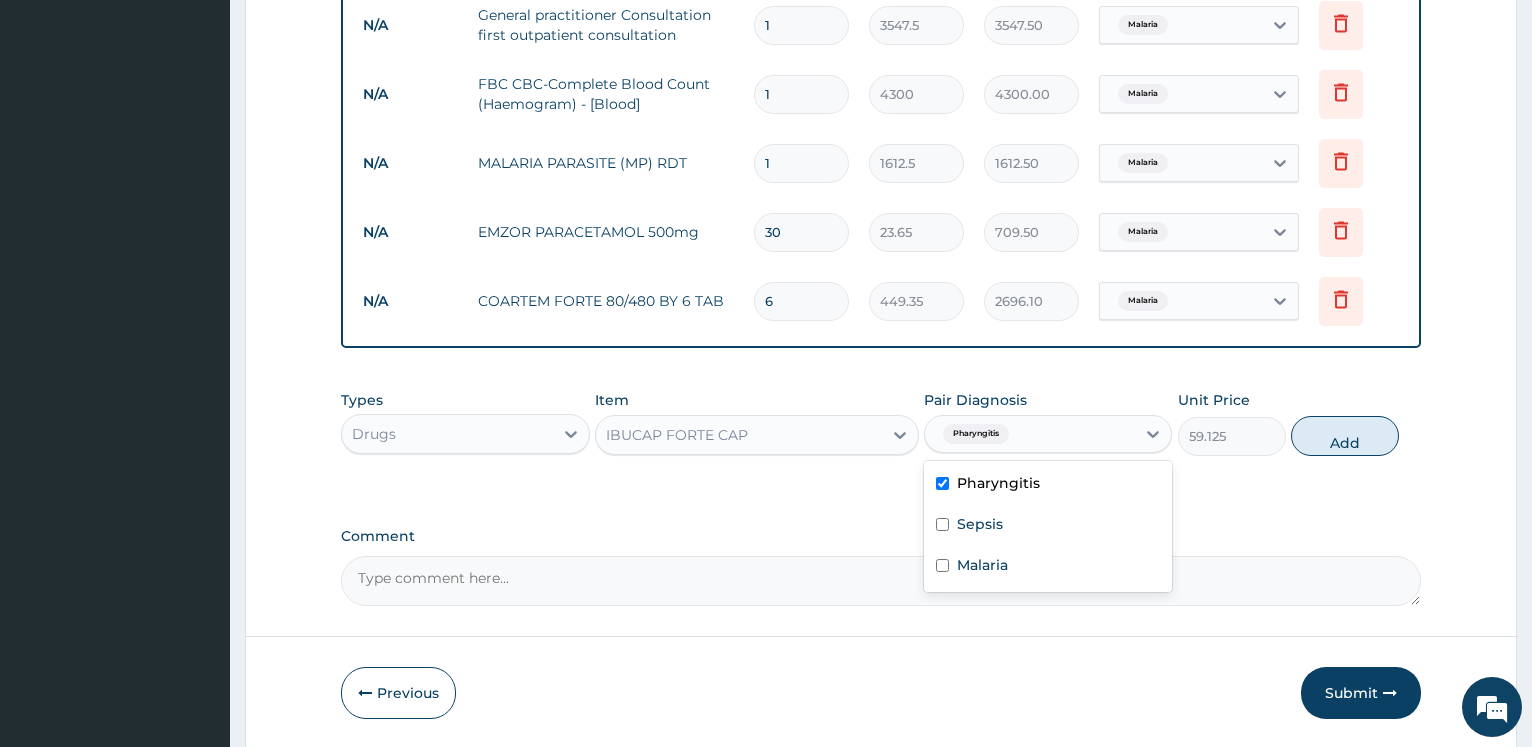 type on "0" 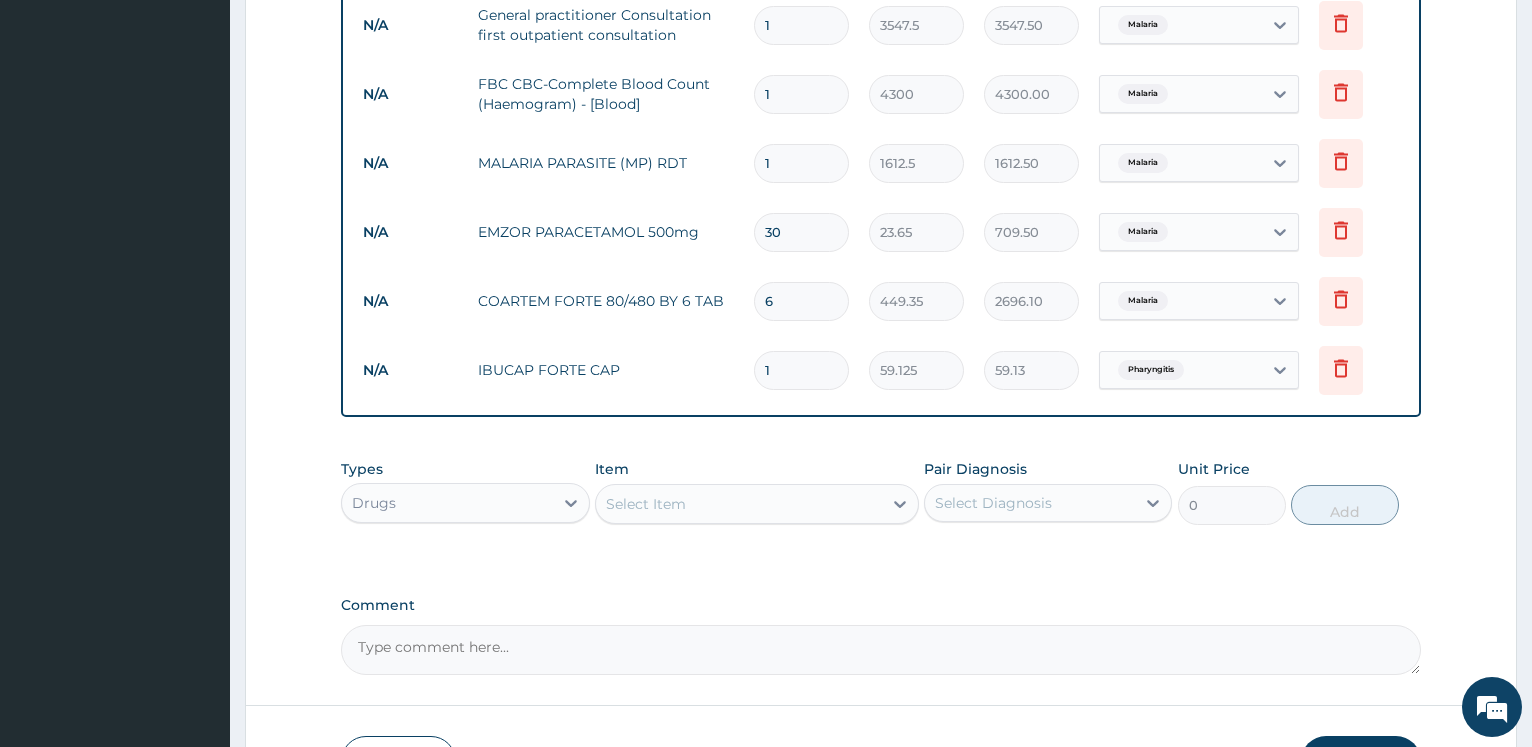 type on "15" 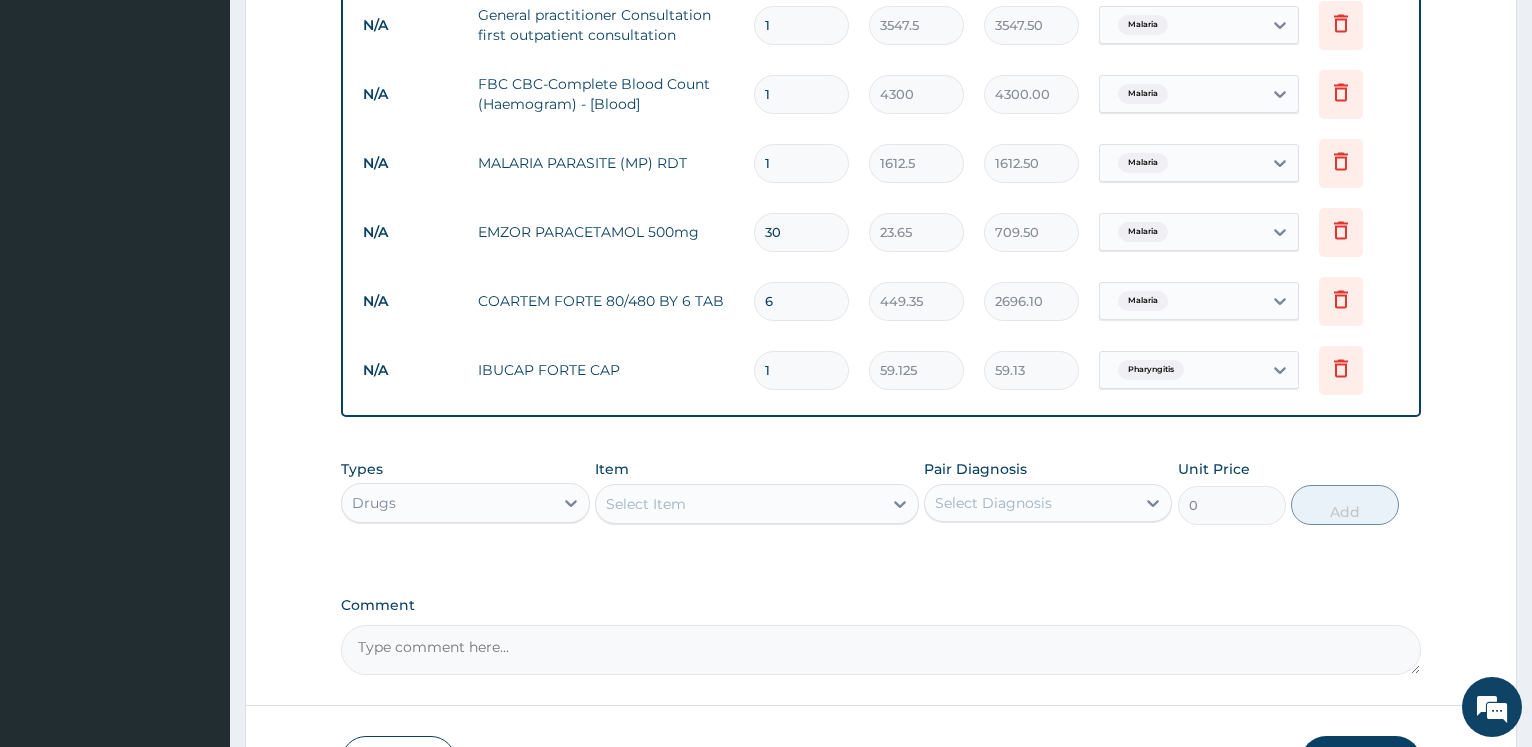 type on "886.88" 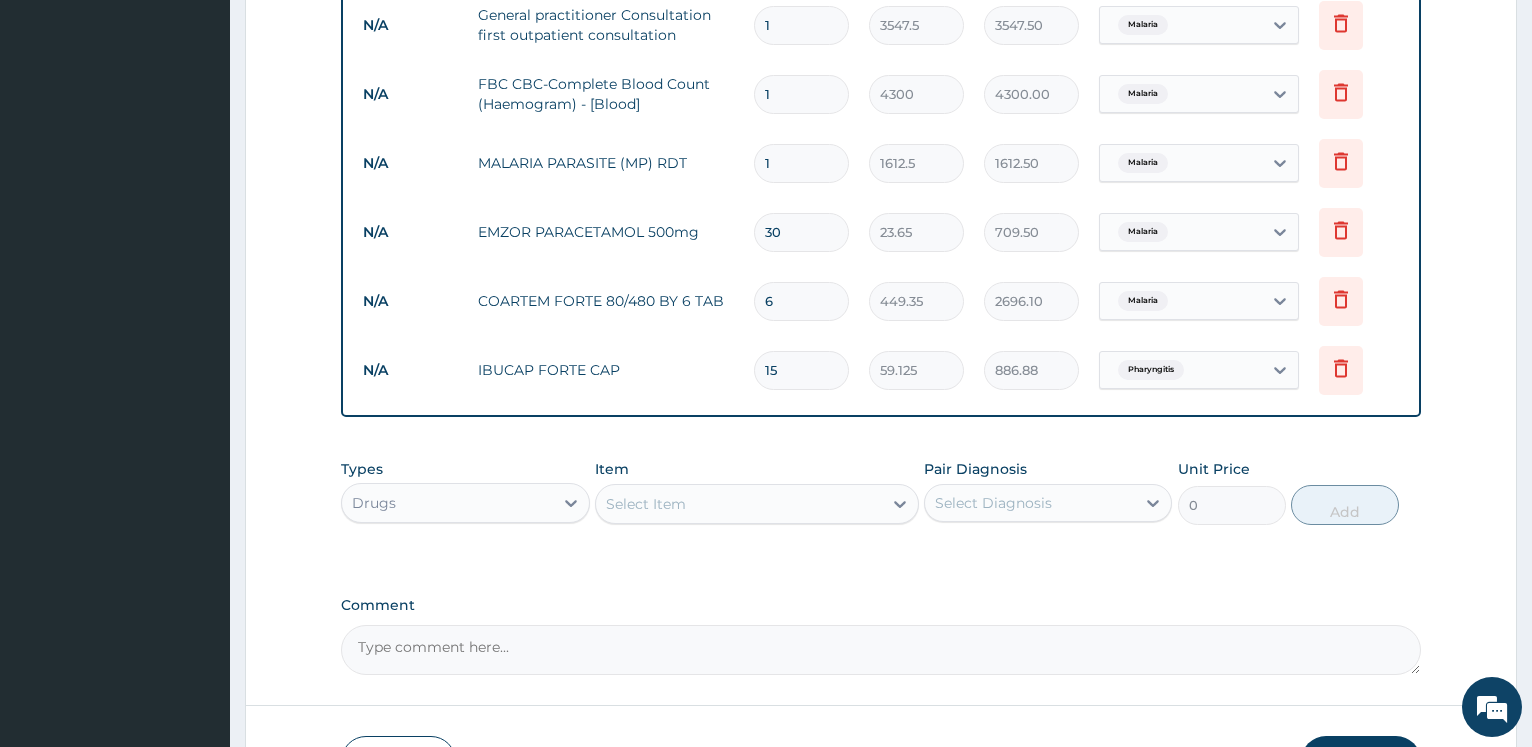 type on "15" 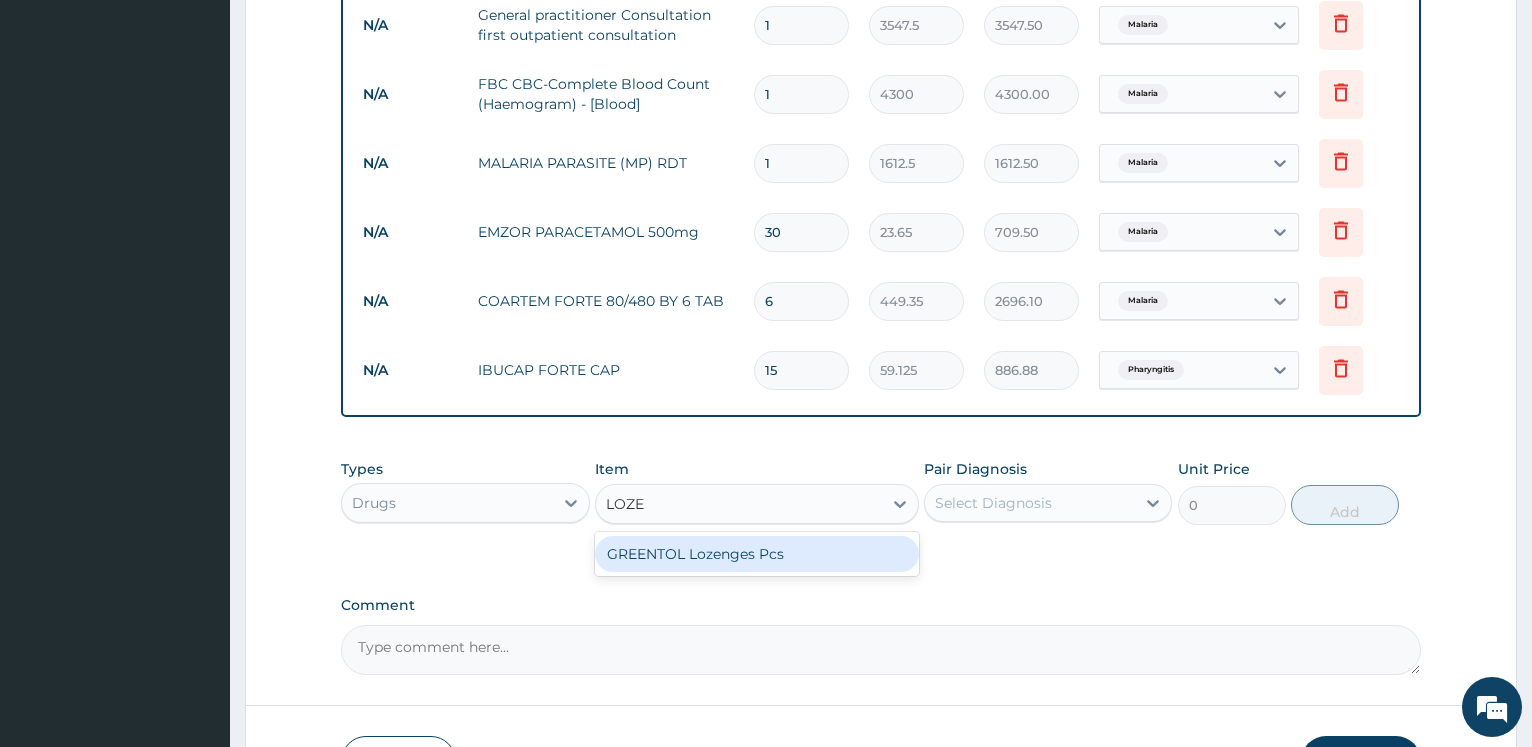 type on "LOZEN" 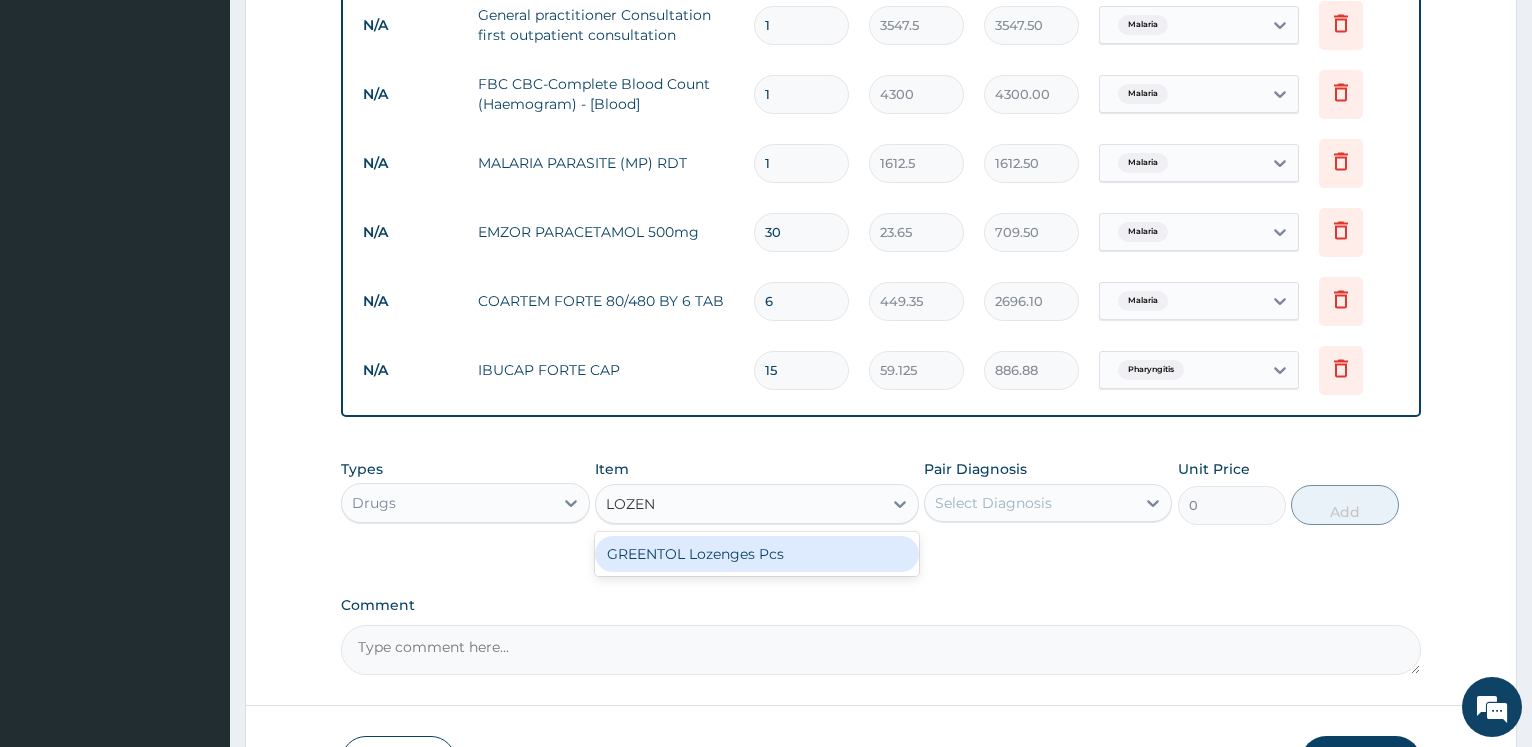 click on "GREENTOL Lozenges Pcs" at bounding box center (757, 554) 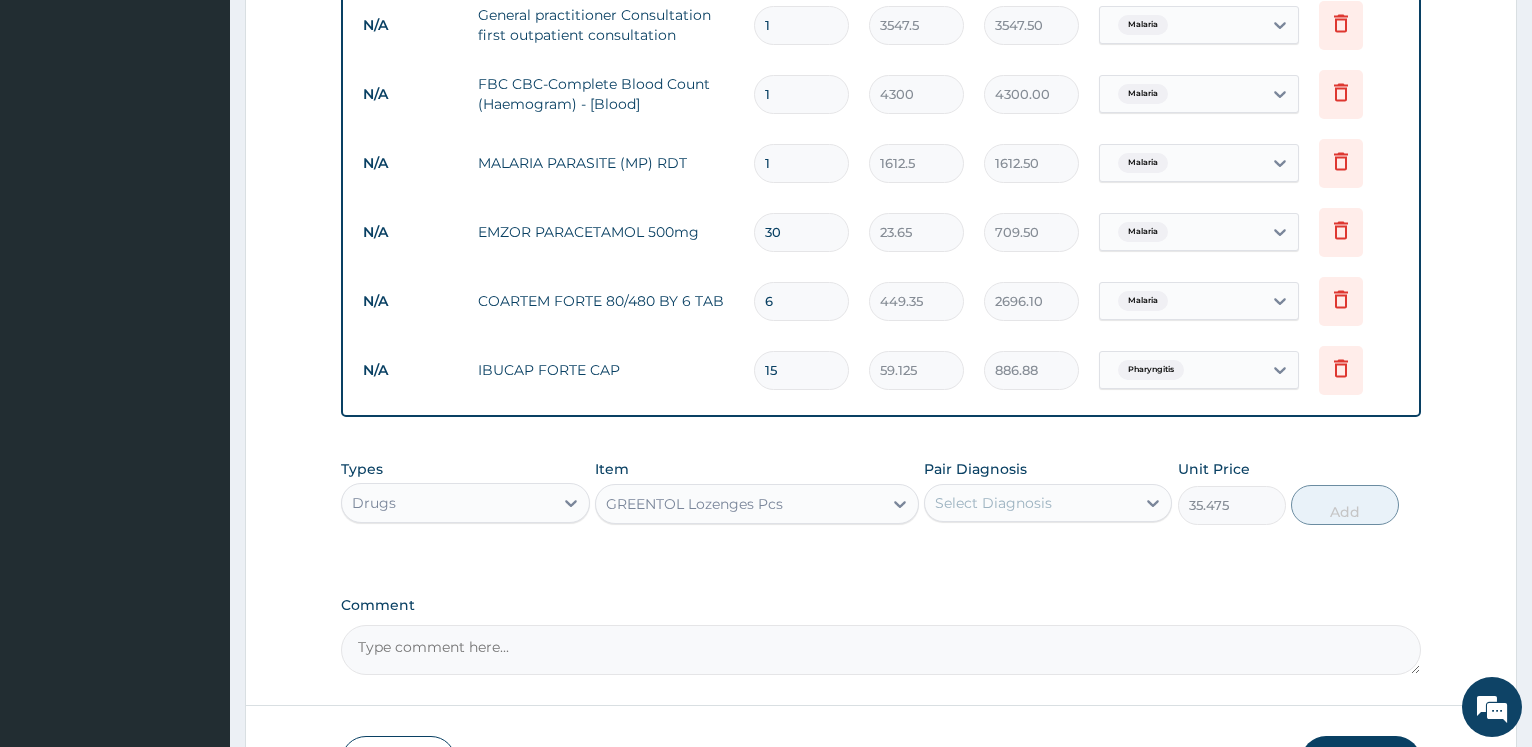 click on "GREENTOL Lozenges Pcs" at bounding box center [694, 504] 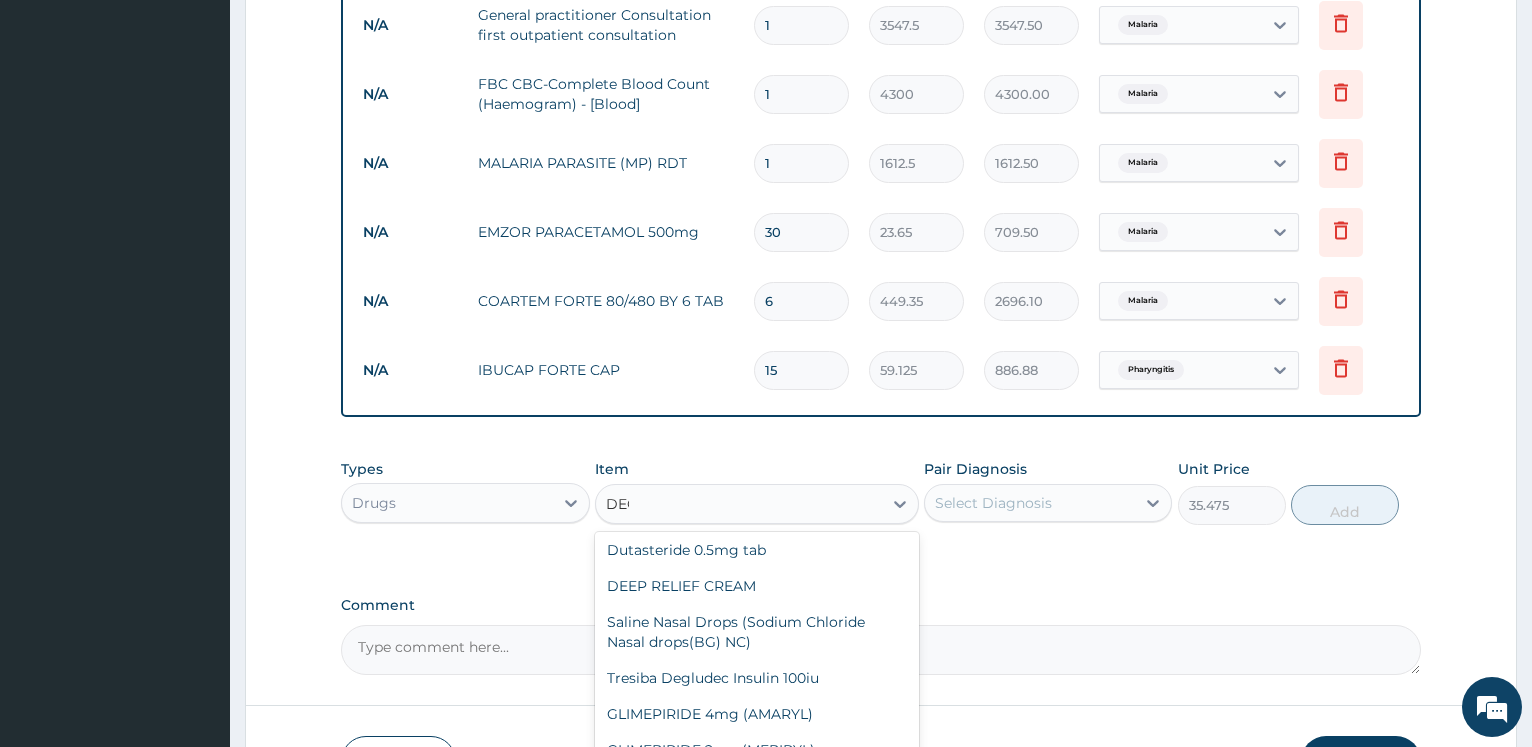 scroll, scrollTop: 0, scrollLeft: 0, axis: both 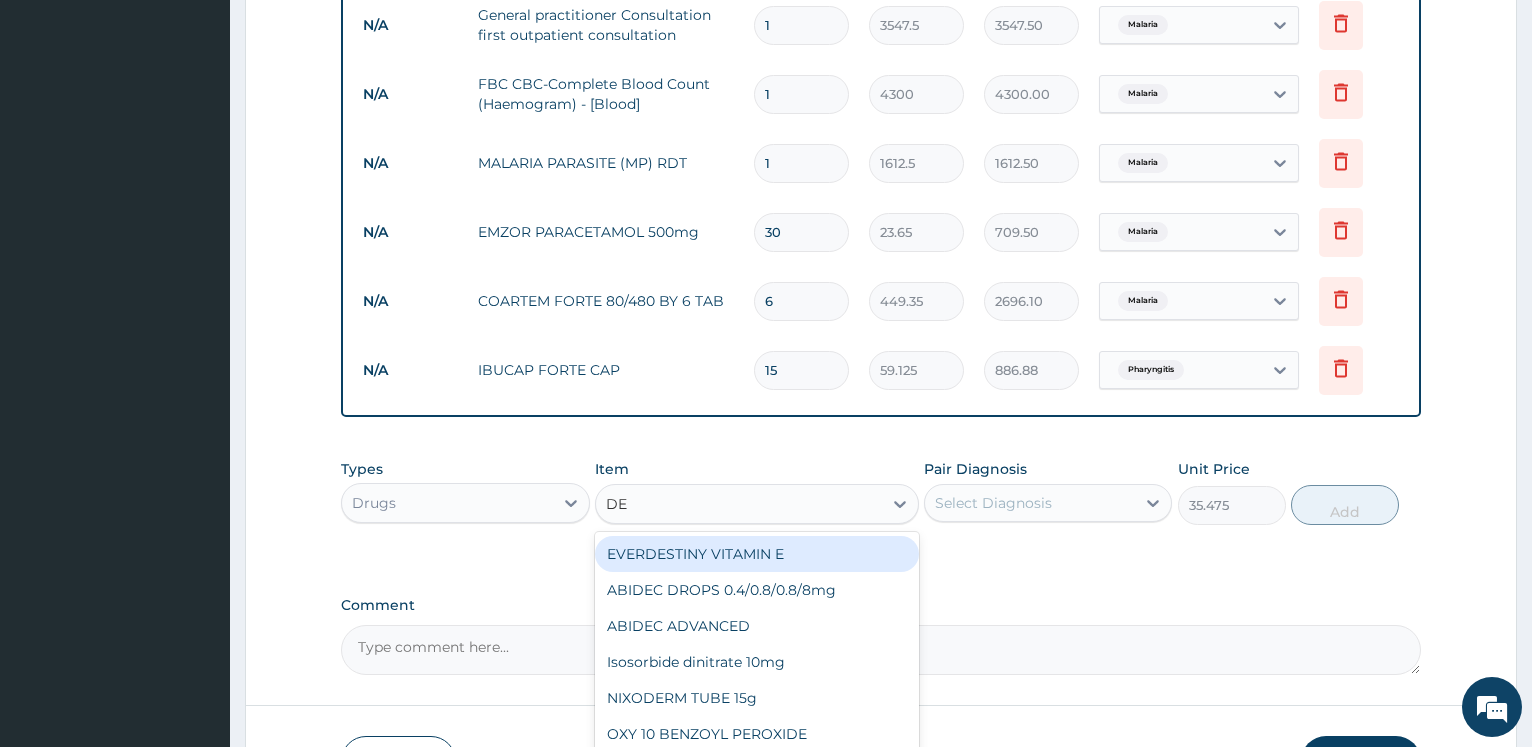 type on "D" 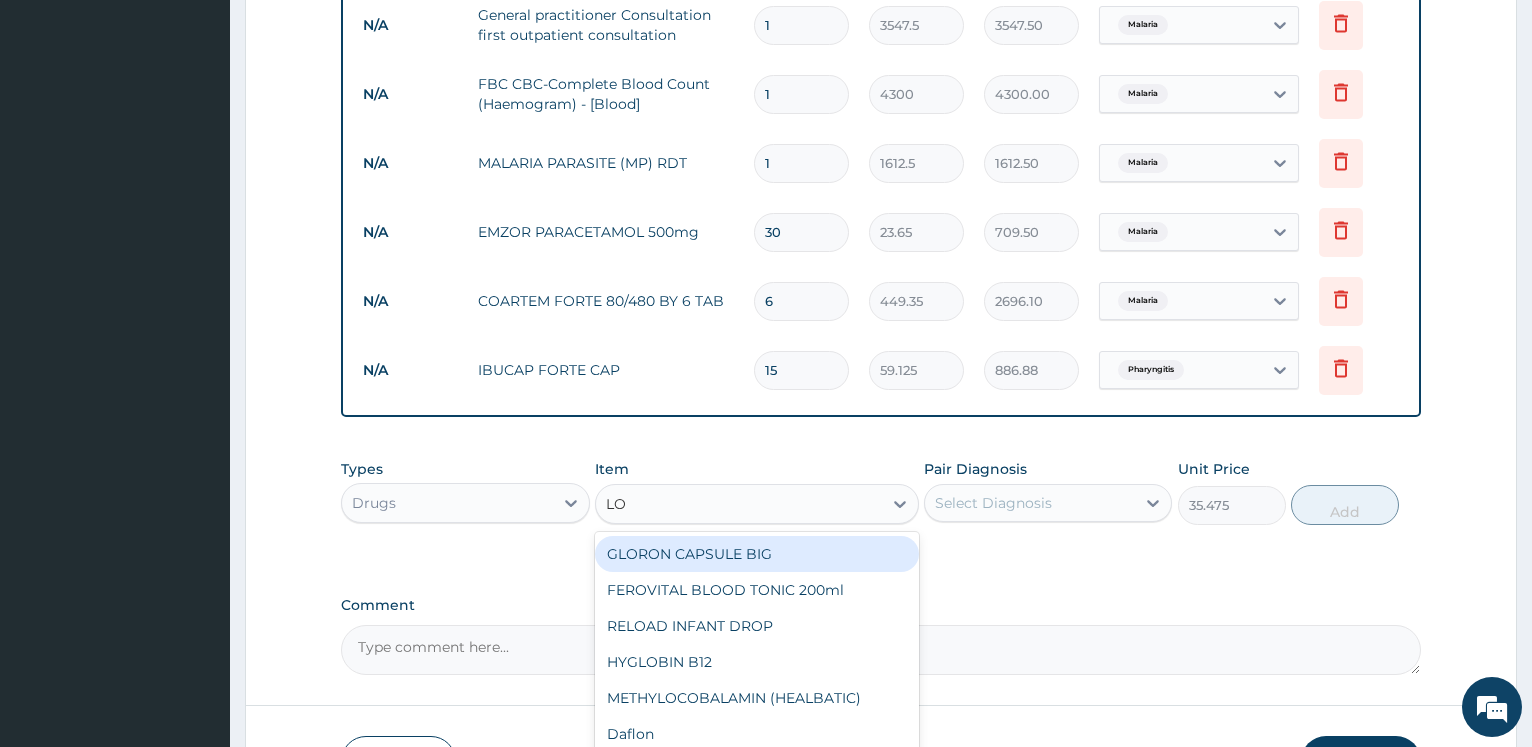 type on "LOZ" 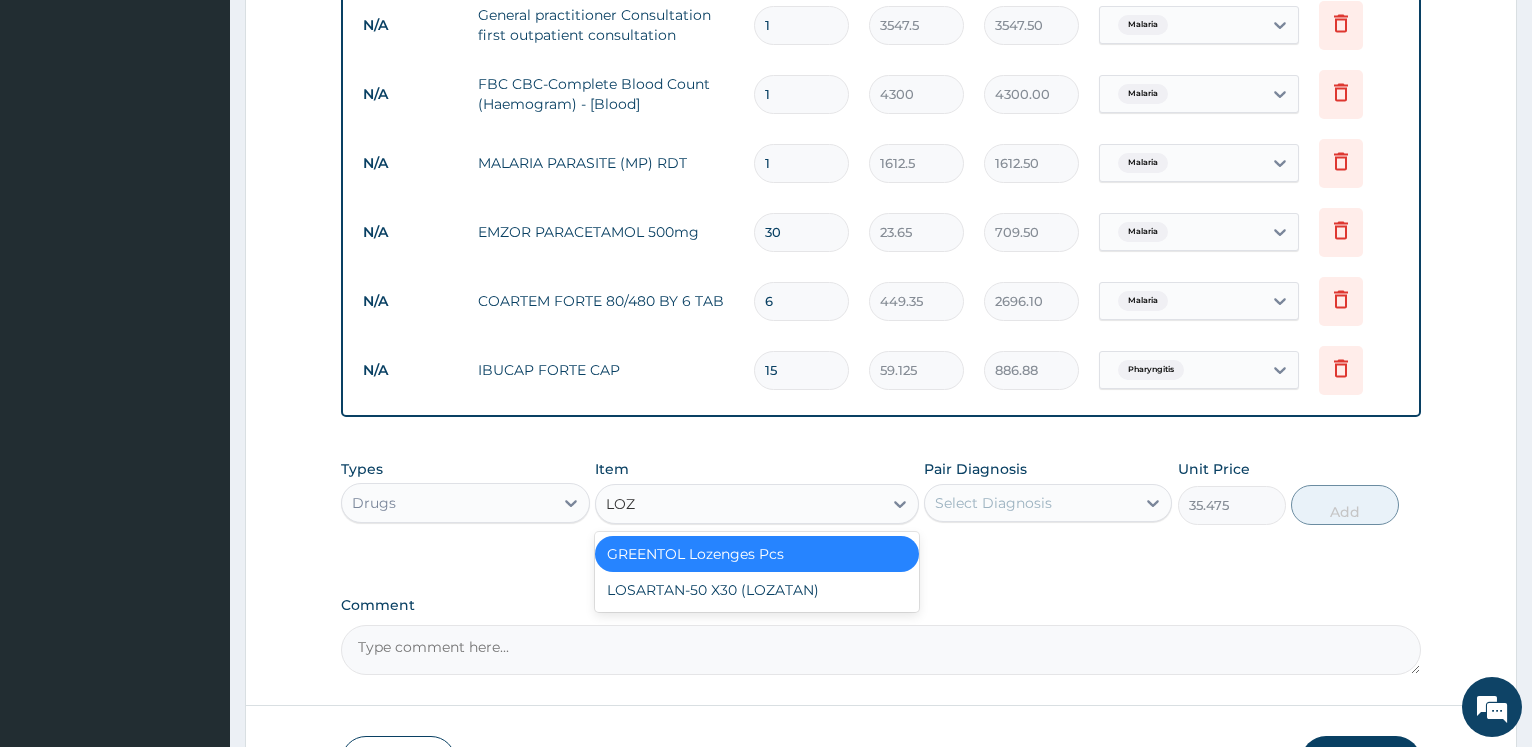 click on "GREENTOL Lozenges Pcs" at bounding box center [757, 554] 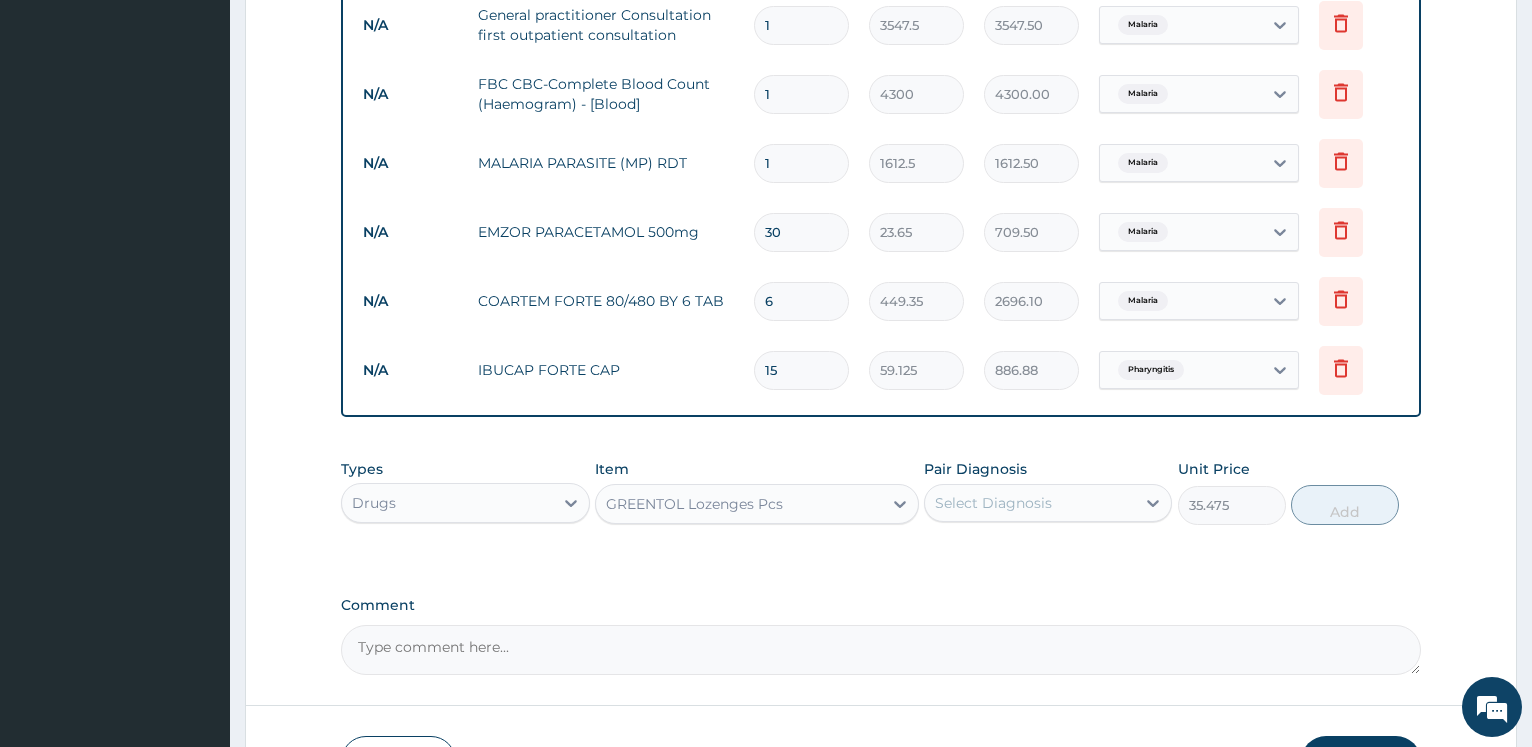click on "Select Diagnosis" at bounding box center (993, 503) 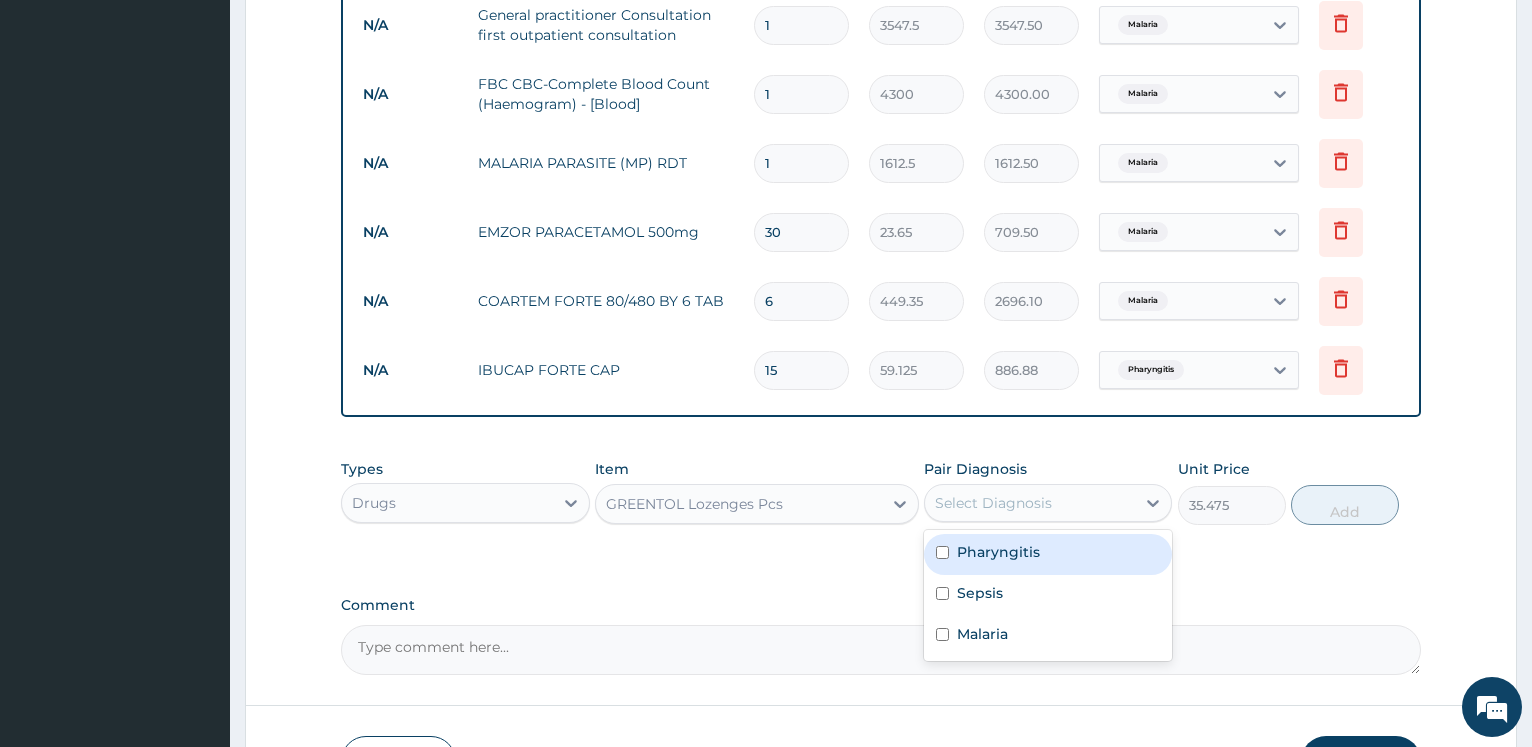 click on "Pharyngitis" at bounding box center [998, 552] 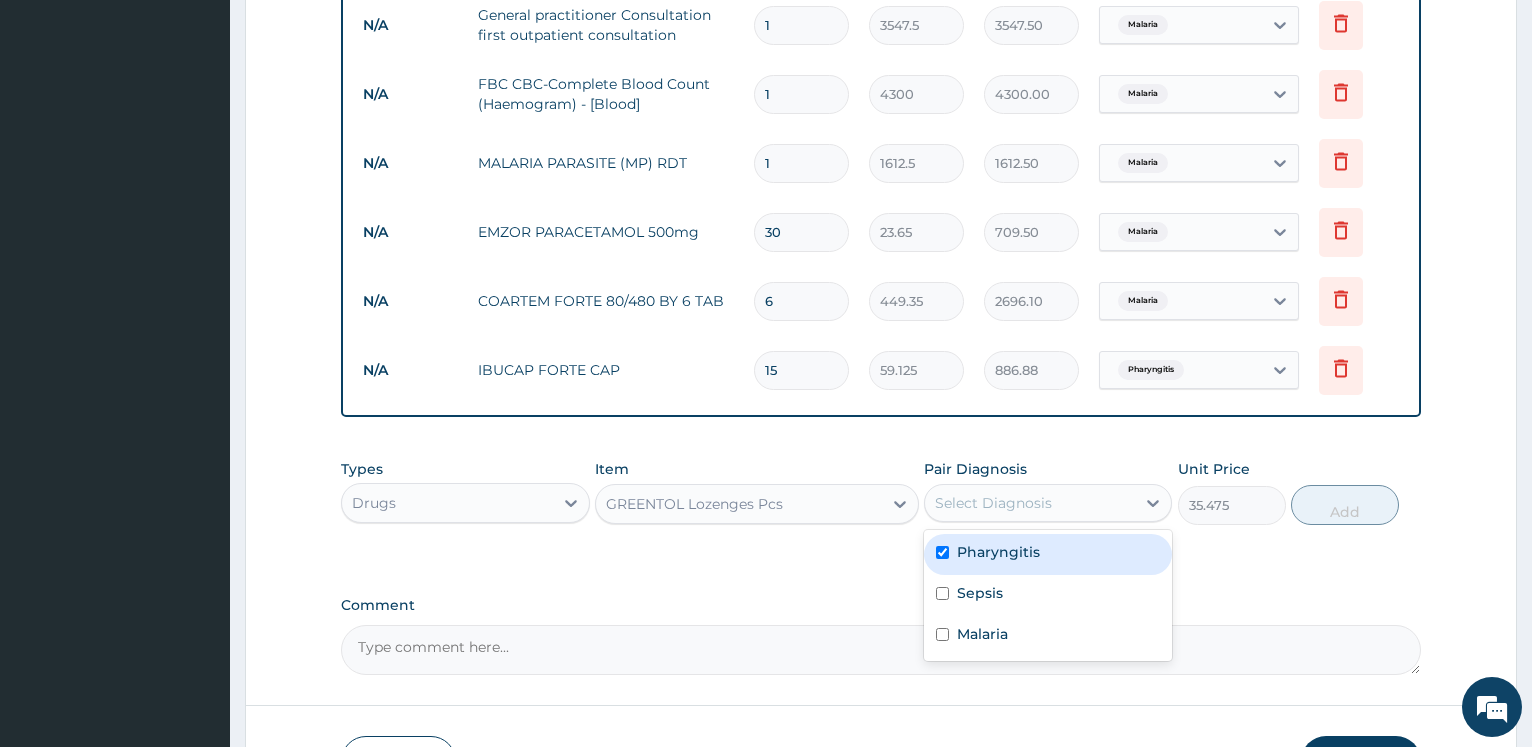 checkbox on "true" 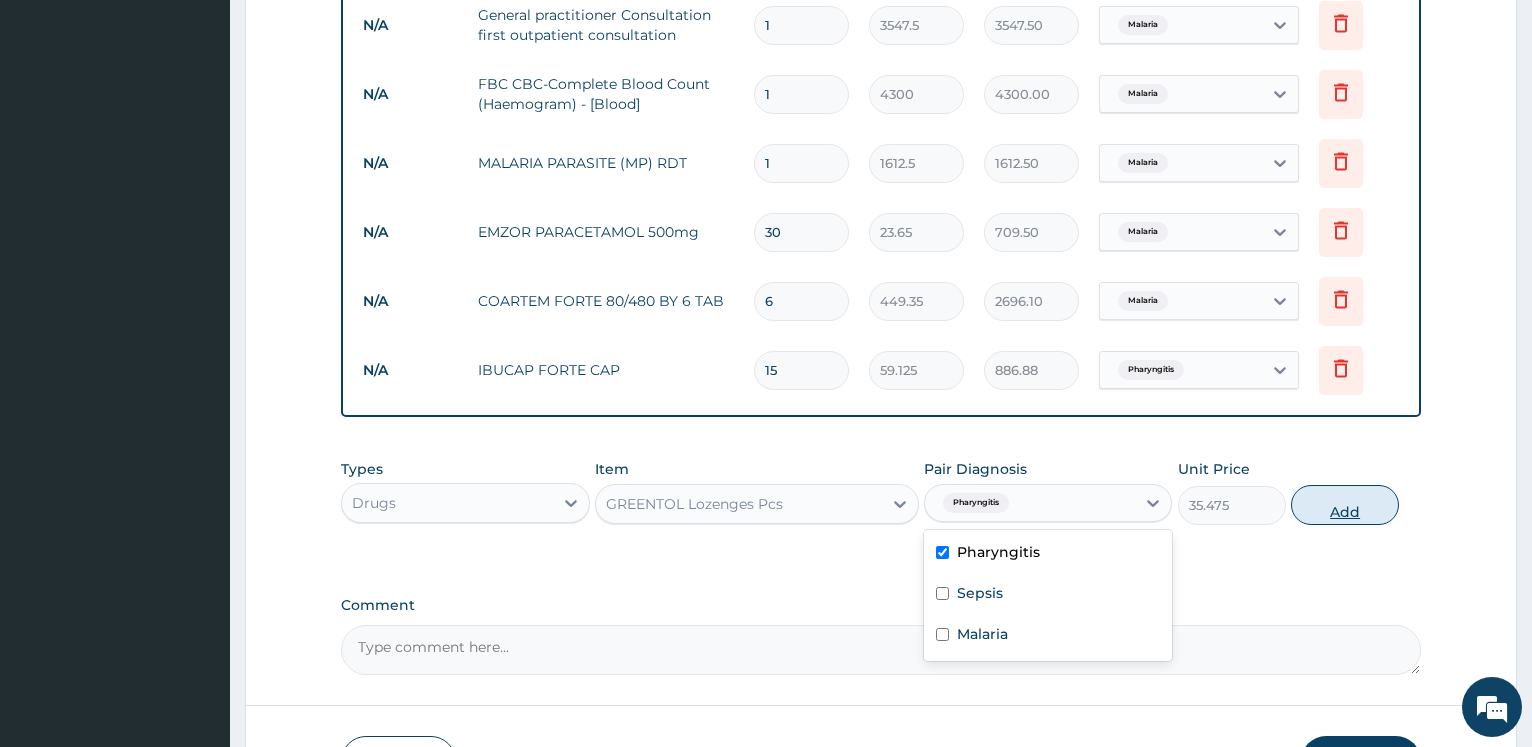 click on "Add" at bounding box center [1345, 505] 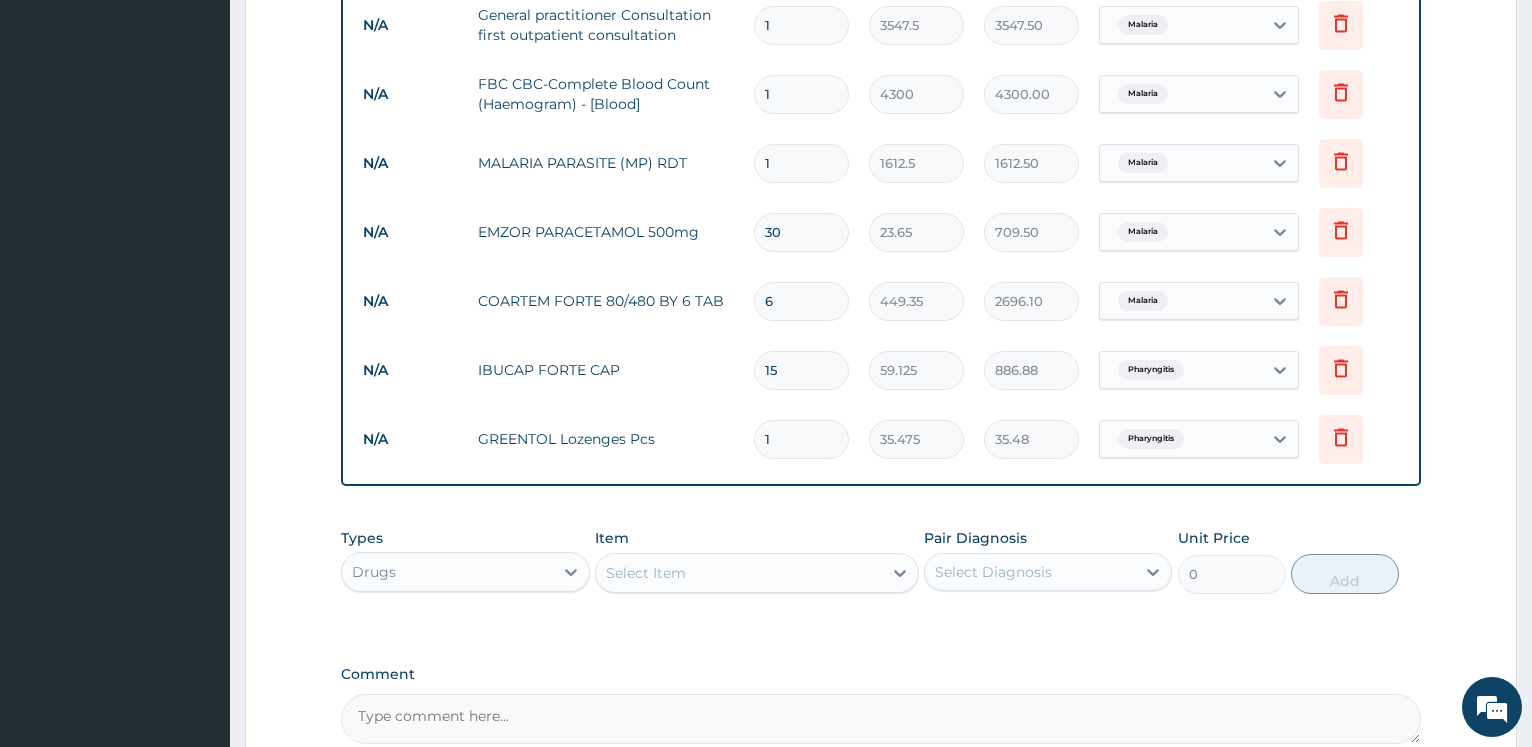 type on "10" 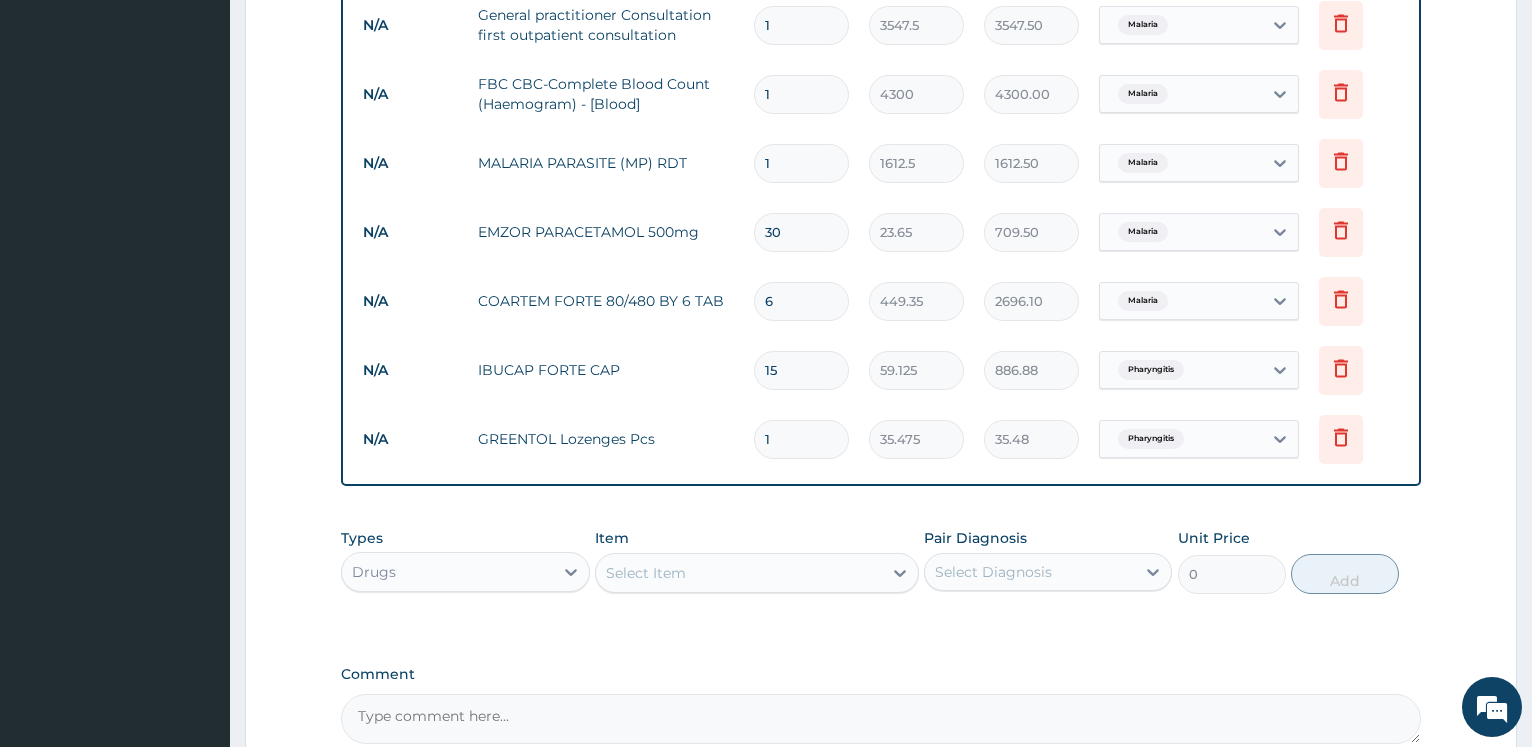 type on "354.75" 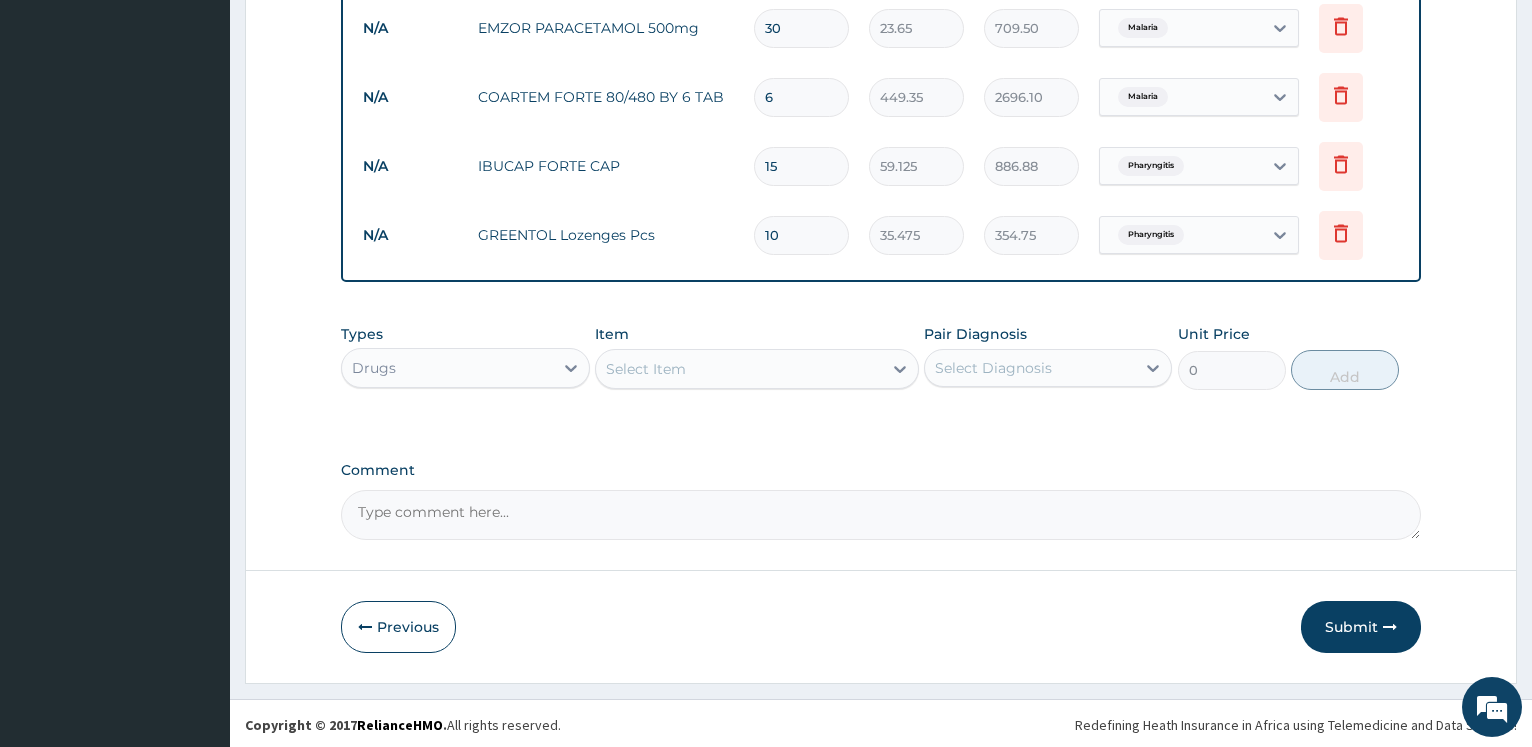 scroll, scrollTop: 1152, scrollLeft: 0, axis: vertical 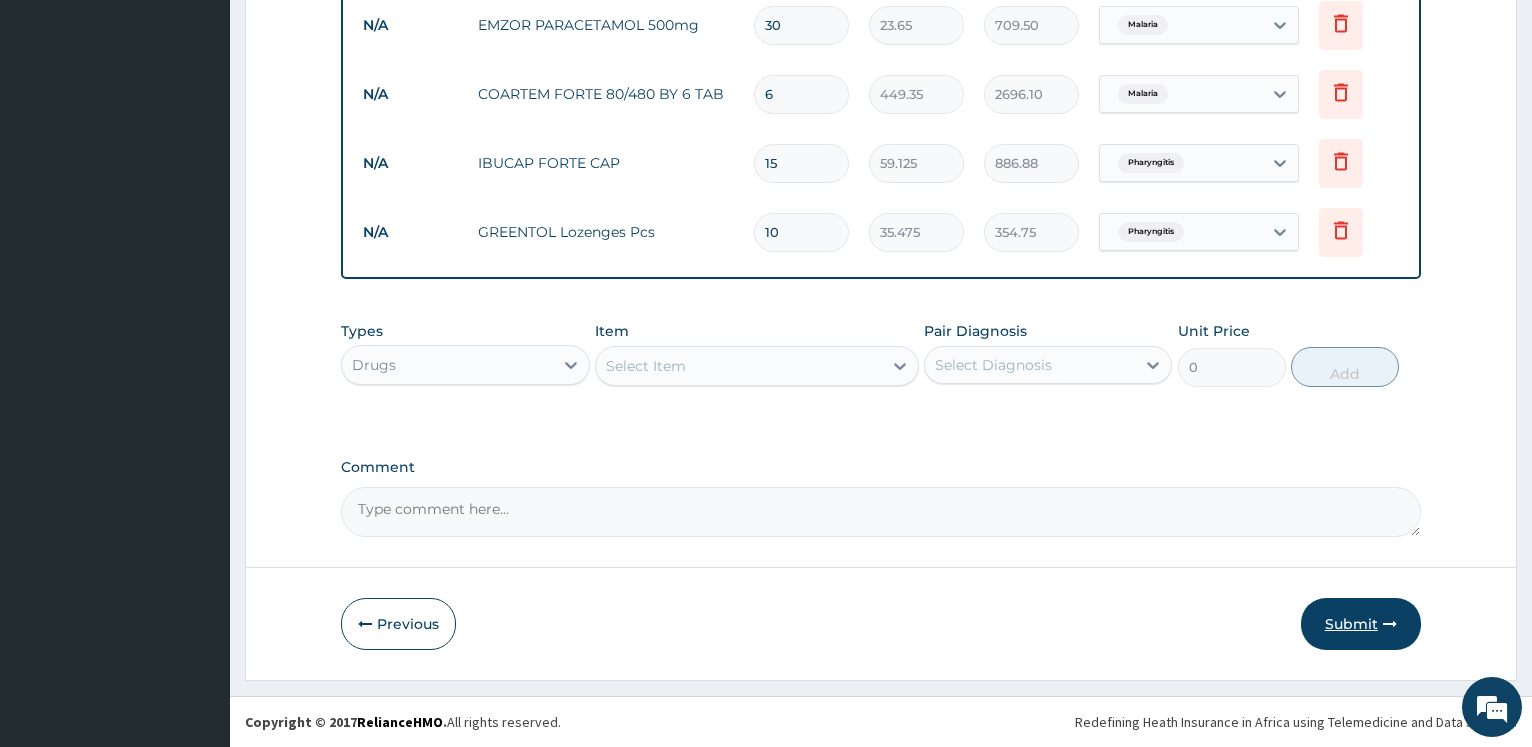 type on "10" 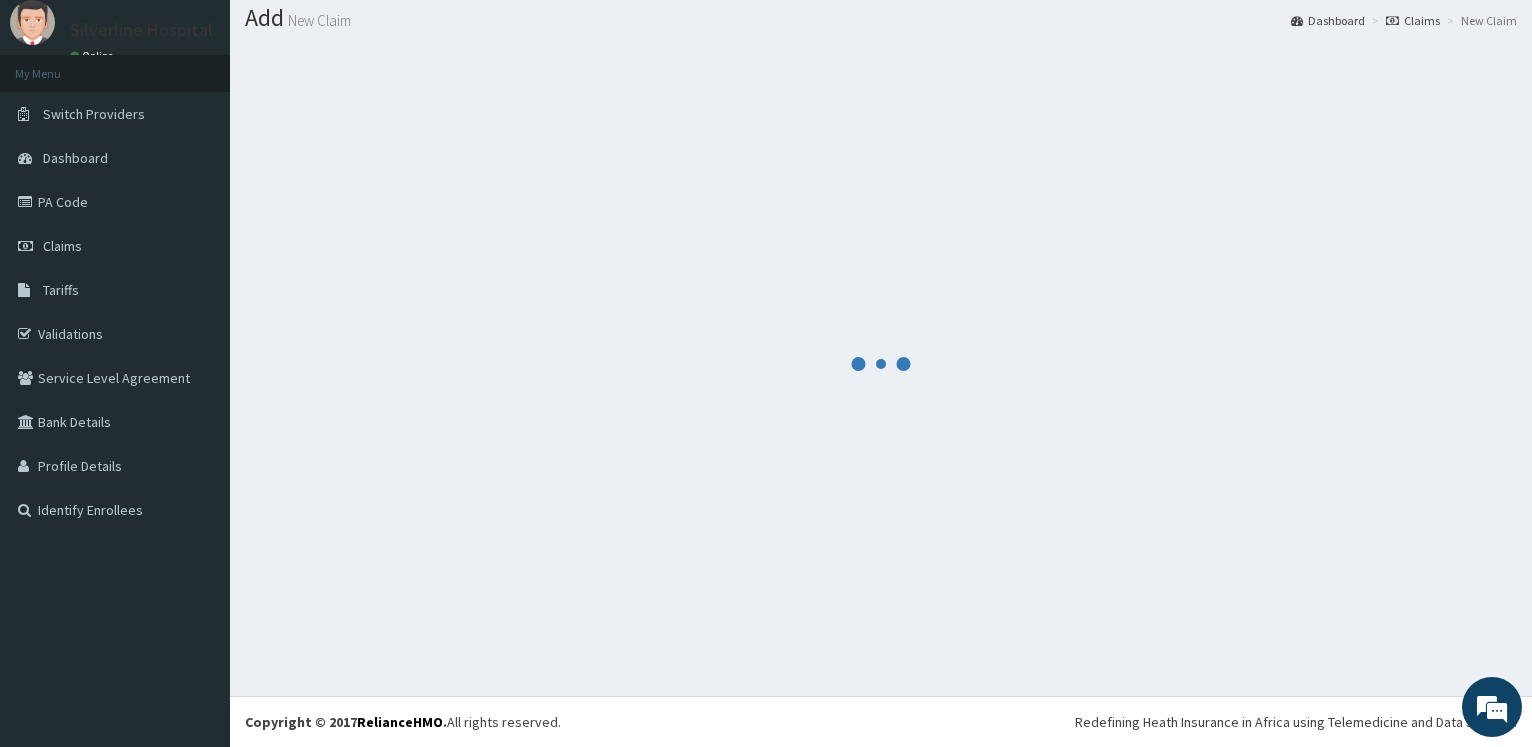 scroll, scrollTop: 60, scrollLeft: 0, axis: vertical 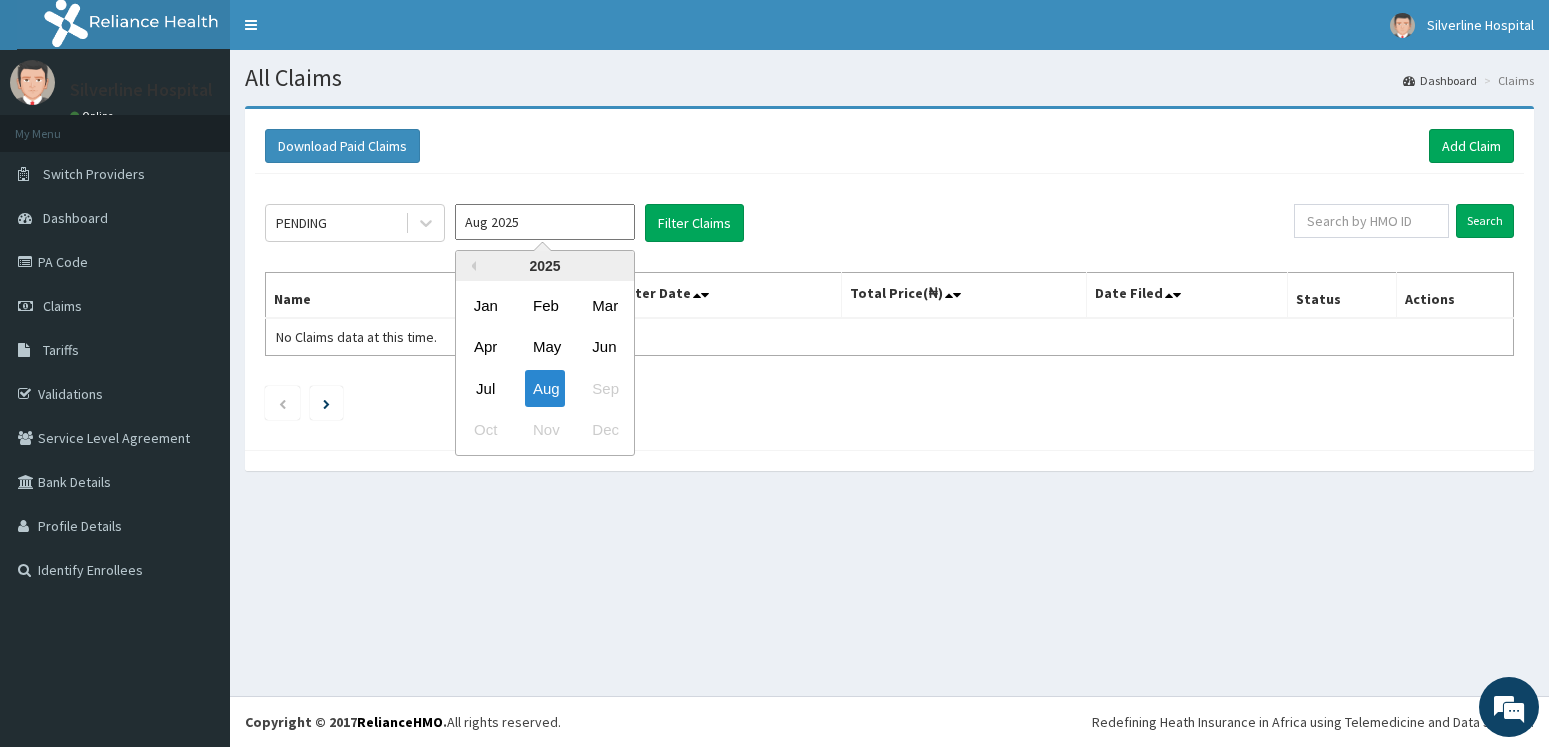 click on "Aug 2025" at bounding box center [545, 222] 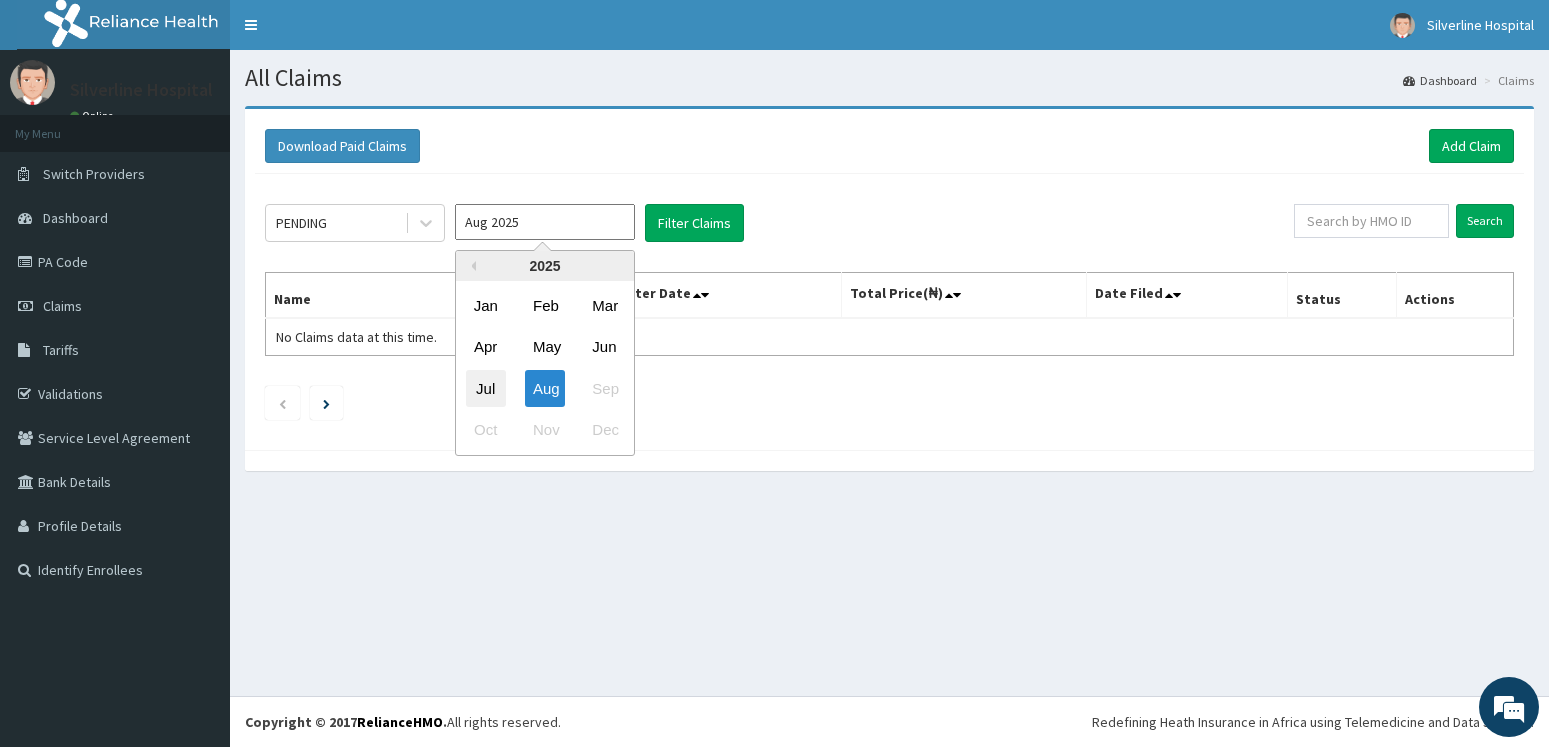 click on "Jul" at bounding box center (486, 388) 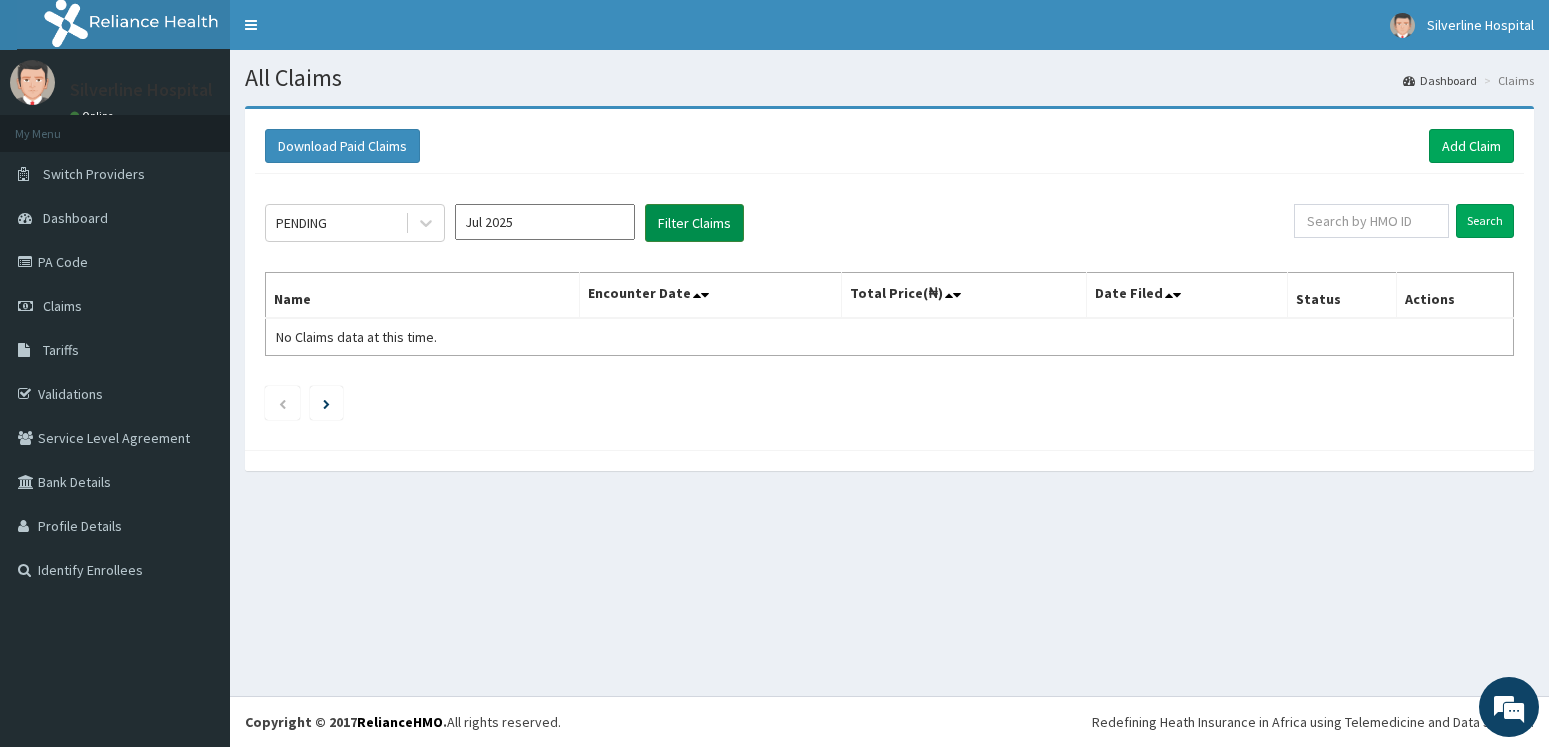 click on "Filter Claims" at bounding box center [694, 223] 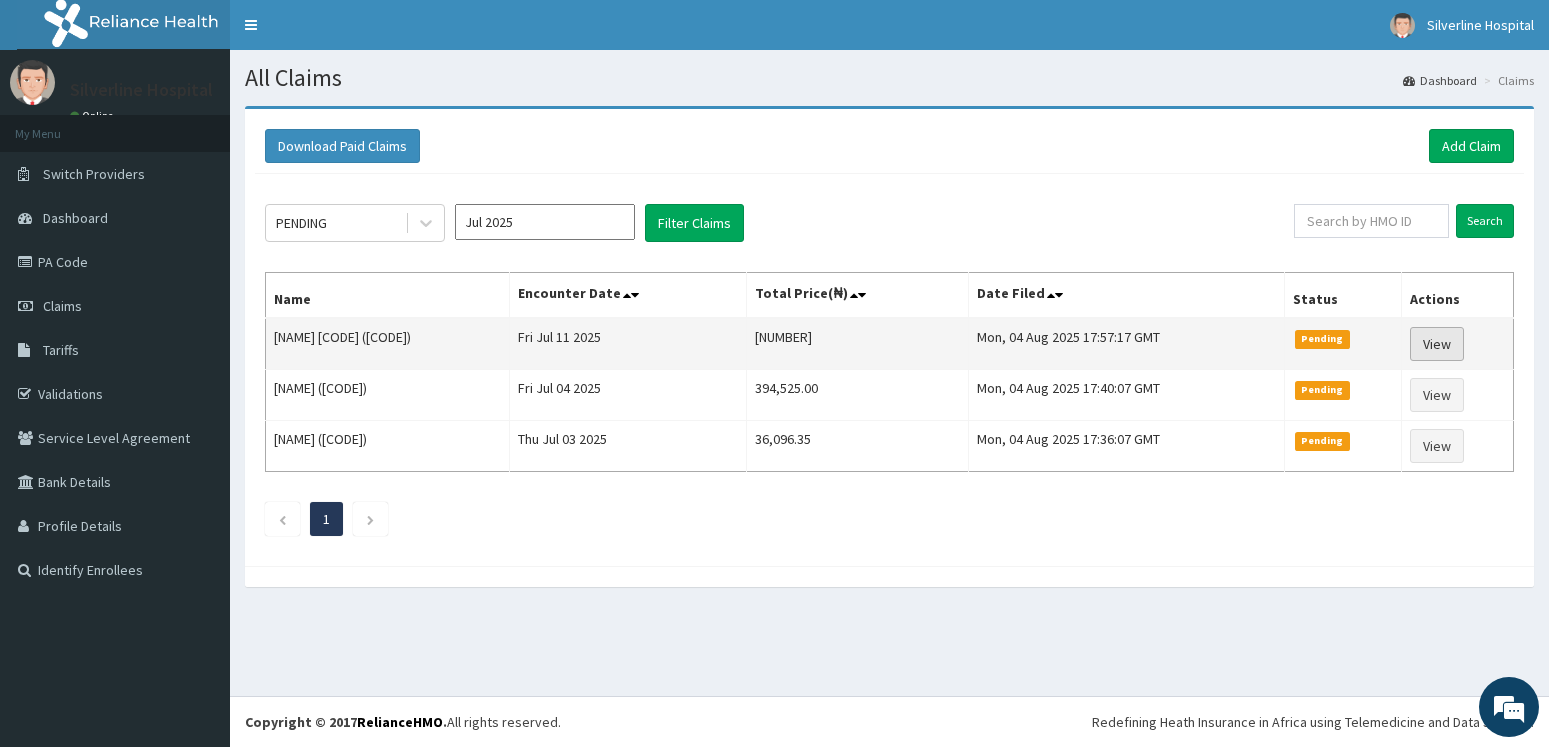 click on "View" at bounding box center [1437, 344] 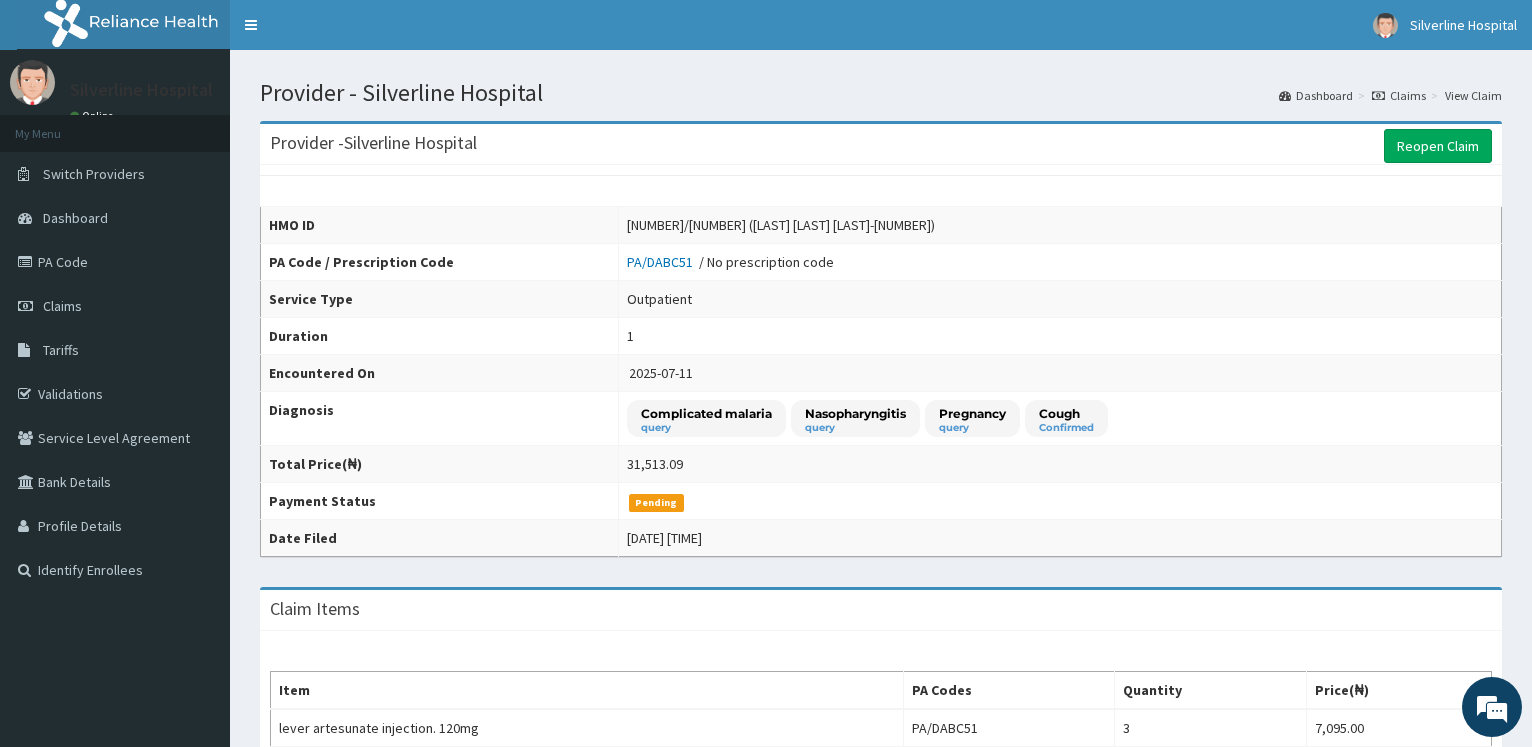 scroll, scrollTop: 0, scrollLeft: 0, axis: both 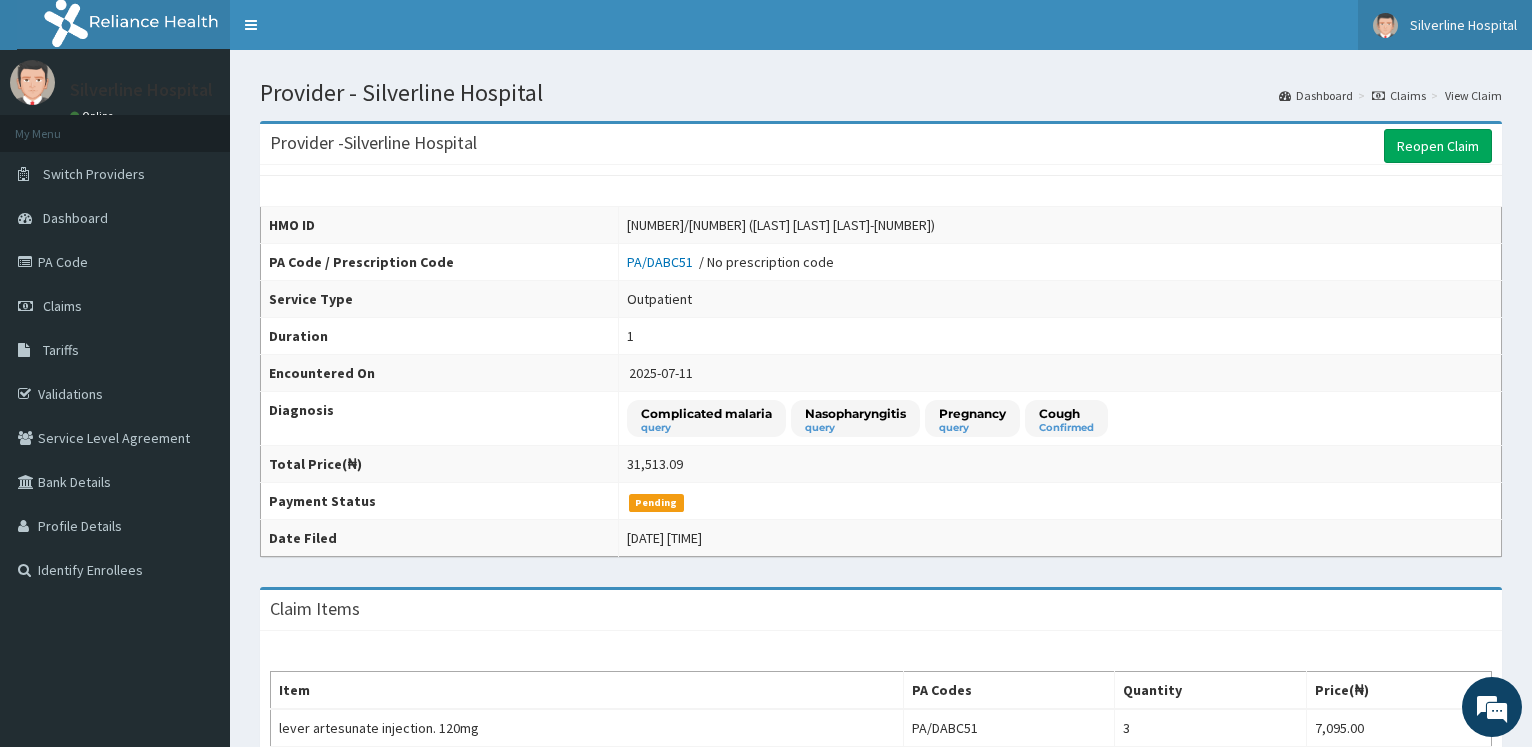 drag, startPoint x: 1455, startPoint y: 54, endPoint x: 1545, endPoint y: -39, distance: 129.41792 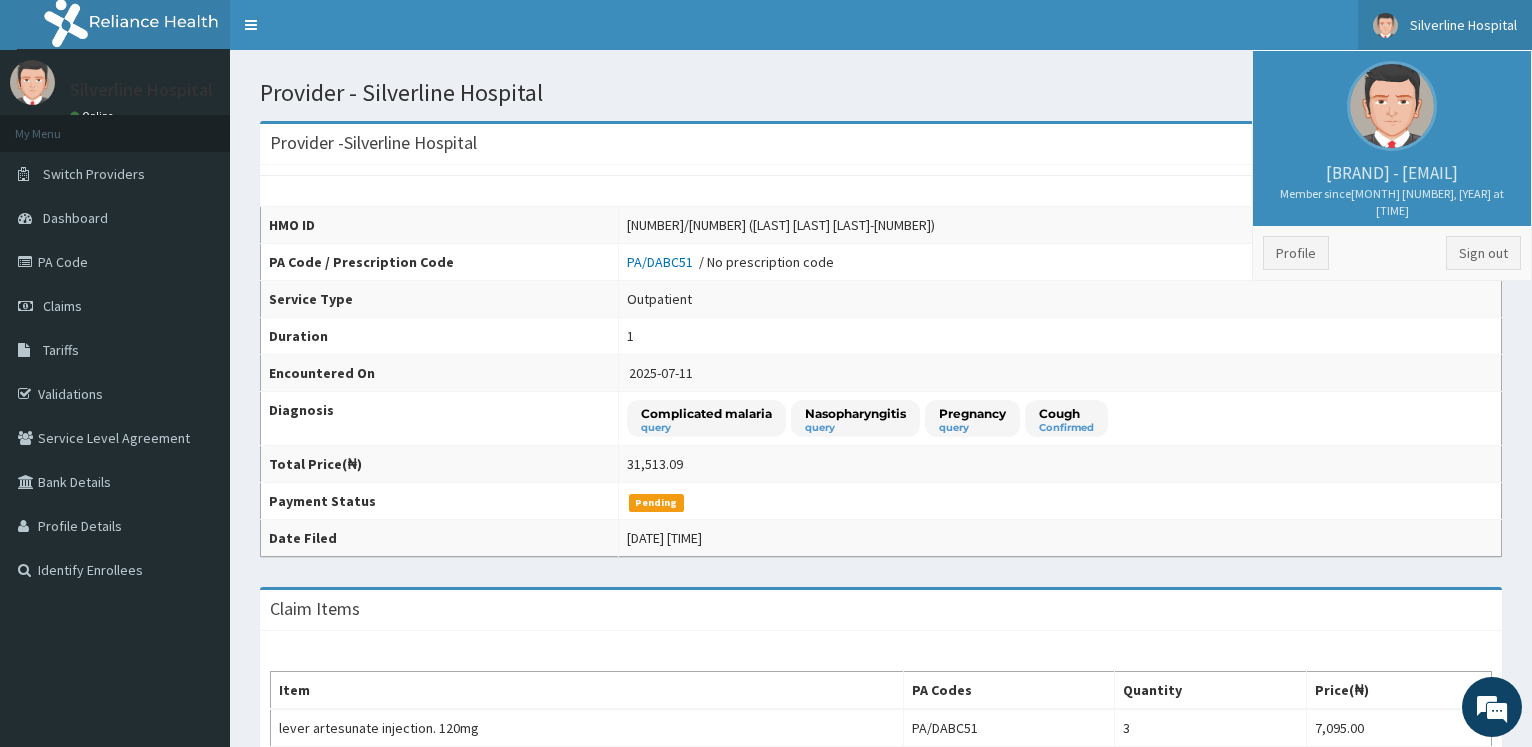 click on "Complicated malaria query Nasopharyngitis query Pregnancy query Cough Confirmed" at bounding box center [1060, 419] 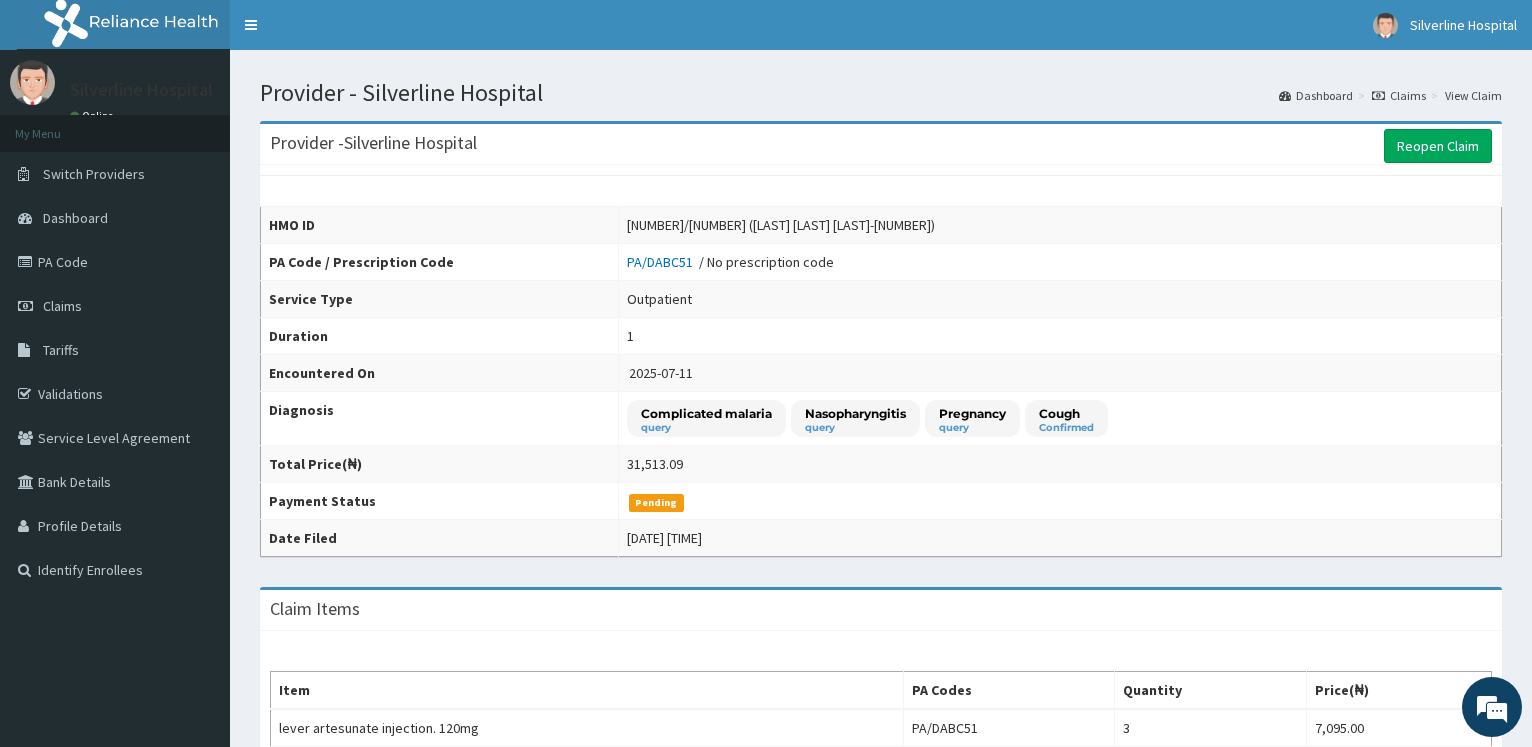 click on "Complicated malaria query Nasopharyngitis query Pregnancy query Cough Confirmed" at bounding box center [1060, 419] 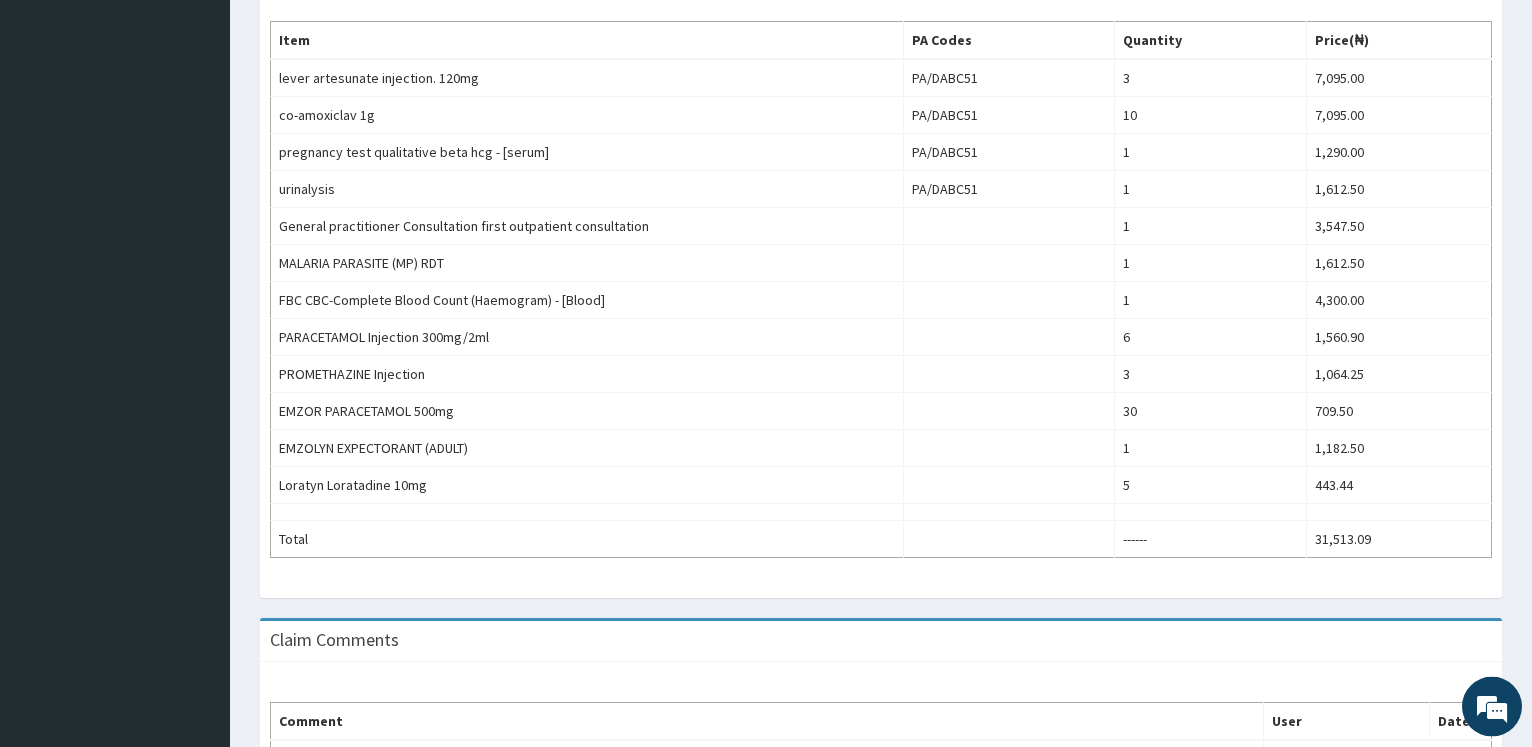 scroll, scrollTop: 713, scrollLeft: 0, axis: vertical 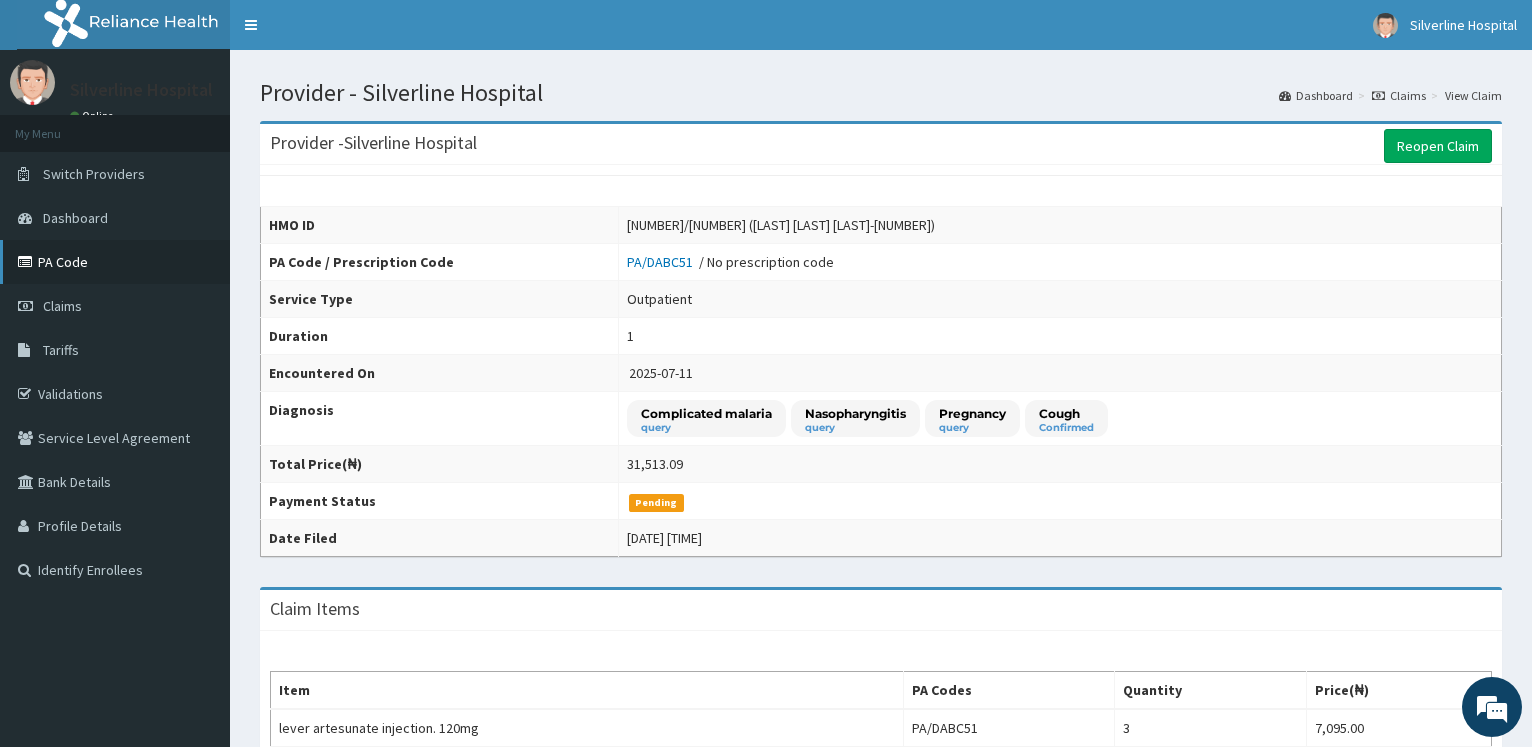 click on "PA Code" at bounding box center (115, 262) 